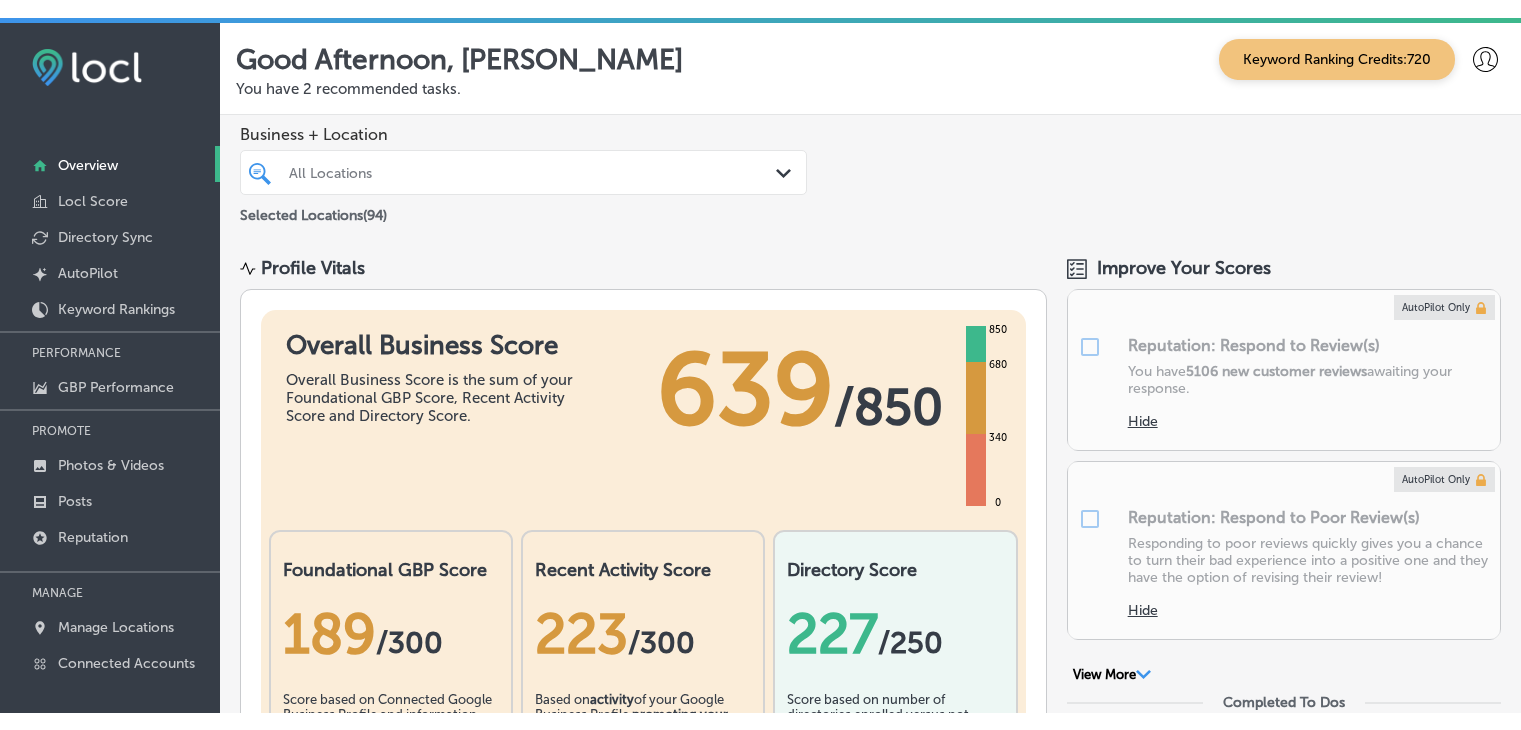 scroll, scrollTop: 0, scrollLeft: 0, axis: both 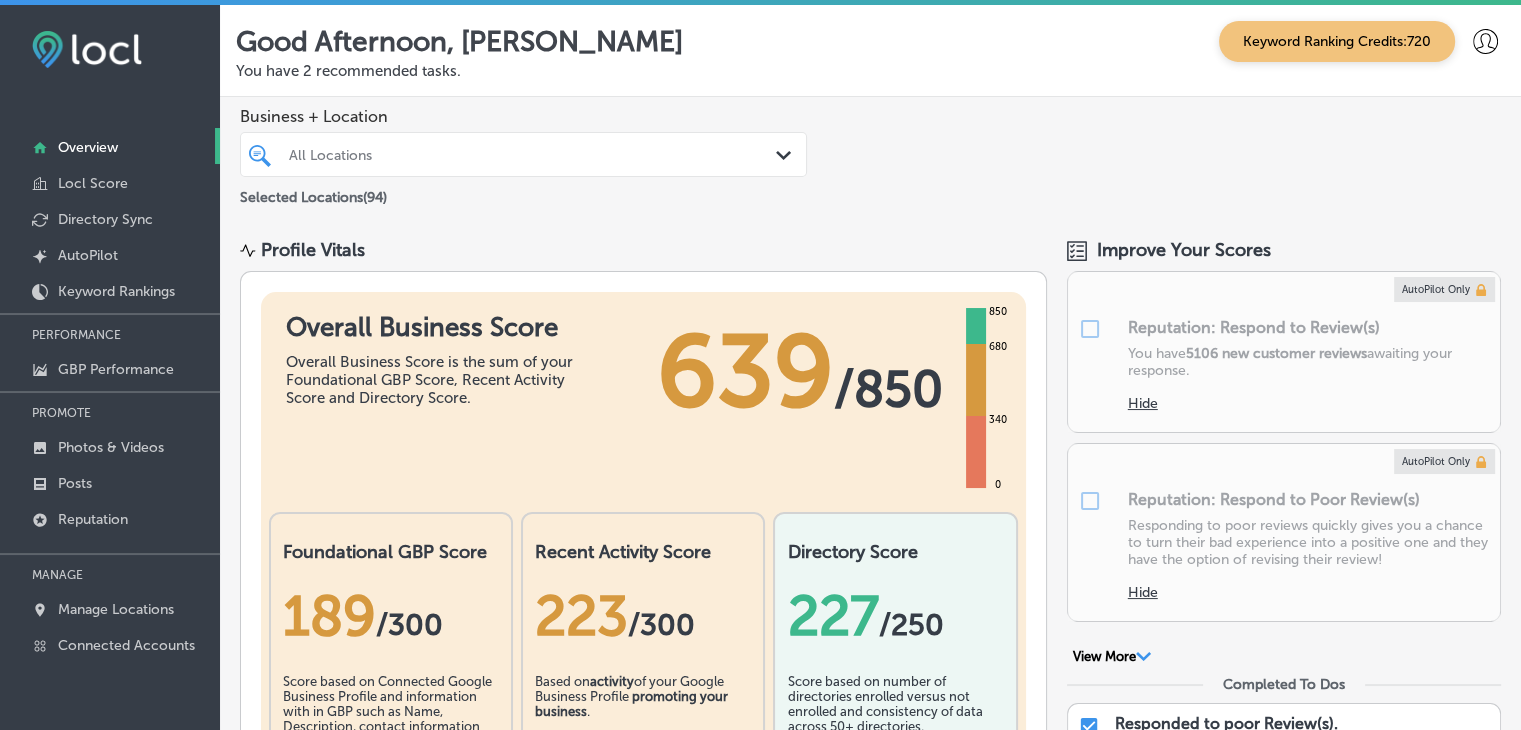 drag, startPoint x: 824, startPoint y: 137, endPoint x: 853, endPoint y: 12, distance: 128.31992 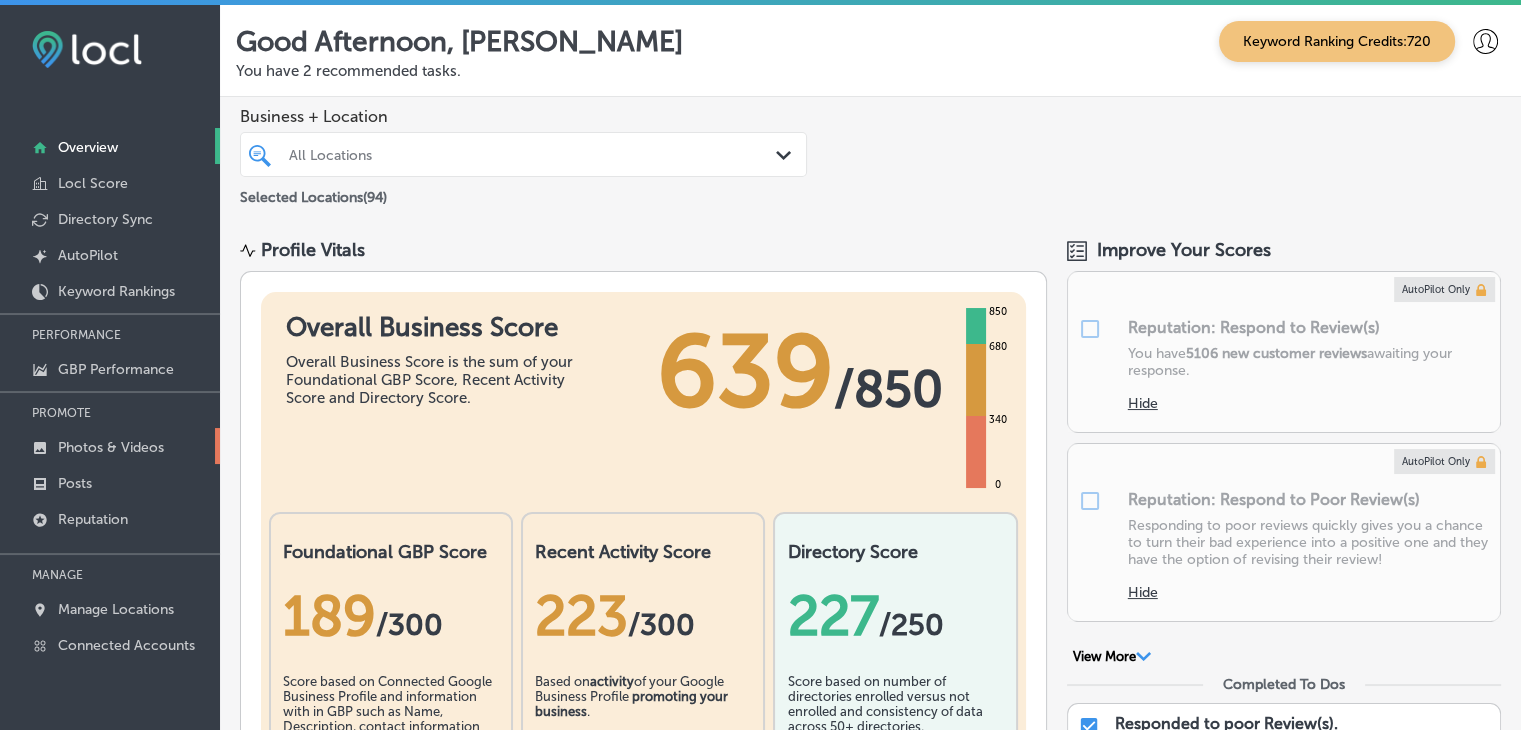 click on "Photos & Videos" at bounding box center (111, 447) 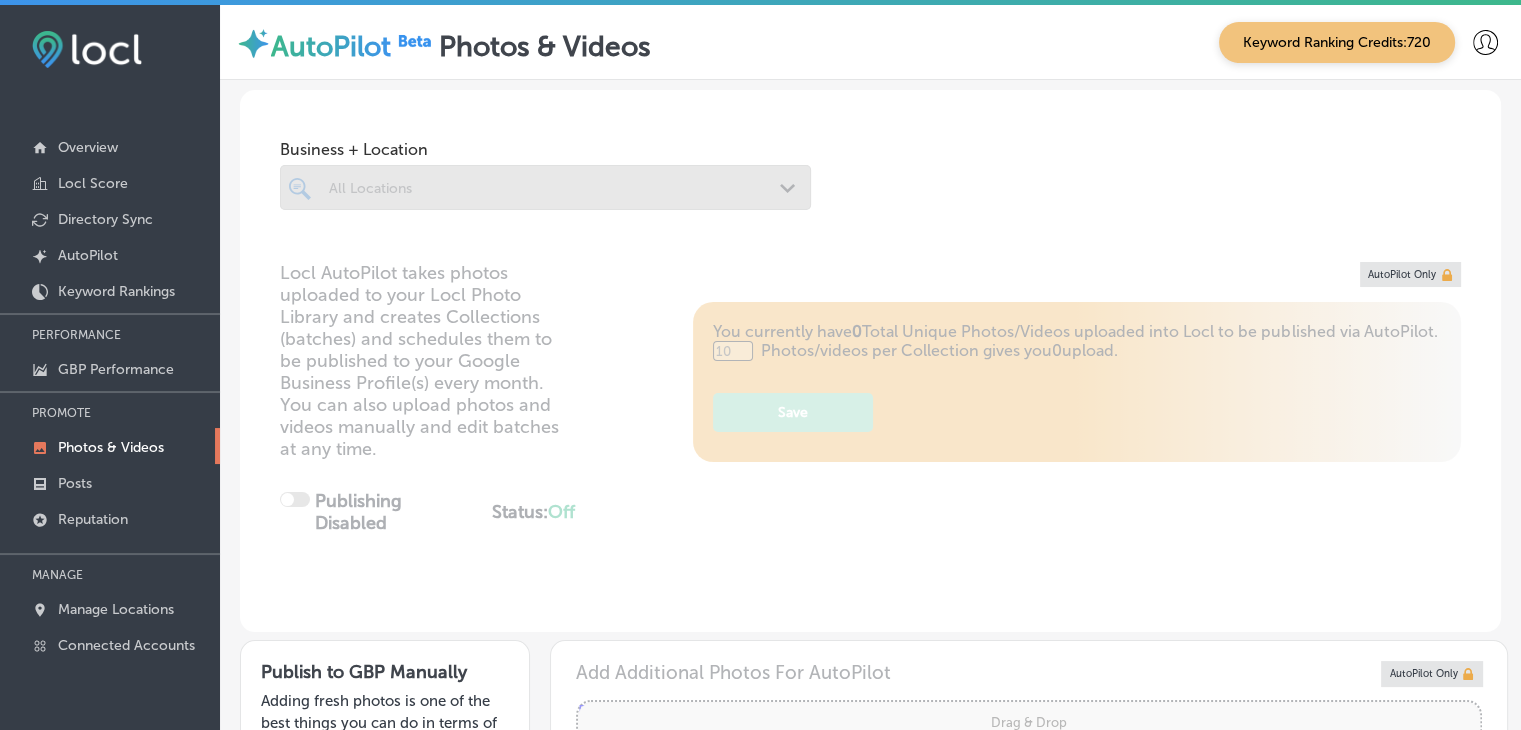 scroll, scrollTop: 400, scrollLeft: 0, axis: vertical 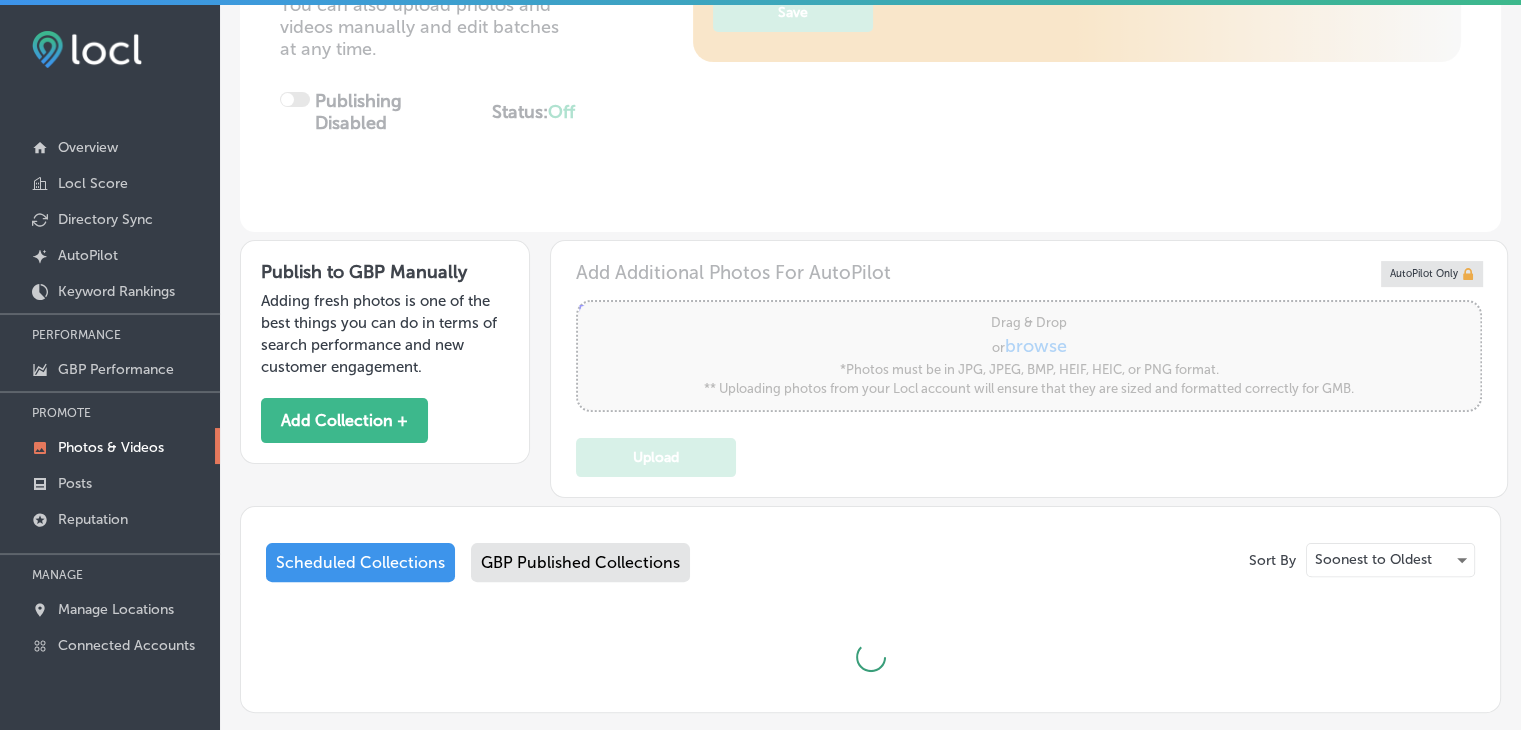 type on "0" 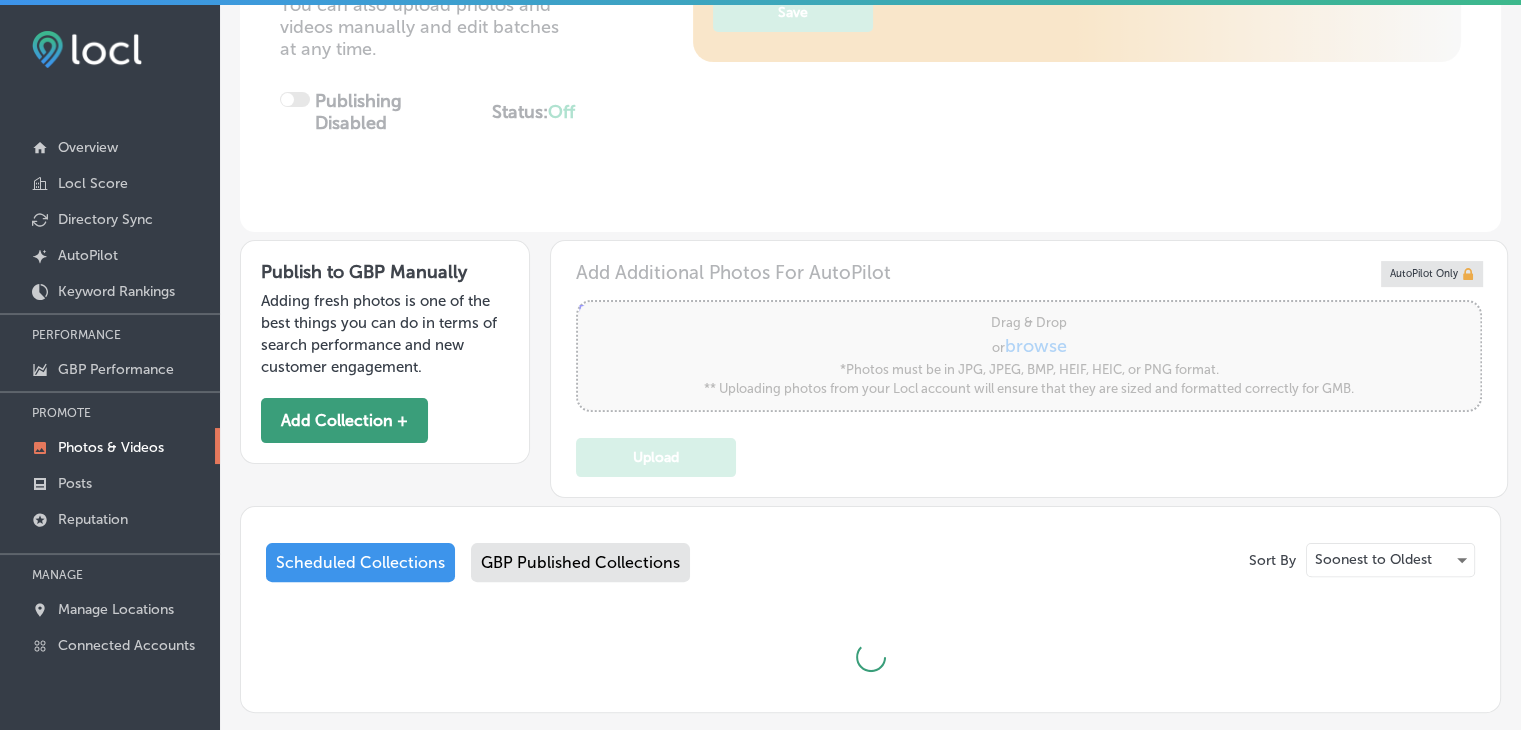 click on "Add Collection +" at bounding box center [344, 420] 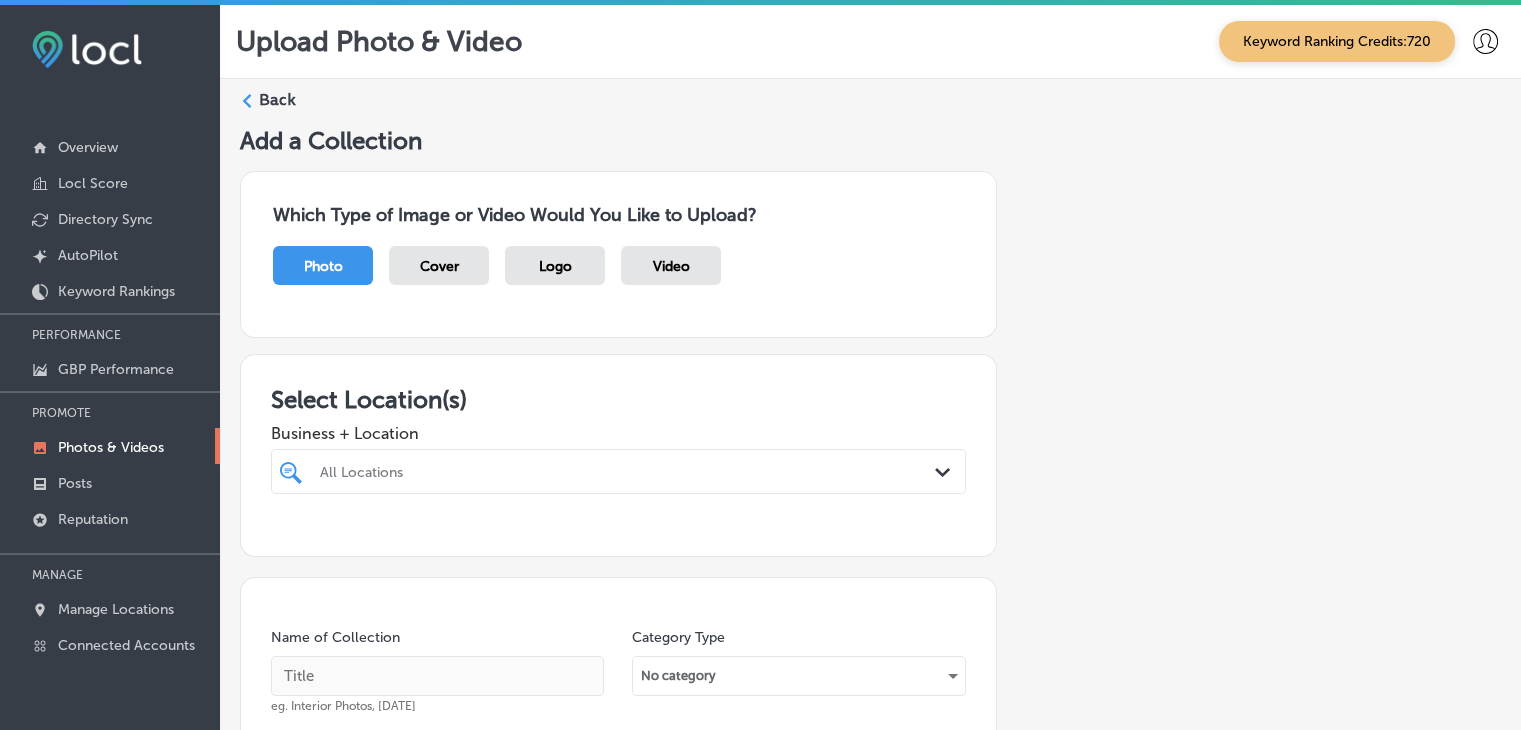 click on "Business + Location" at bounding box center (618, 433) 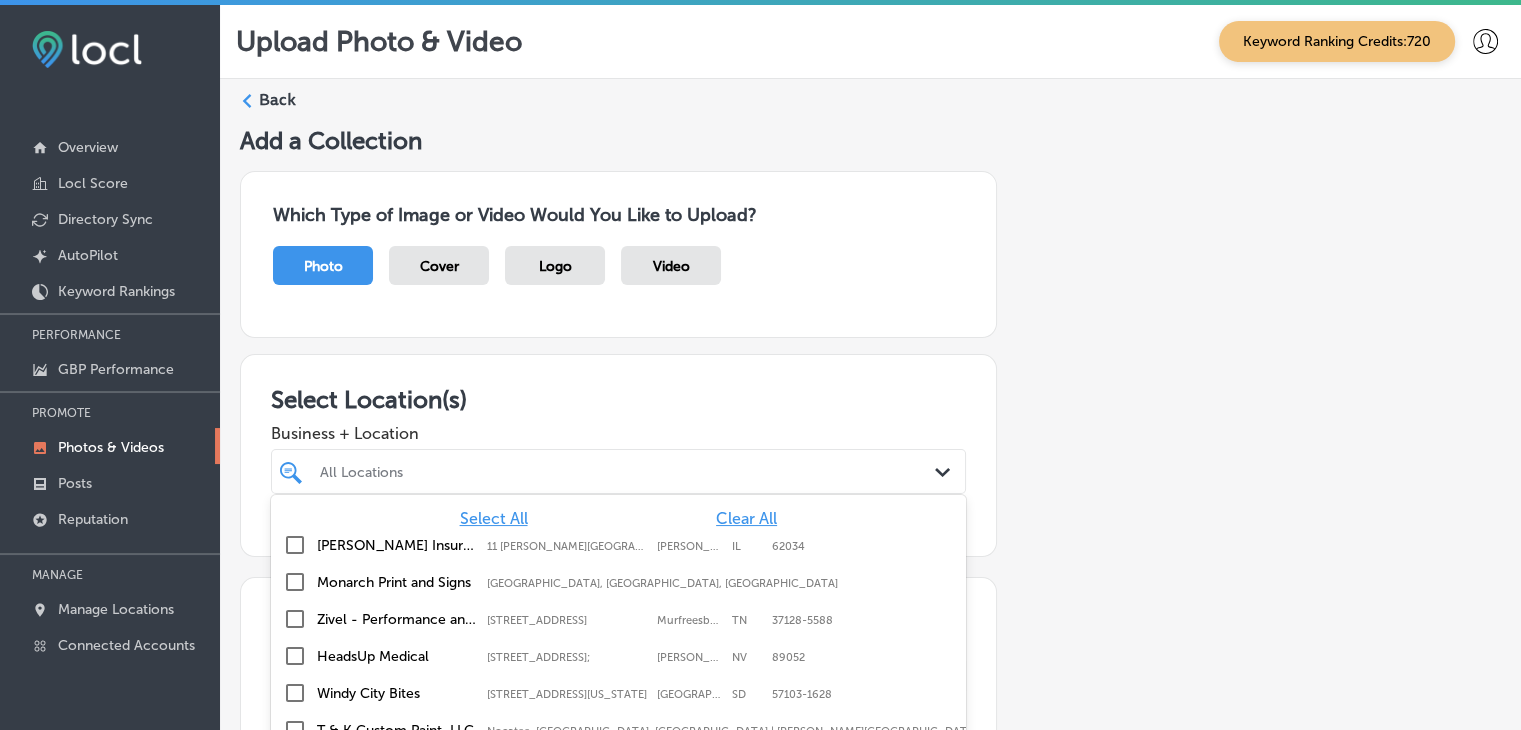 scroll, scrollTop: 104, scrollLeft: 0, axis: vertical 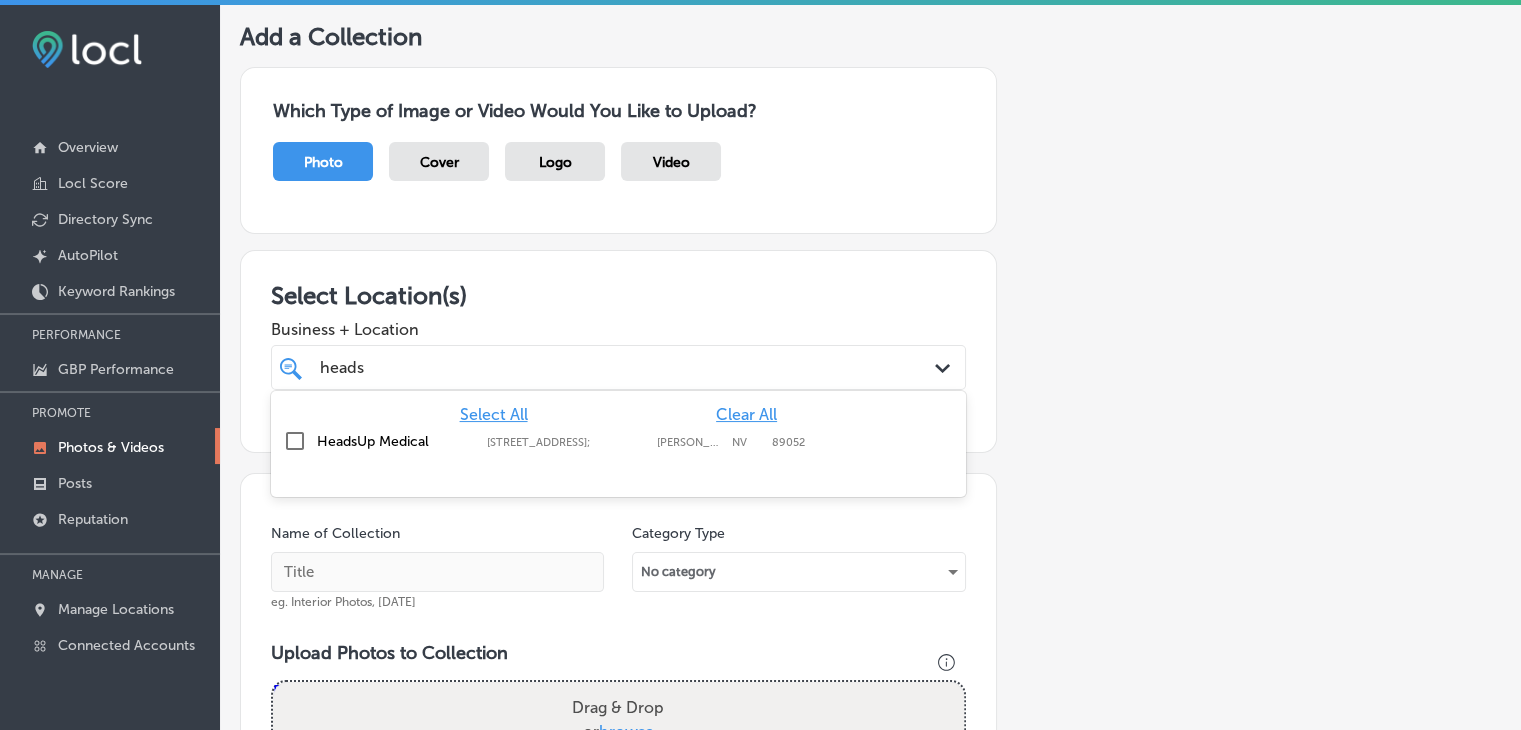 click on "HeadsUp Medical [STREET_ADDRESS][PERSON_NAME] [STREET_ADDRESS][PERSON_NAME]" at bounding box center (618, 441) 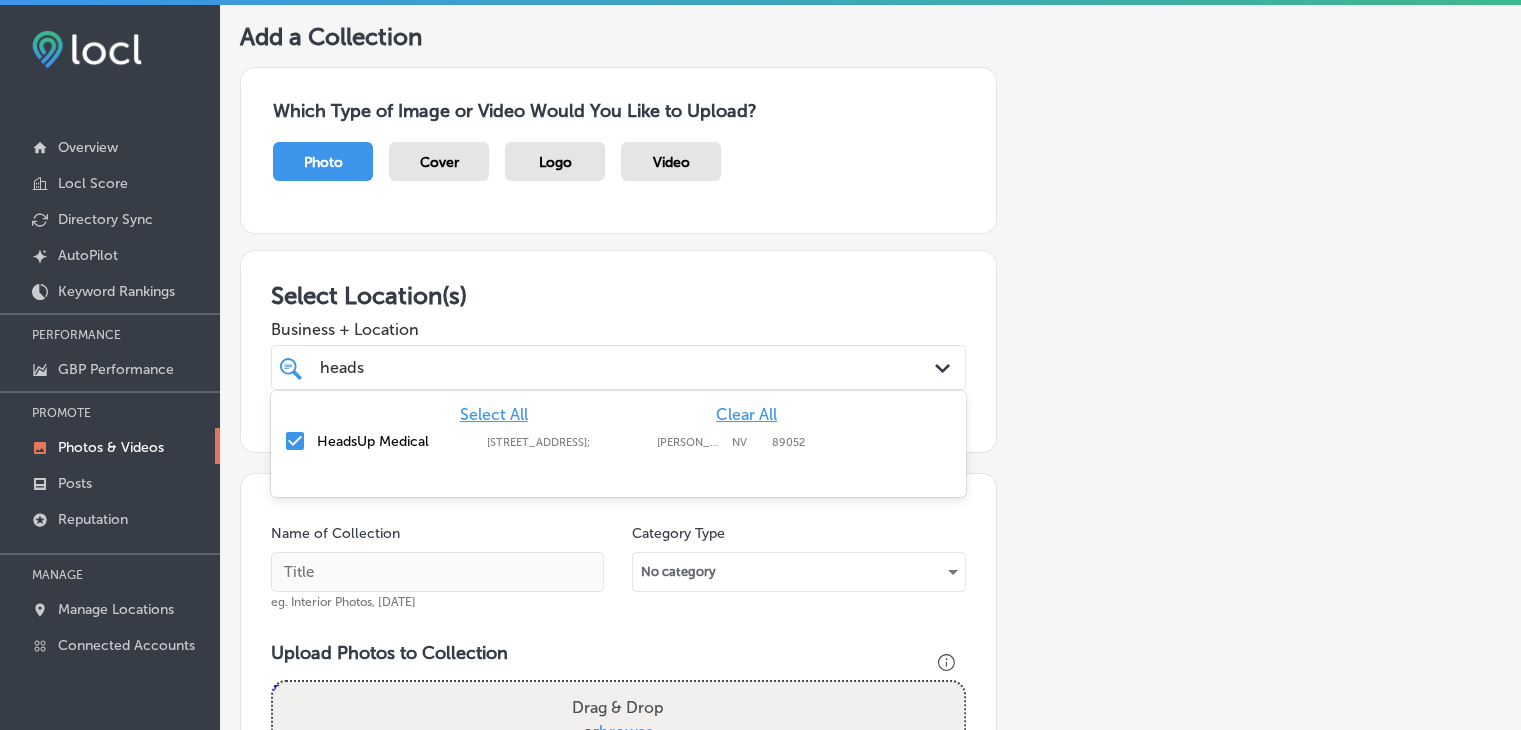 click on "heads heads
Path
Created with Sketch." at bounding box center [618, 367] 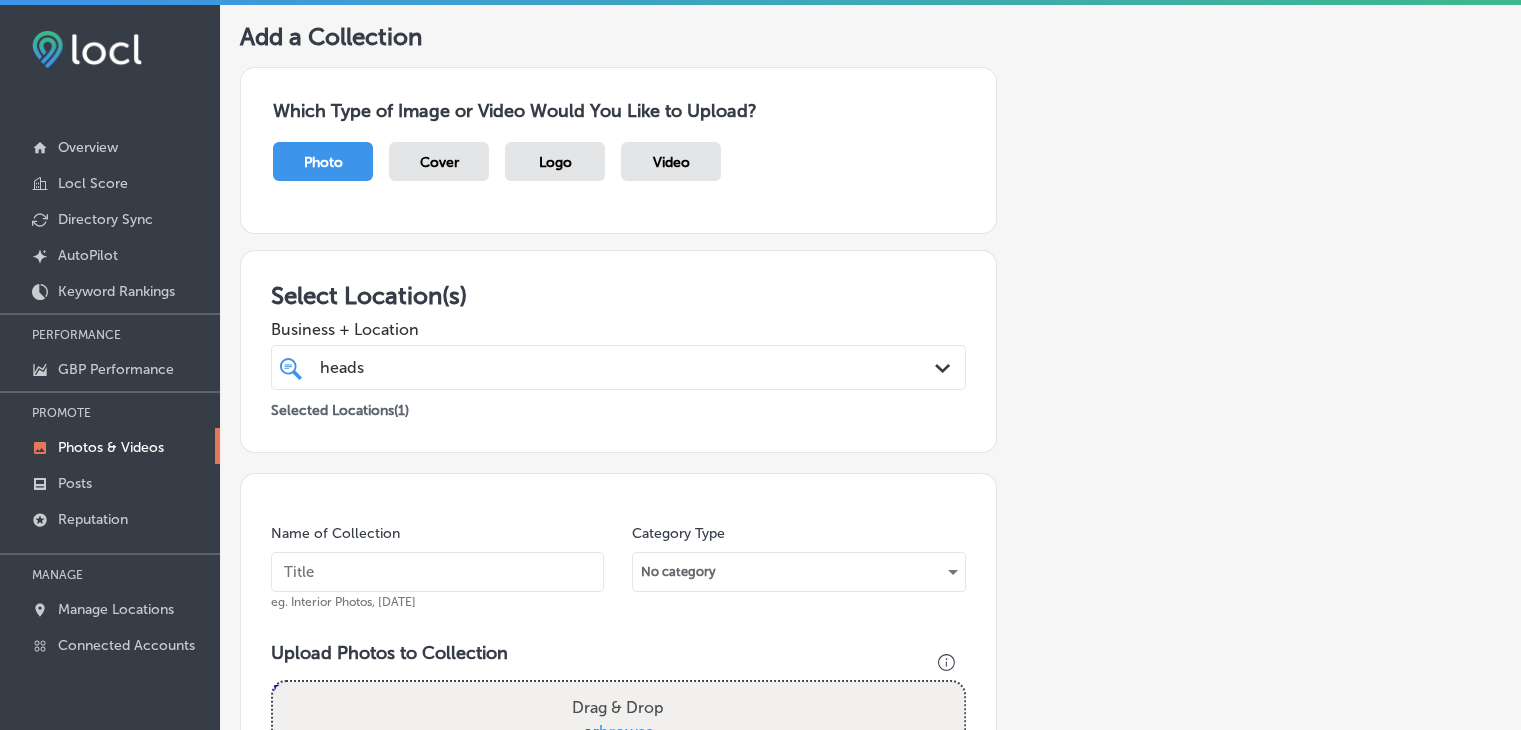 type on "heads" 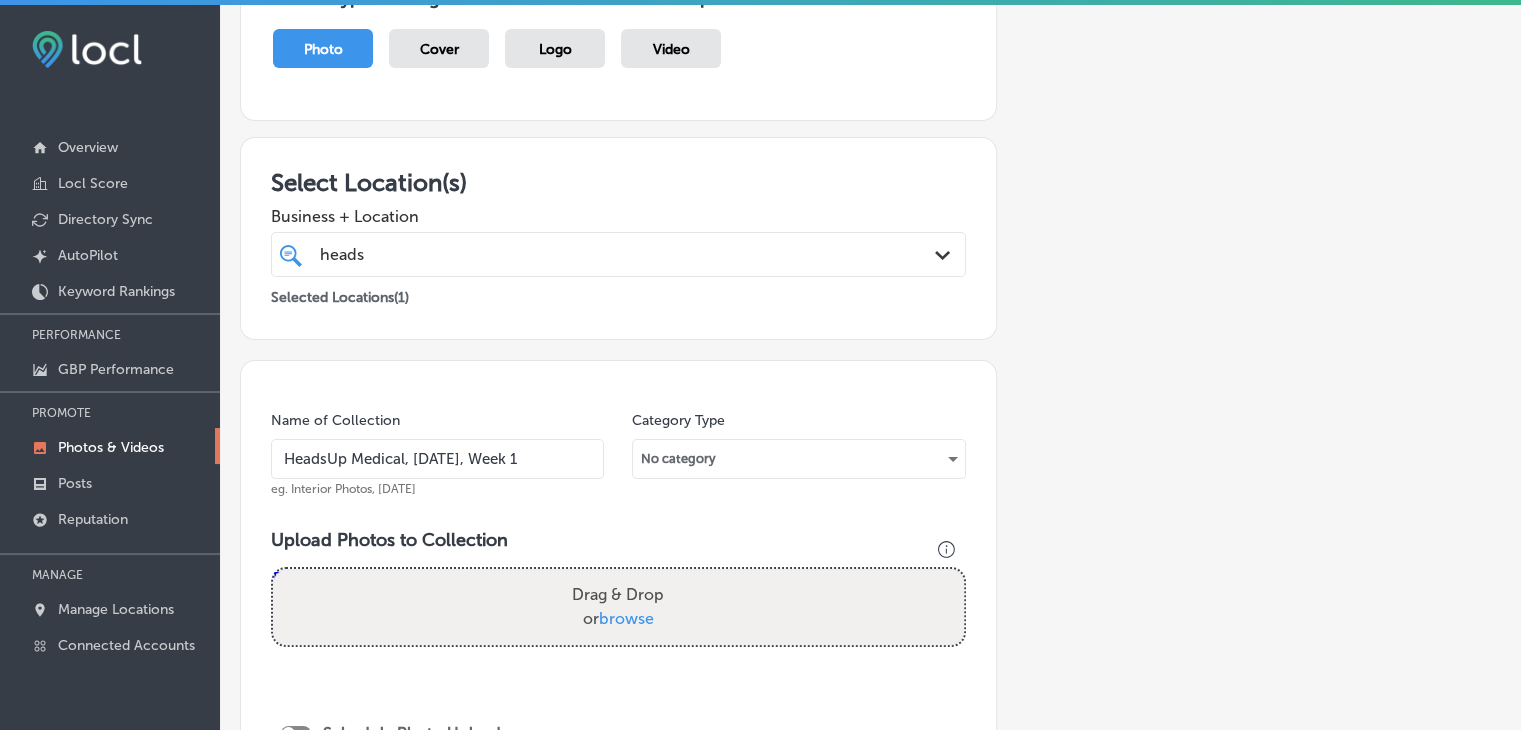 scroll, scrollTop: 304, scrollLeft: 0, axis: vertical 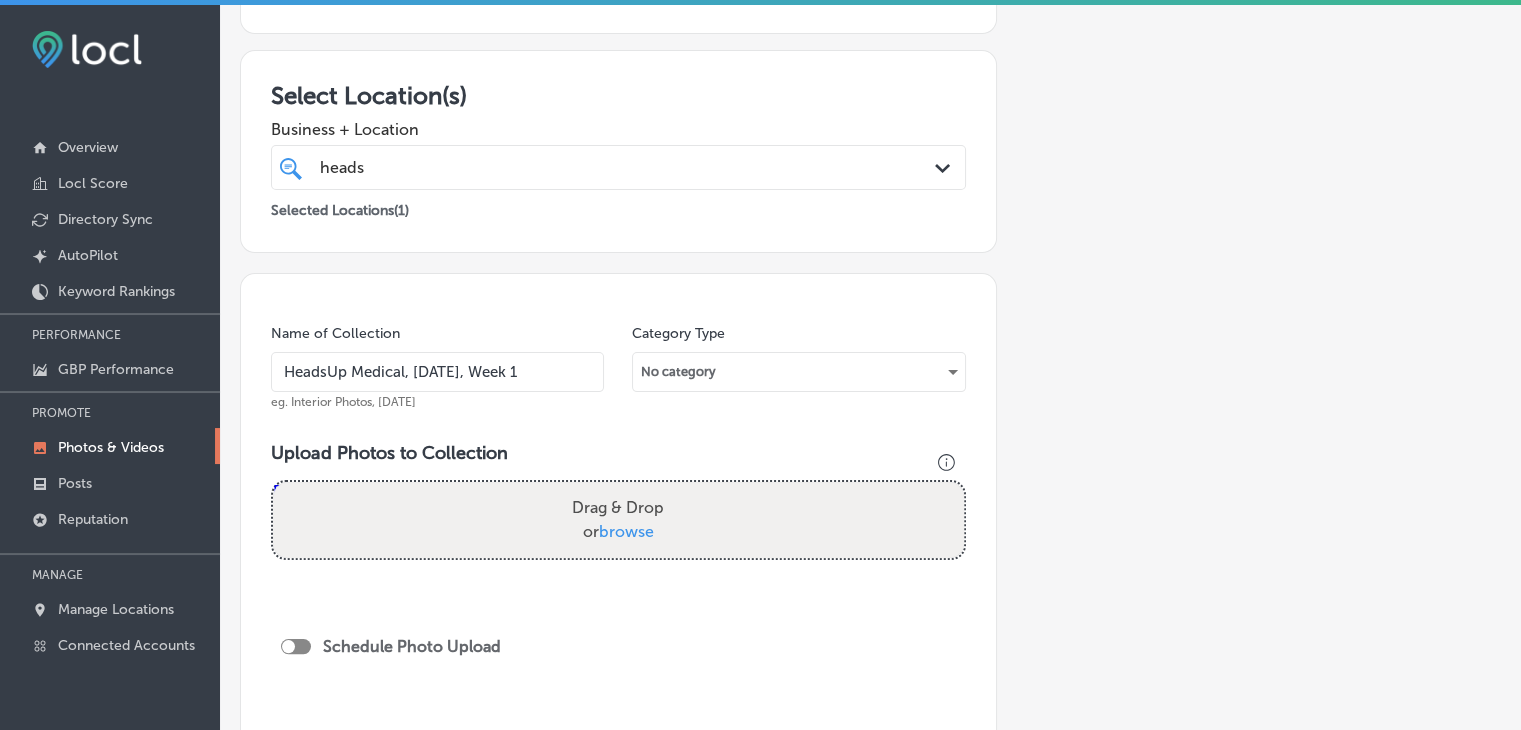 type on "HeadsUp Medical, [DATE], Week 1" 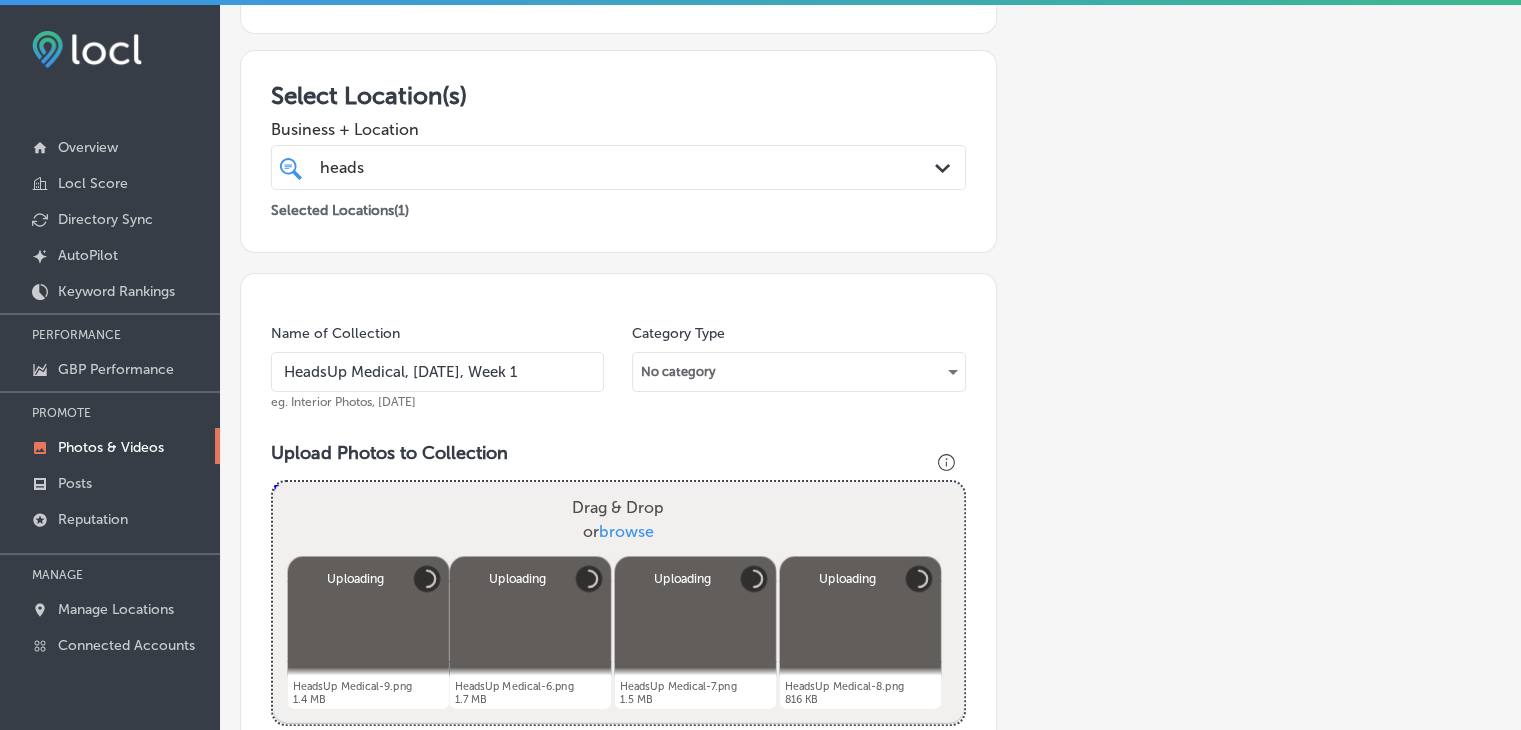 scroll, scrollTop: 800, scrollLeft: 0, axis: vertical 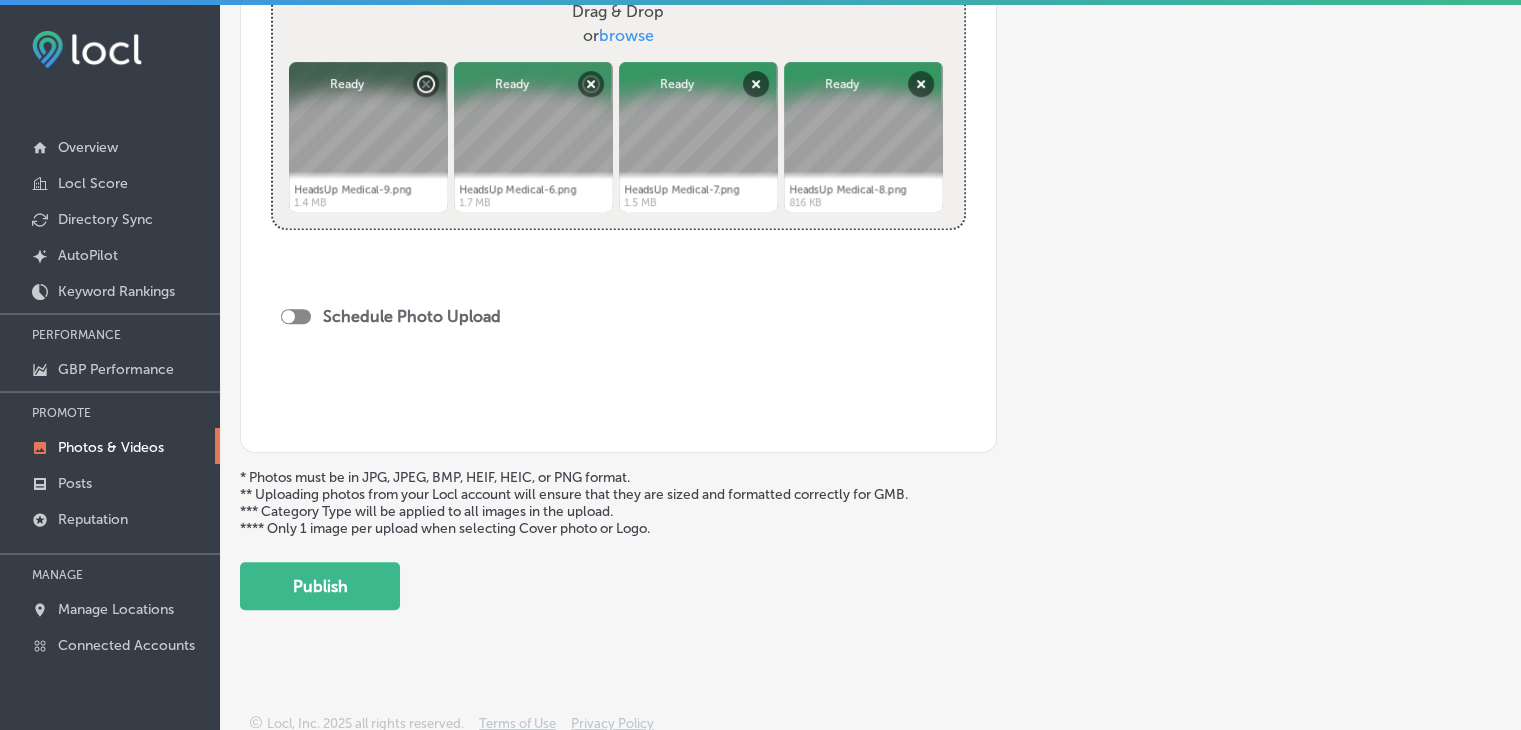 click at bounding box center (288, 316) 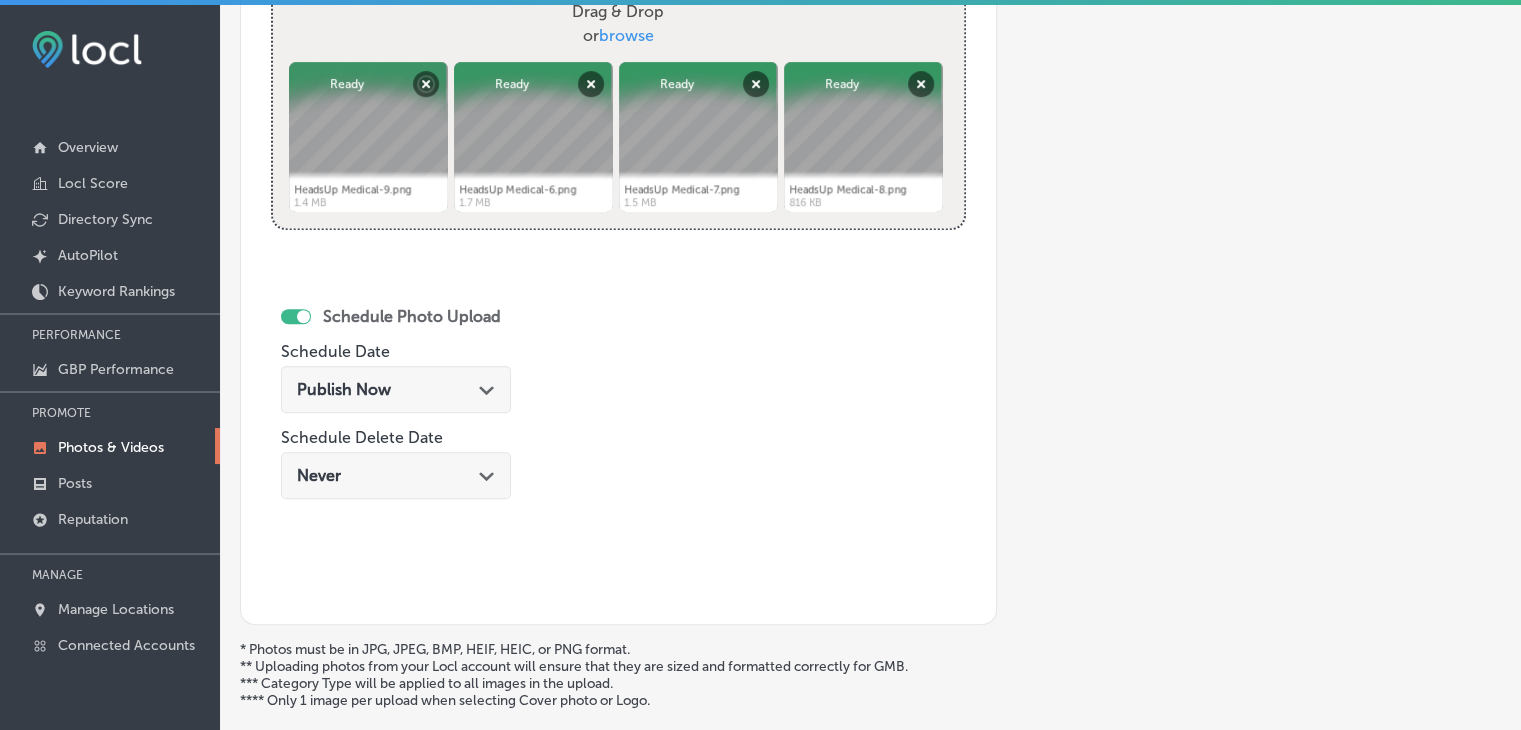 click on "Publish Now
Path
Created with Sketch." at bounding box center (396, 389) 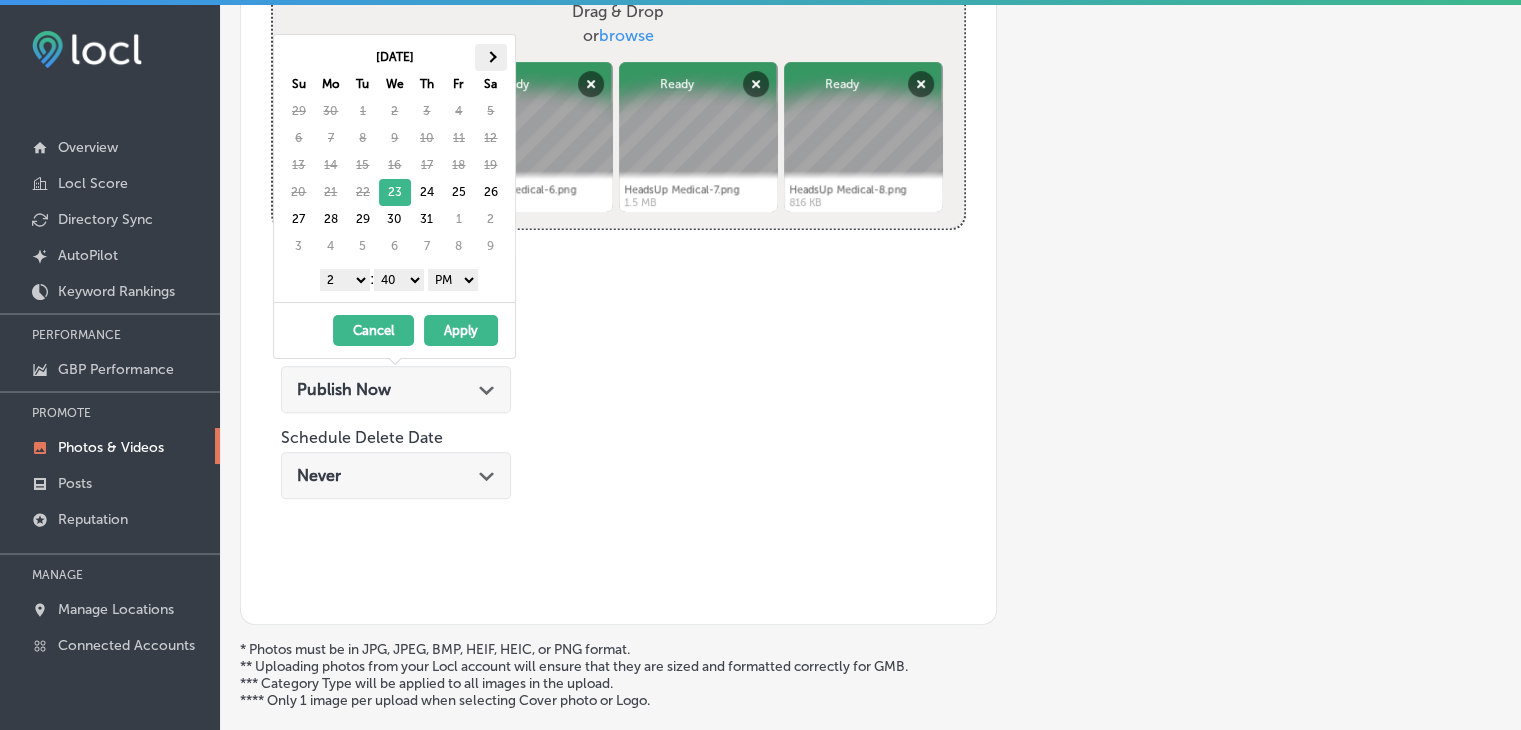 click at bounding box center [491, 57] 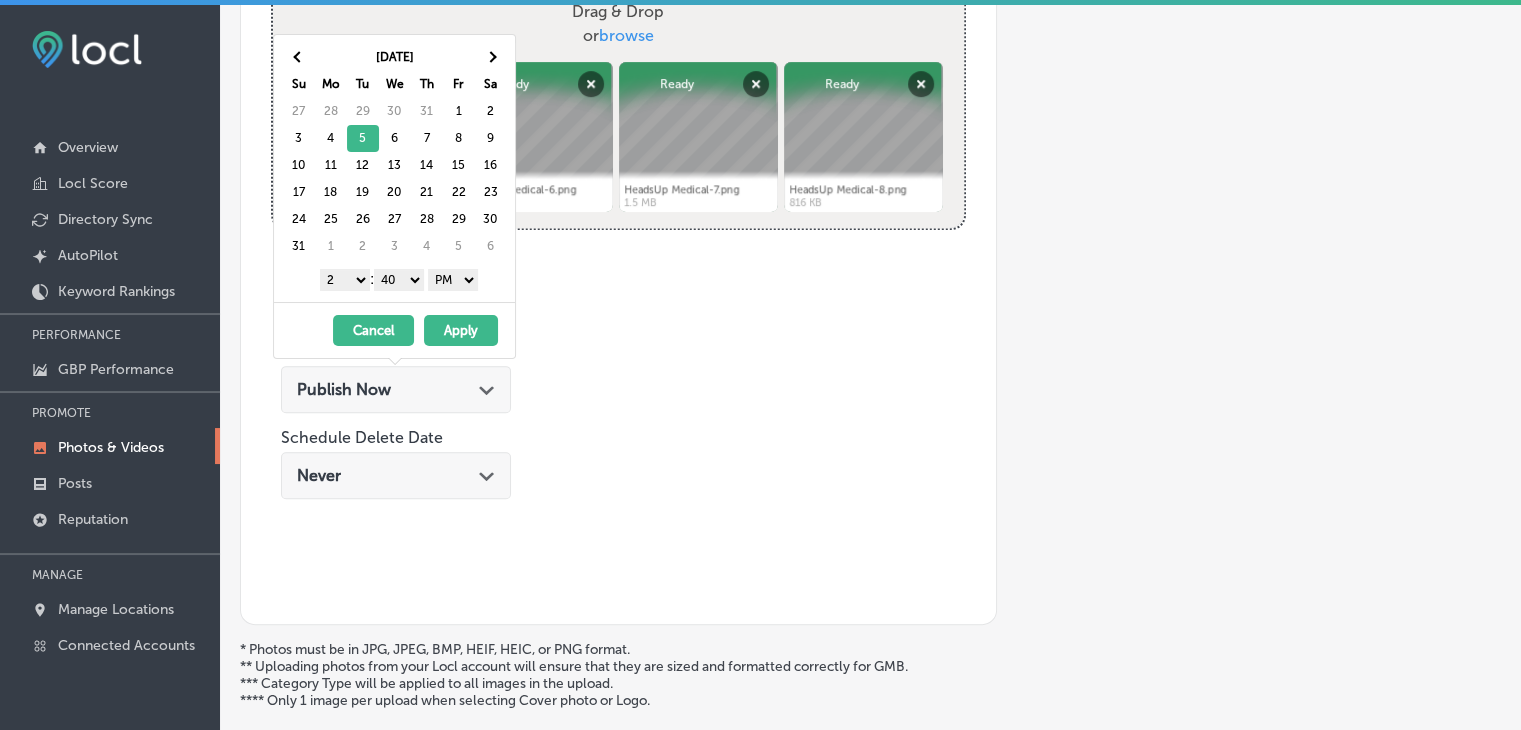 click on "1 2 3 4 5 6 7 8 9 10 11 12" at bounding box center (345, 280) 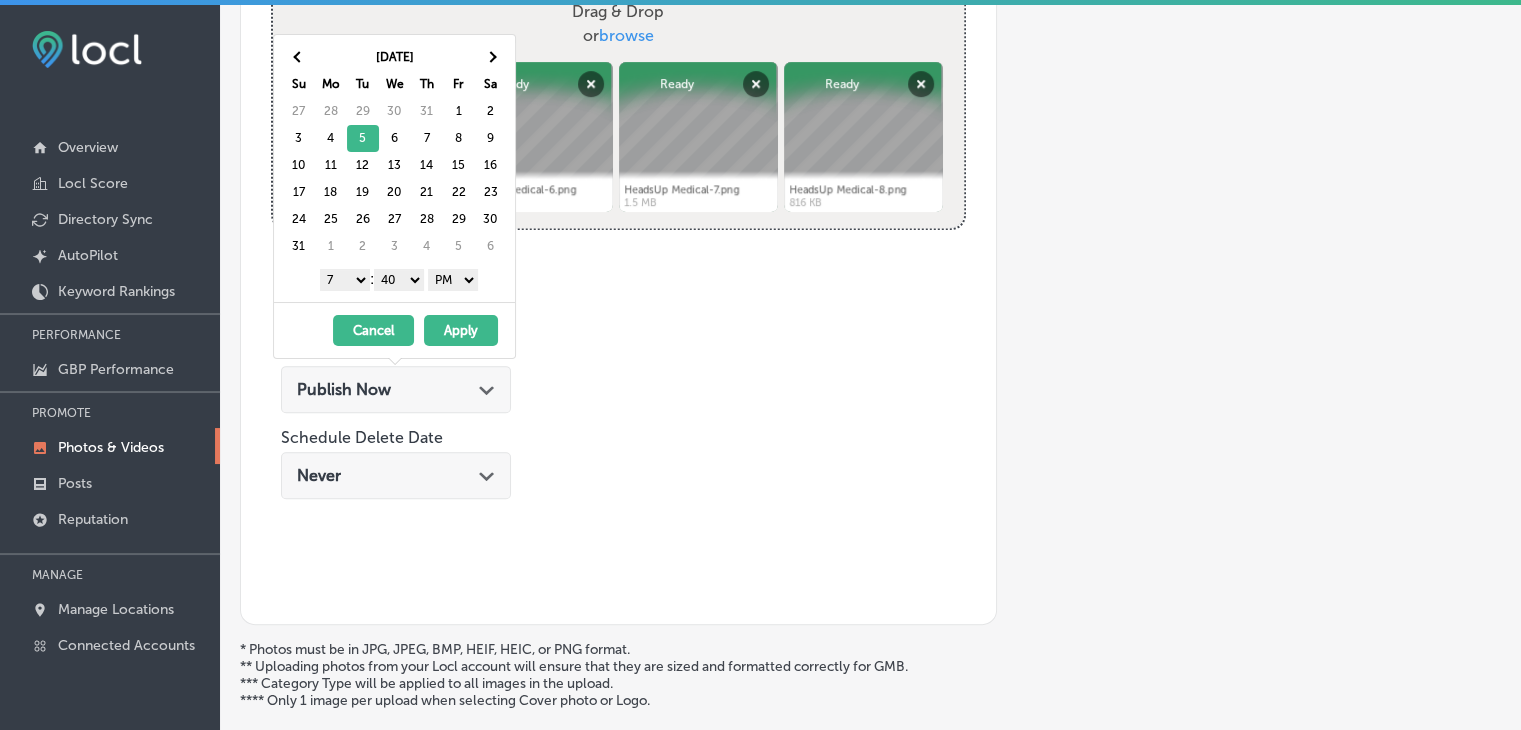 click on "00 10 20 30 40 50" at bounding box center [399, 280] 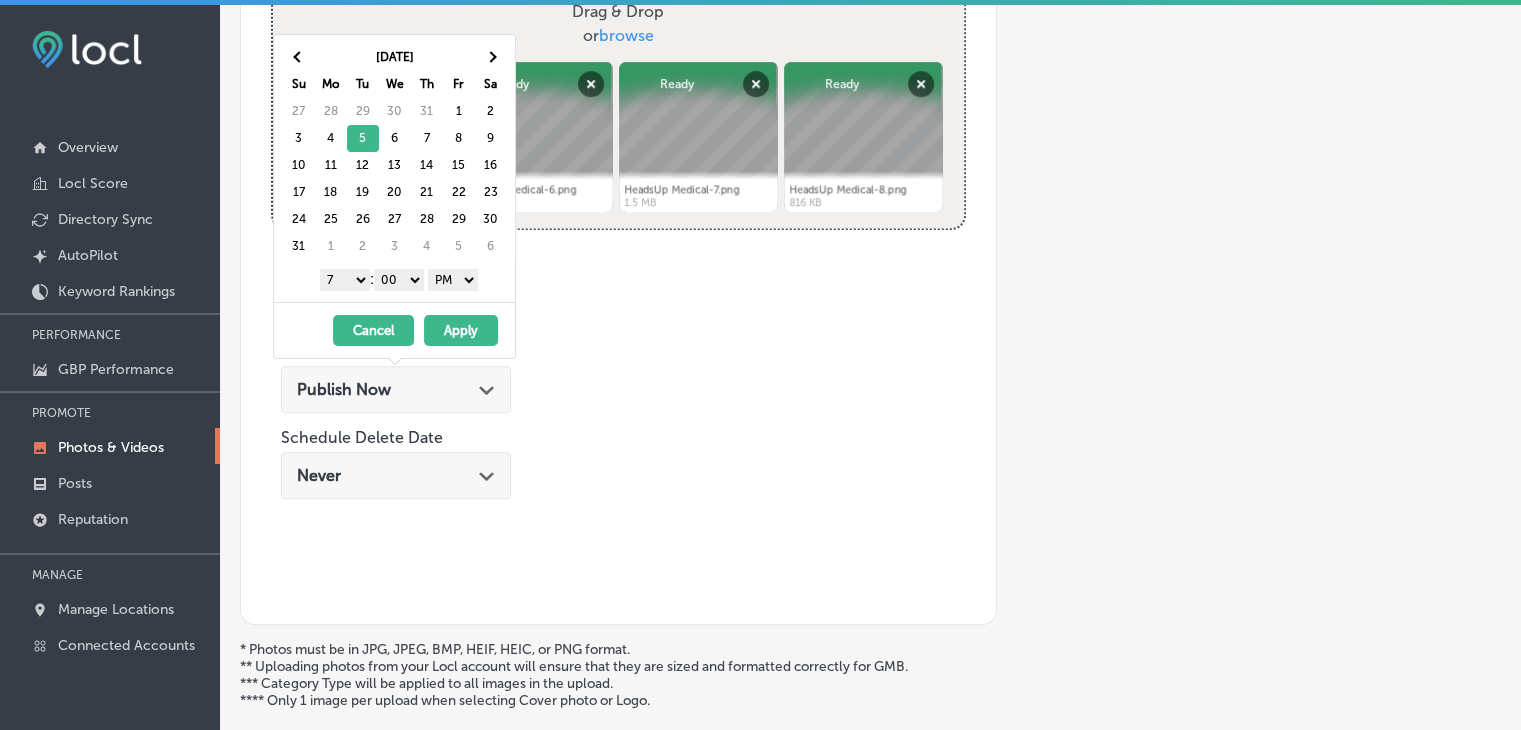 click on "AM PM" at bounding box center [453, 280] 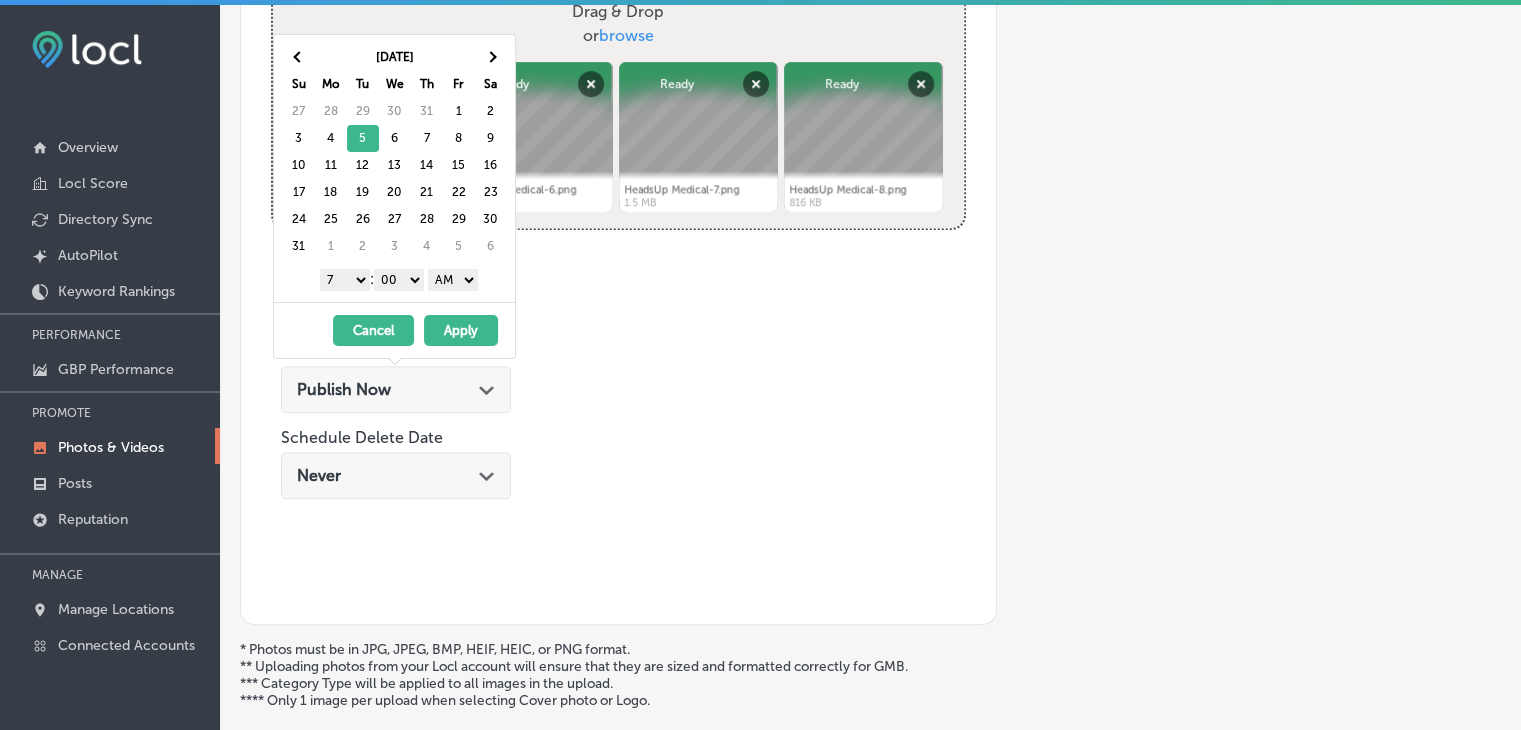 click on "Apply" at bounding box center (461, 330) 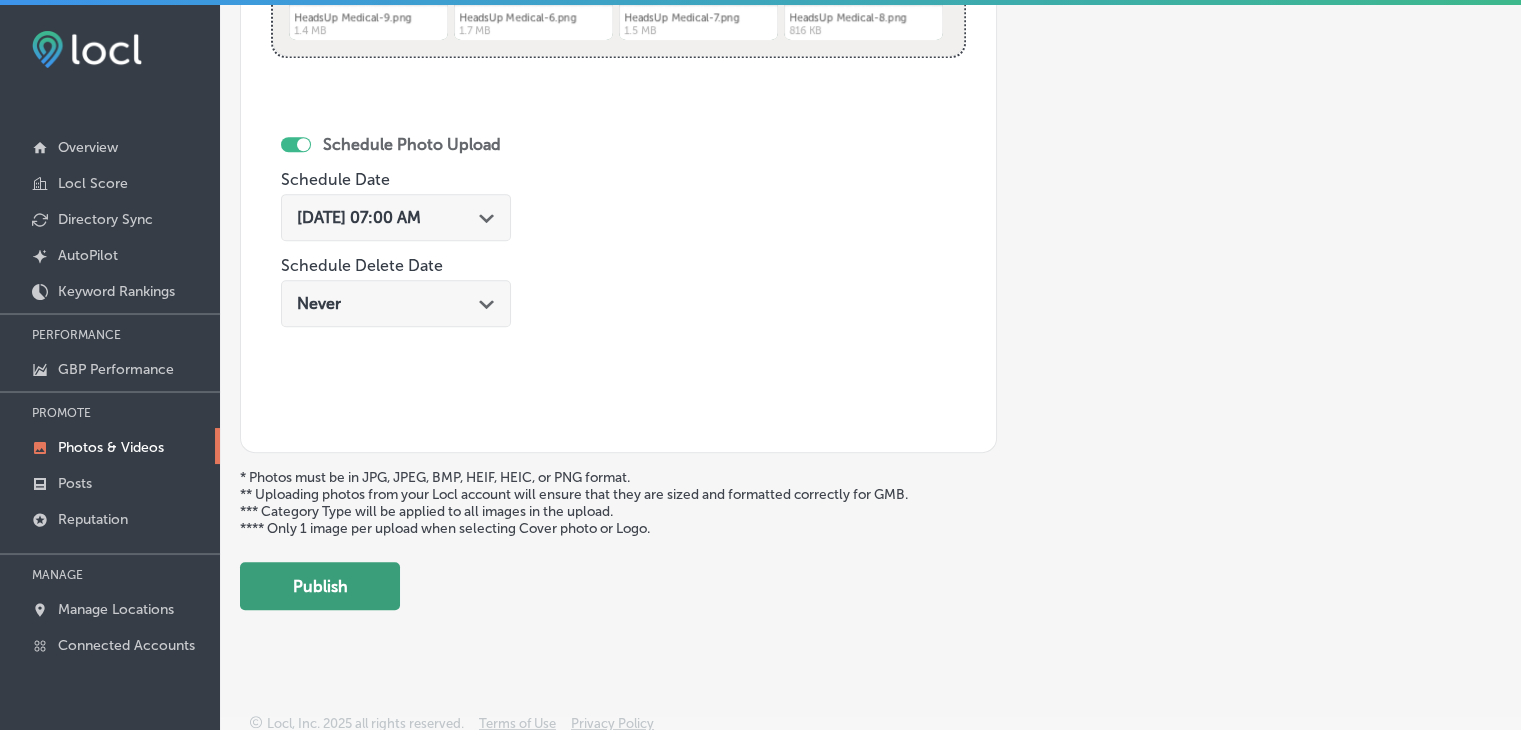 click on "Publish" at bounding box center (320, 586) 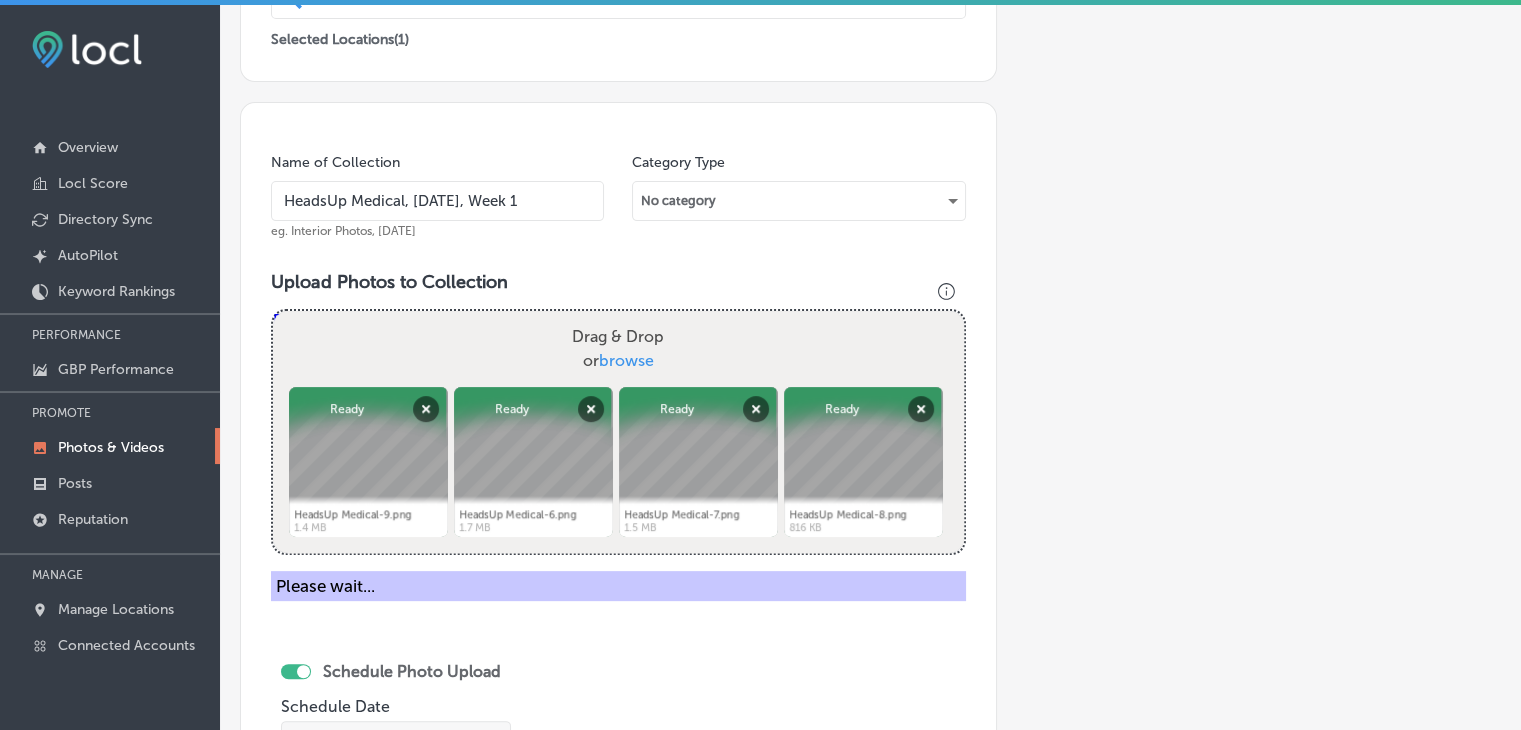scroll, scrollTop: 472, scrollLeft: 0, axis: vertical 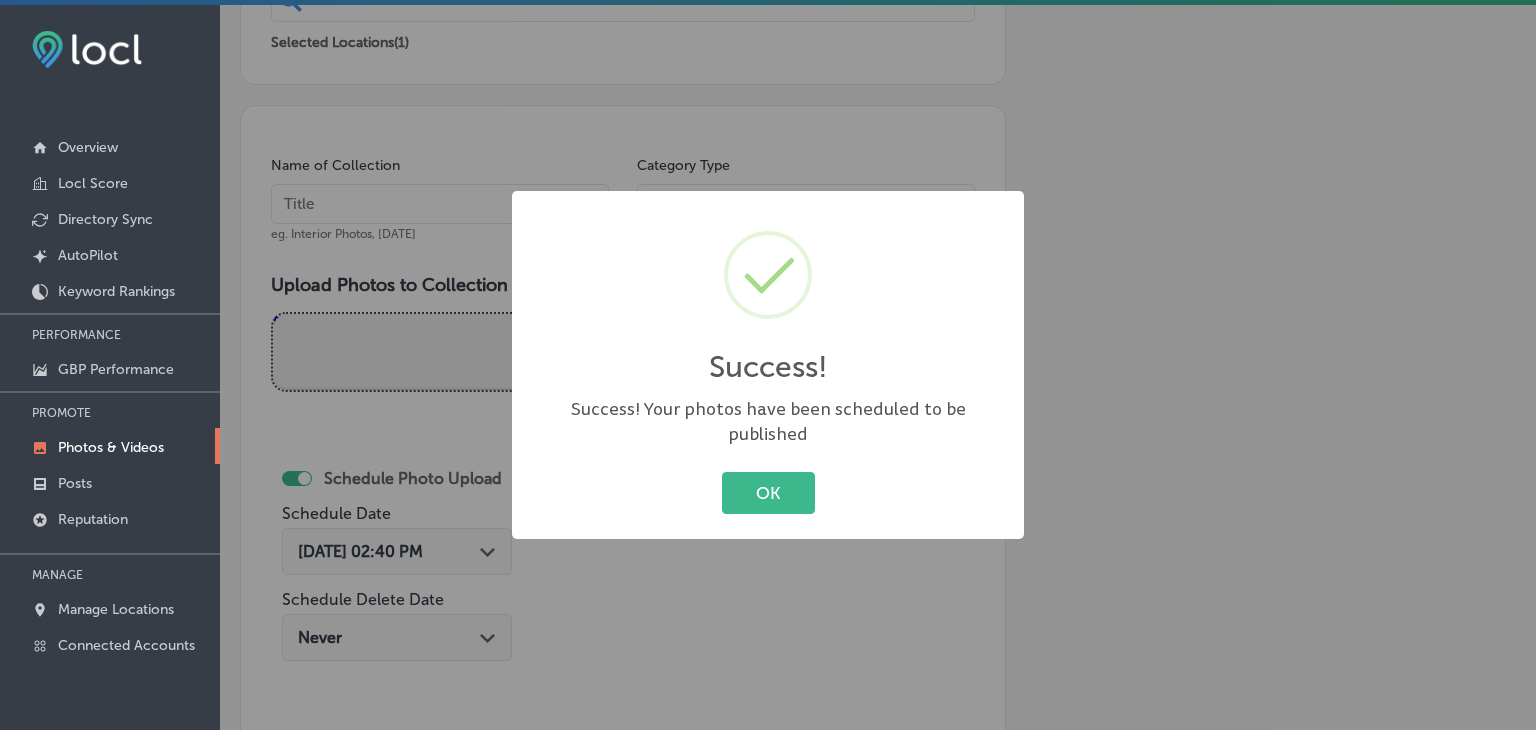 click on "Success! × Success! Your photos have been scheduled to be published OK Cancel" at bounding box center (768, 365) 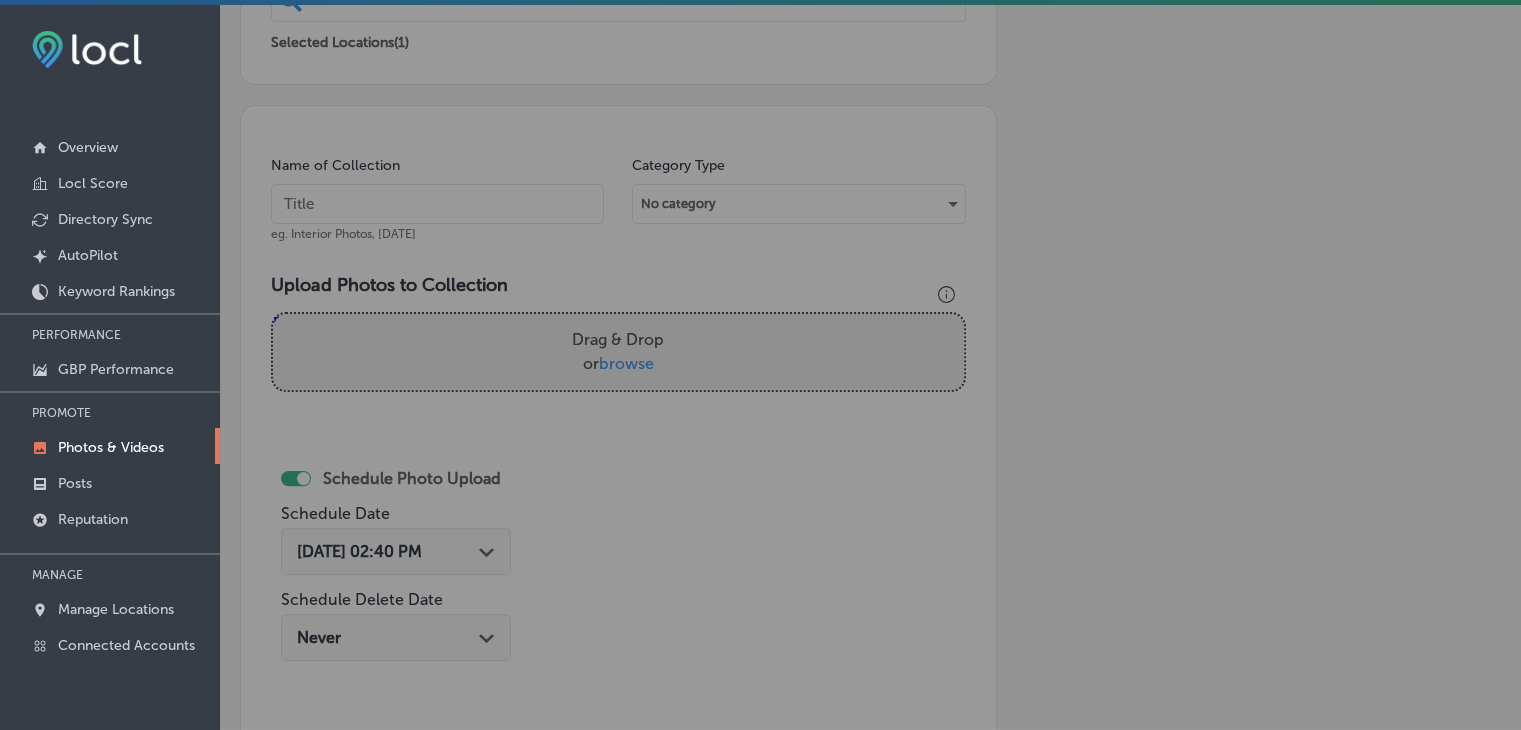 click at bounding box center [437, 204] 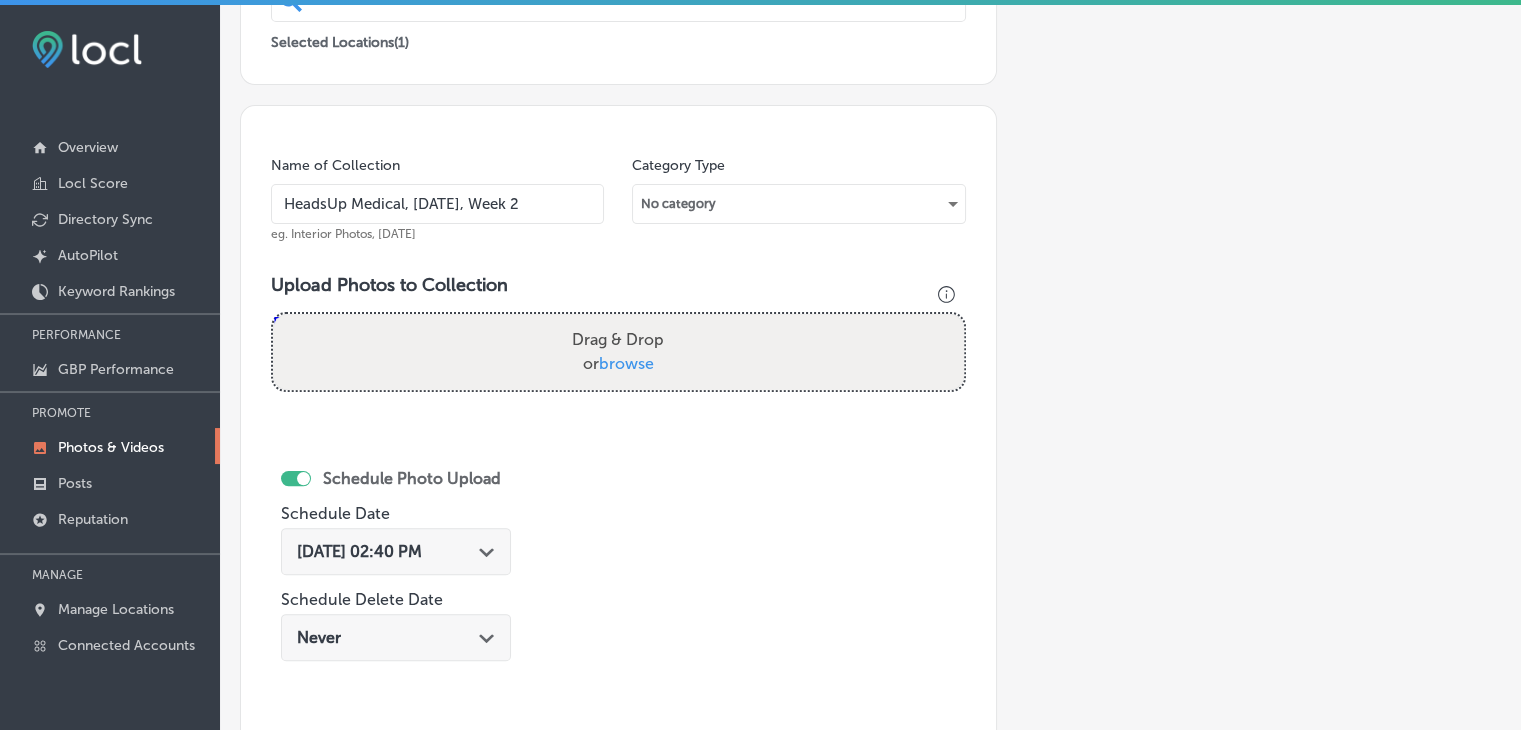 type on "HeadsUp Medical, [DATE], Week 2" 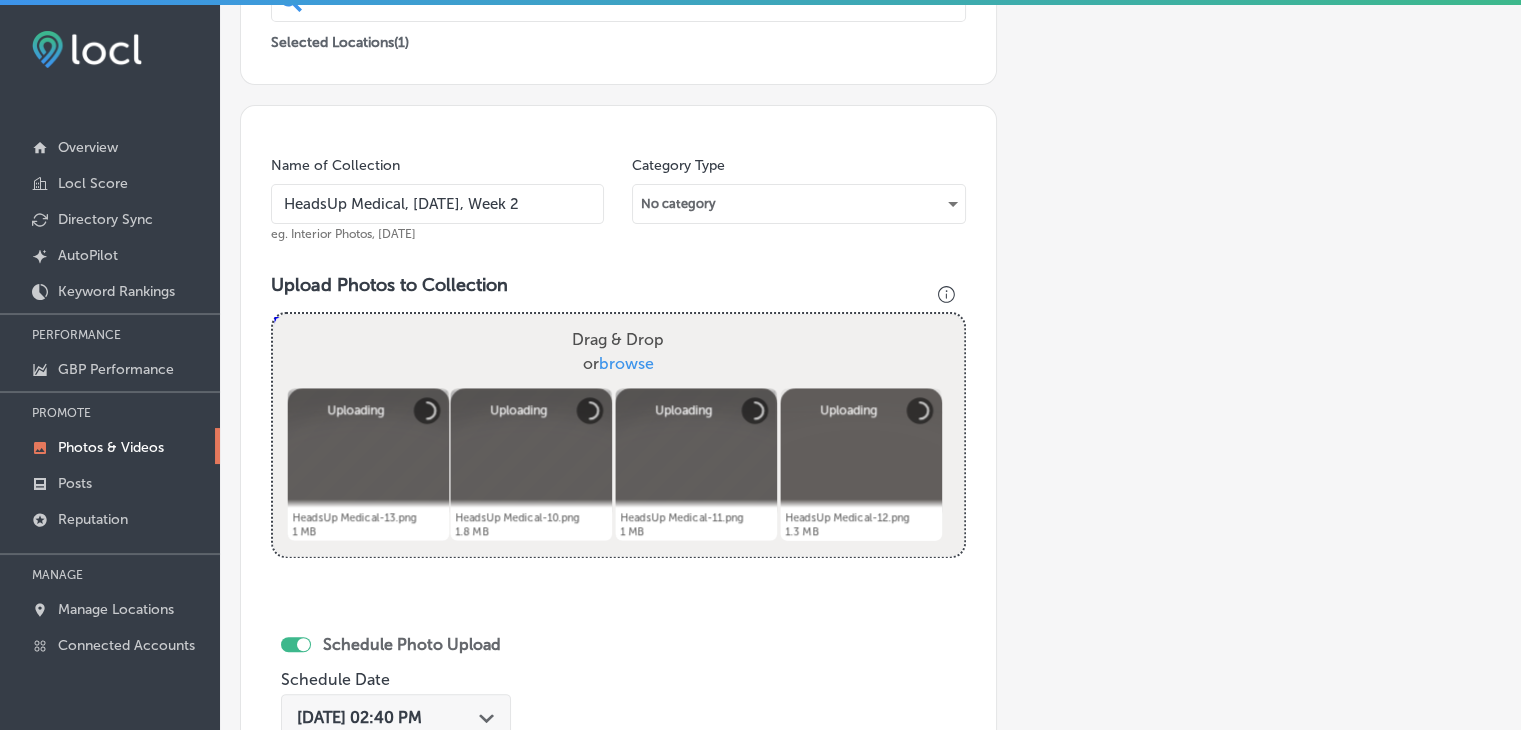 scroll, scrollTop: 672, scrollLeft: 0, axis: vertical 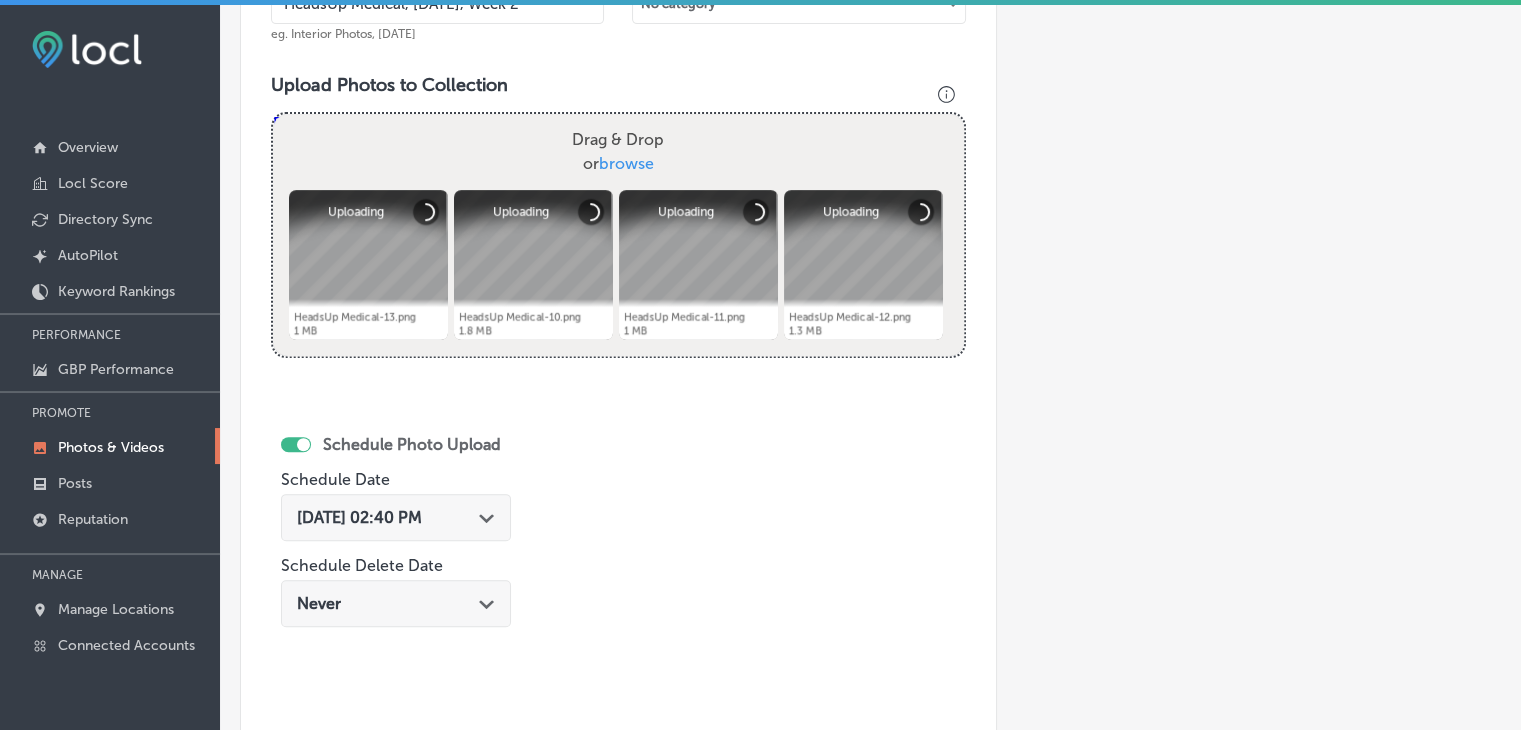 click on "[DATE] 02:40 PM
Path
Created with Sketch." at bounding box center [396, 517] 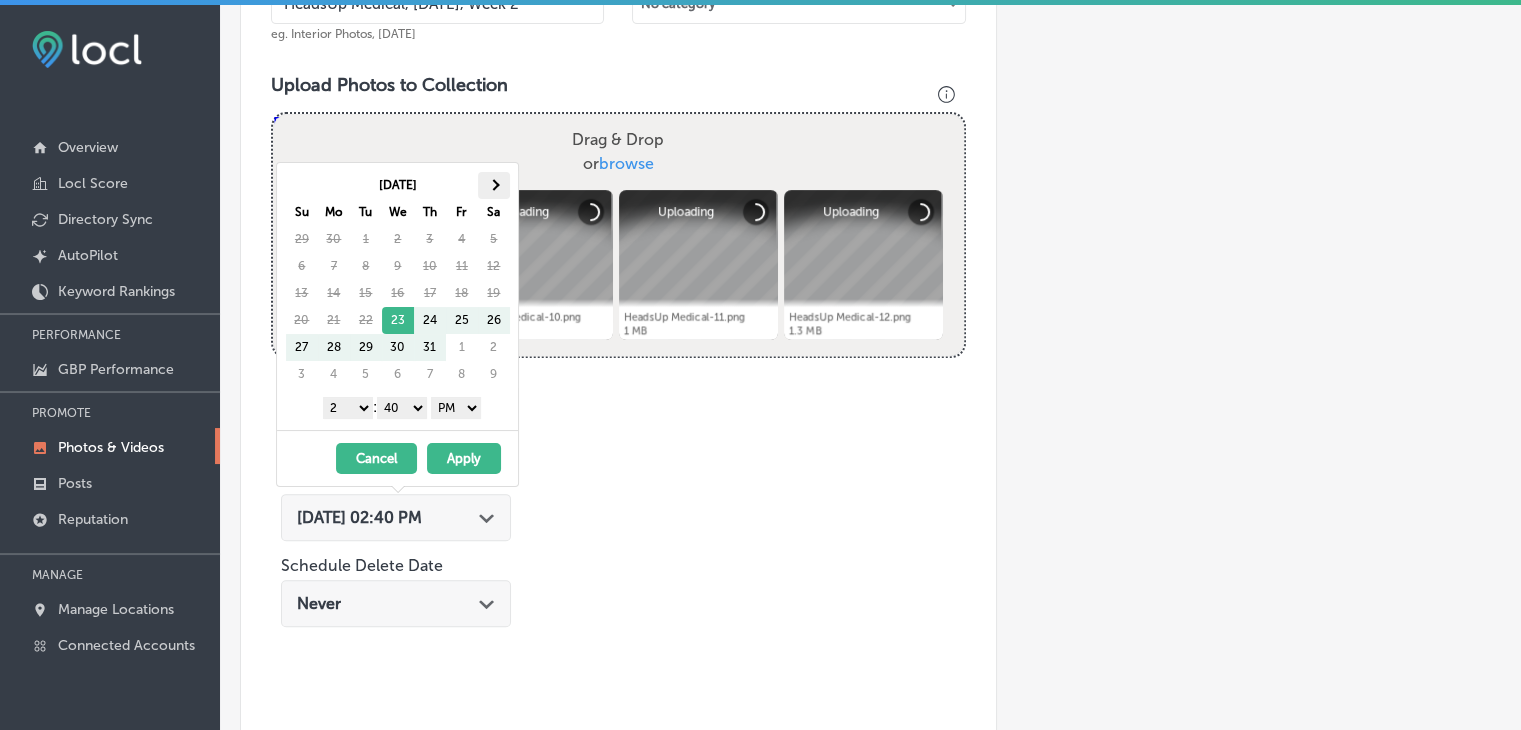 click at bounding box center (494, 185) 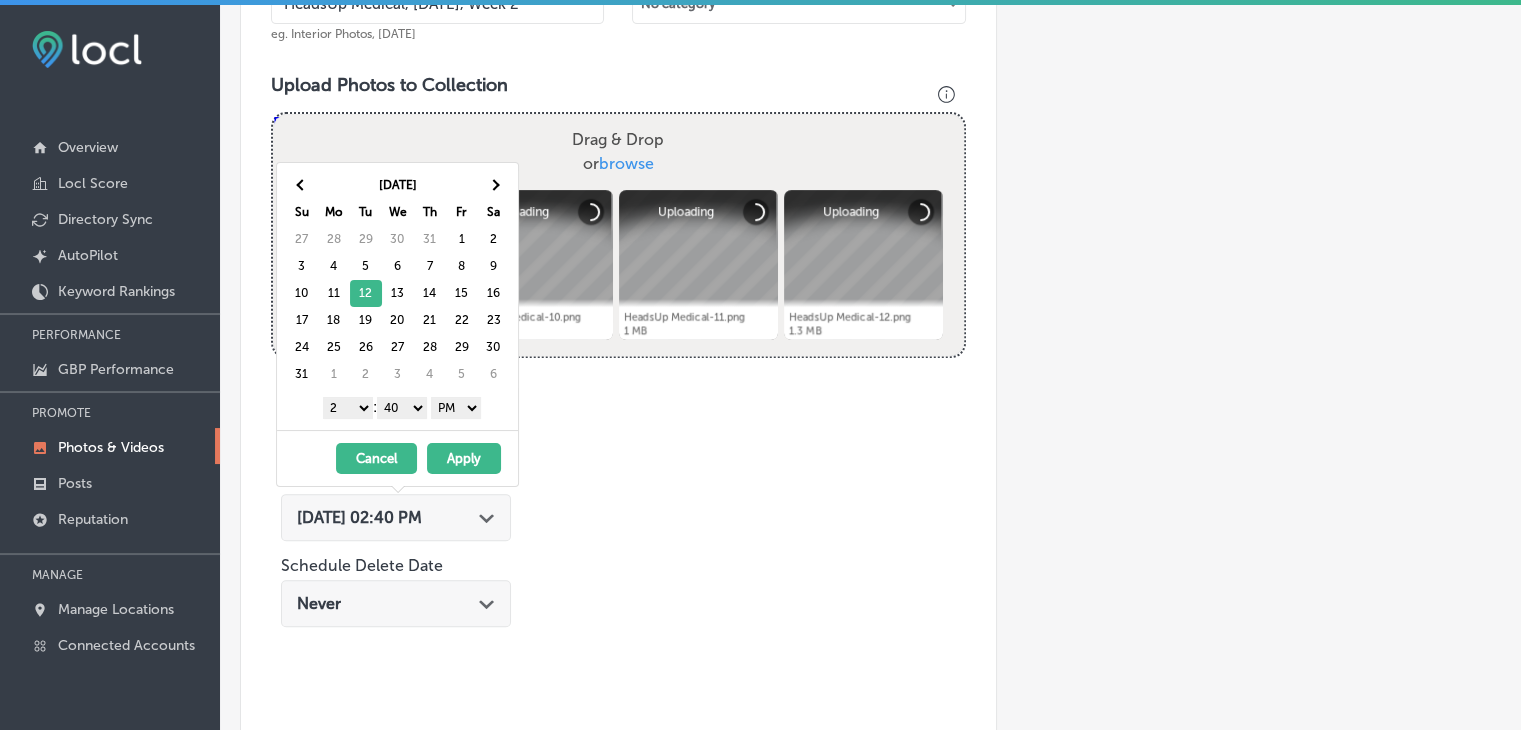 click on "1 2 3 4 5 6 7 8 9 10 11 12" at bounding box center (348, 408) 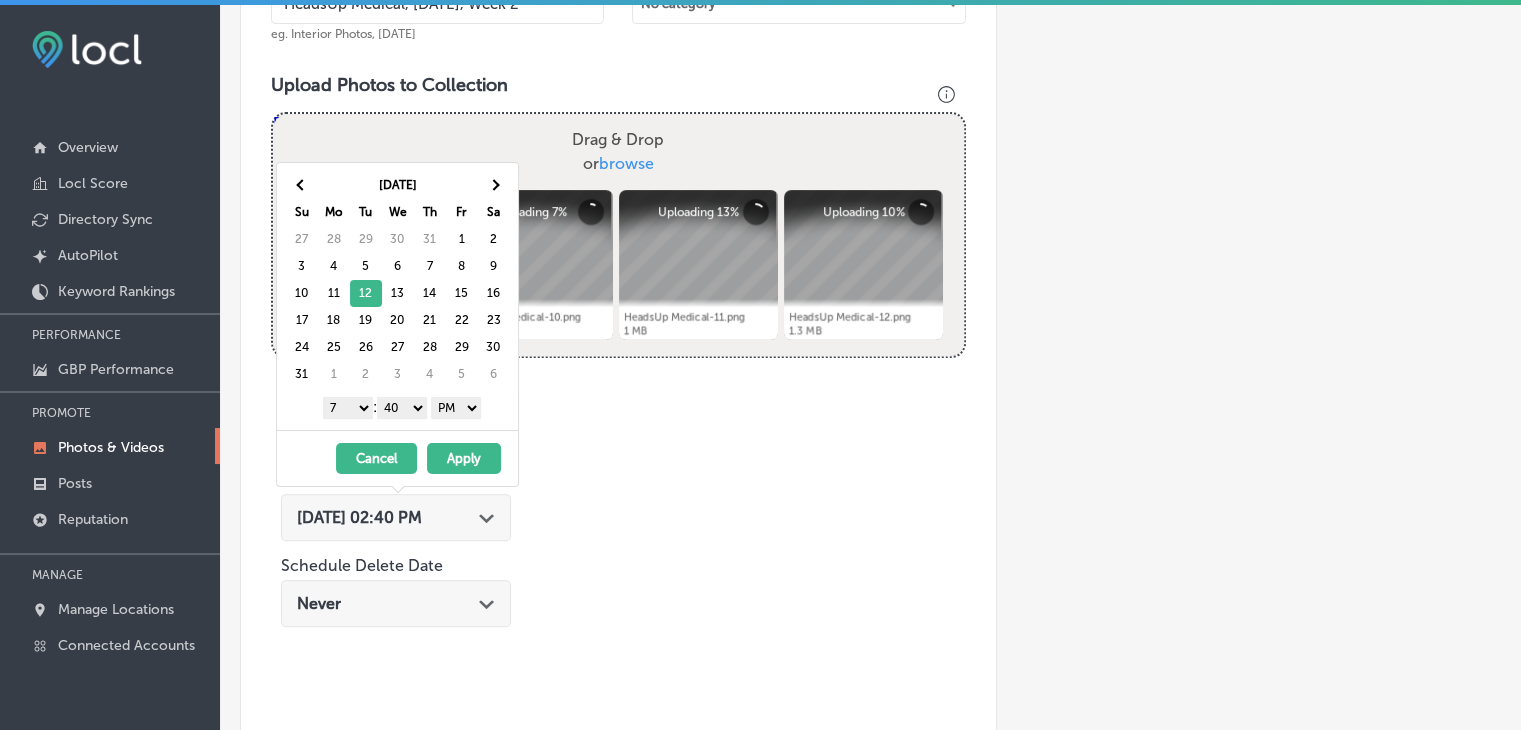 drag, startPoint x: 406, startPoint y: 403, endPoint x: 406, endPoint y: 414, distance: 11 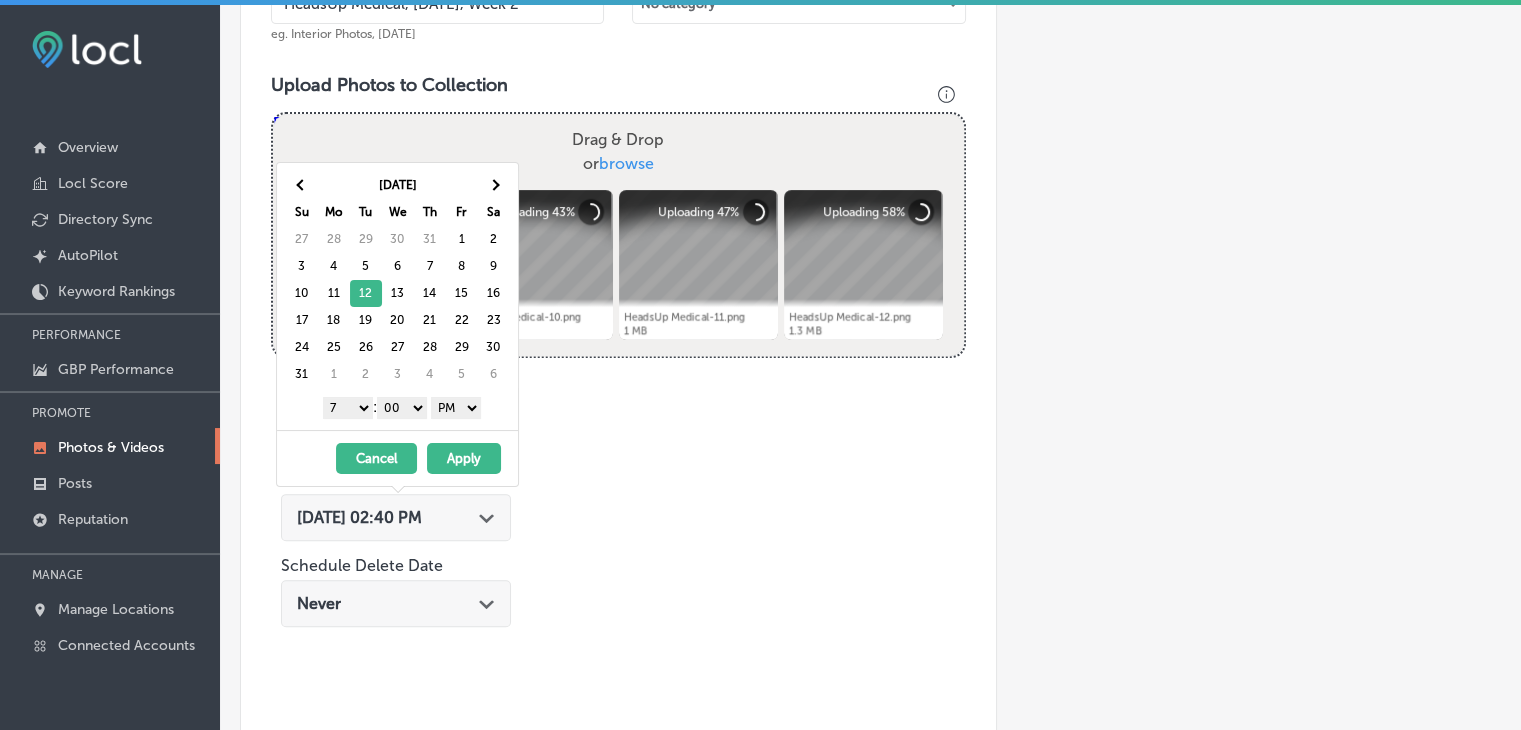 click on "AM PM" at bounding box center [456, 408] 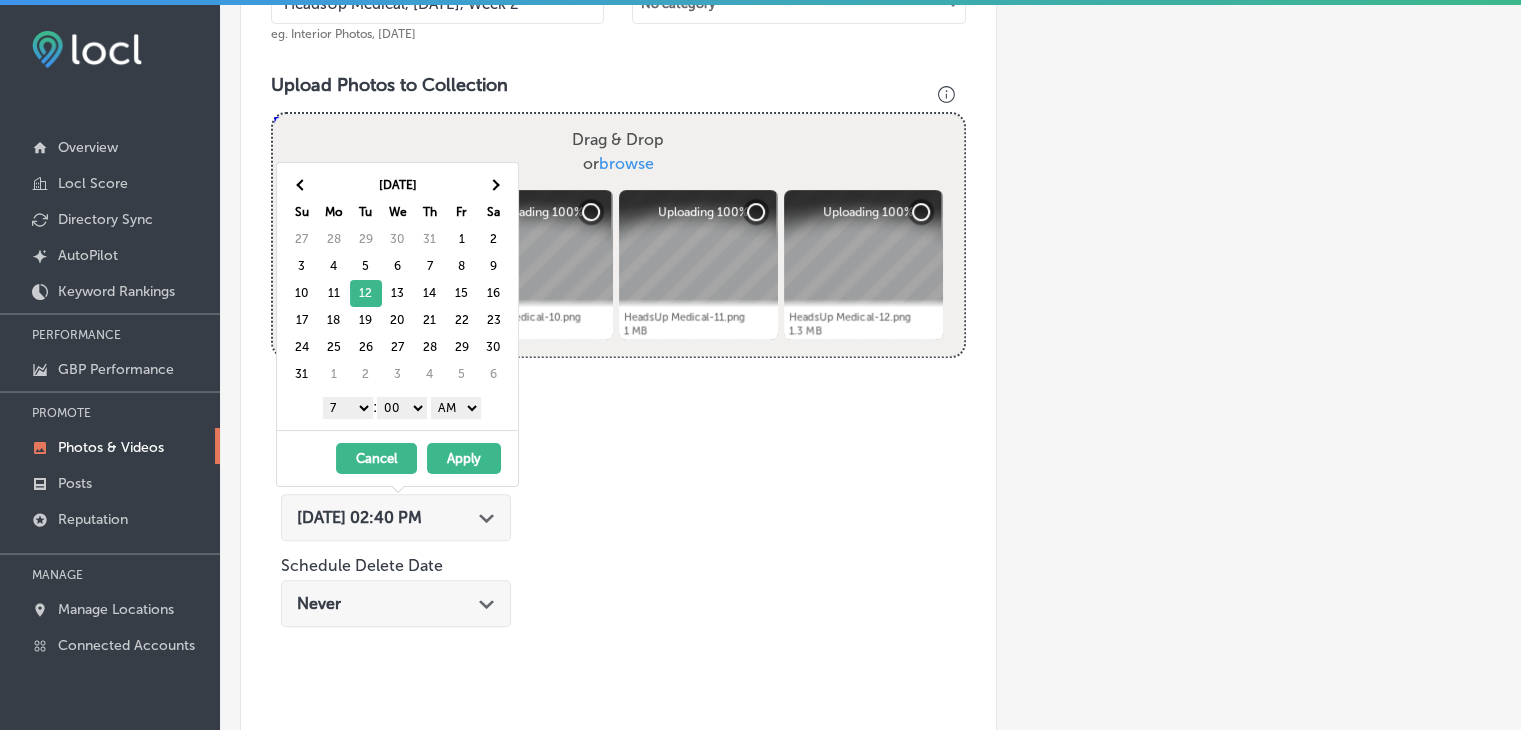 click on "Apply" at bounding box center [464, 458] 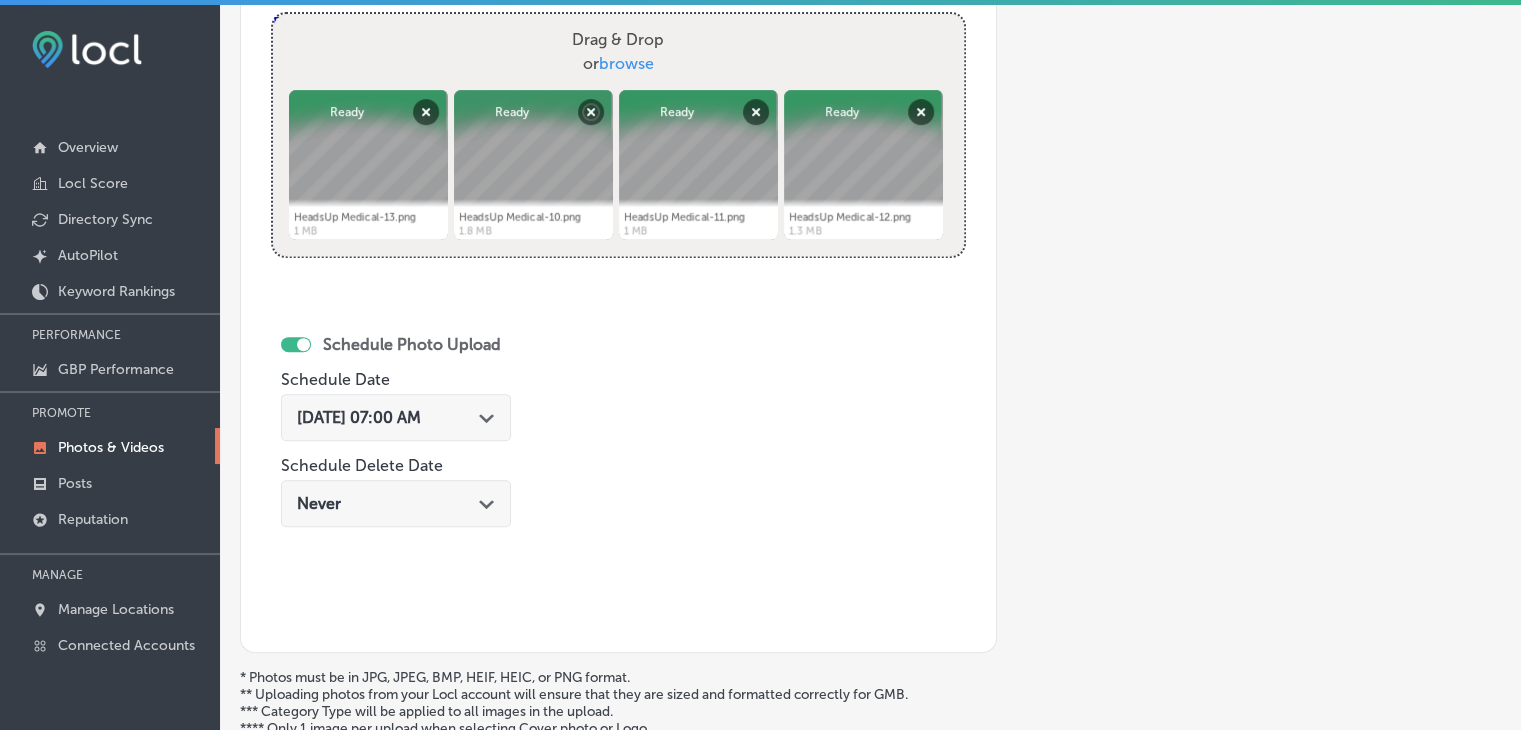 scroll, scrollTop: 972, scrollLeft: 0, axis: vertical 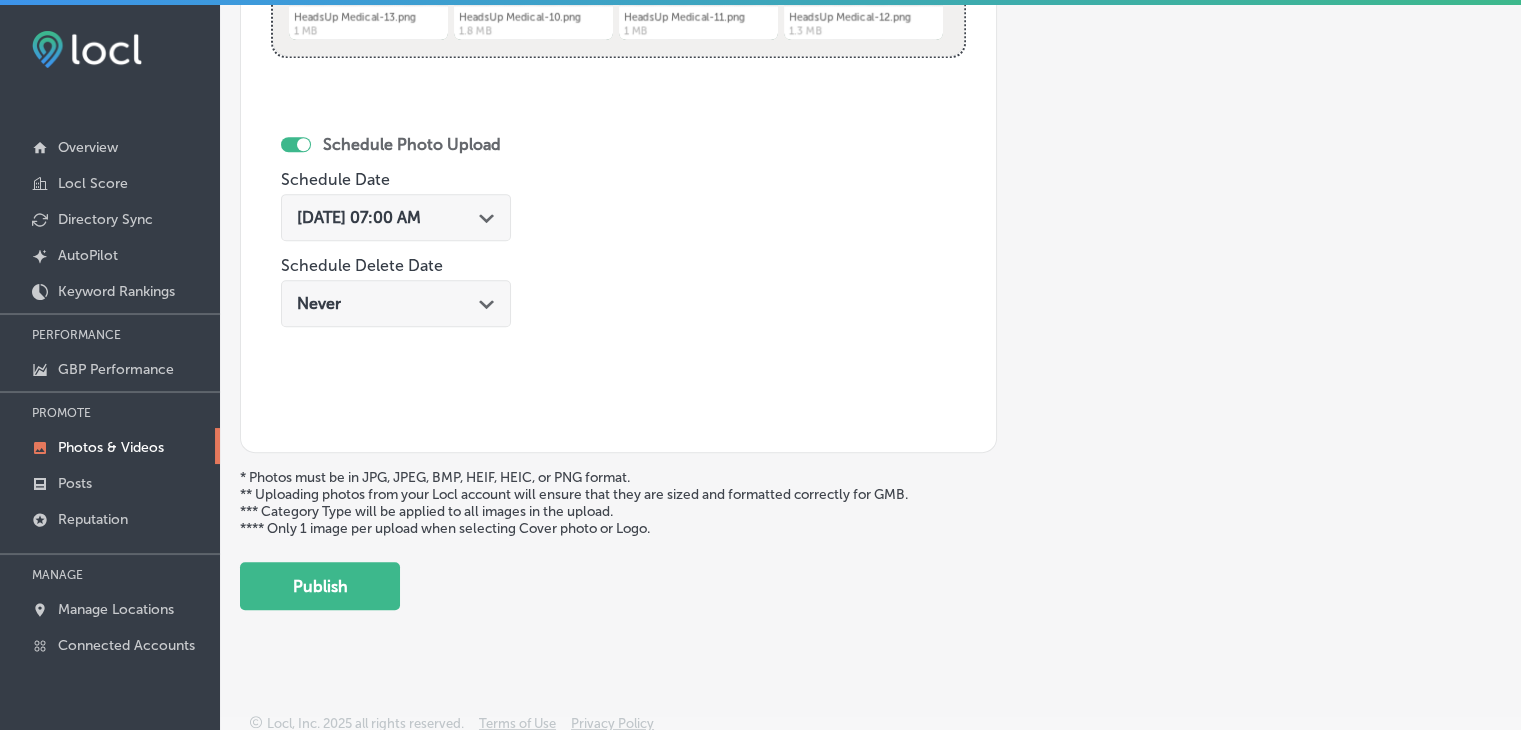 drag, startPoint x: 371, startPoint y: 630, endPoint x: 369, endPoint y: 605, distance: 25.079872 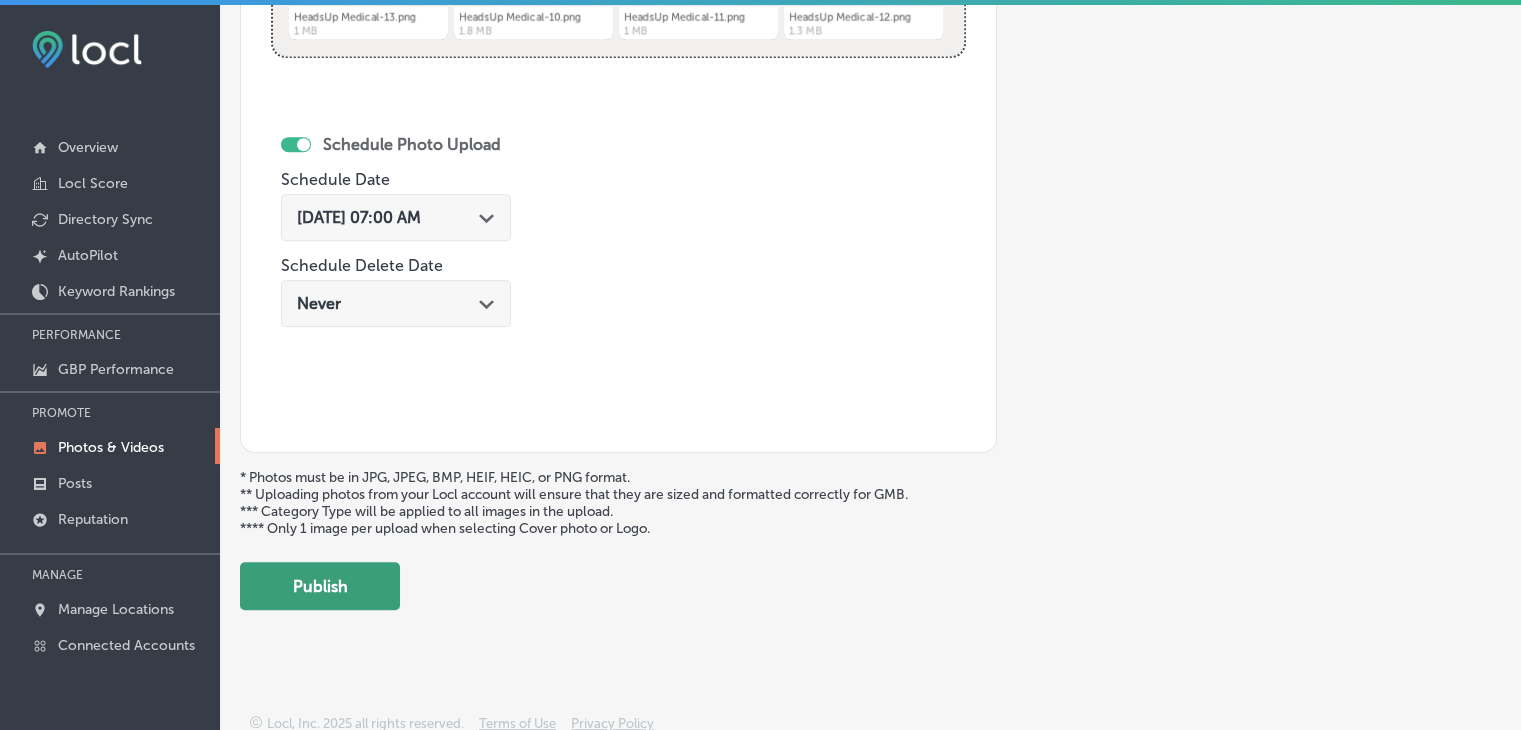 click on "Publish" at bounding box center (320, 586) 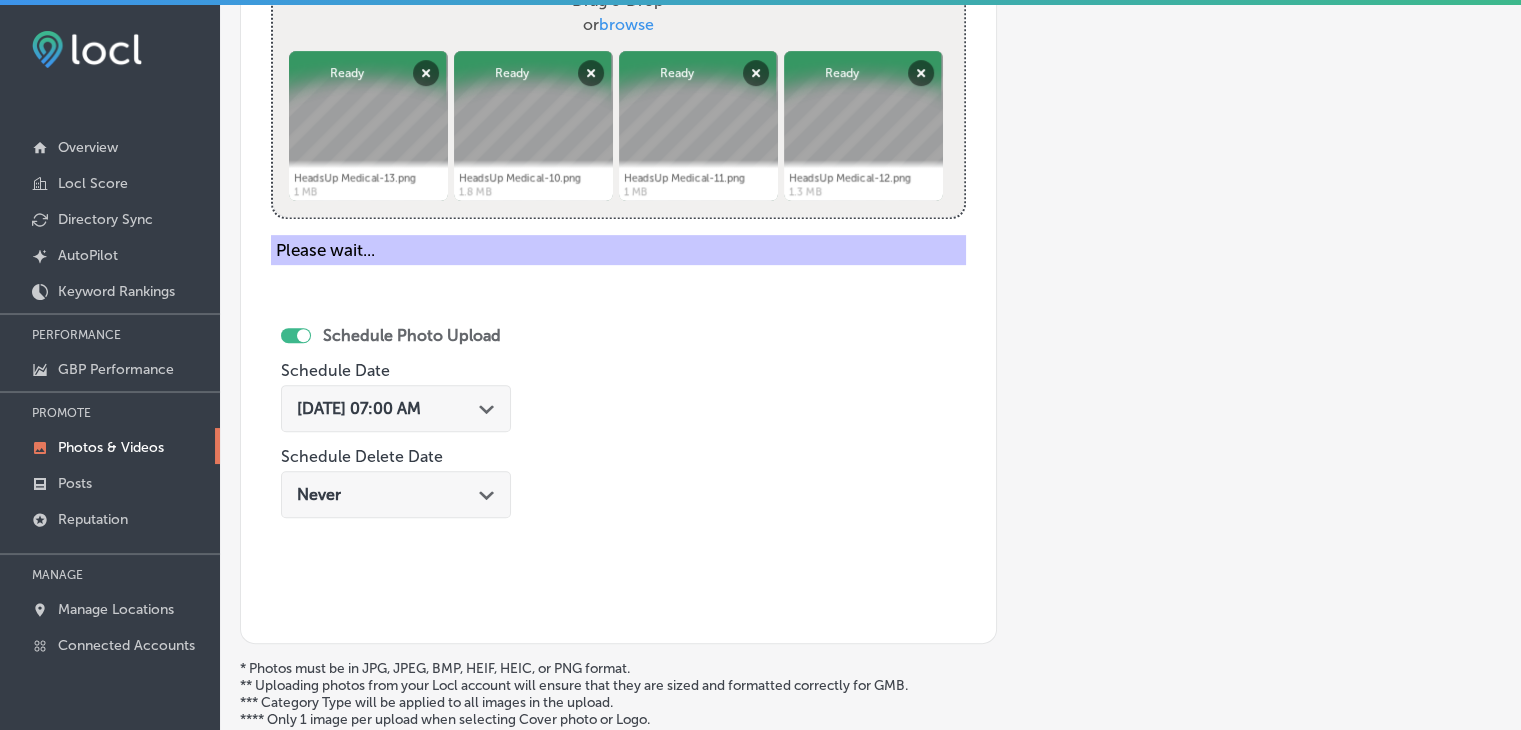 scroll, scrollTop: 572, scrollLeft: 0, axis: vertical 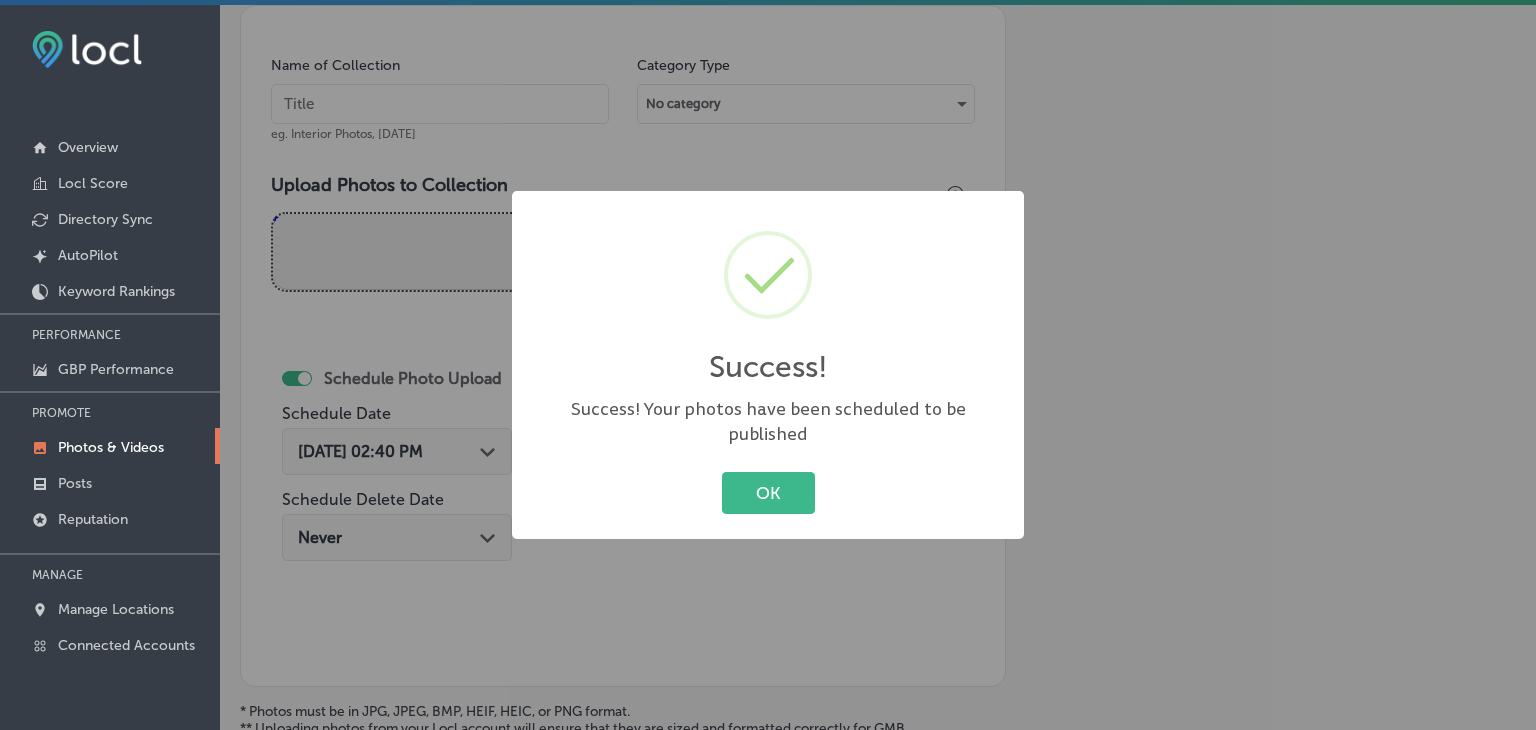 click on "Success! × Success! Your photos have been scheduled to be published OK Cancel" at bounding box center [768, 365] 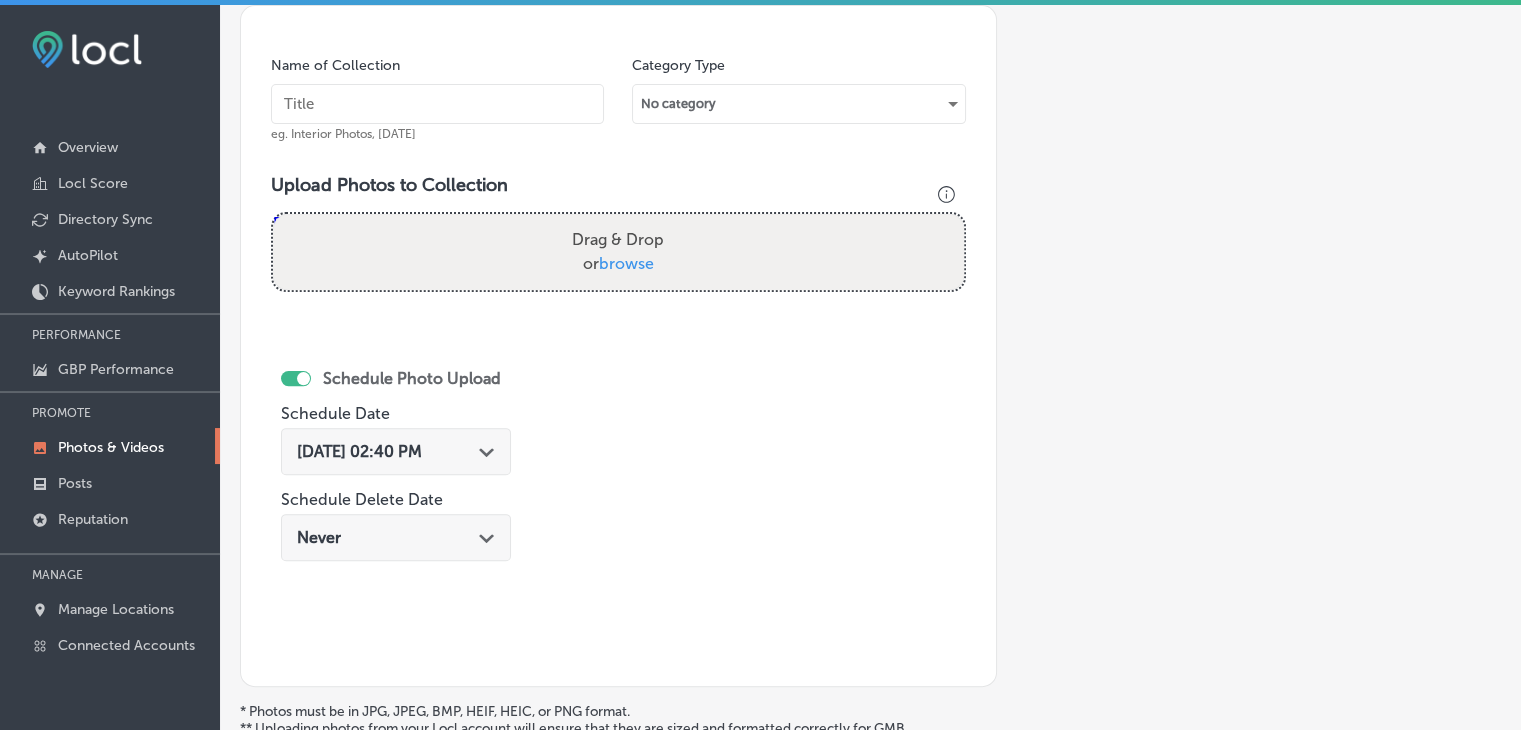 click at bounding box center (437, 104) 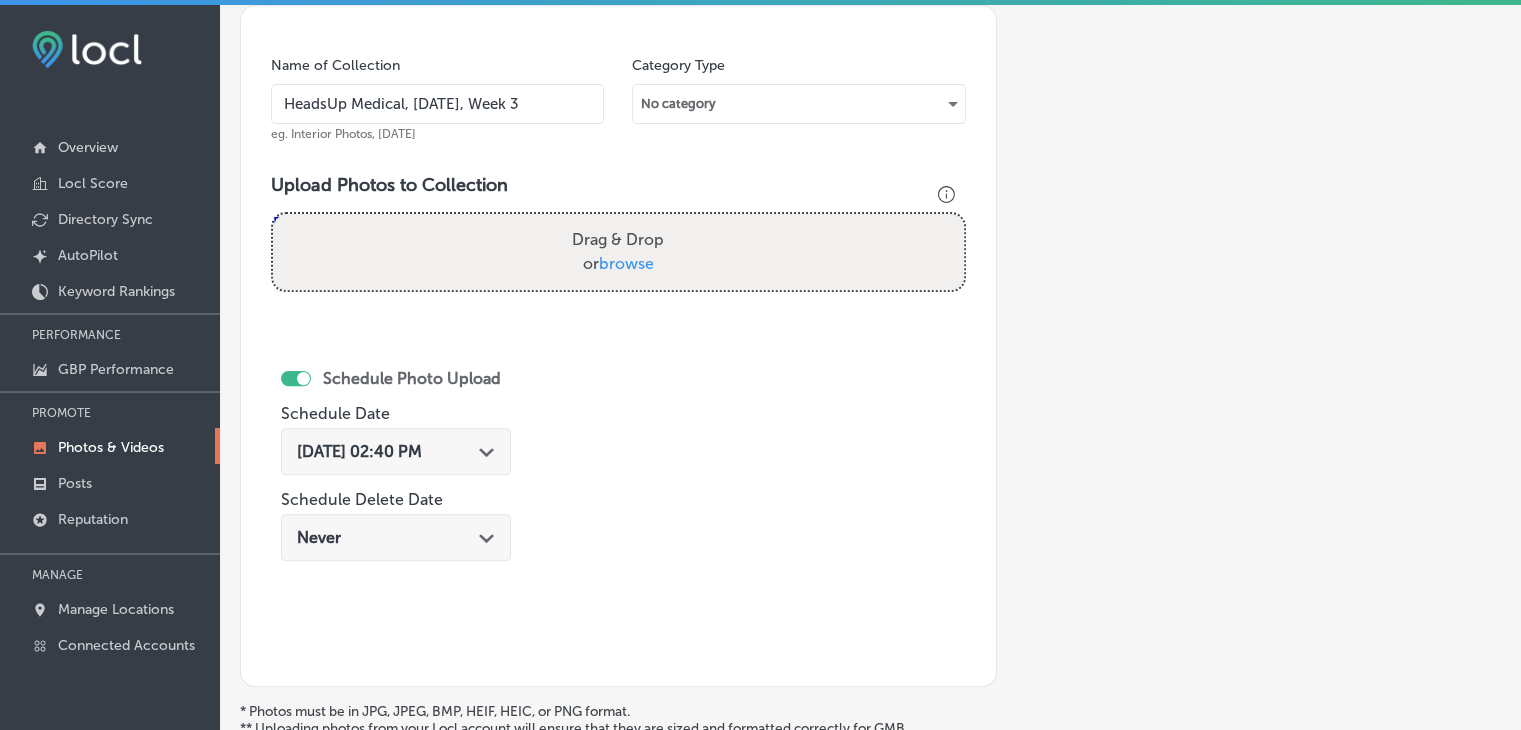 type on "HeadsUp Medical, [DATE], Week 3" 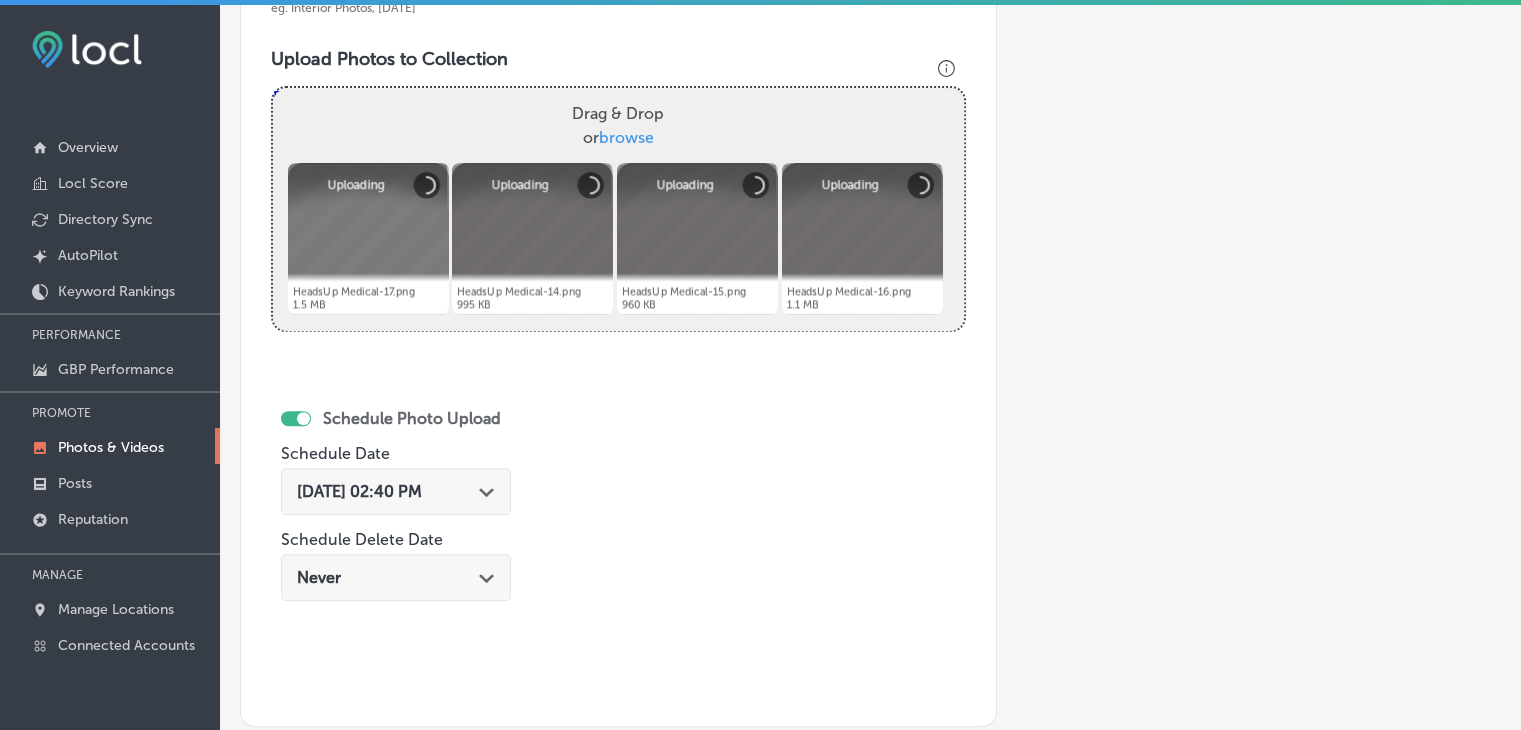 scroll, scrollTop: 772, scrollLeft: 0, axis: vertical 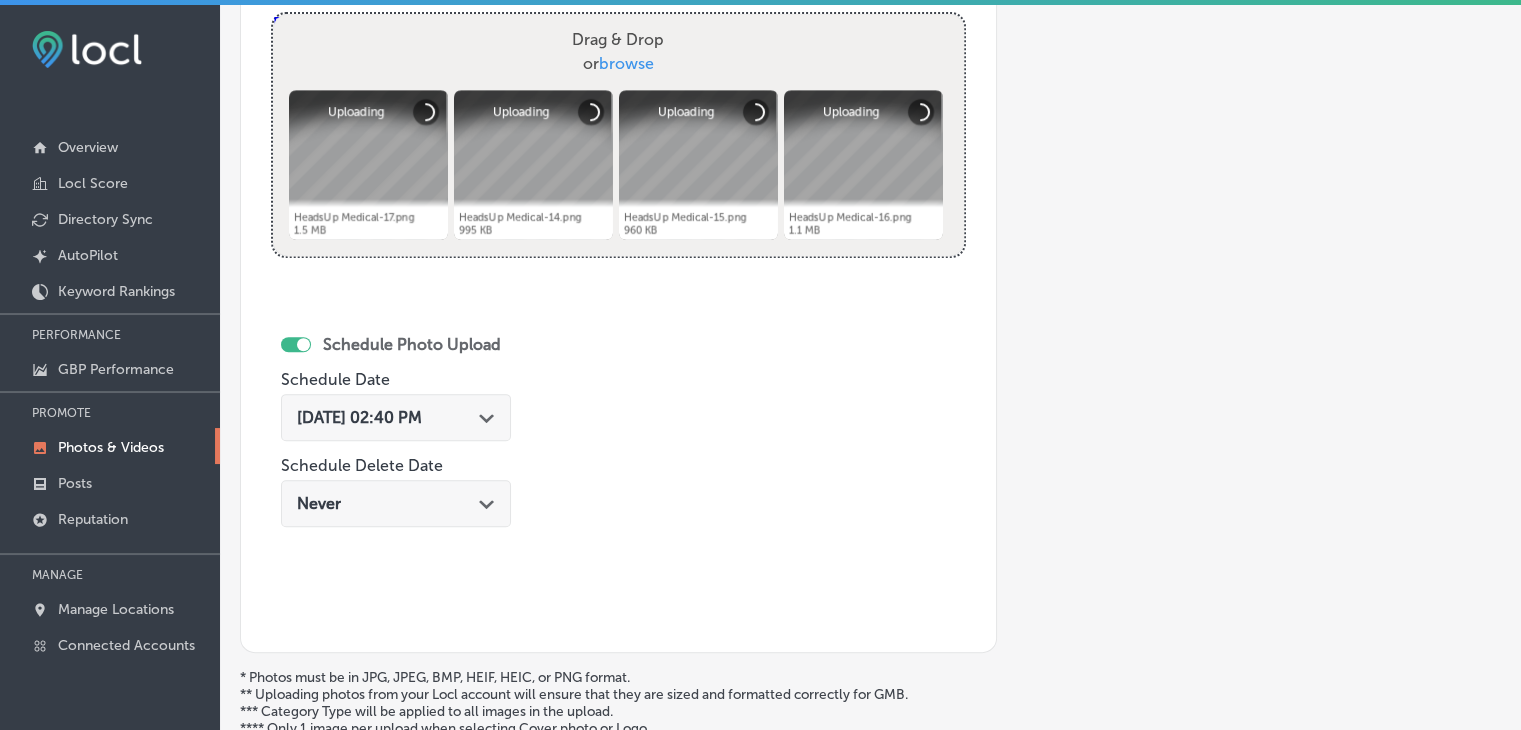 click on "[DATE] 02:40 PM
Path
Created with Sketch." at bounding box center [396, 417] 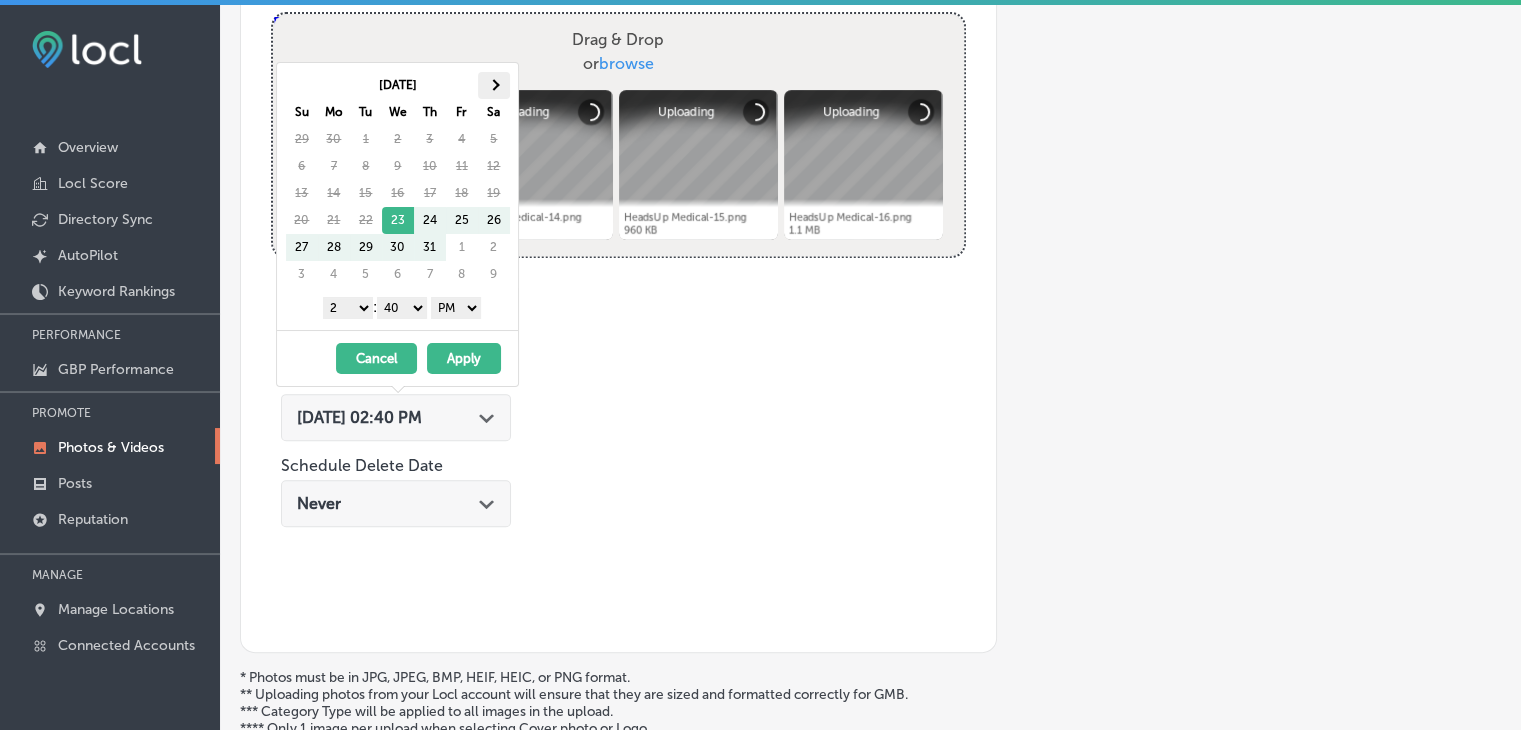 click at bounding box center [494, 85] 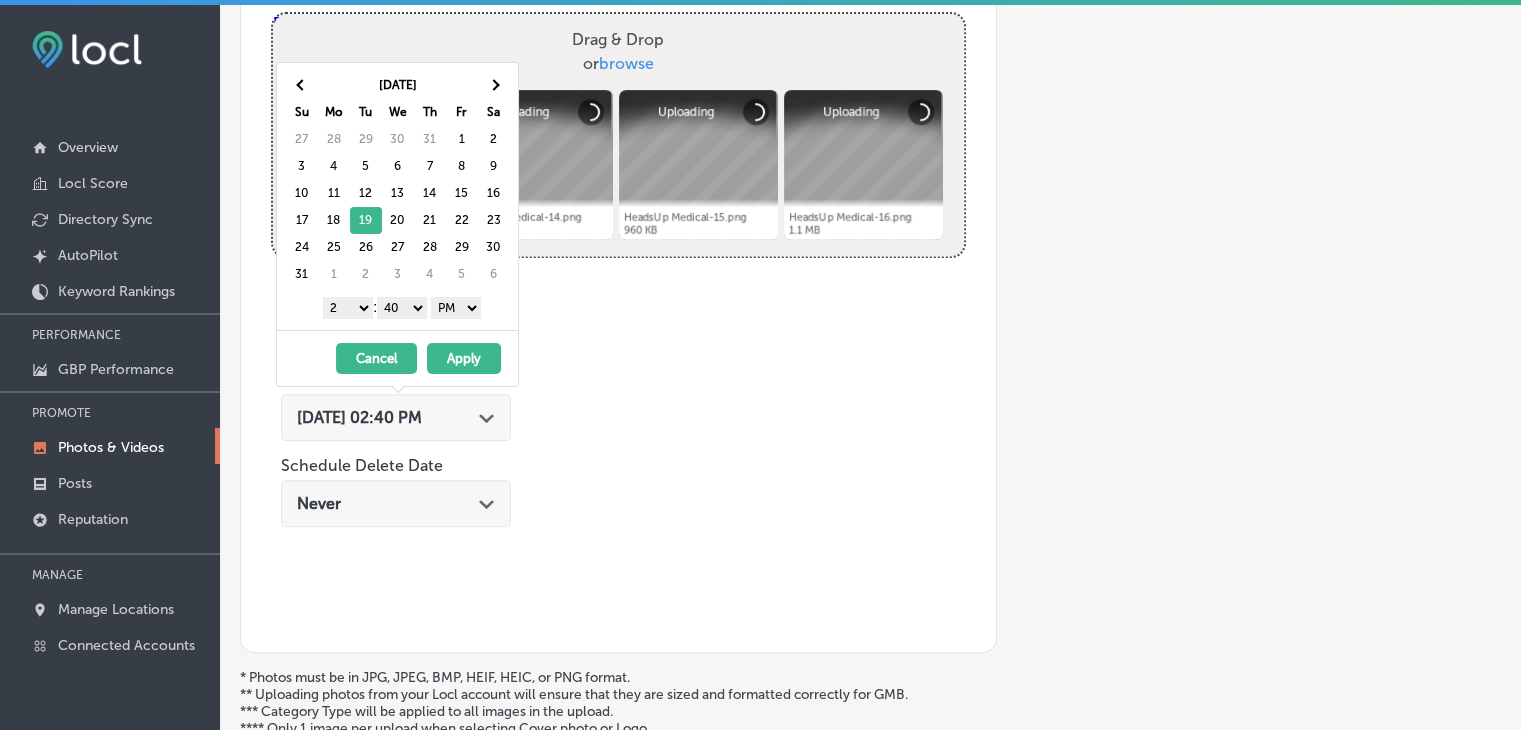 click on "1 2 3 4 5 6 7 8 9 10 11 12" at bounding box center (348, 308) 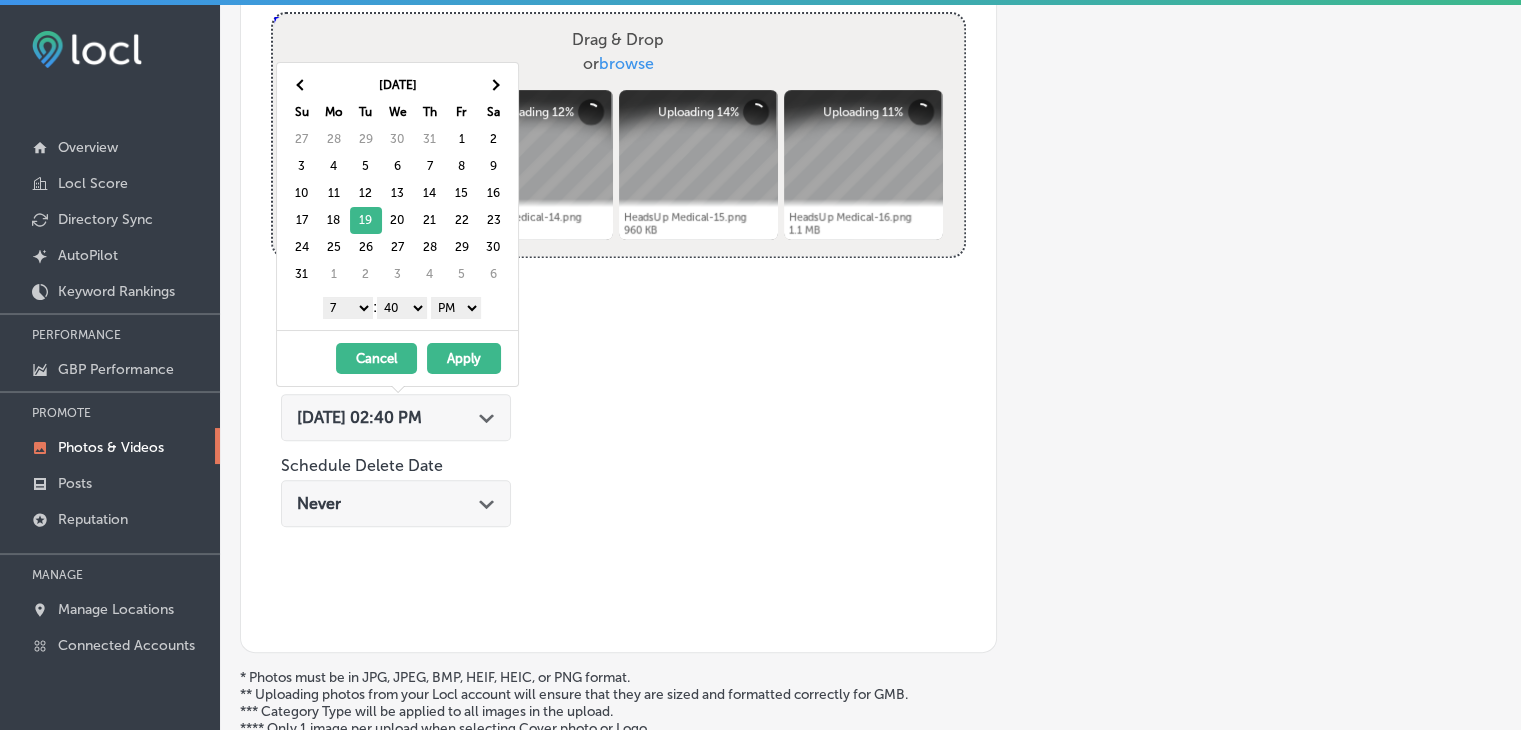 click on "1 2 3 4 5 6 7 8 9 10 11 12  :  00 10 20 30 40 50   AM PM" at bounding box center [401, 307] 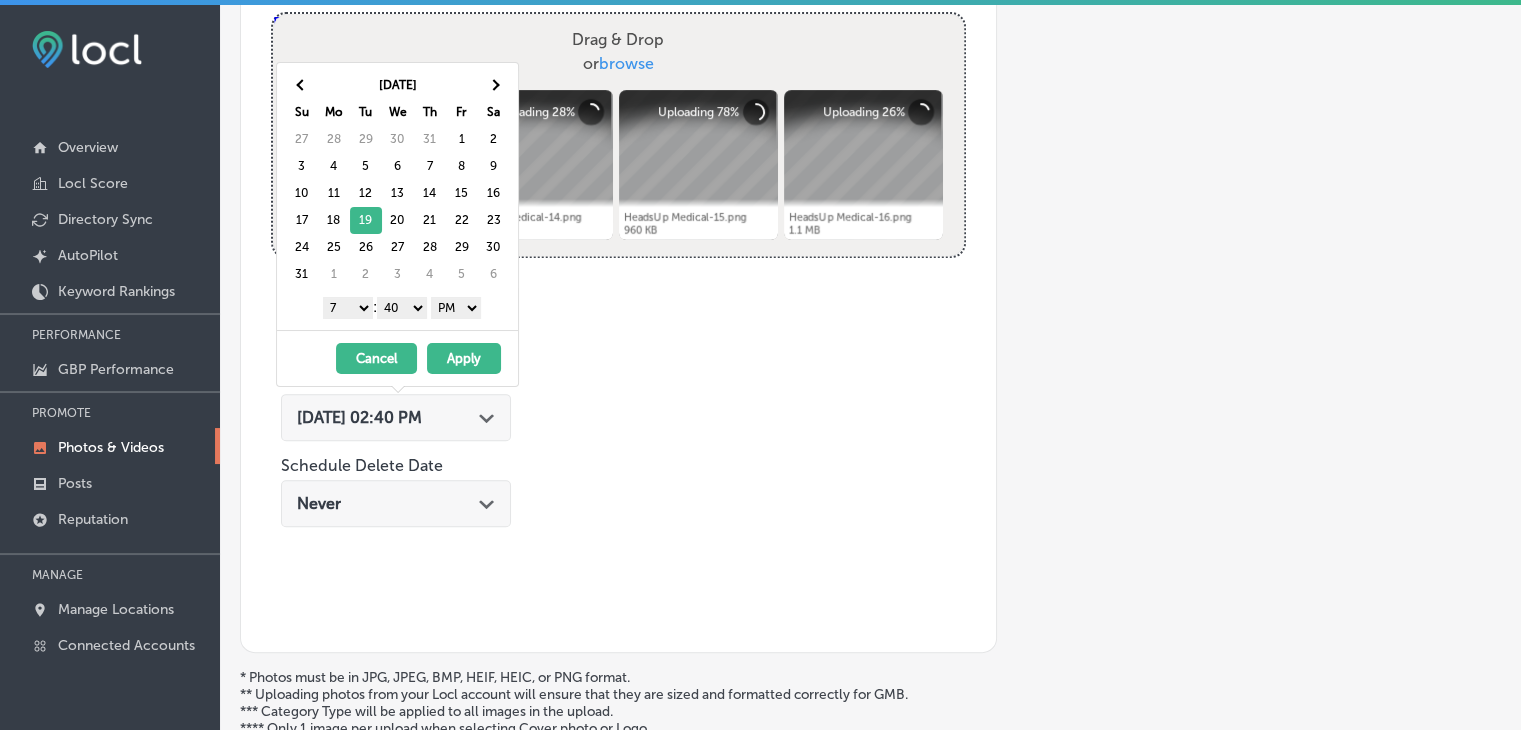 click on "00 10 20 30 40 50" at bounding box center [402, 308] 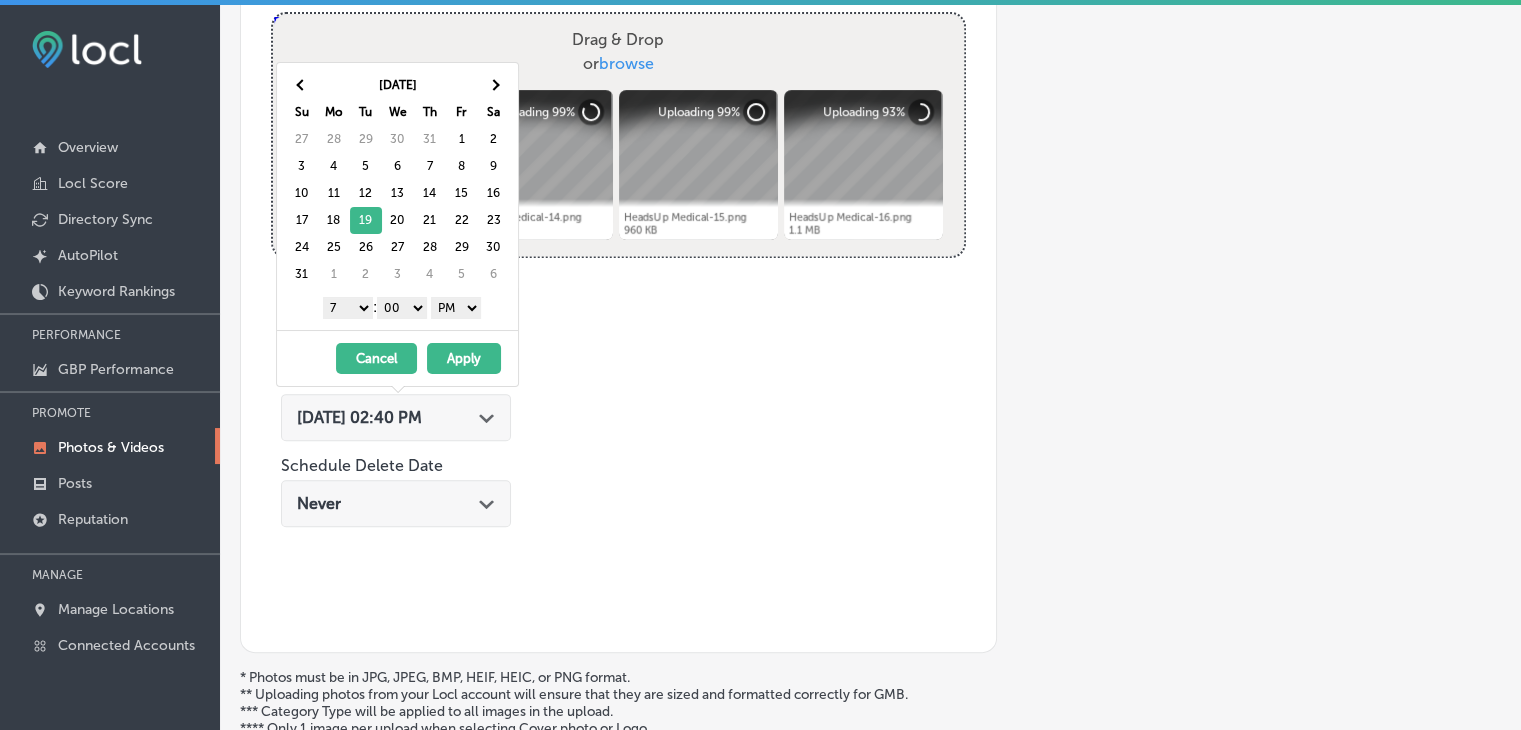 drag, startPoint x: 429, startPoint y: 318, endPoint x: 441, endPoint y: 311, distance: 13.892444 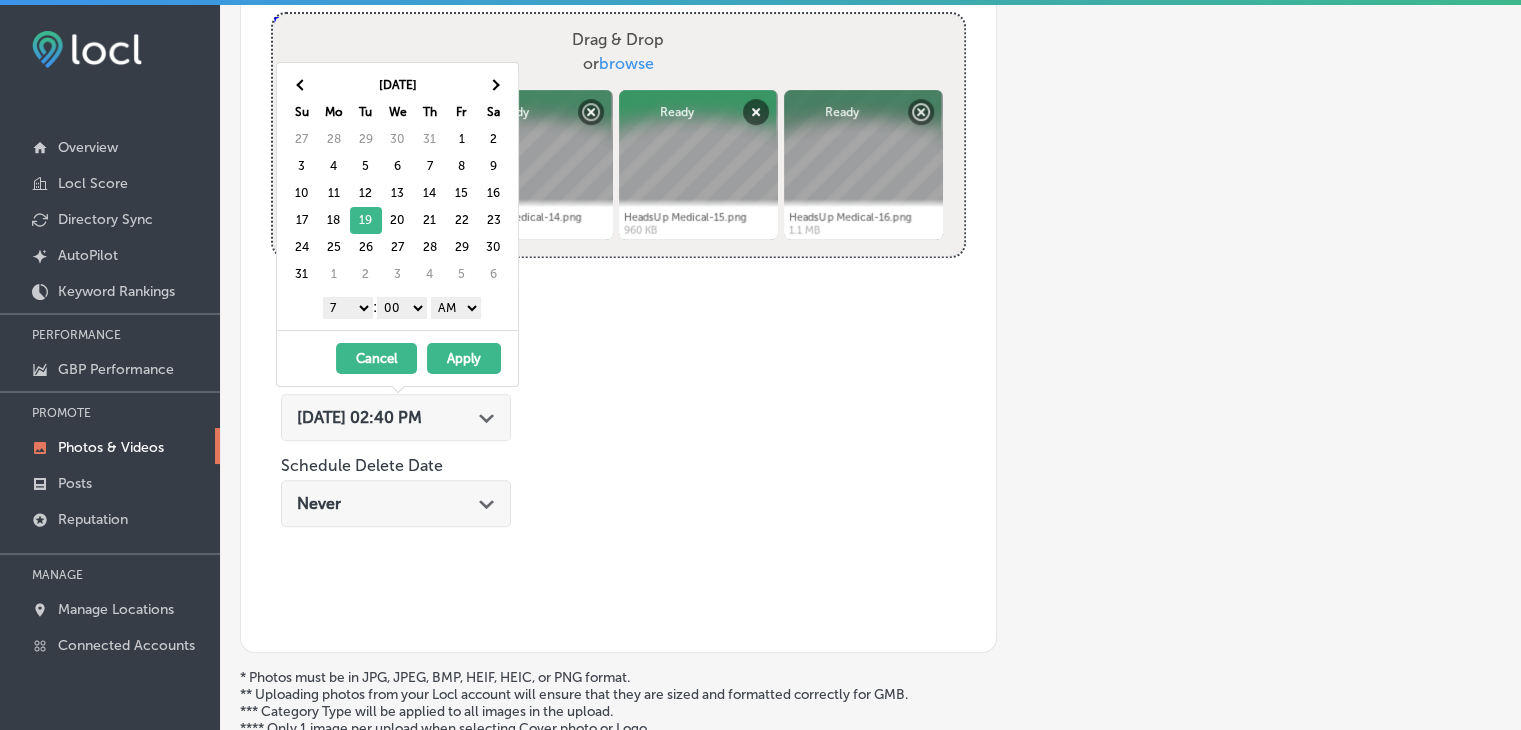 click on "Apply" at bounding box center (464, 358) 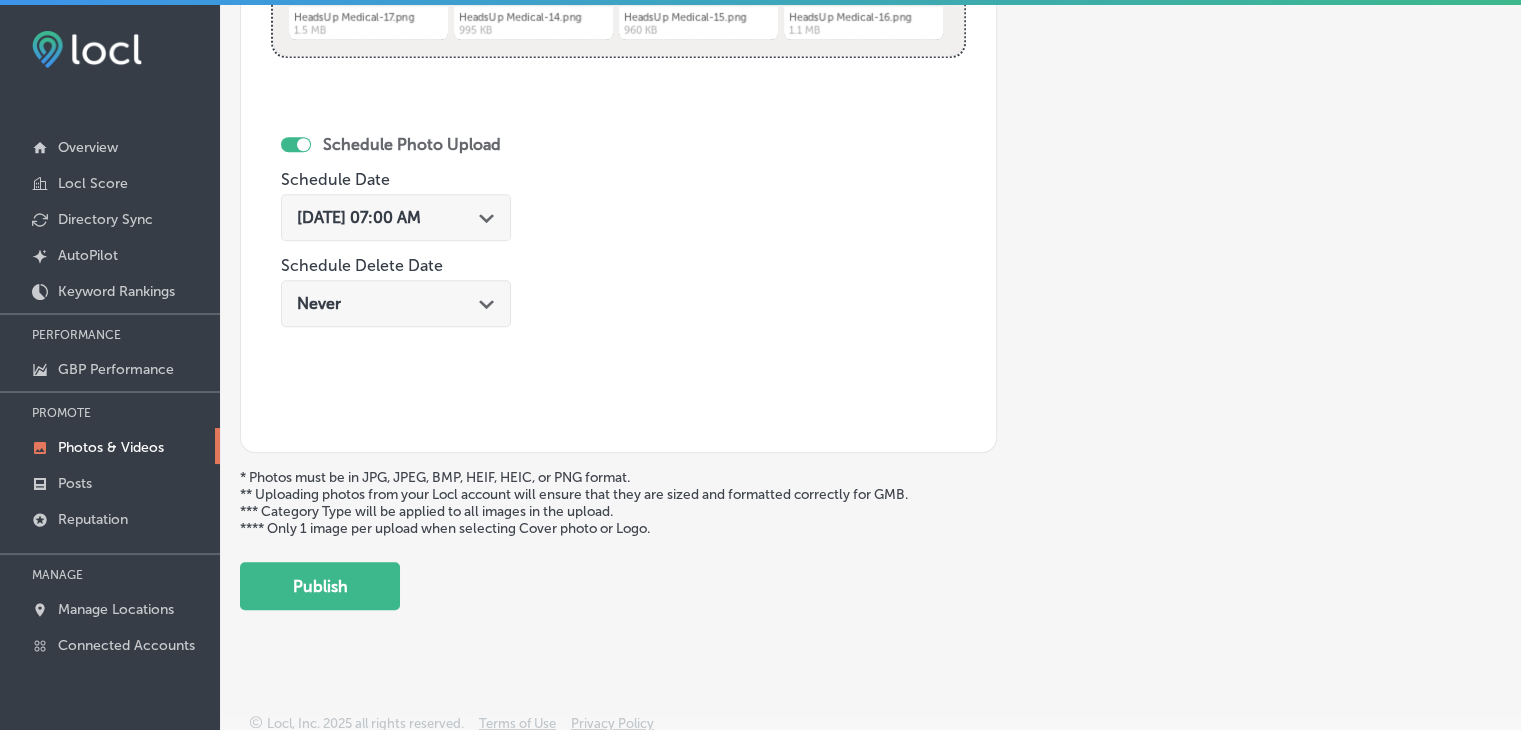 click on "Publish" at bounding box center [320, 586] 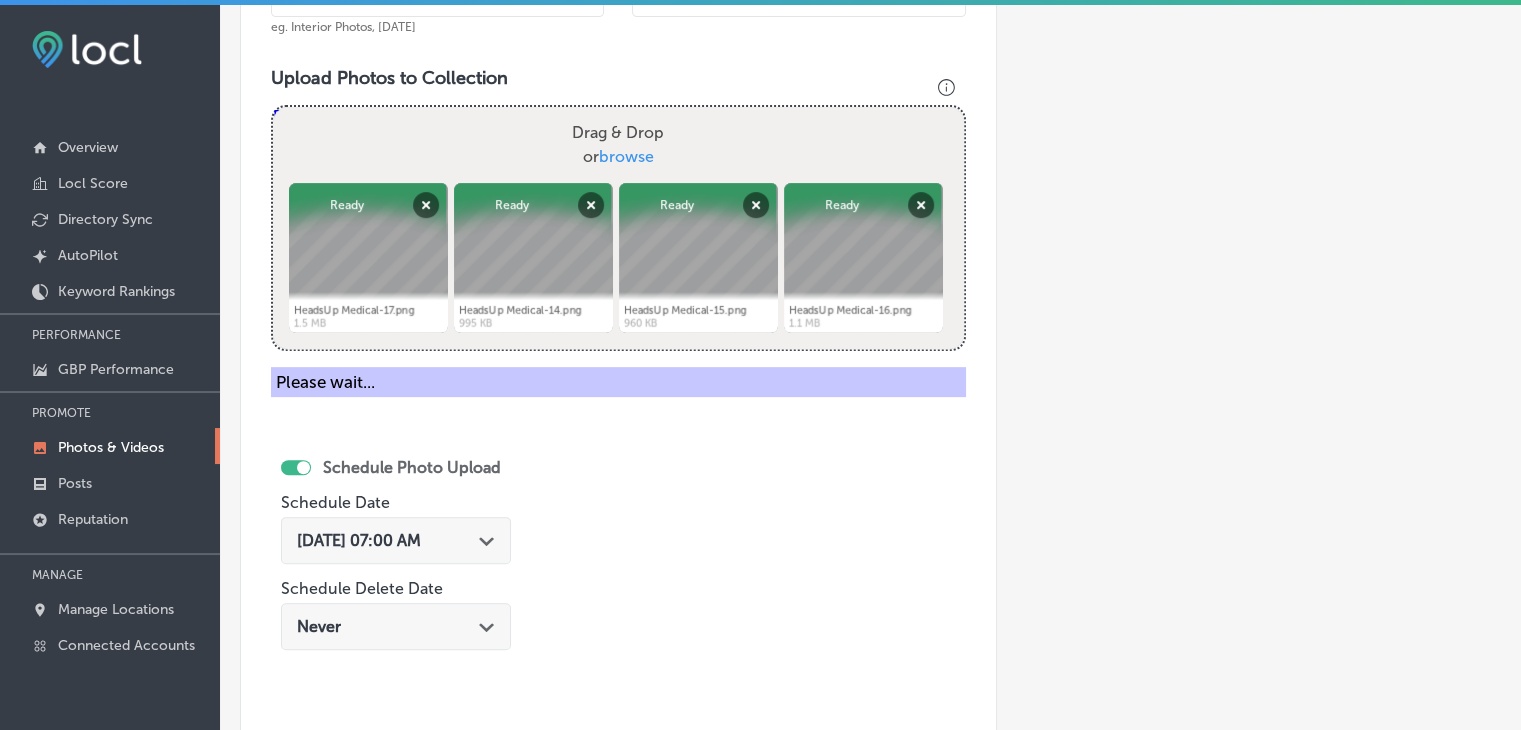 scroll, scrollTop: 372, scrollLeft: 0, axis: vertical 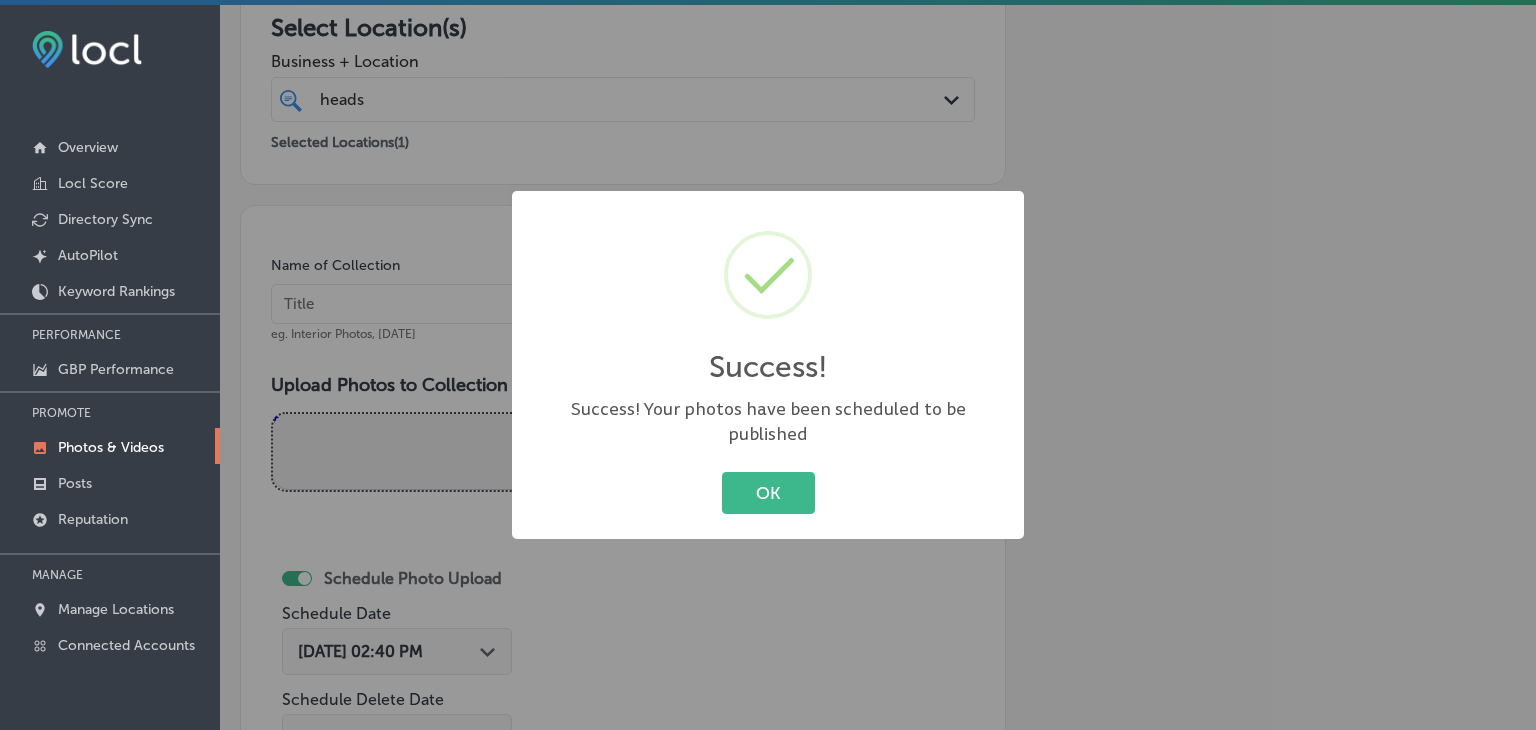 click on "Success! × Success! Your photos have been scheduled to be published OK Cancel" at bounding box center [768, 365] 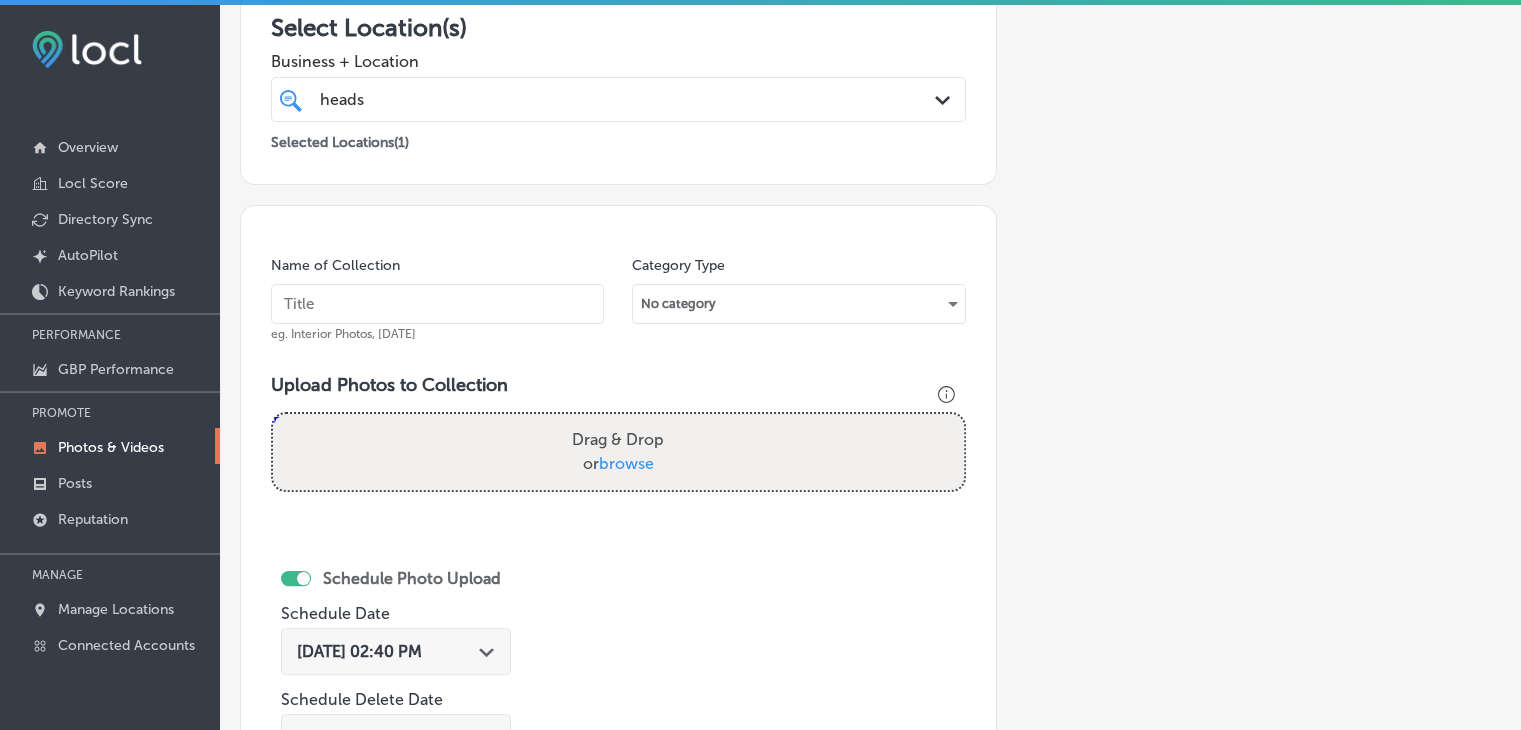click at bounding box center [437, 304] 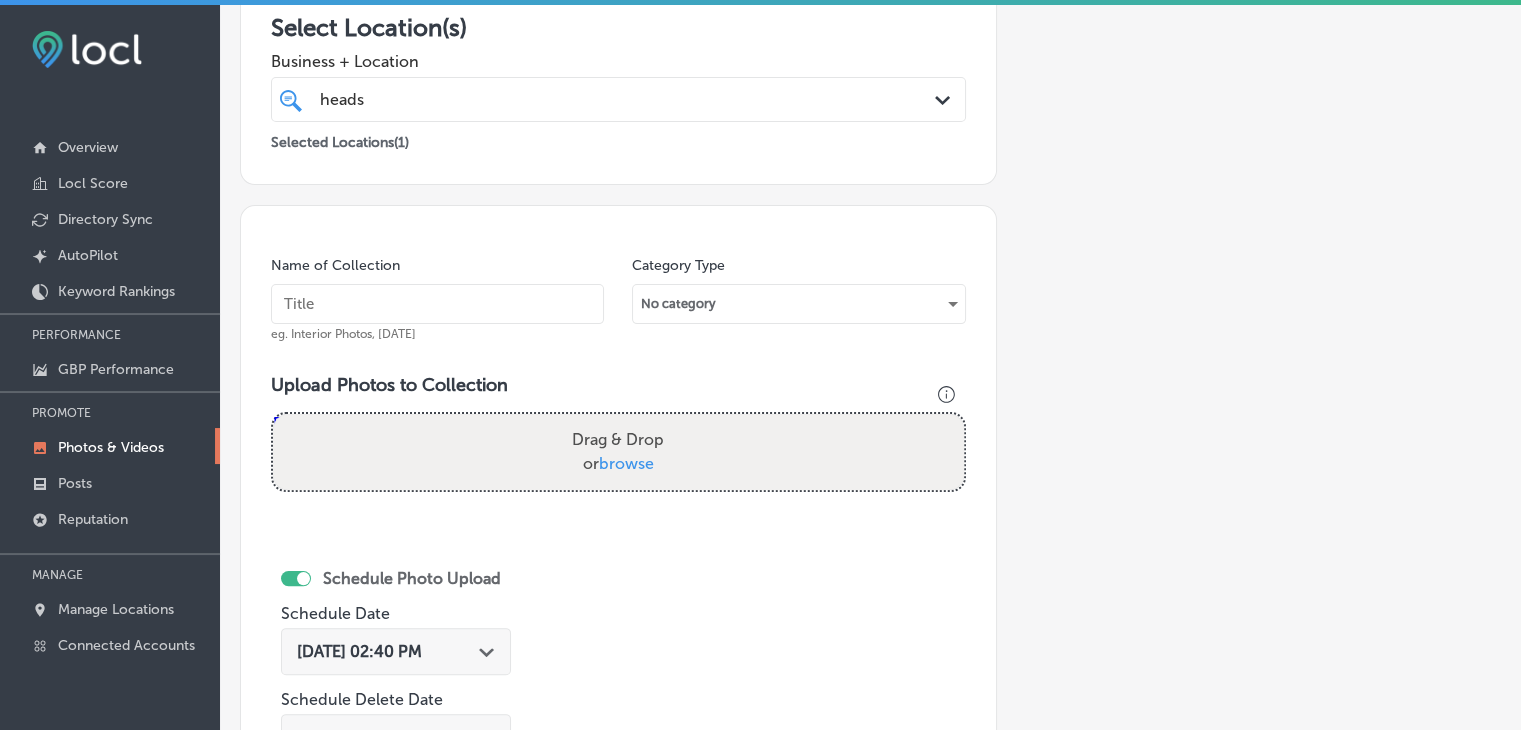 paste on "HeadsUp Medical, [DATE], Week" 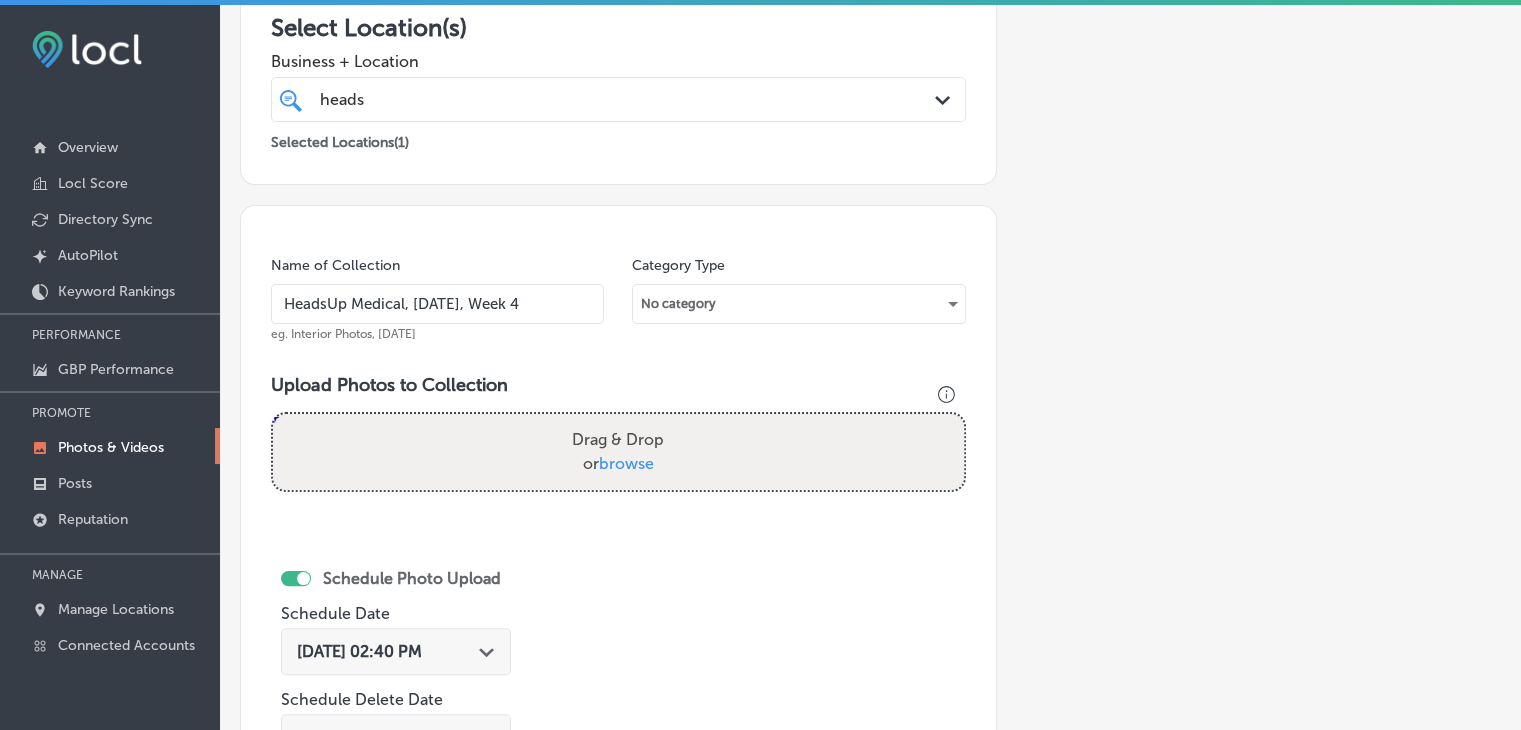 type on "HeadsUp Medical, [DATE], Week 4" 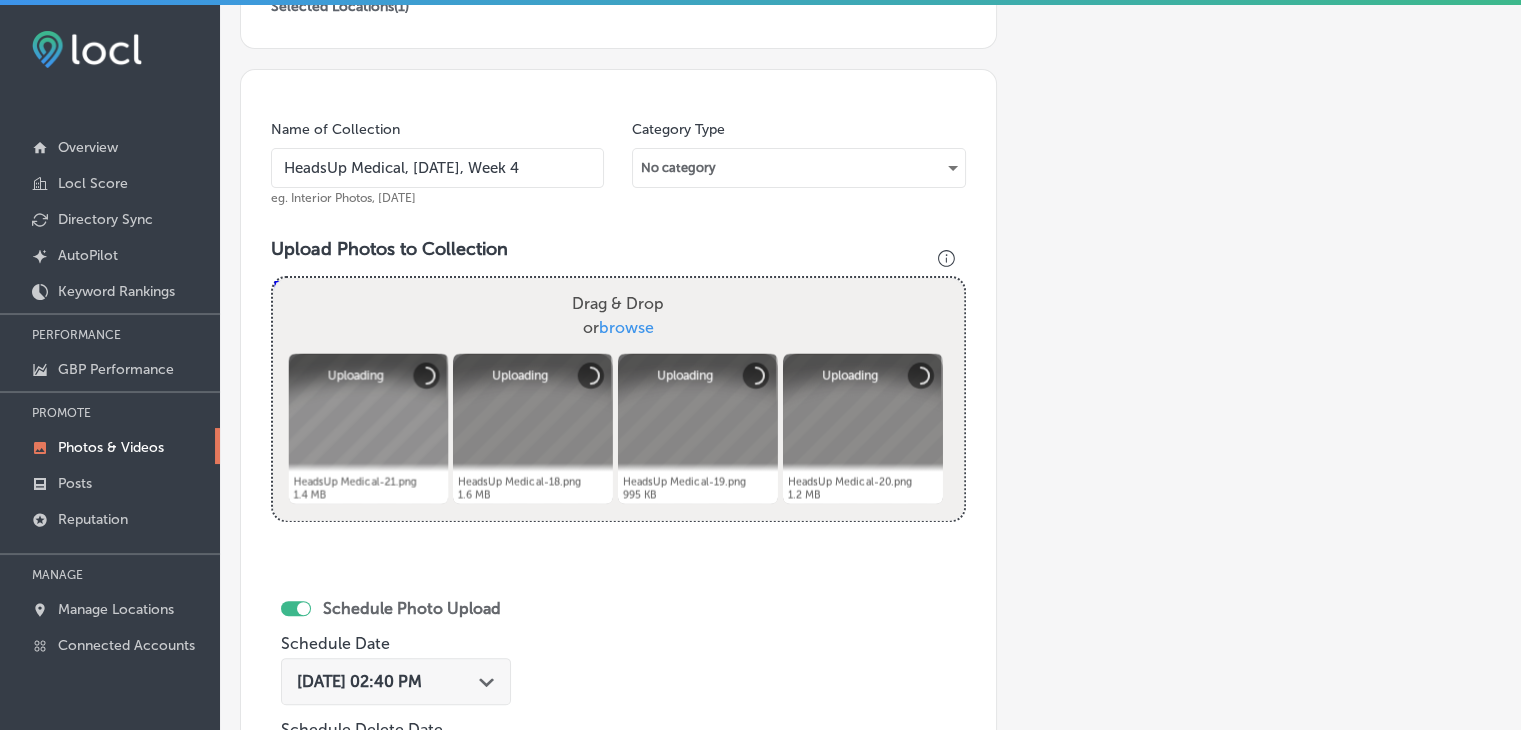 scroll, scrollTop: 572, scrollLeft: 0, axis: vertical 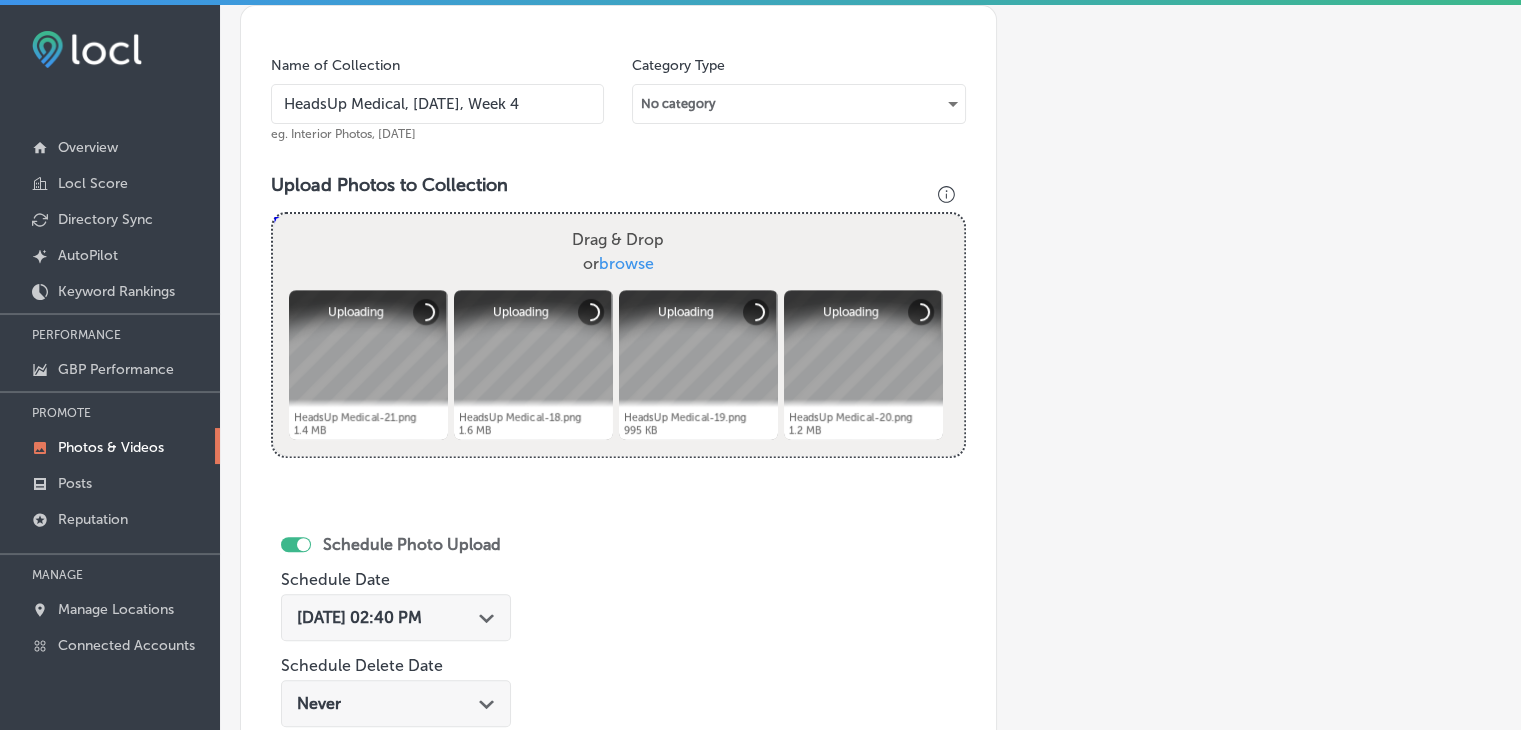 click on "Jul 23, 2025 02:40 PM
Path
Created with Sketch." at bounding box center (396, 622) 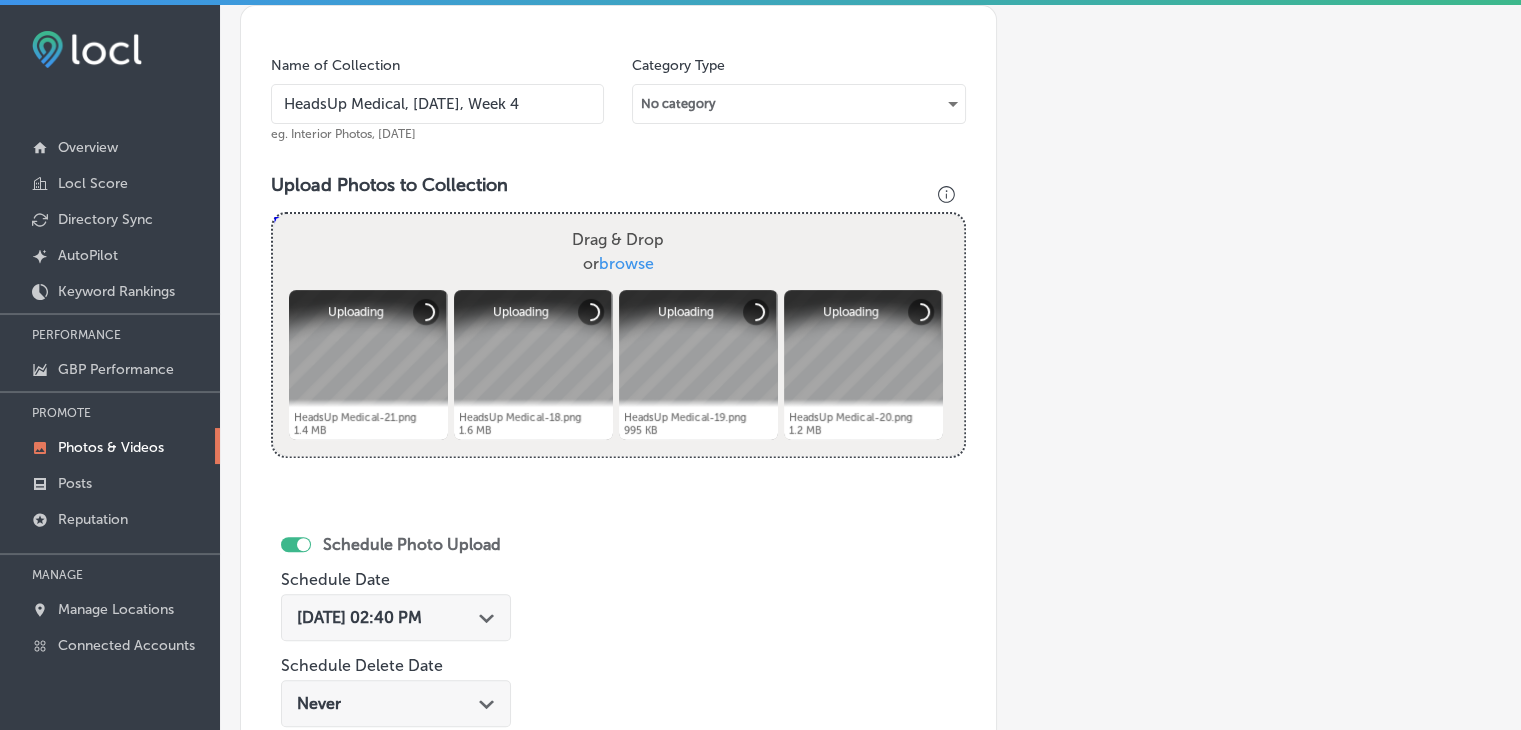 click on "Jul 23, 2025 02:40 PM" at bounding box center [359, 617] 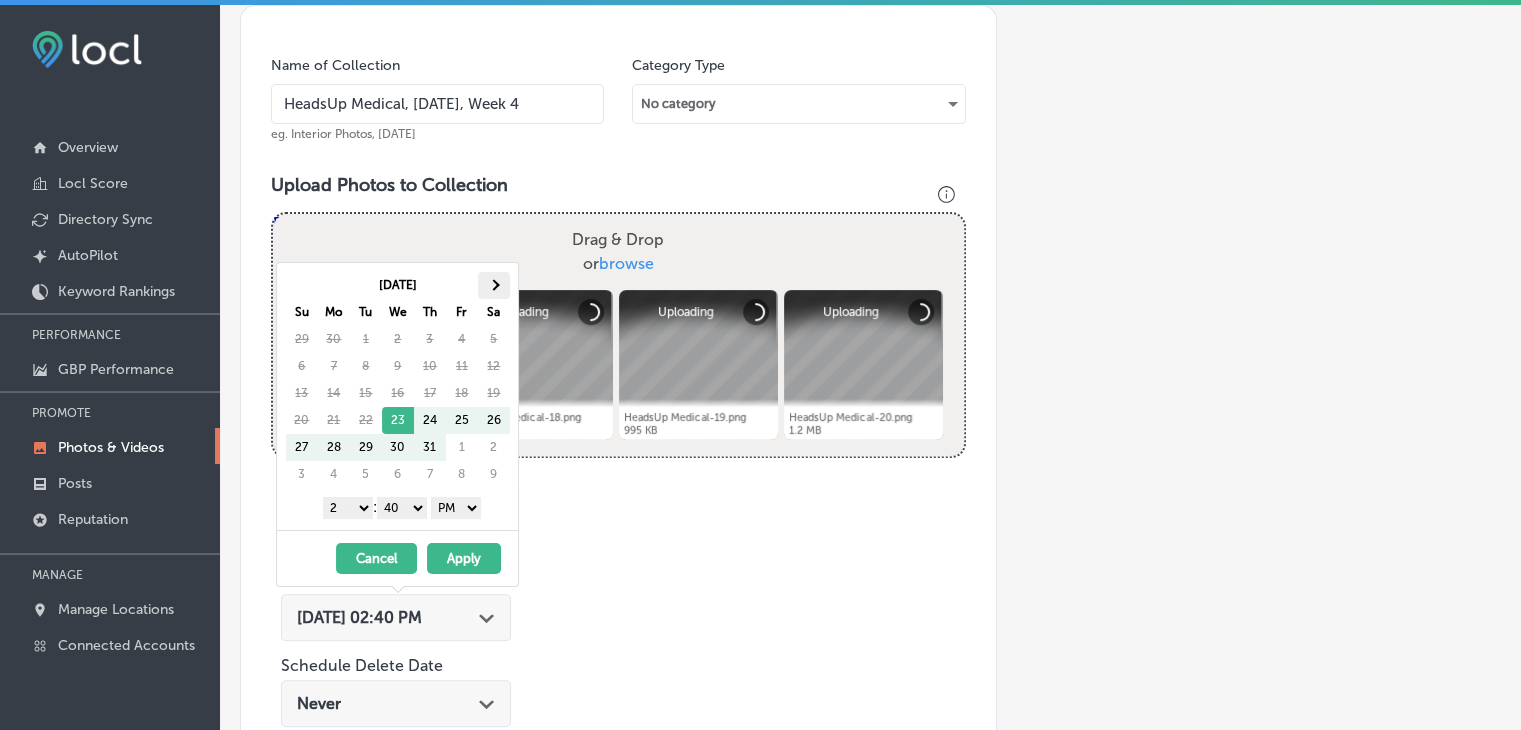 click at bounding box center [494, 285] 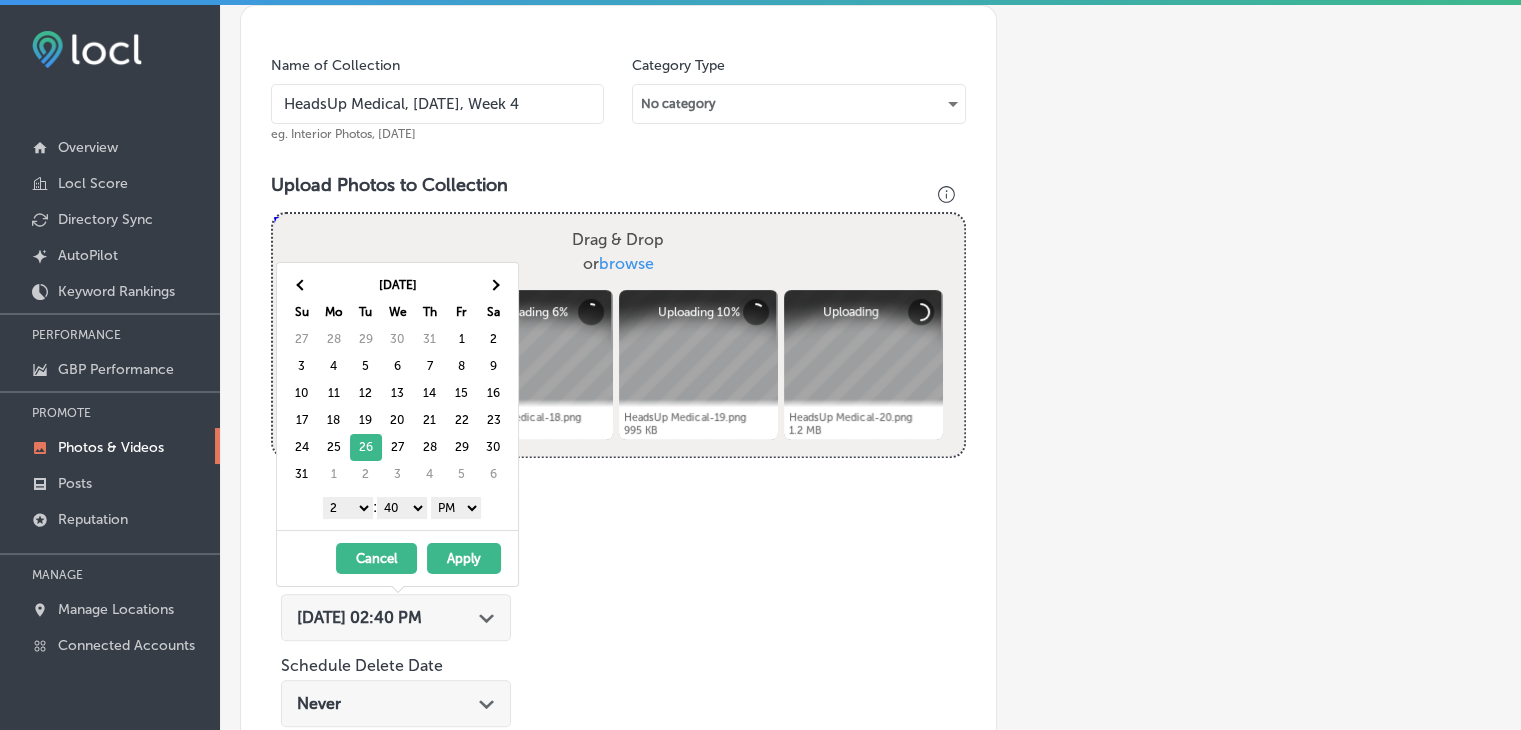 click on "1 2 3 4 5 6 7 8 9 10 11 12" at bounding box center [348, 508] 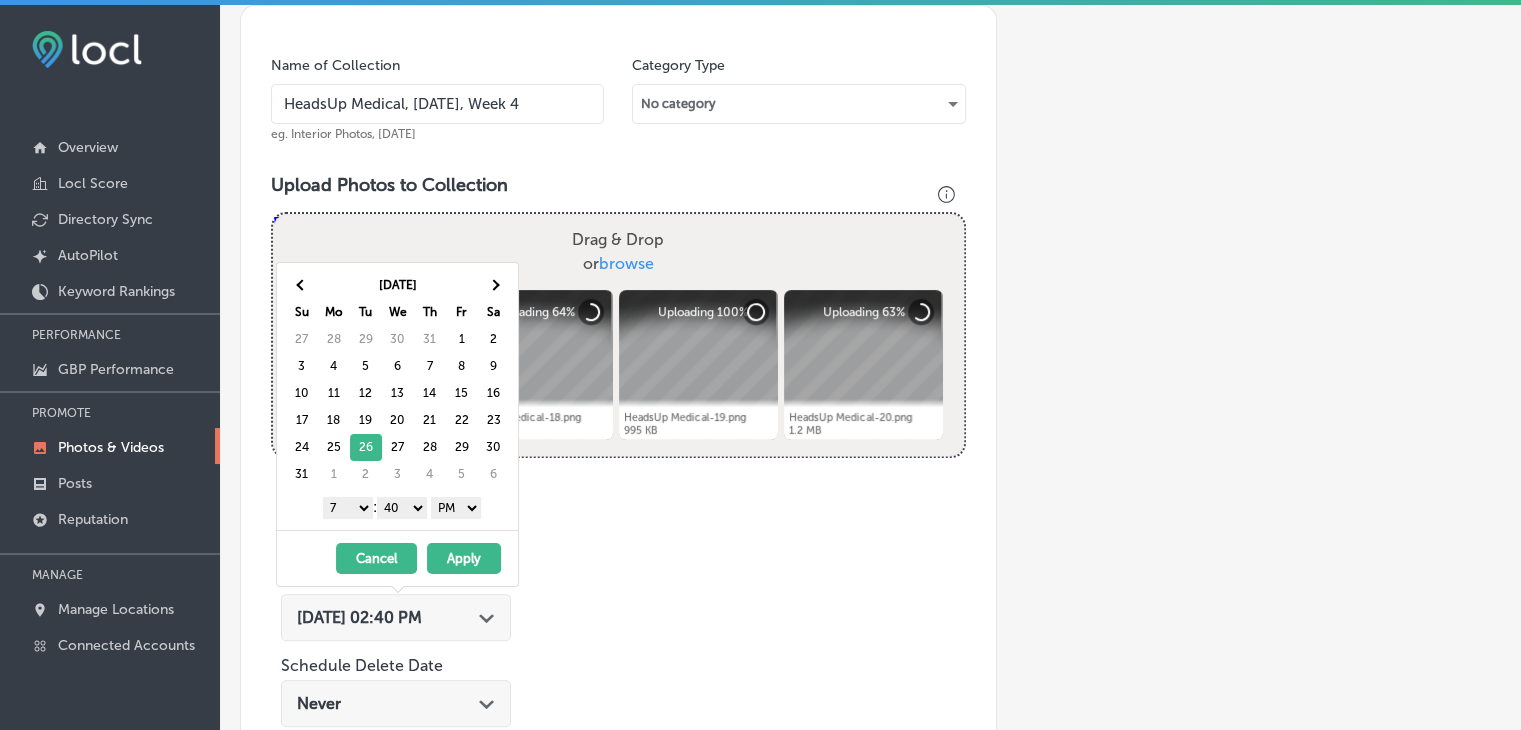 click on "00 10 20 30 40 50" at bounding box center [402, 508] 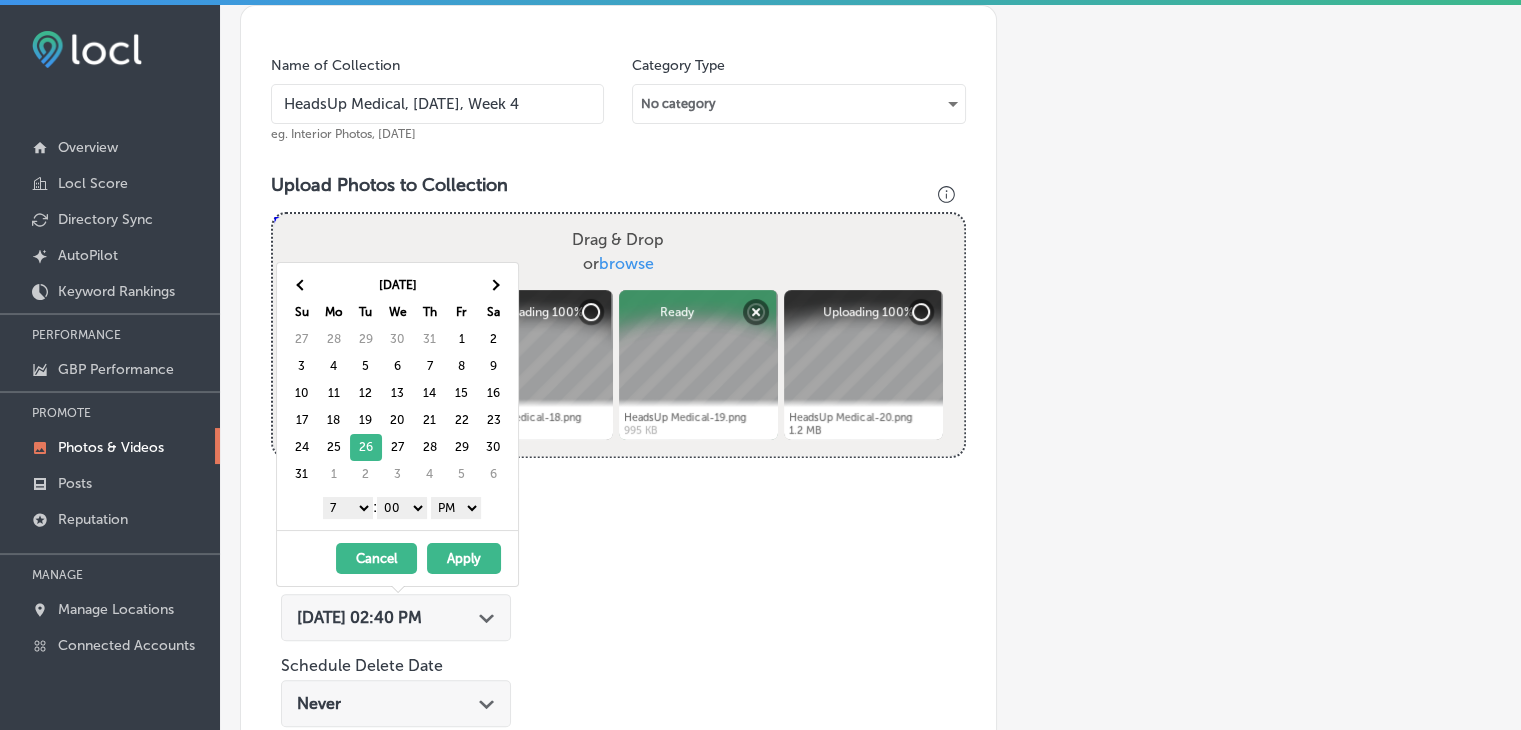 click on "AM PM" at bounding box center (456, 508) 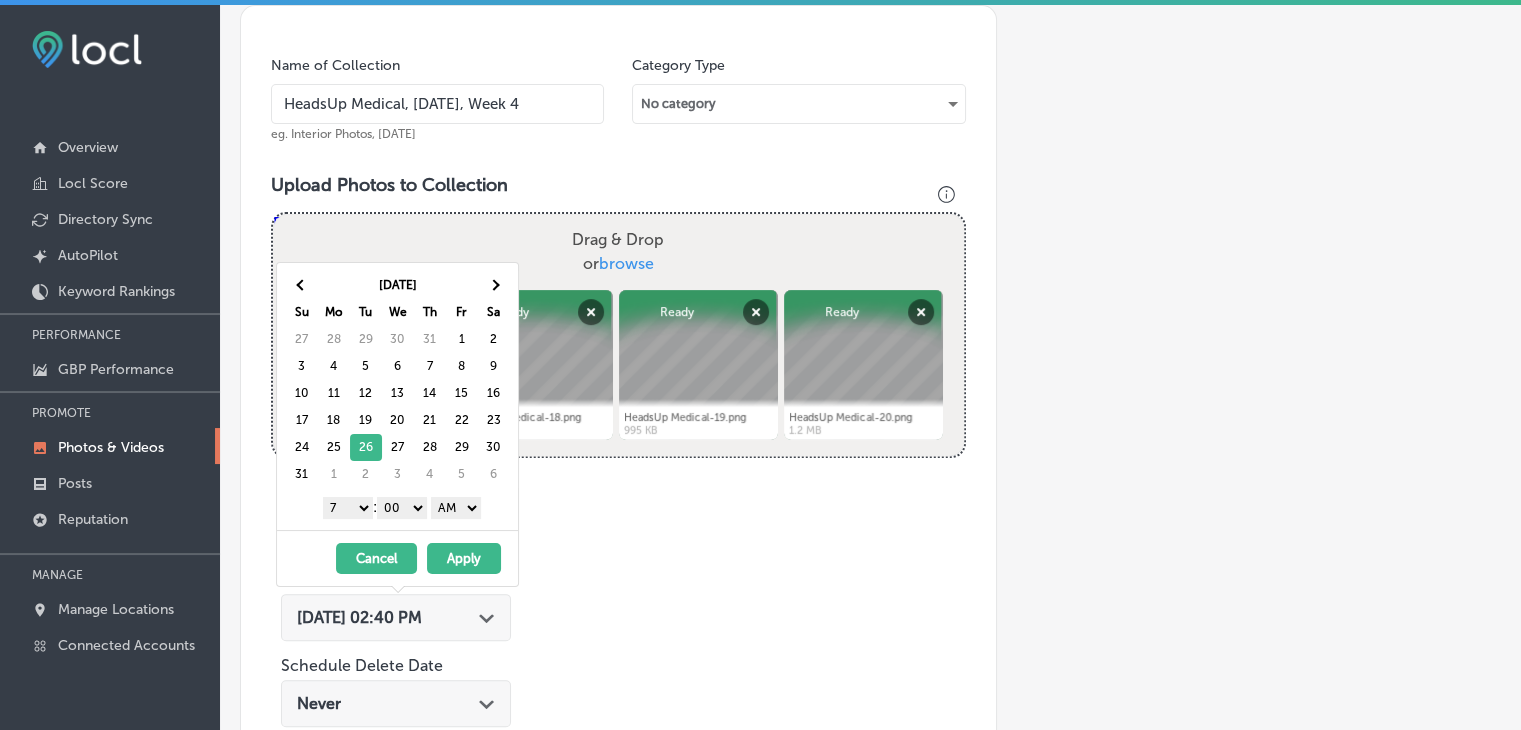 click on "Apply" at bounding box center (464, 558) 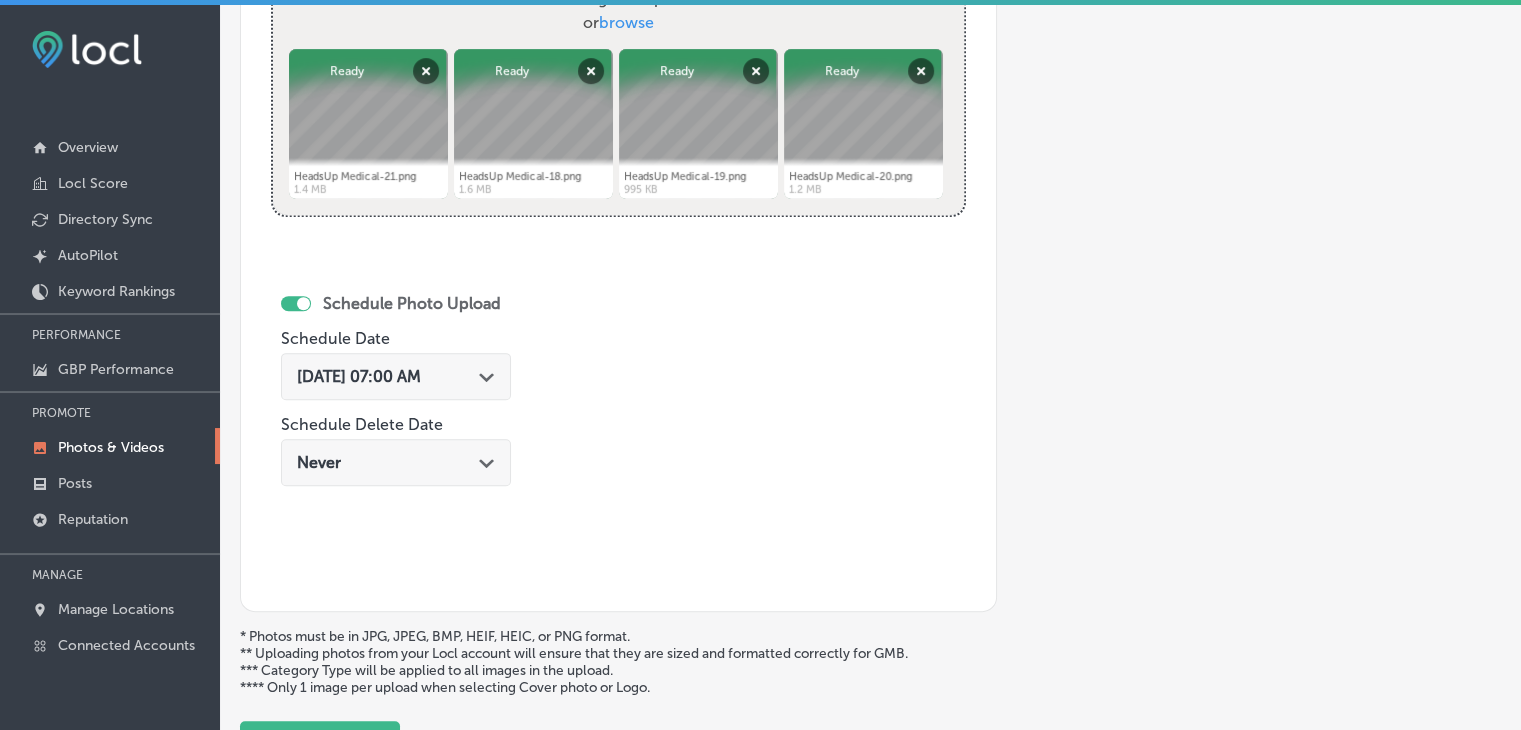 scroll, scrollTop: 972, scrollLeft: 0, axis: vertical 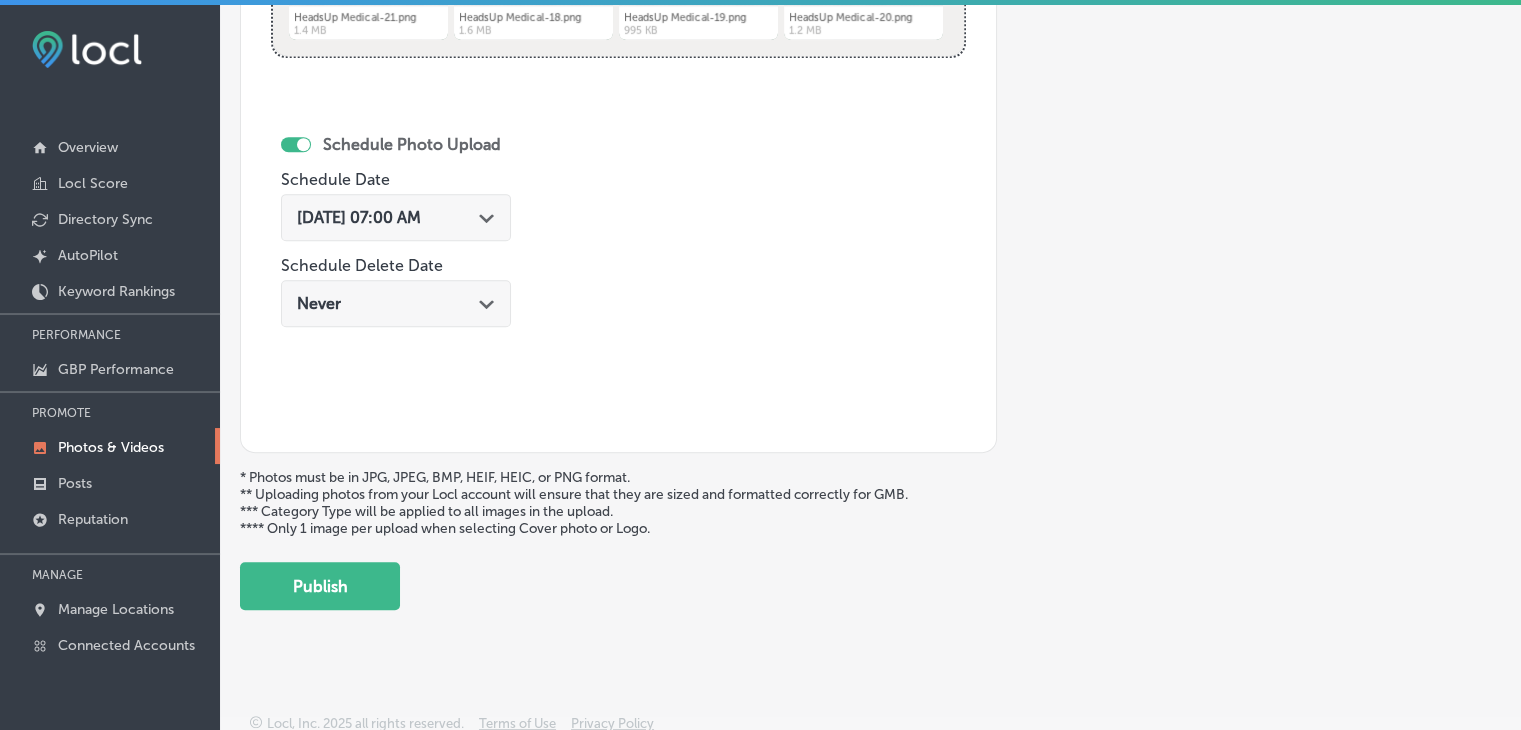 click on "Back Add a Collection Which Type of Image or Video Would You Like to Upload? Photo Cover Logo Video Select Location(s) Business + Location
heads heads
Path
Created with Sketch.
Selected Locations  ( 1 ) Name of Collection HeadsUp Medical, Aug 2025, Week 4 eg. Interior Photos, March 2020   Category Type No category Upload Photos to Collection
Powered by PQINA Drag & Drop  or  browse HeadsUp Medical-21.png Abort Retry Remove Upload Cancel Retry Remove HeadsUp Medical-21.png 1.4 MB Ready tap to undo" at bounding box center (870, -137) 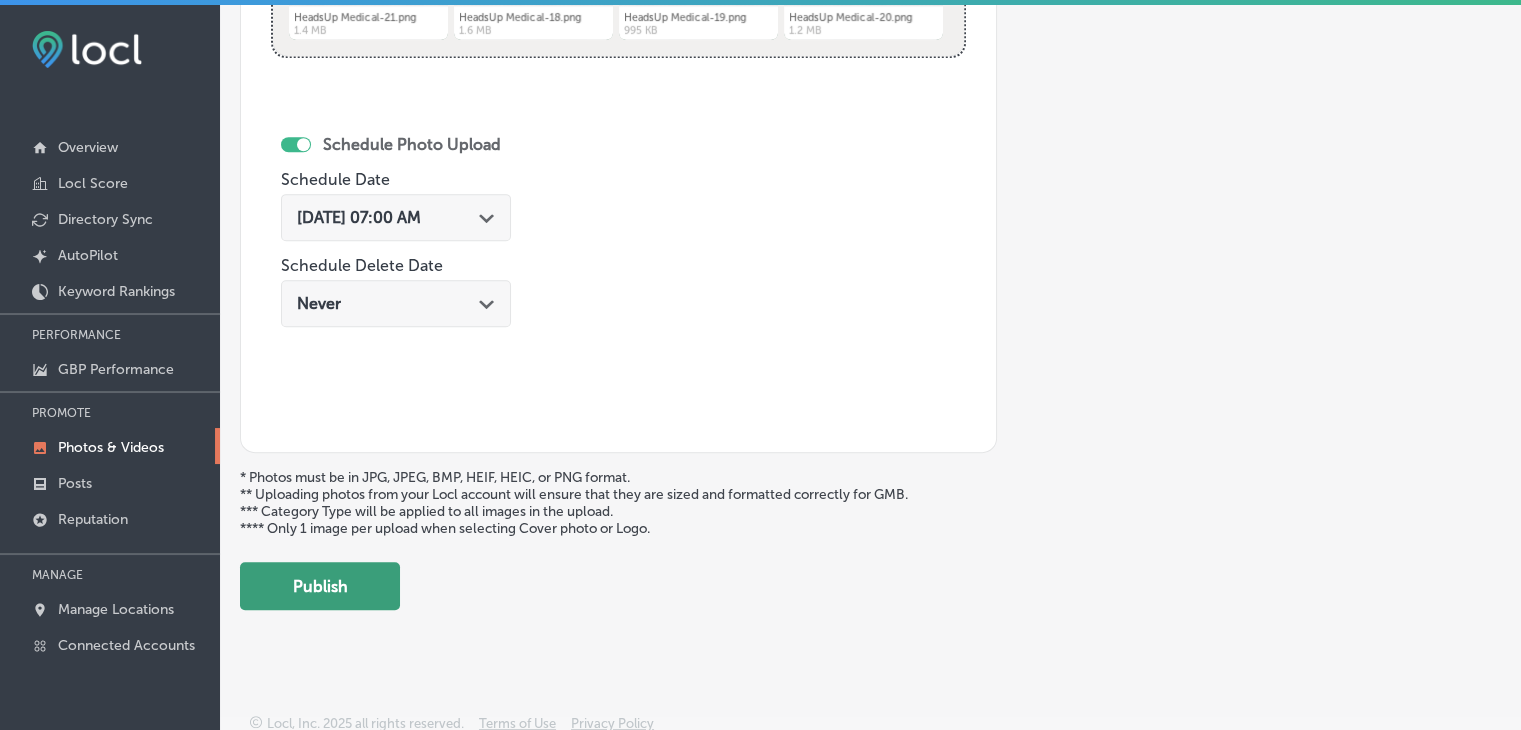 click on "Publish" at bounding box center [320, 586] 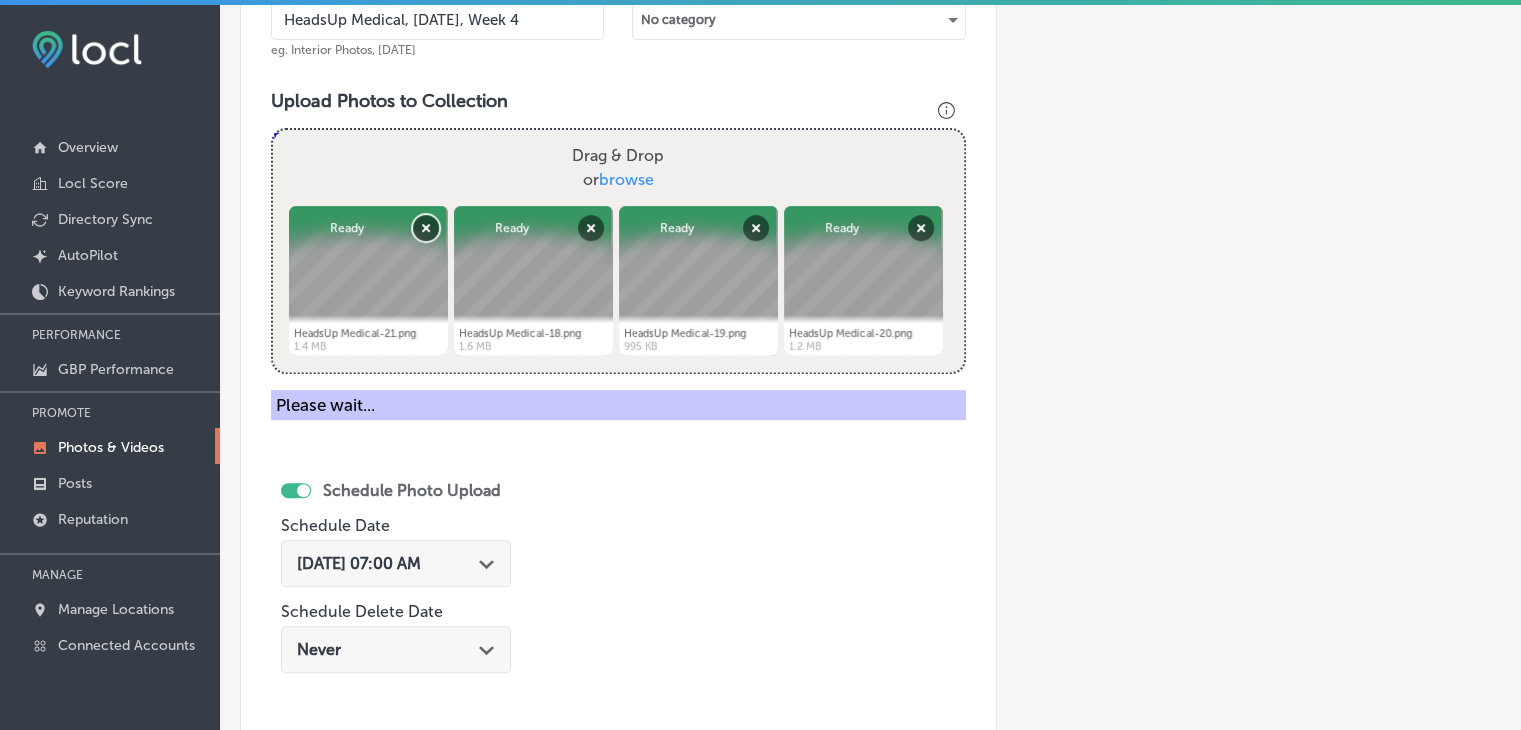 scroll, scrollTop: 372, scrollLeft: 0, axis: vertical 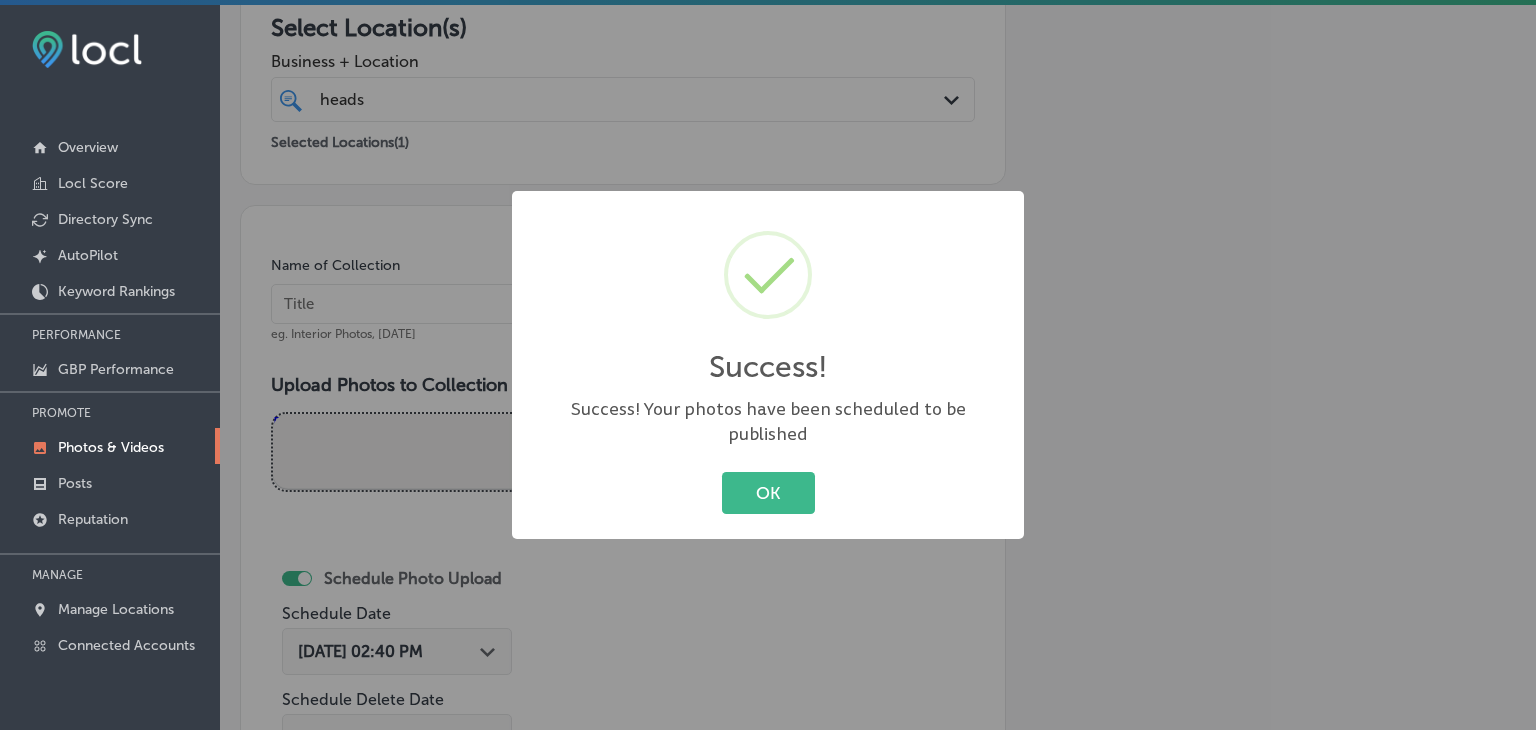 click on "Success! × Success! Your photos have been scheduled to be published OK Cancel" at bounding box center (768, 365) 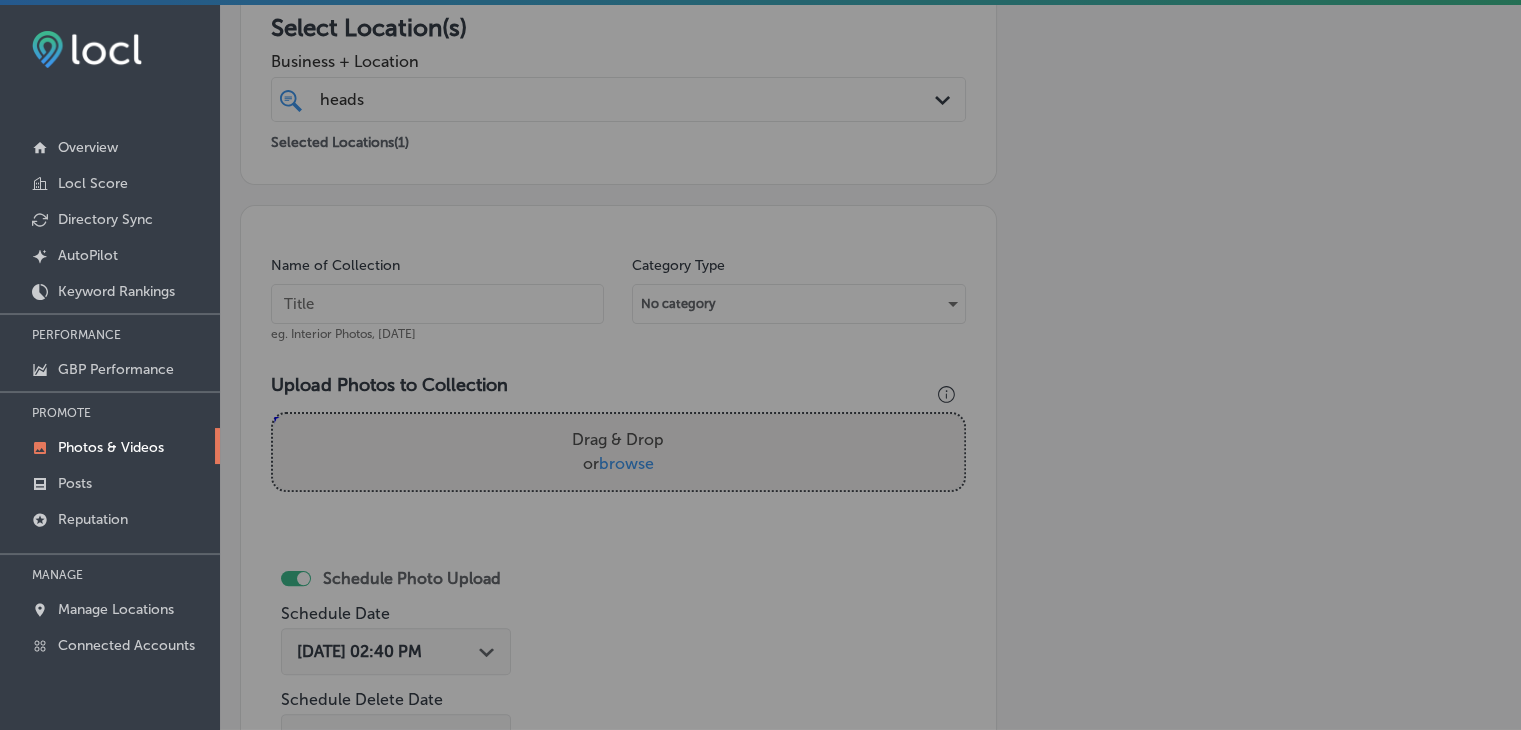 click at bounding box center [437, 304] 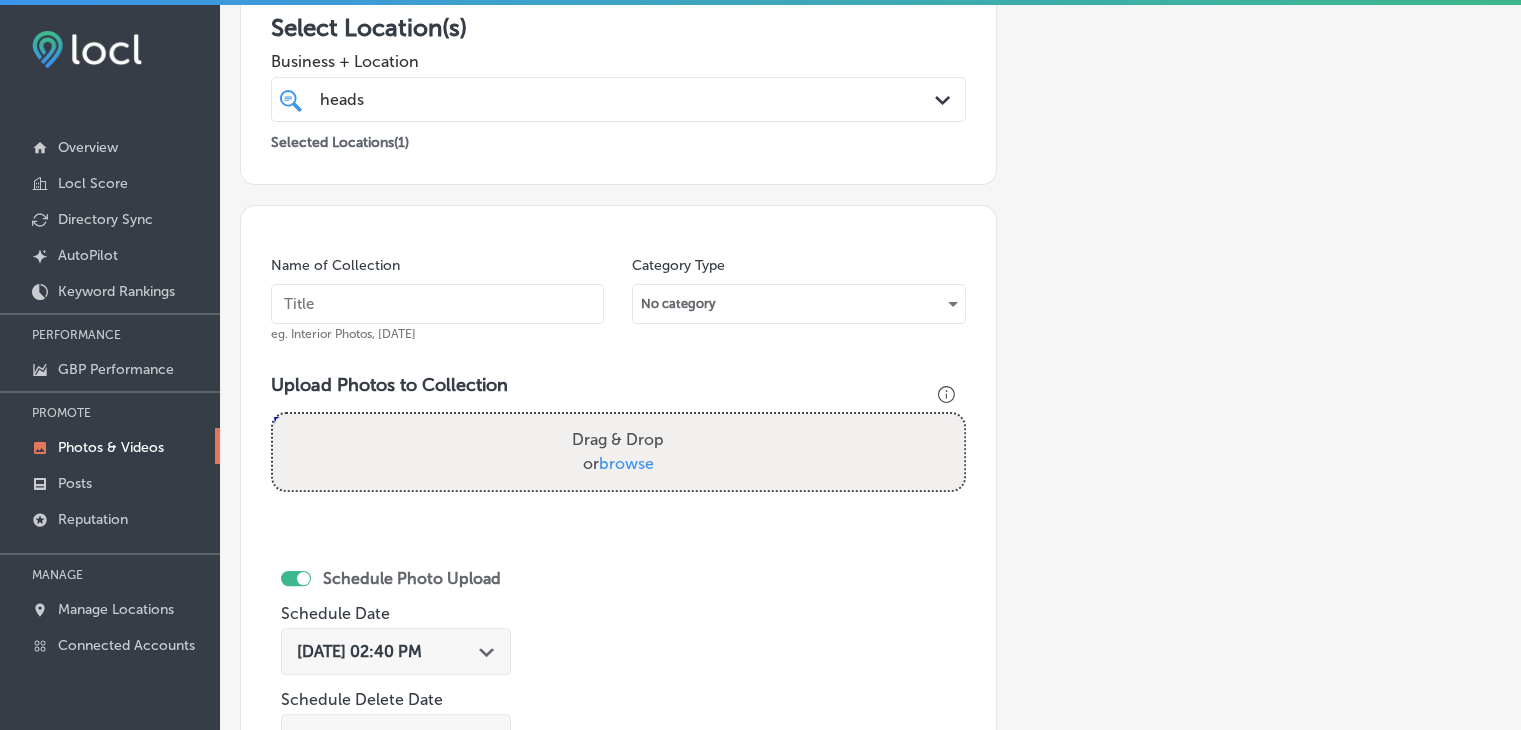 paste on "HeadsUp Medical, Aug 2025, Week" 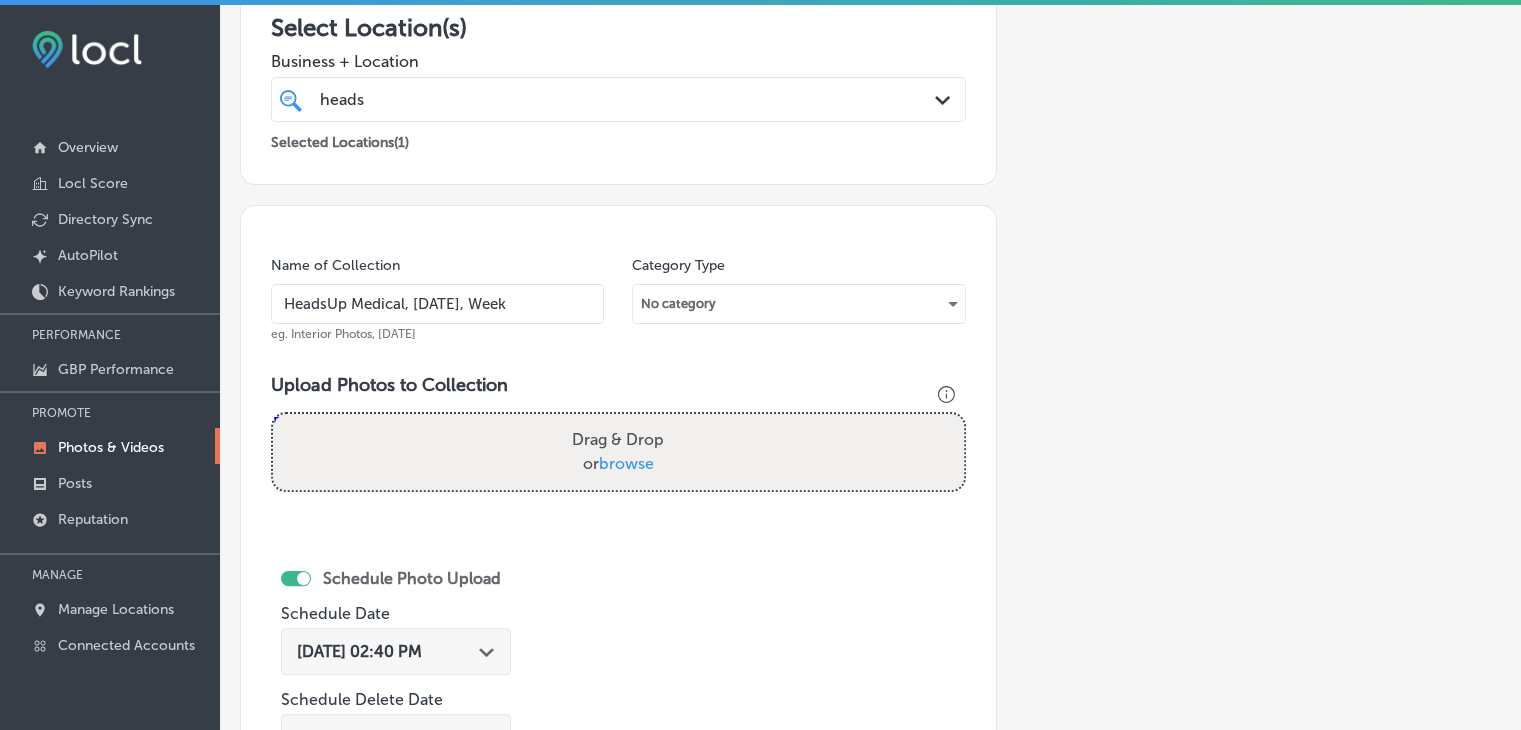 click on "HeadsUp Medical, Aug 2025, Week" at bounding box center [437, 304] 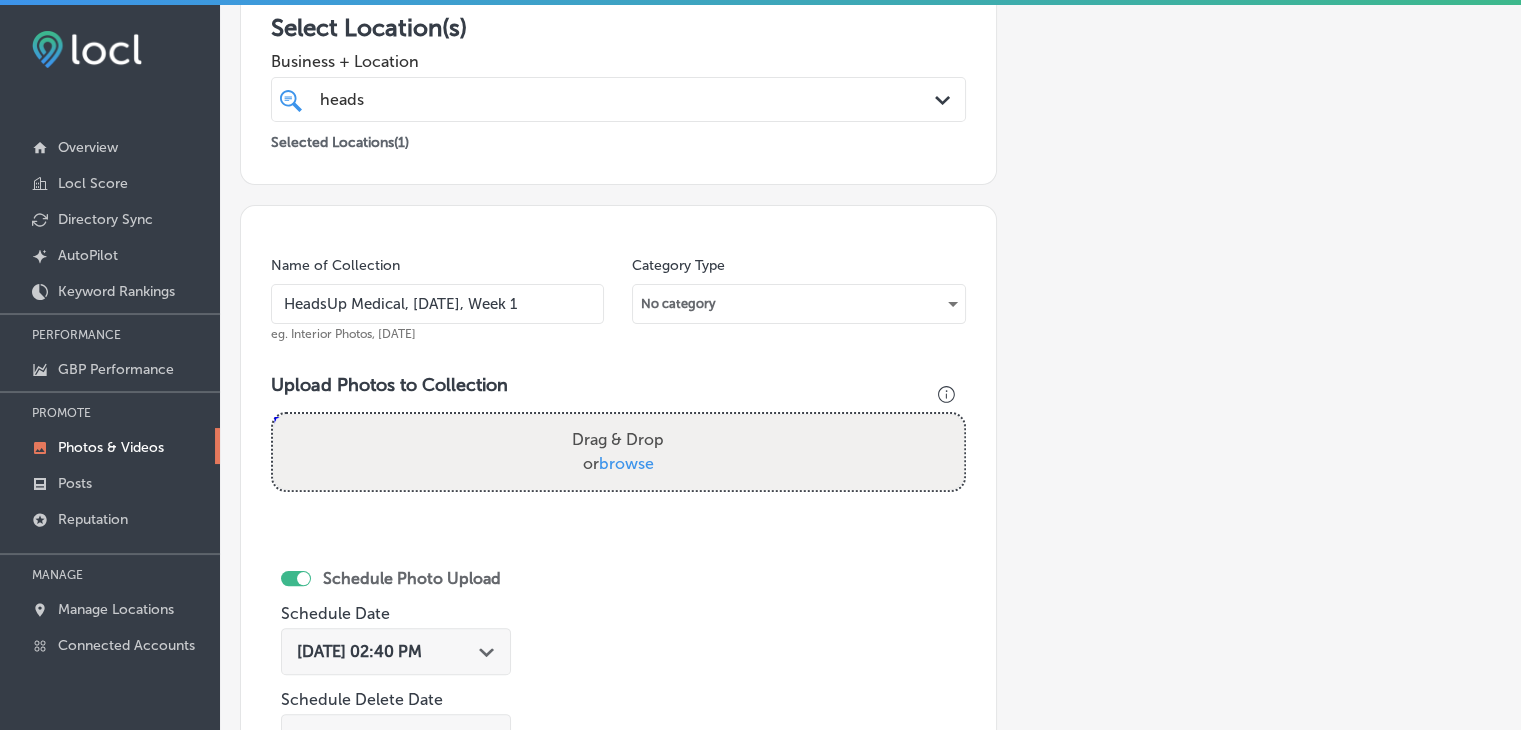 type on "HeadsUp Medical, Sep 2025, Week 1" 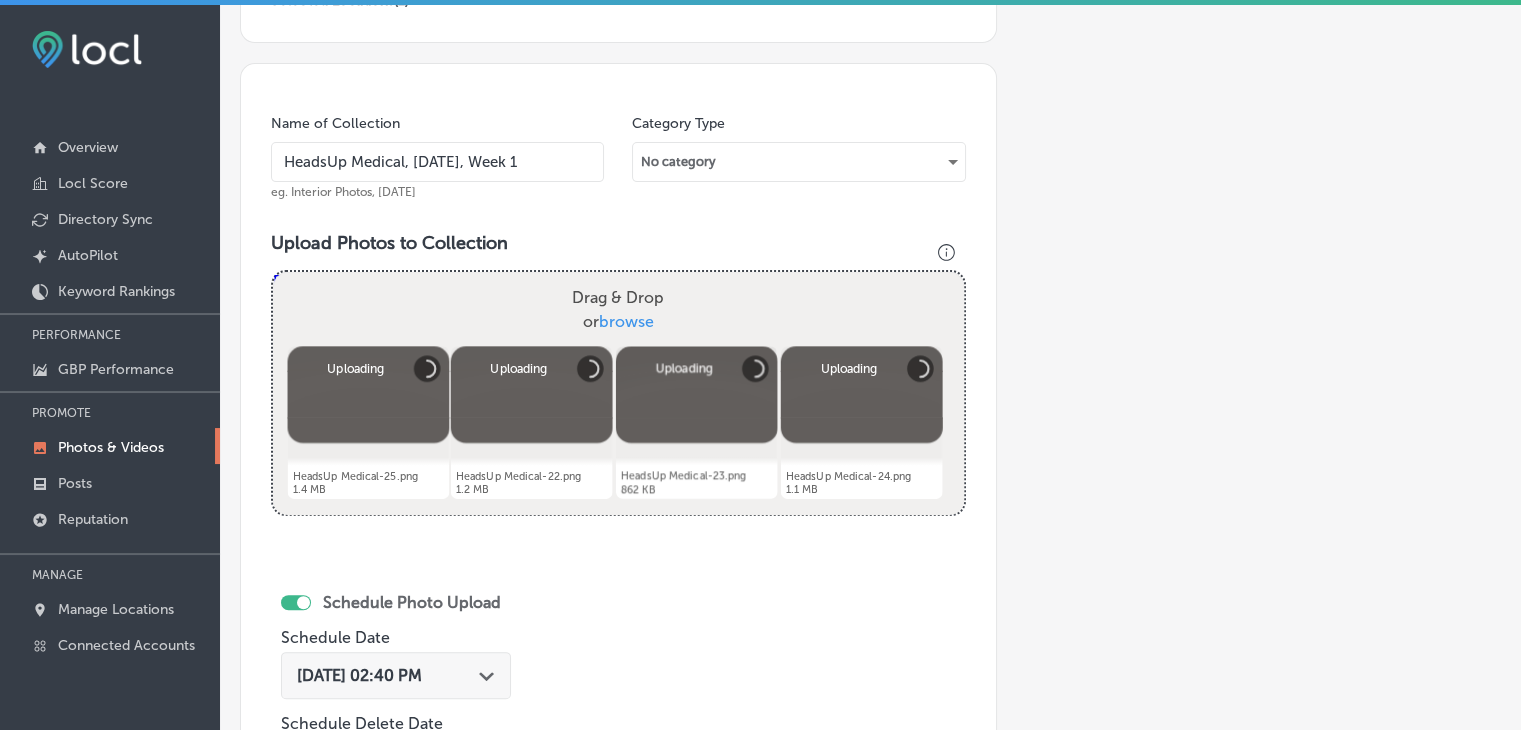 scroll, scrollTop: 572, scrollLeft: 0, axis: vertical 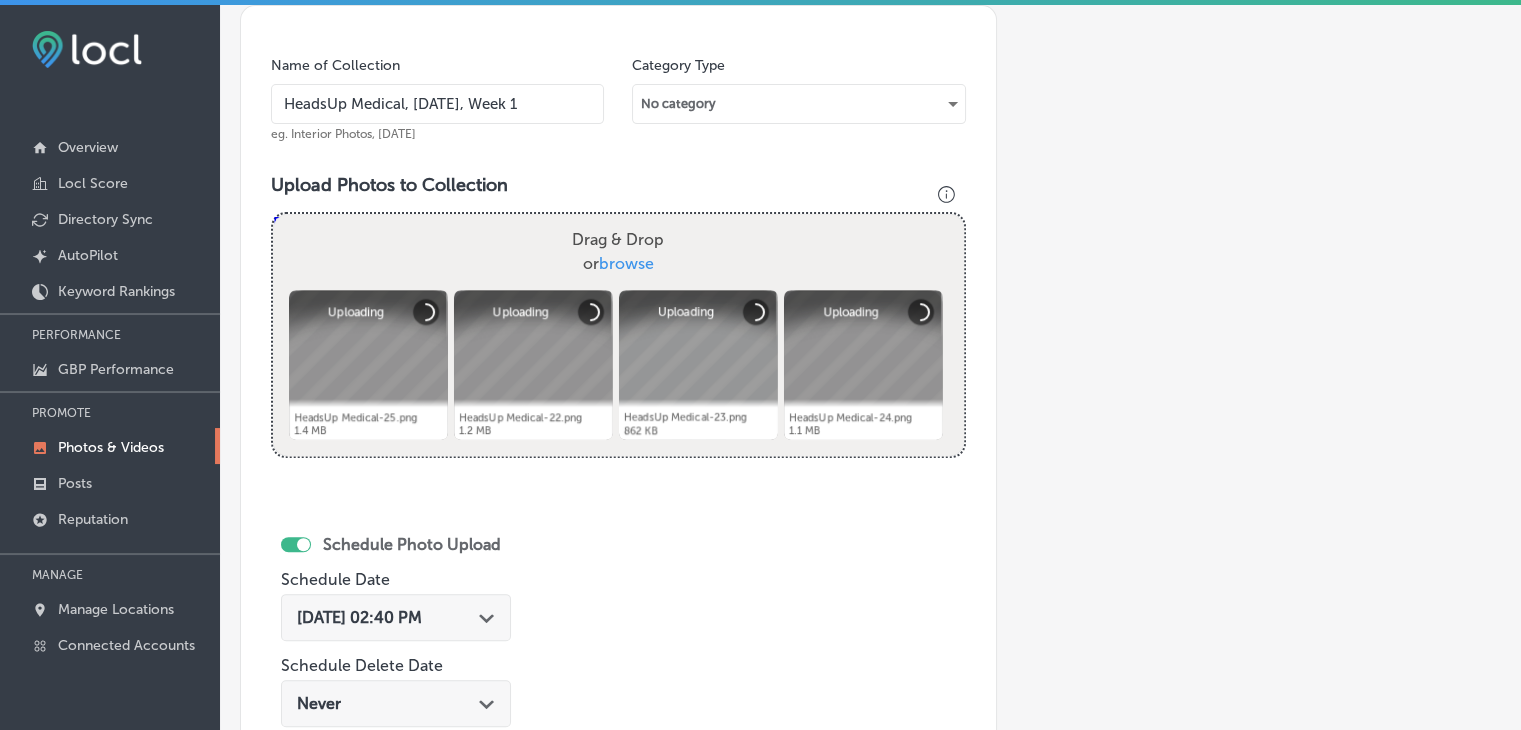 click on "Jul 23, 2025 02:40 PM" at bounding box center (359, 617) 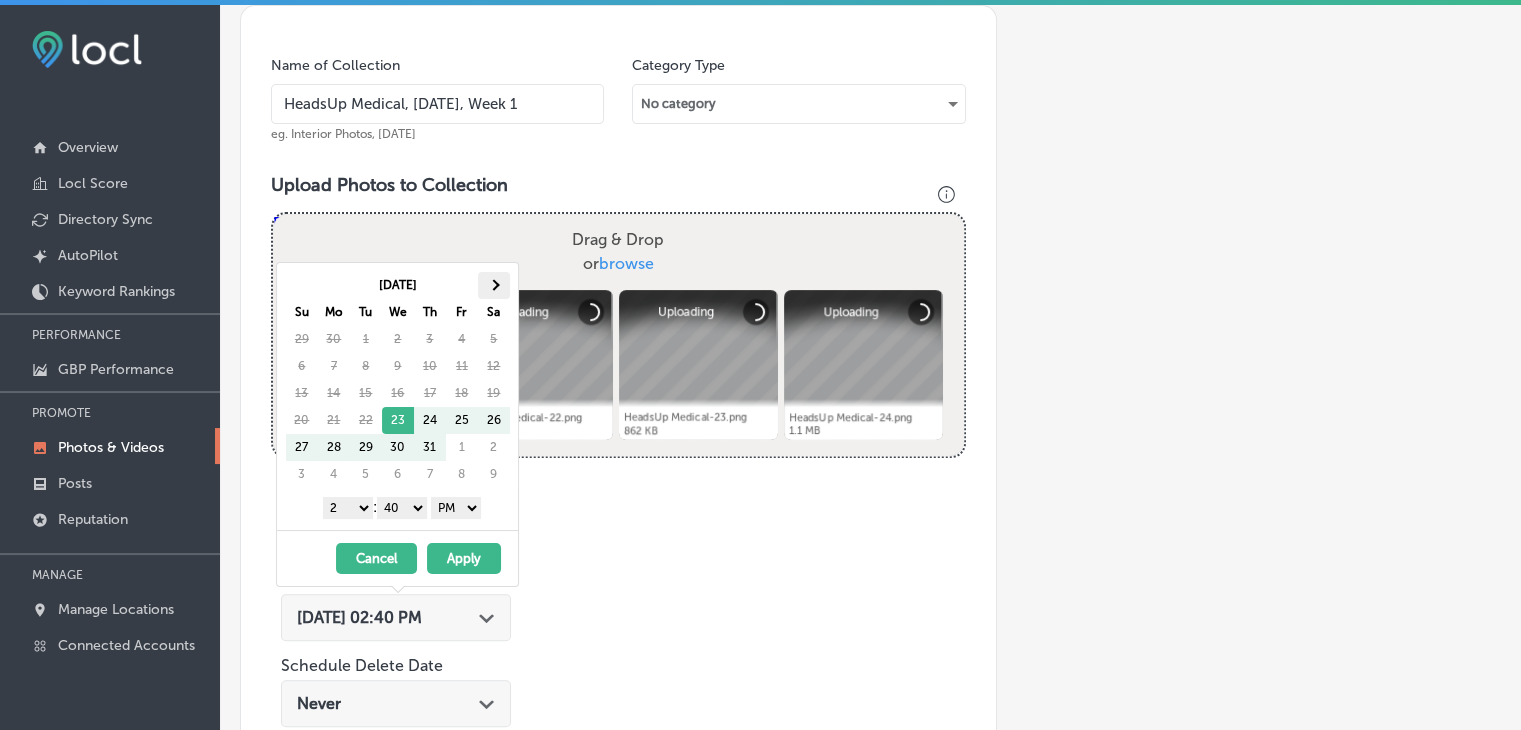 click at bounding box center (494, 285) 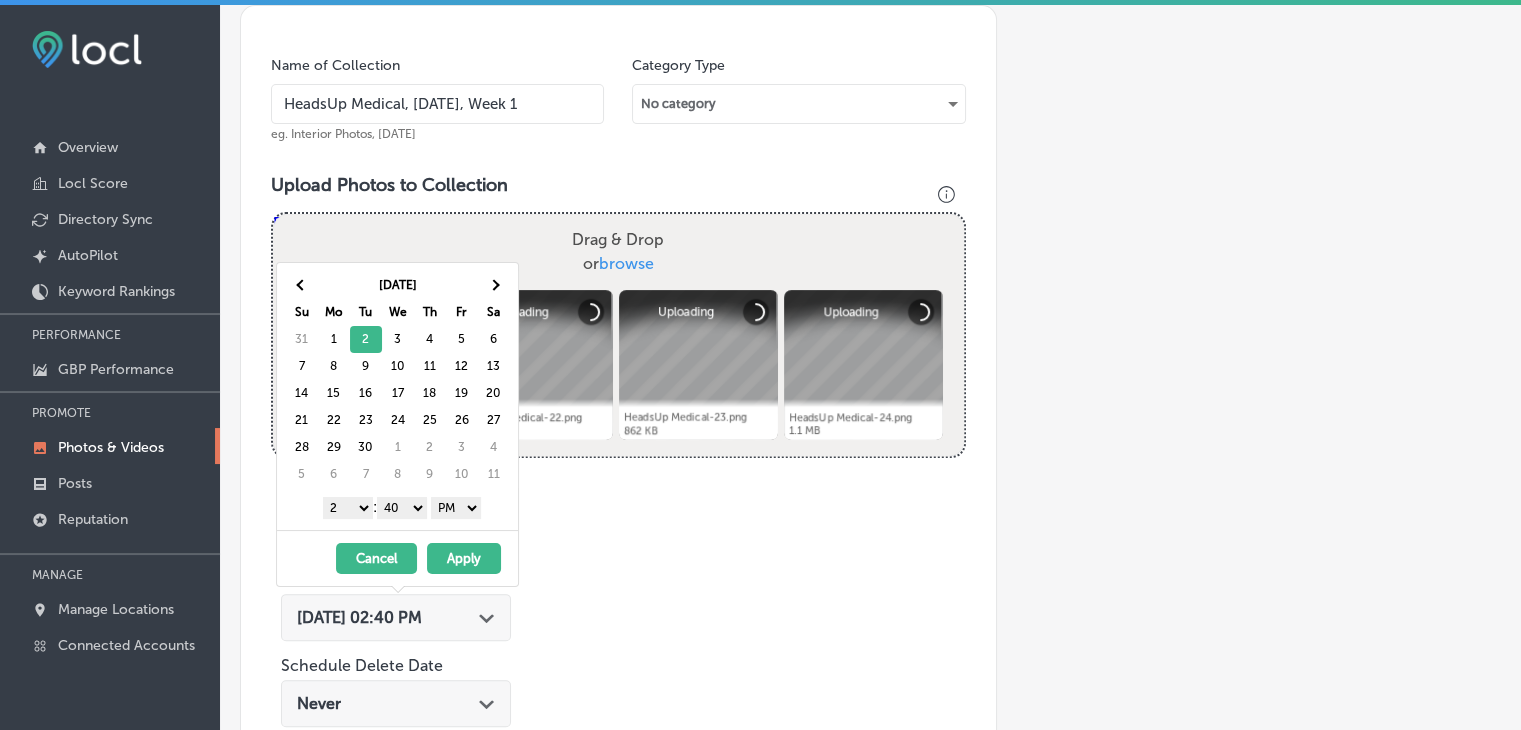 click on "1 2 3 4 5 6 7 8 9 10 11 12" at bounding box center [348, 508] 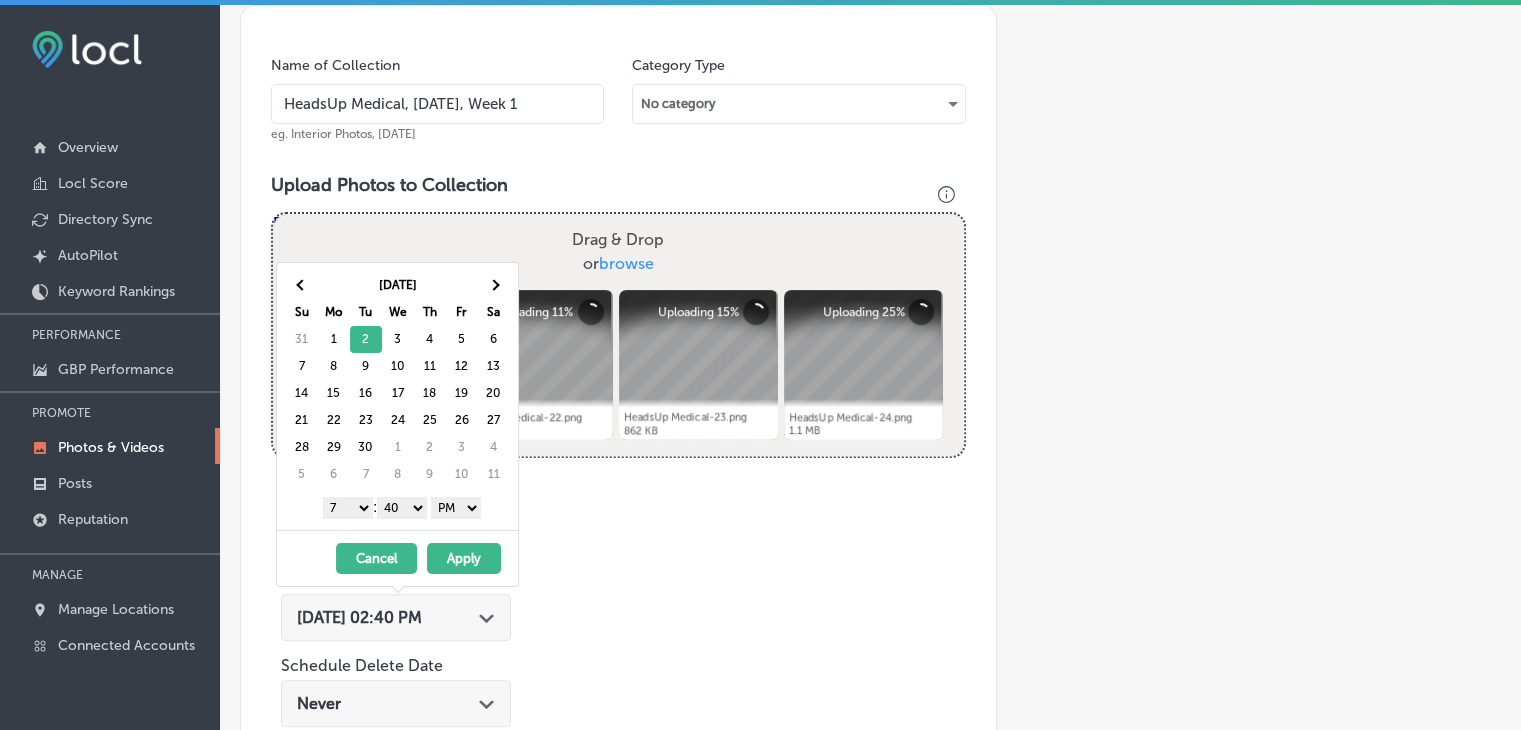 click on "00 10 20 30 40 50" at bounding box center (402, 508) 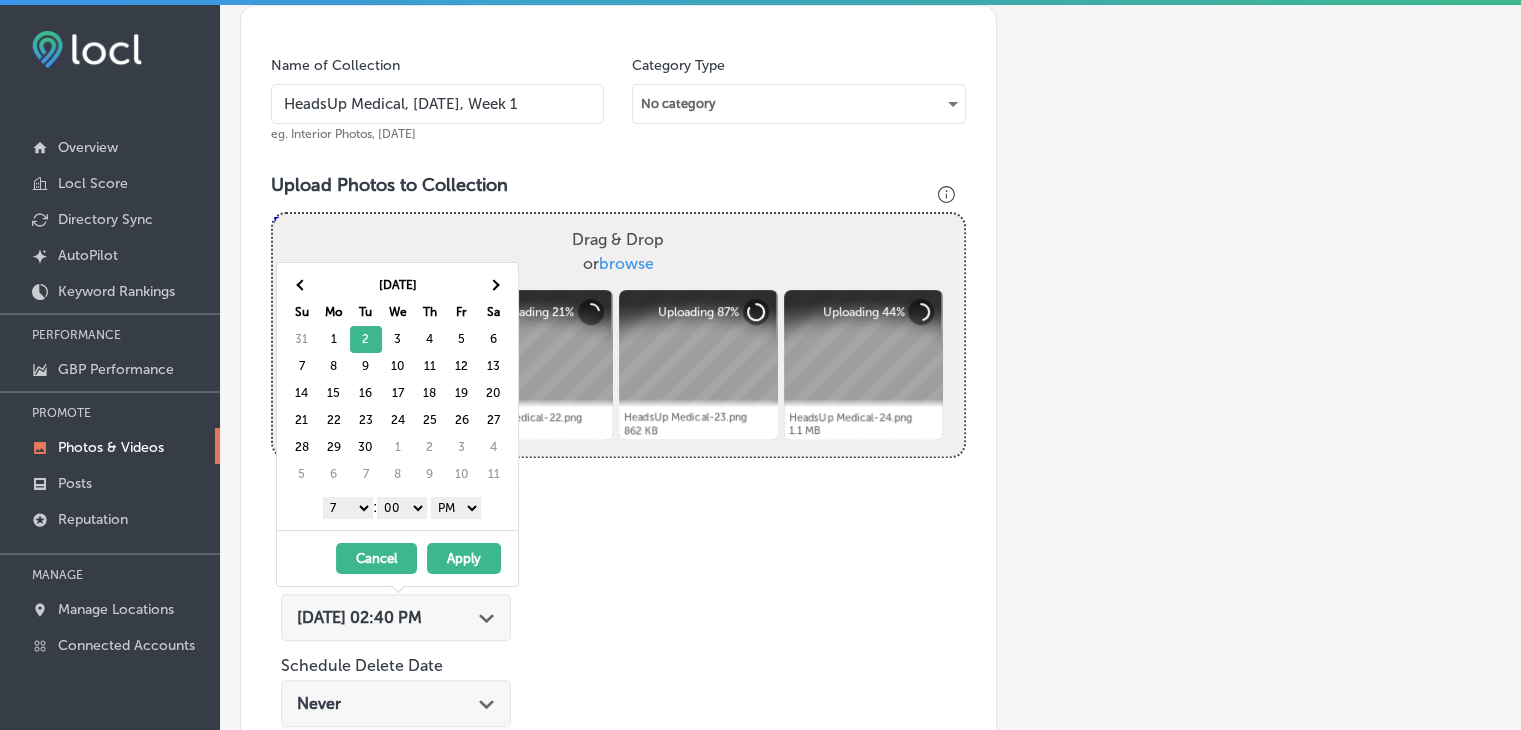 click on "AM PM" at bounding box center [456, 508] 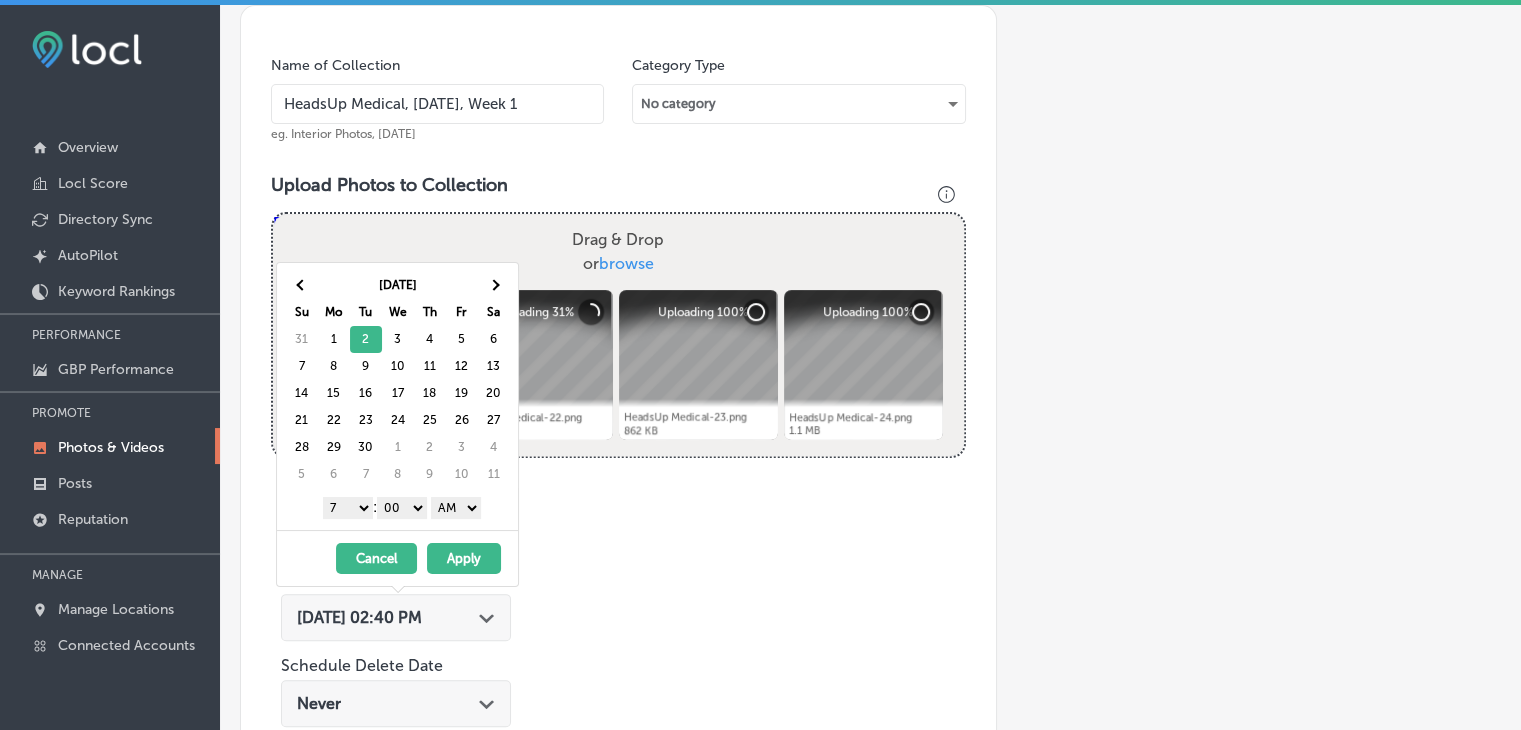 click on "Apply" at bounding box center (464, 558) 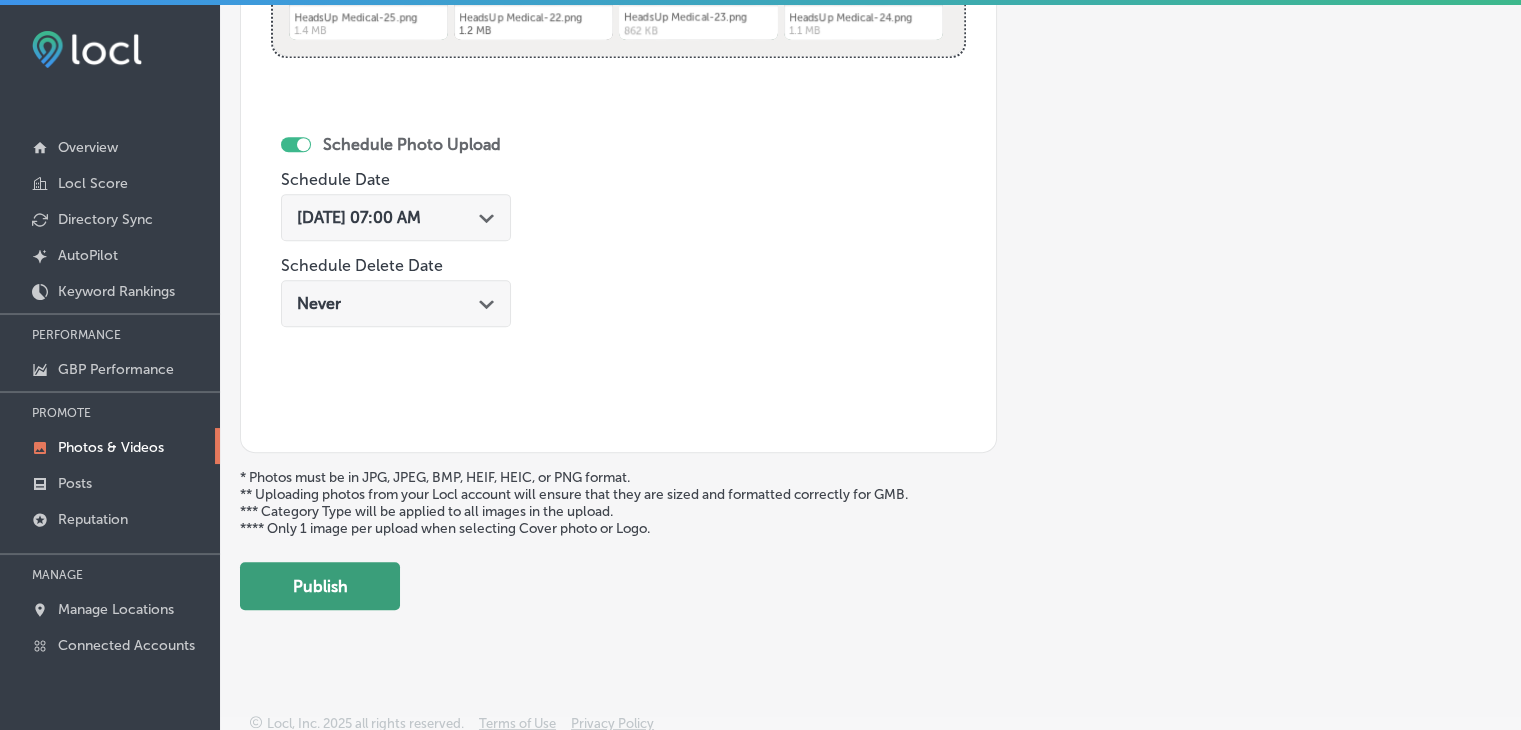 click on "Publish" at bounding box center (320, 586) 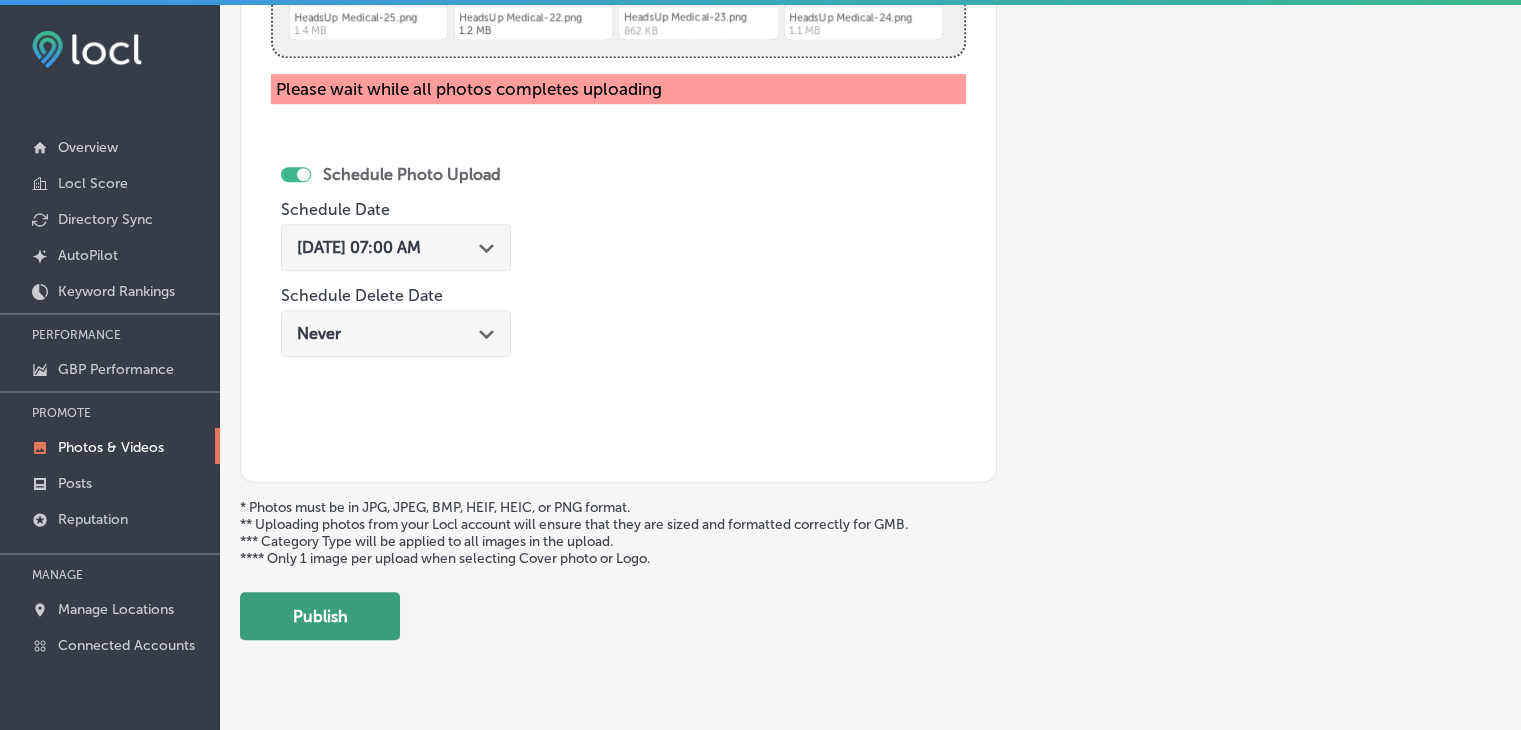 click on "Publish" at bounding box center (320, 616) 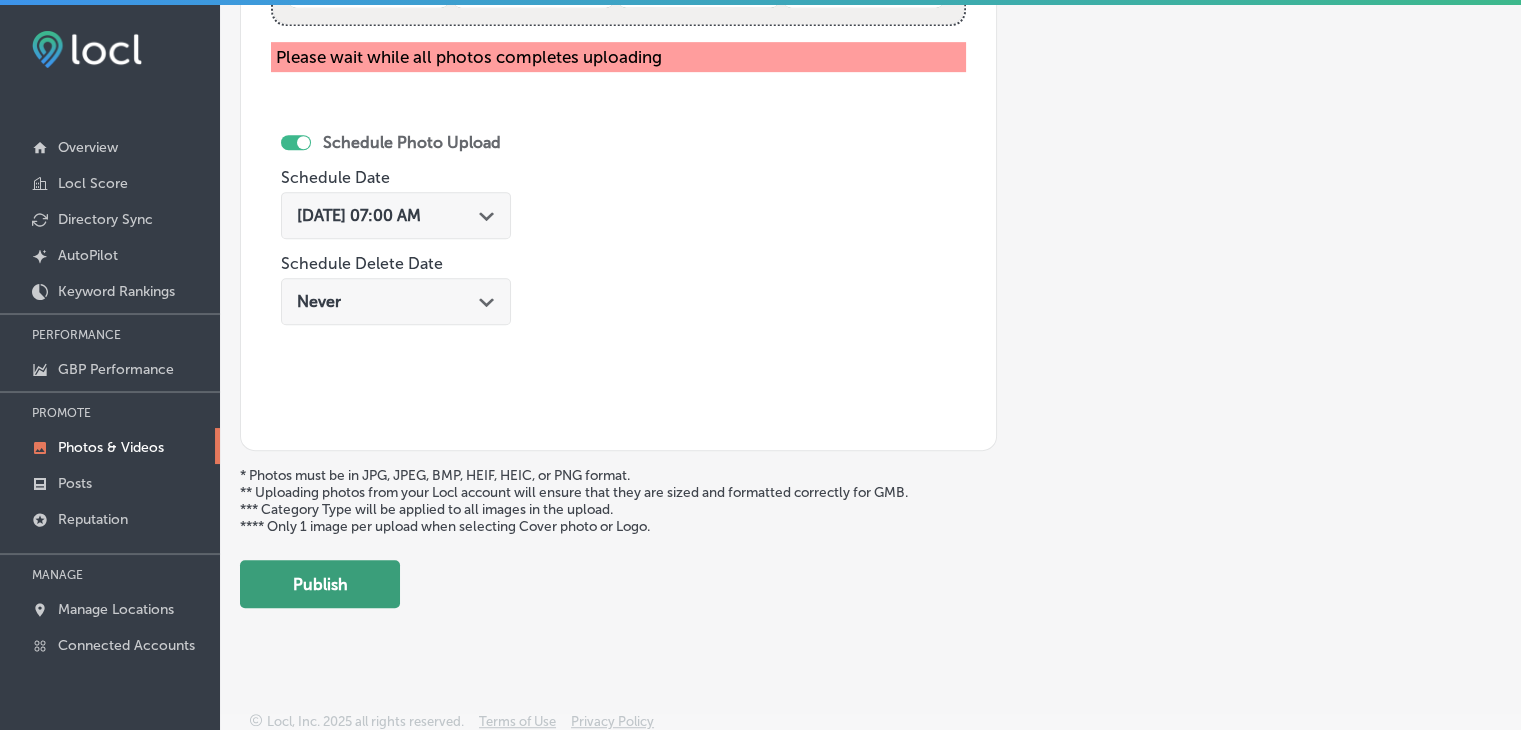 click on "Publish" at bounding box center (320, 584) 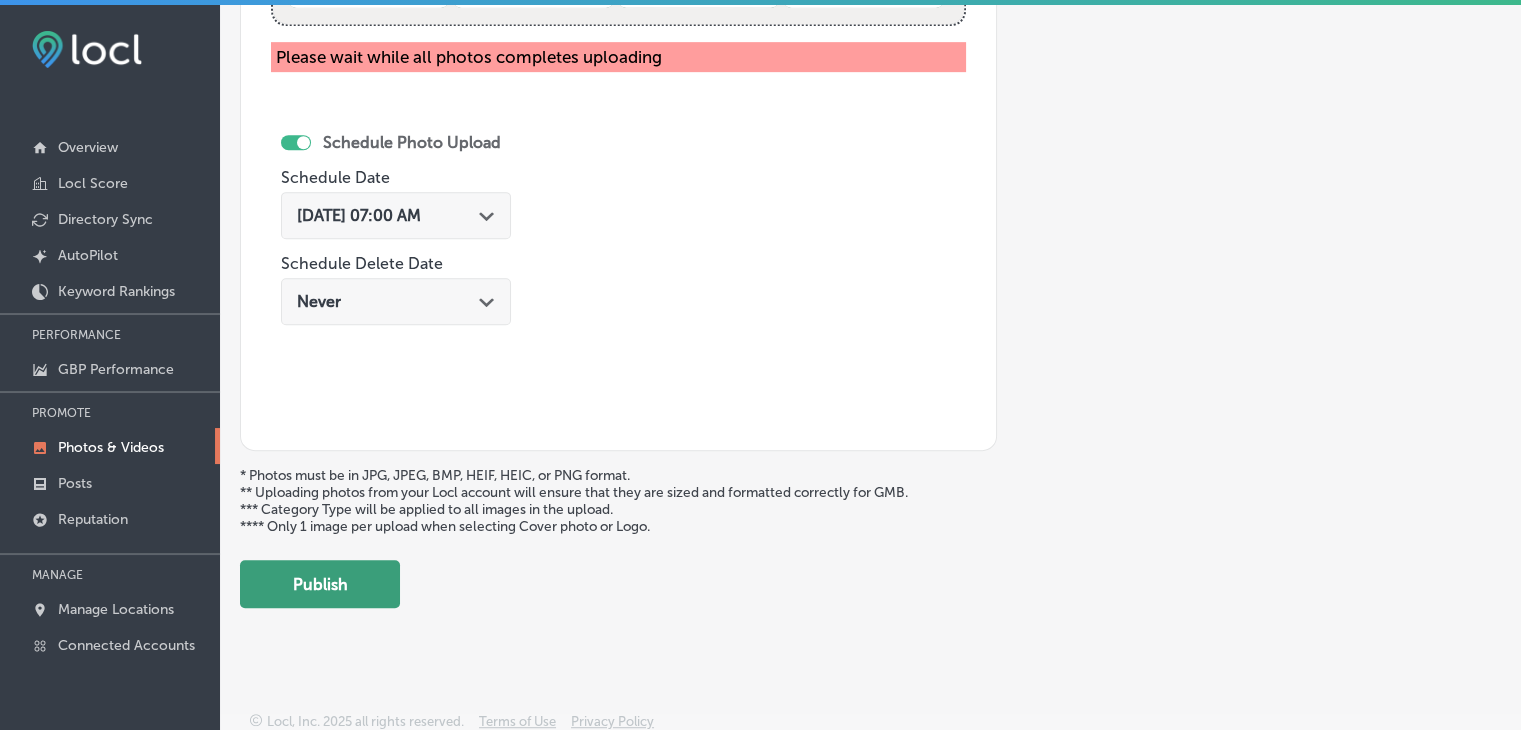 click on "Publish" at bounding box center [320, 584] 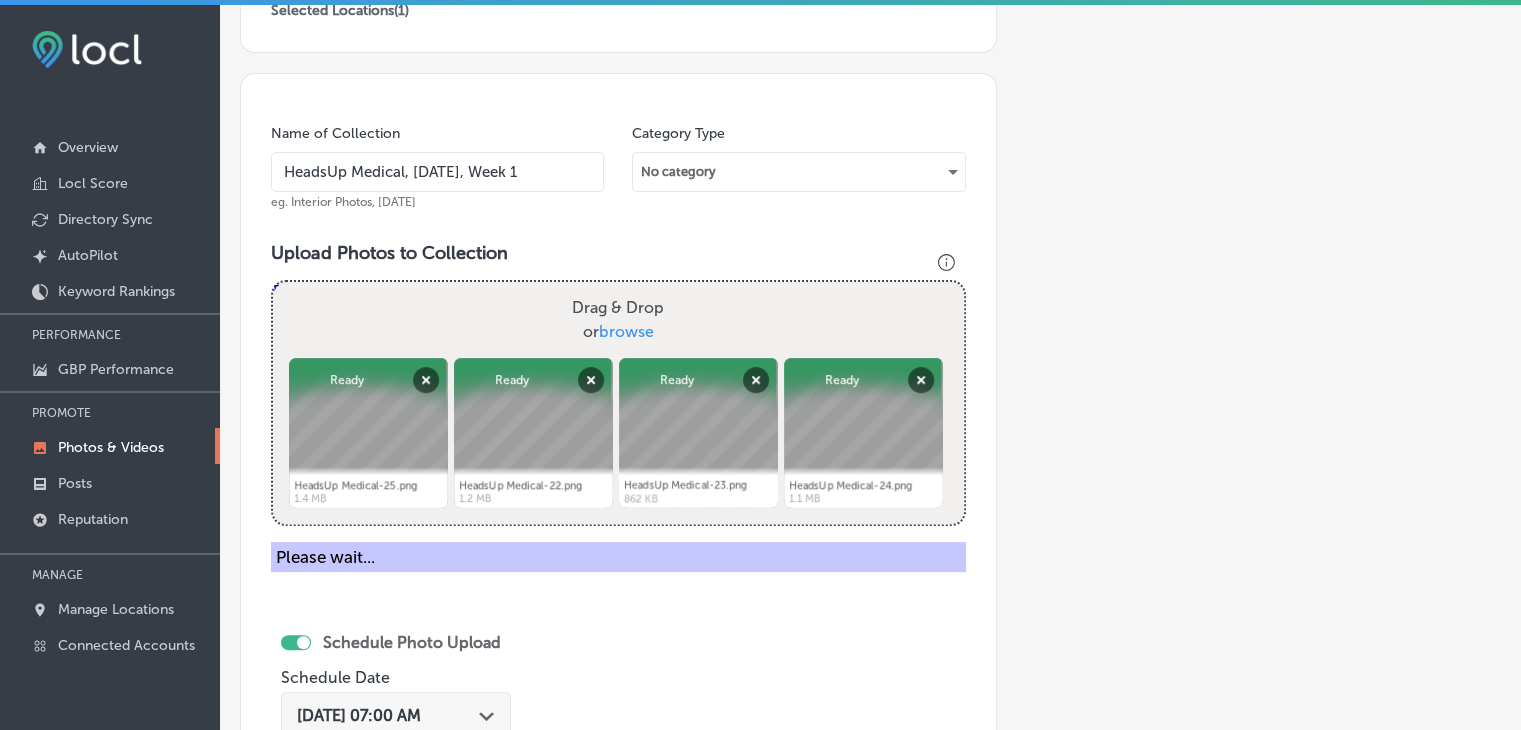 scroll, scrollTop: 504, scrollLeft: 0, axis: vertical 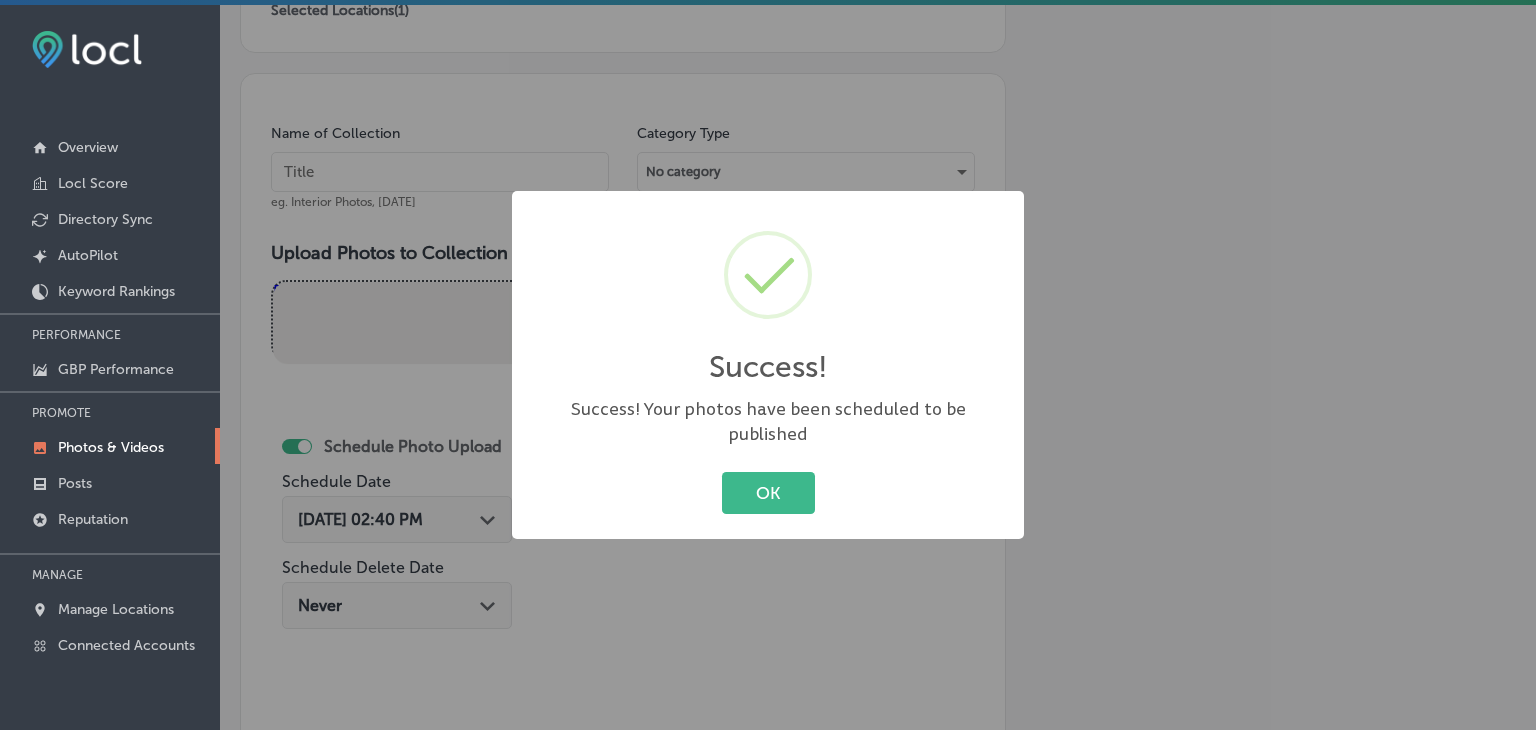 click on "Success! × Success! Your photos have been scheduled to be published OK Cancel" at bounding box center (768, 365) 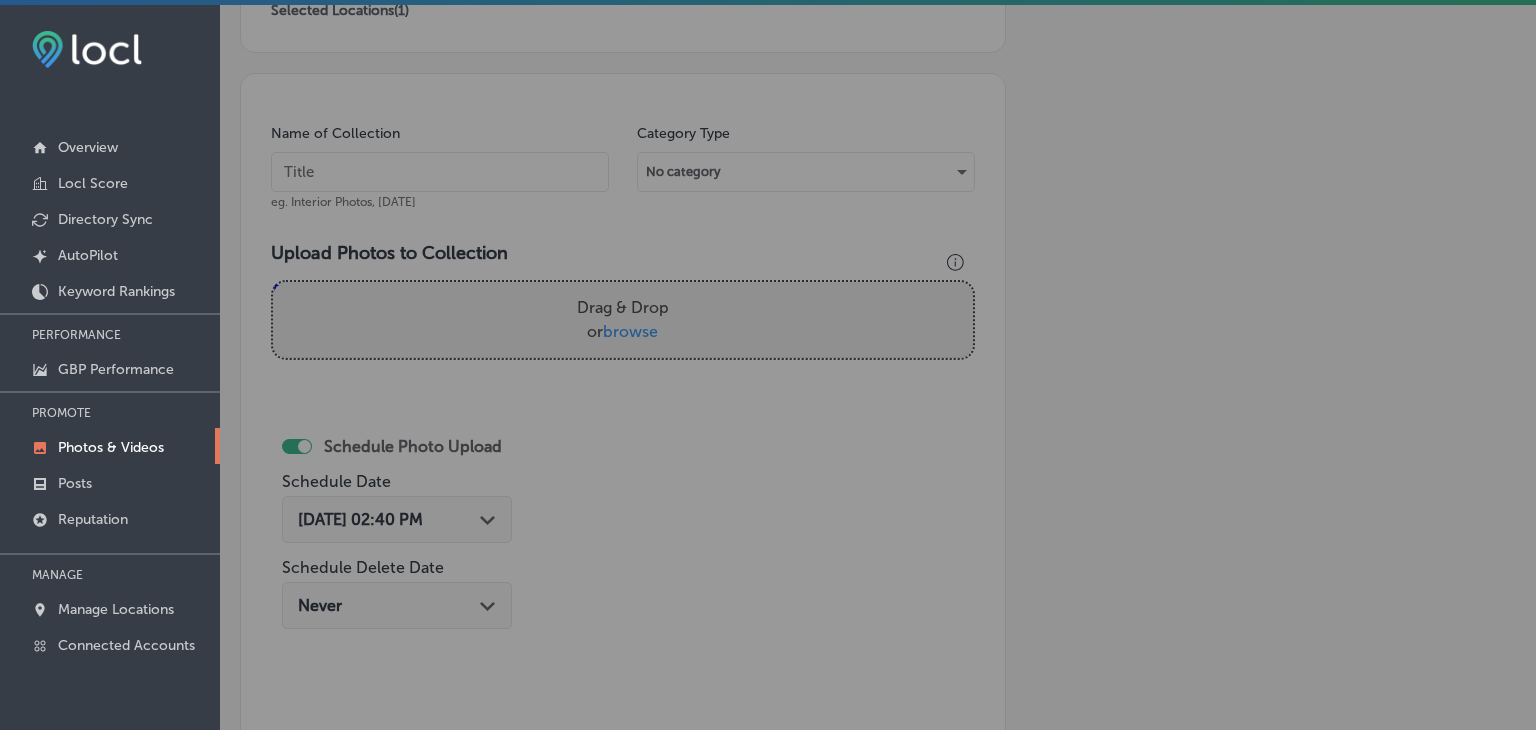 click at bounding box center [440, 172] 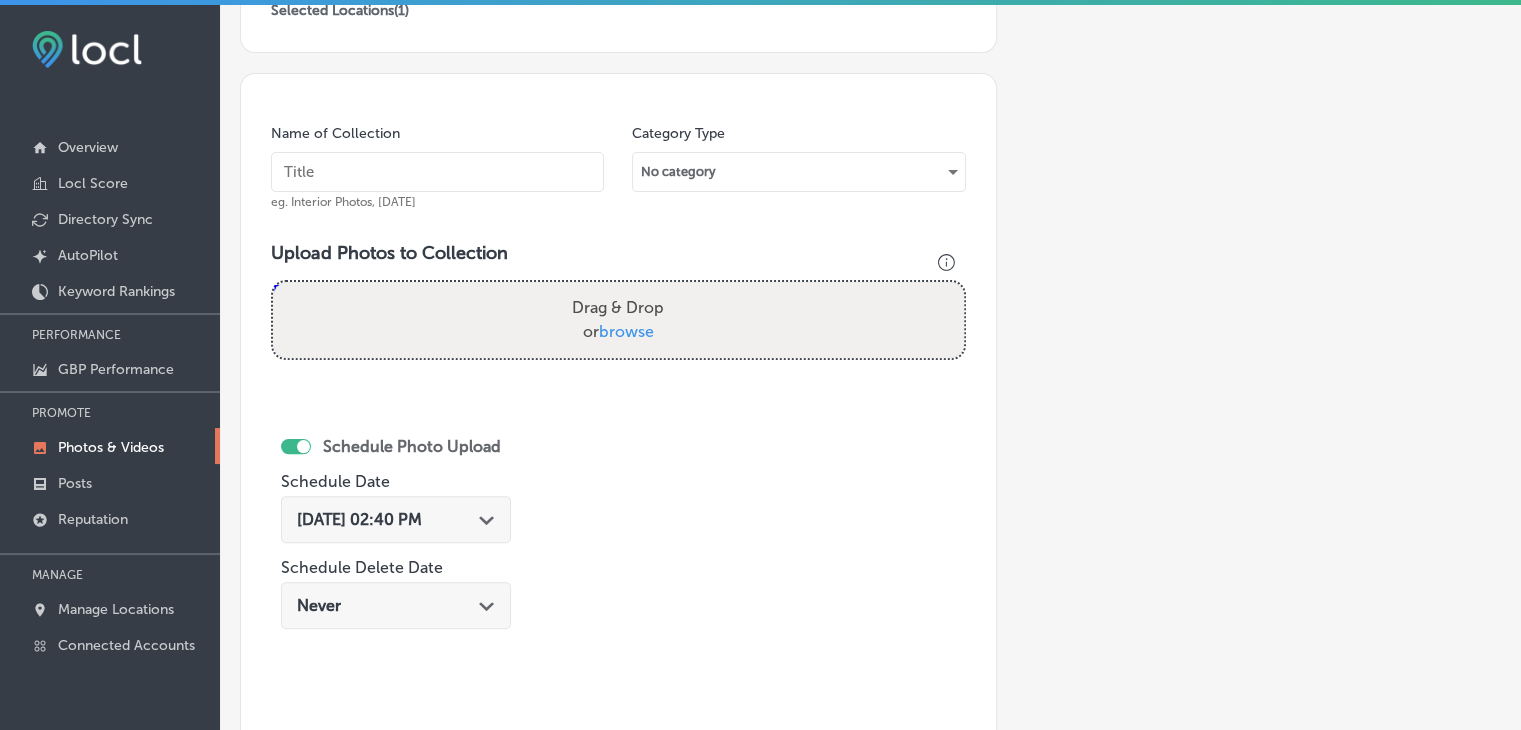 paste on "HeadsUp Medical, Sep 2025, Week" 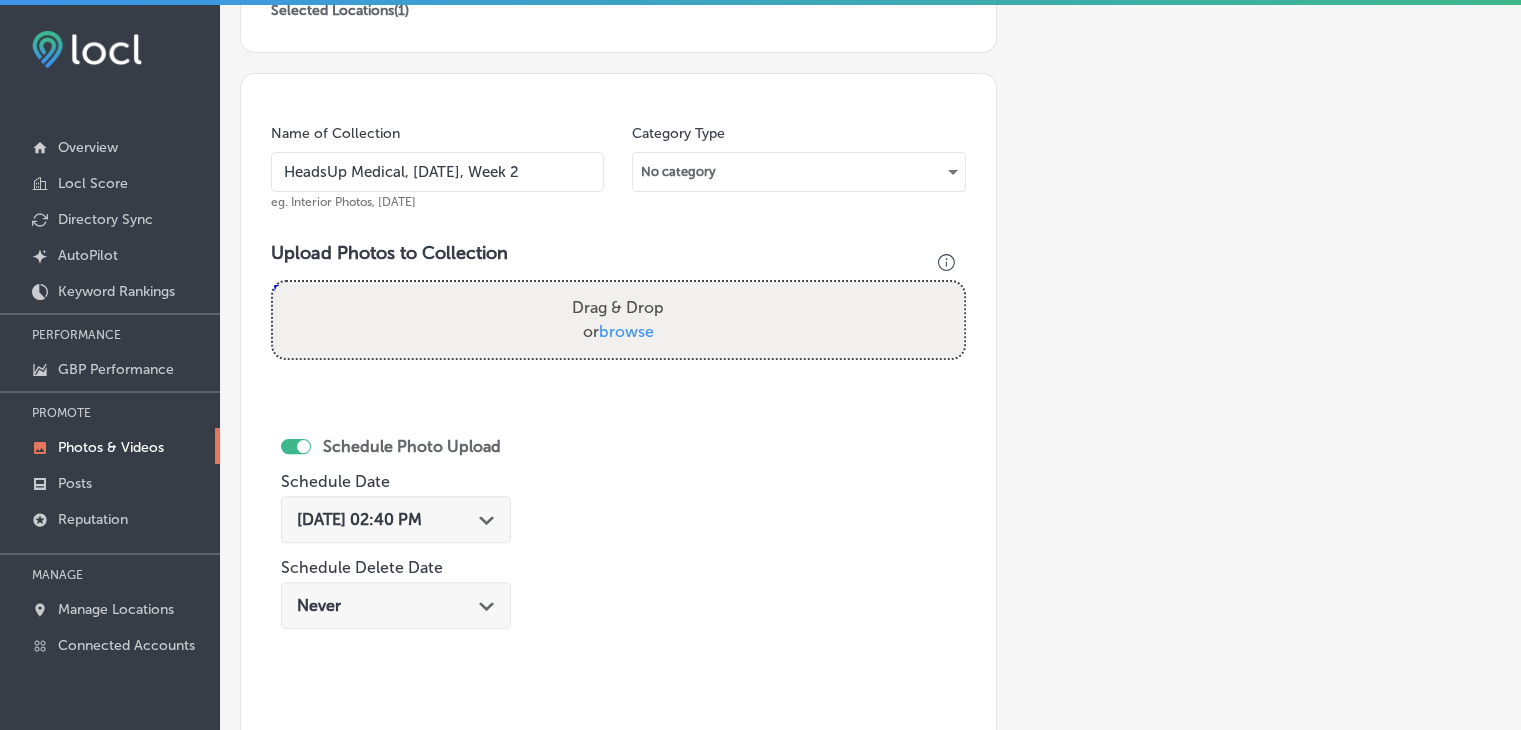 type on "HeadsUp Medical, Sep 2025, Week 2" 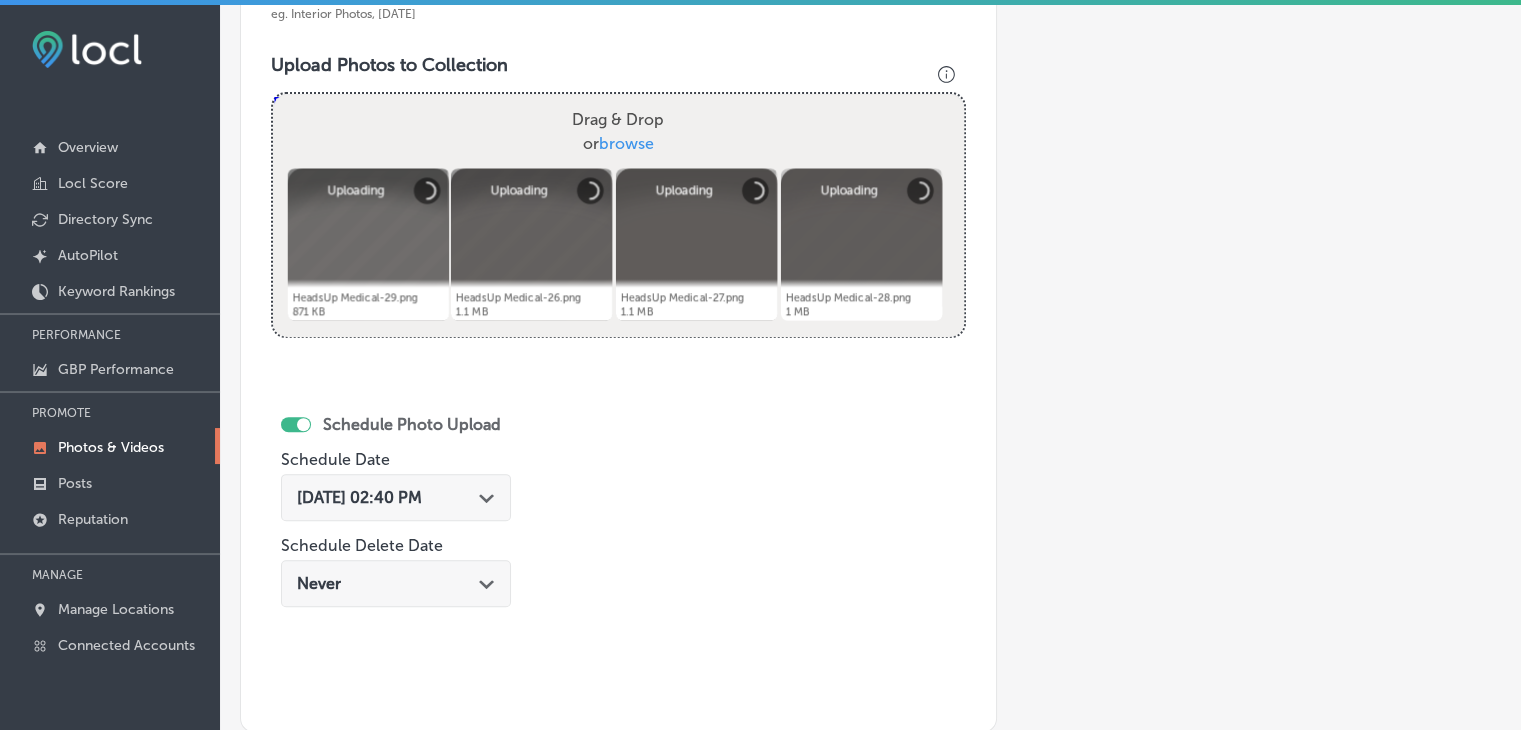 scroll, scrollTop: 704, scrollLeft: 0, axis: vertical 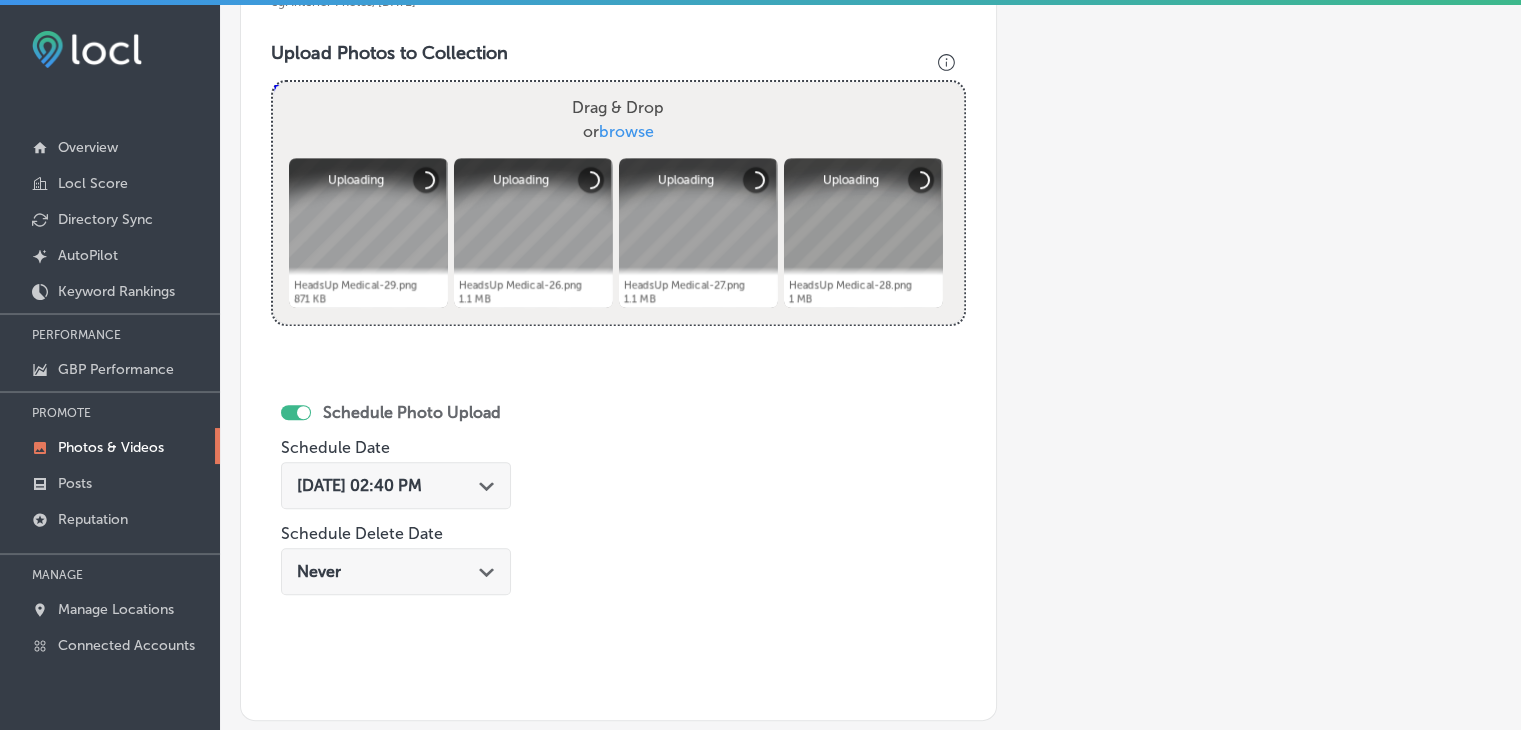 click on "Jul 23, 2025 02:40 PM
Path
Created with Sketch." at bounding box center [396, 485] 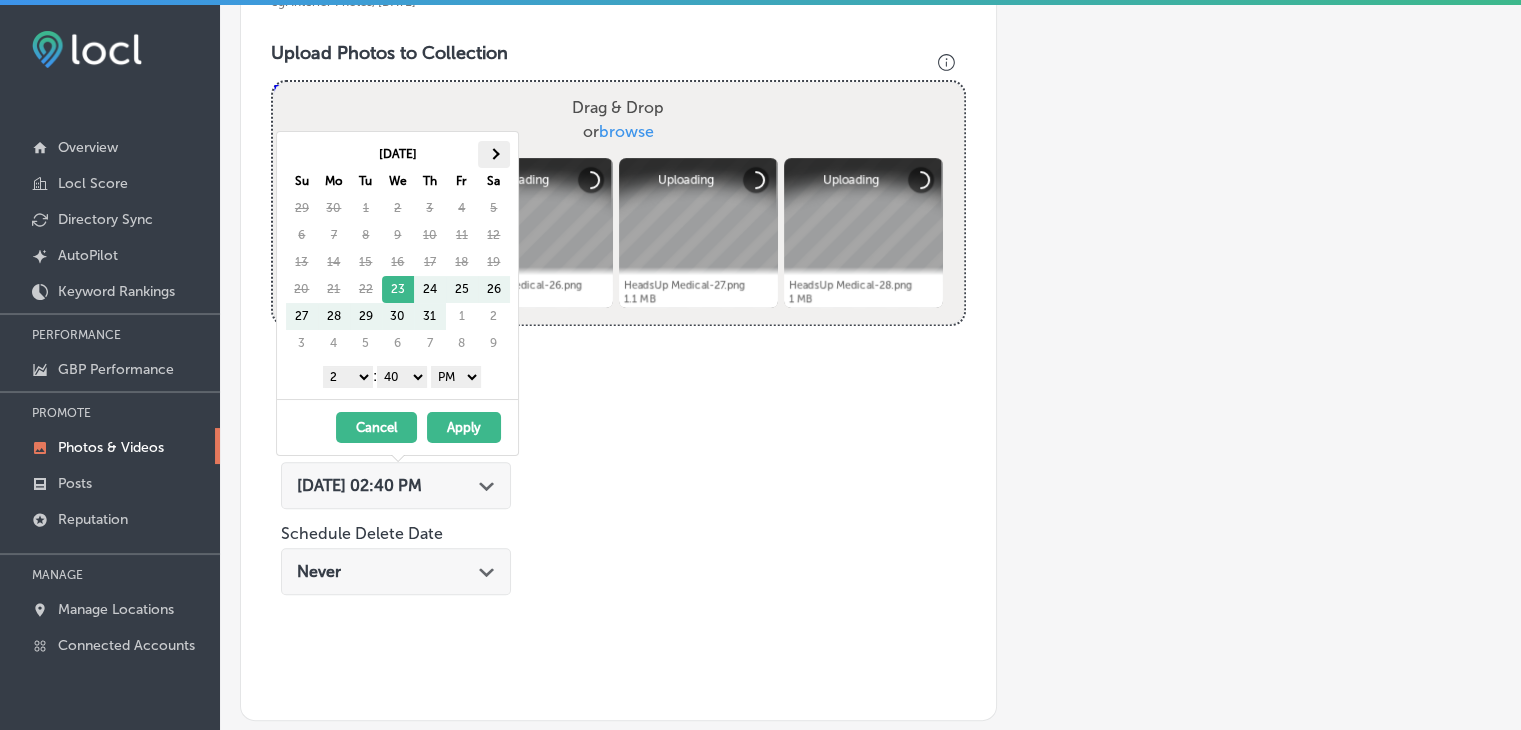 click at bounding box center (494, 154) 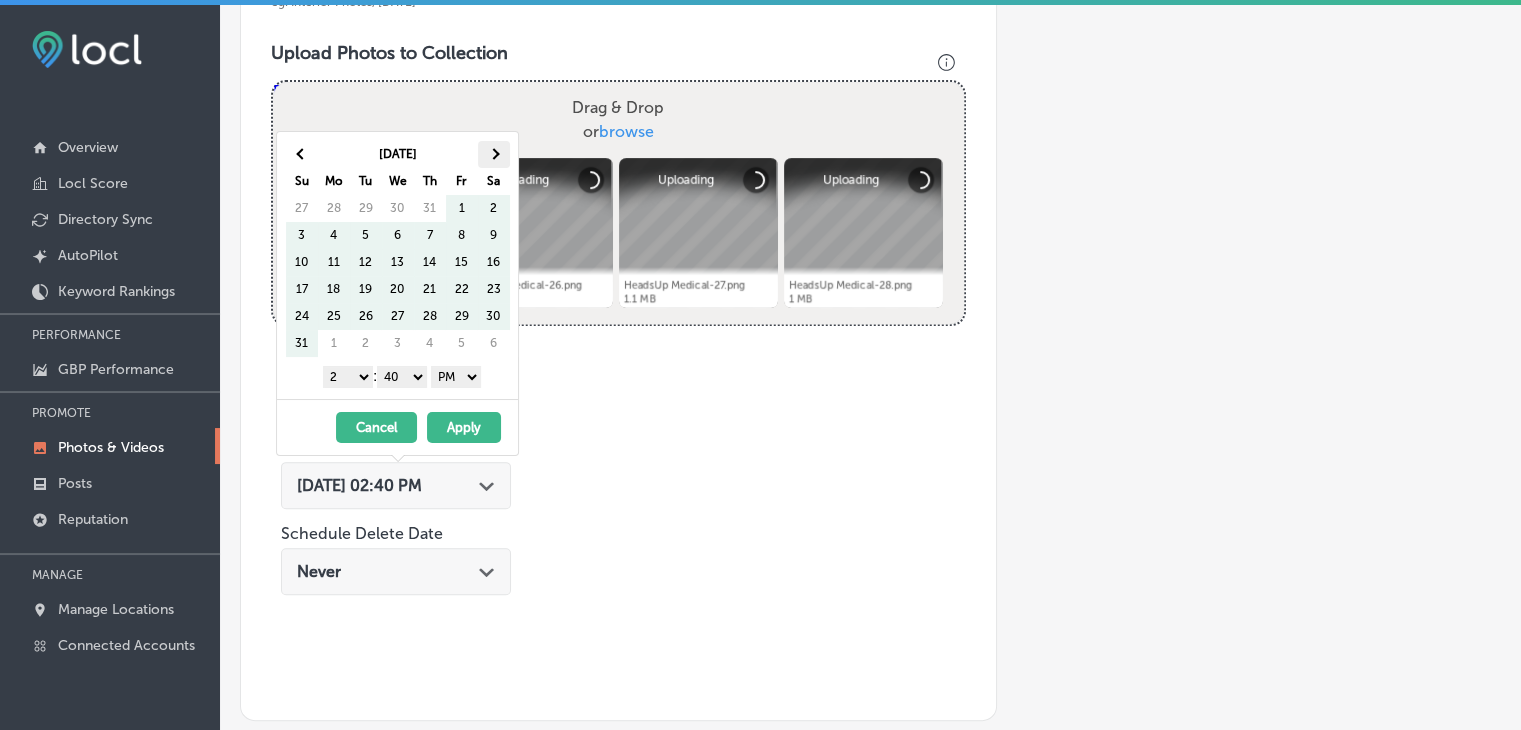 click at bounding box center [494, 154] 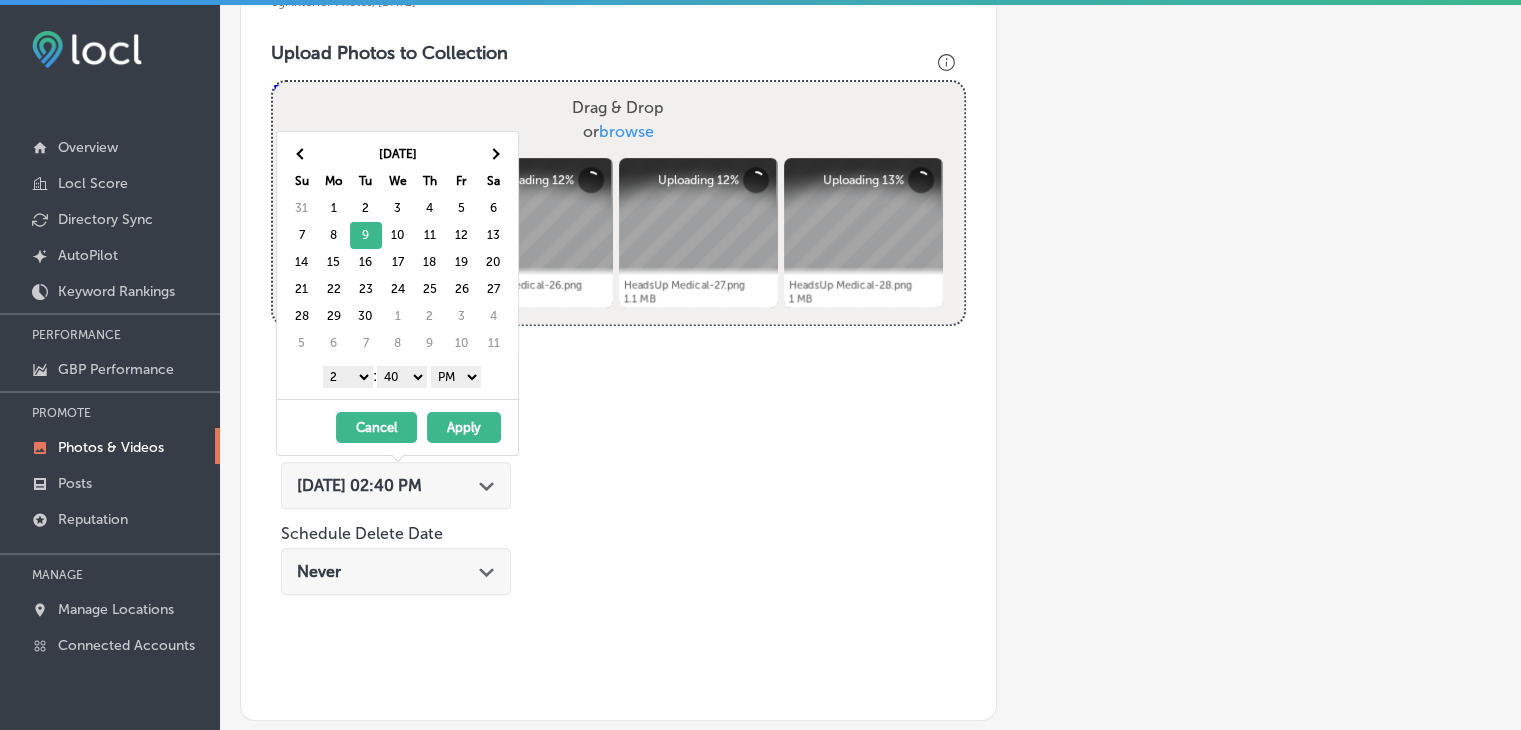 click on "1 2 3 4 5 6 7 8 9 10 11 12" at bounding box center [348, 377] 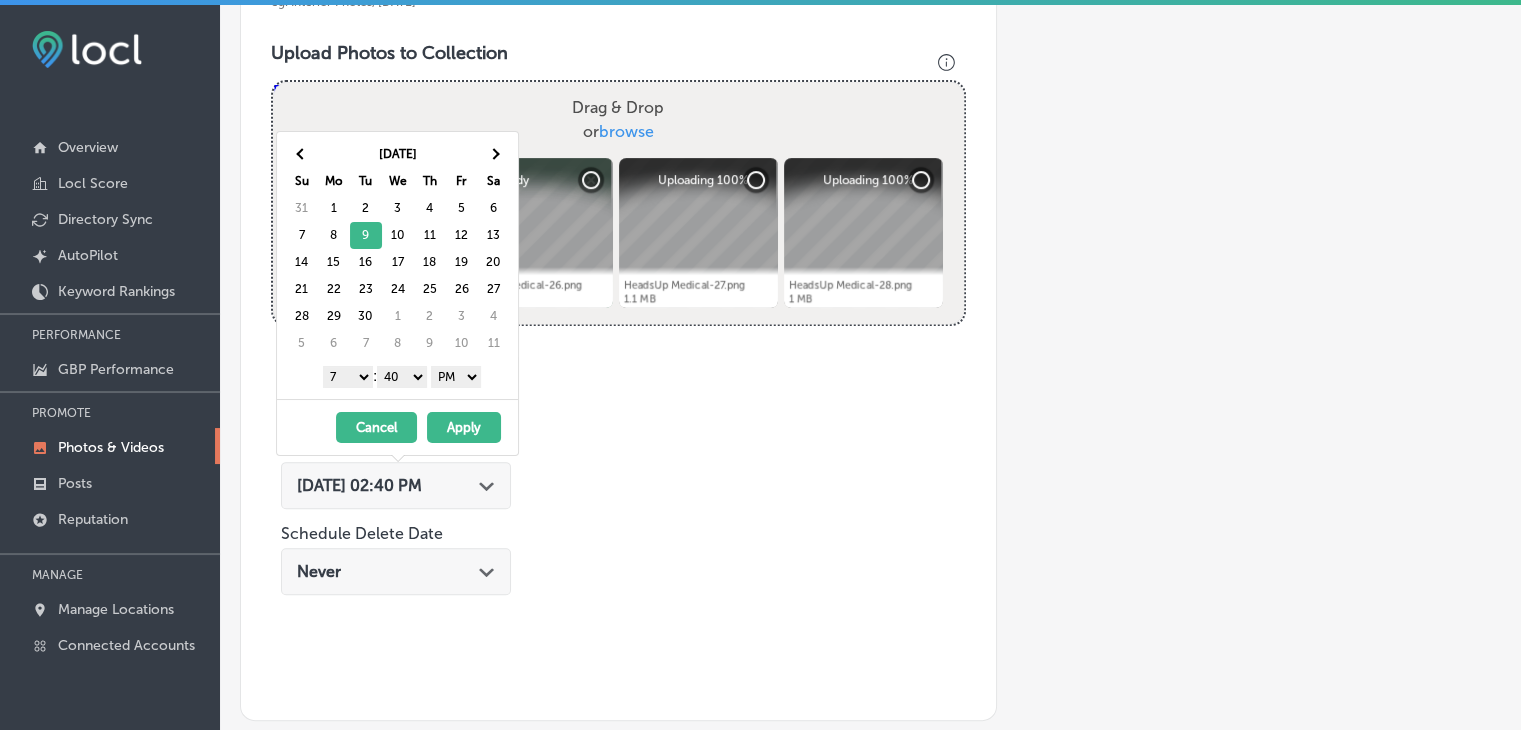 click on "00 10 20 30 40 50" at bounding box center [402, 377] 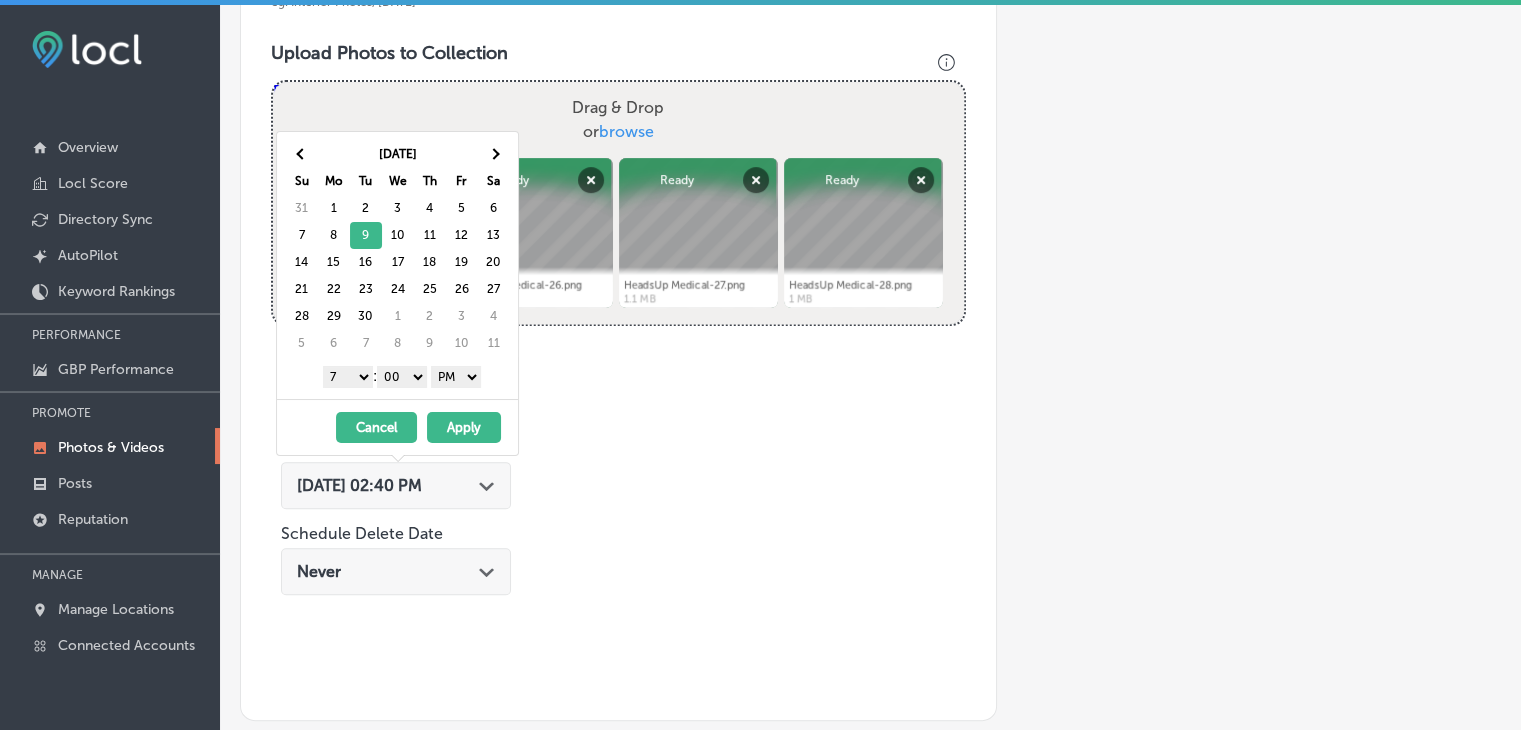 click on "AM PM" at bounding box center (456, 377) 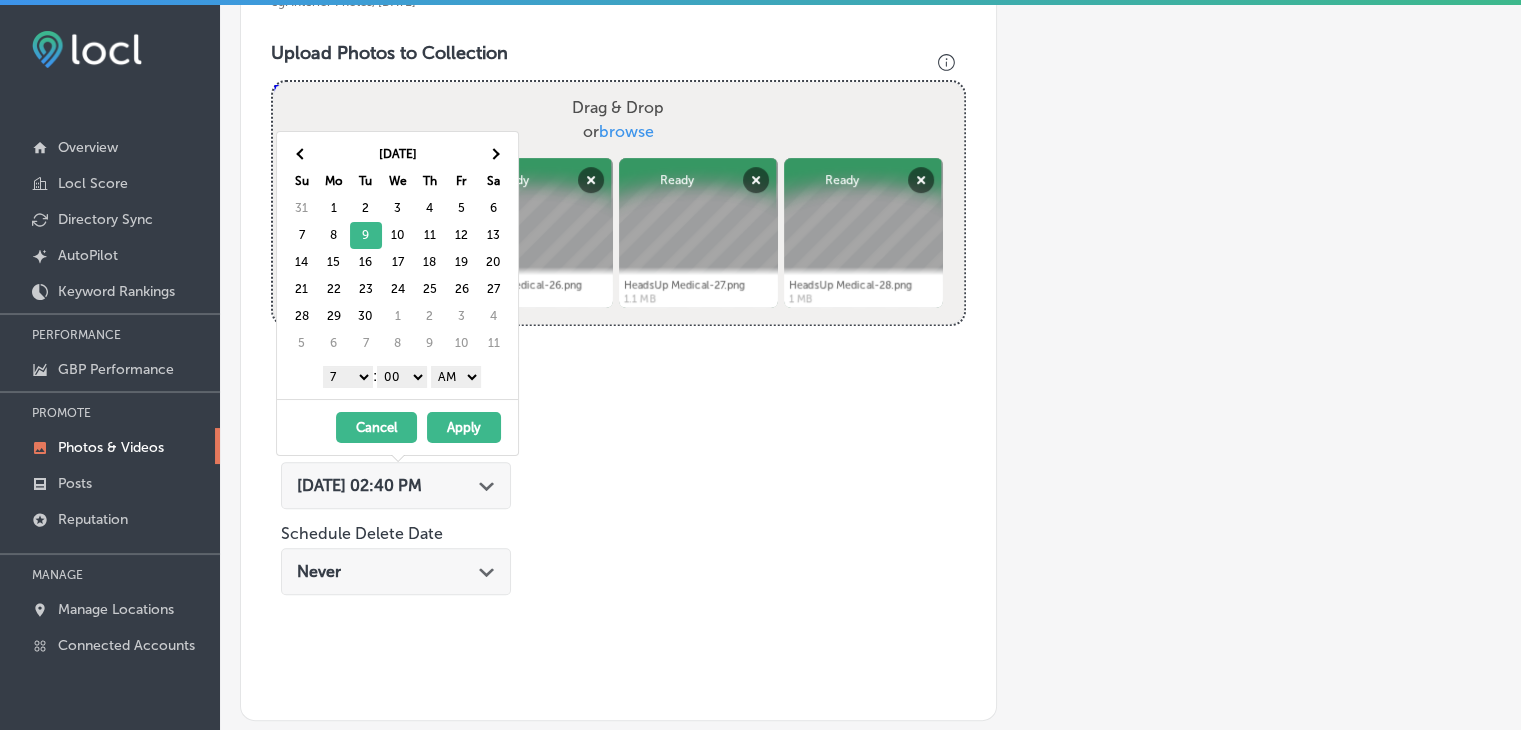 click on "Apply" at bounding box center (464, 427) 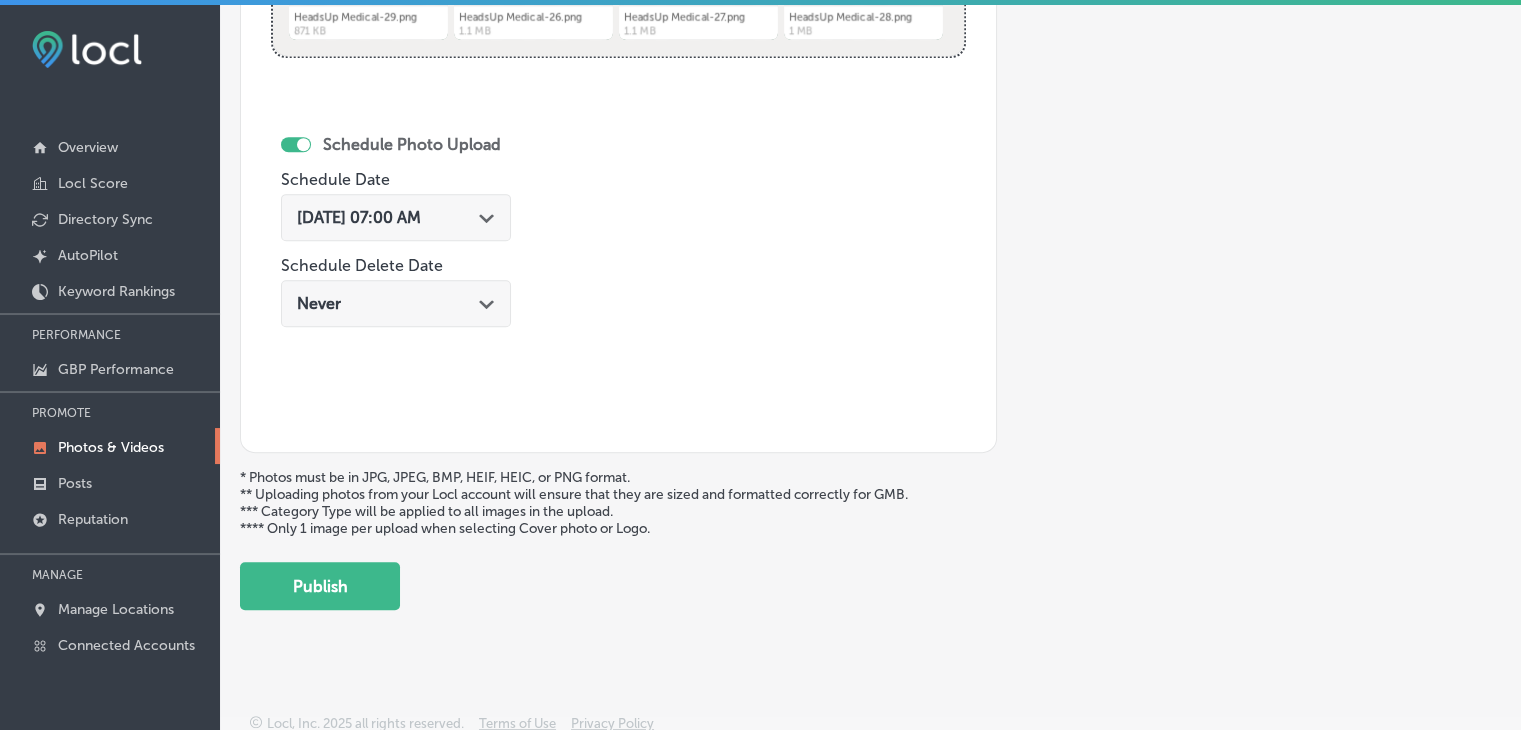 click on "Add a Collection Which Type of Image or Video Would You Like to Upload? Photo Cover Logo Video Select Location(s) Business + Location
heads heads
Path
Created with Sketch.
Selected Locations  ( 1 ) Name of Collection HeadsUp Medical, Sep 2025, Week 2 eg. Interior Photos, March 2020   Category Type No category Upload Photos to Collection
Powered by PQINA Drag & Drop  or  browse HeadsUp Medical-29.png Abort Retry Remove Upload Cancel Retry Remove HeadsUp Medical-29.png 871 KB Ready tap to undo" at bounding box center (870, -118) 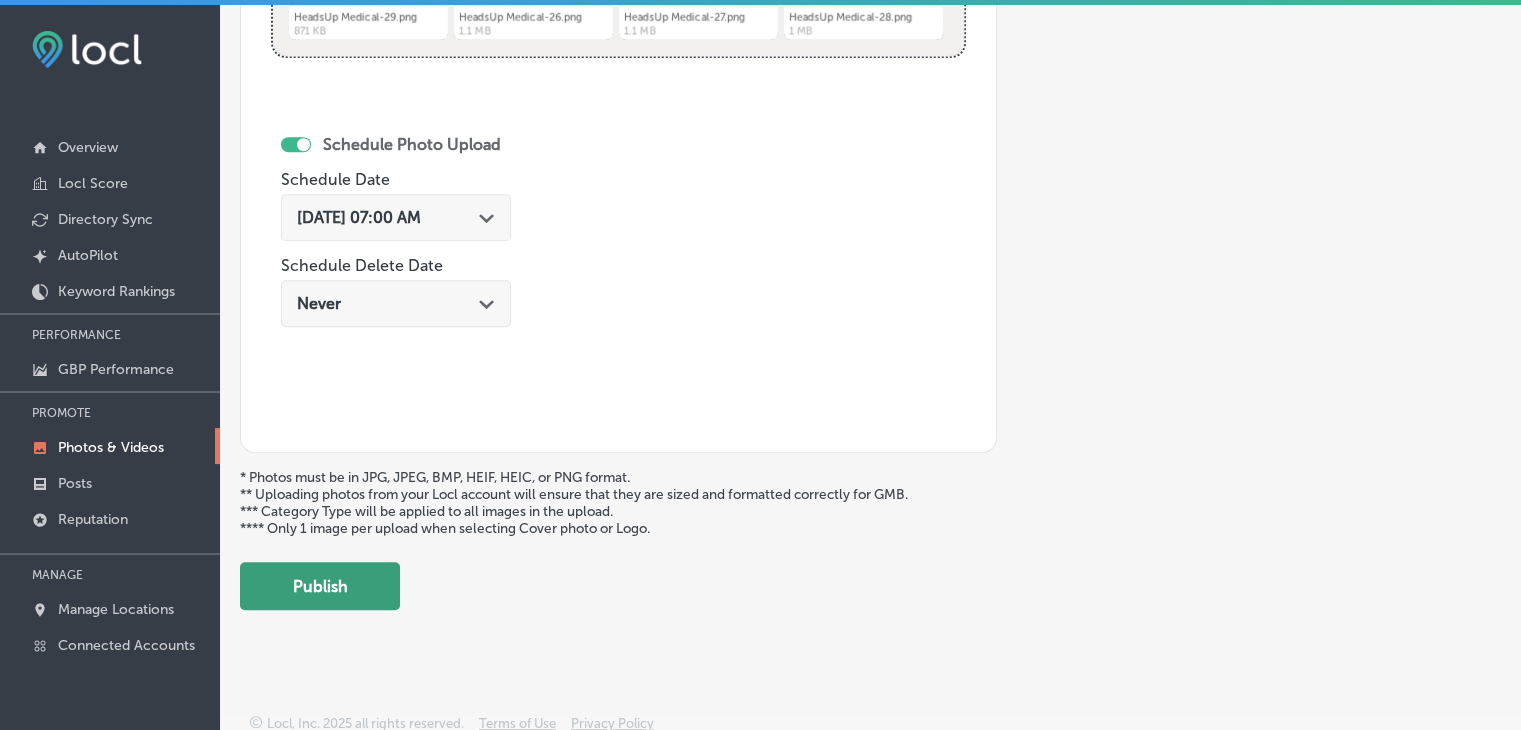 click on "Publish" at bounding box center (320, 586) 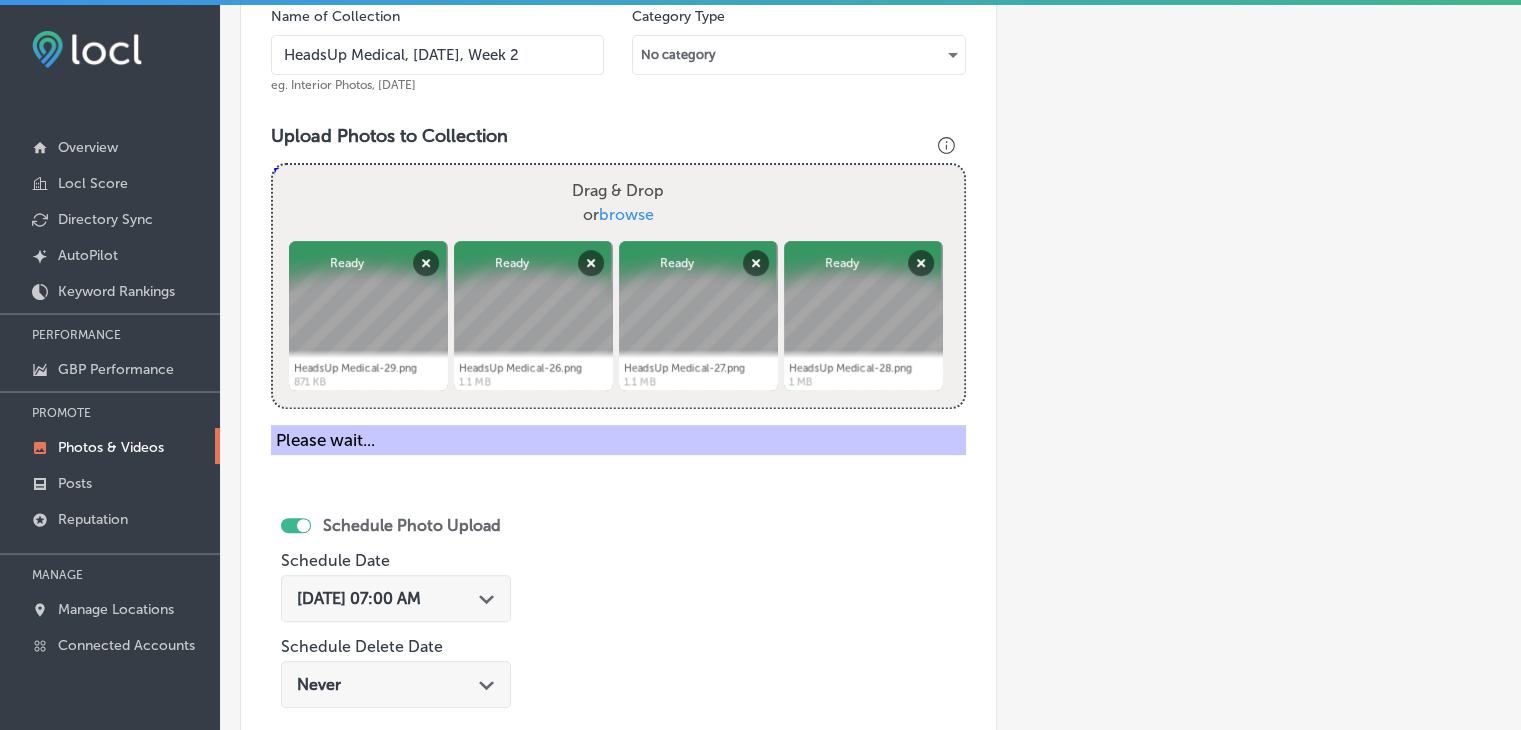 scroll, scrollTop: 472, scrollLeft: 0, axis: vertical 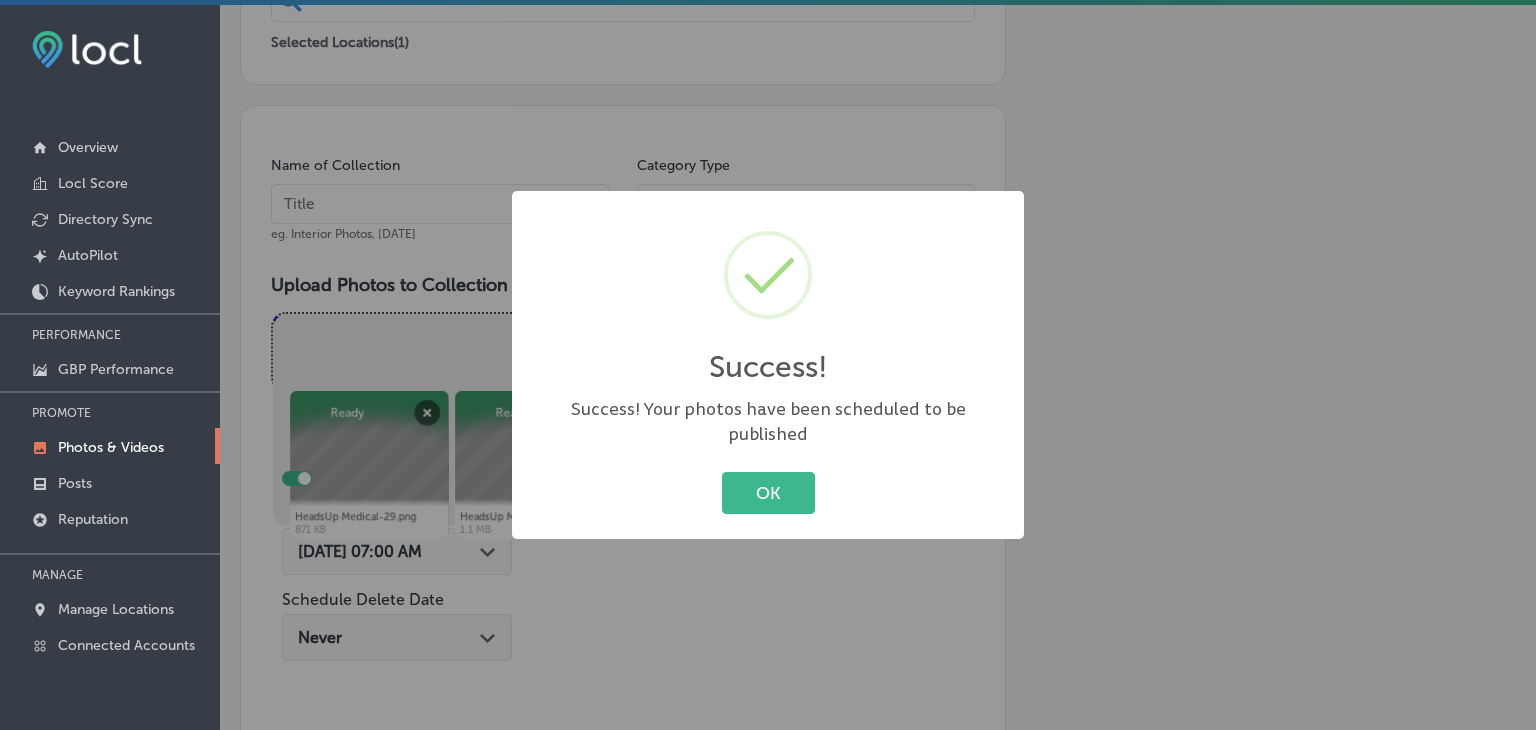 click on "Success! × Success! Your photos have been scheduled to be published OK Cancel" at bounding box center (768, 365) 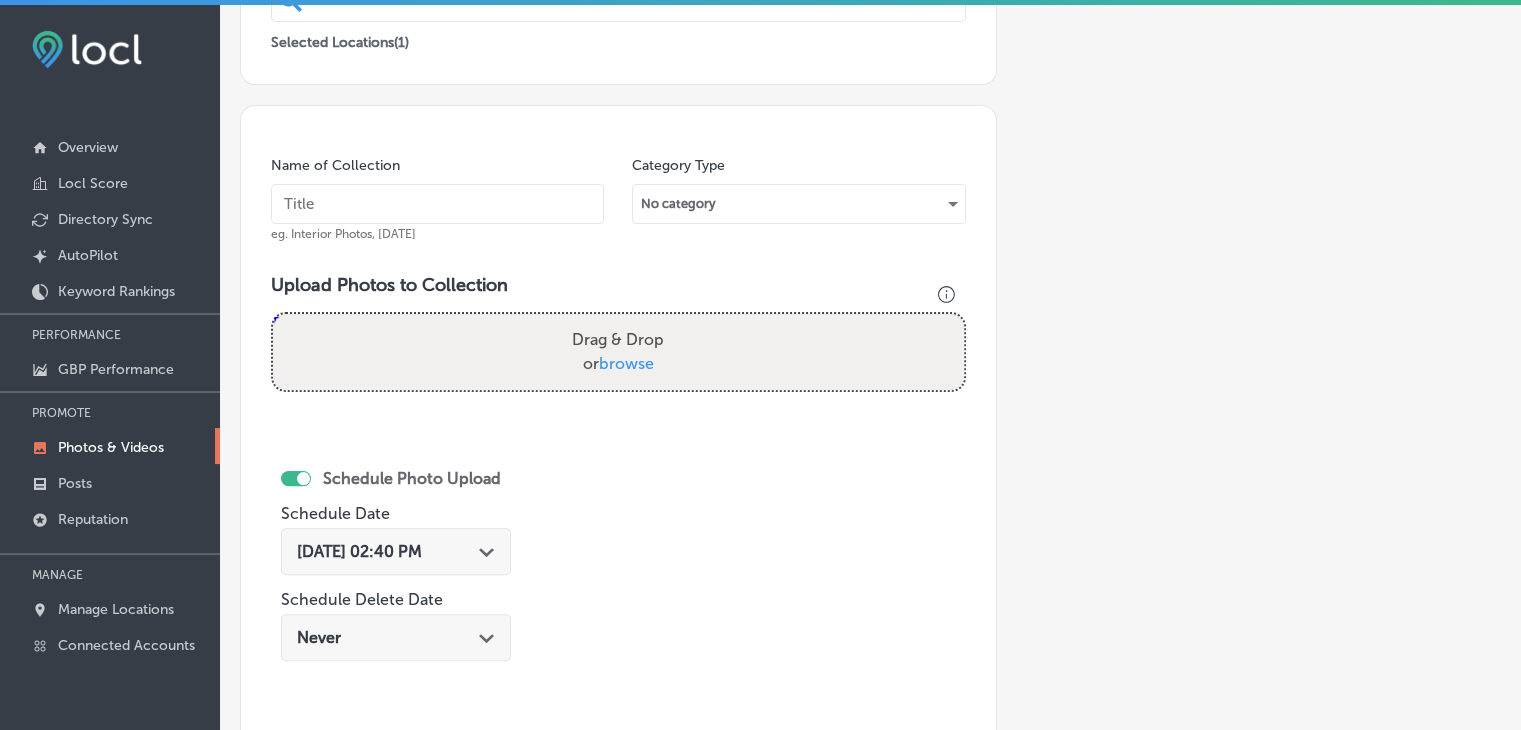click at bounding box center (437, 204) 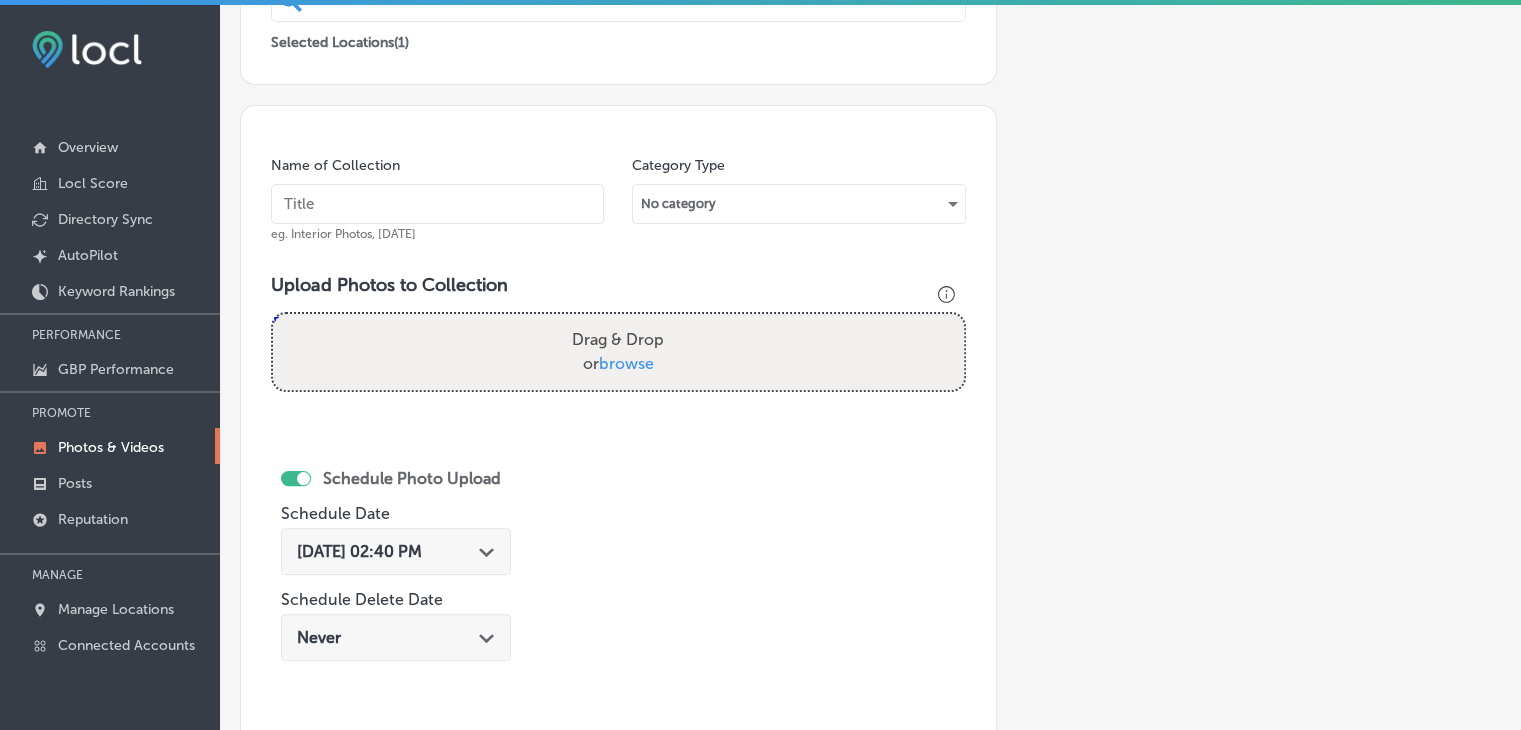 paste on "HeadsUp Medical, Sep 2025, Week" 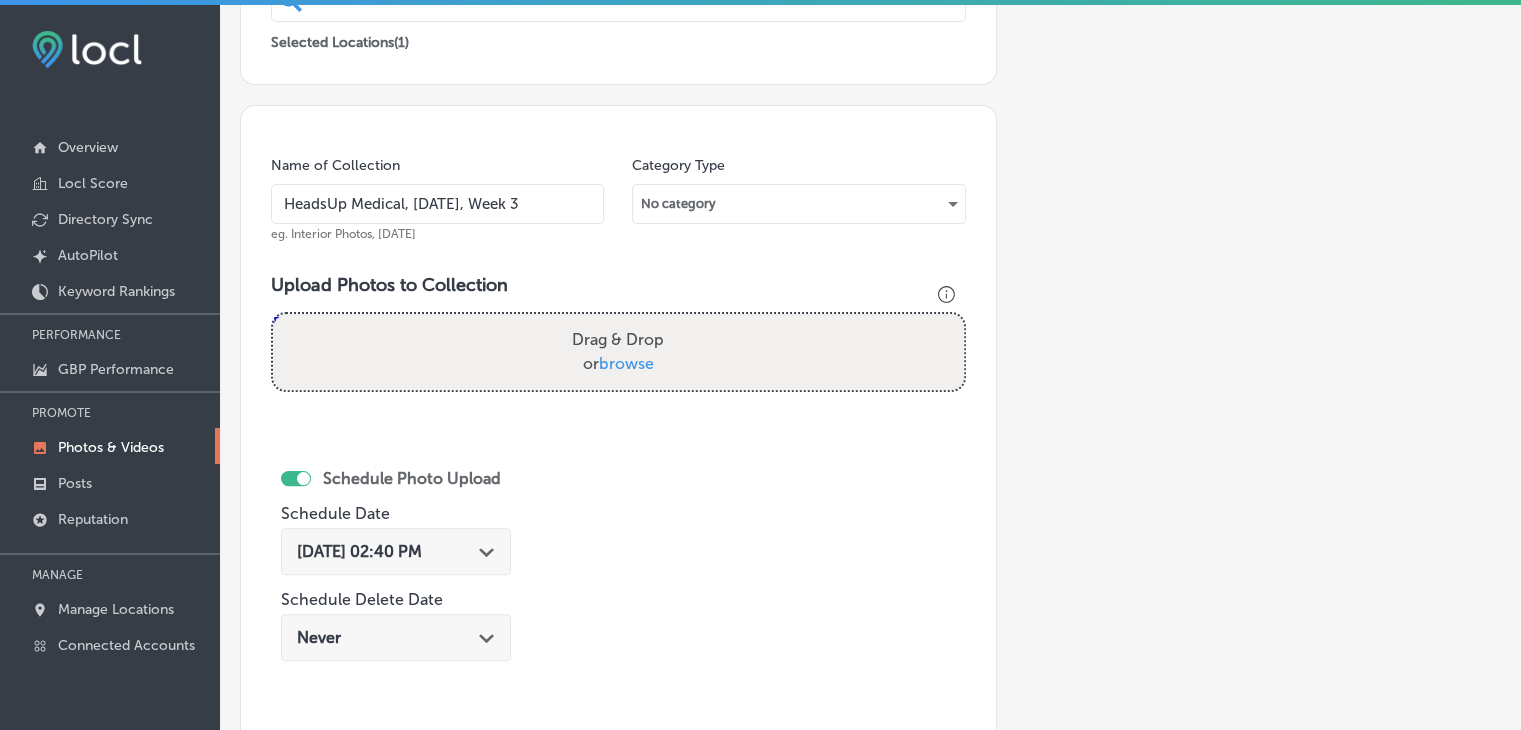 type on "HeadsUp Medical, Sep 2025, Week 3" 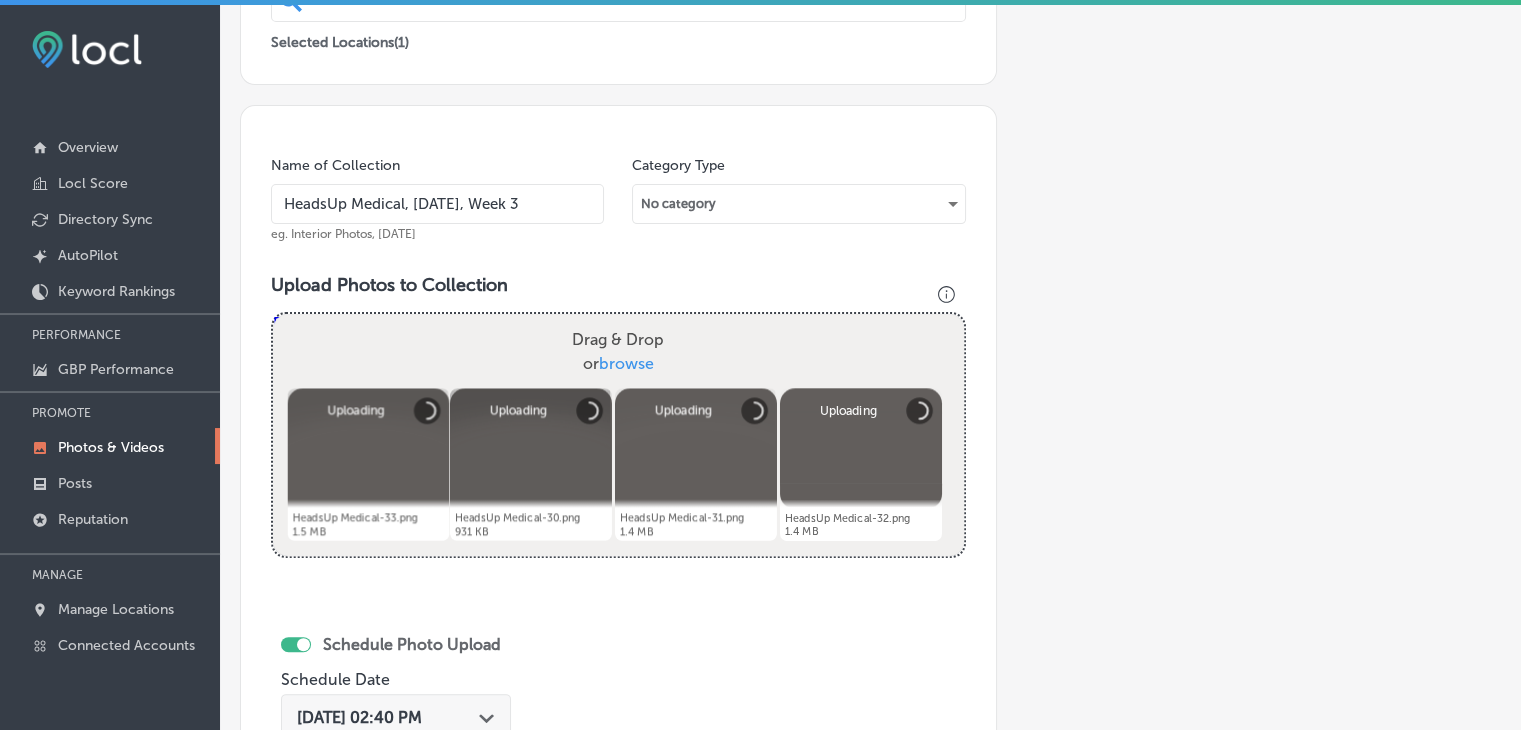 scroll, scrollTop: 672, scrollLeft: 0, axis: vertical 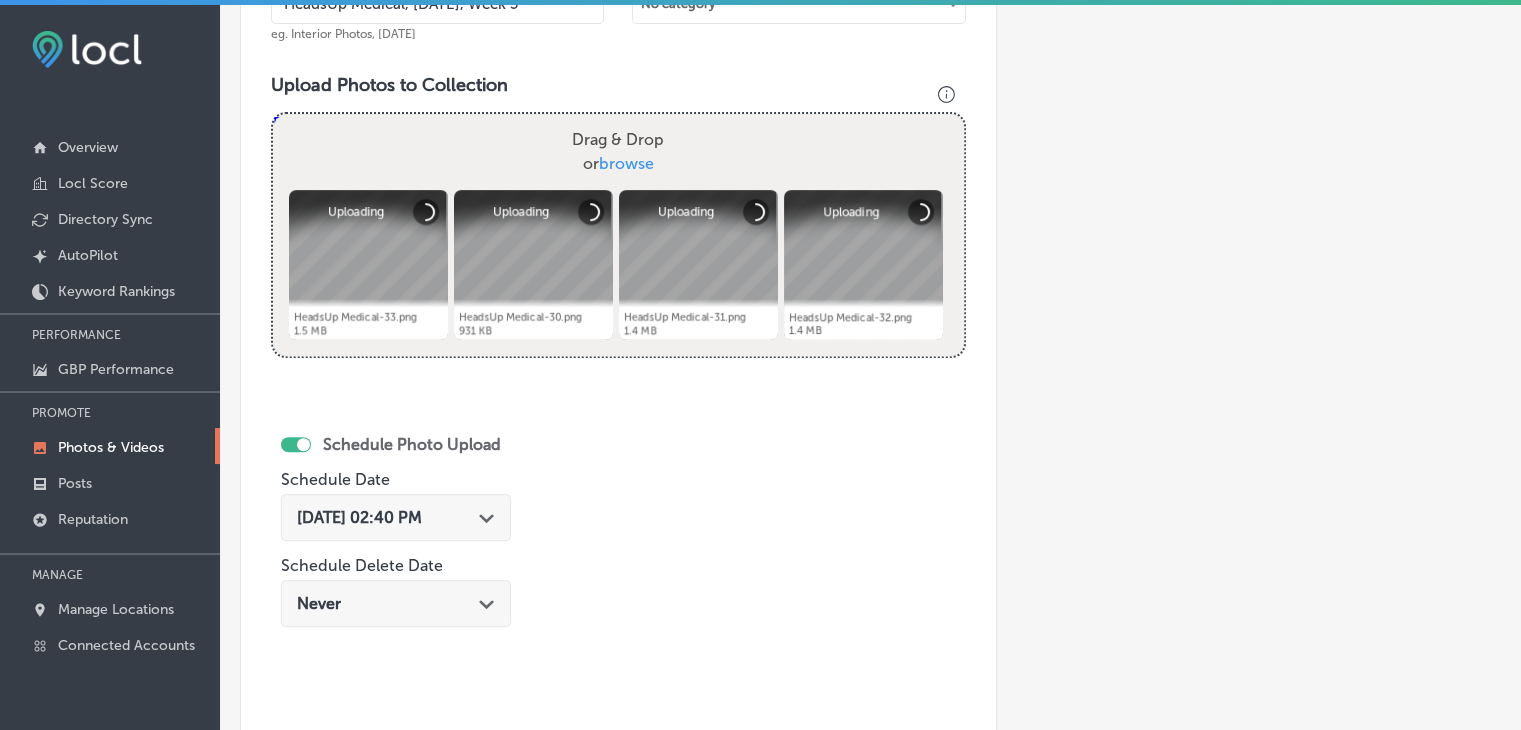 click on "Jul 23, 2025 02:40 PM" at bounding box center (359, 517) 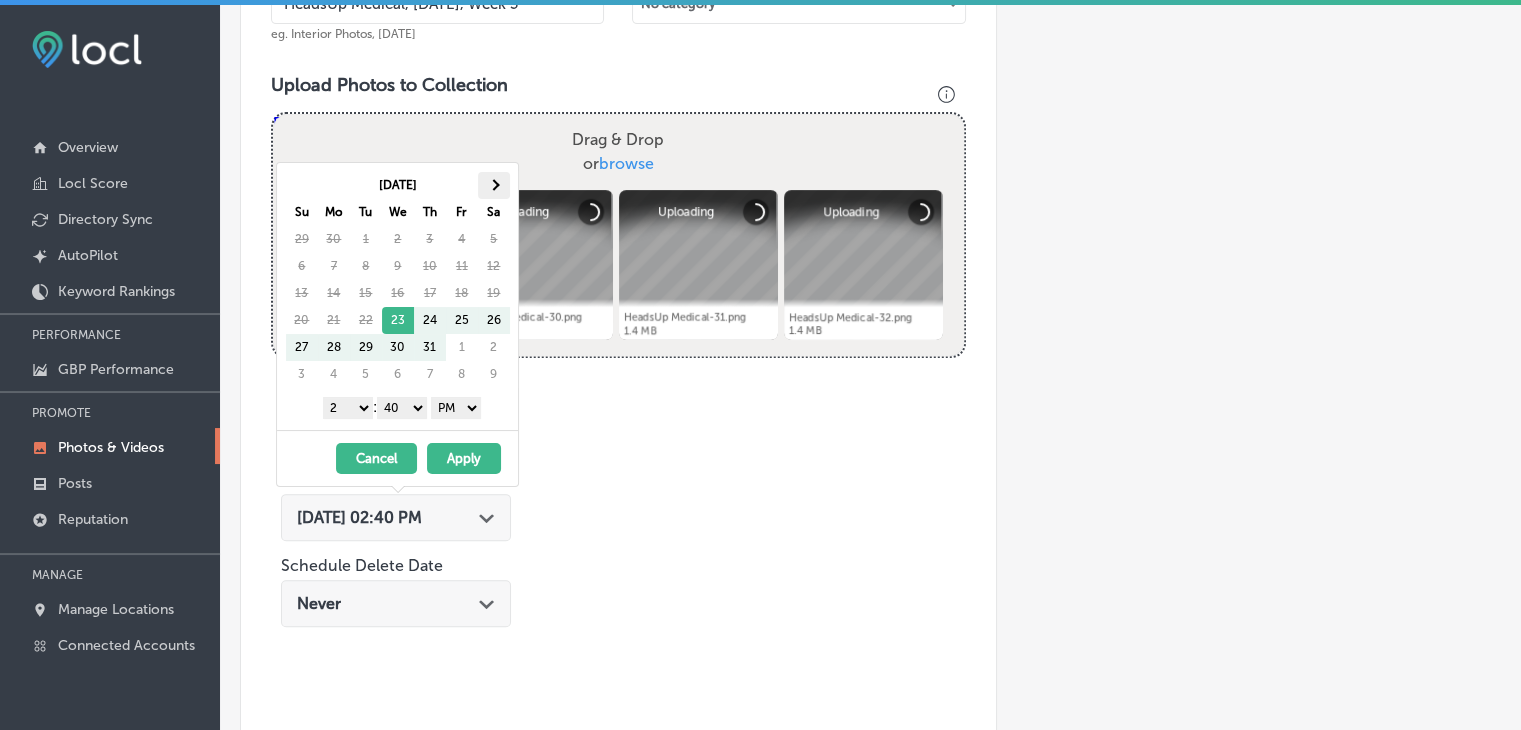 click at bounding box center (493, 185) 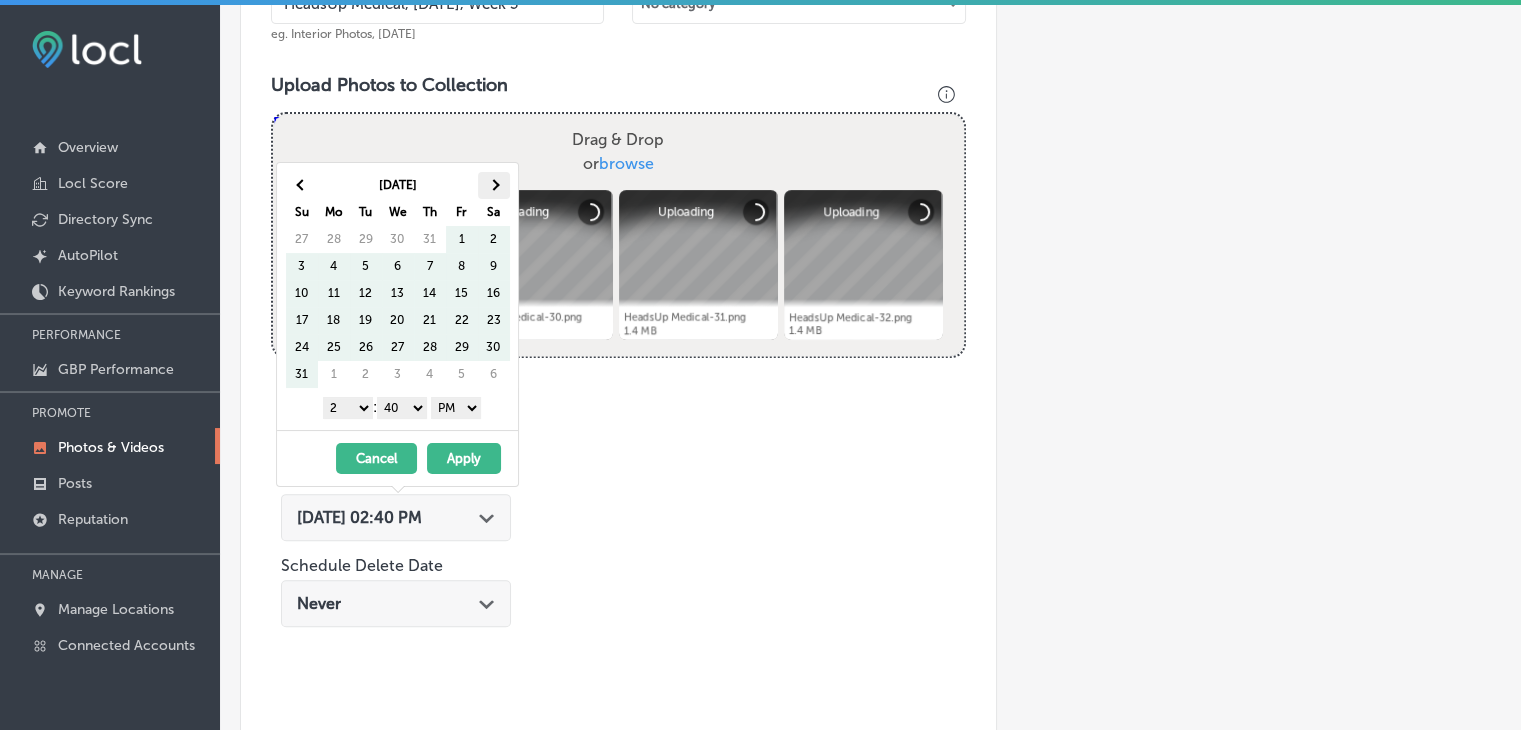 click at bounding box center [493, 185] 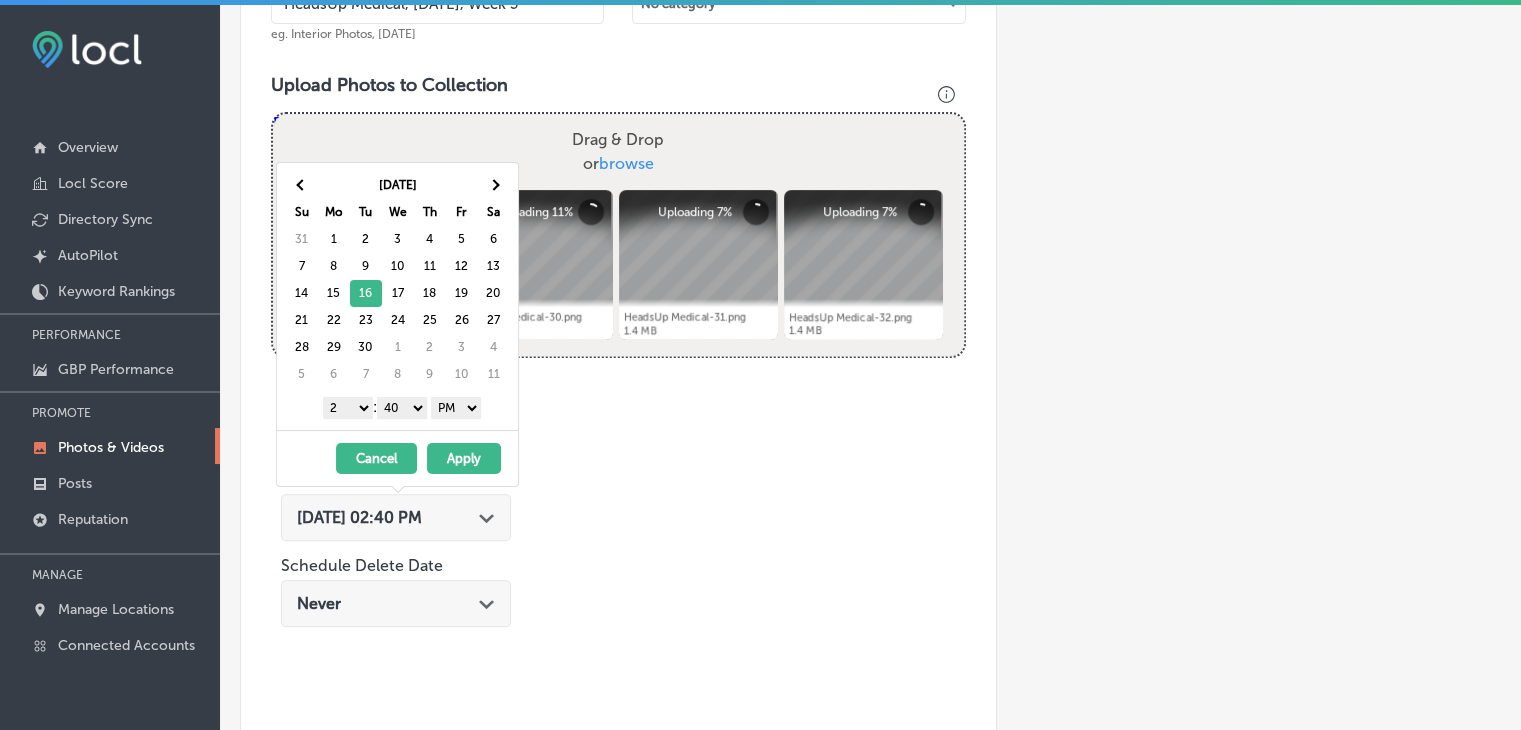 click on "1 2 3 4 5 6 7 8 9 10 11 12" at bounding box center (348, 408) 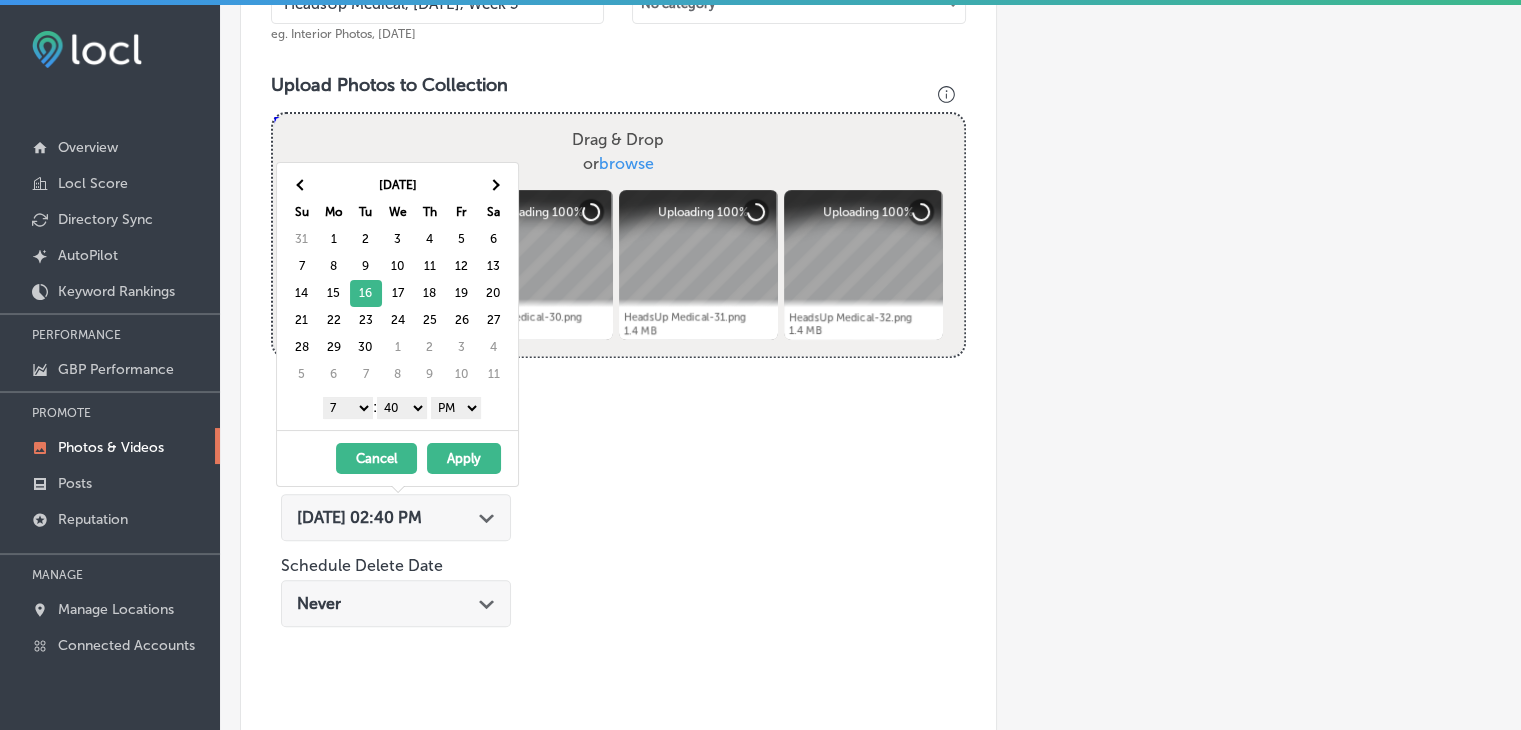 click on "00 10 20 30 40 50" at bounding box center [402, 408] 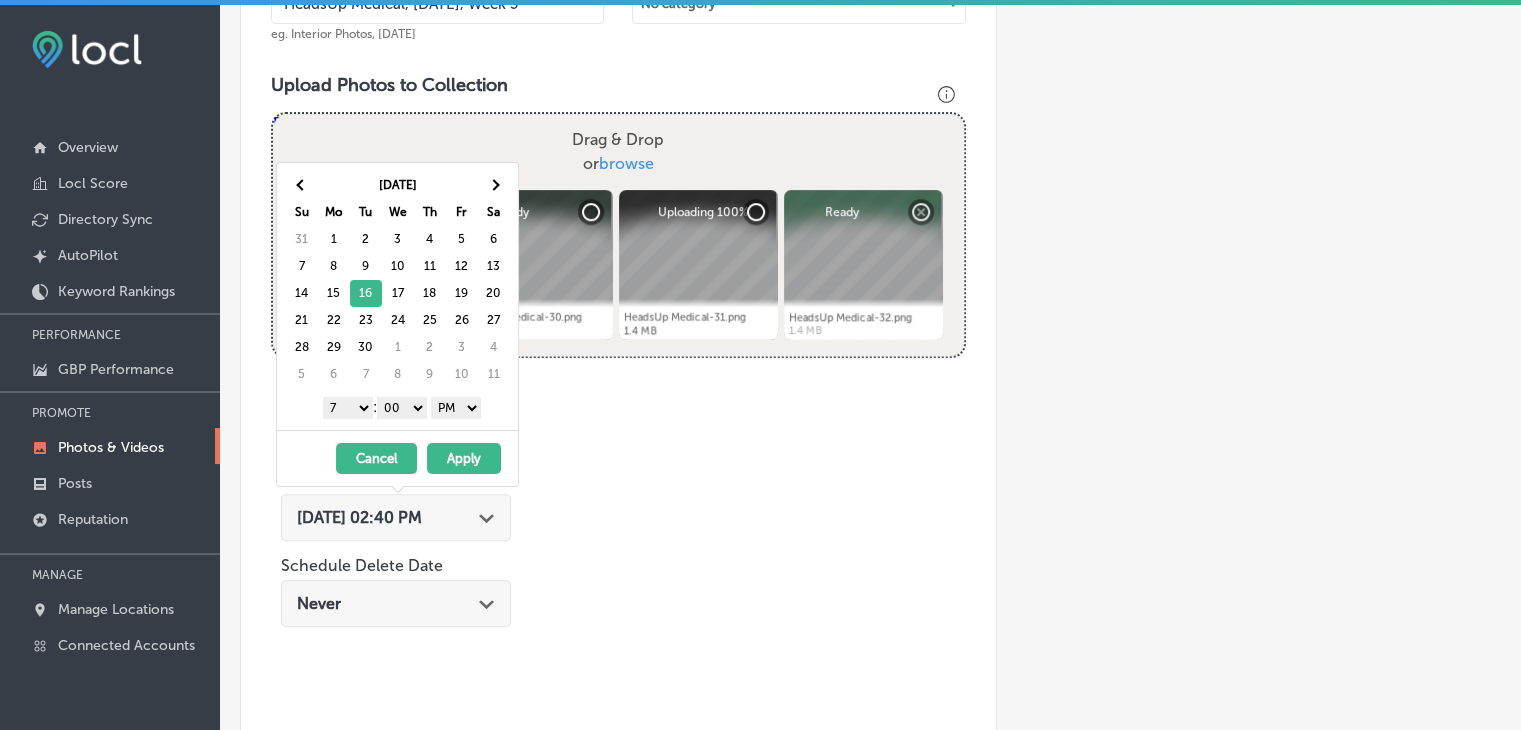 click on "09/16/2025 - 09/16/2025 Cancel Apply" at bounding box center [397, 458] 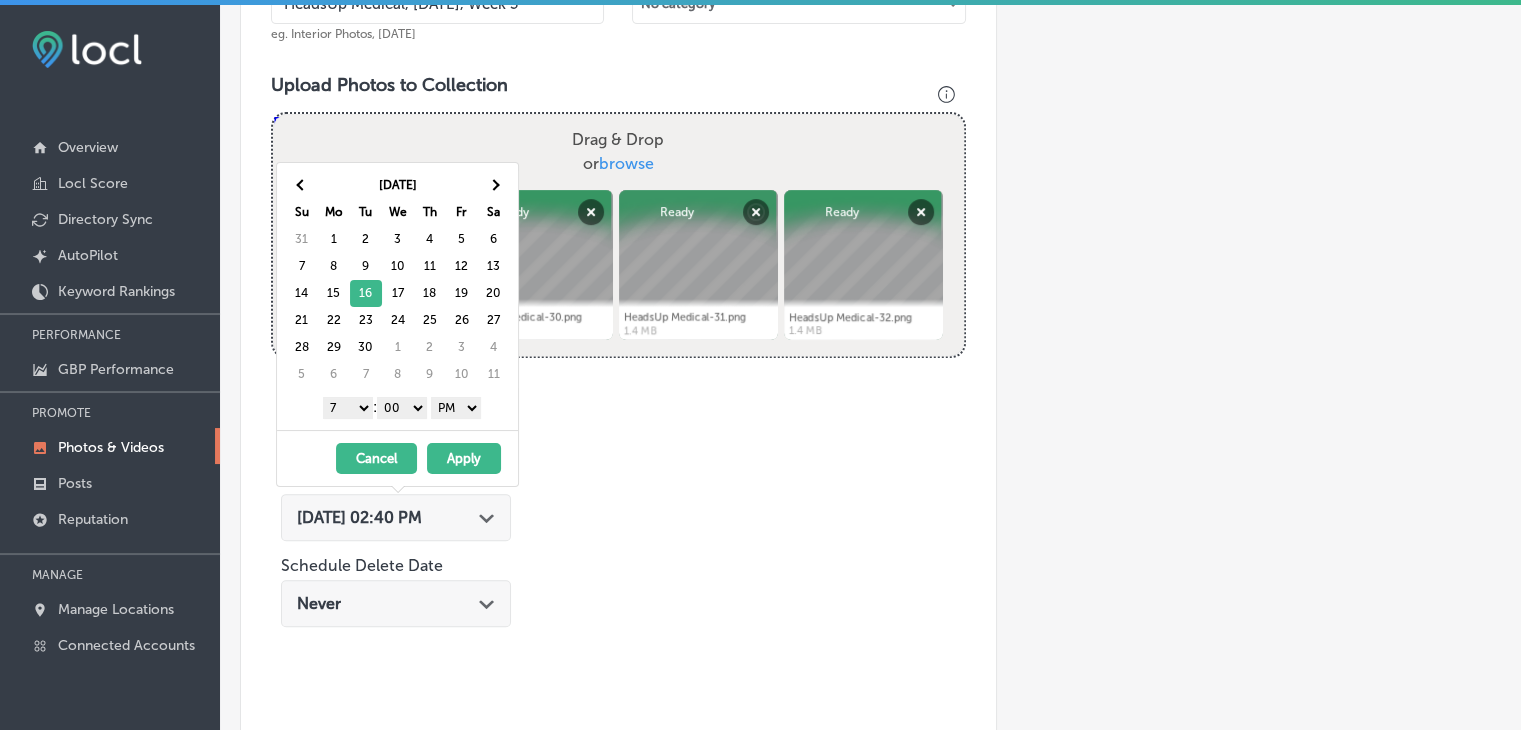 click on "AM PM" at bounding box center [456, 408] 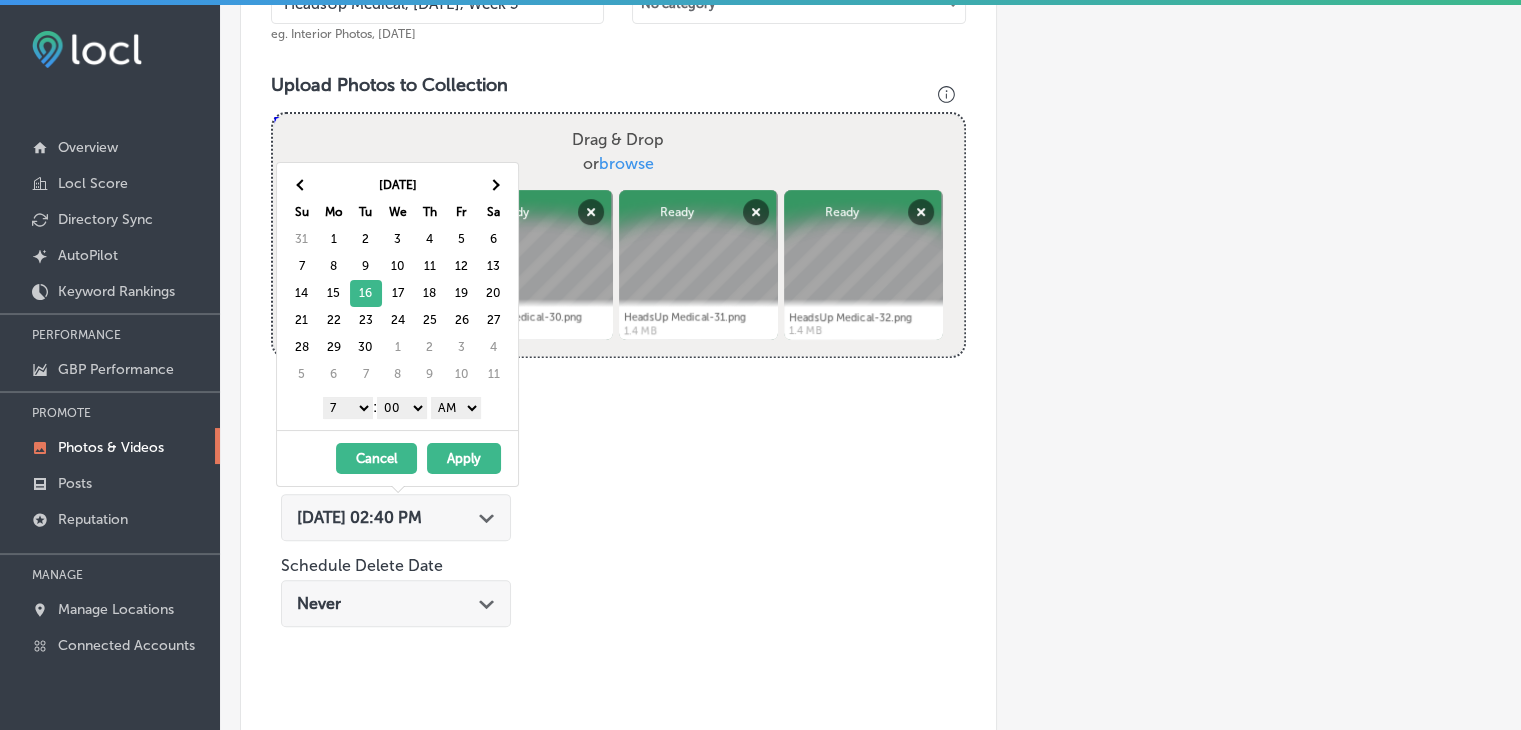 click on "Apply" at bounding box center [464, 458] 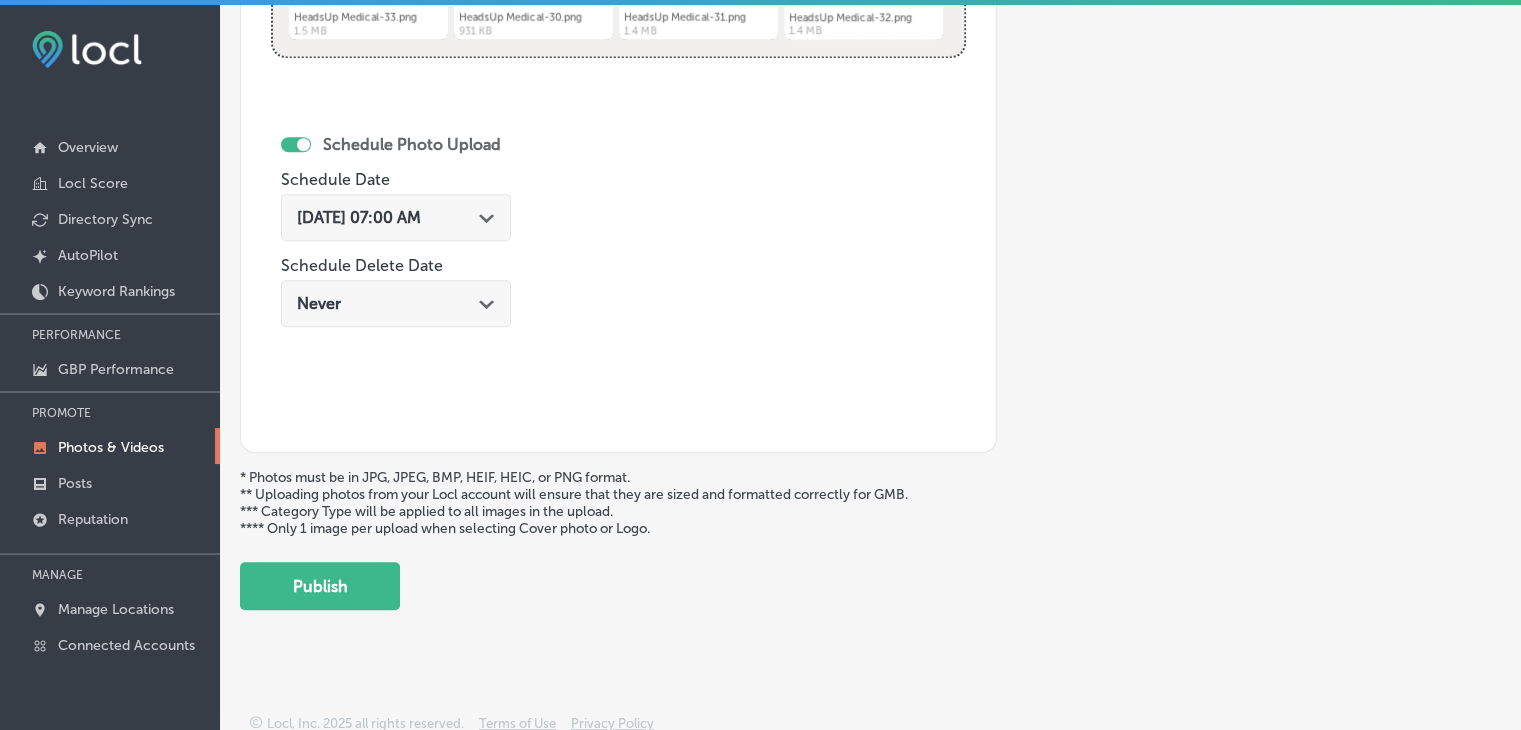click on "Publish" at bounding box center (320, 586) 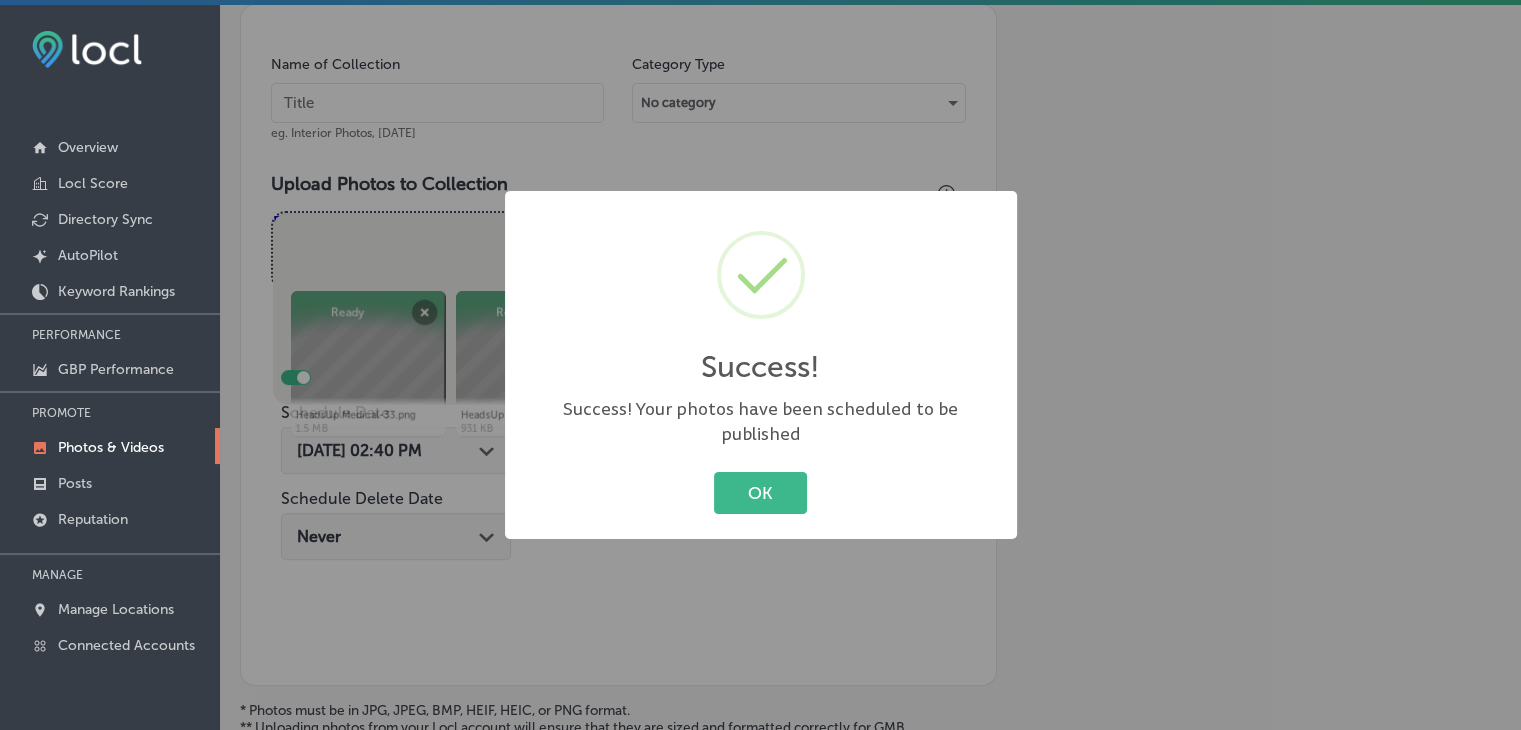 scroll, scrollTop: 572, scrollLeft: 0, axis: vertical 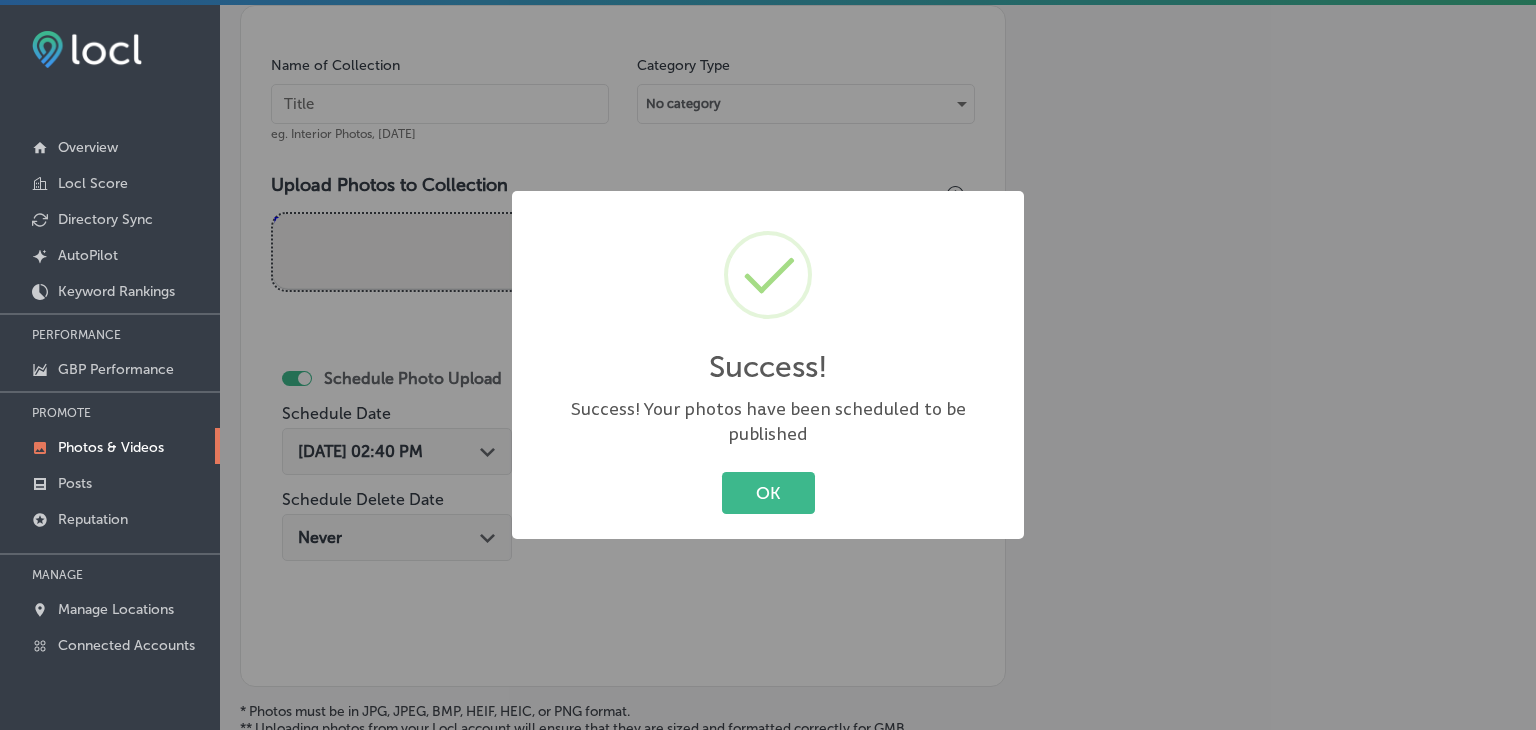 click on "Success! × Success! Your photos have been scheduled to be published OK Cancel" at bounding box center [768, 365] 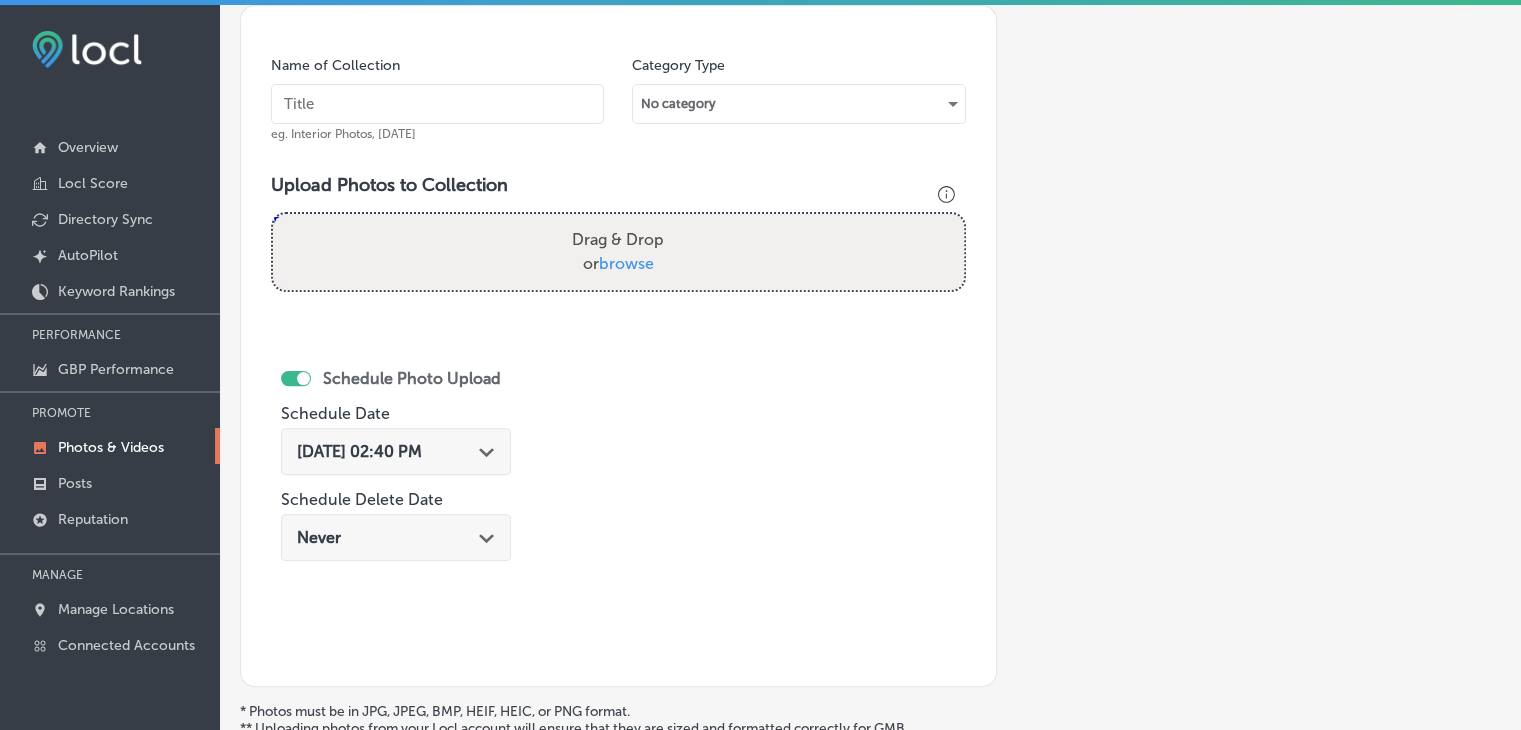 click on "Name of Collection eg. Interior Photos, March 2020" at bounding box center (437, 99) 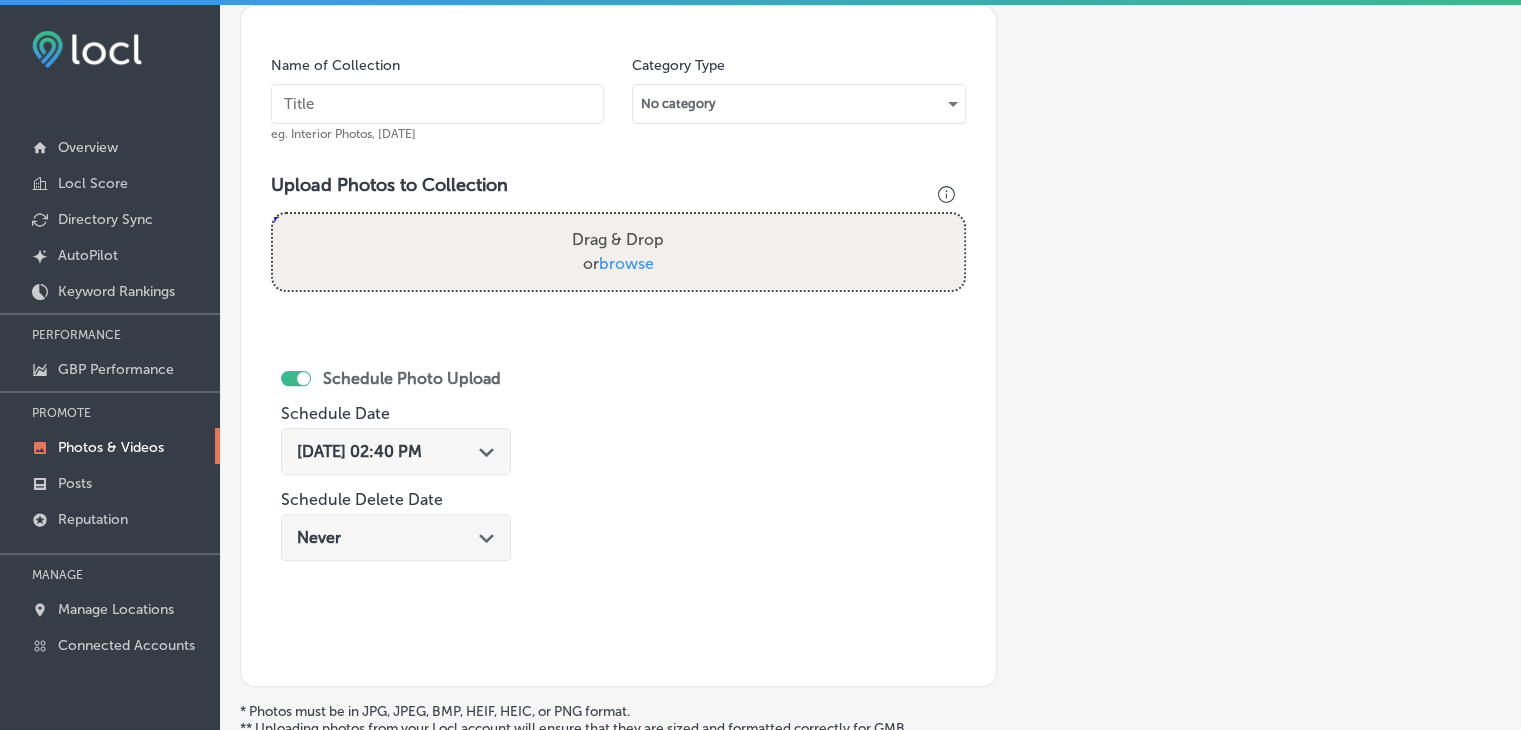 click on "Name of Collection eg. Interior Photos, March 2020" at bounding box center [437, 99] 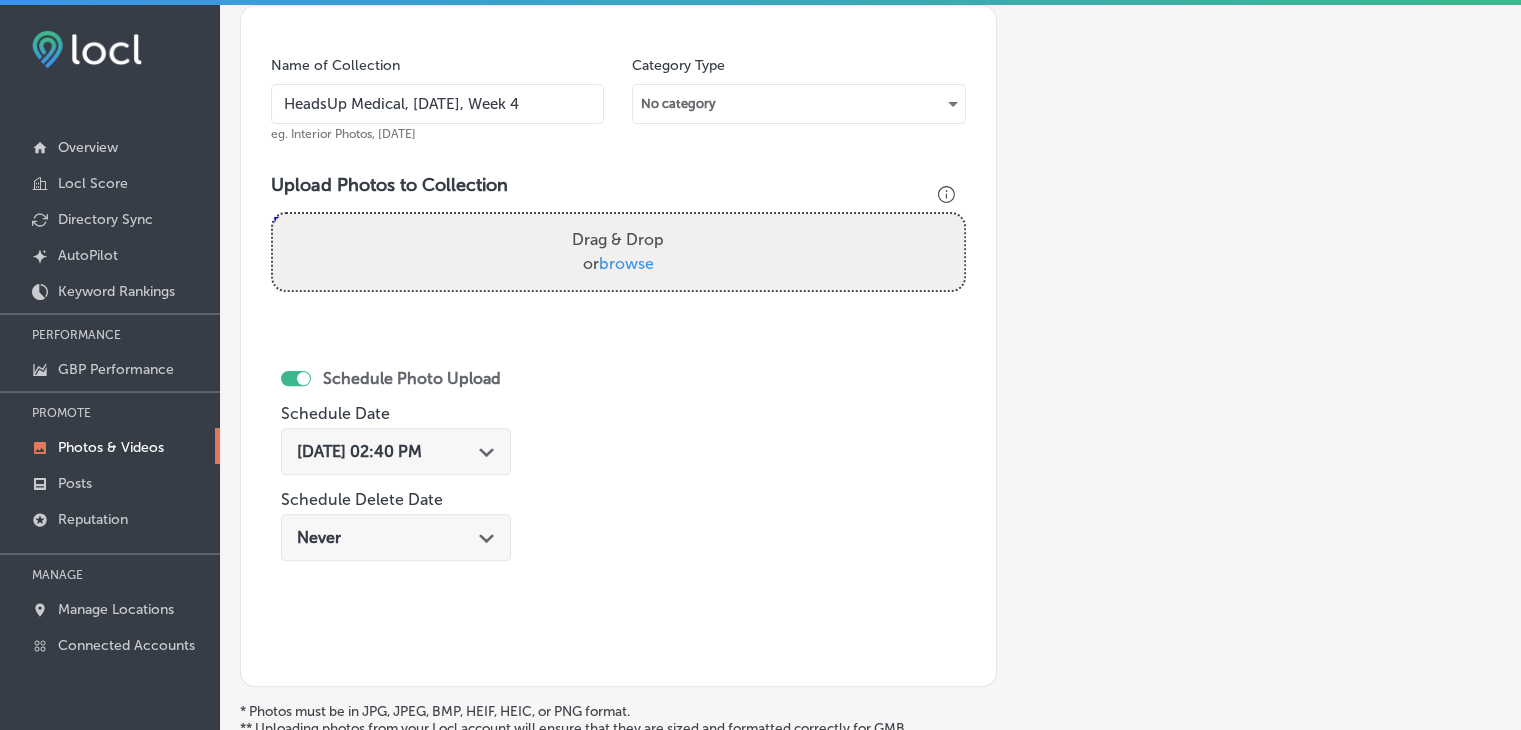 type on "HeadsUp Medical, Sep 2025, Week 4" 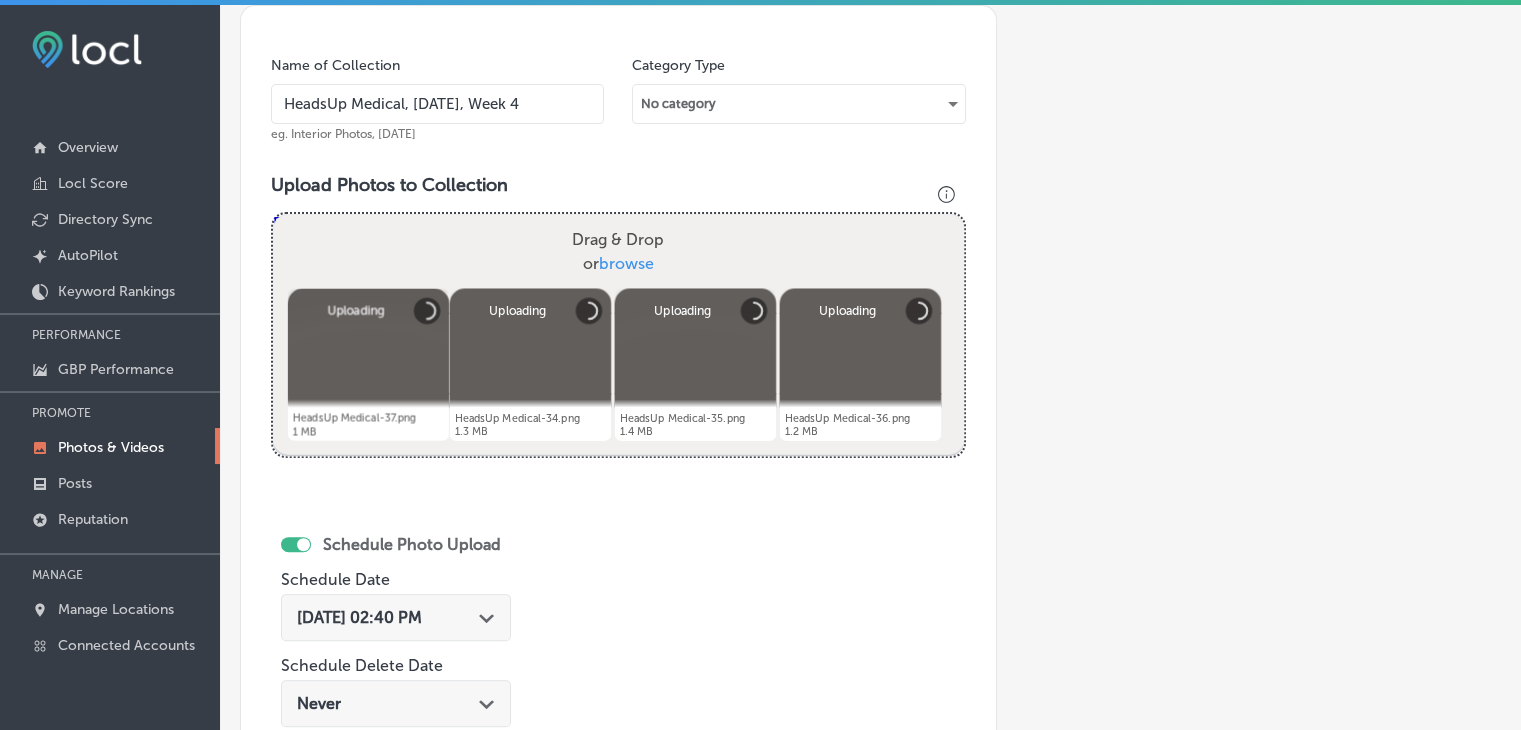 scroll, scrollTop: 672, scrollLeft: 0, axis: vertical 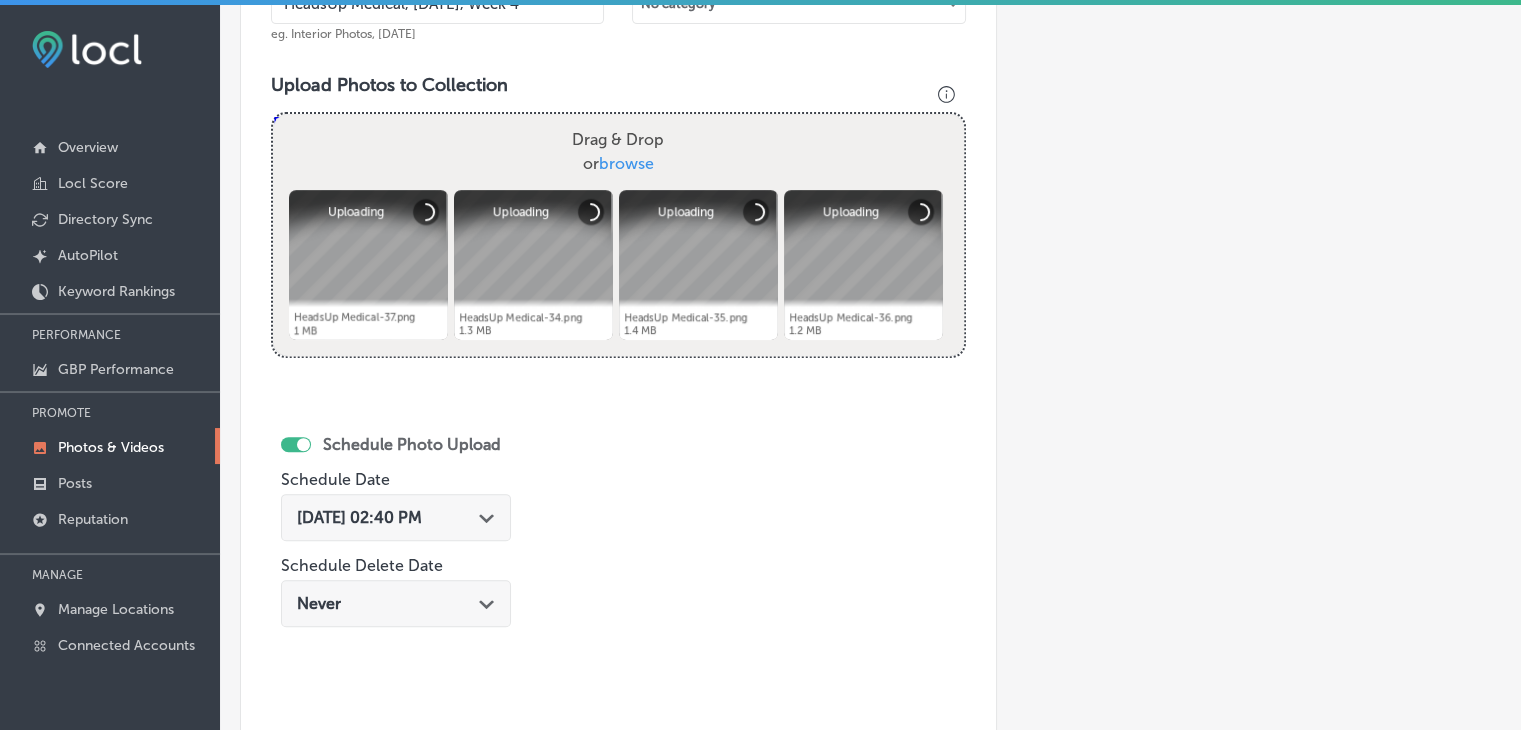 click on "Jul 23, 2025 02:40 PM" at bounding box center (359, 517) 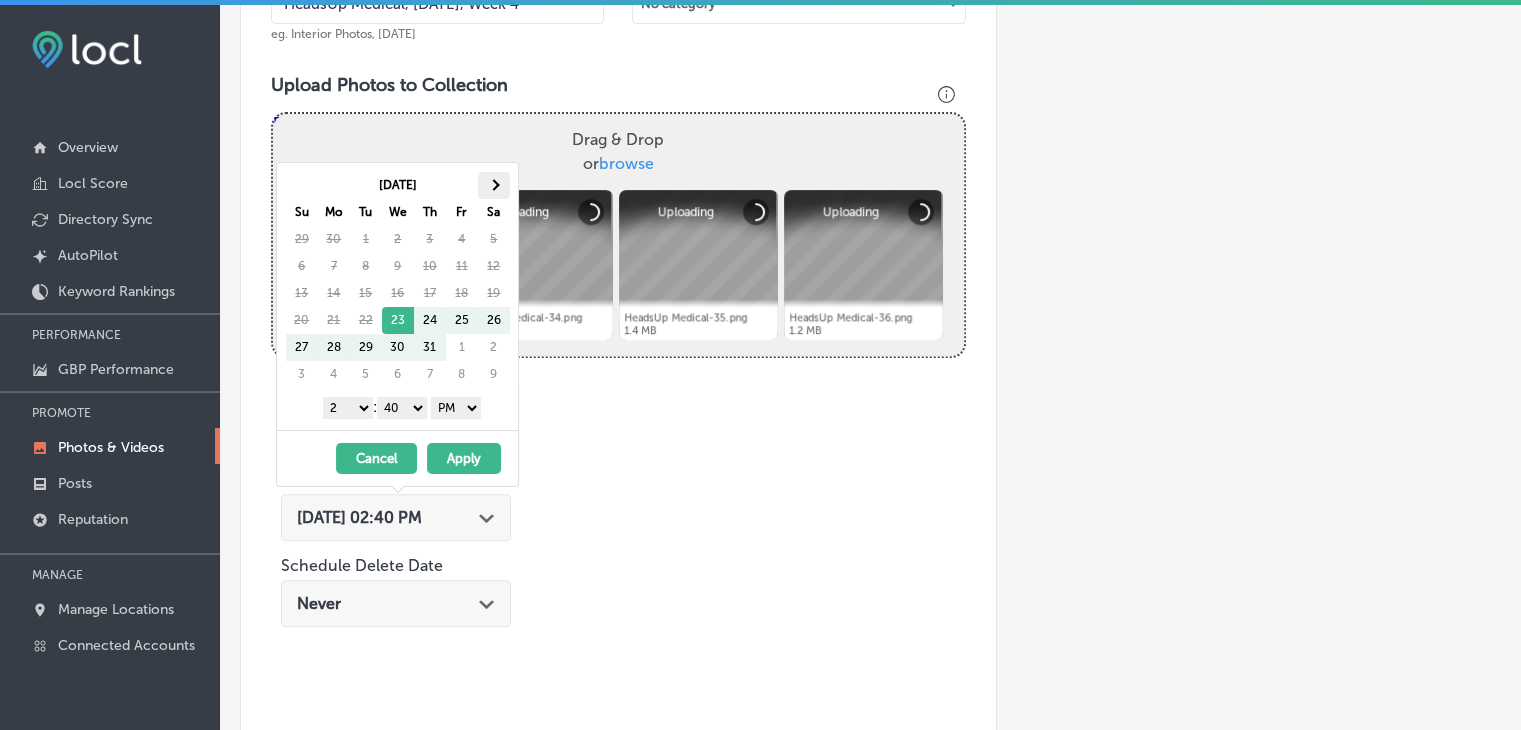 click at bounding box center [493, 185] 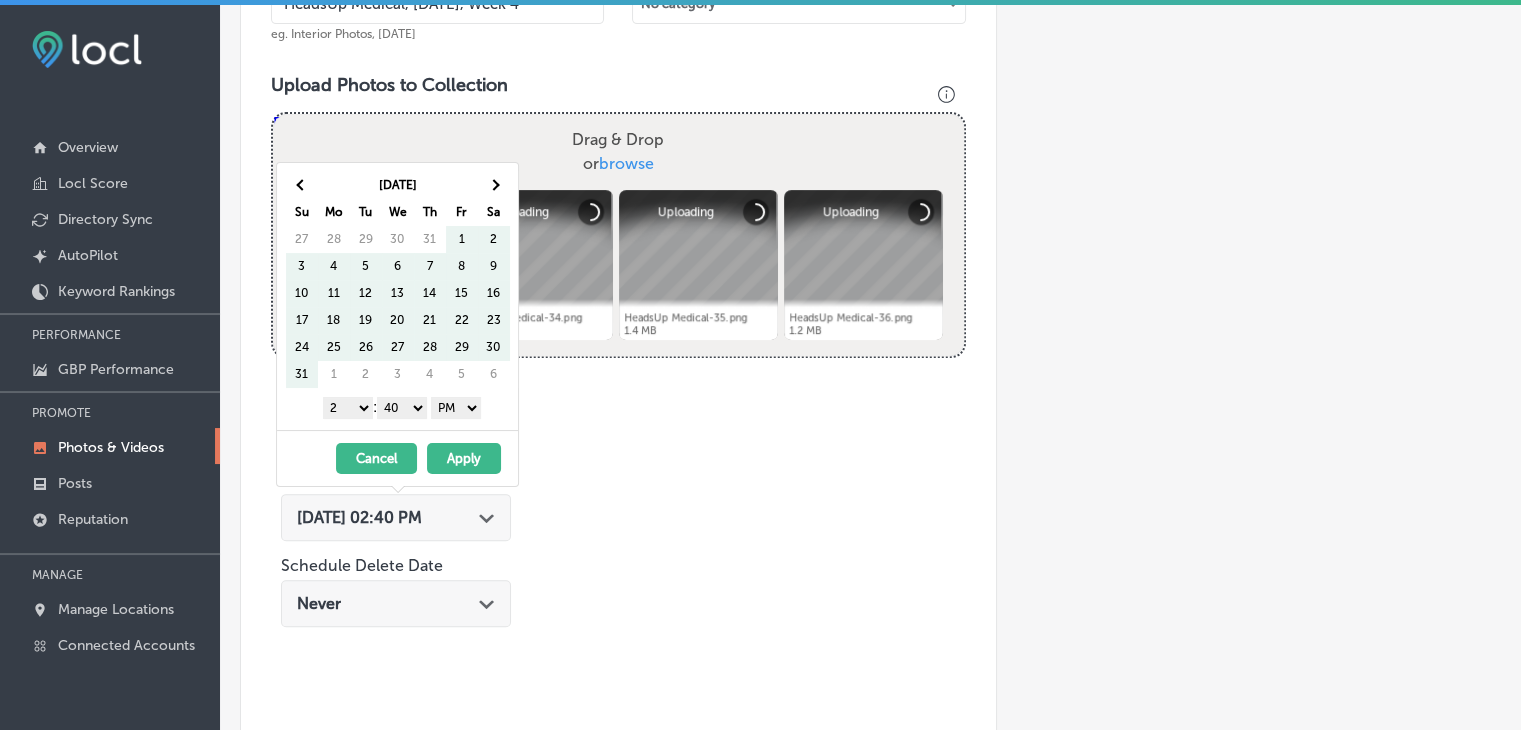 click at bounding box center [493, 185] 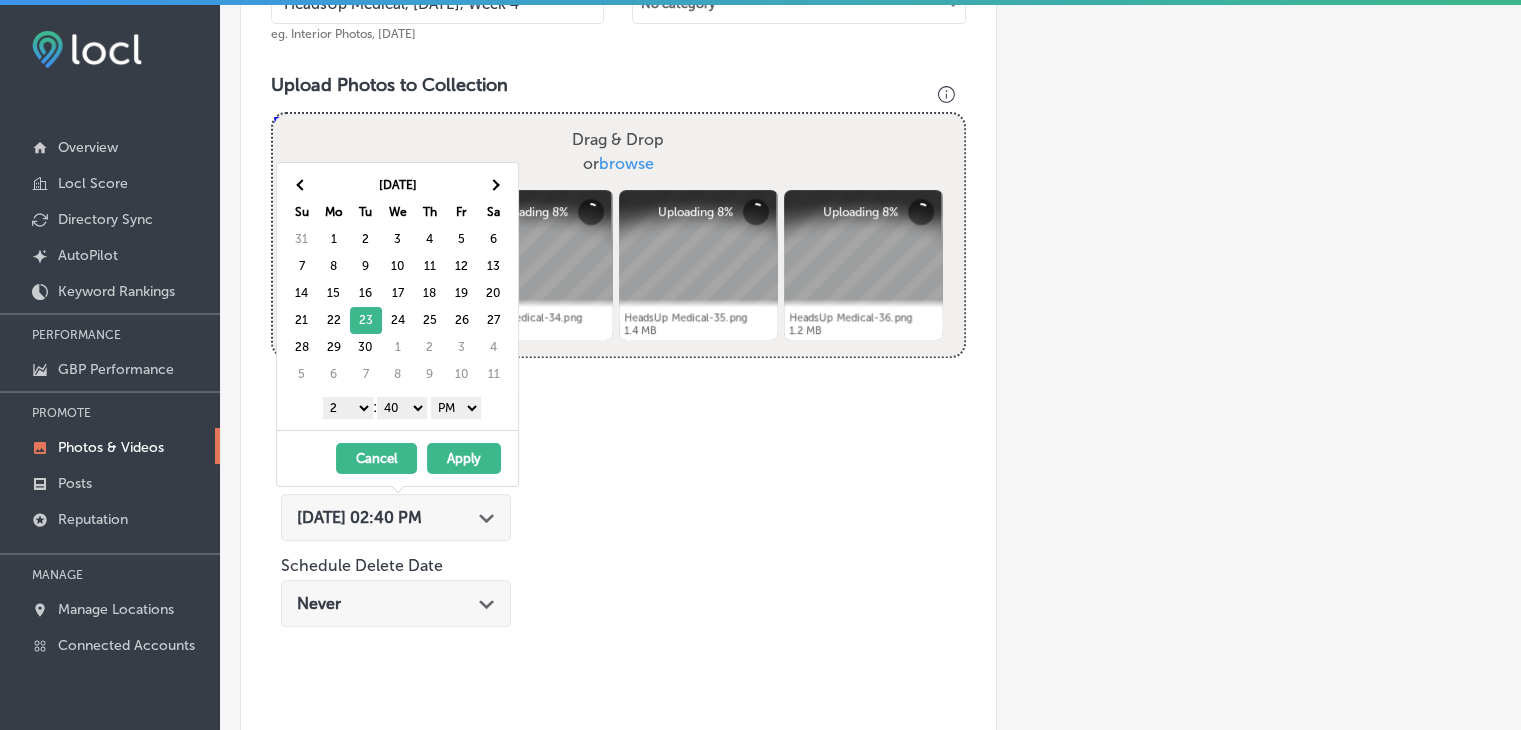 click on "1 2 3 4 5 6 7 8 9 10 11 12" at bounding box center (348, 408) 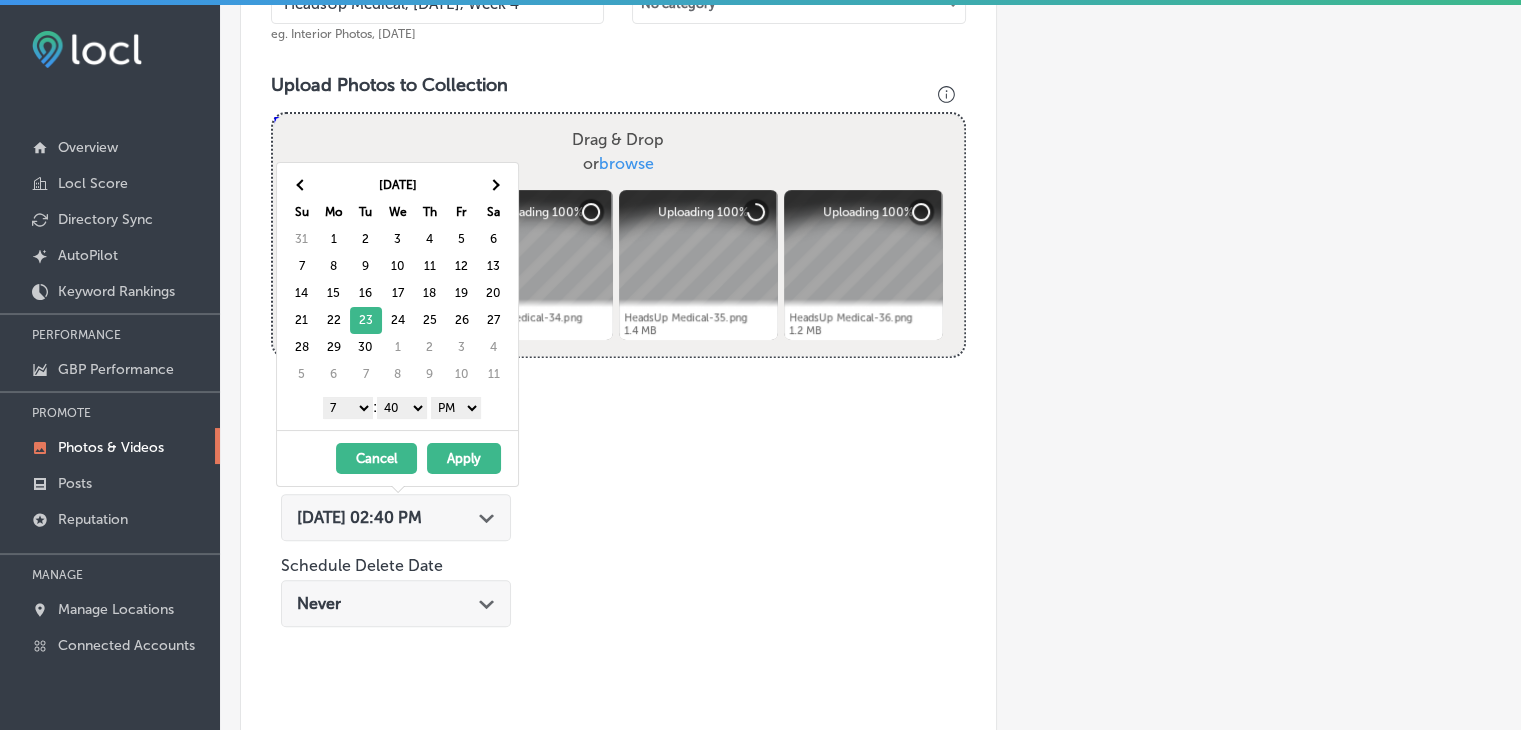 click on "00 10 20 30 40 50" at bounding box center (402, 408) 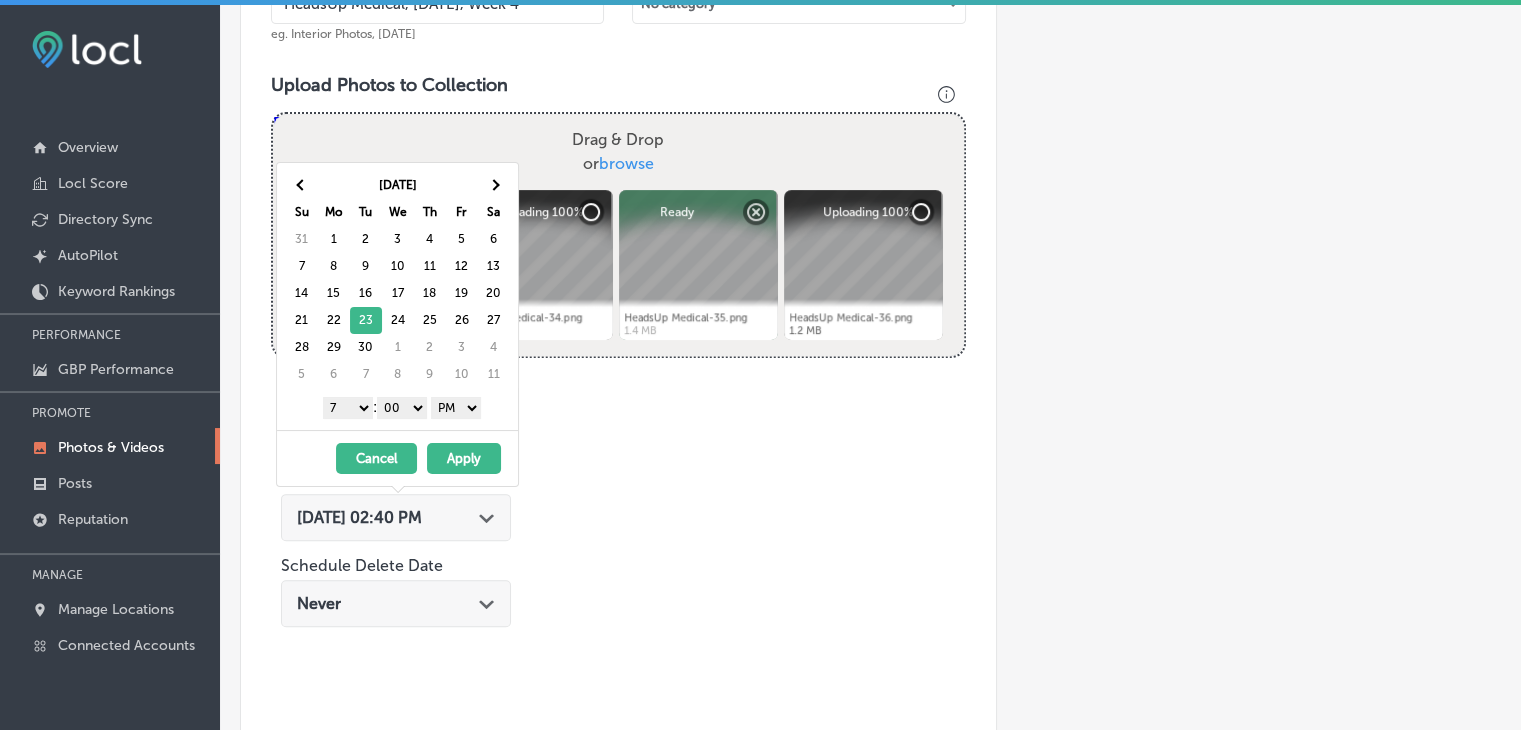 drag, startPoint x: 405, startPoint y: 419, endPoint x: 462, endPoint y: 413, distance: 57.31492 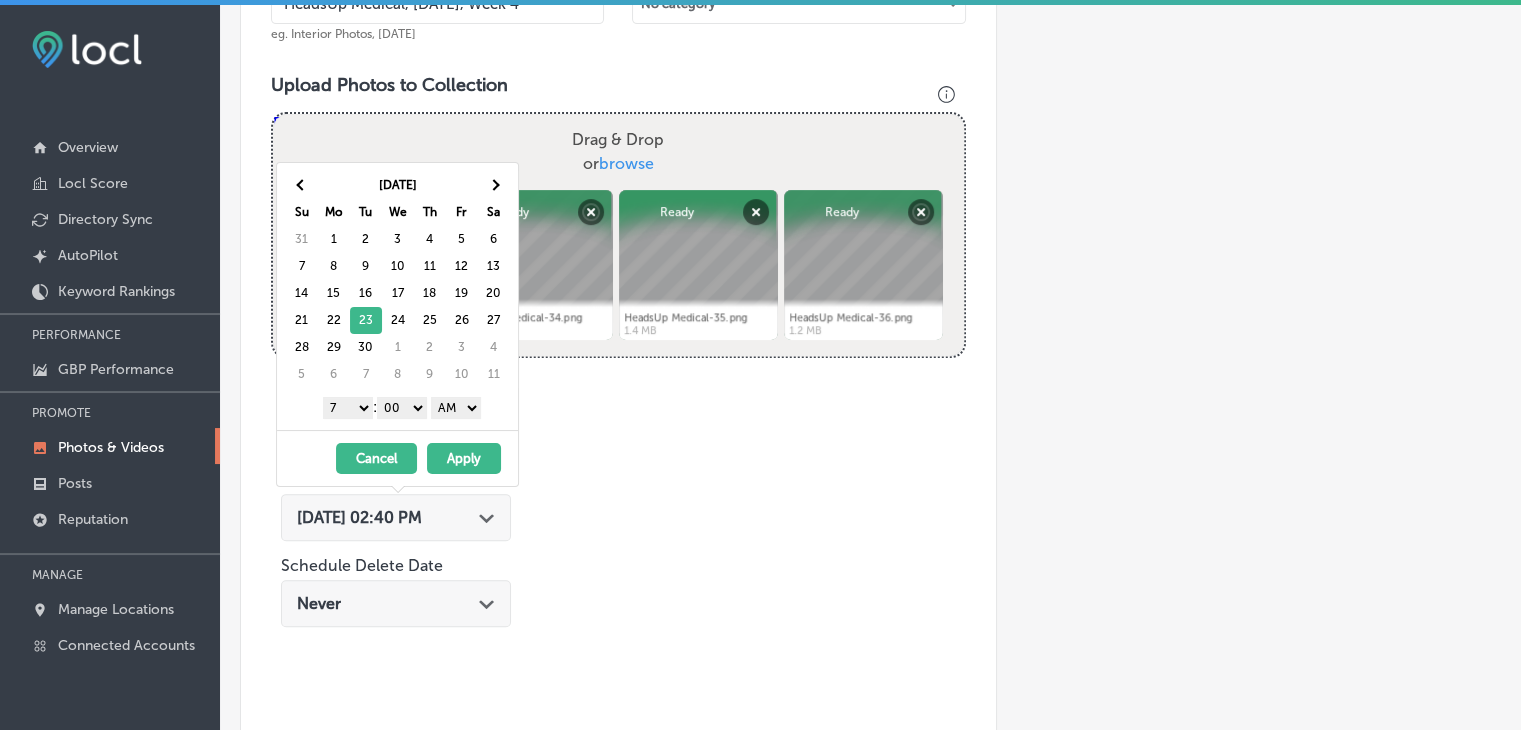 click on "Apply" at bounding box center (464, 458) 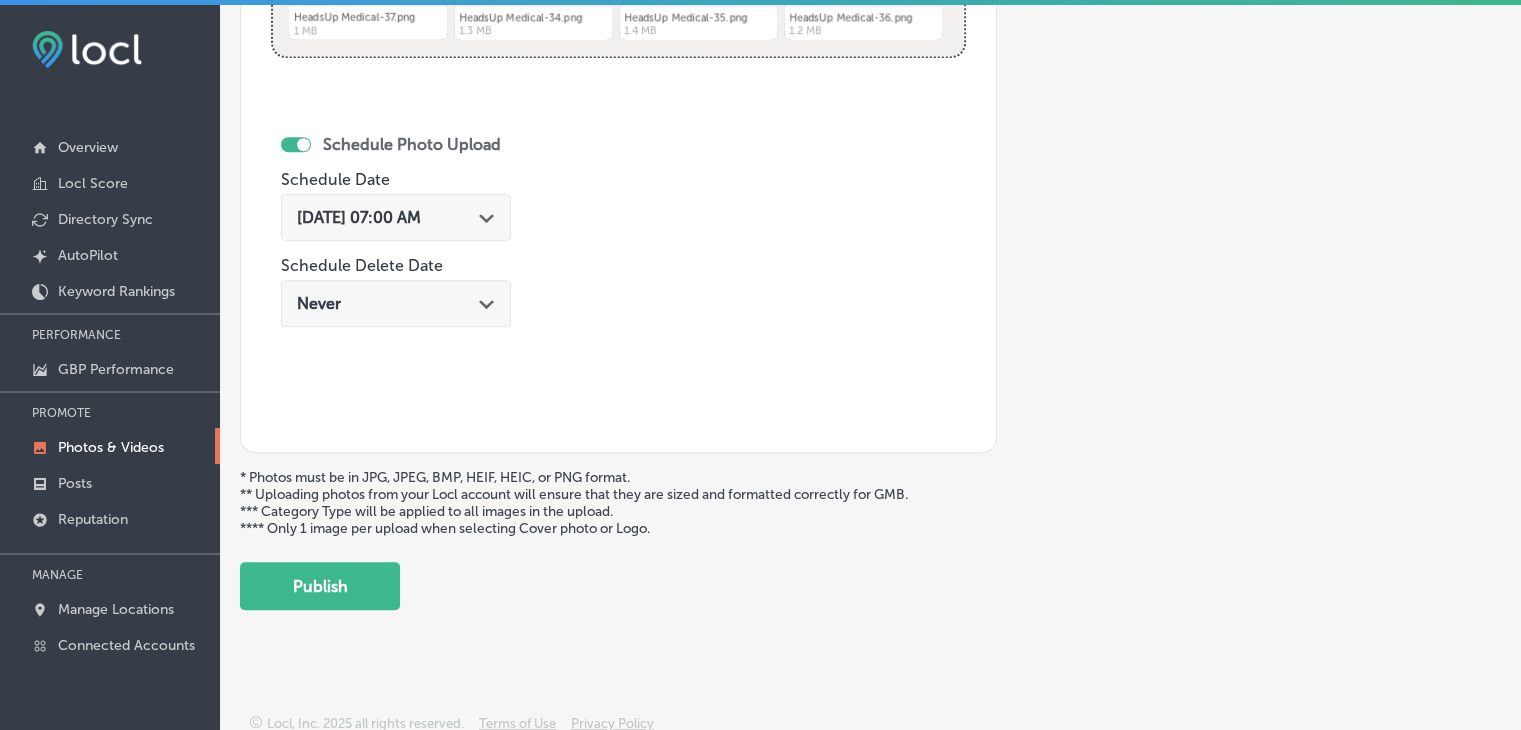 click on "Publish" at bounding box center [320, 586] 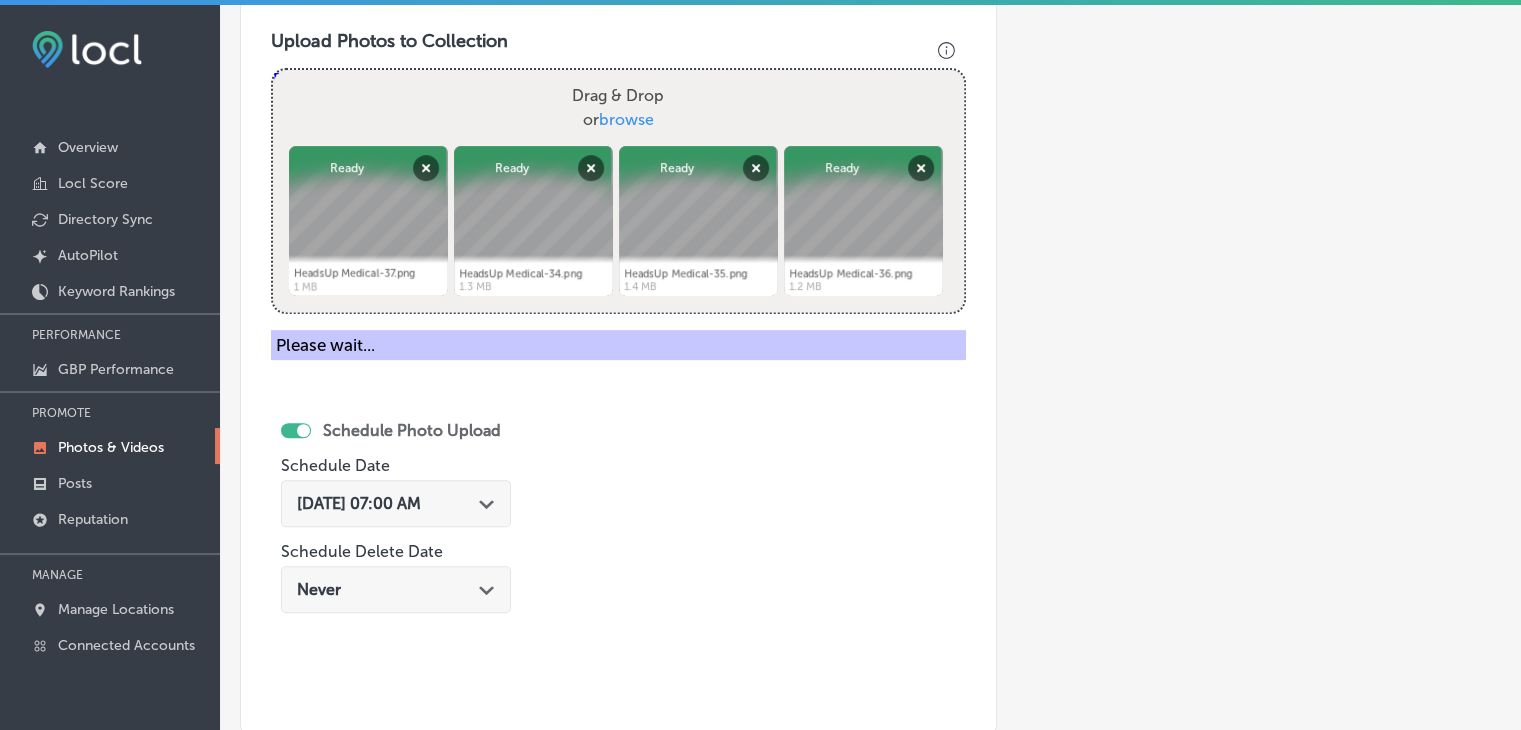 scroll, scrollTop: 572, scrollLeft: 0, axis: vertical 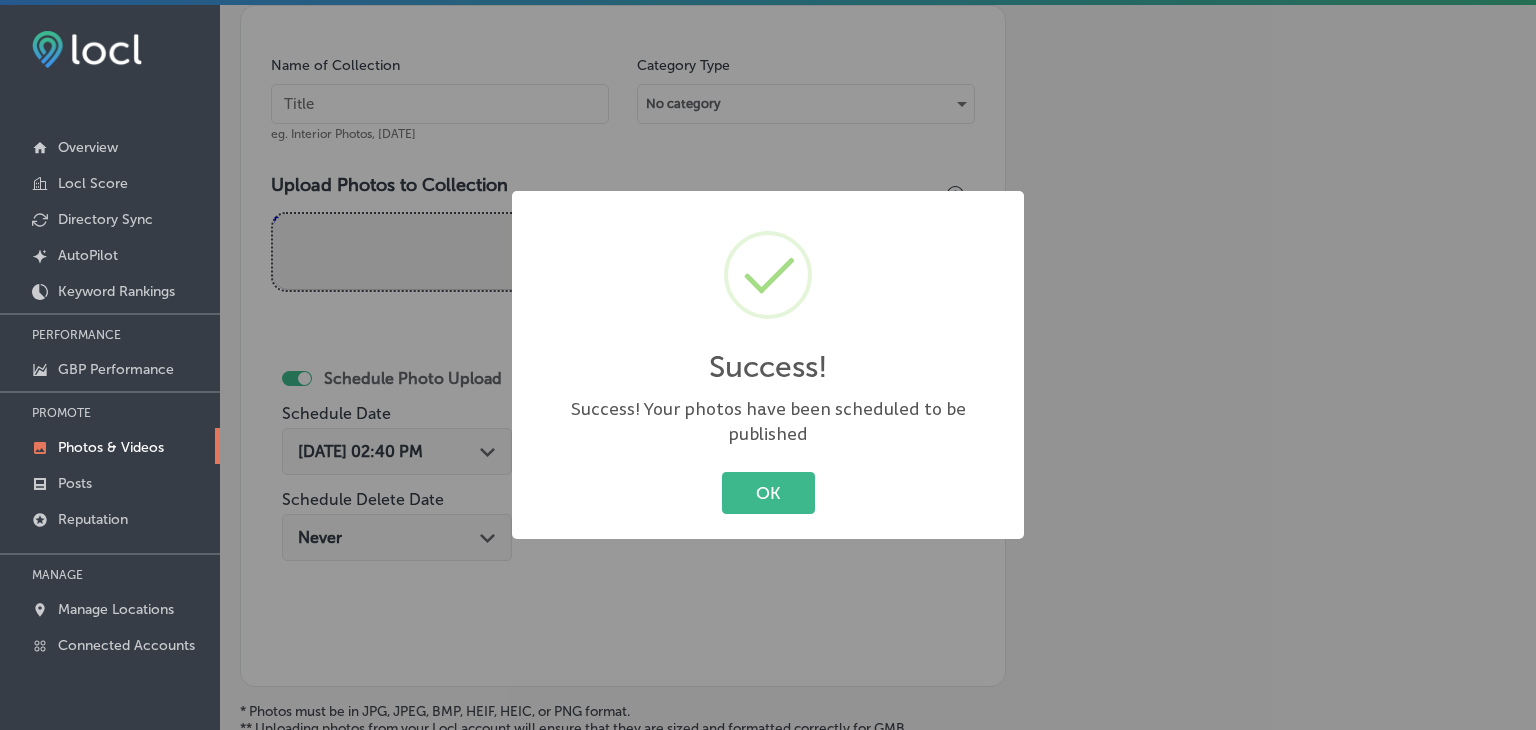 click on "Success! × Success! Your photos have been scheduled to be published OK Cancel" at bounding box center [768, 365] 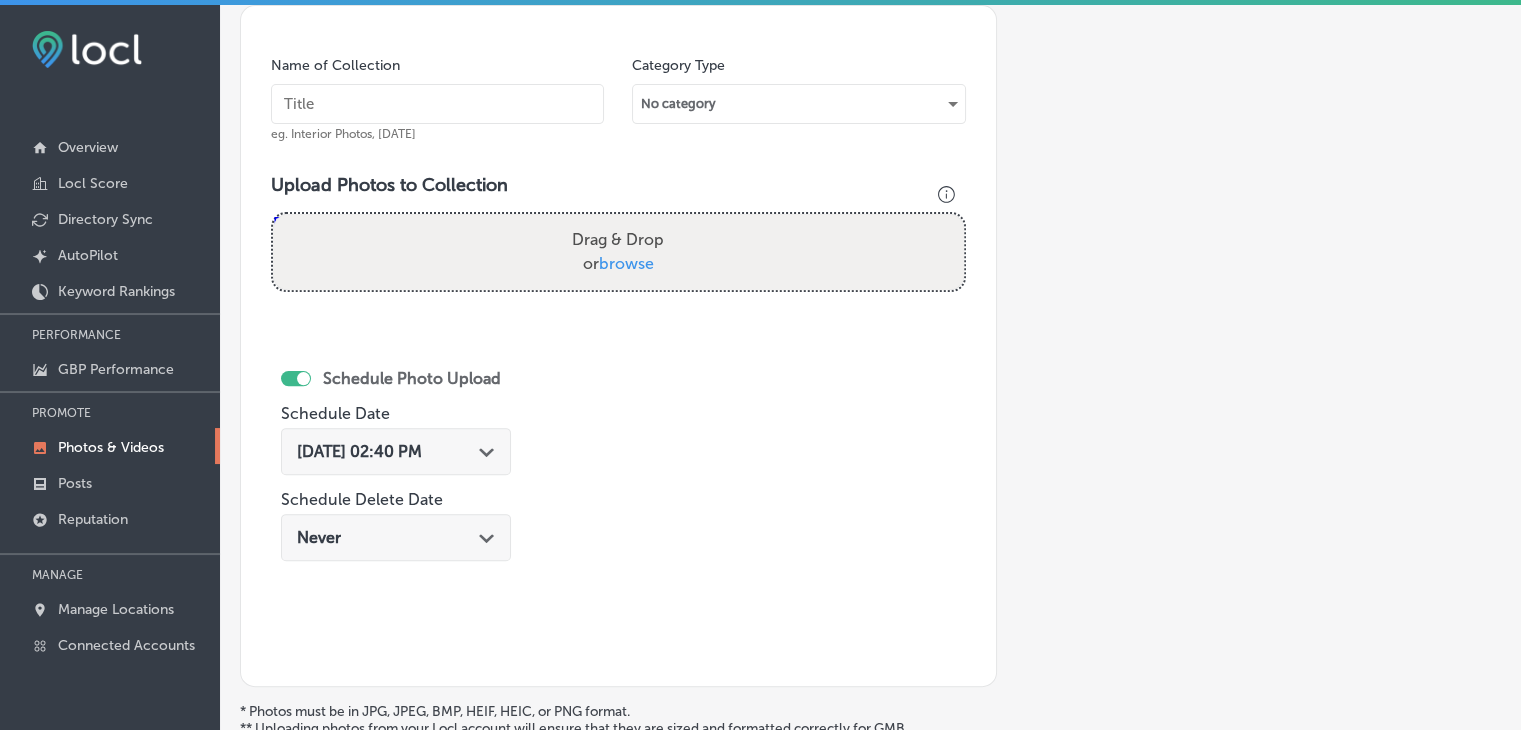 drag, startPoint x: 469, startPoint y: 121, endPoint x: 489, endPoint y: 89, distance: 37.735924 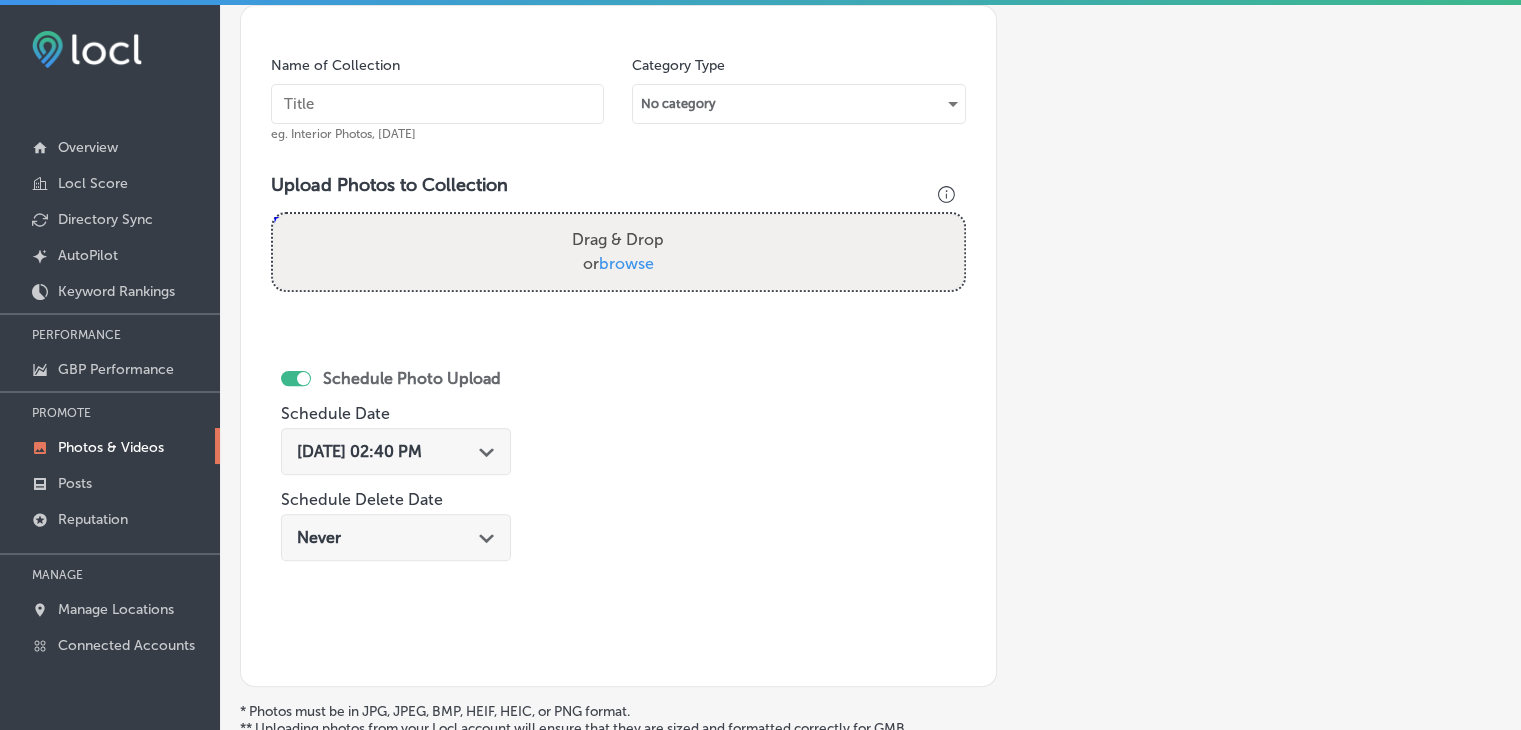 click at bounding box center [437, 104] 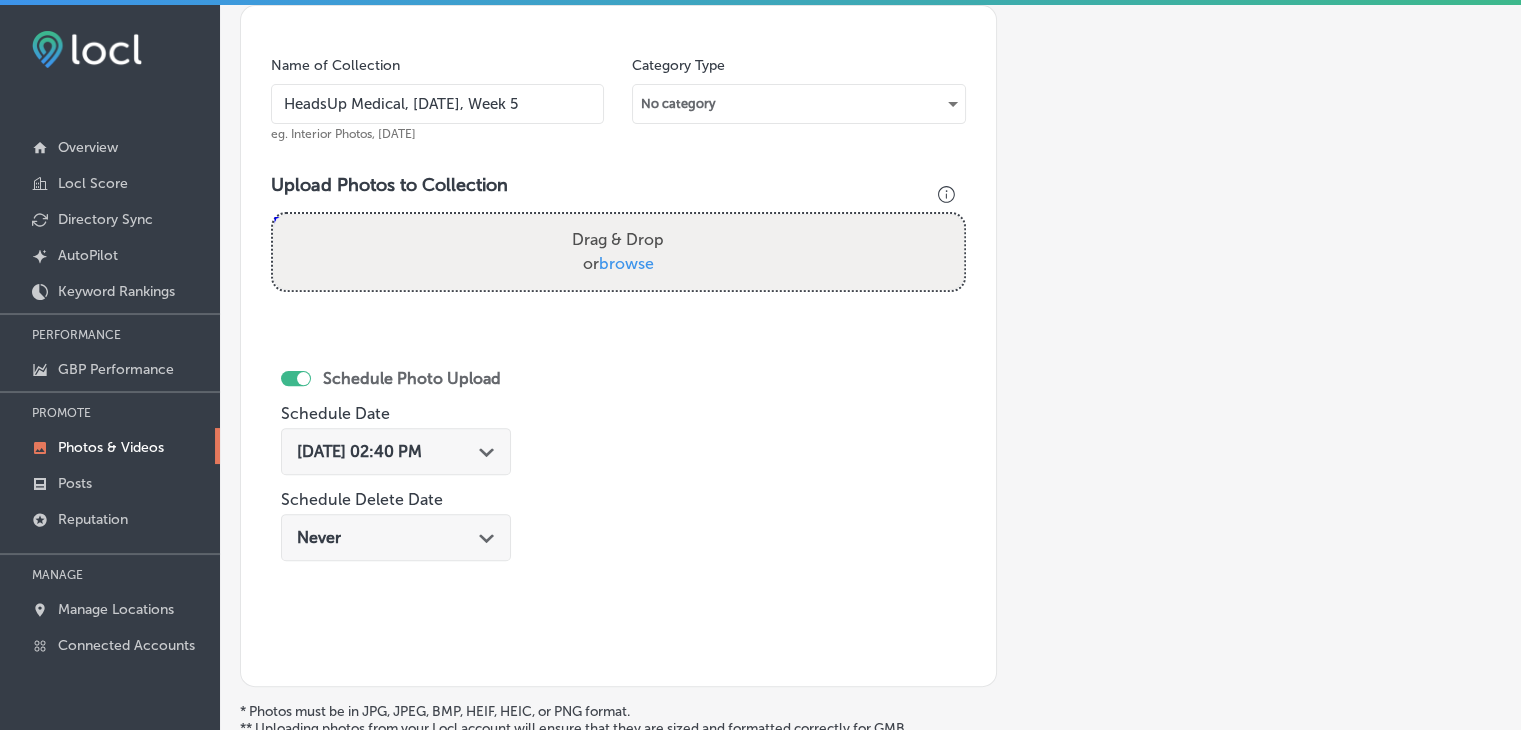 type on "HeadsUp Medical, Sep 2025, Week 5" 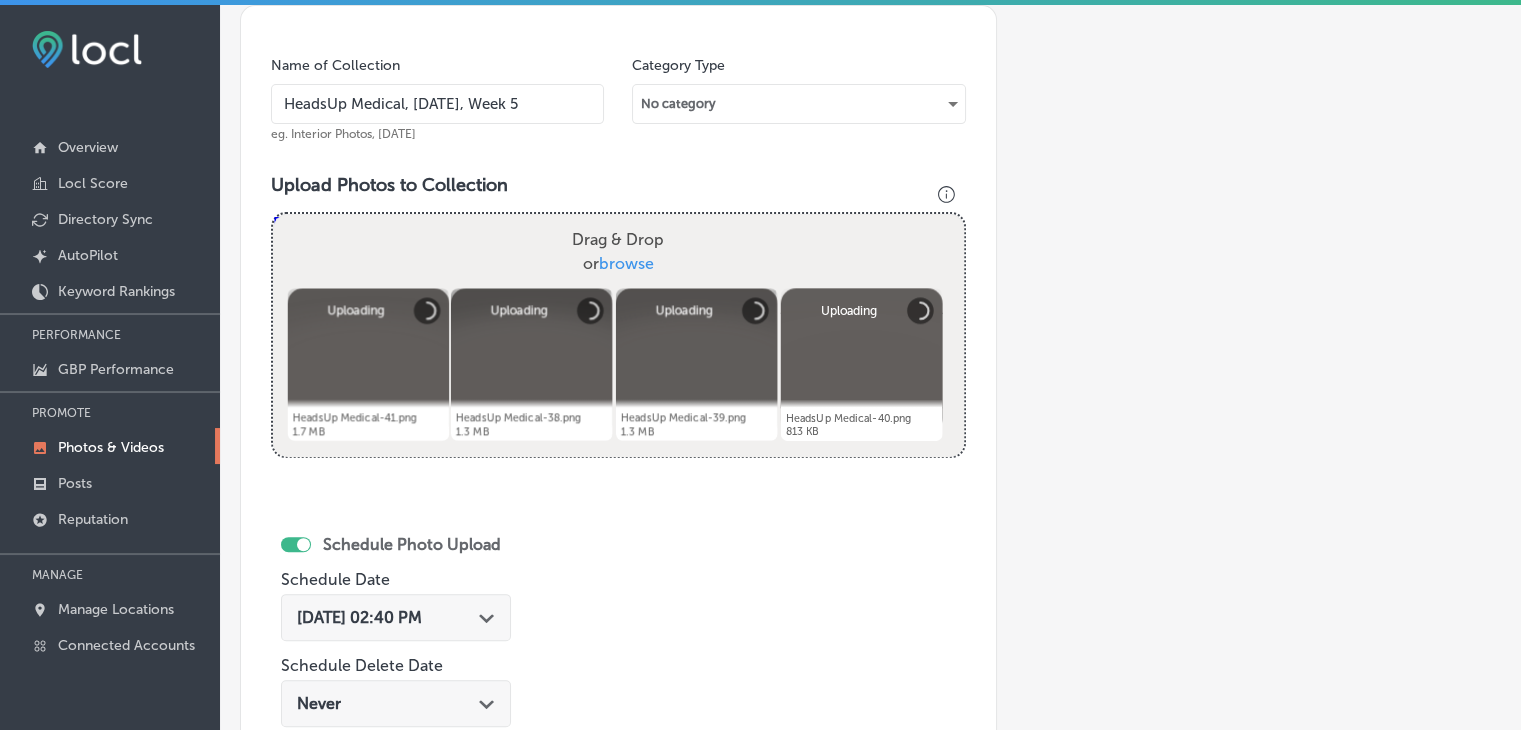 scroll, scrollTop: 772, scrollLeft: 0, axis: vertical 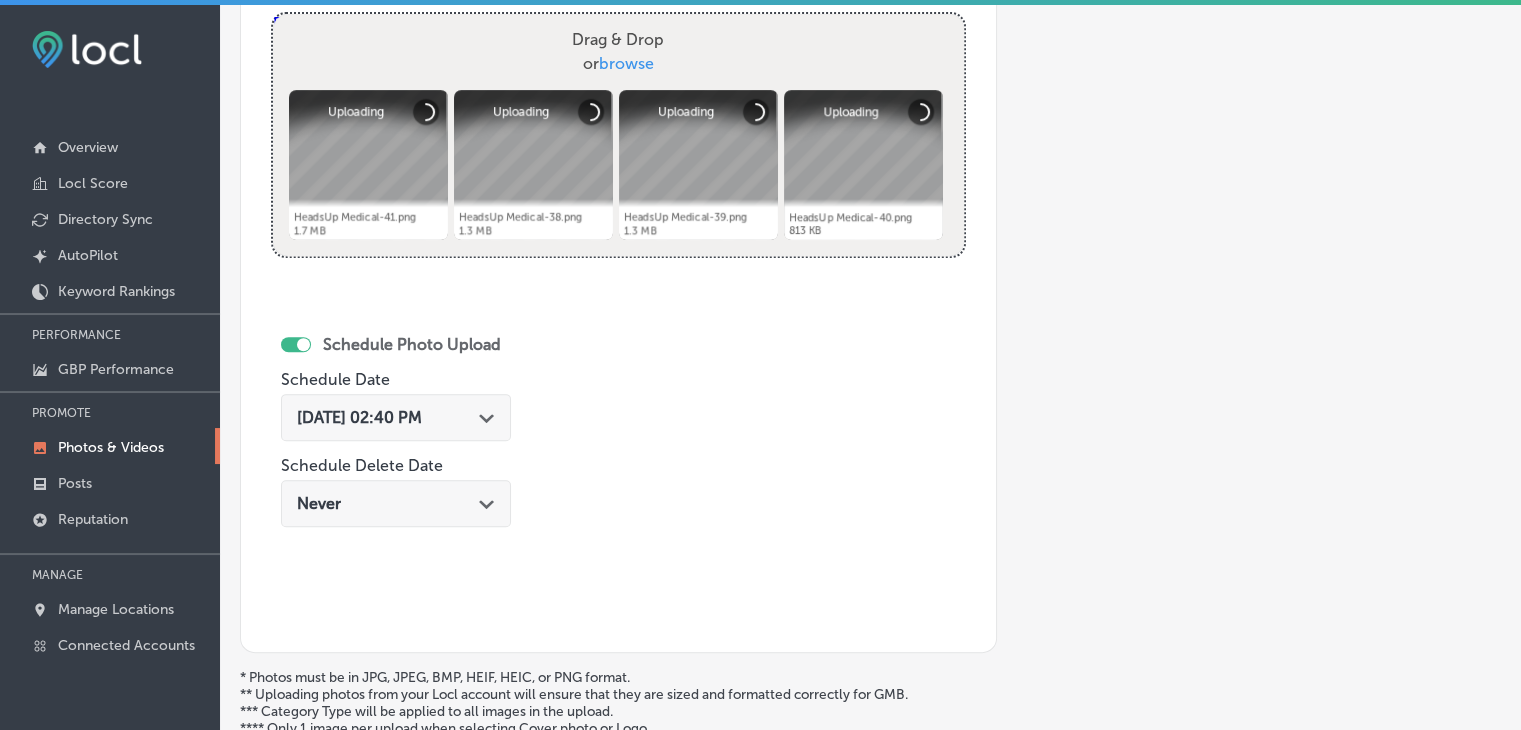 click on "Jul 23, 2025 02:40 PM
Path
Created with Sketch." at bounding box center (396, 417) 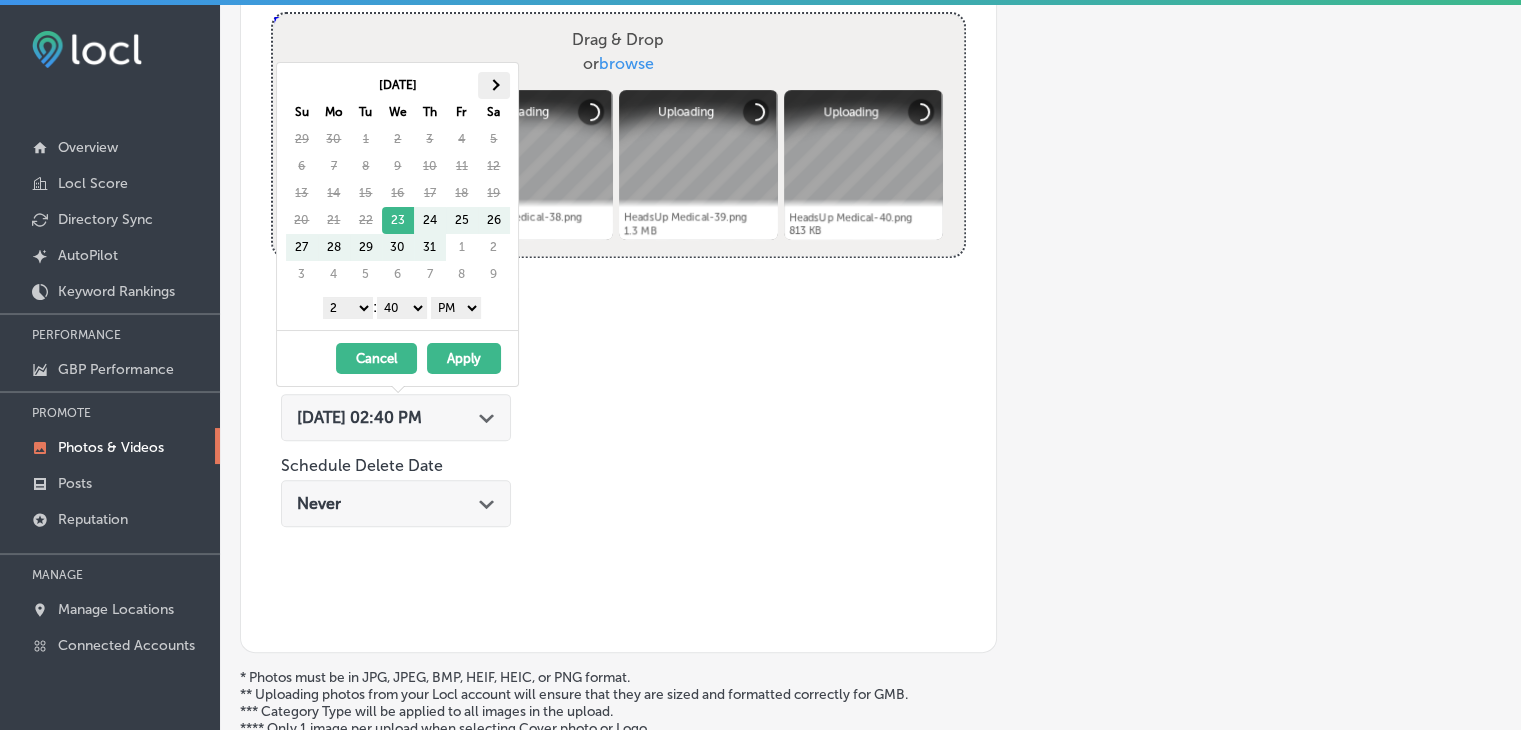 click at bounding box center [494, 85] 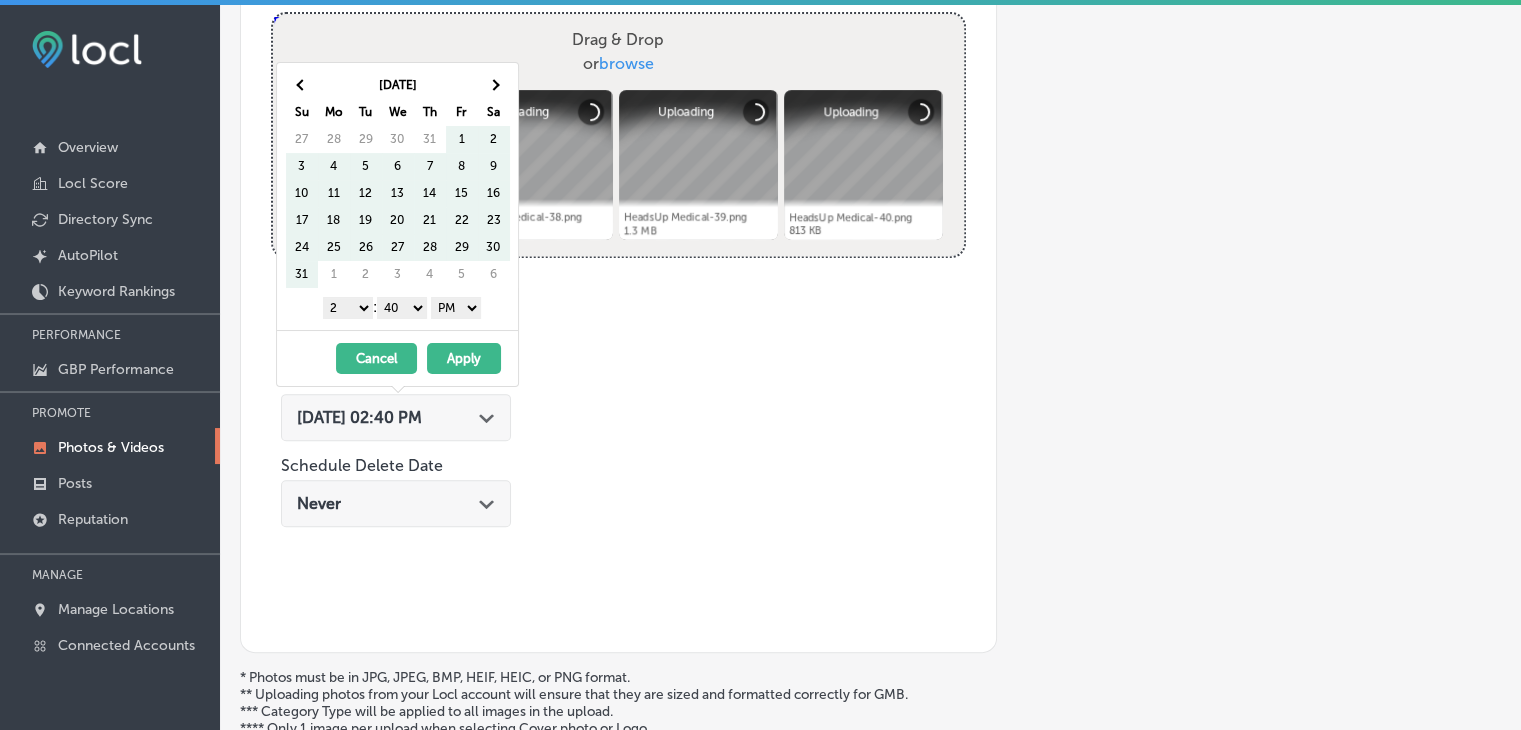 click at bounding box center [494, 85] 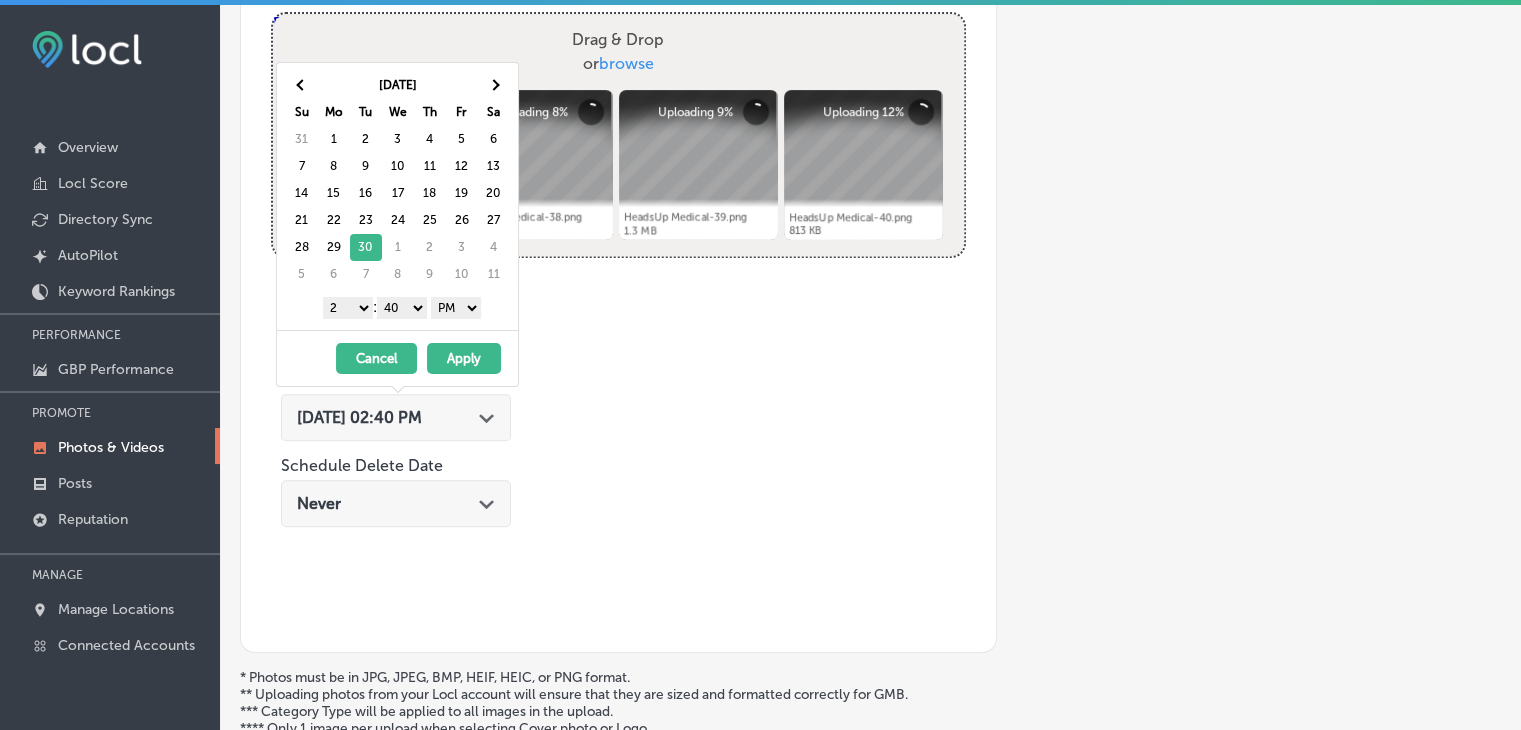 click on "1 2 3 4 5 6 7 8 9 10 11 12" at bounding box center [348, 308] 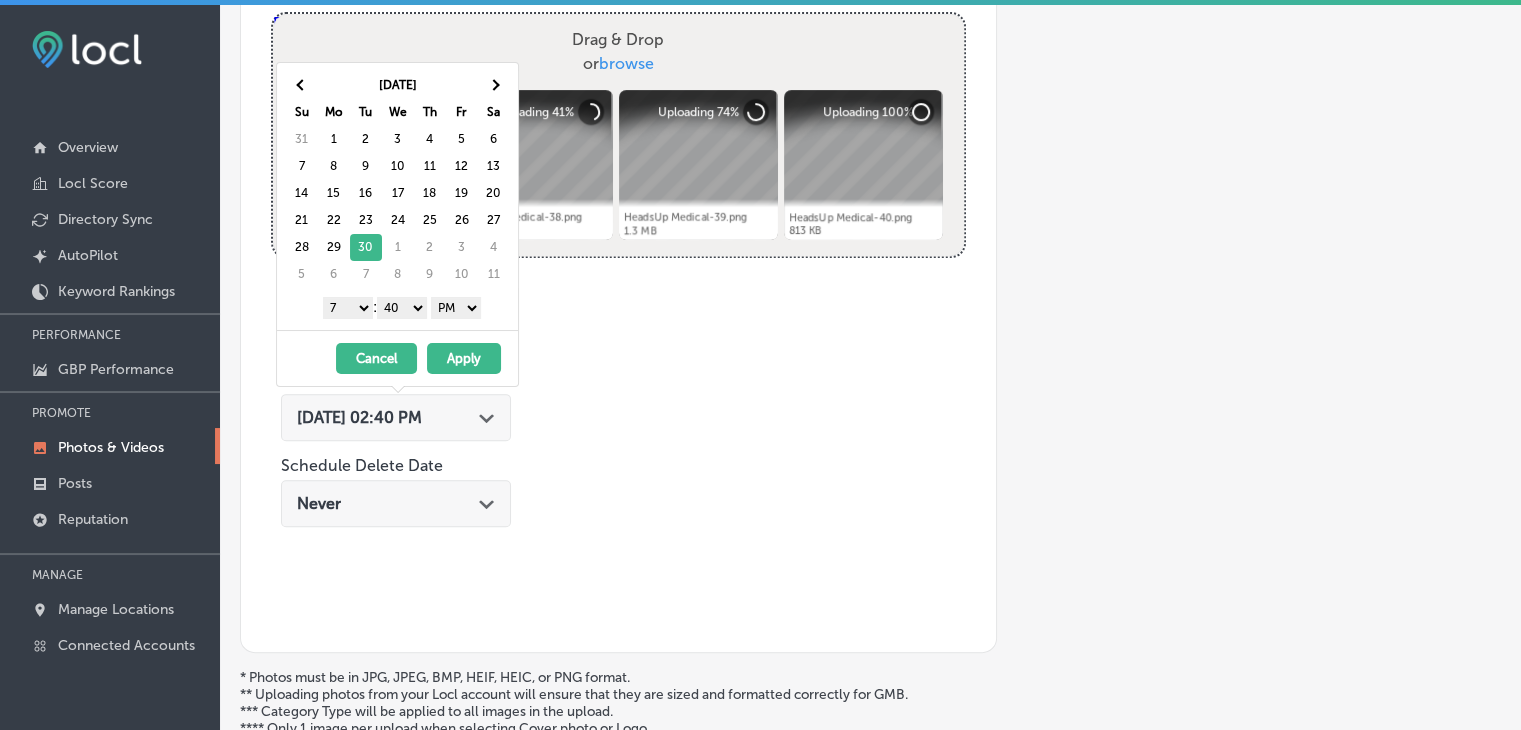 drag, startPoint x: 406, startPoint y: 297, endPoint x: 410, endPoint y: 314, distance: 17.464249 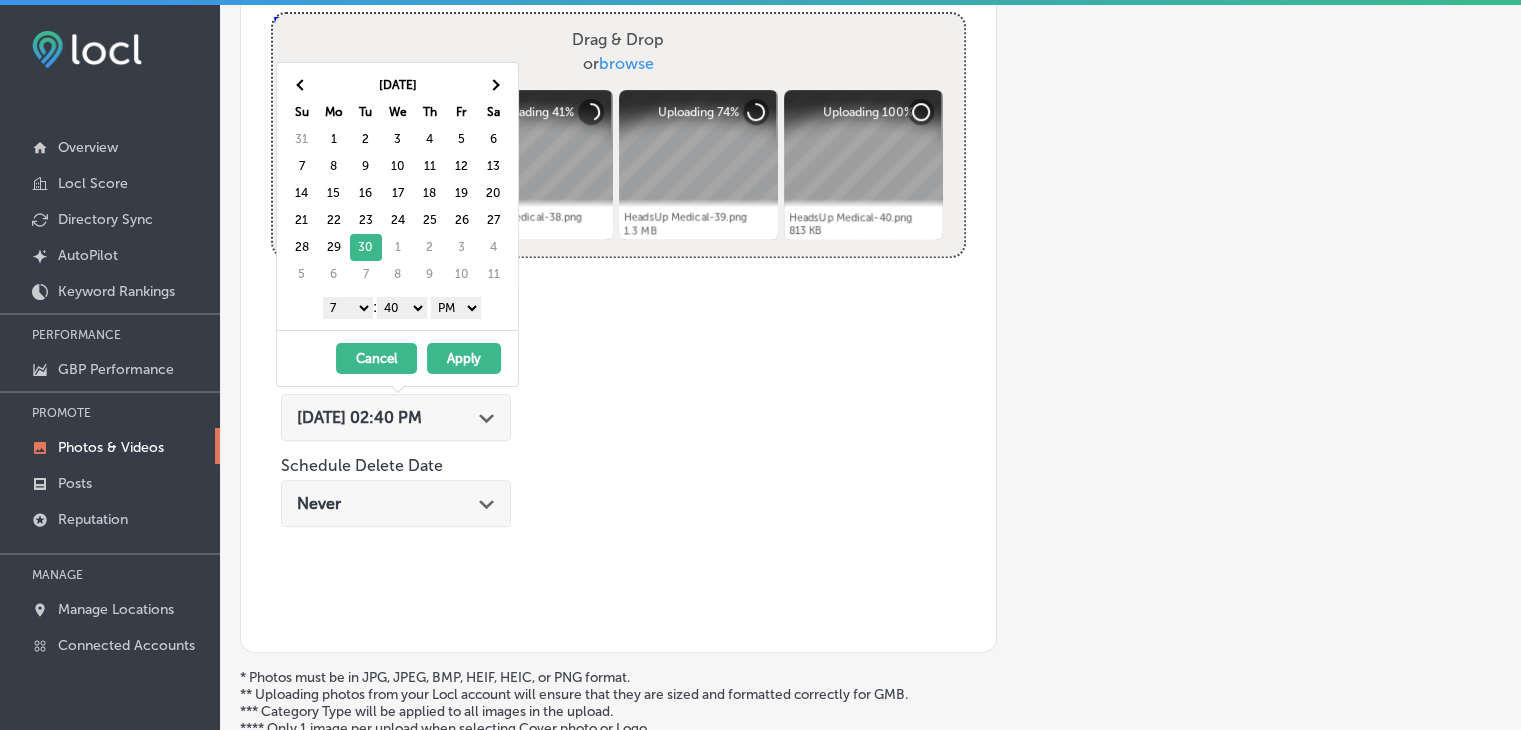 click on "00 10 20 30 40 50" at bounding box center [402, 308] 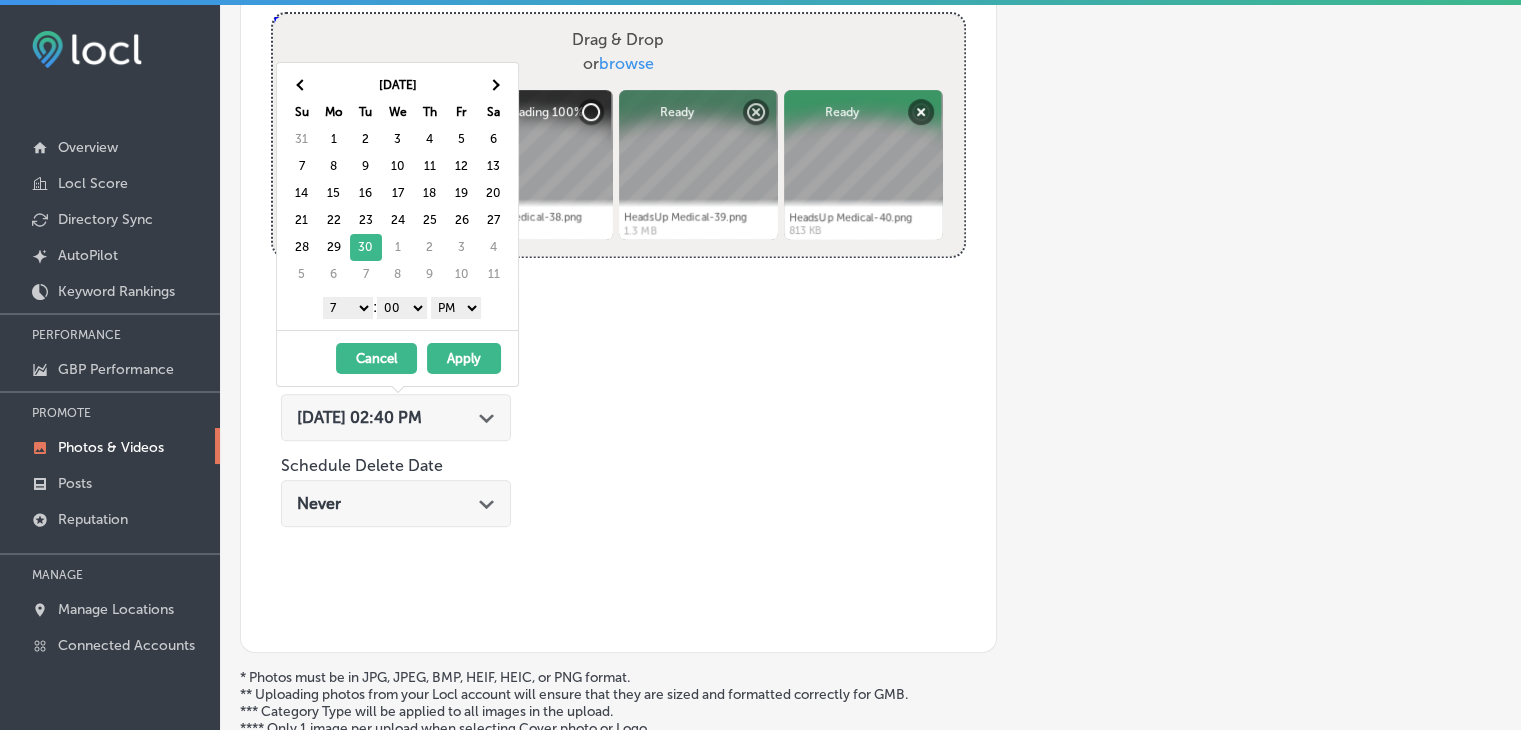 click on "AM PM" at bounding box center [456, 308] 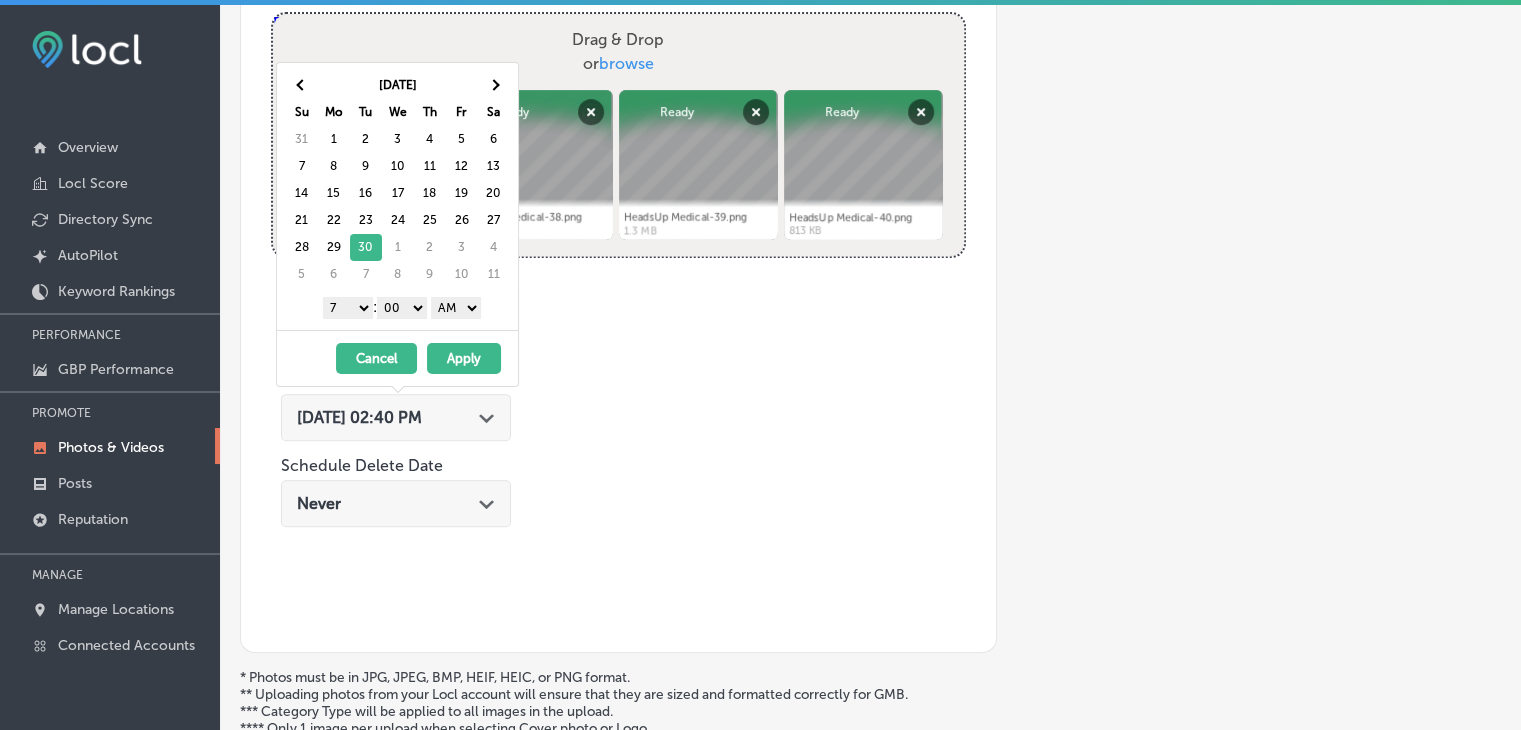 click on "Apply" at bounding box center [464, 358] 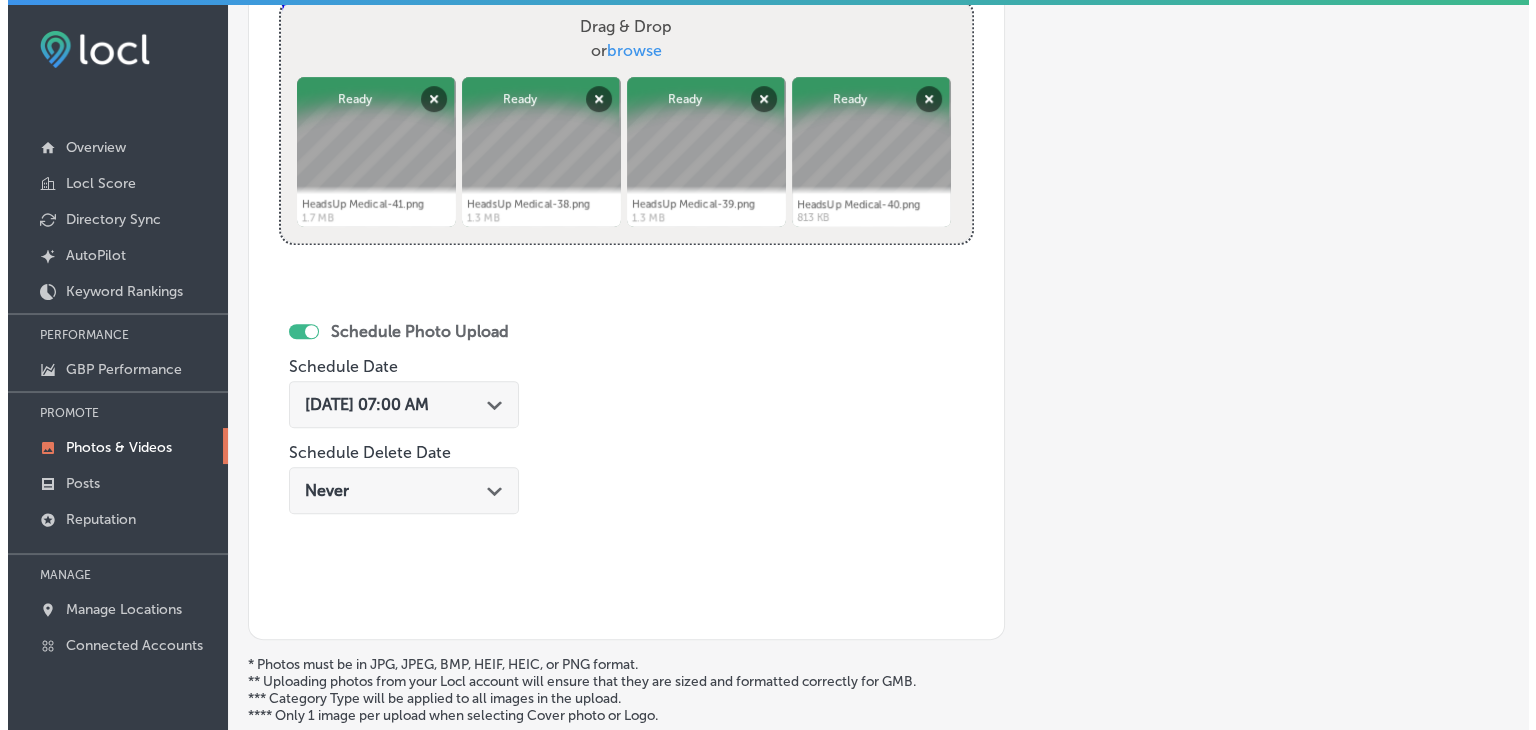 scroll, scrollTop: 972, scrollLeft: 0, axis: vertical 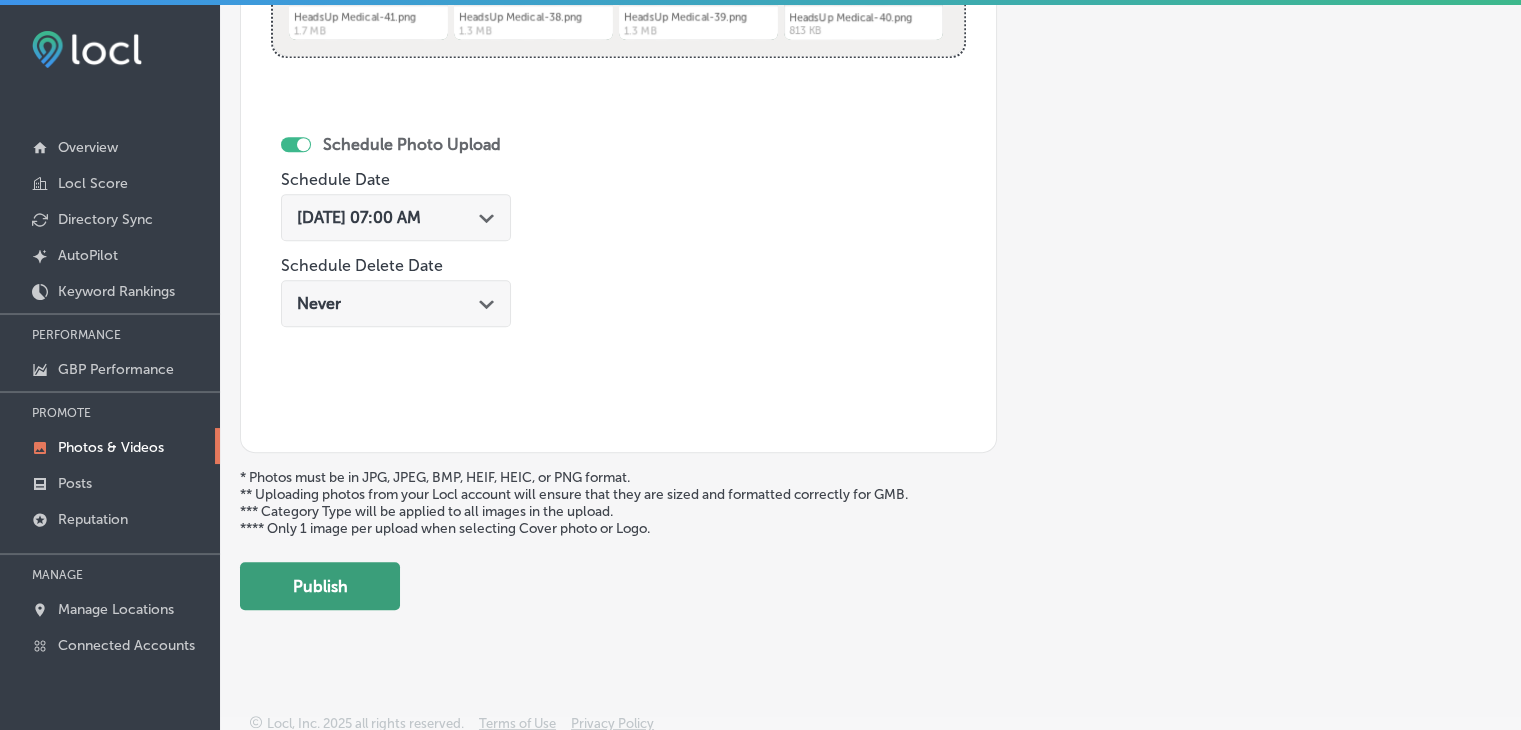 click on "Publish" at bounding box center [320, 586] 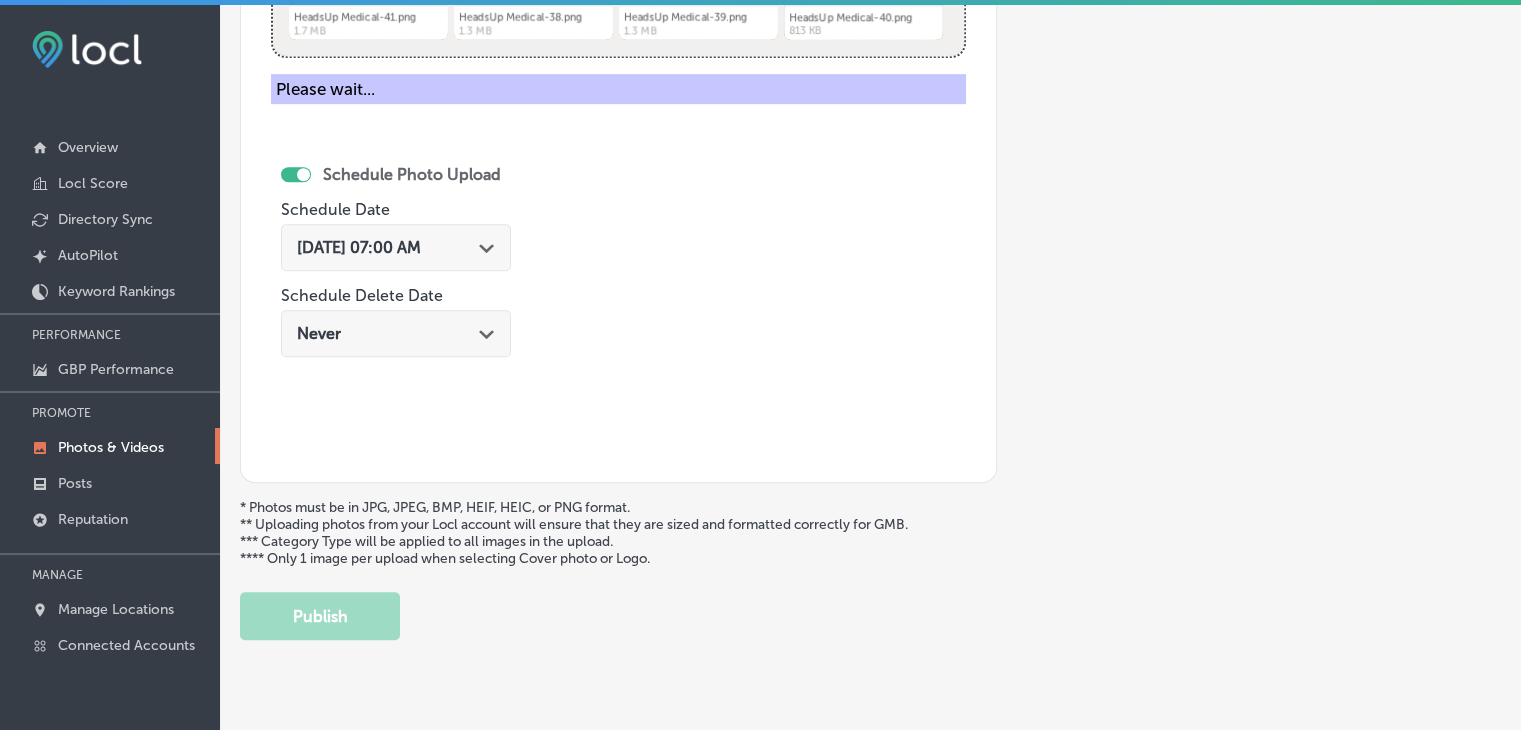 type 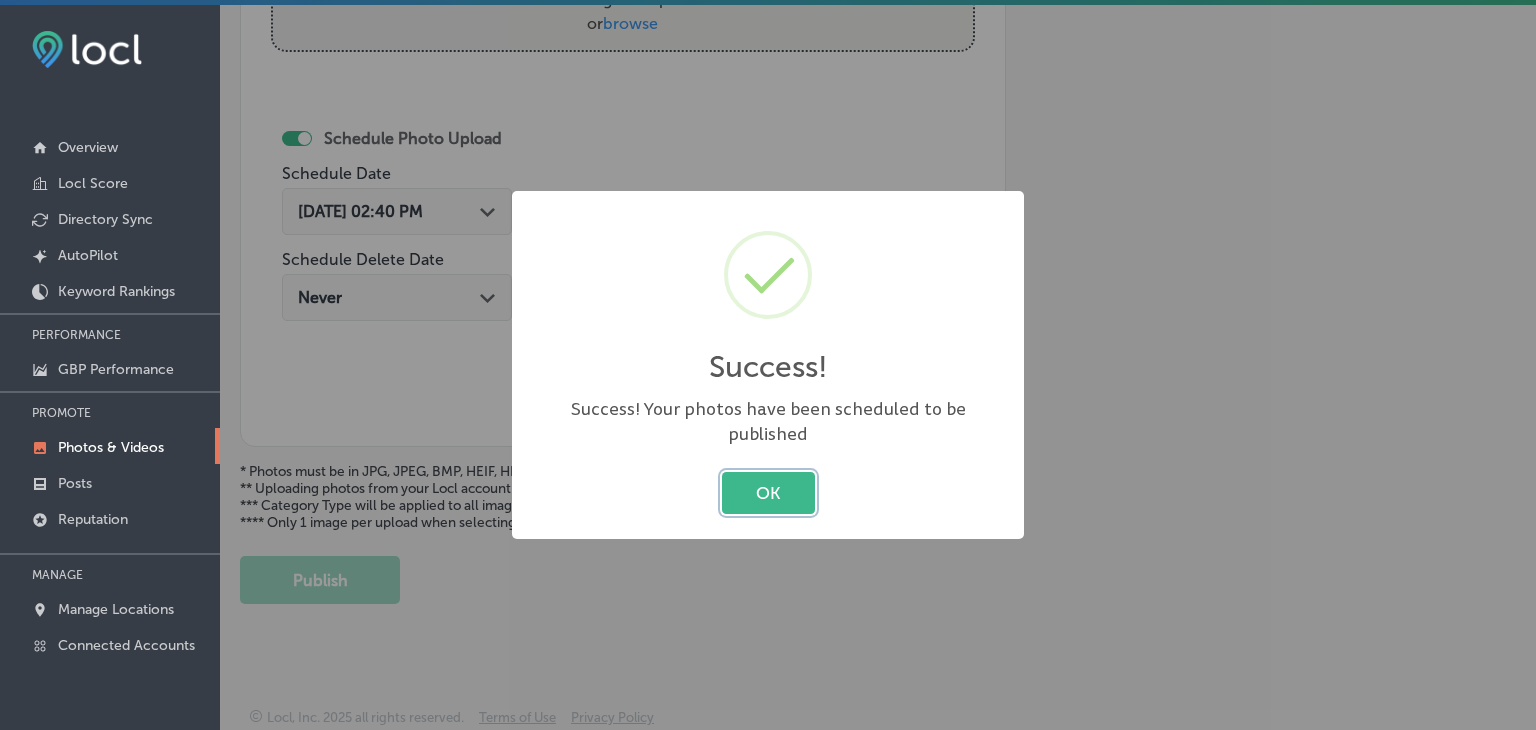 scroll, scrollTop: 807, scrollLeft: 0, axis: vertical 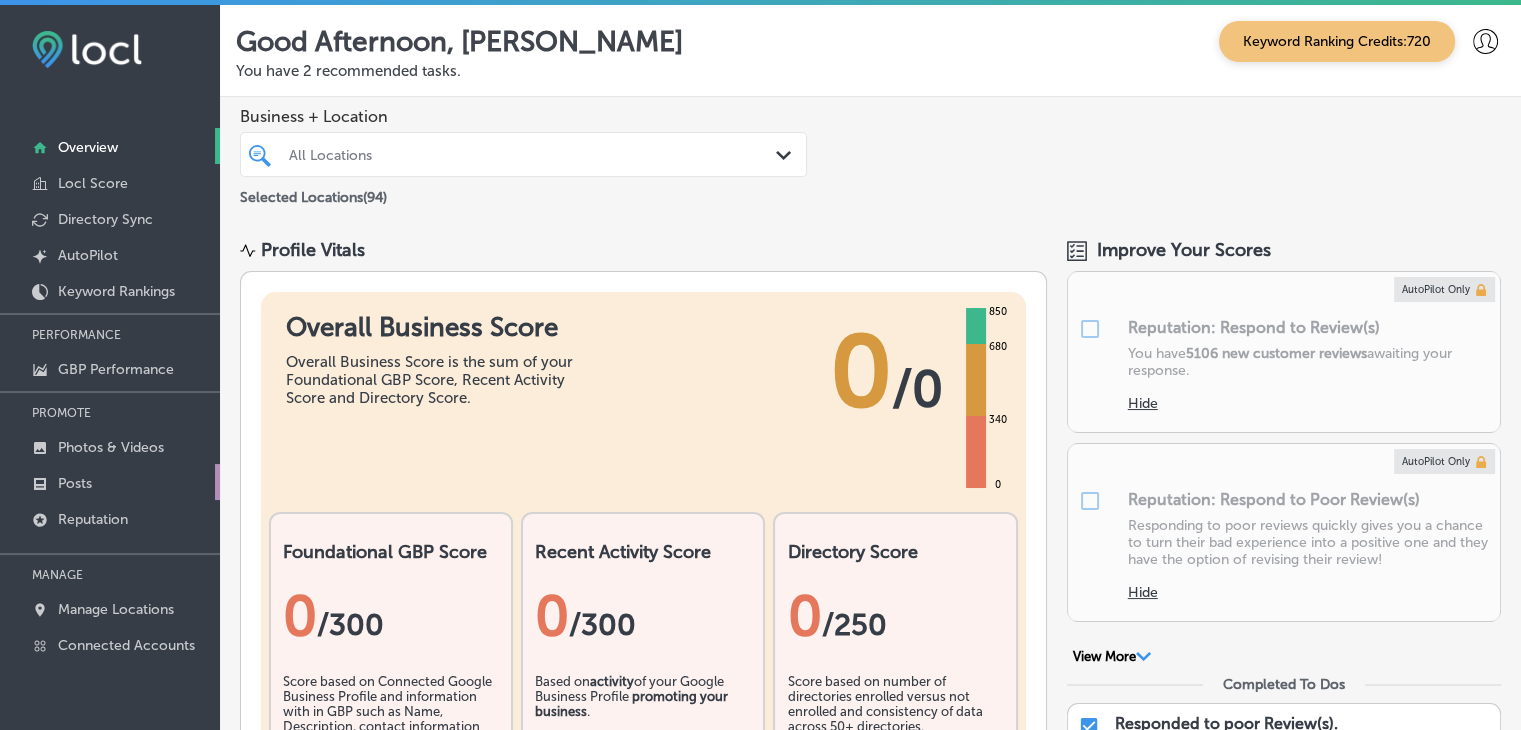 click on "Posts" at bounding box center (110, 482) 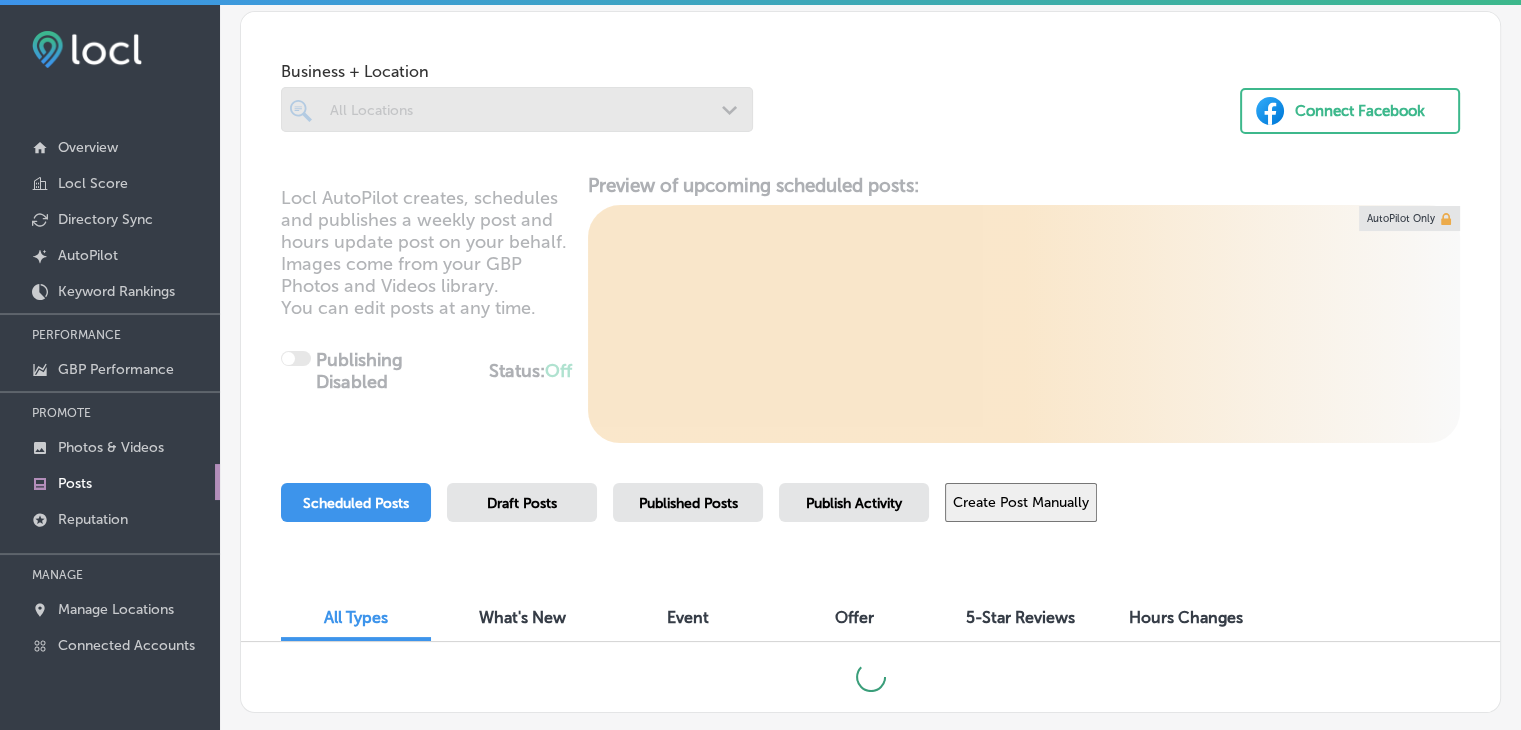 scroll, scrollTop: 196, scrollLeft: 0, axis: vertical 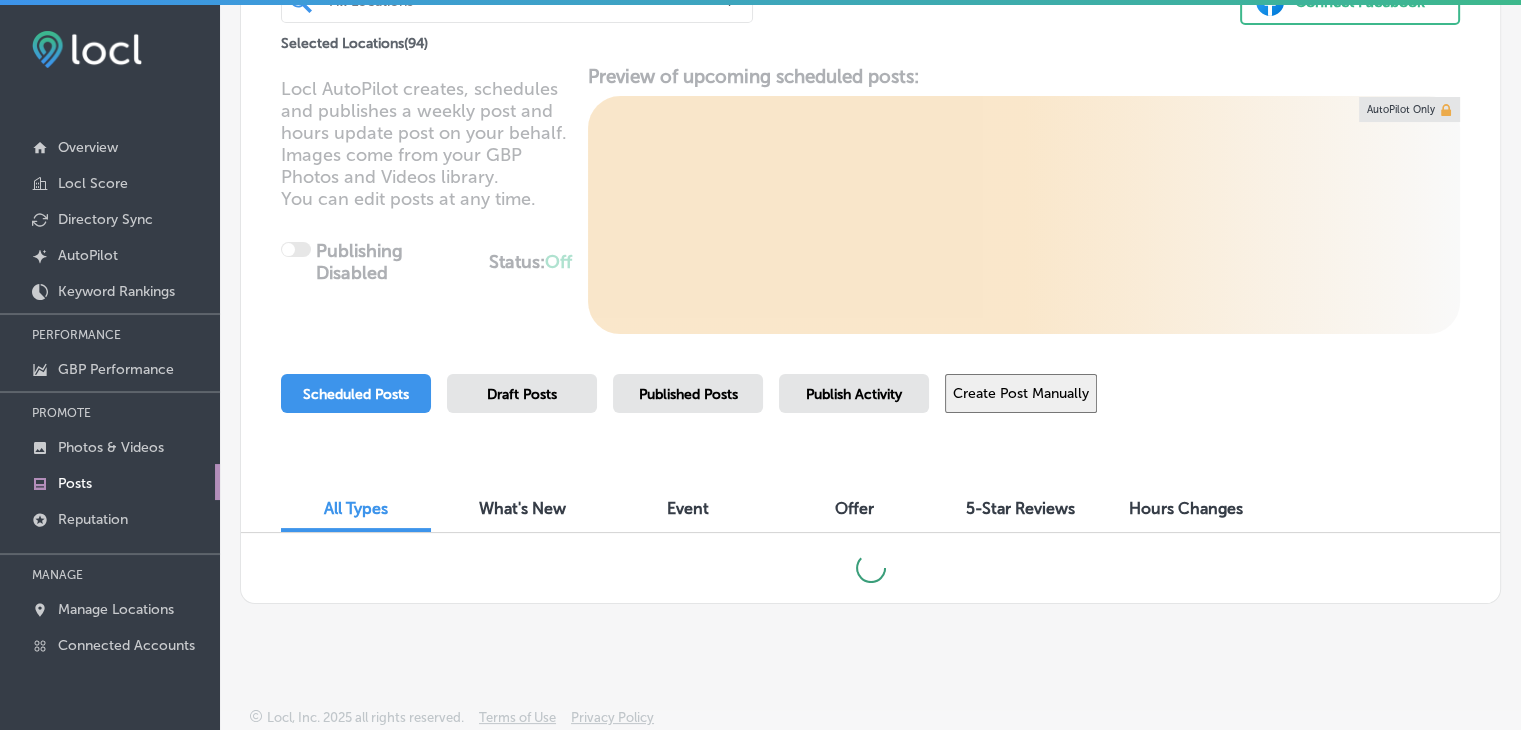click on "Create Post Manually" at bounding box center (1021, 393) 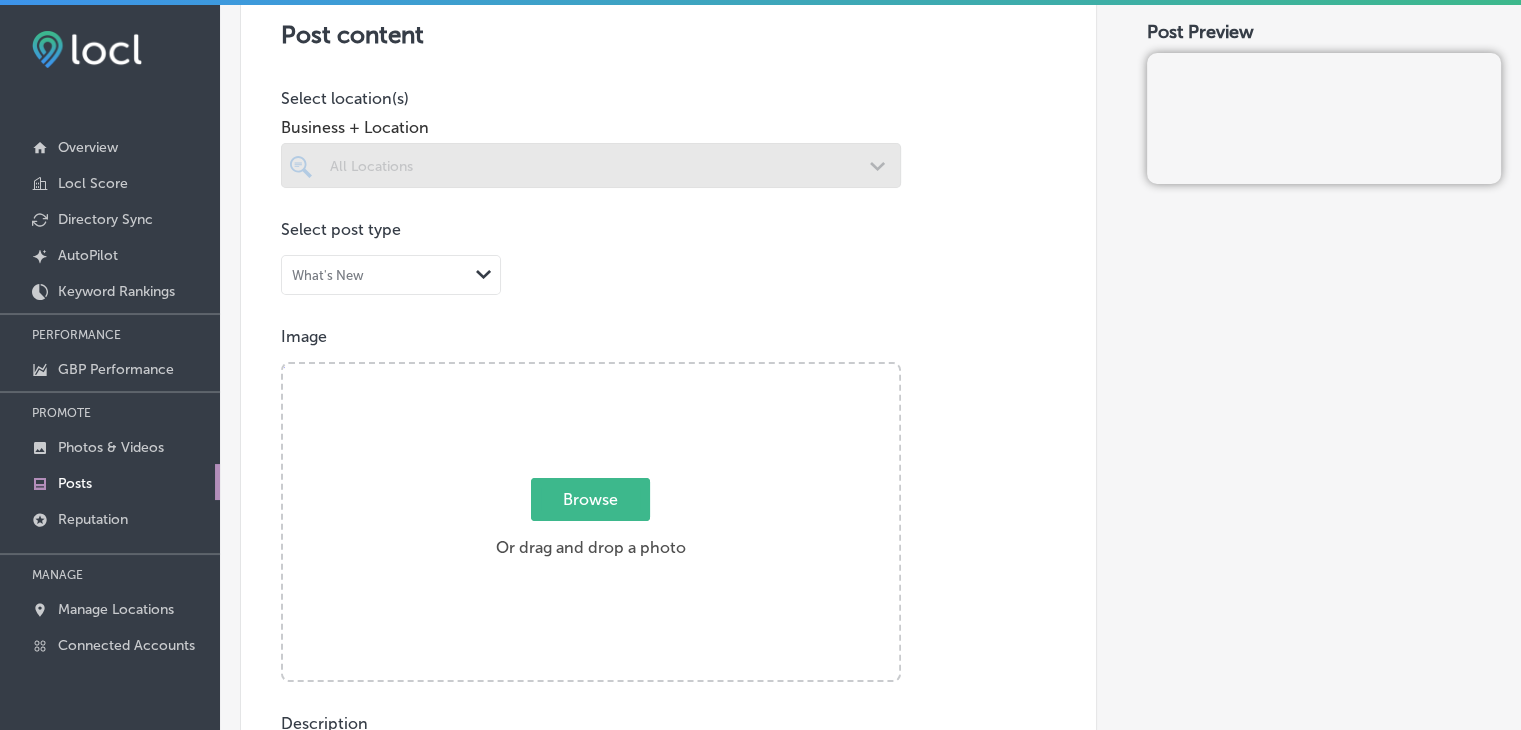 scroll, scrollTop: 300, scrollLeft: 0, axis: vertical 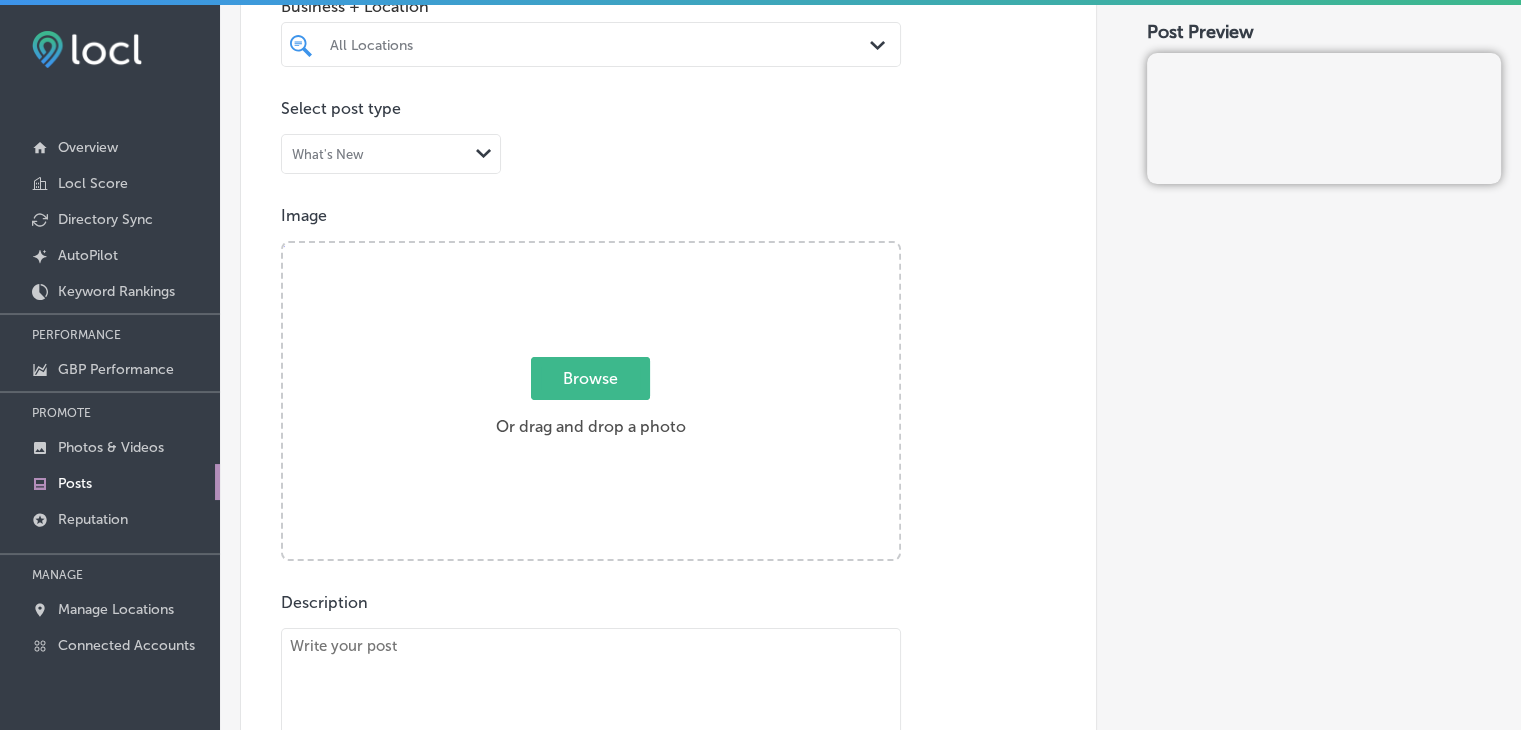 click on "All Locations" at bounding box center (601, 44) 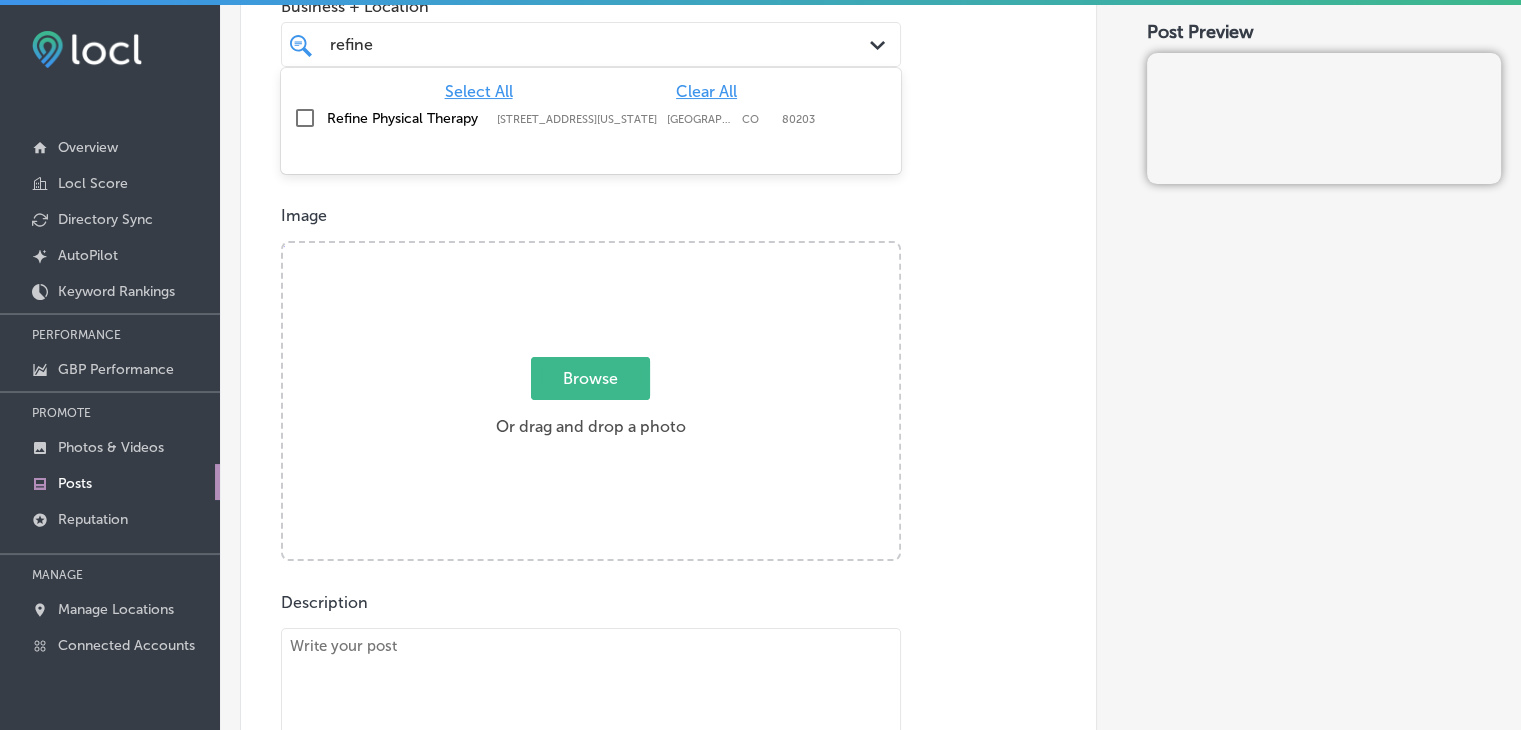 click on "Refine Physical Therapy 1626 North Washington Street, Denver, CO, 80203 1626 North Washington Street Denver CO 80203" at bounding box center (591, 118) 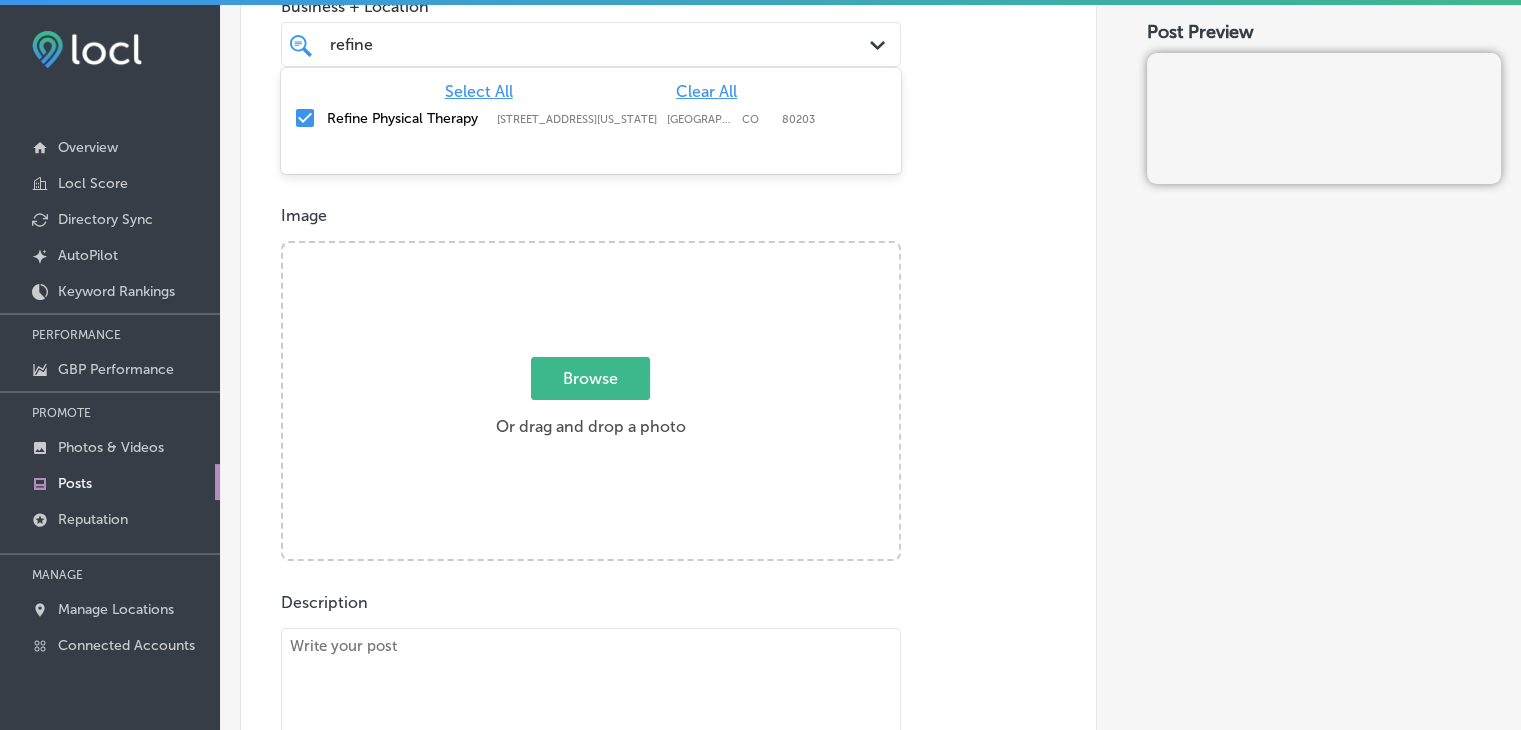 type on "refine" 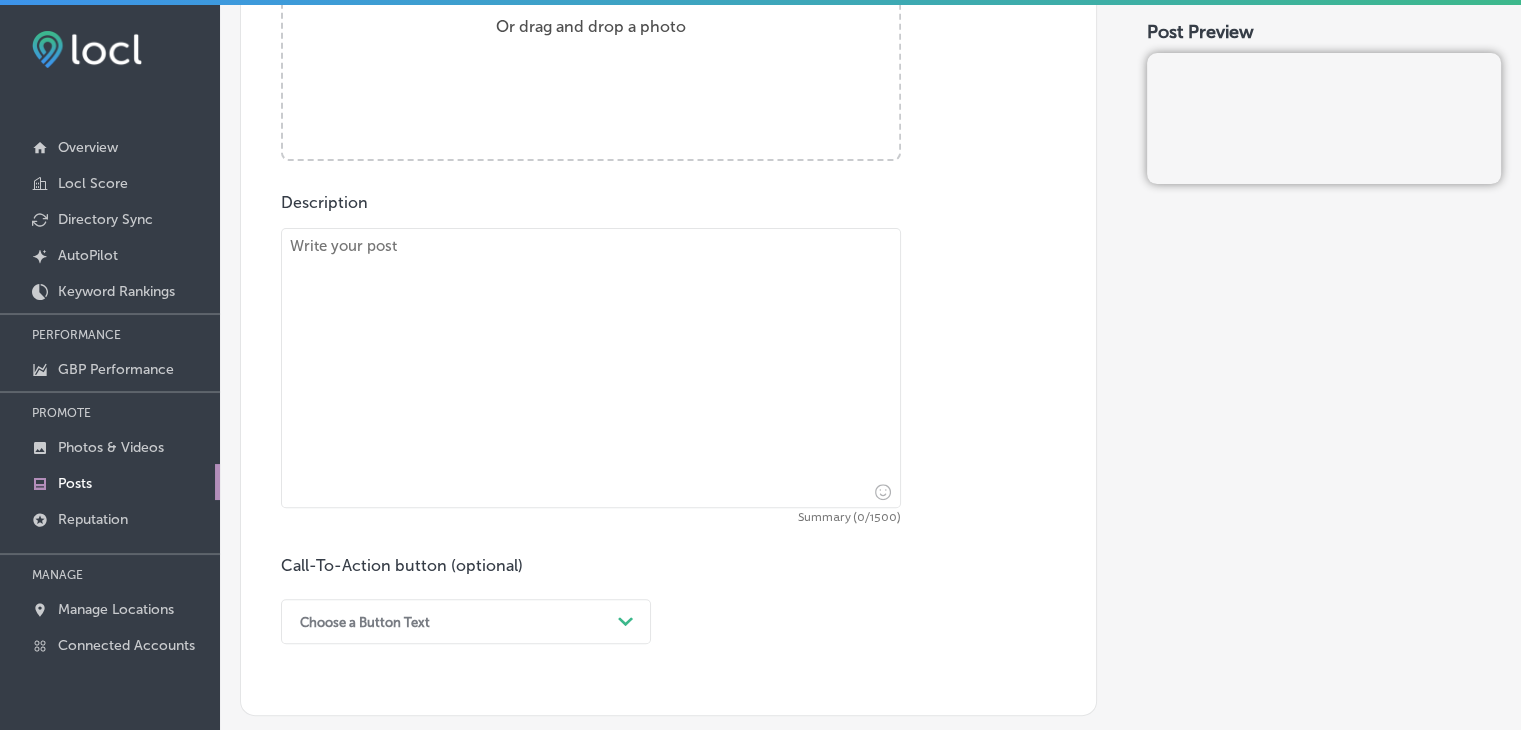 click at bounding box center [591, 368] 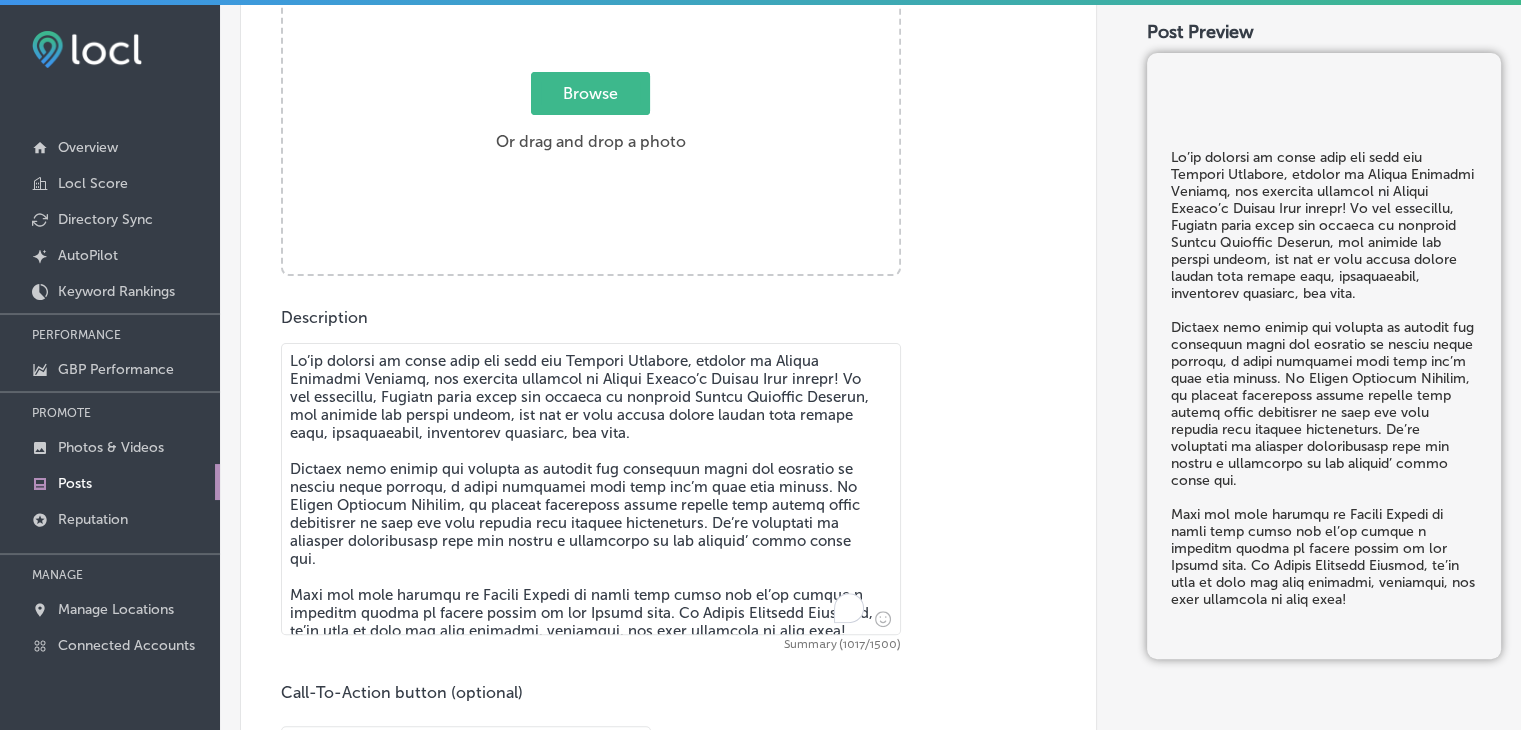scroll, scrollTop: 500, scrollLeft: 0, axis: vertical 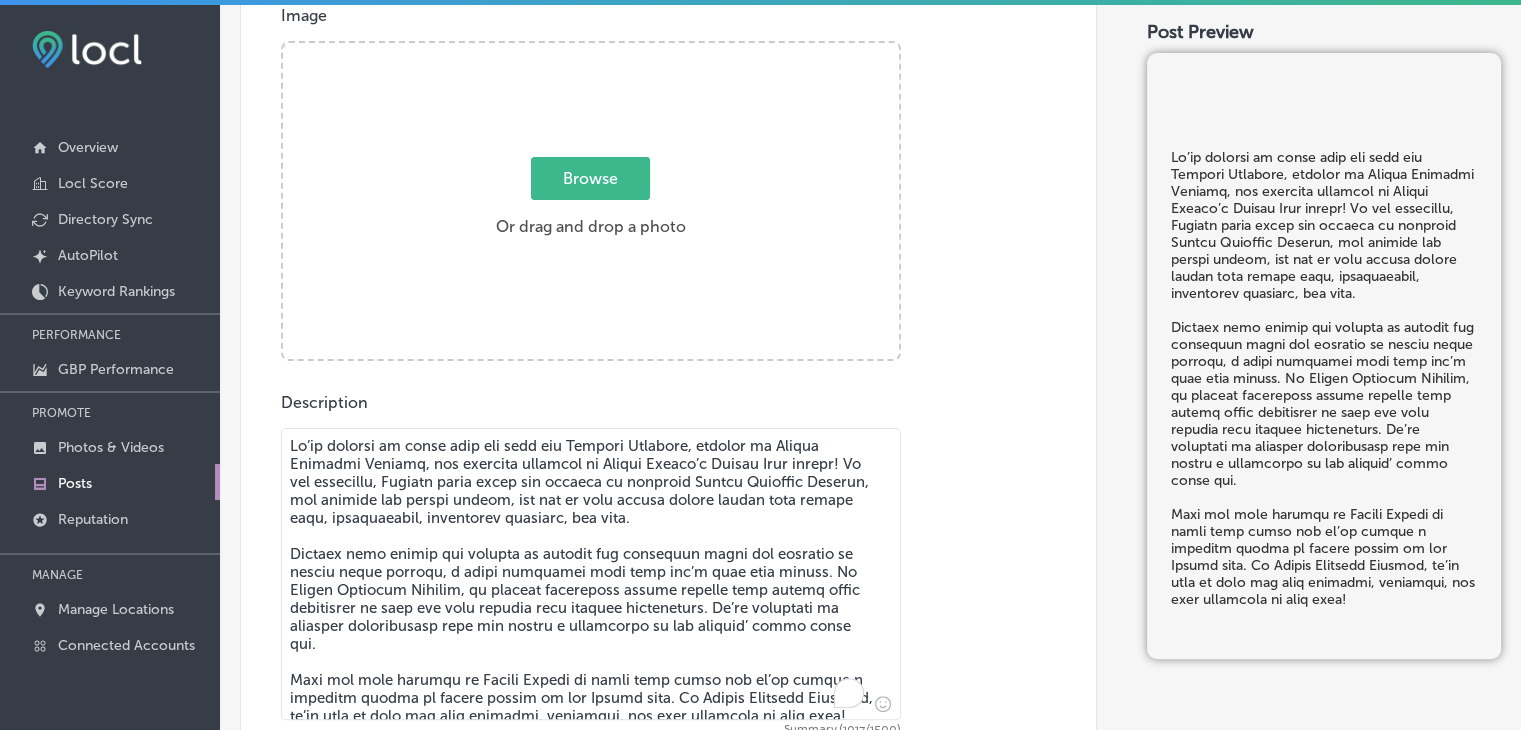type on "We’re excited to share that our very own Caleigh Campbell, founder of Refine Physical Therapy, was recently featured in Voyage Denver’s Hidden Gems series! In the interview, Caleigh talks about her journey to starting Refine Physical Therapy, her passion for pelvic health, and how we help people manage issues like pelvic pain, incontinence, postpartum recovery, and more.
Caleigh also shares her mission to educate the community about the benefits of pelvic floor therapy, a vital treatment that many don’t even know exists. At Refine Physical Therapy, we combine orthopedic manual therapy with pelvic floor treatments to help you move through life without limitations. We’re dedicated to offering personalized care and making a difference in our clients’ lives every day.
Read the full article in Voyage Denver to learn more about how we’re making a positive impact on pelvic health in the Denver area. At Refine Physical Therapy, we’re here to help you feel stronger, healthier, and more confident in your body!..." 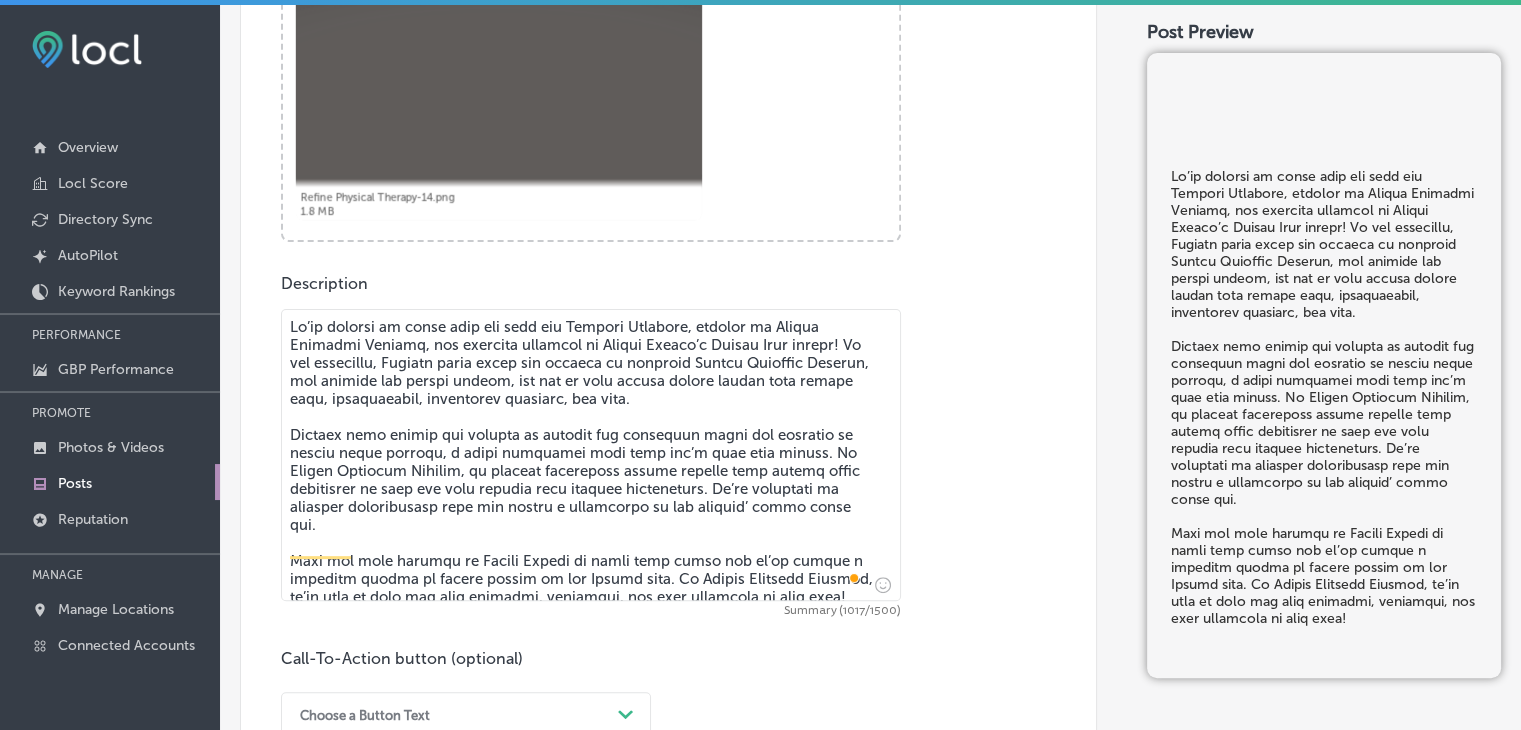 scroll, scrollTop: 900, scrollLeft: 0, axis: vertical 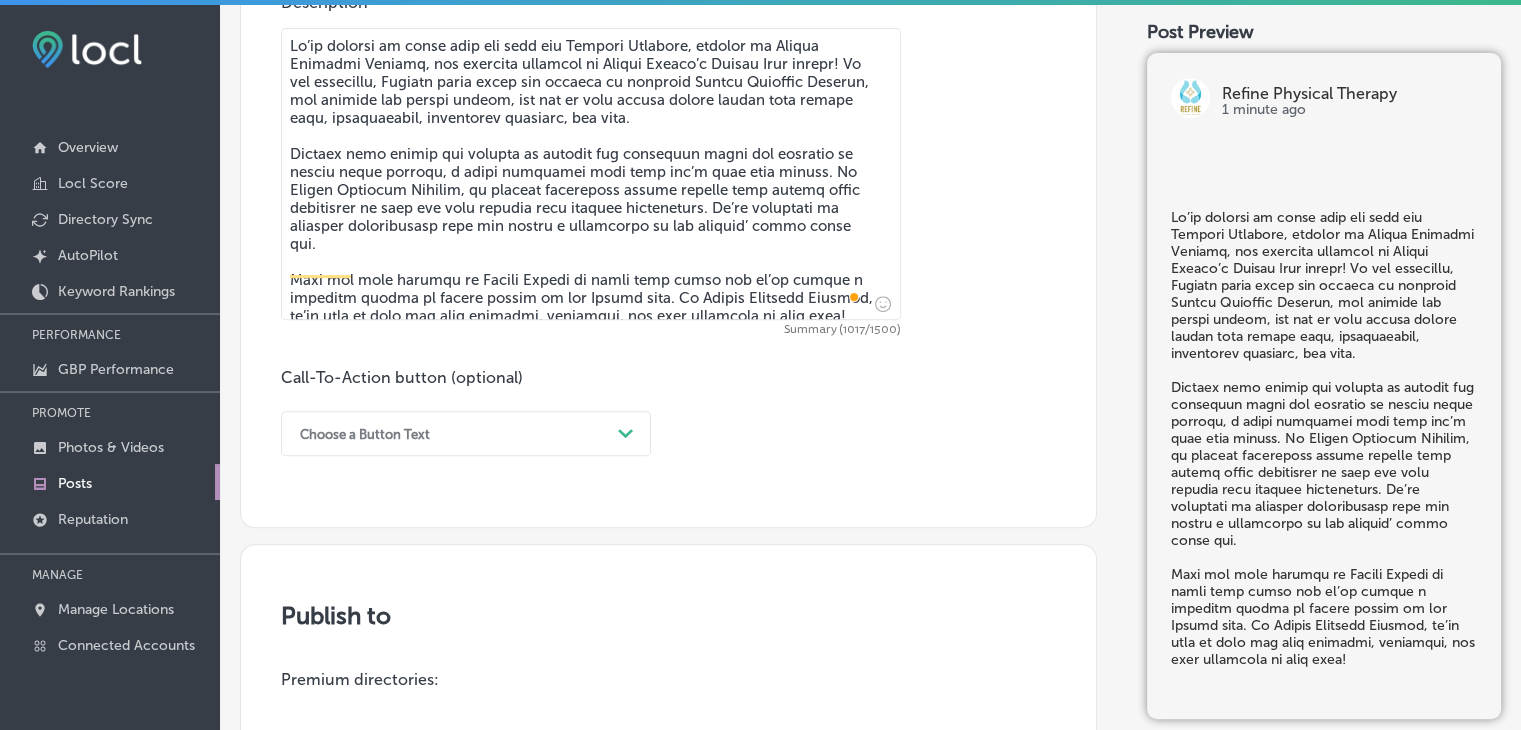click on "Post content Select location(s) Business + Location
refine refine
Path
Created with Sketch.
Selected Locations  ( 1 ) Select post type What's New
Path
Created with Sketch.
Image Powered by PQINA    Browse     Or drag and drop a photo  Refine Physical Therapy-14.png Abort Retry Remove Upload Cancel Retry Remove Refine Physical Therapy-14.png 1.8 MB Uploading tap to cancel" at bounding box center (668, -115) 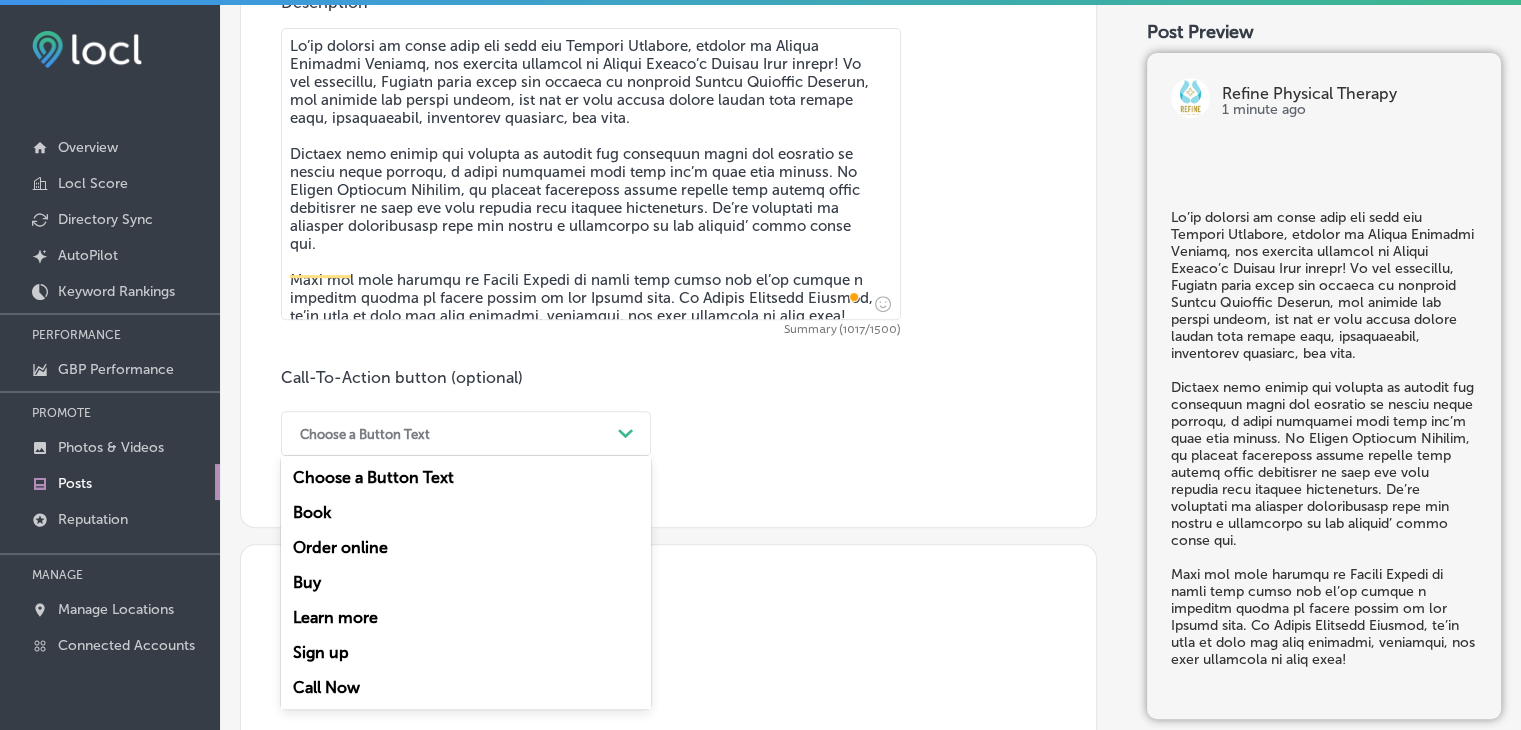 click on "Learn more" at bounding box center (466, 617) 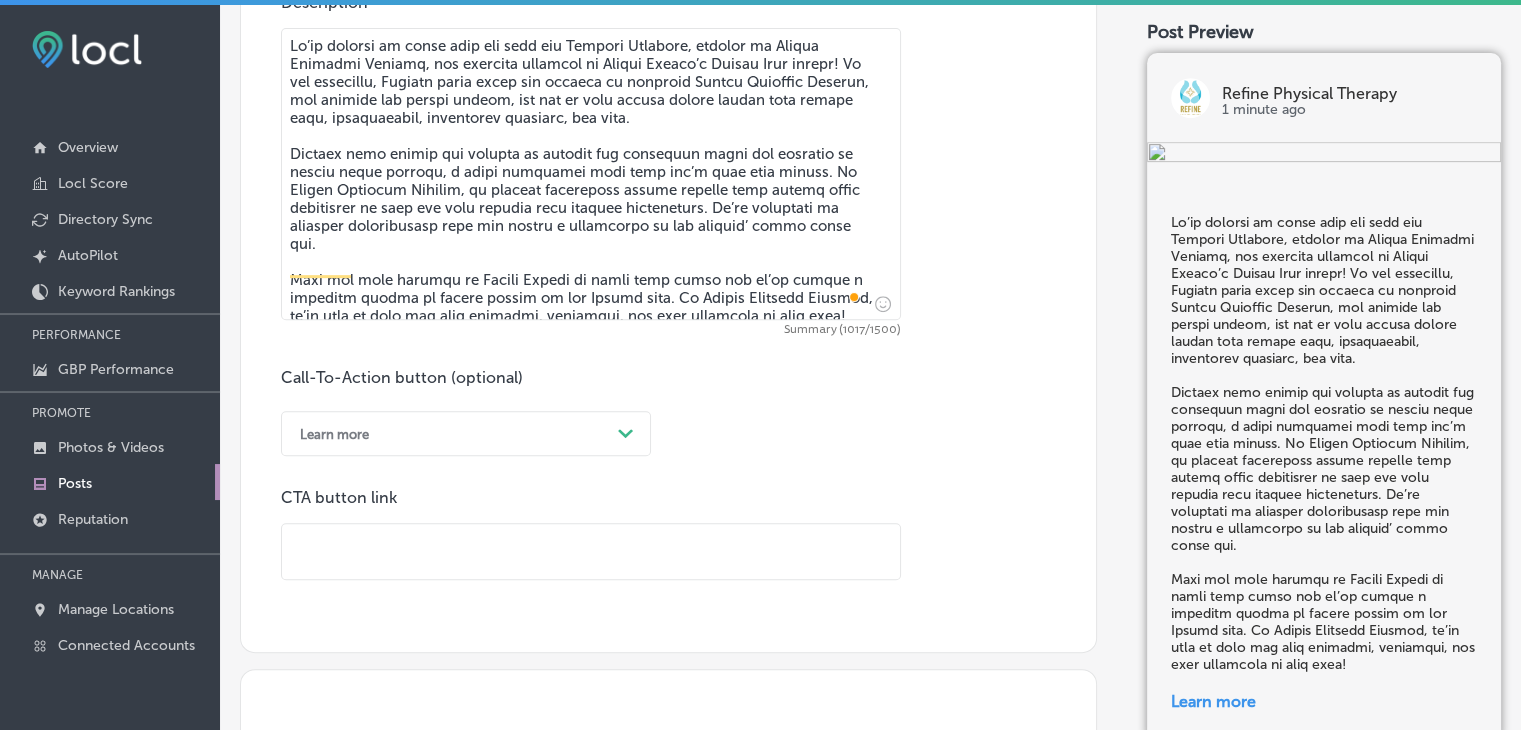 click at bounding box center [591, 551] 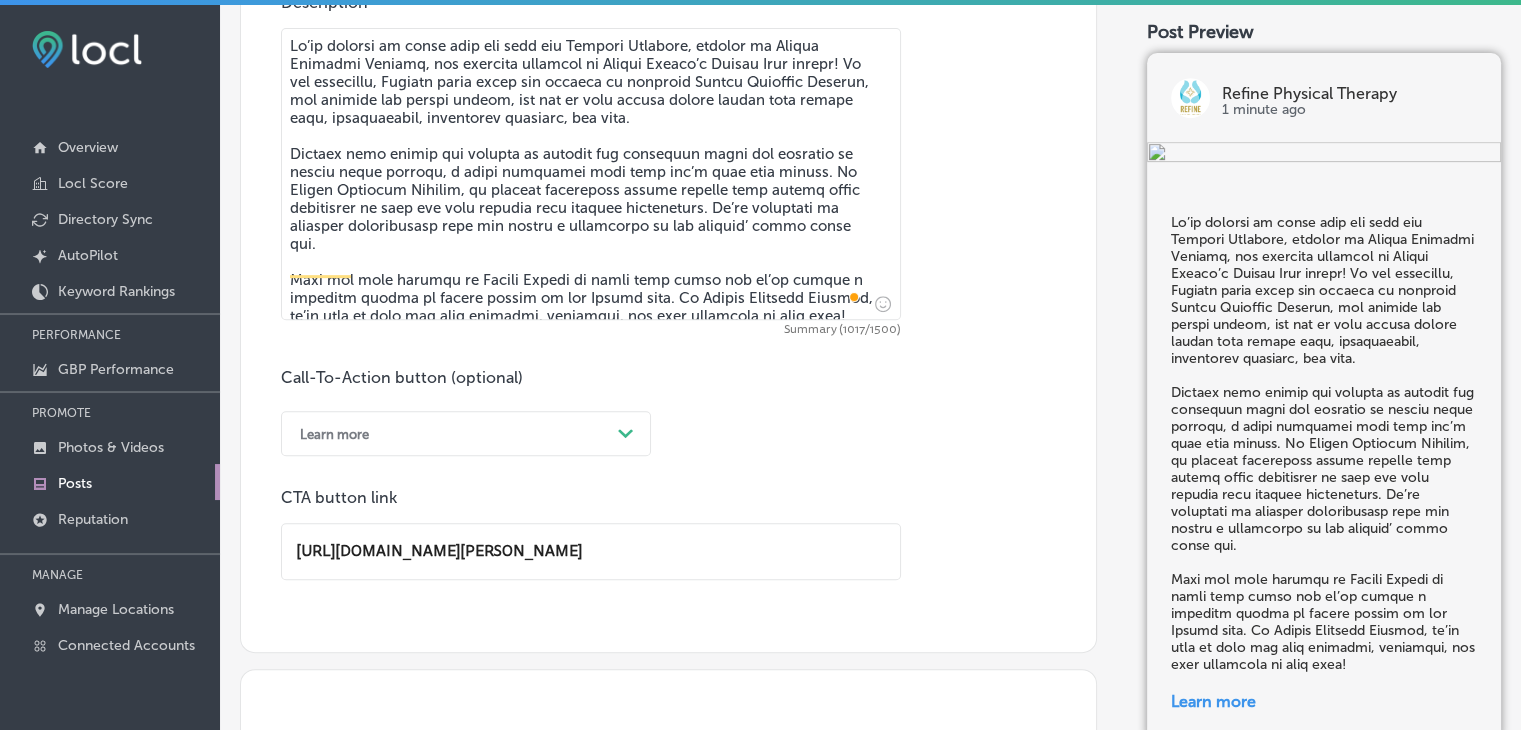 scroll, scrollTop: 0, scrollLeft: 87, axis: horizontal 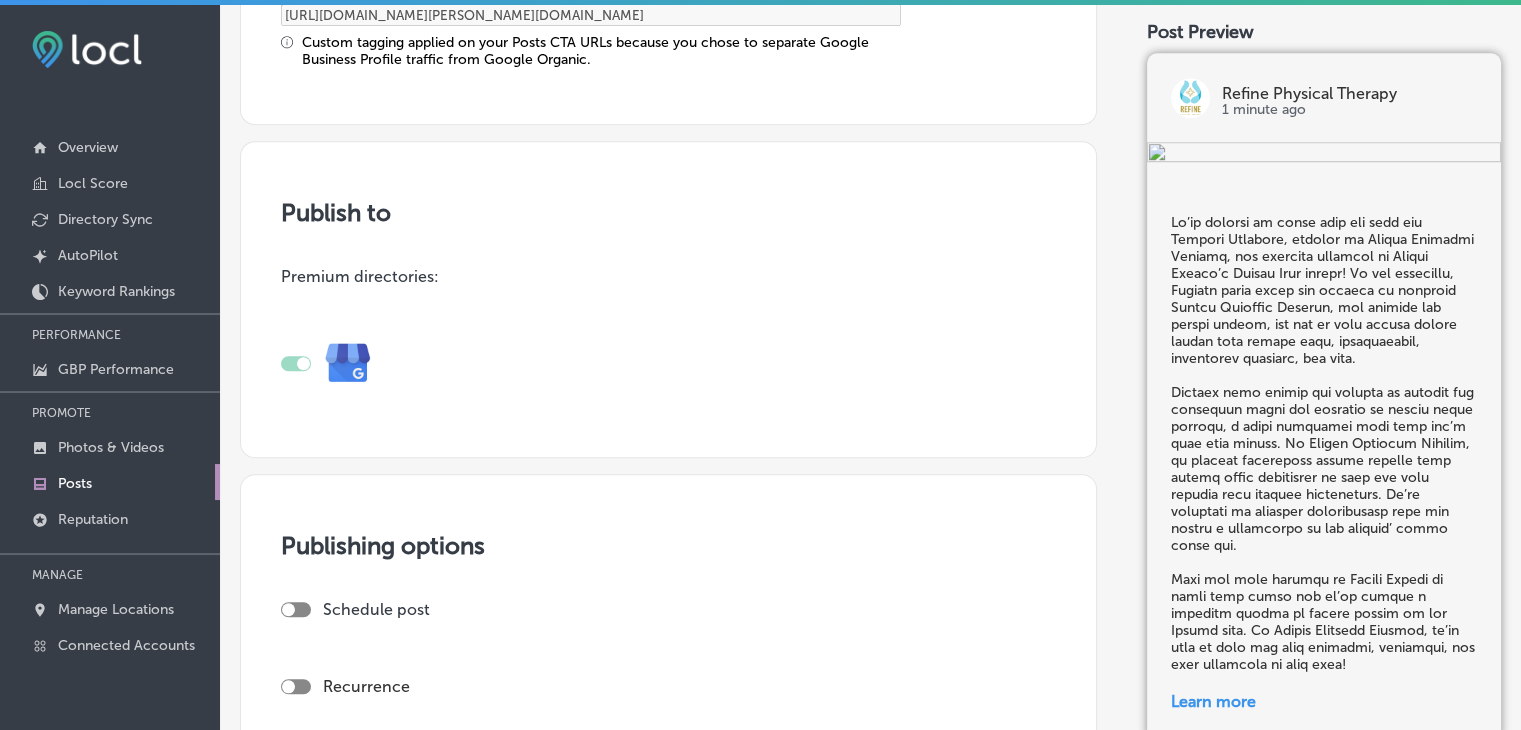 type on "https://voyagedenver.com/interview/hidden-gems-meet-caleigh-campbell-of-refine-physical-therapy" 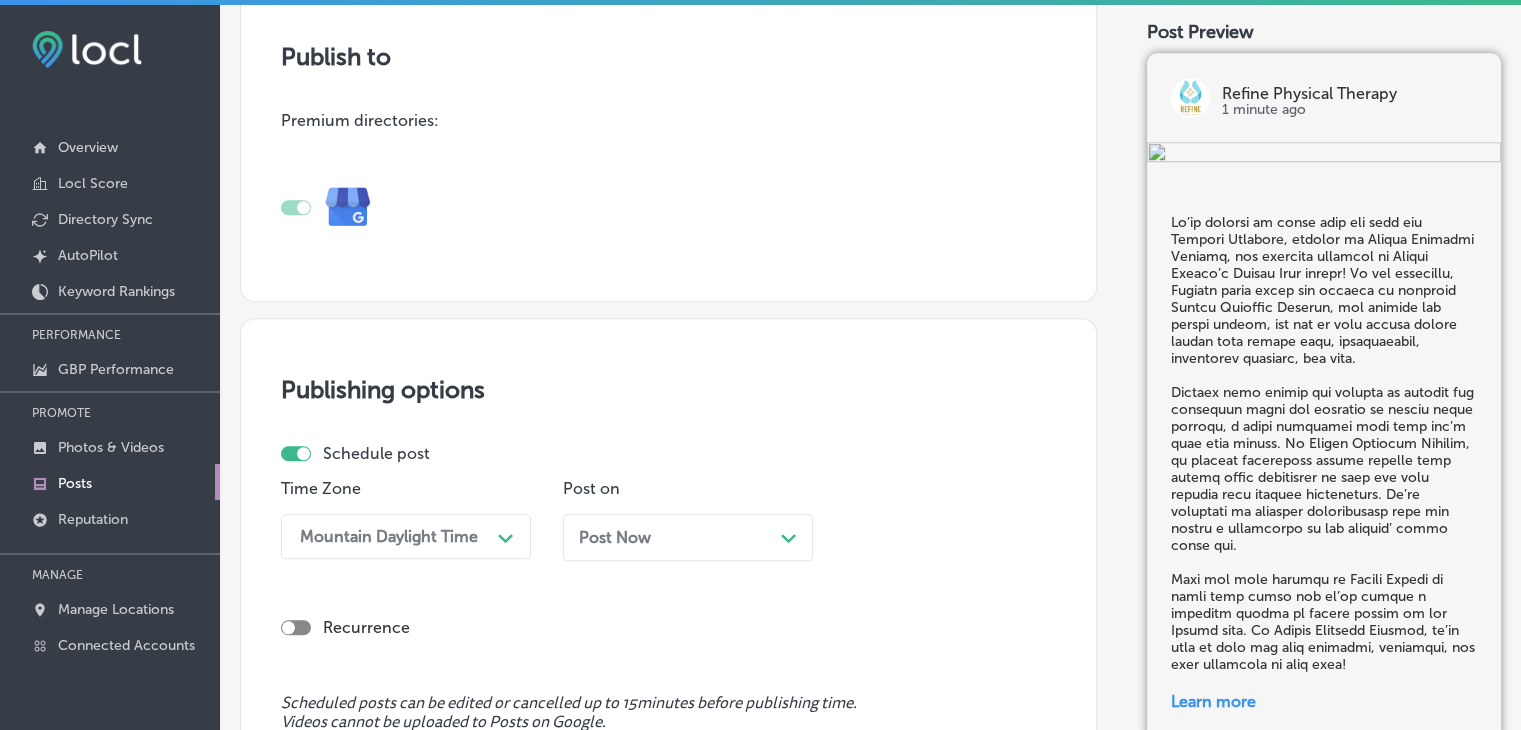 scroll, scrollTop: 1800, scrollLeft: 0, axis: vertical 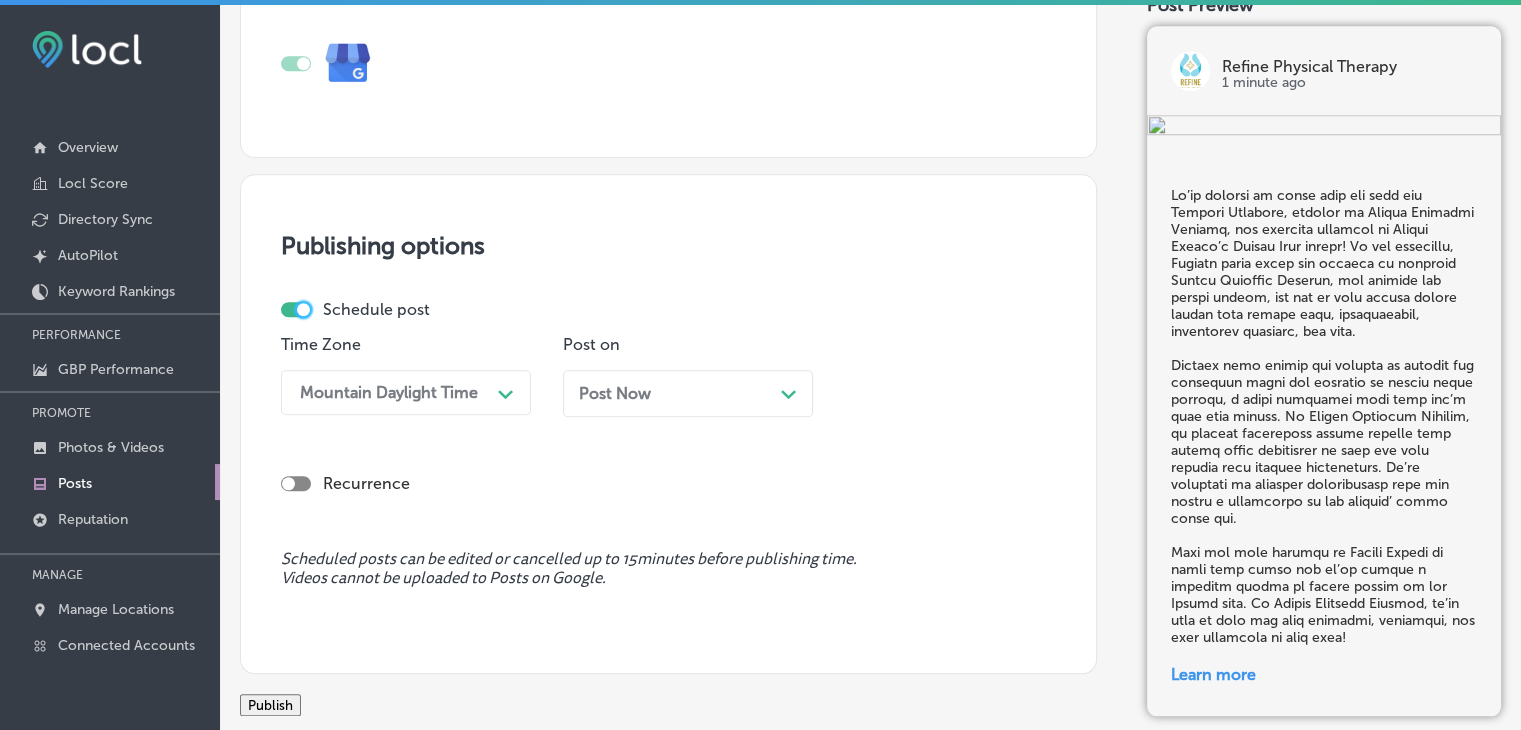 click on "Post Now
Path
Created with Sketch." at bounding box center (688, 393) 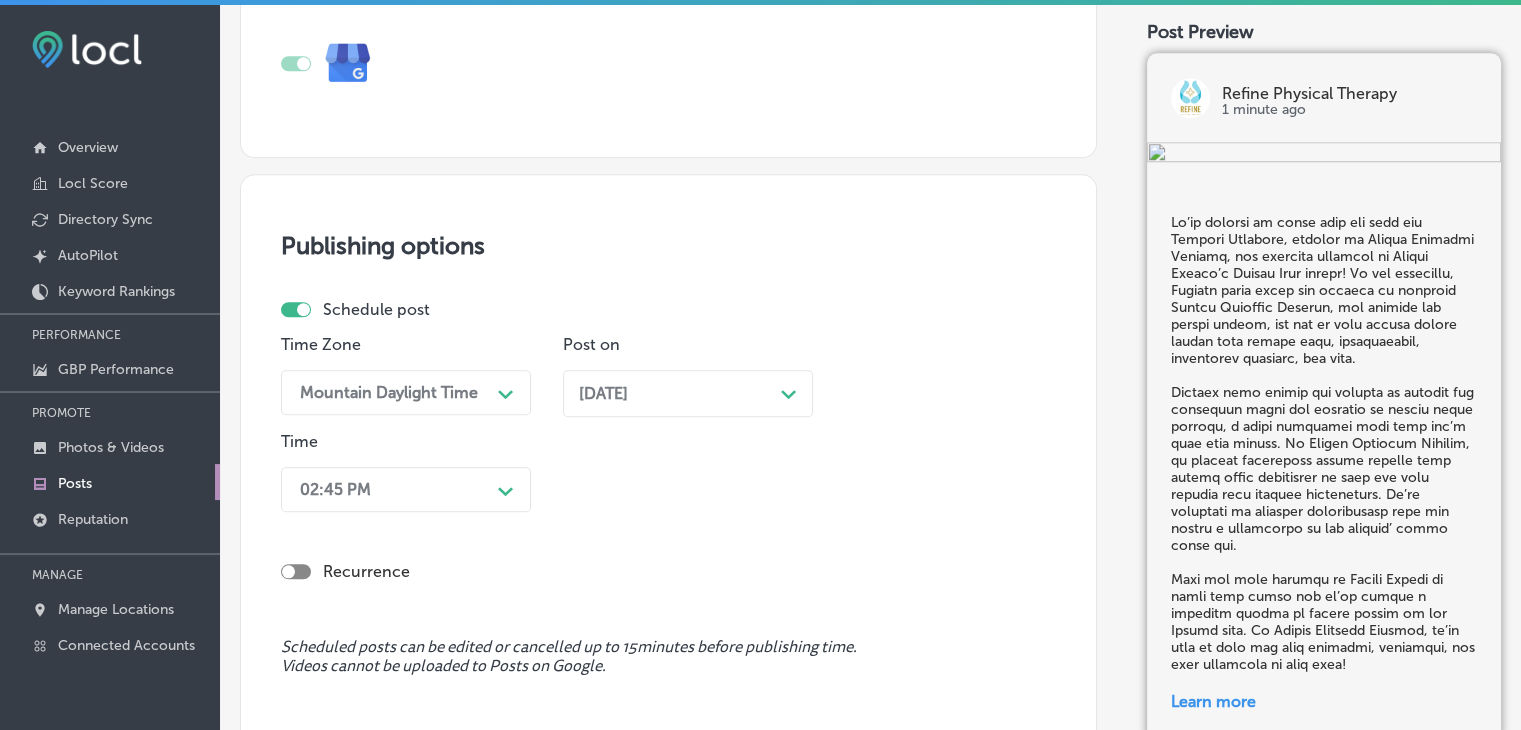 click on "02:45 PM
Path
Created with Sketch." at bounding box center (406, 489) 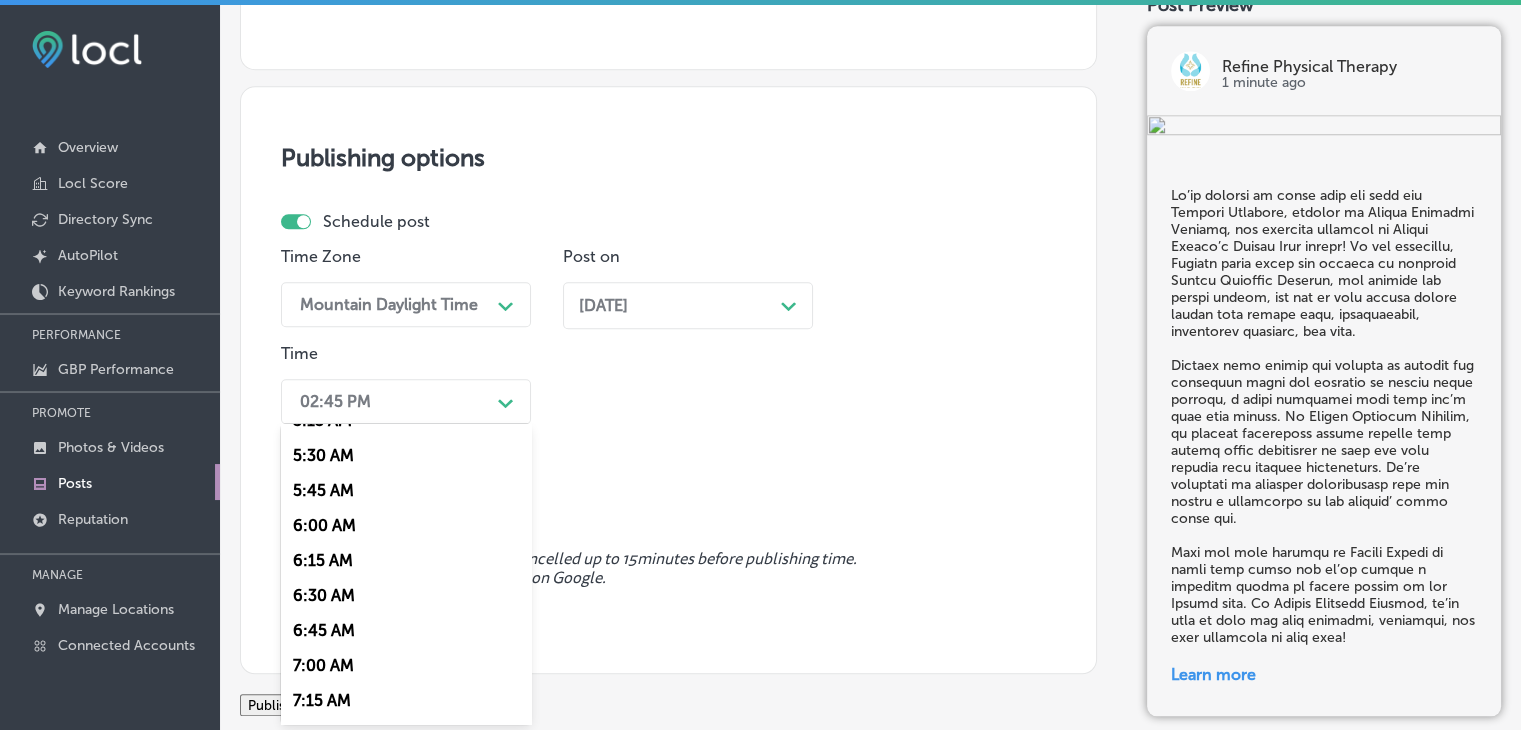 scroll, scrollTop: 800, scrollLeft: 0, axis: vertical 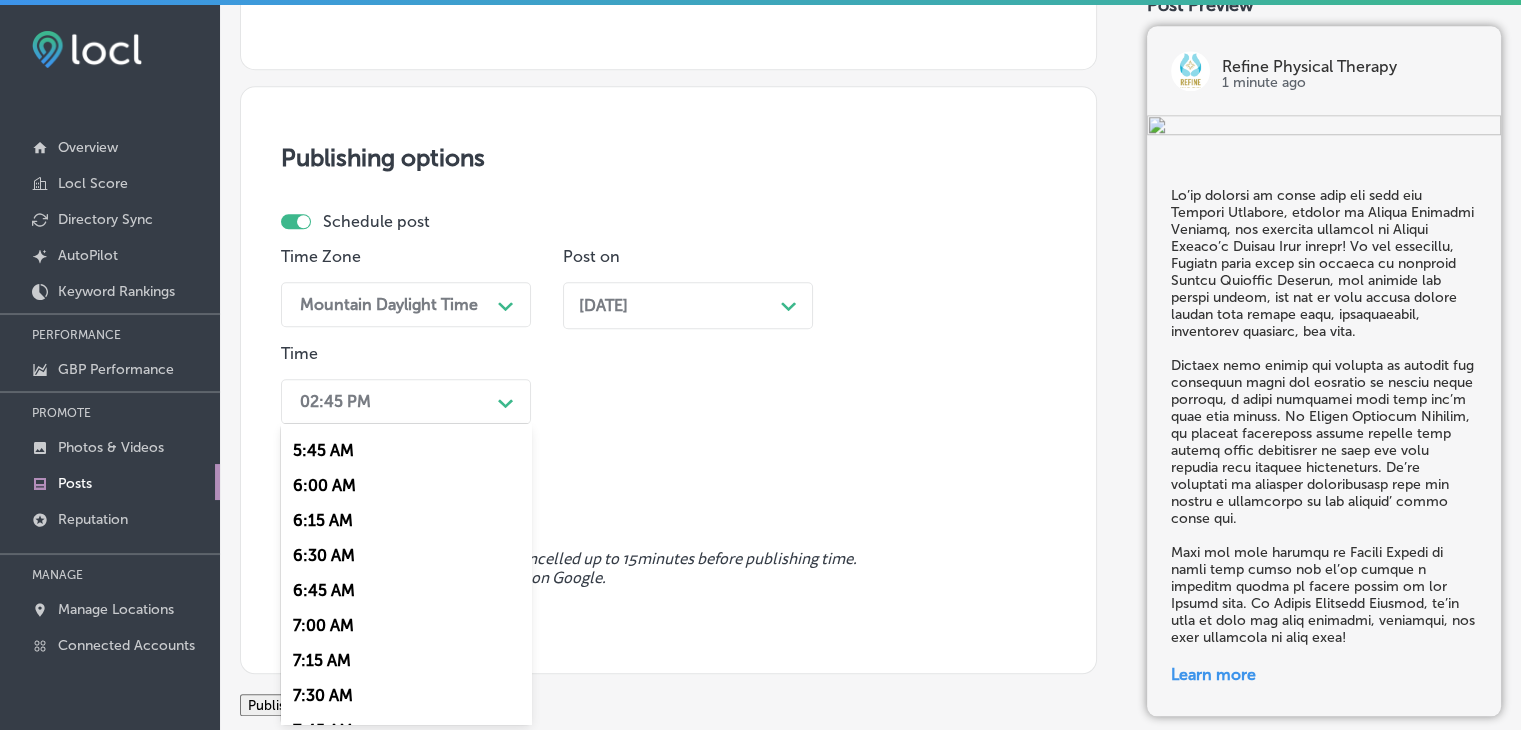 click on "7:00 AM" at bounding box center [406, 625] 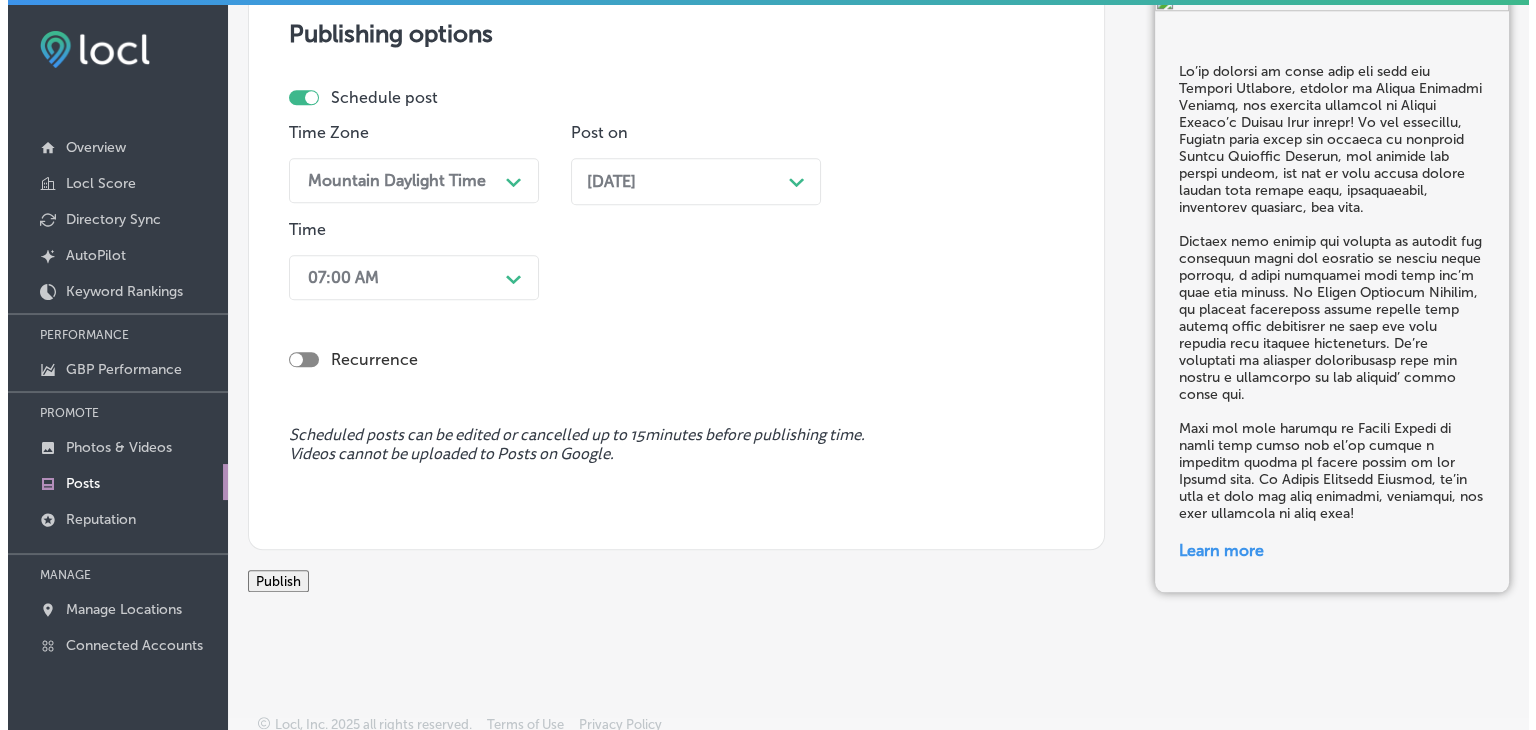 scroll, scrollTop: 2016, scrollLeft: 0, axis: vertical 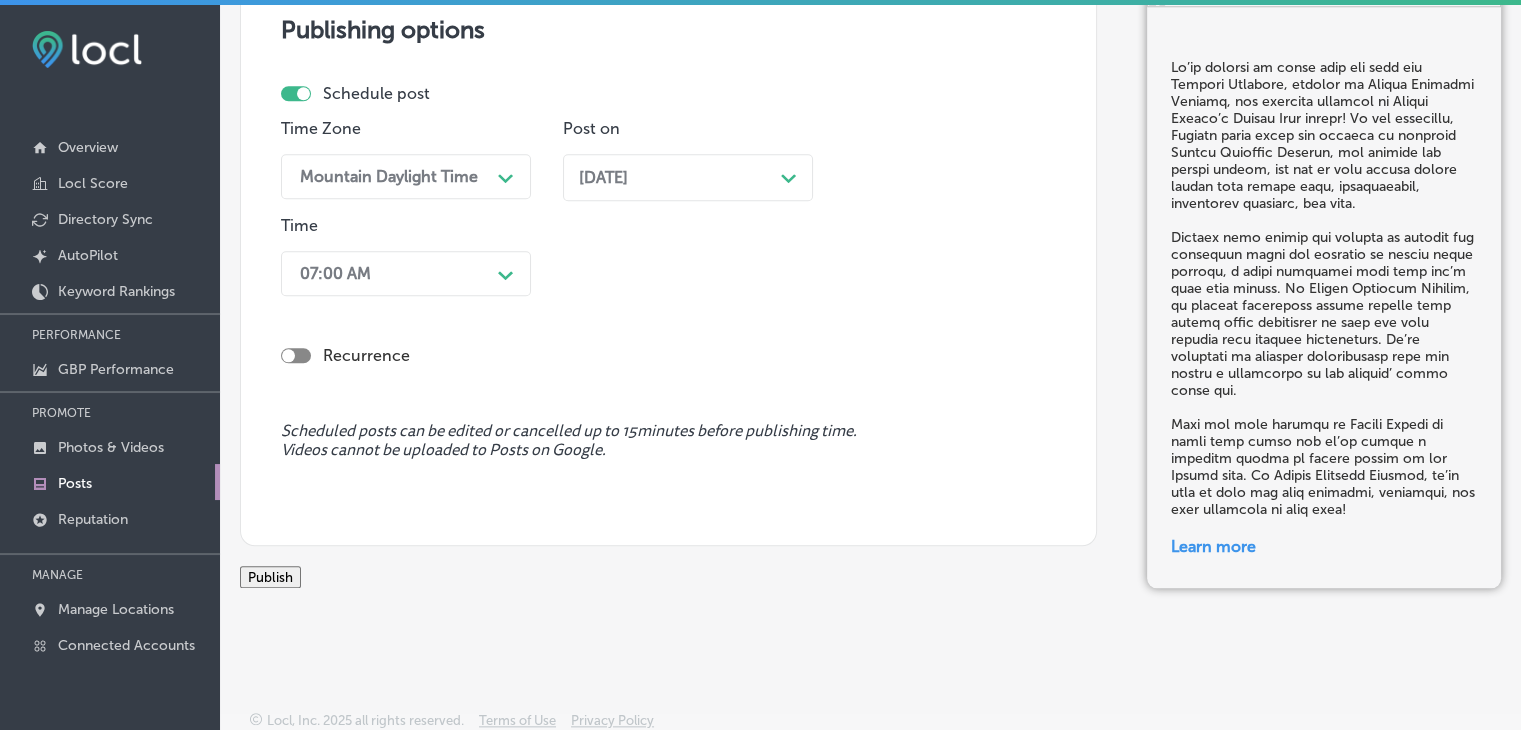 click on "Publish" at bounding box center (270, 577) 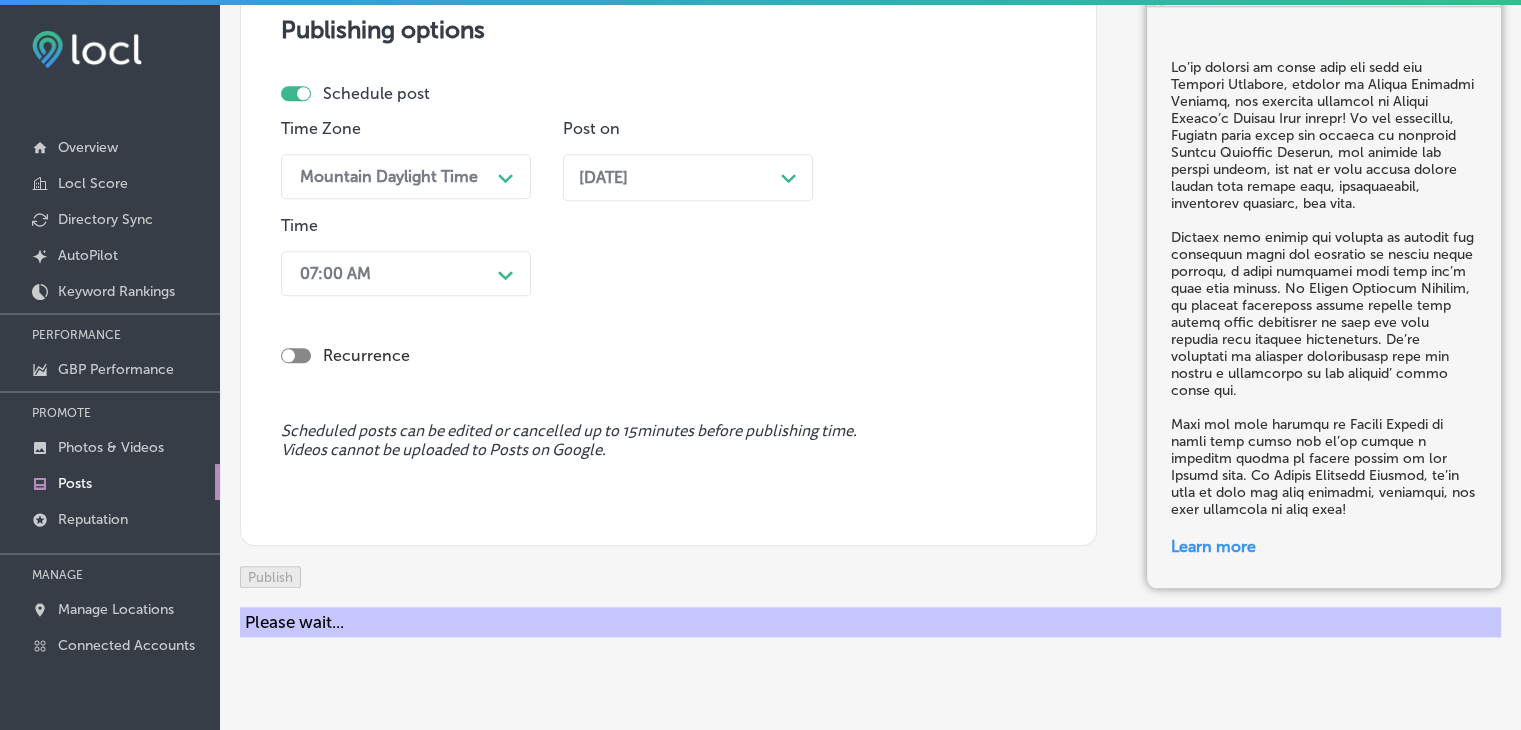type 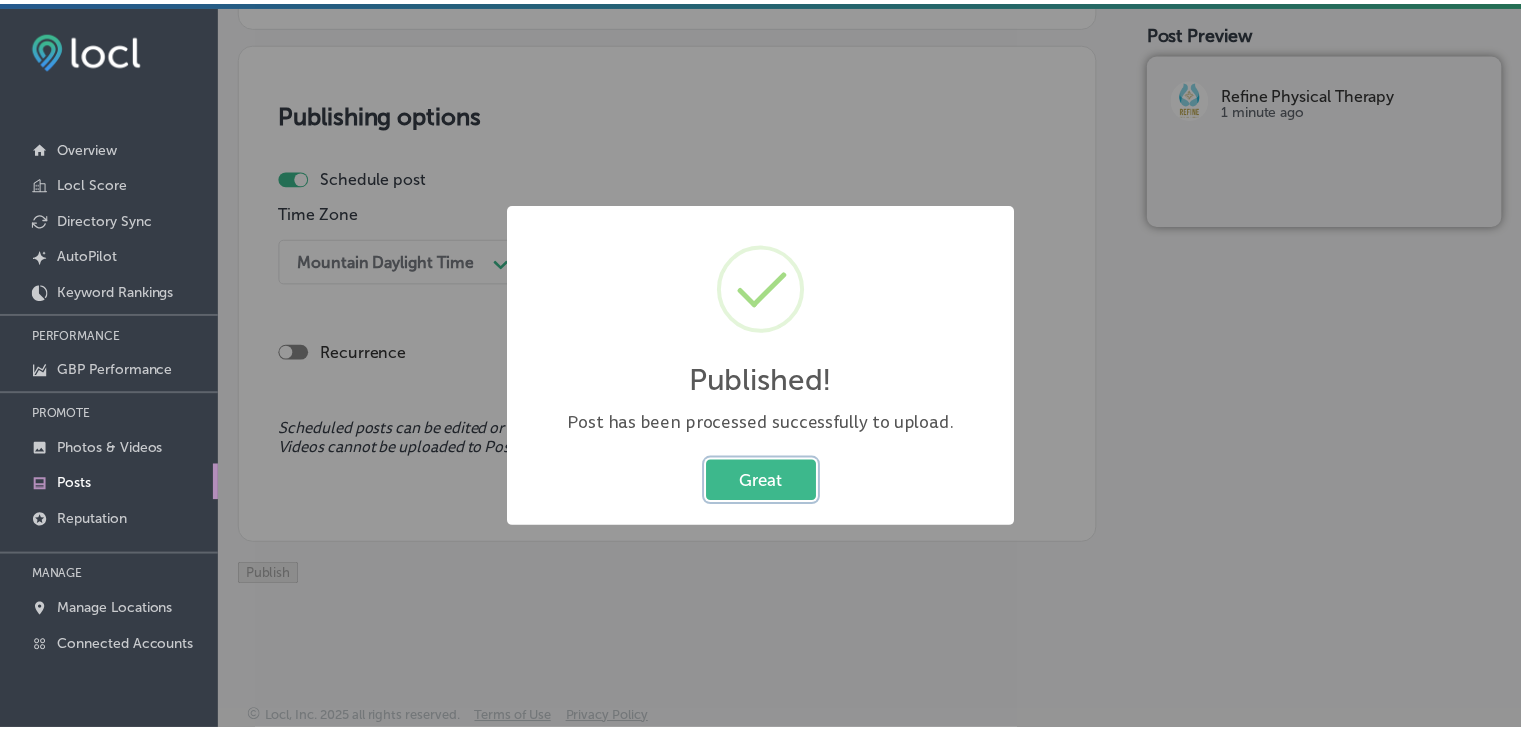 scroll, scrollTop: 1733, scrollLeft: 0, axis: vertical 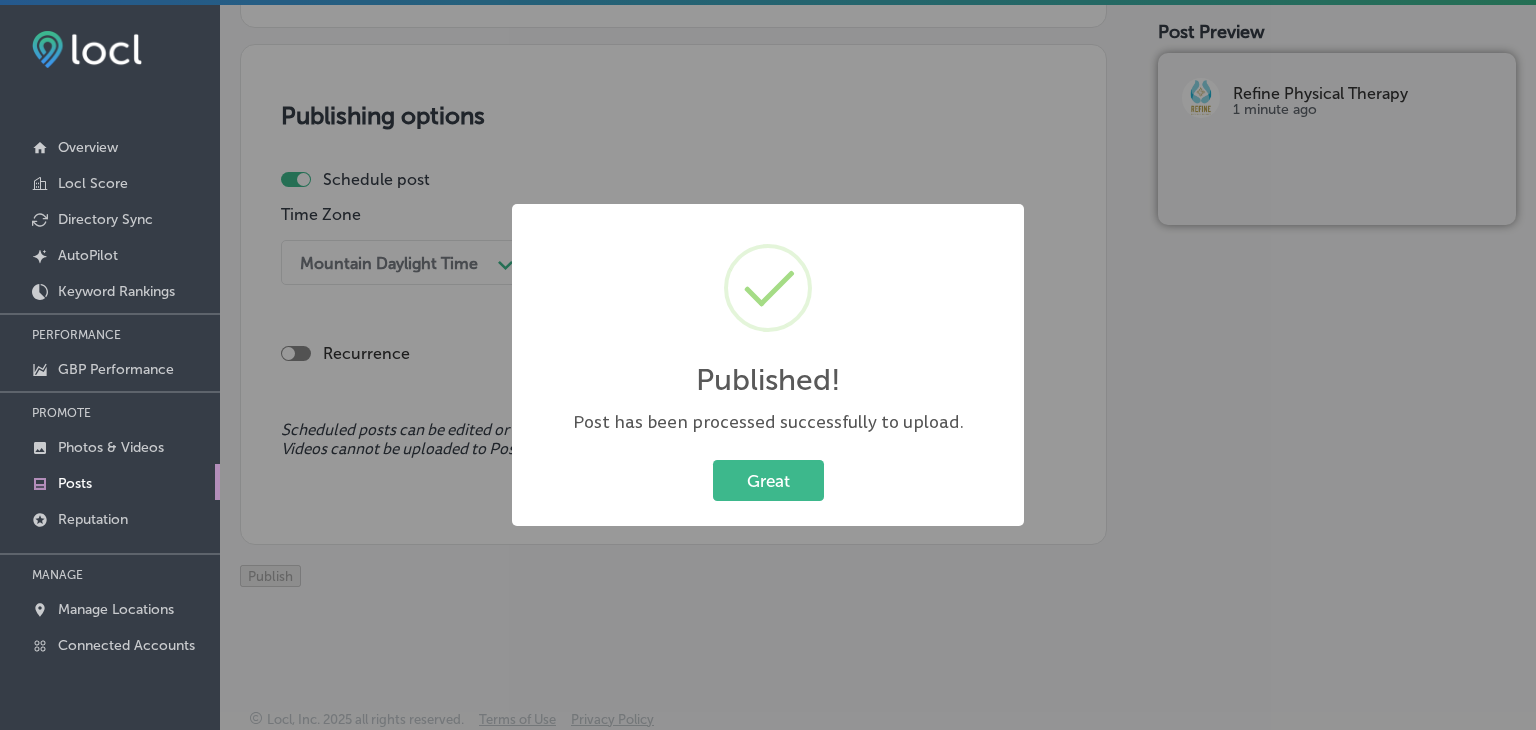 click on "Published! × Post has been processed successfully to upload. Great Cancel" at bounding box center (768, 365) 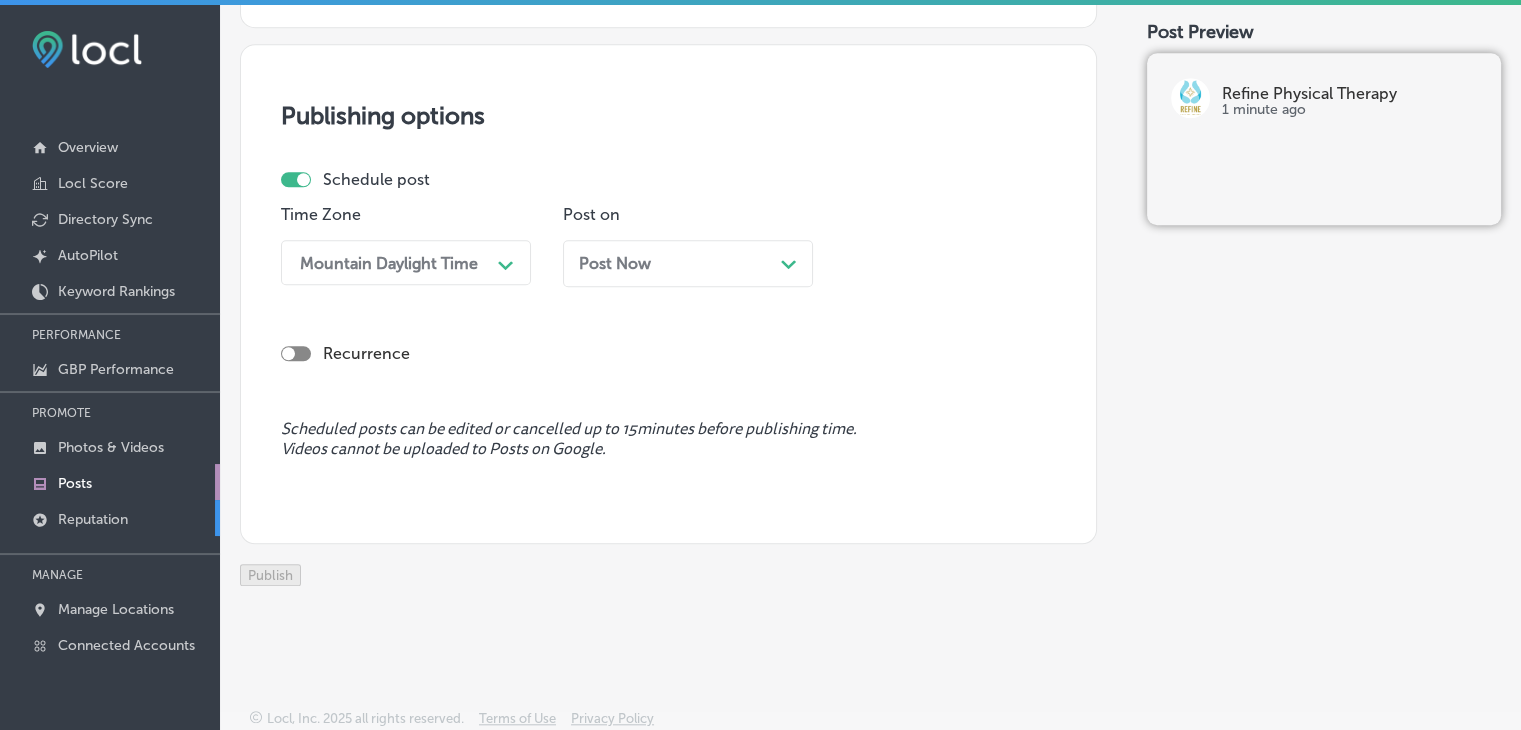 click on "Reputation" at bounding box center [110, 518] 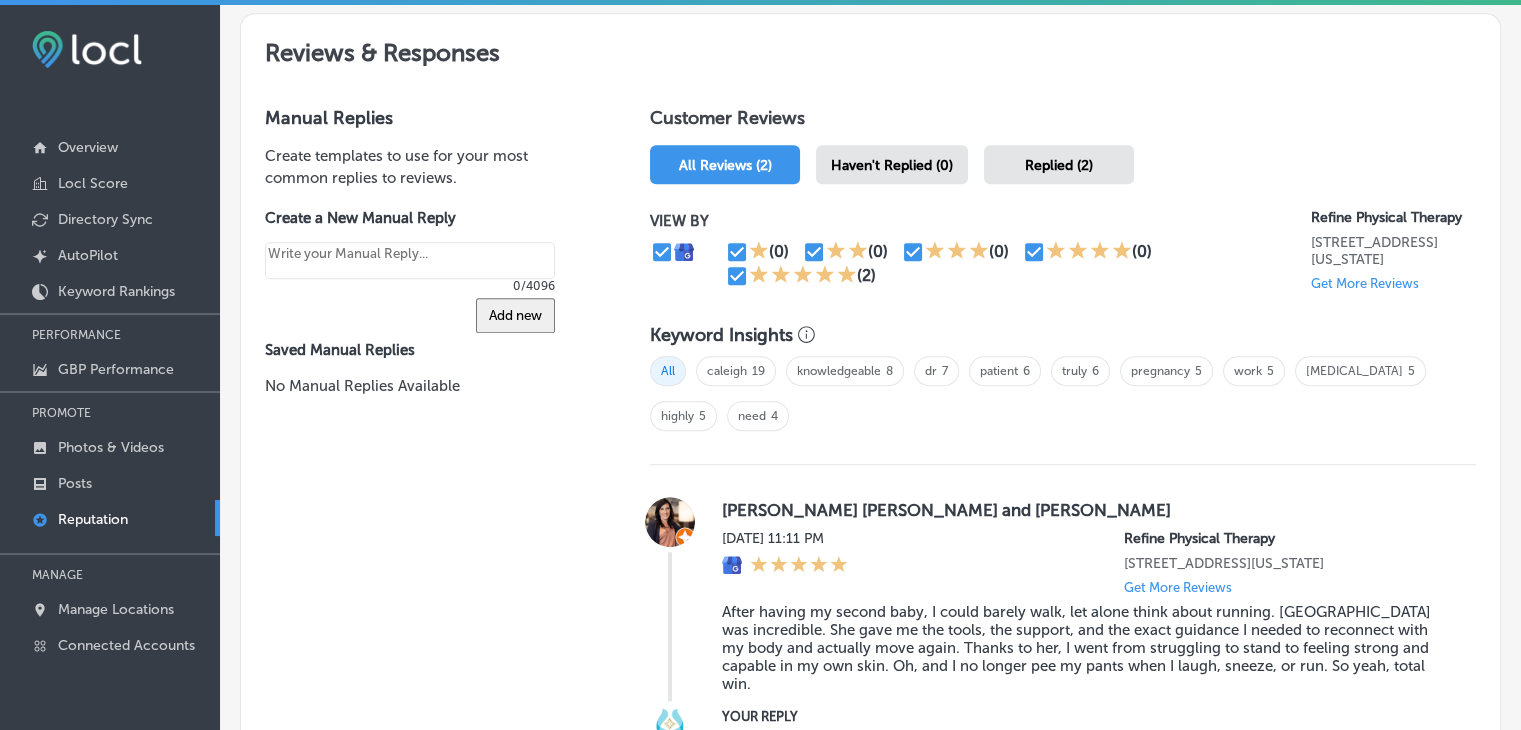 click on "VIEW BY (0) (0) (0) (0) (2) Refine Physical Therapy 1626 North Washington Street Denver, CO 80203, US Get More Reviews" at bounding box center [1063, 250] 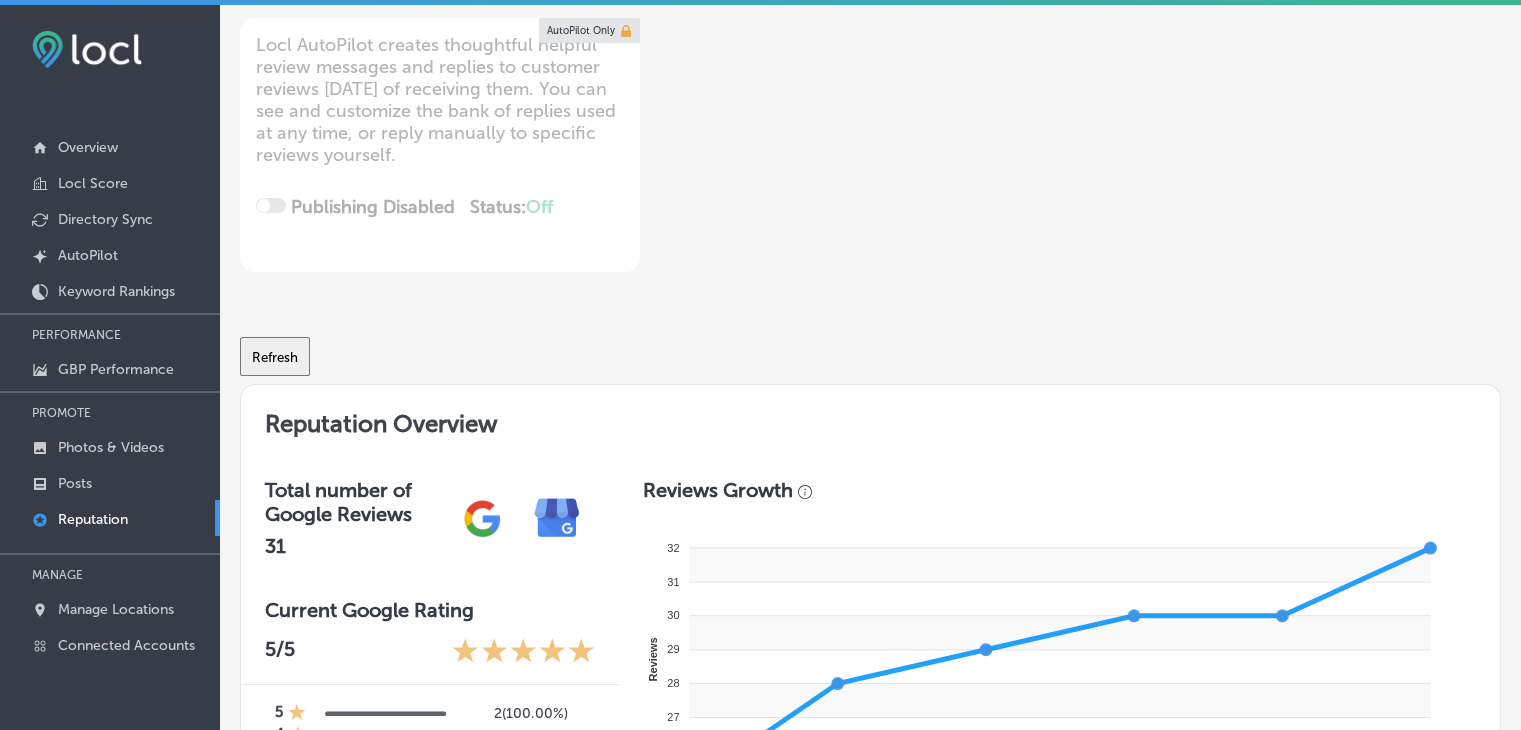 scroll, scrollTop: 59, scrollLeft: 0, axis: vertical 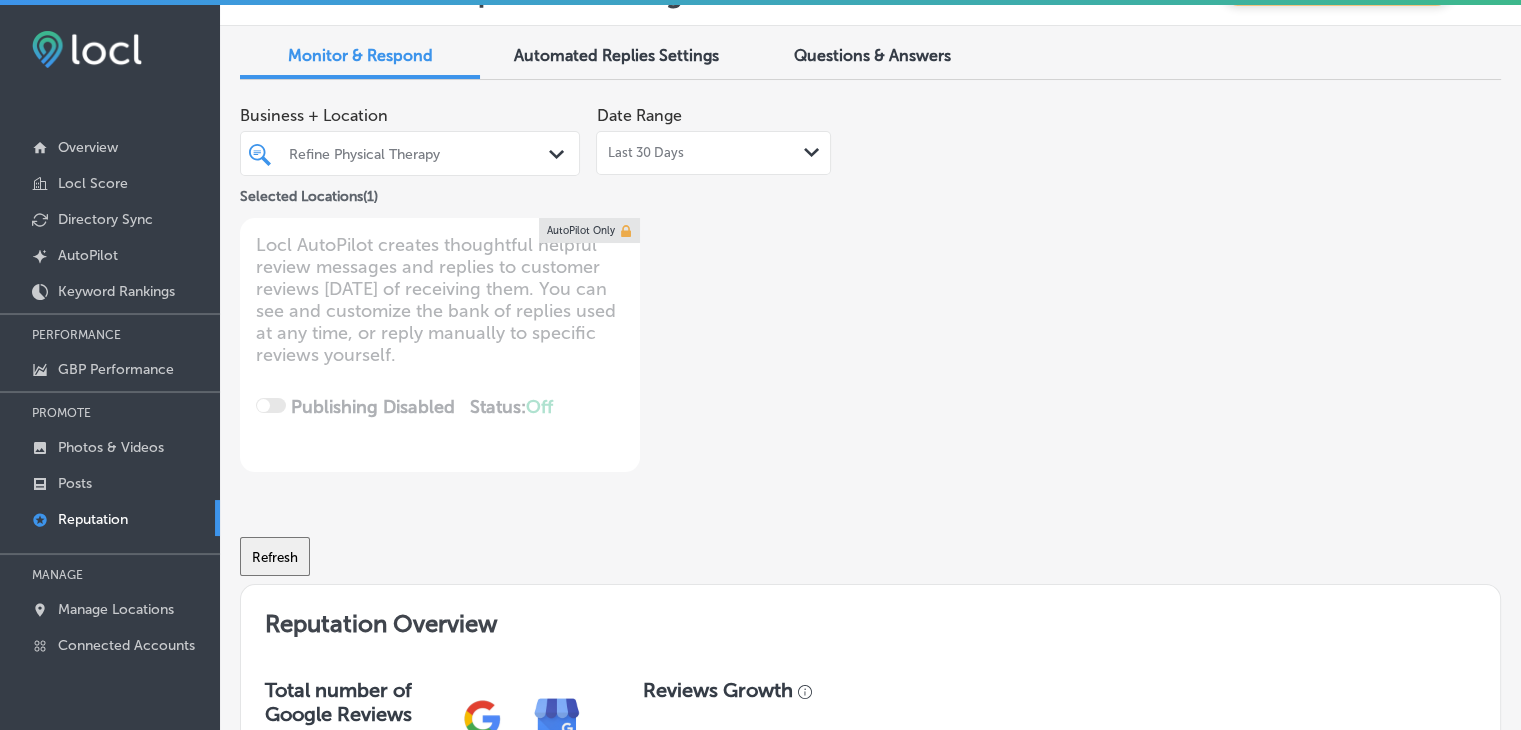 click on "Refine Physical Therapy
Path
Created with Sketch." at bounding box center (410, 153) 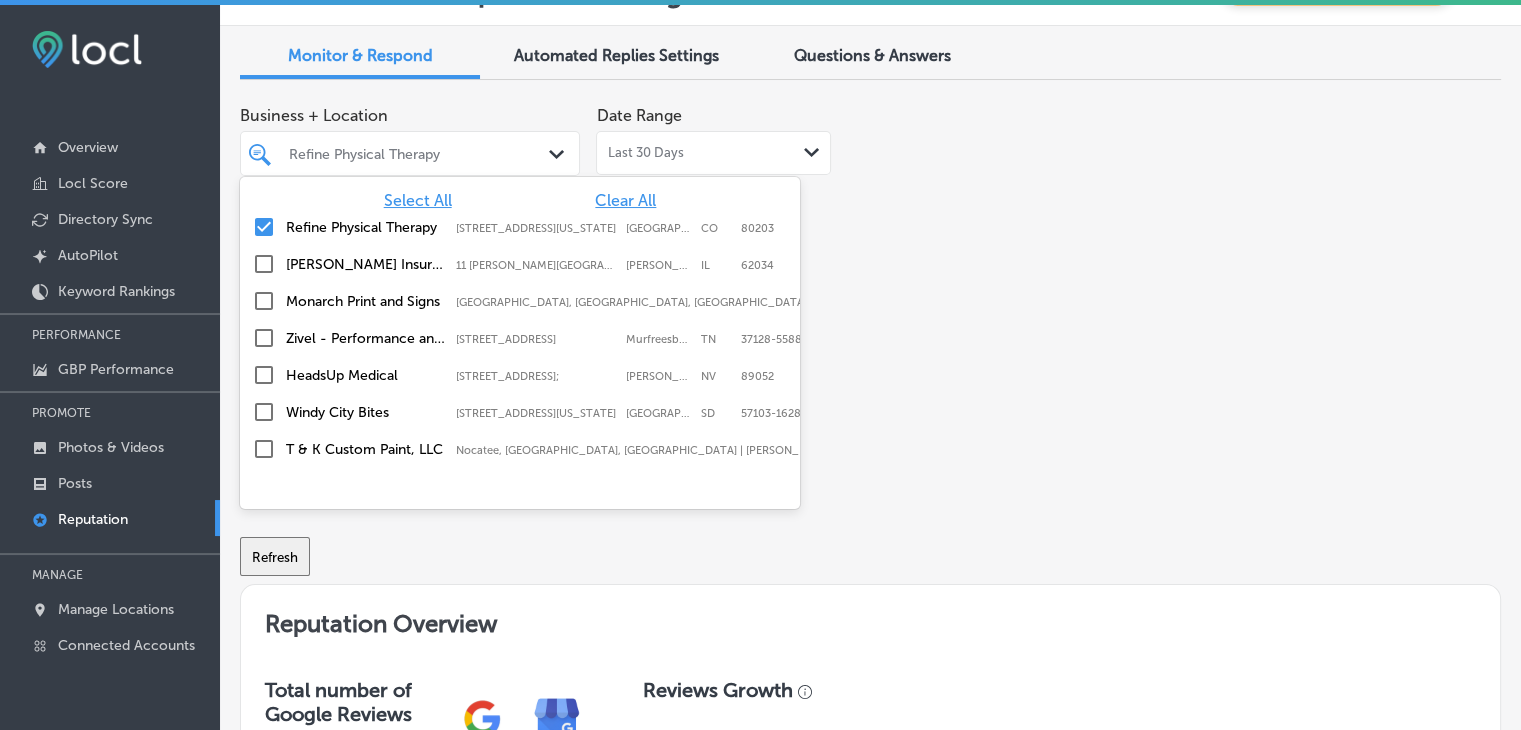 click on "Clear All" at bounding box center [625, 200] 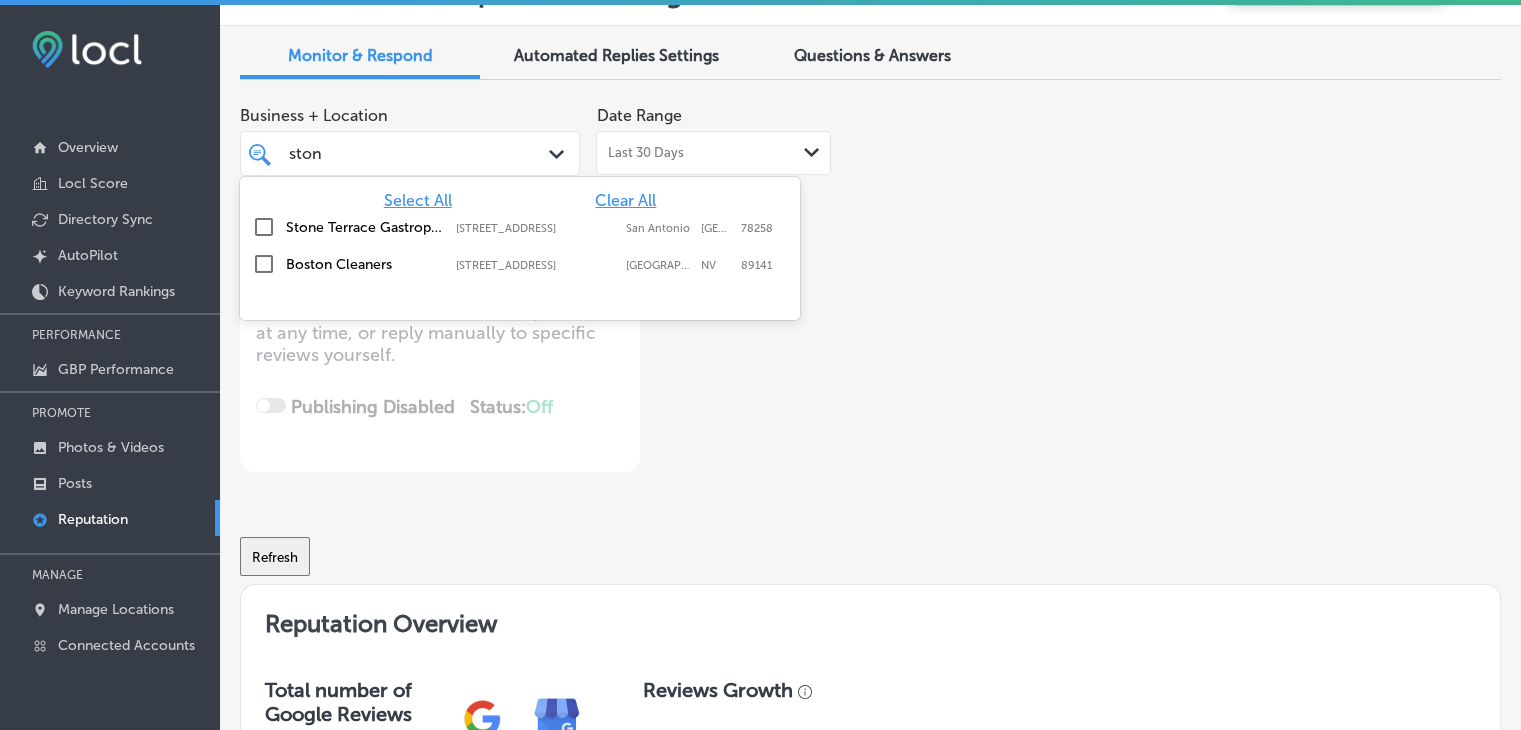 type on "stone" 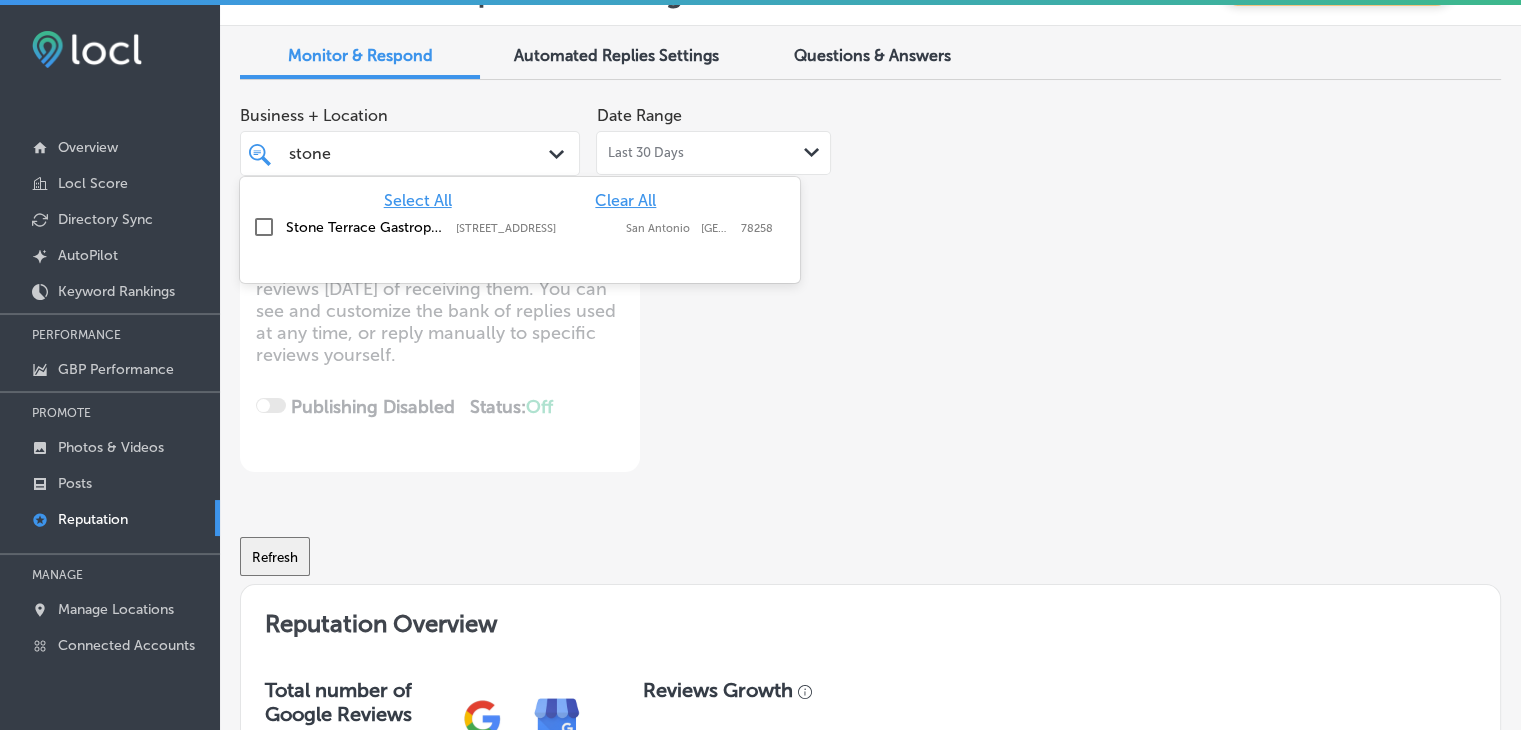 click on "Stone Terrace Gastropub 20626 Stone Oak Pkwy, Unit 103, San Antonio, TX, 78258 20626 Stone Oak Pkwy, Unit 103 San Antonio TX 78258" at bounding box center [520, 227] 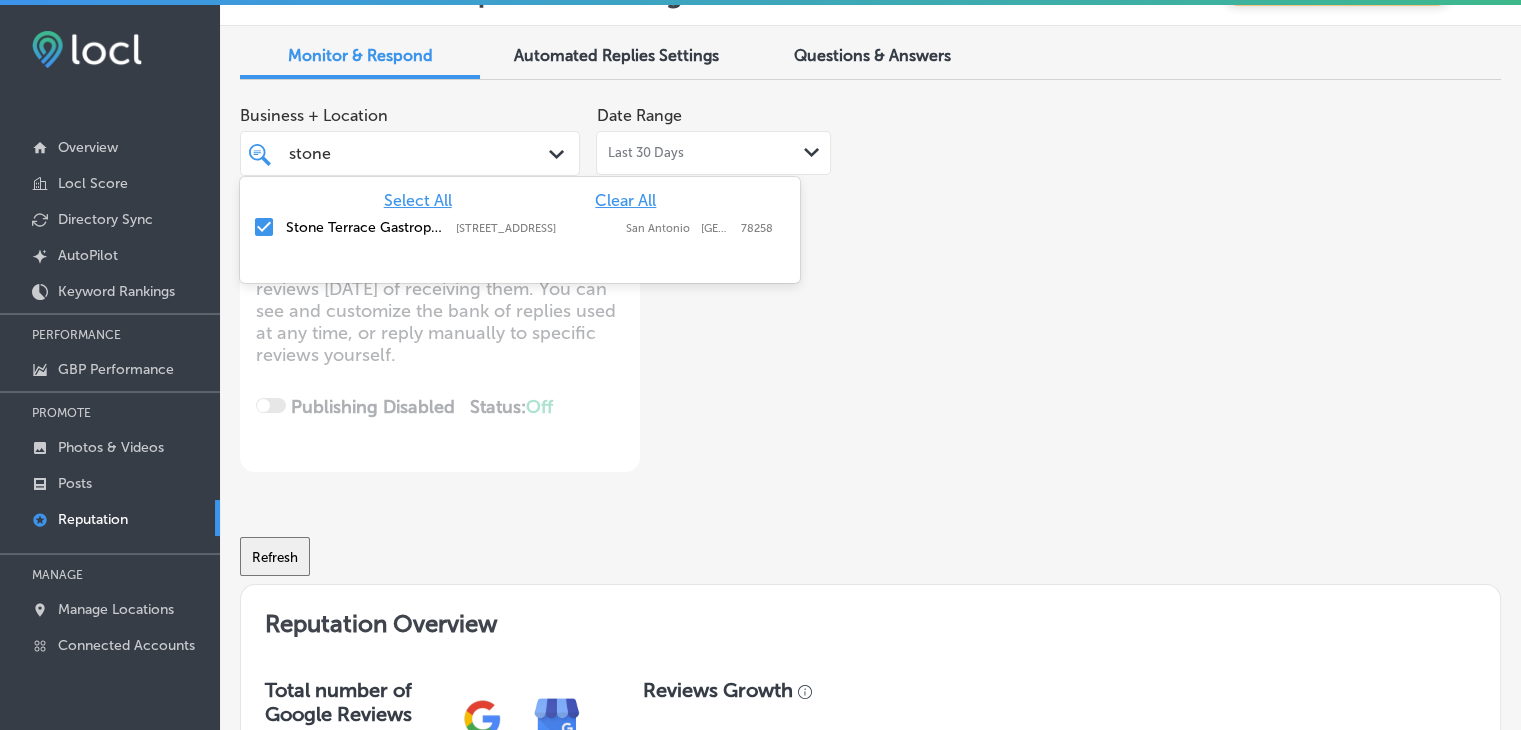 type on "stone" 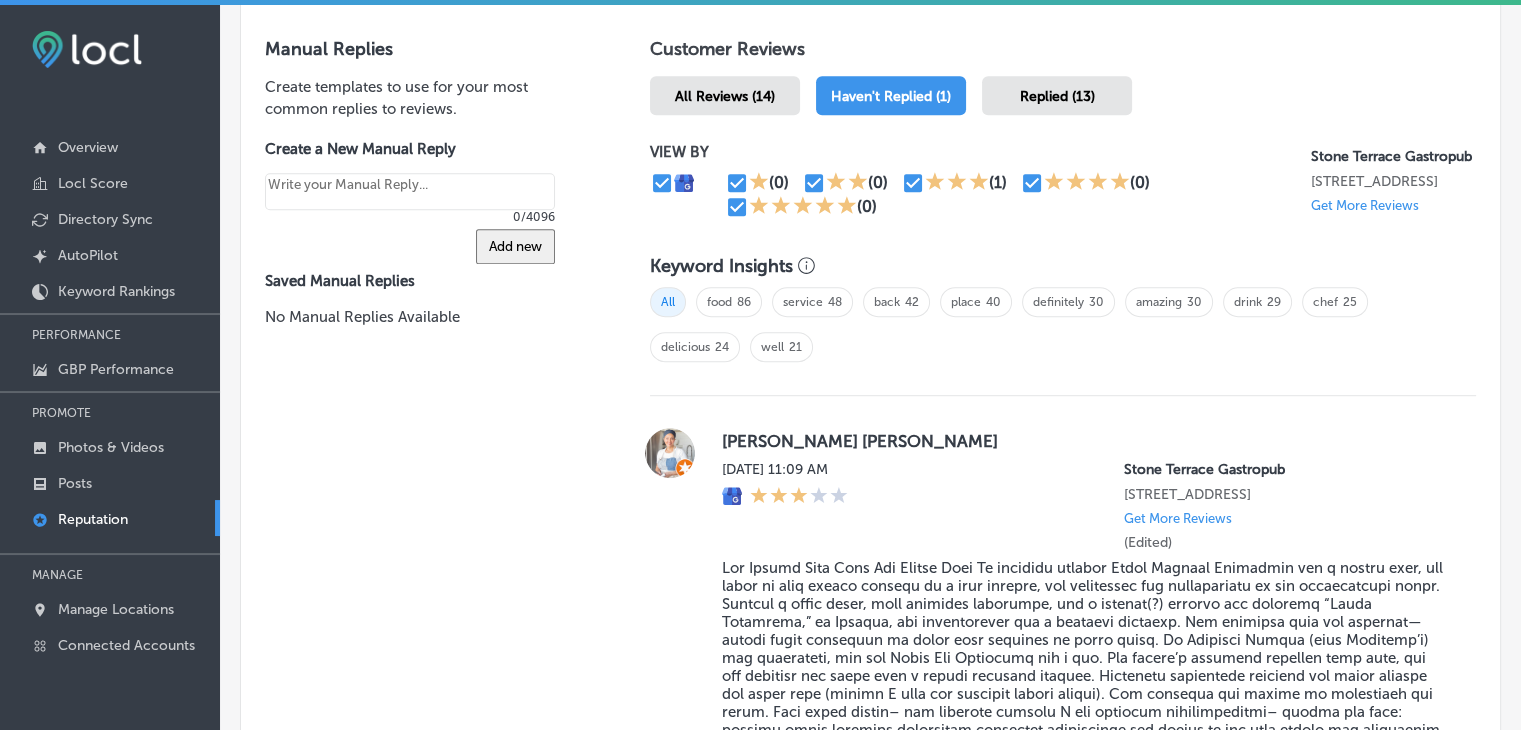 scroll, scrollTop: 1504, scrollLeft: 0, axis: vertical 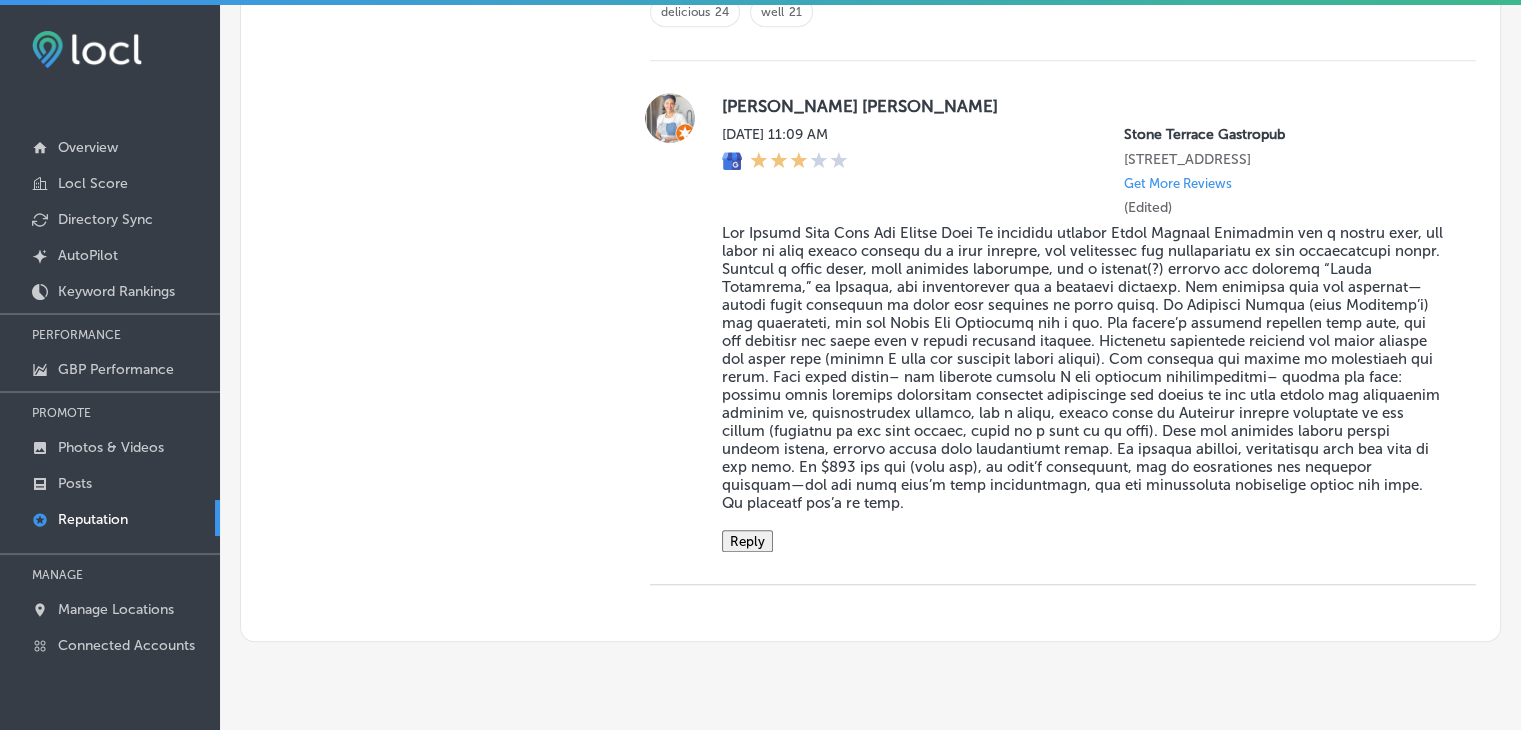click on "Reply" at bounding box center [747, 541] 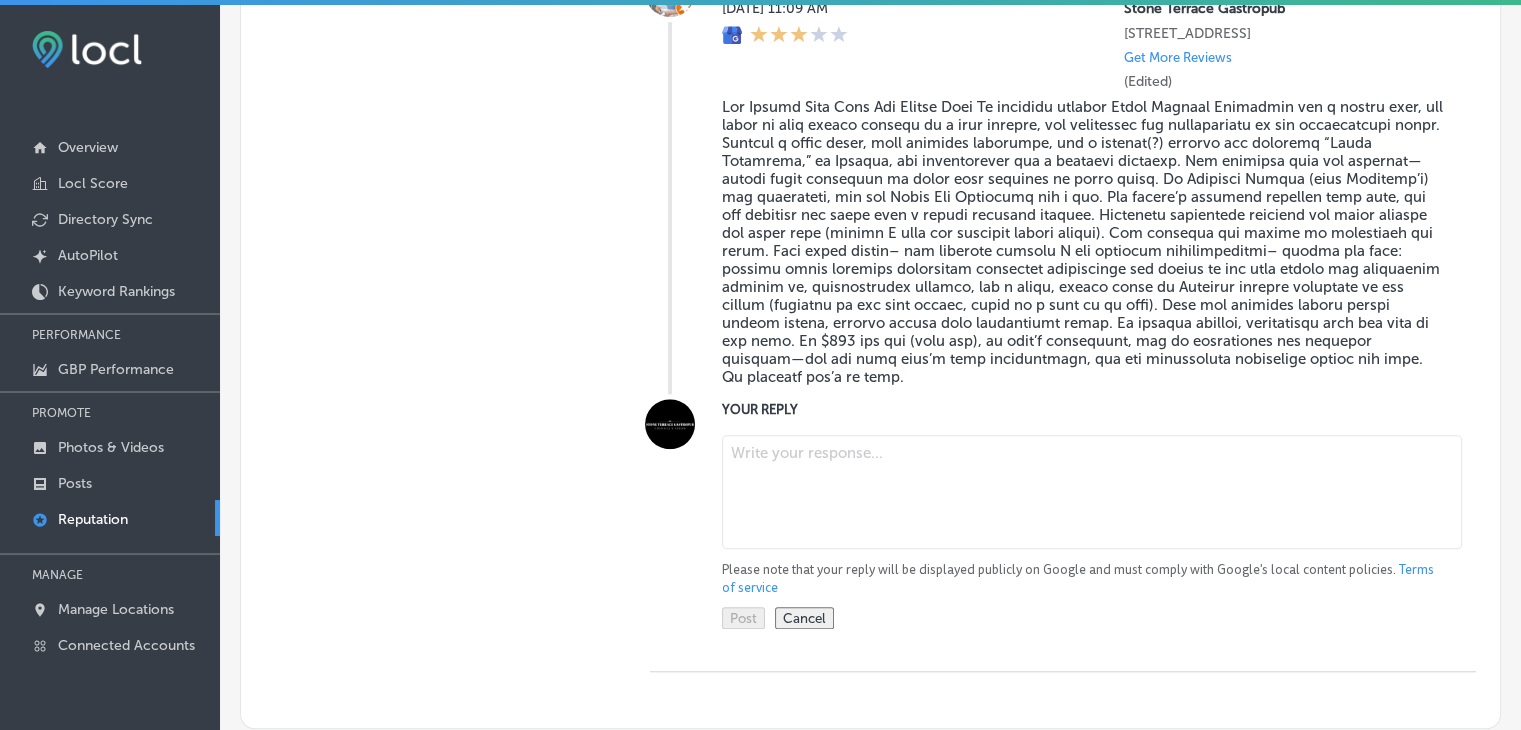 scroll, scrollTop: 1704, scrollLeft: 0, axis: vertical 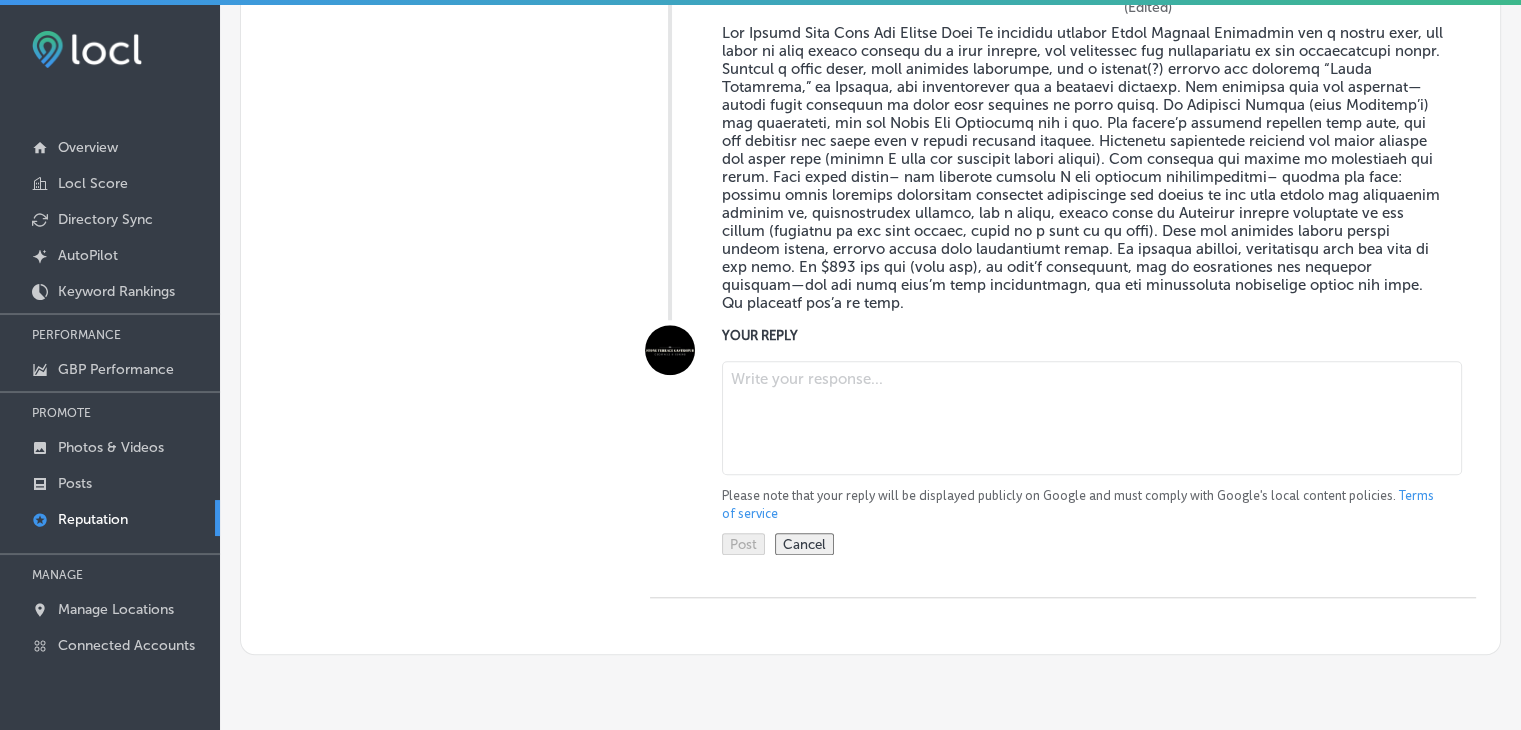 click on "Please note that your reply will be displayed publicly on Google and must comply with Google's local content policies.    Terms of service" at bounding box center (1083, 505) 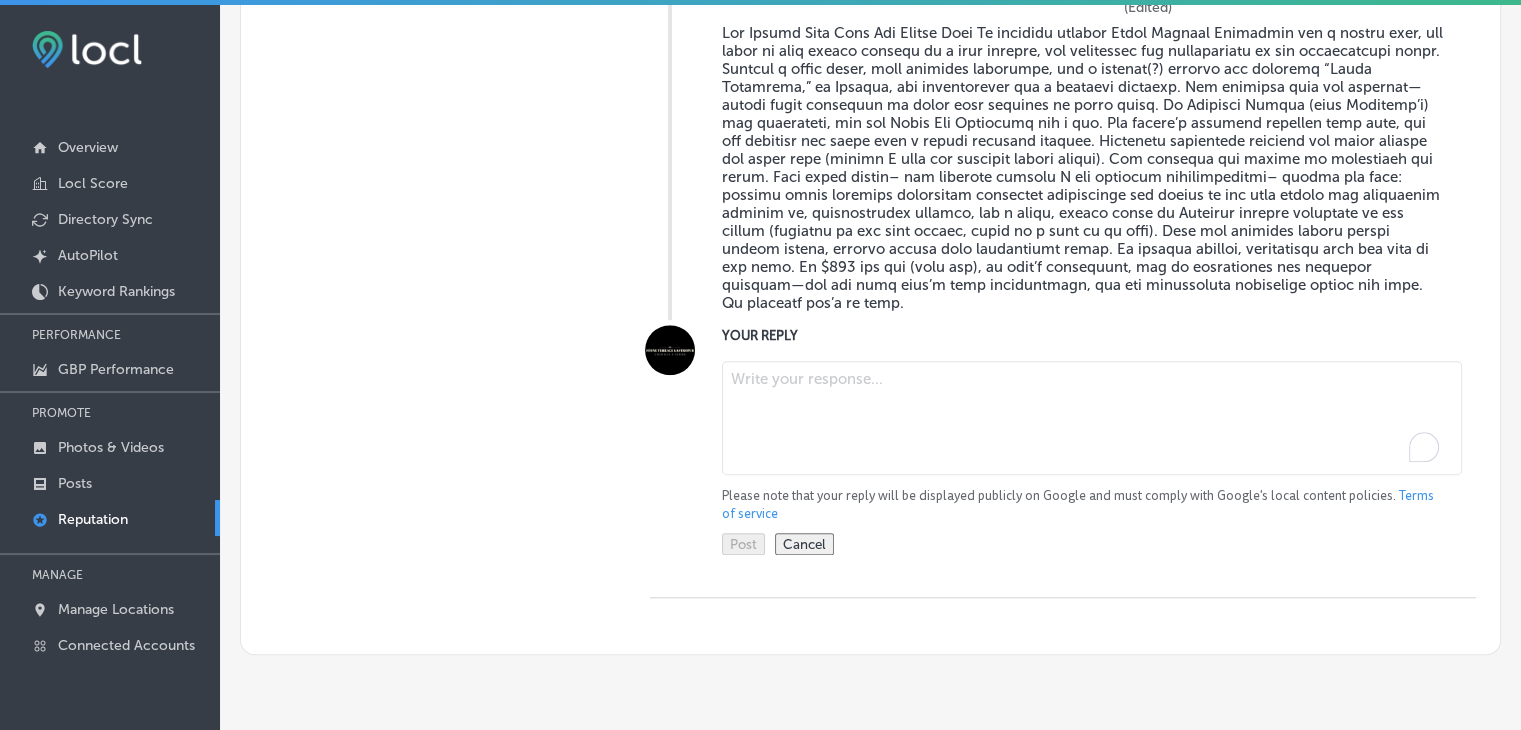 paste on "Thank you for sharing your feedback, Marta. We’re sorry to hear your recent experience wasn’t as expected. We always strive to create a pleasant atmosphere and deliver exceptional food and drinks, and we appreciate your comments as they help us improve. We’ll certainly address the noise levels and ensure the quality of each dish aligns with our usual standards. We hope you’ll consider giving us another chance to provide the great experience that Stone Terrace is known for. Thank you for your visit, and we hope to see you again." 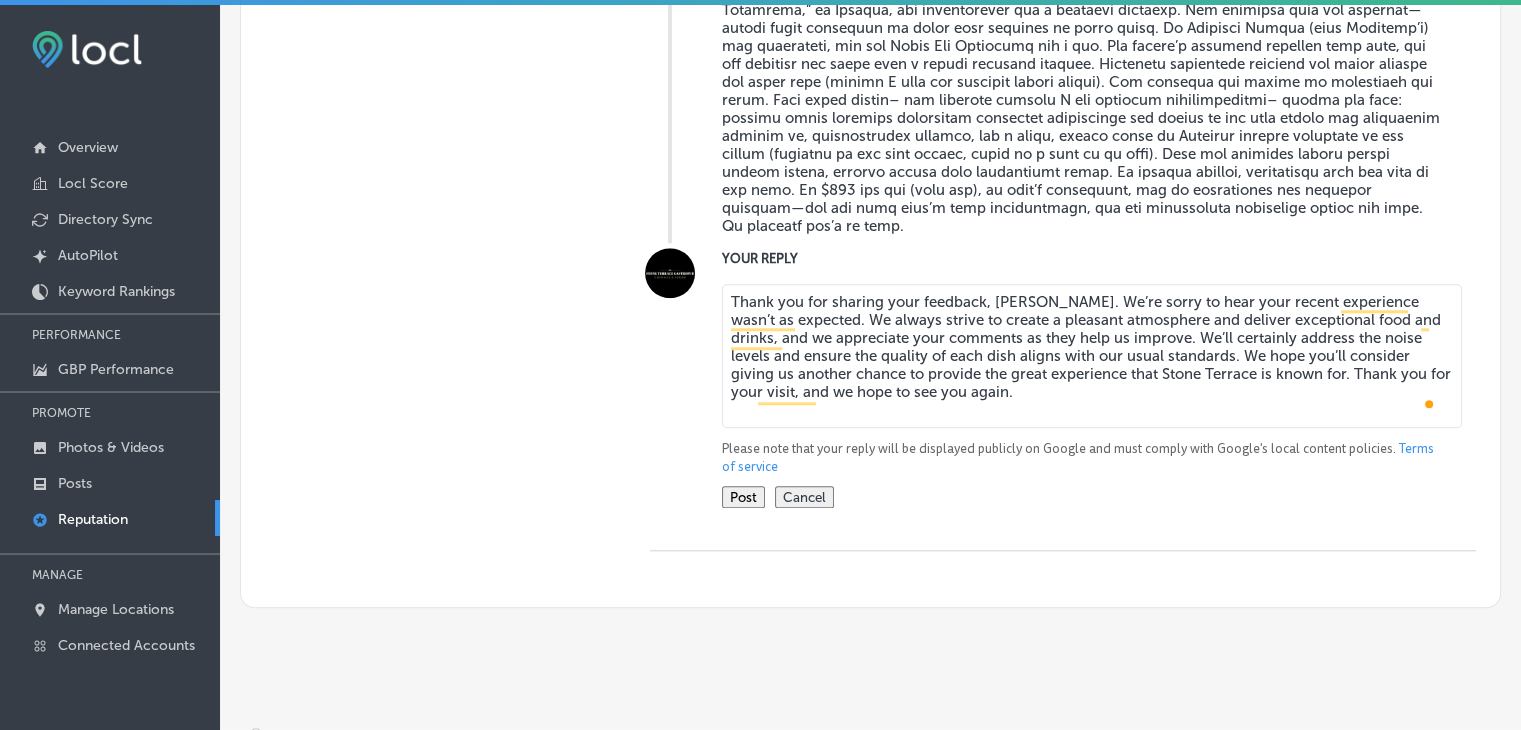 scroll, scrollTop: 1804, scrollLeft: 0, axis: vertical 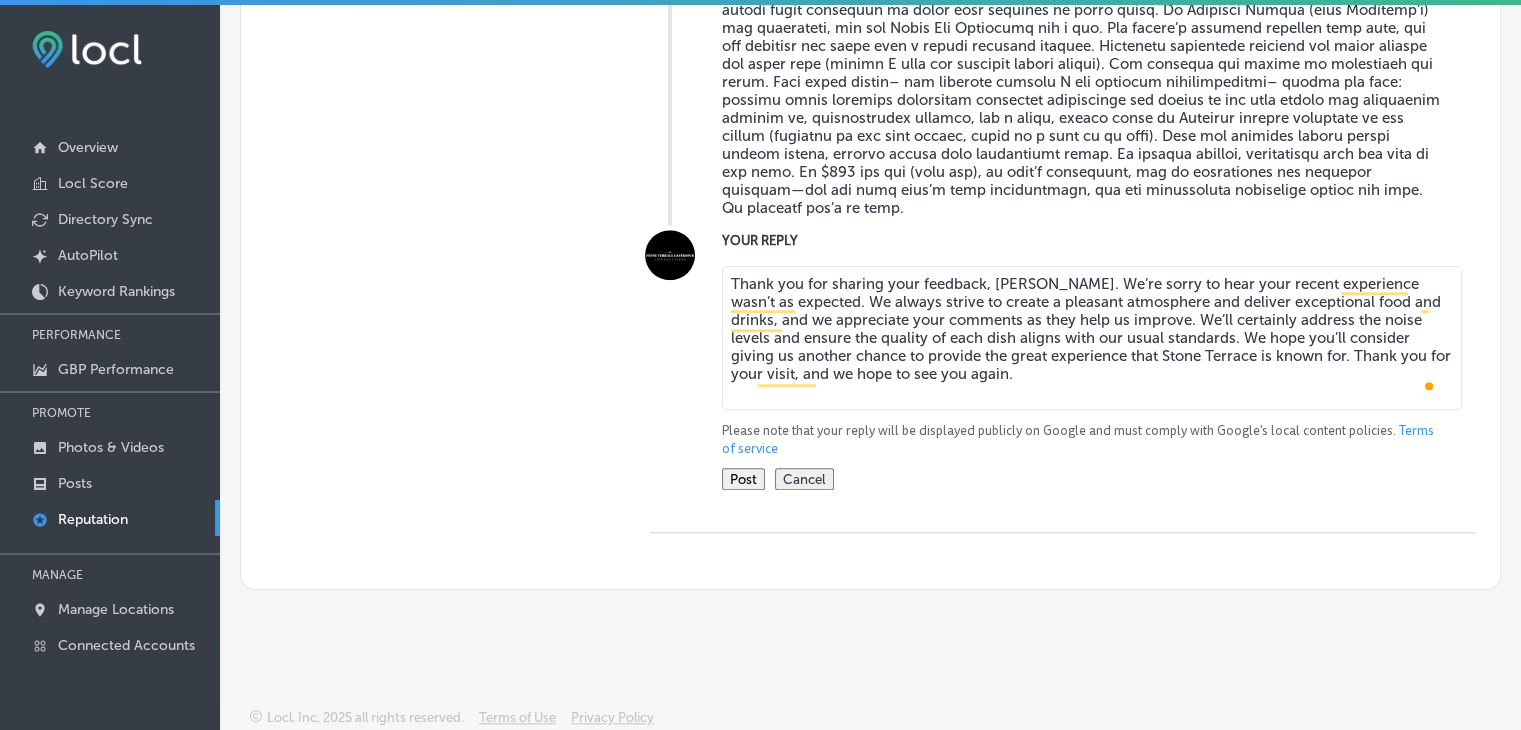 type on "Thank you for sharing your feedback, Marta. We’re sorry to hear your recent experience wasn’t as expected. We always strive to create a pleasant atmosphere and deliver exceptional food and drinks, and we appreciate your comments as they help us improve. We’ll certainly address the noise levels and ensure the quality of each dish aligns with our usual standards. We hope you’ll consider giving us another chance to provide the great experience that Stone Terrace is known for. Thank you for your visit, and we hope to see you again." 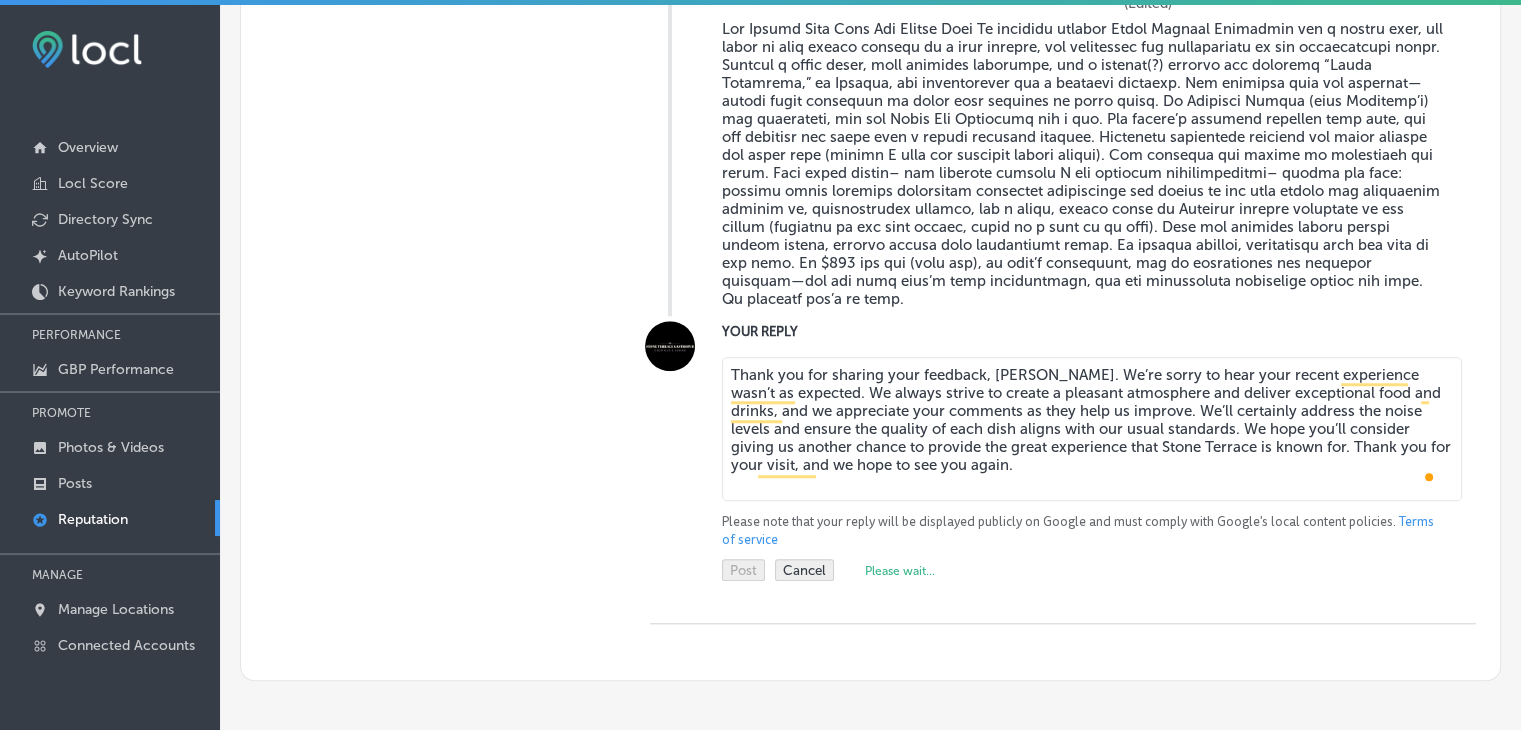 scroll, scrollTop: 1604, scrollLeft: 0, axis: vertical 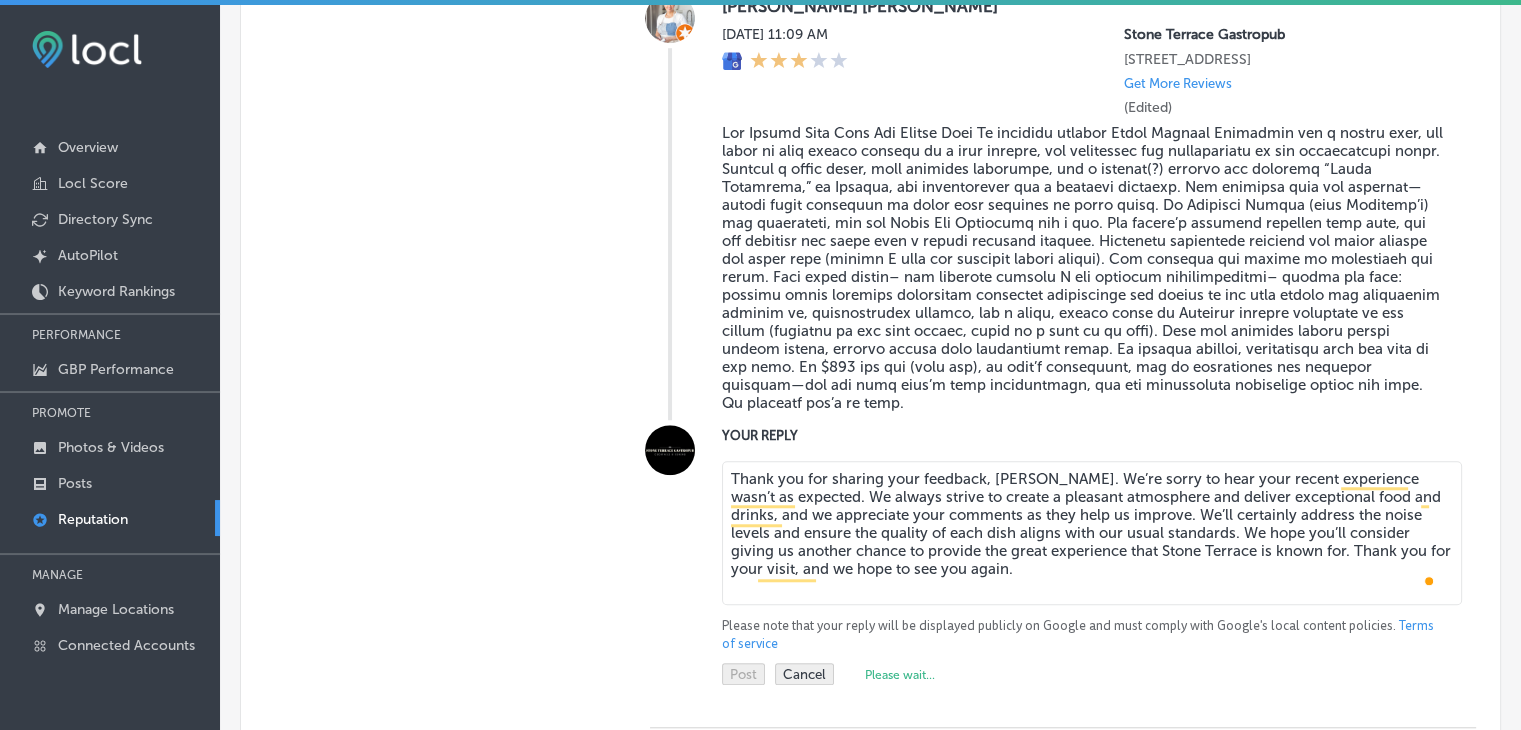 type on "x" 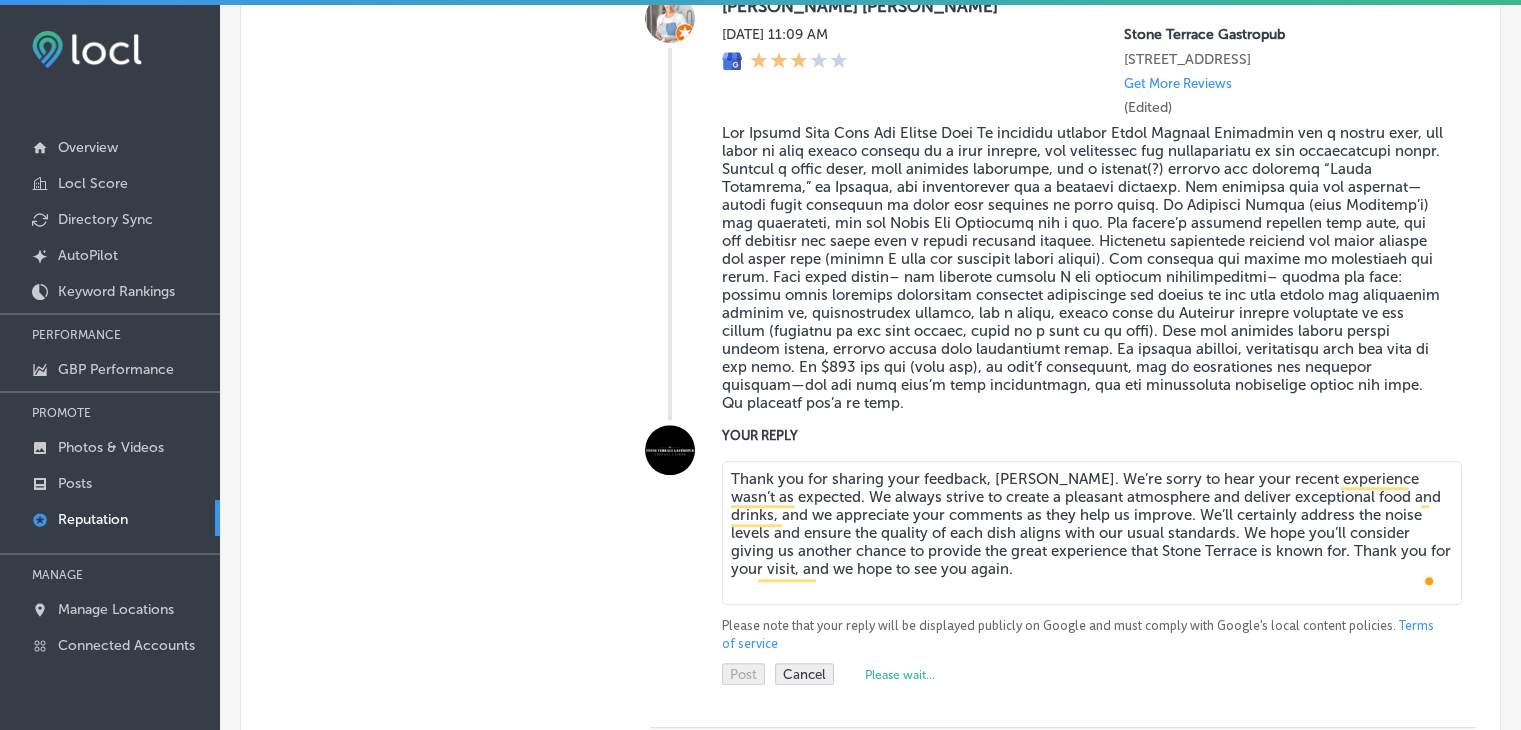 scroll, scrollTop: 1028, scrollLeft: 0, axis: vertical 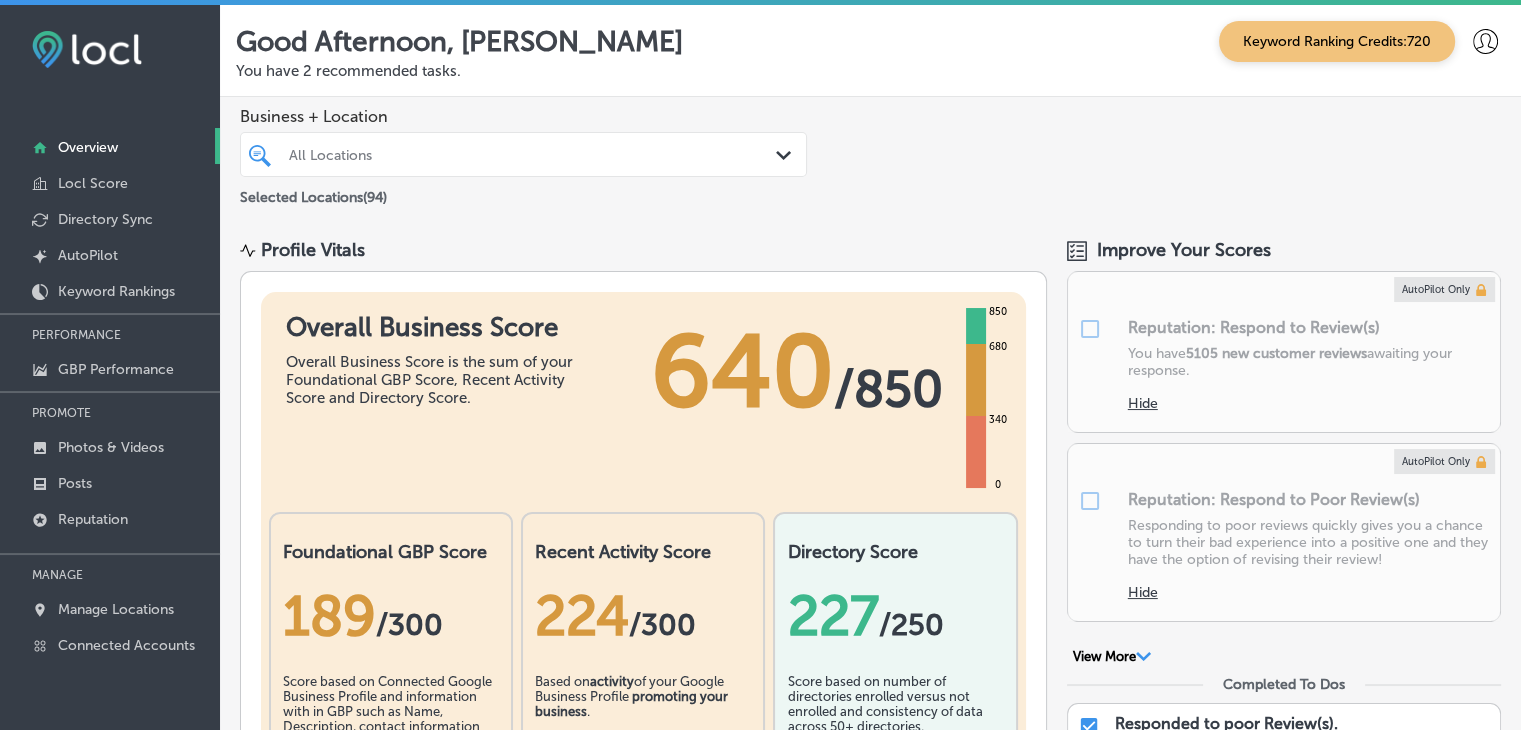 click on "Profile Vitals Overall Business Score Overall Business Score is the sum of your Foundational GBP Score, Recent Activity Score and Directory Score. 640 / 850 850 680 340 0 Foundational GBP Score 189 / 300 Score based on Connected Google Business Profile and information with in GBP such as Name, Description, contact information etc. Recent Activity Score 224 /300 Based on  activity  of your Google Business Profile   promoting your business . Directory Score 227 /250 Score based on number of directories enrolled versus not enrolled and consistency of data across 50+ directories. Score Over Time This Month Last Month Last 90 Days Last 6 Months Last 12 Months Overall Score Foundational GBP Score Recent Activity Score Directory Score 900 900 850 850 800 800 750 750 700 700 650 650 600 600 550 550 500 500 450 450 400 400 350 350 300 300 250 250 200 200 150 150 100 100 50 50 0 0 Jul'24 Jul'24 Aug'24 Aug'24 Sep'24 Sep'24 Oct'24 Oct'24 Nov'24 Nov'24 Dec'24 Dec'24 Jan'25 Jan'25 Feb'25 Feb'25 Mar'25 Mar'25 Apr'25" at bounding box center [870, 1271] 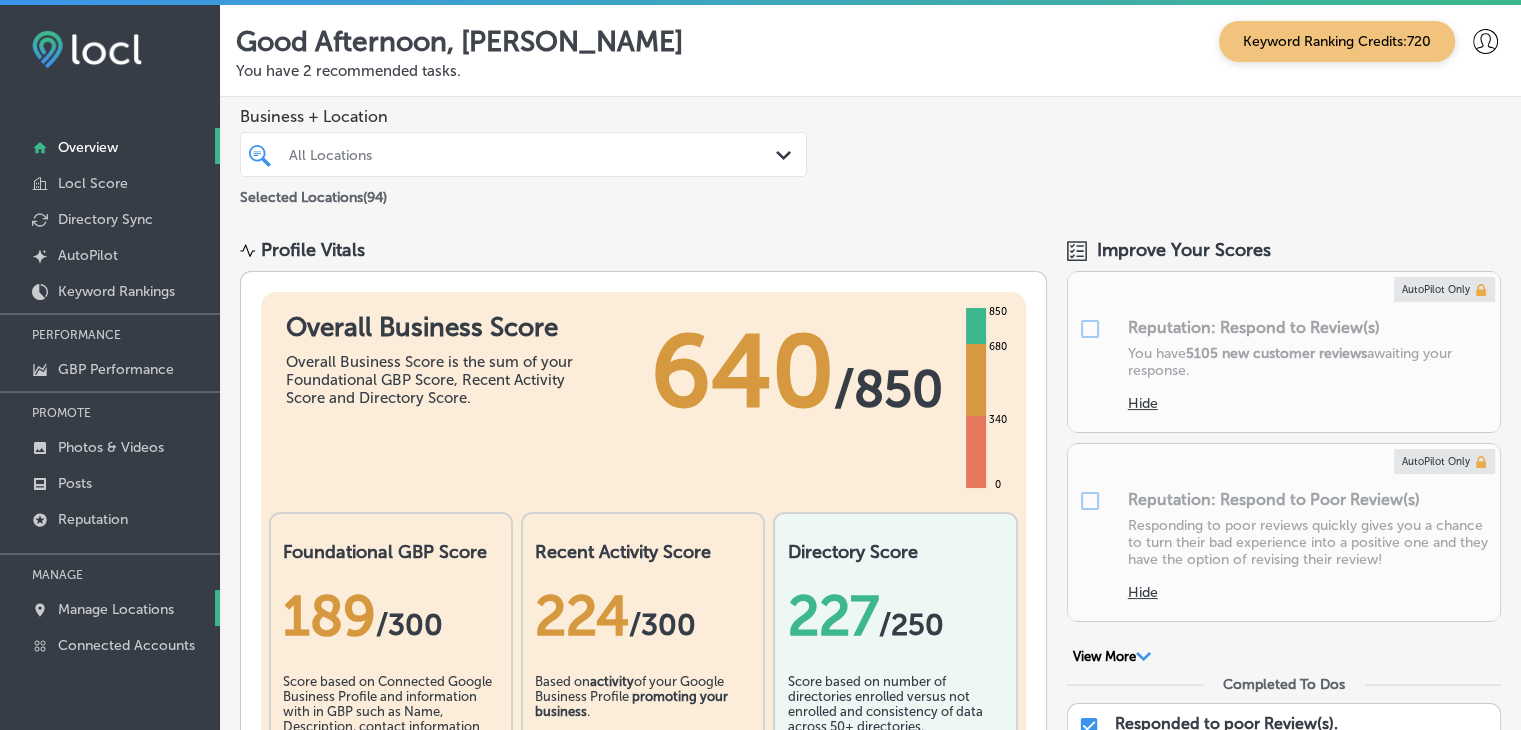 click on "Manage Locations" at bounding box center (116, 609) 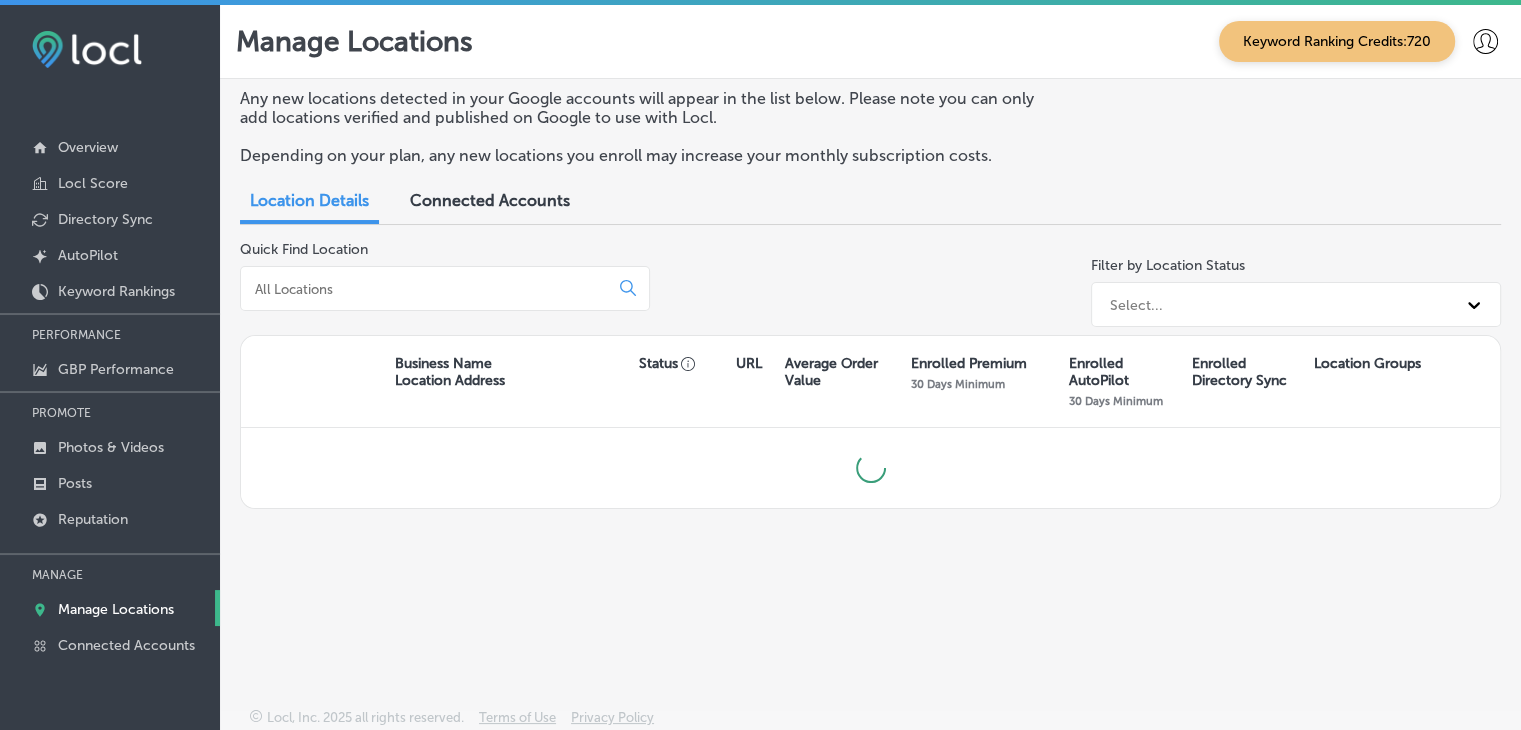 click at bounding box center [445, 288] 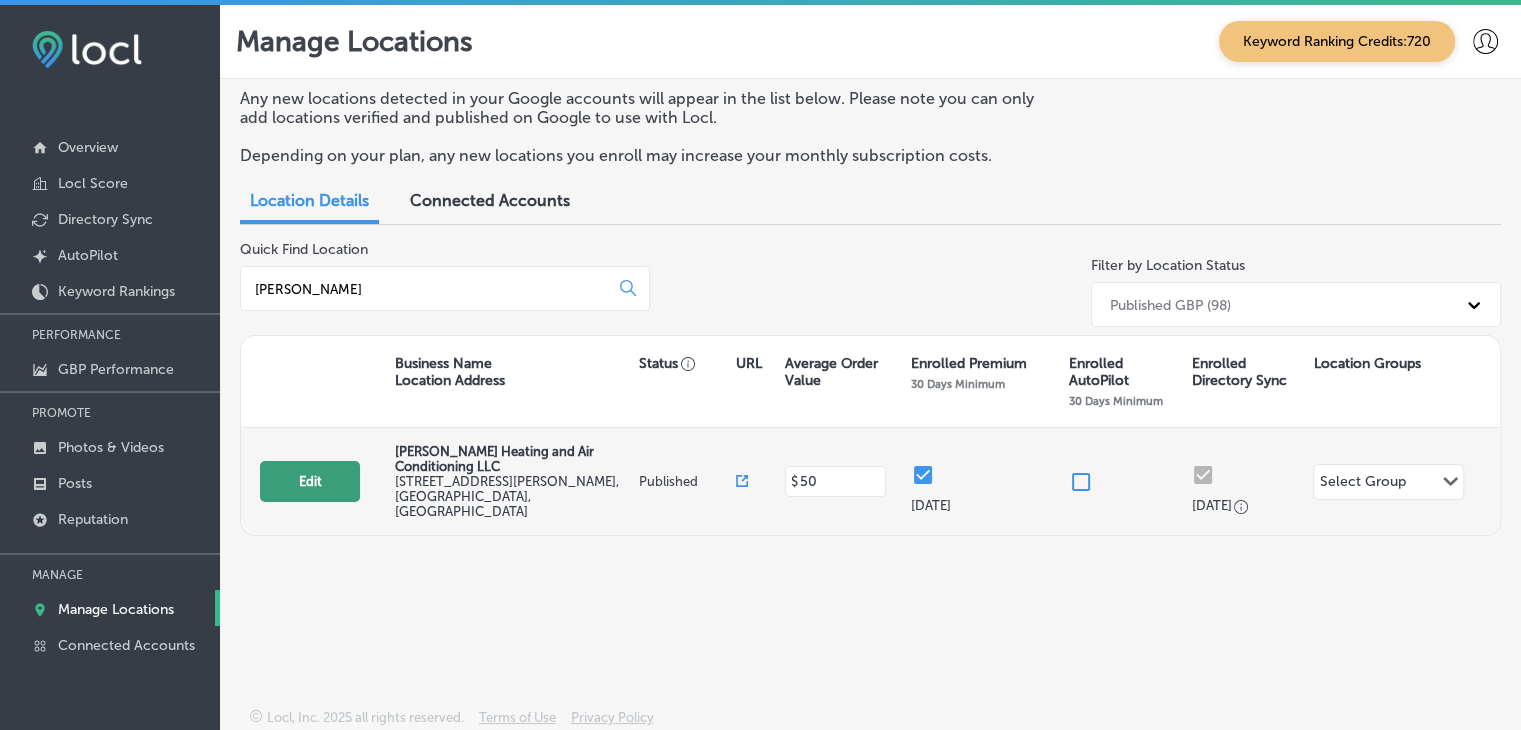 type on "gibson" 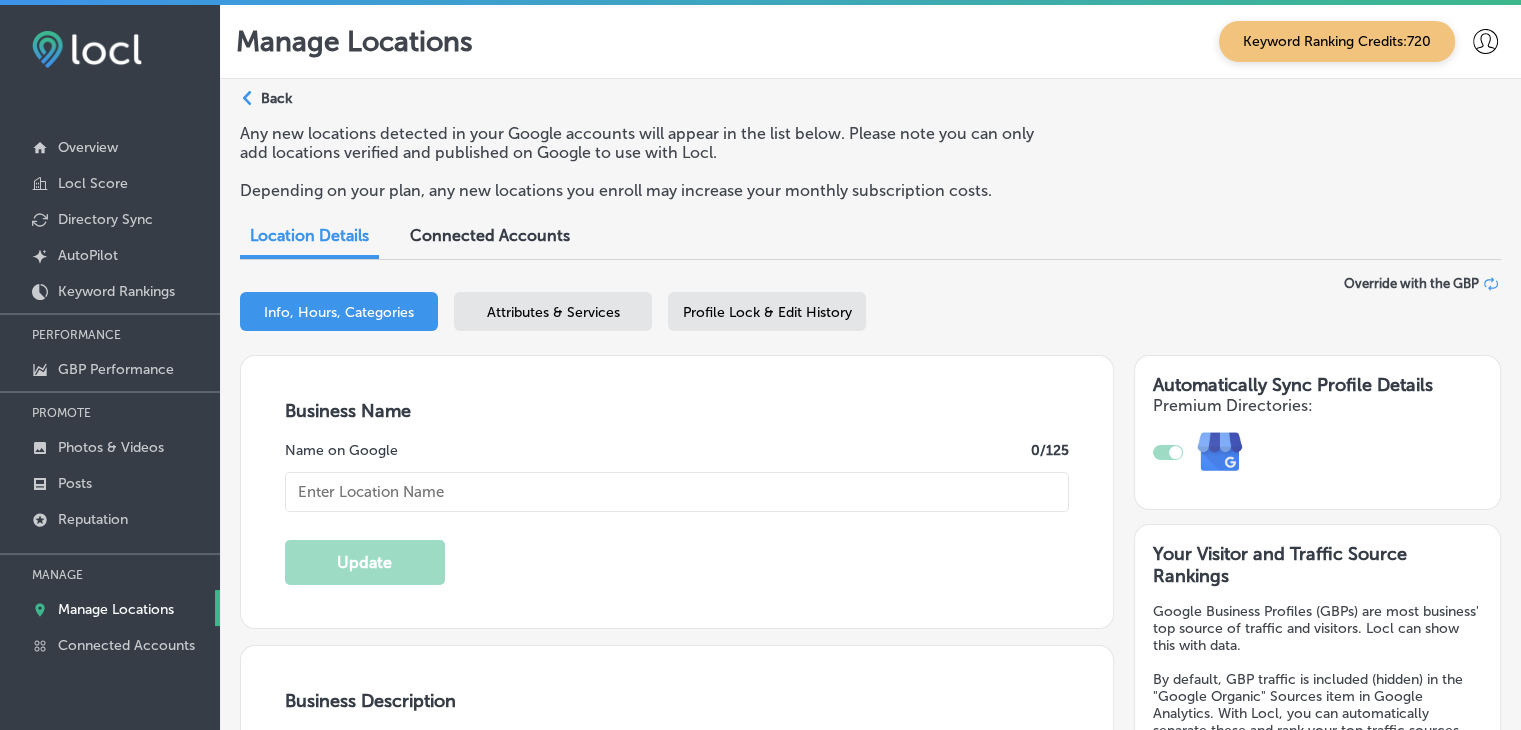 type on "[PERSON_NAME] Heating and Air Conditioning LLC" 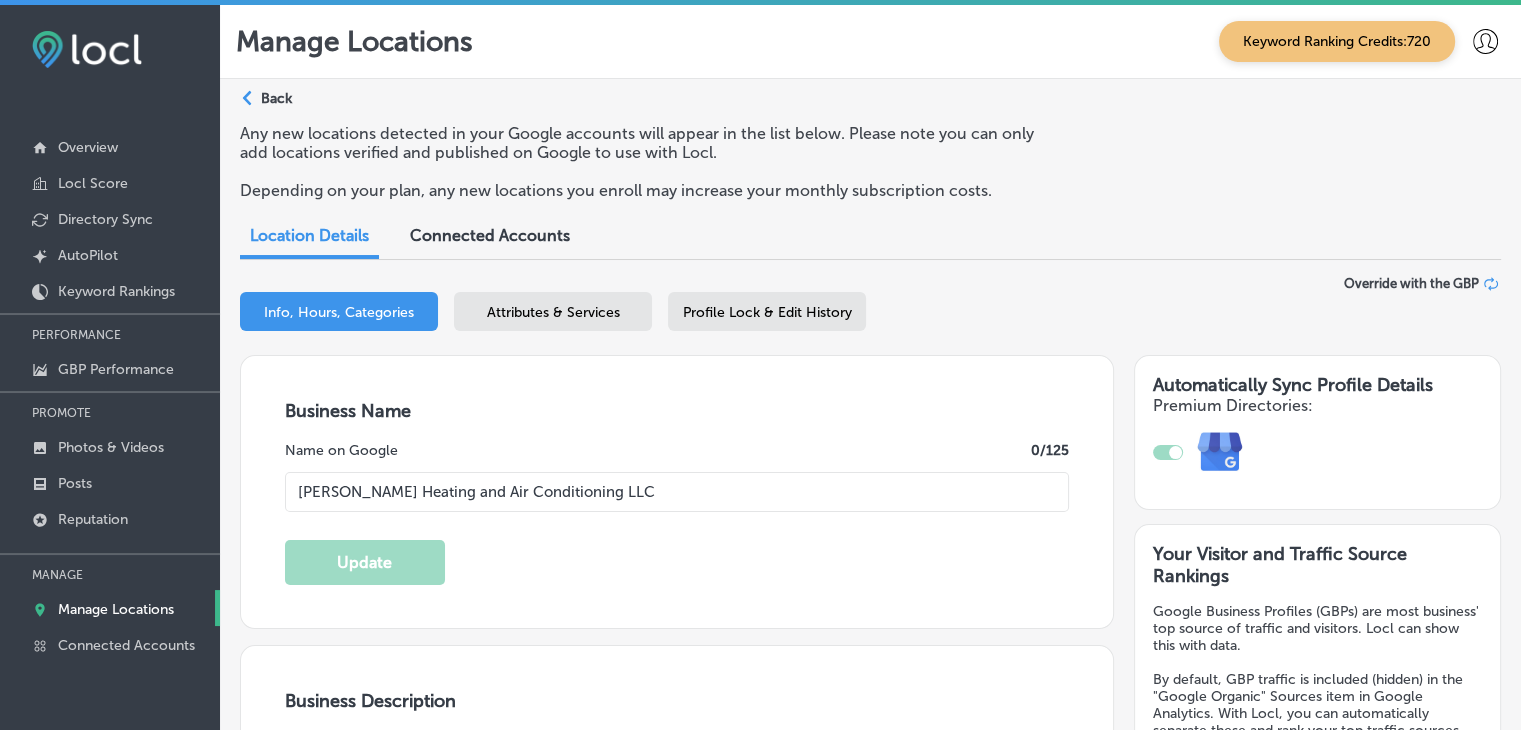 type on "[STREET_ADDRESS][PERSON_NAME]" 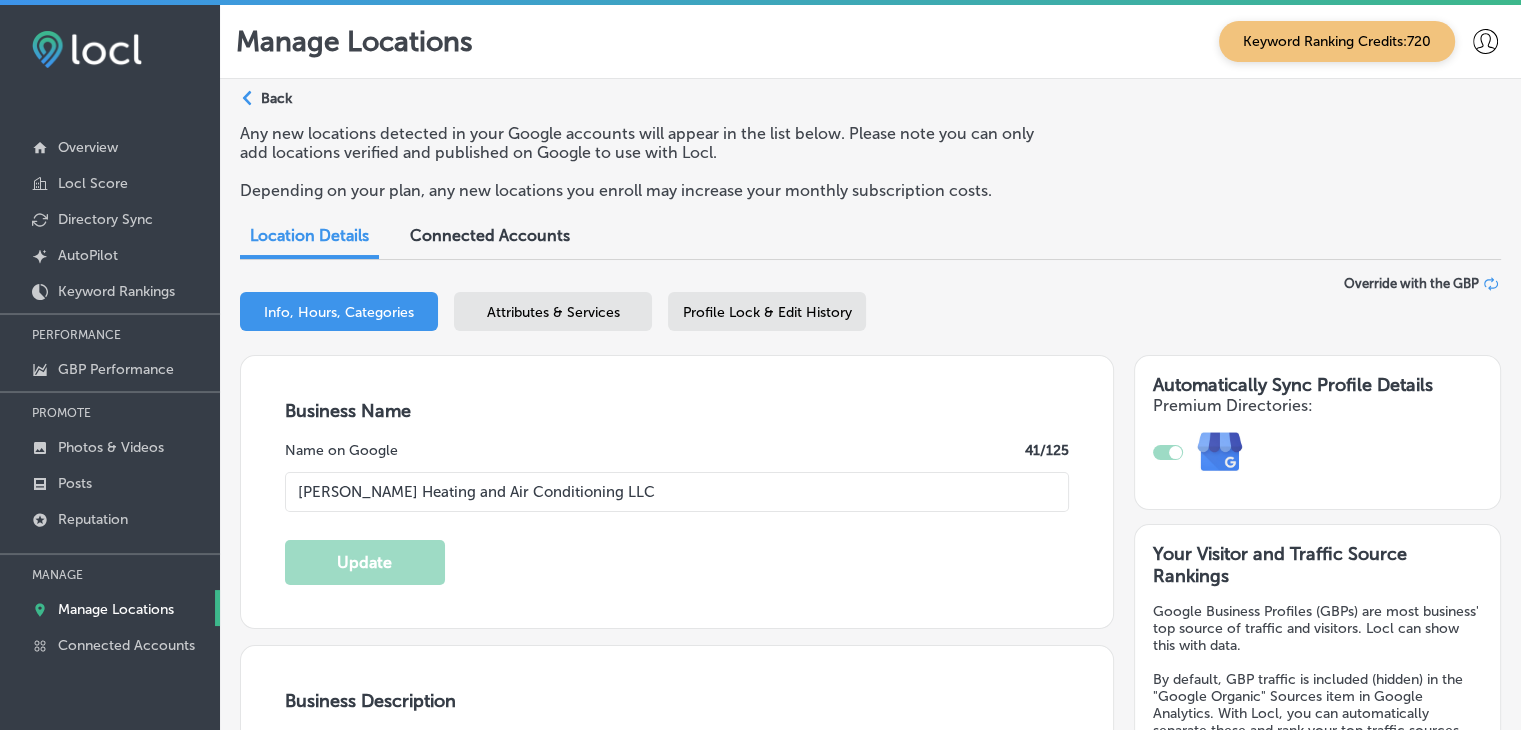 type on "Gibson's Heating and Air Conditioning, LLC is a family-owned HVAC contractor serving St. Augustine, Jacksonville, and surrounding areas. With over two generations of experience, we specialize in heating and cooling system installations, repairs, maintenance, ductwork, zoning, and indoor air quality solutions. We take pride in offering top-notch service and professionalism, ensuring complete customer satisfaction. Whether it's routine maintenance or an emergency repair, we're available on-call every Saturday and Sunday to assist you. Contact us today for reliable, friendly, and expert HVAC services. Keep it local with Gibson's Heating and Air Conditioning!" 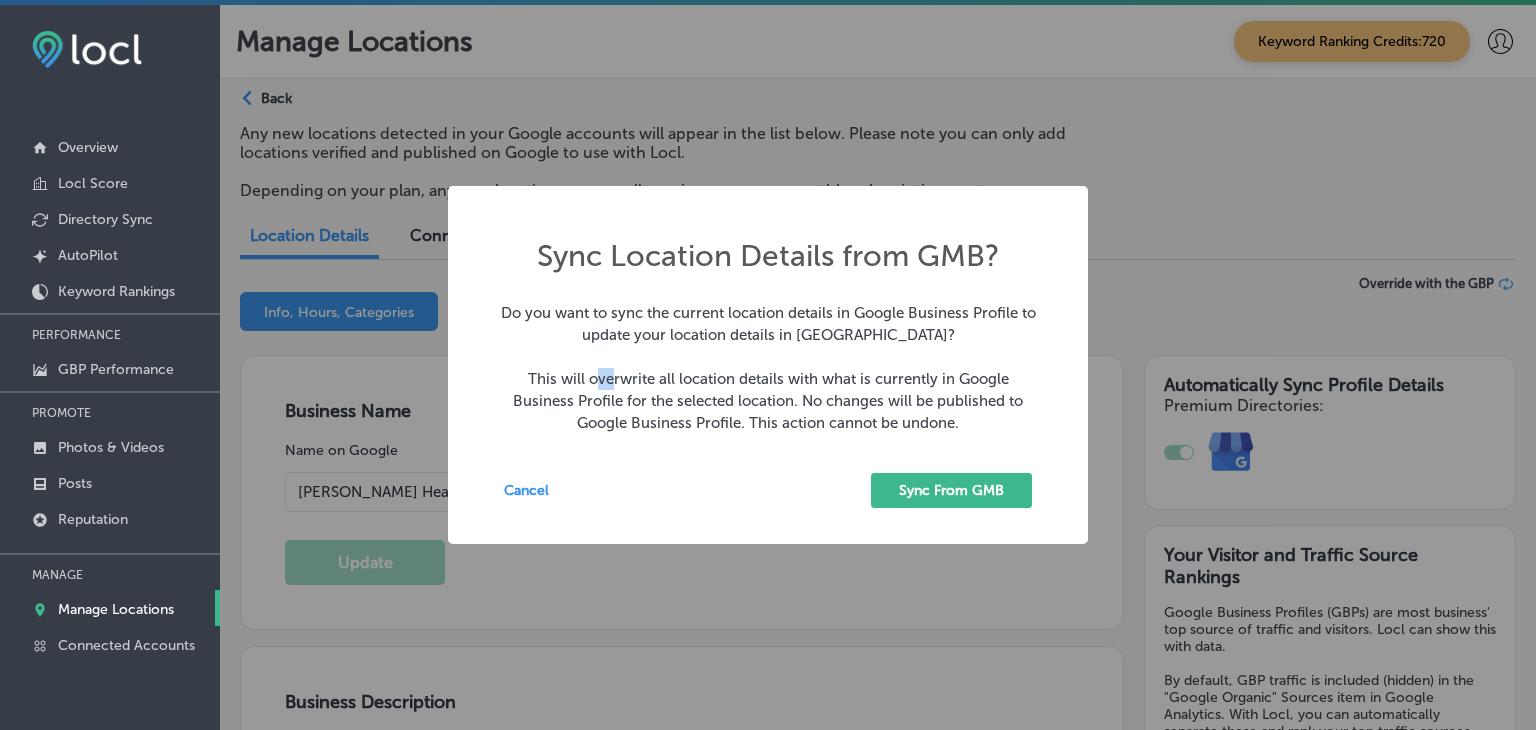 drag, startPoint x: 598, startPoint y: 381, endPoint x: 678, endPoint y: 385, distance: 80.09994 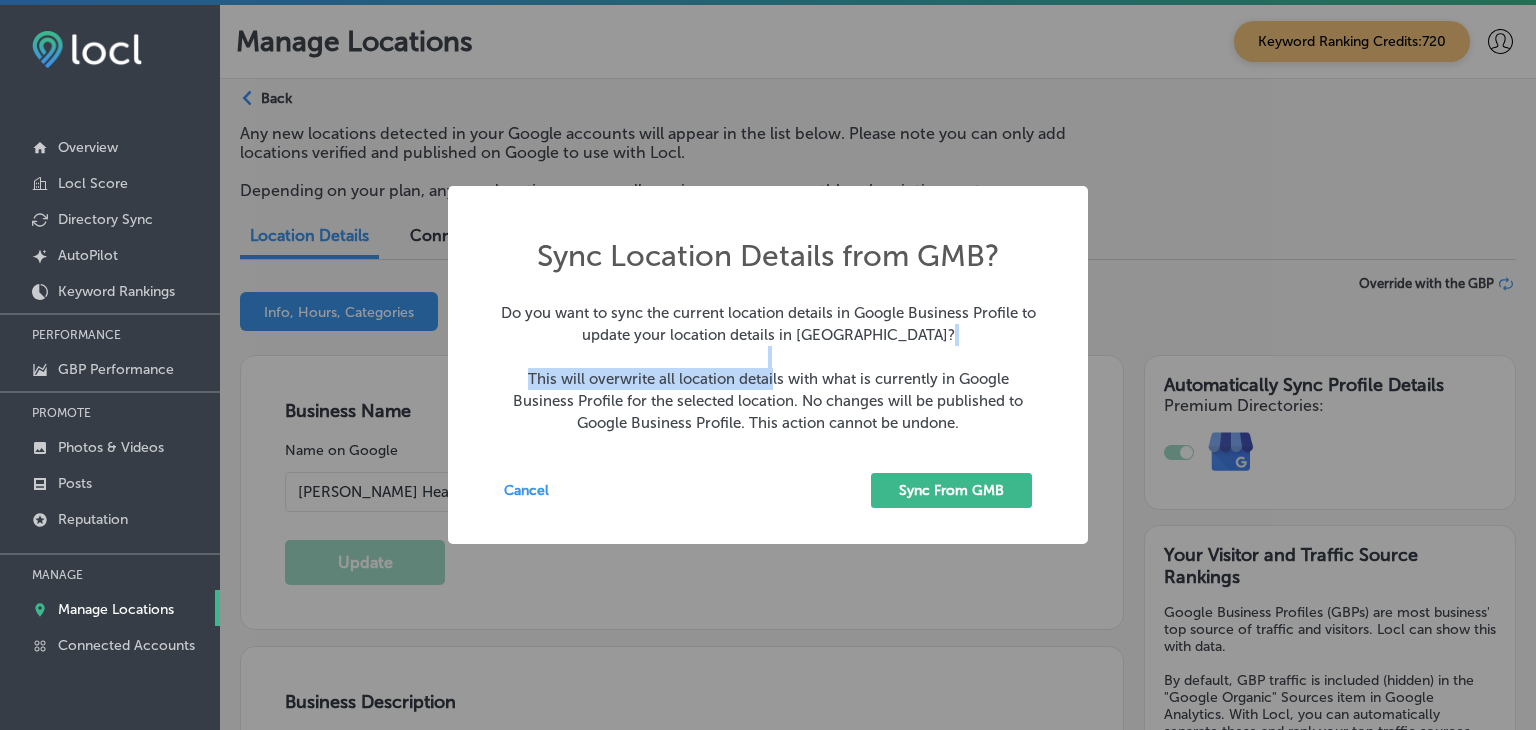 drag, startPoint x: 794, startPoint y: 370, endPoint x: 854, endPoint y: 365, distance: 60.207973 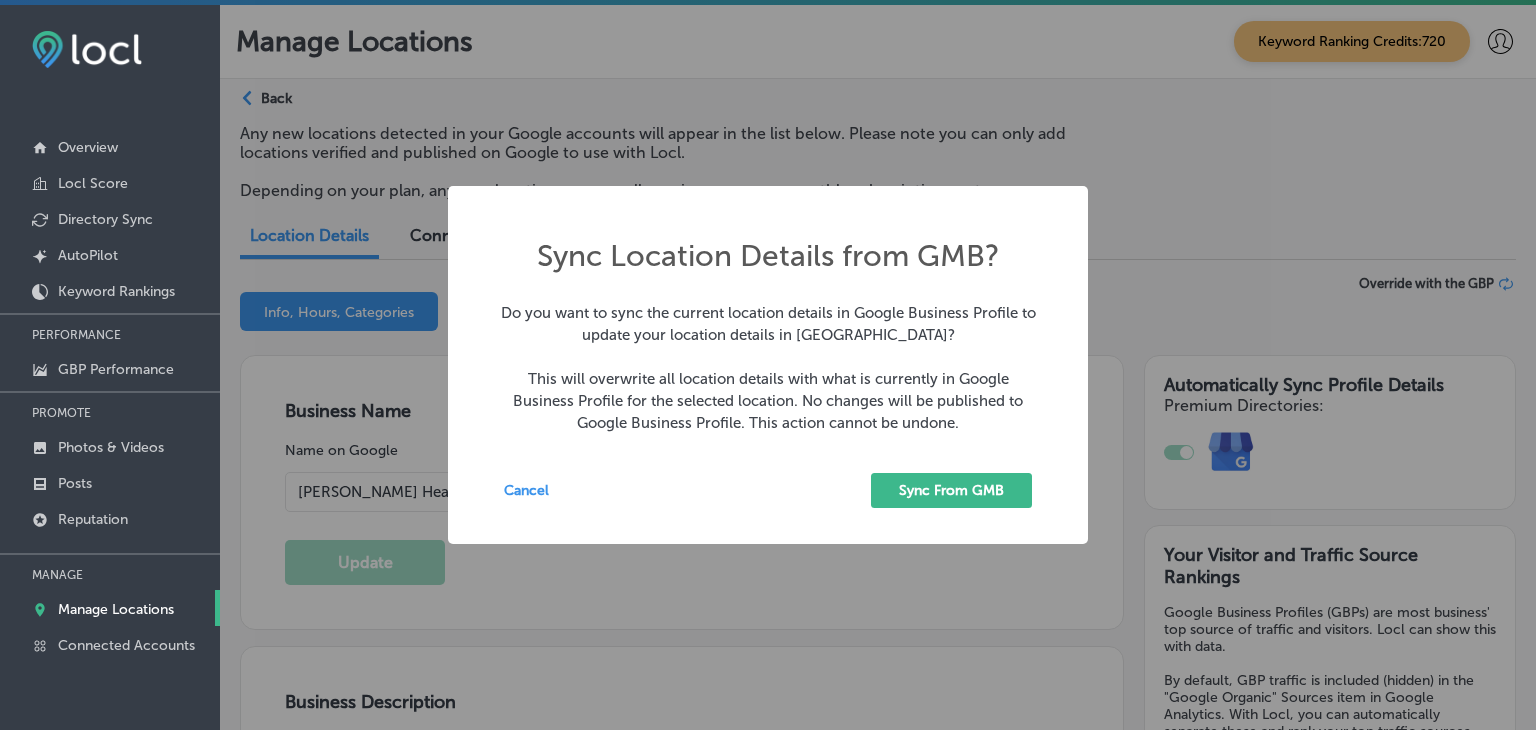 click on "Do you want to sync the current location details in Google Business Profile to update your location details in Locl?  This will overwrite all location details with what is currently in Google Business Profile for the selected location. No changes will be published to Google Business Profile. This action cannot be undone." at bounding box center (768, 379) 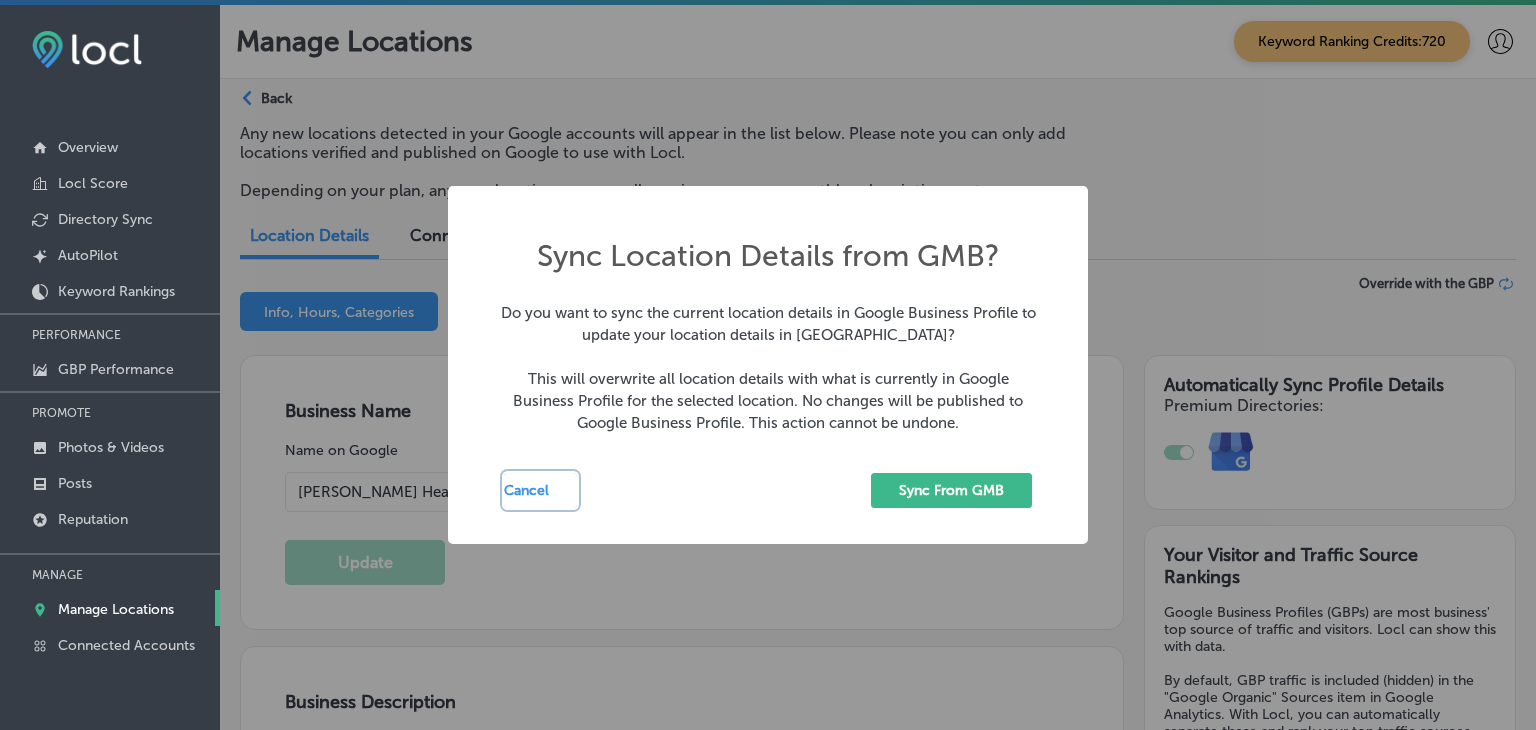 click on "Cancel" at bounding box center (540, 490) 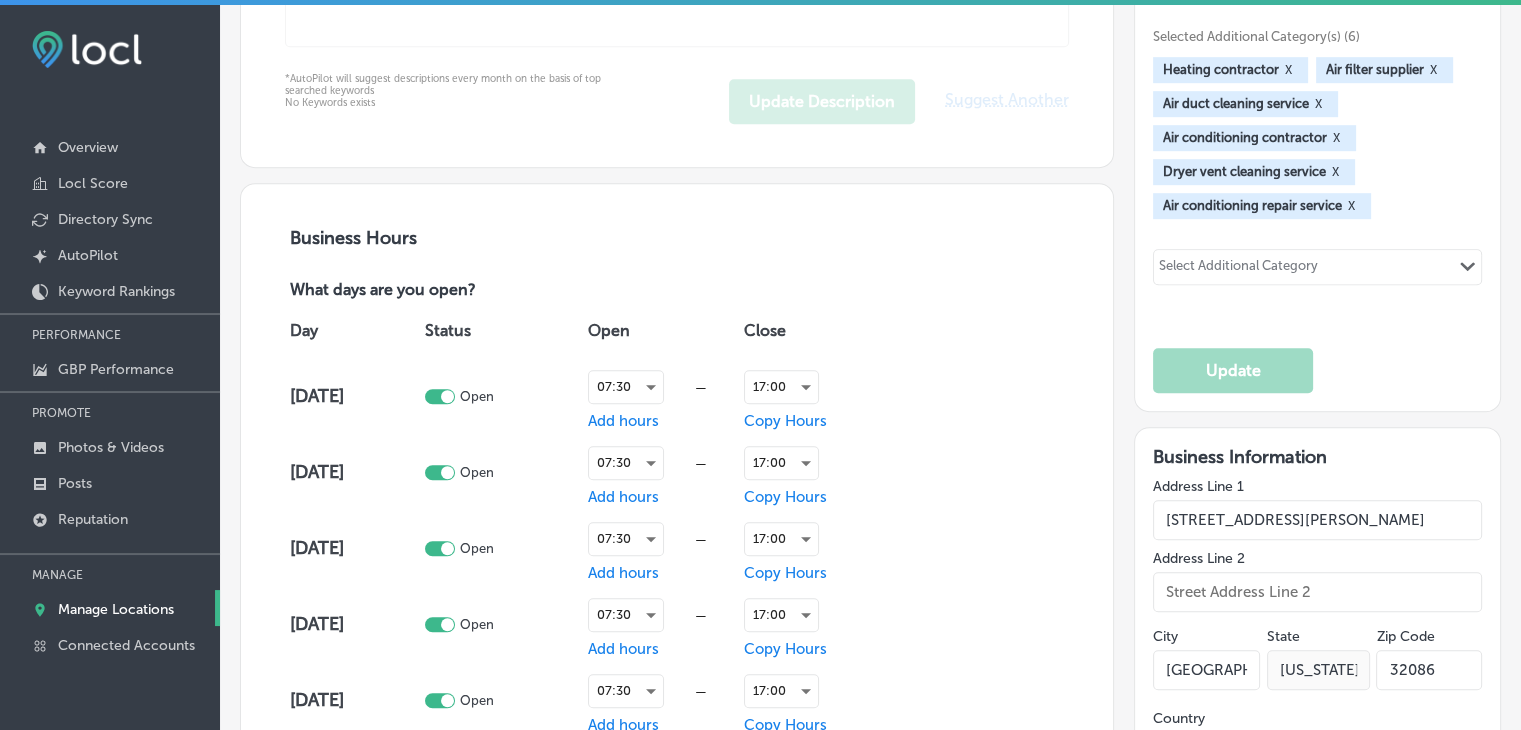 scroll, scrollTop: 1092, scrollLeft: 0, axis: vertical 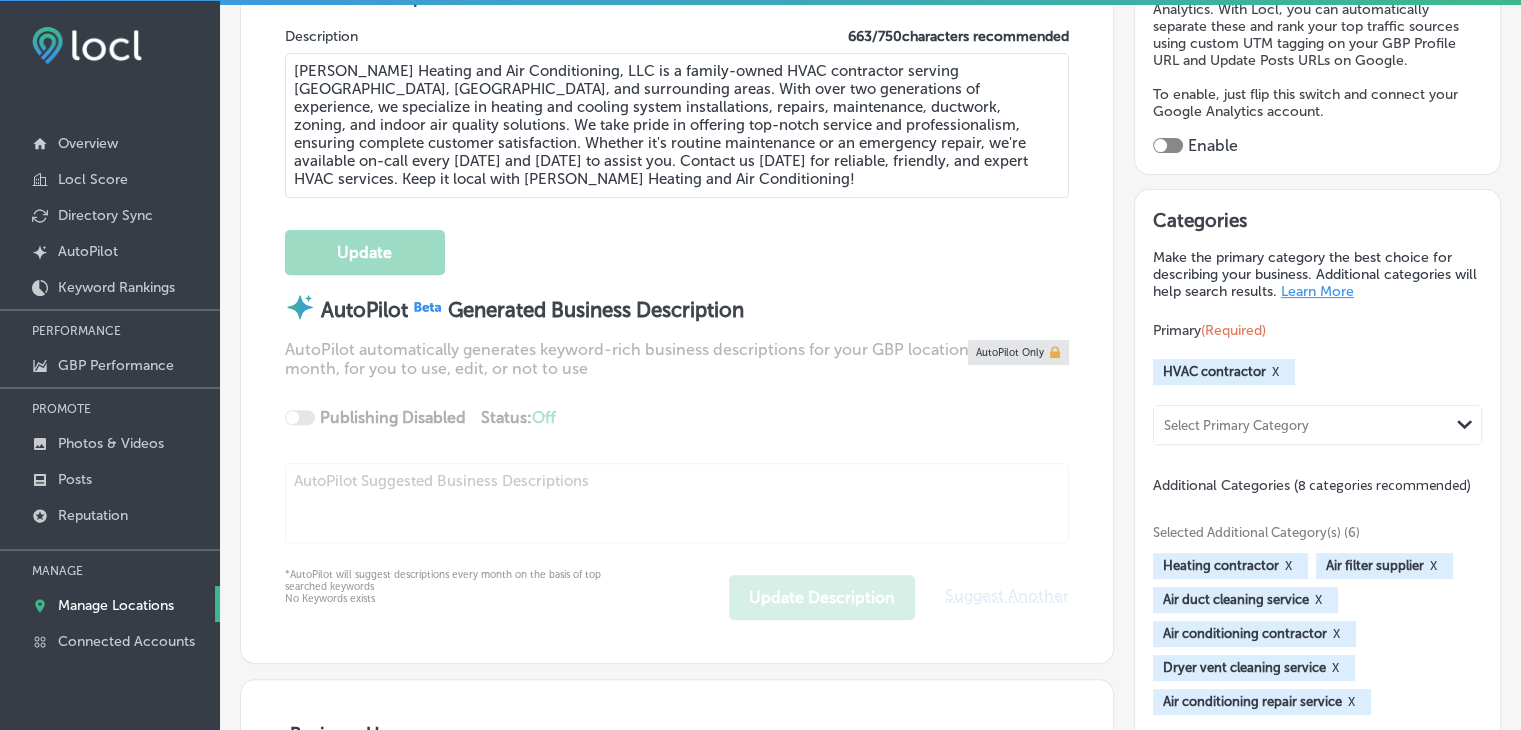 click at bounding box center (1160, 145) 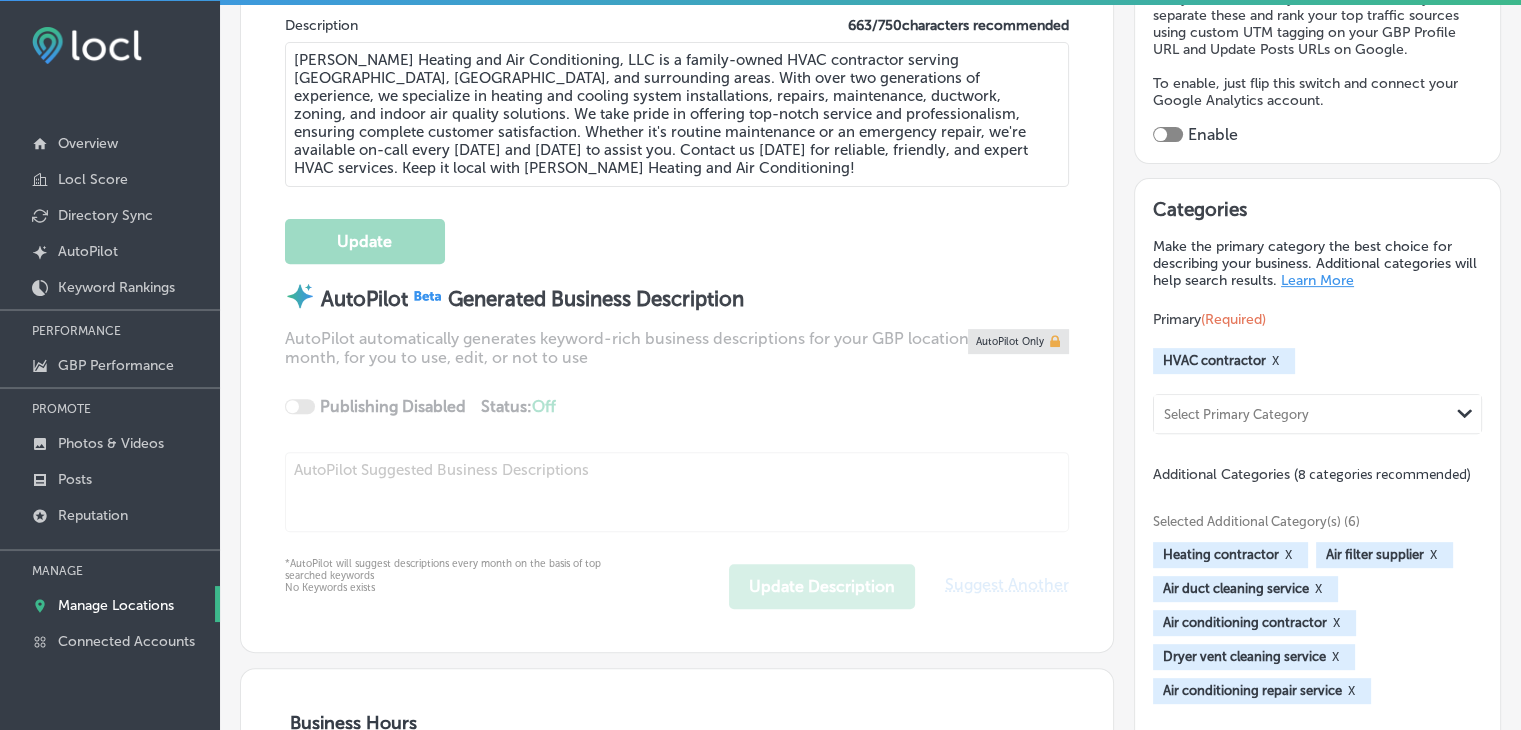 checkbox on "true" 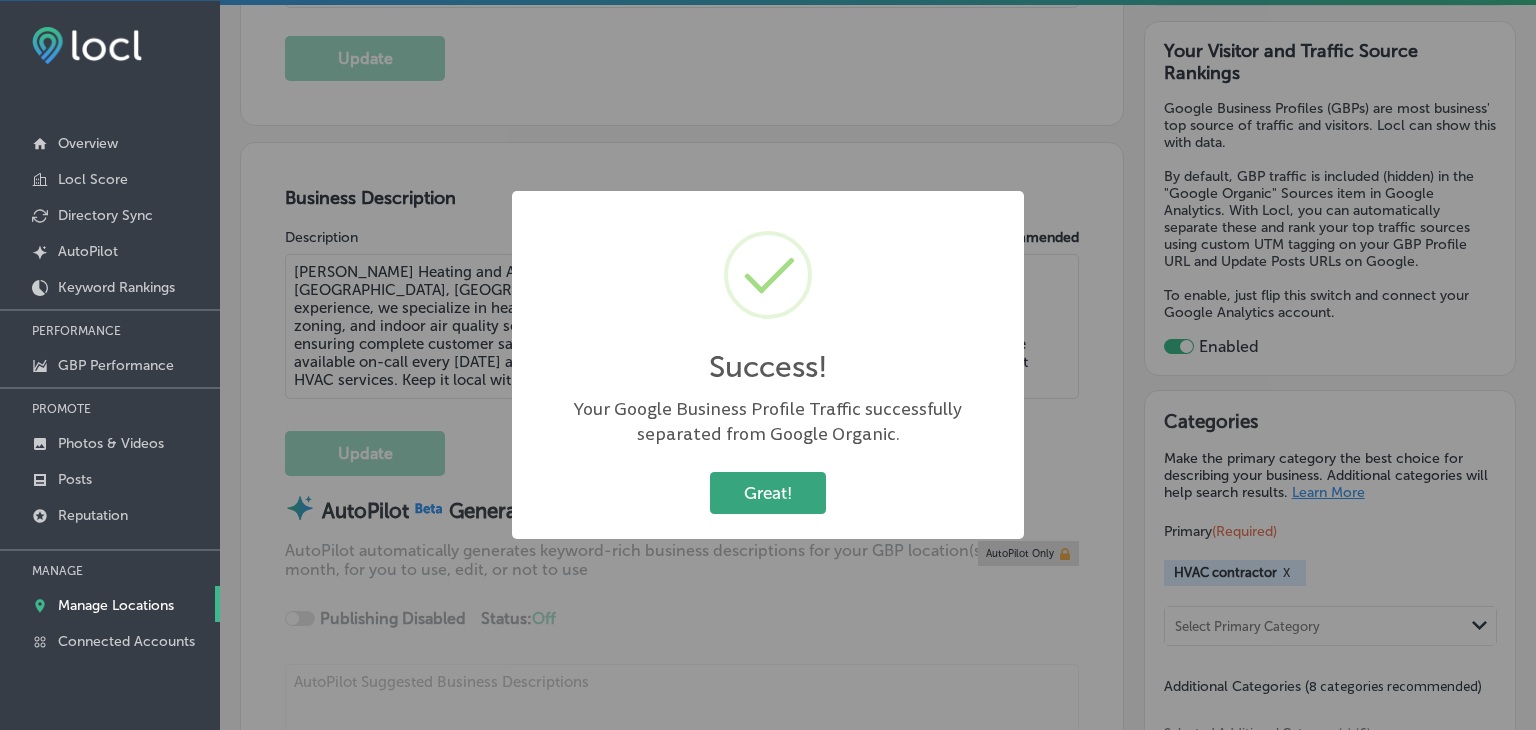 click on "Great!" at bounding box center [768, 492] 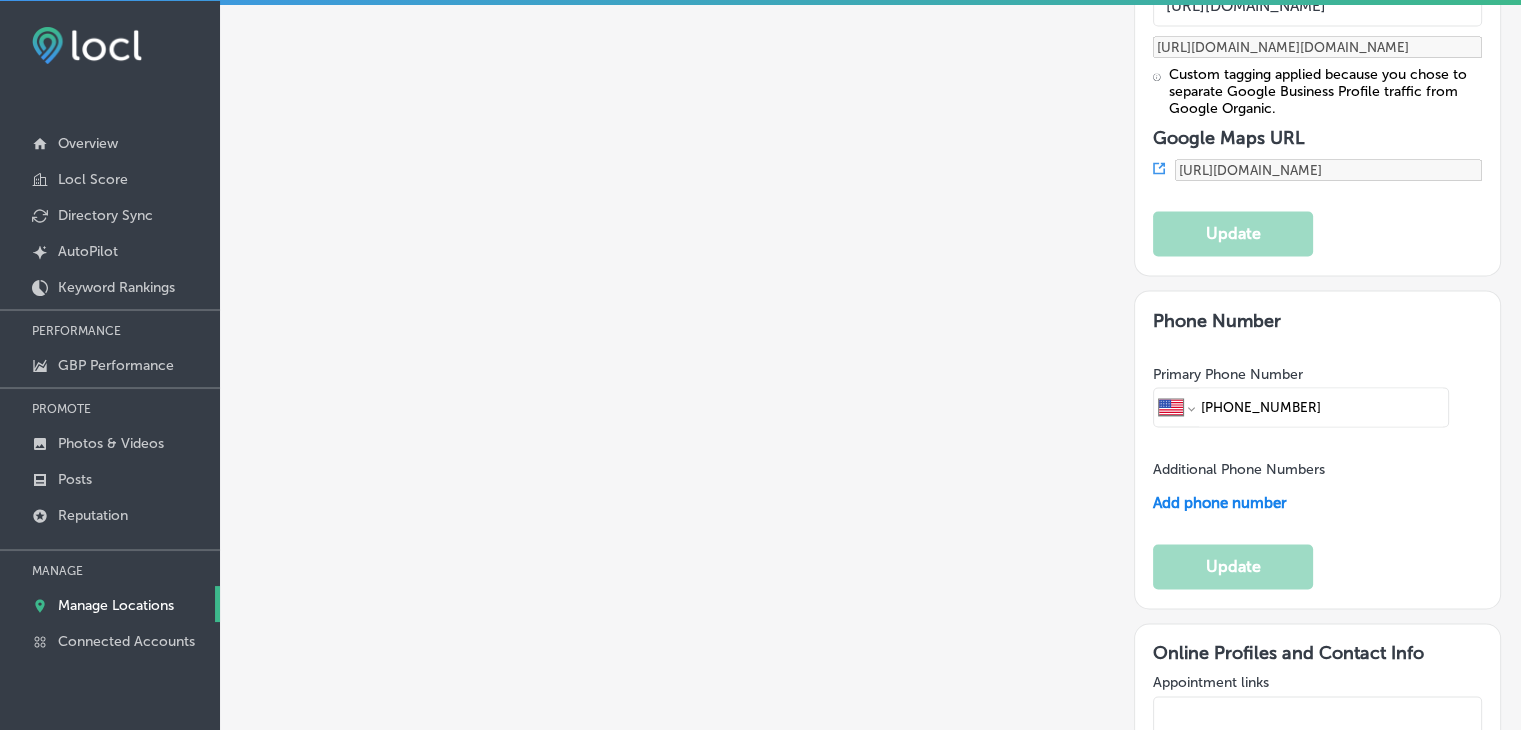 scroll, scrollTop: 3100, scrollLeft: 0, axis: vertical 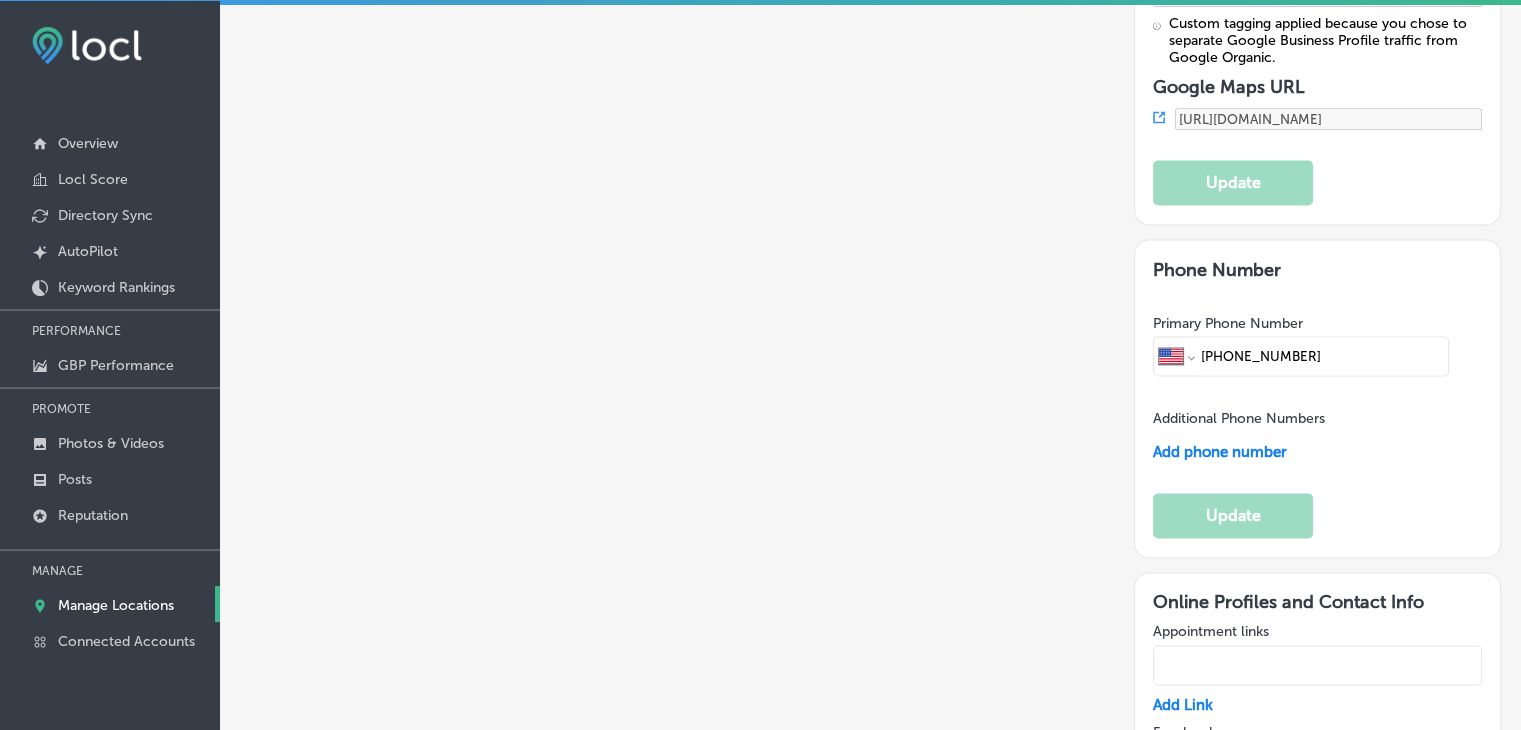 click at bounding box center (1317, 847) 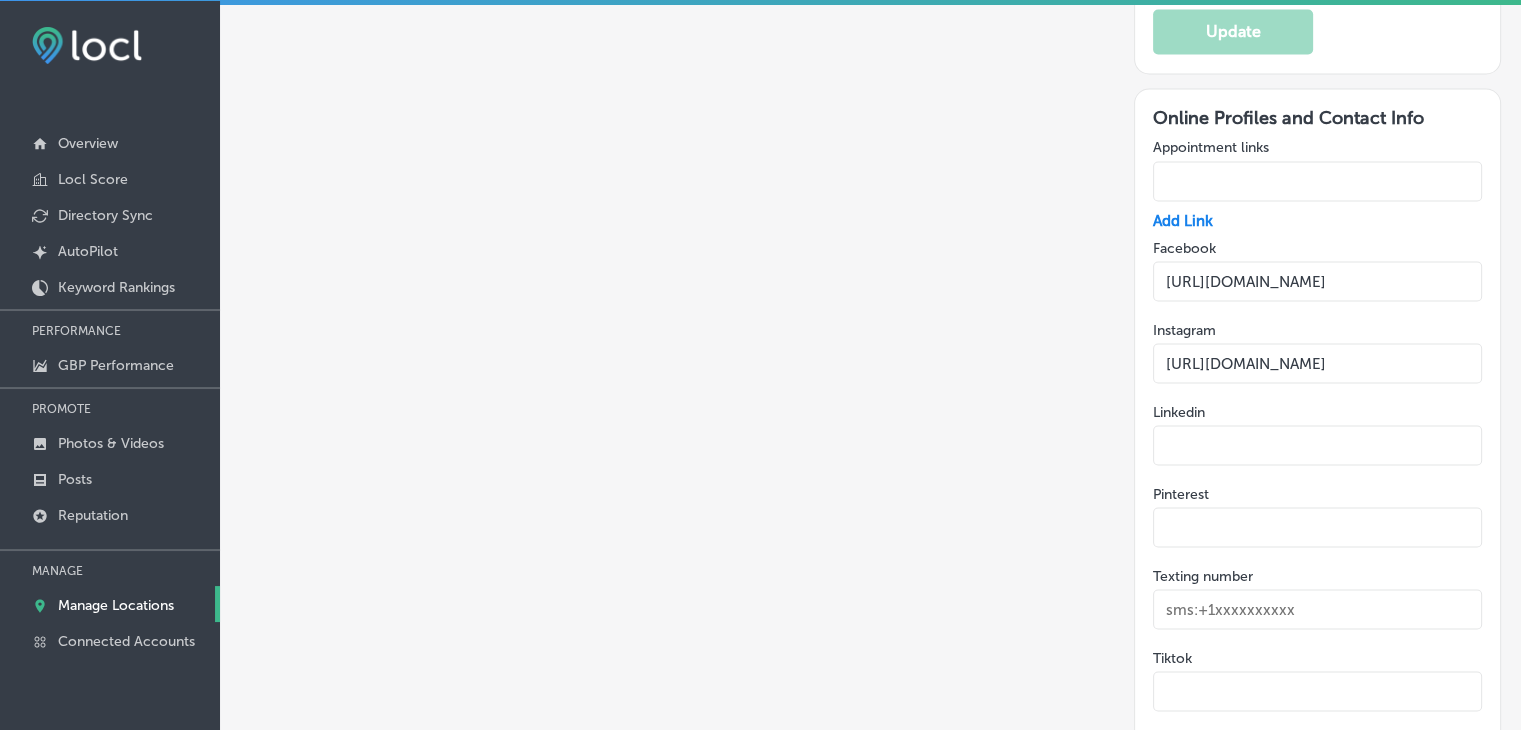 scroll, scrollTop: 3700, scrollLeft: 0, axis: vertical 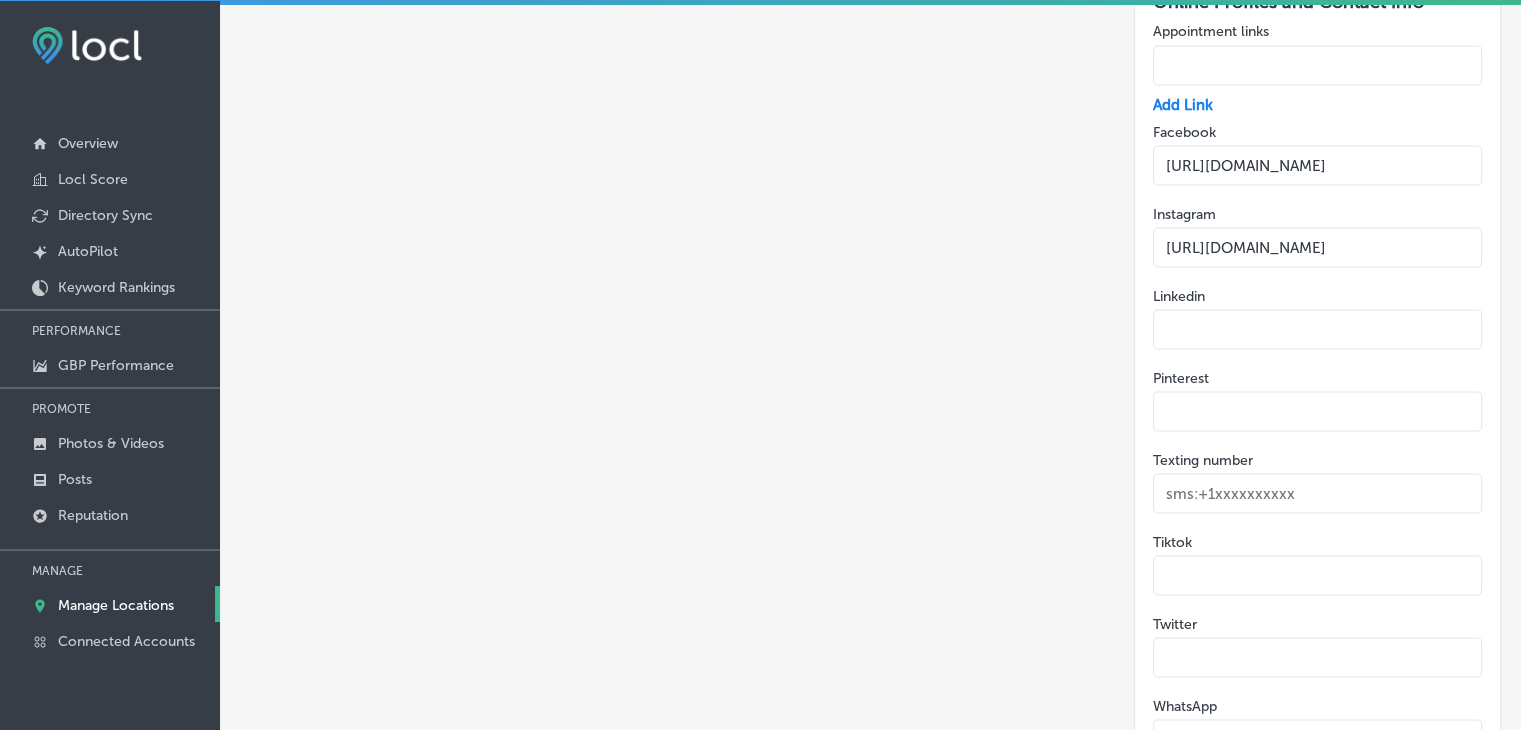 type on "https://www.instagram.com/gibsonhvacflorida/" 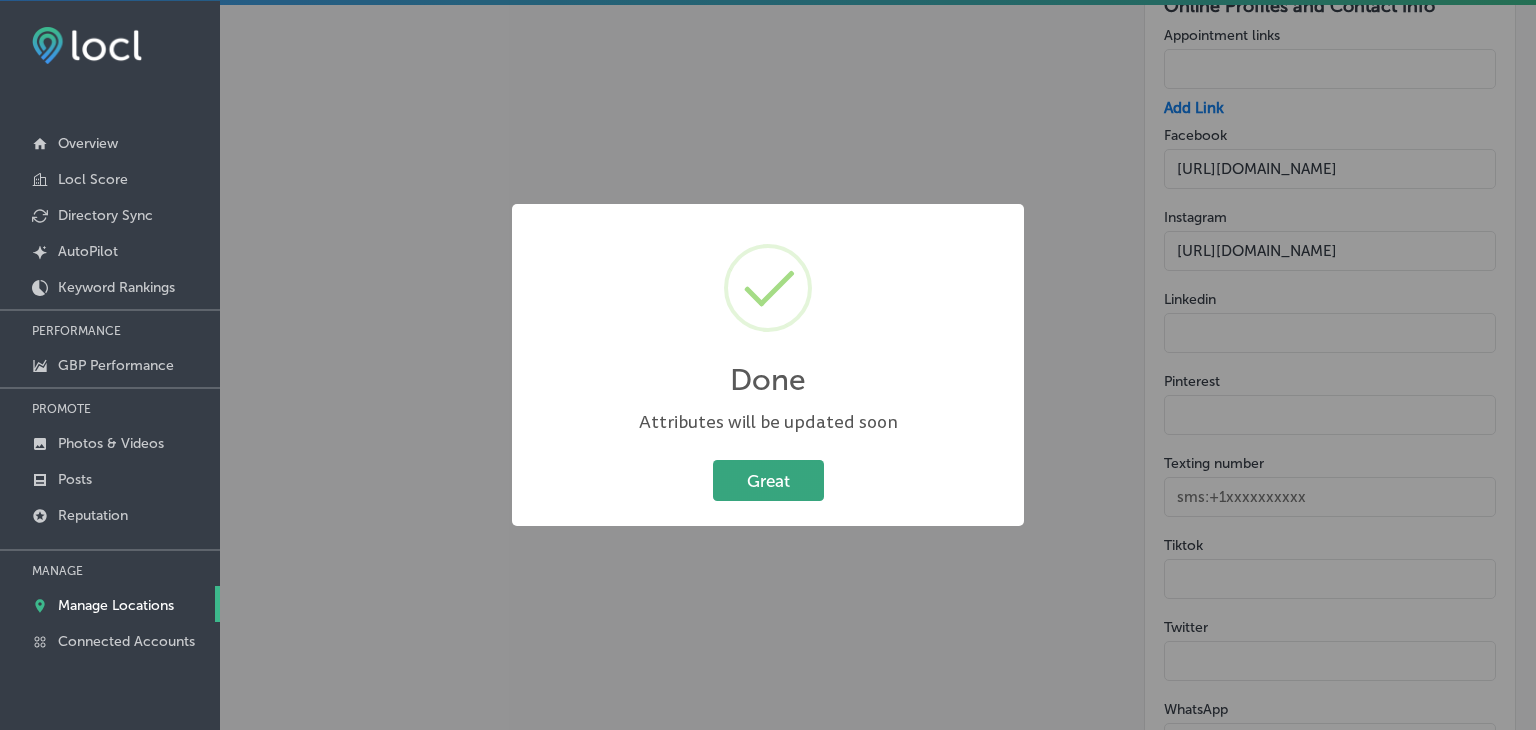 click on "Great" at bounding box center [768, 480] 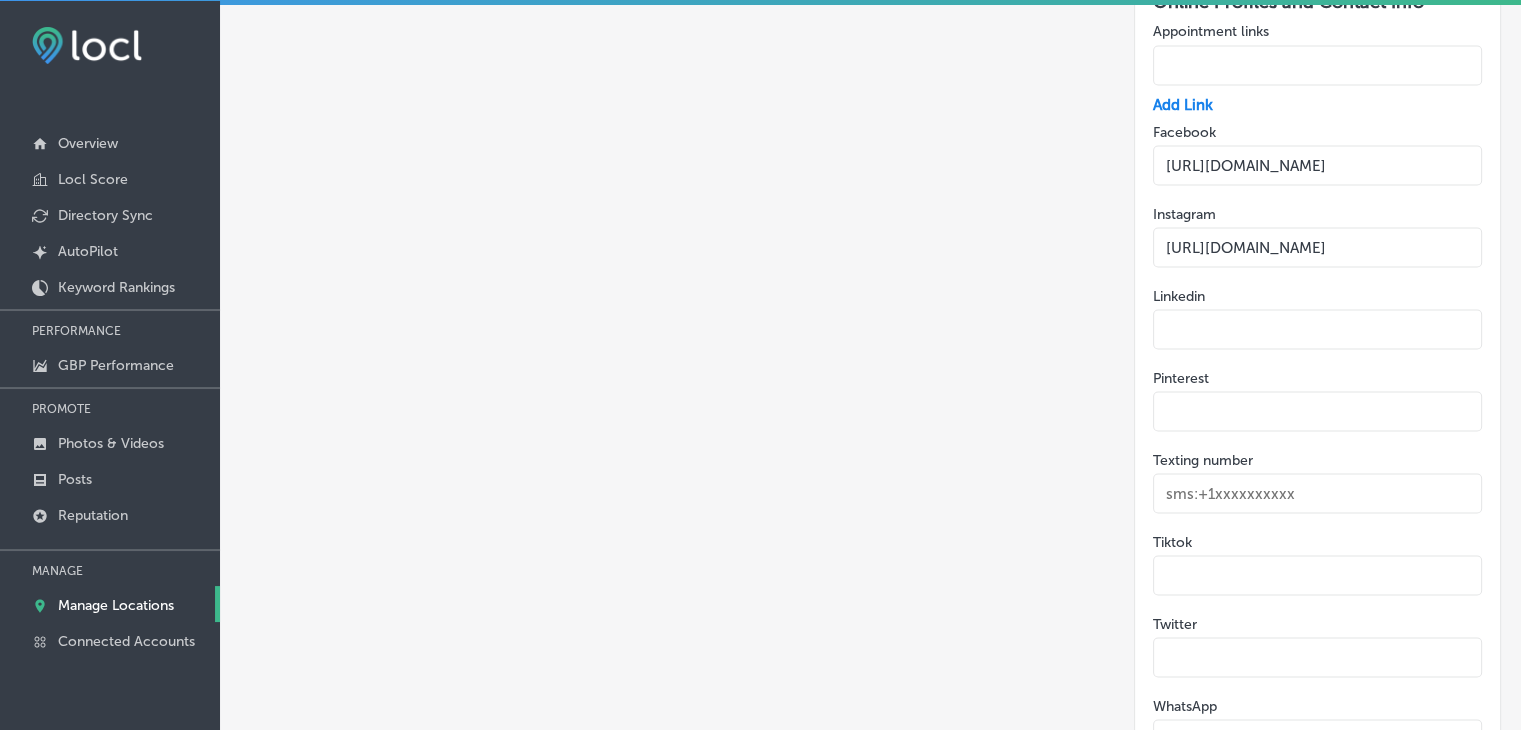 click on "PROMOTE" at bounding box center (110, 409) 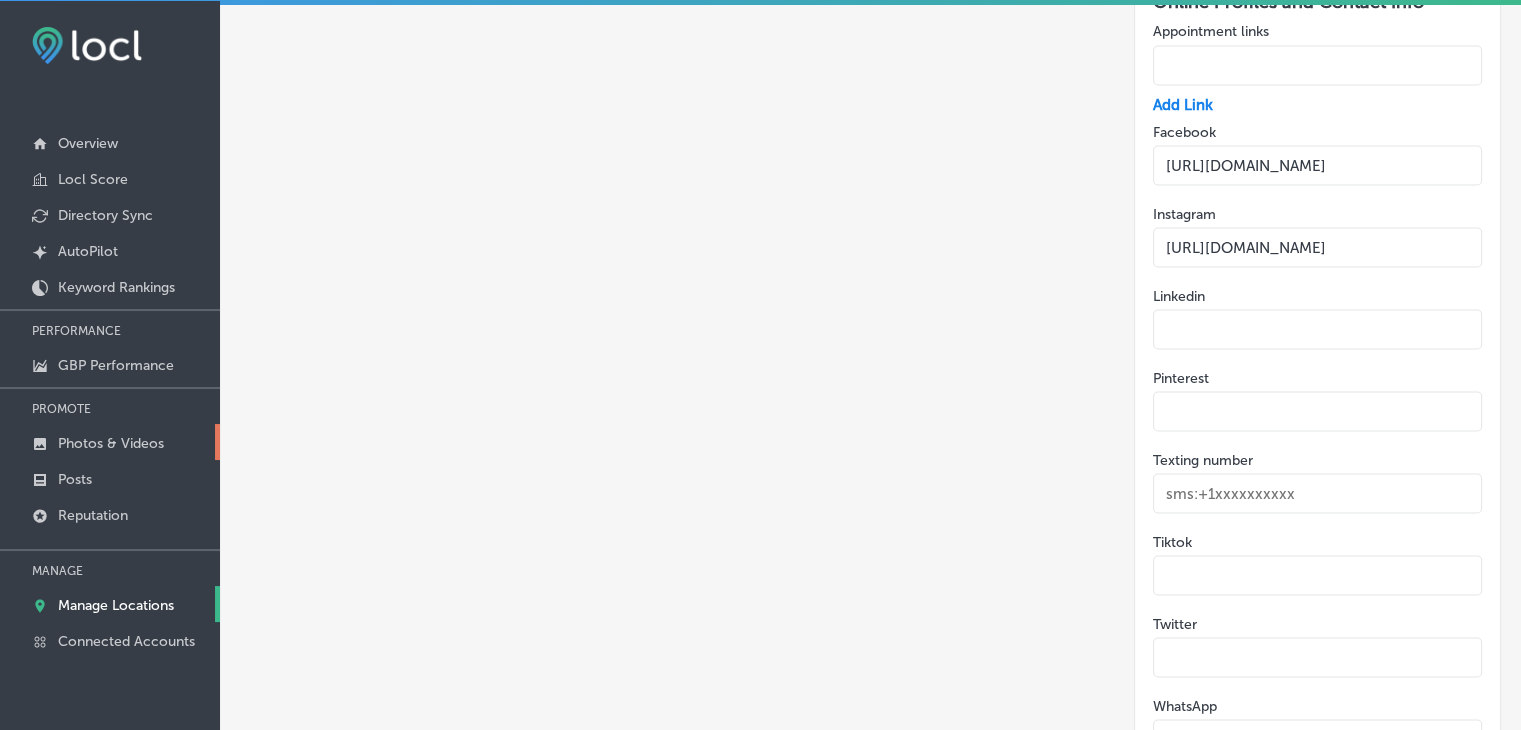 click on "Photos & Videos" at bounding box center [110, 442] 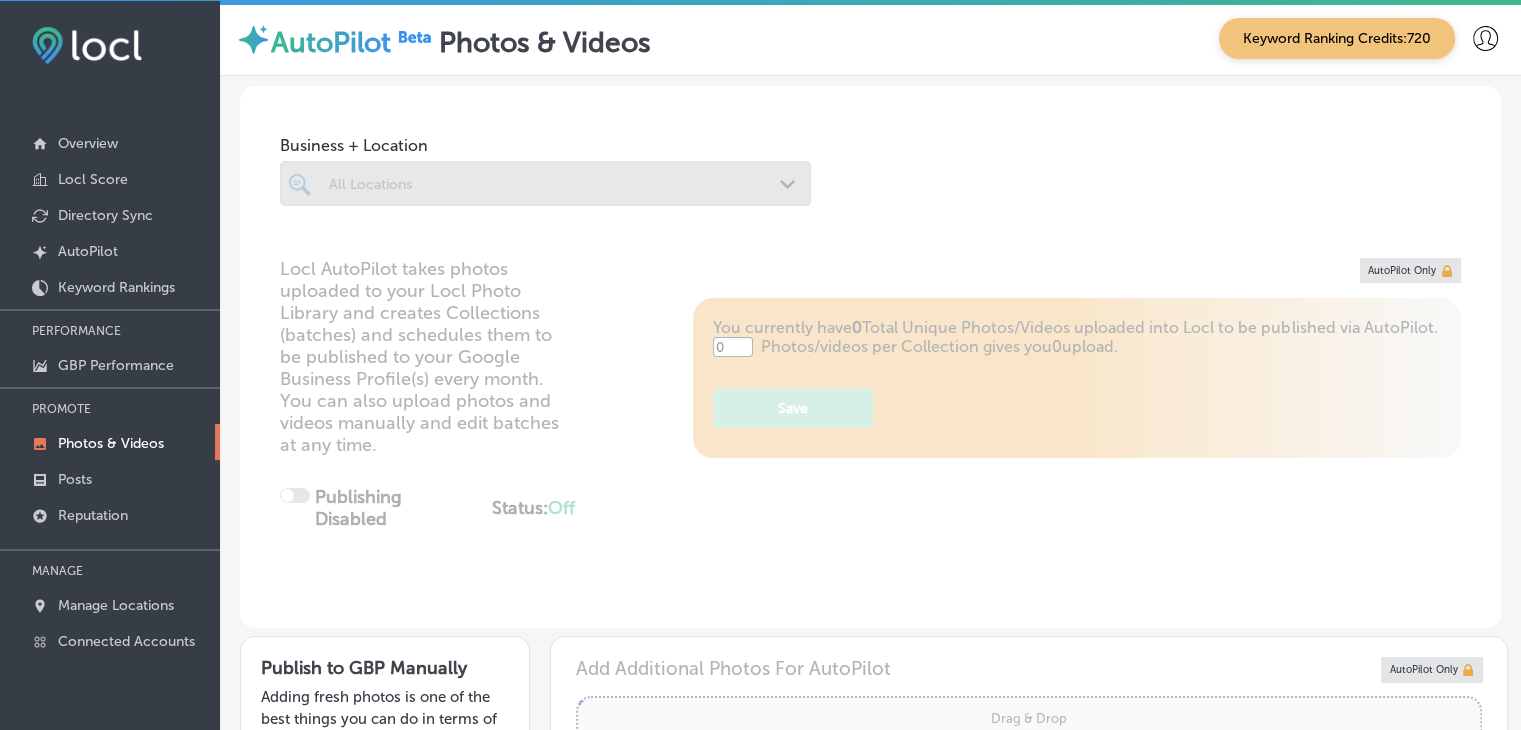 type on "5" 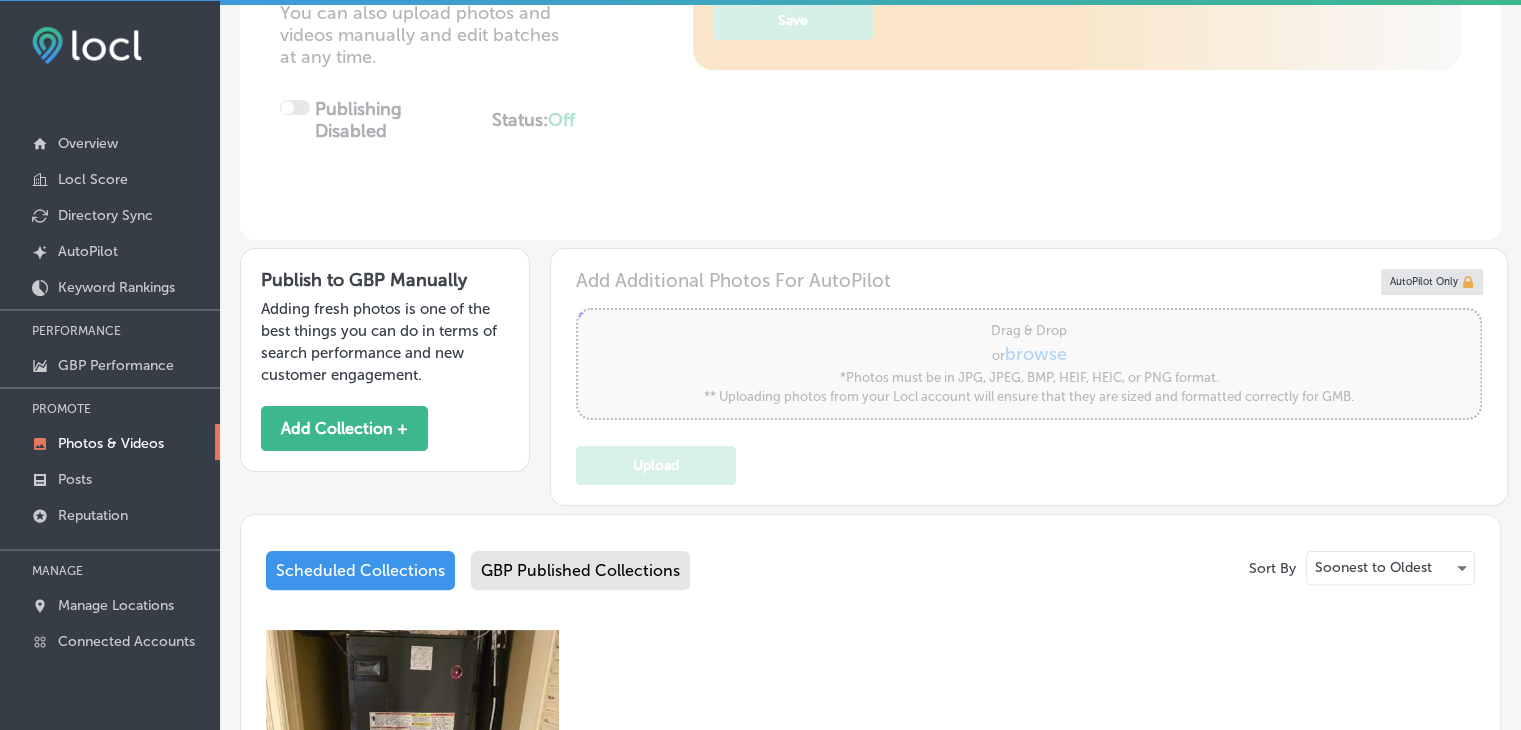 scroll, scrollTop: 500, scrollLeft: 0, axis: vertical 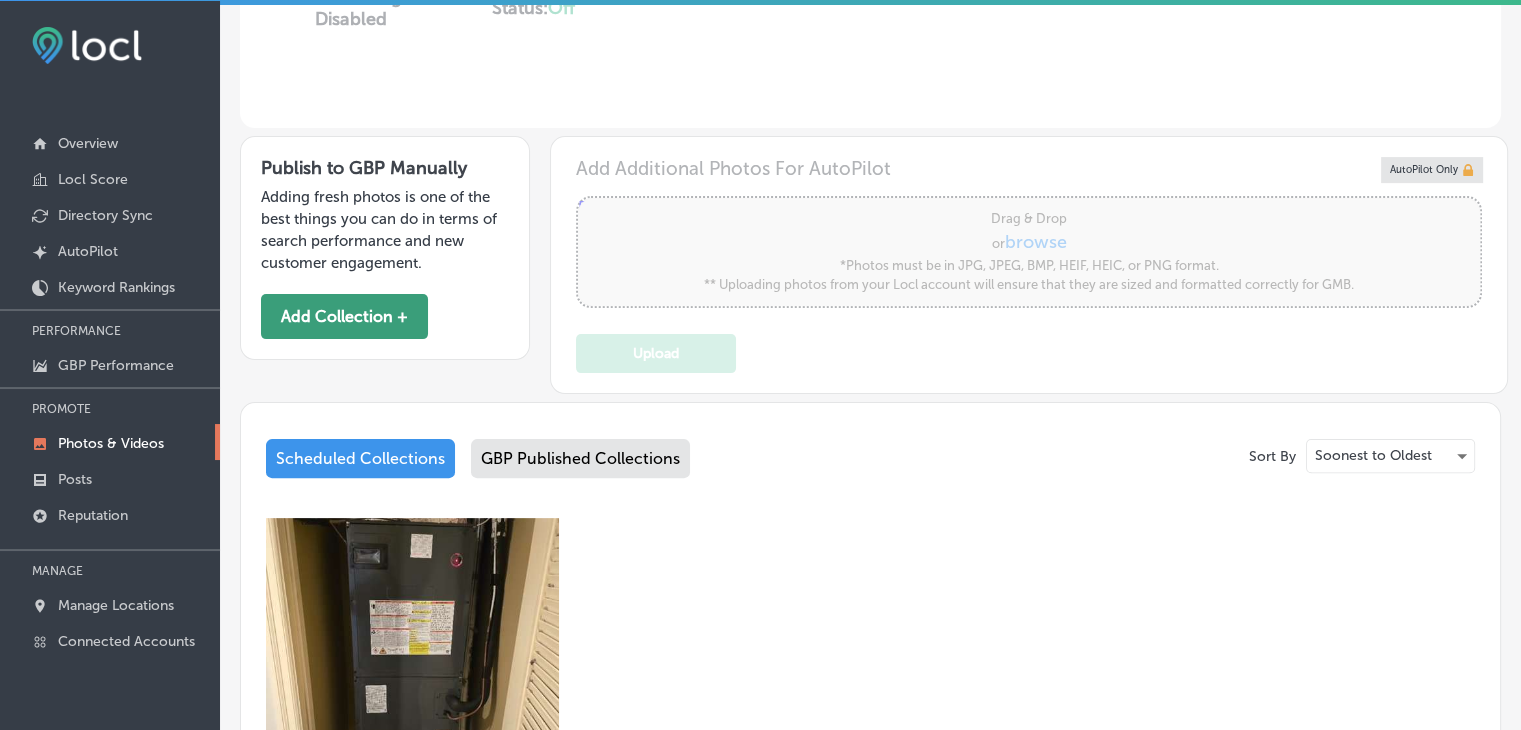 click on "Add Collection +" at bounding box center (344, 316) 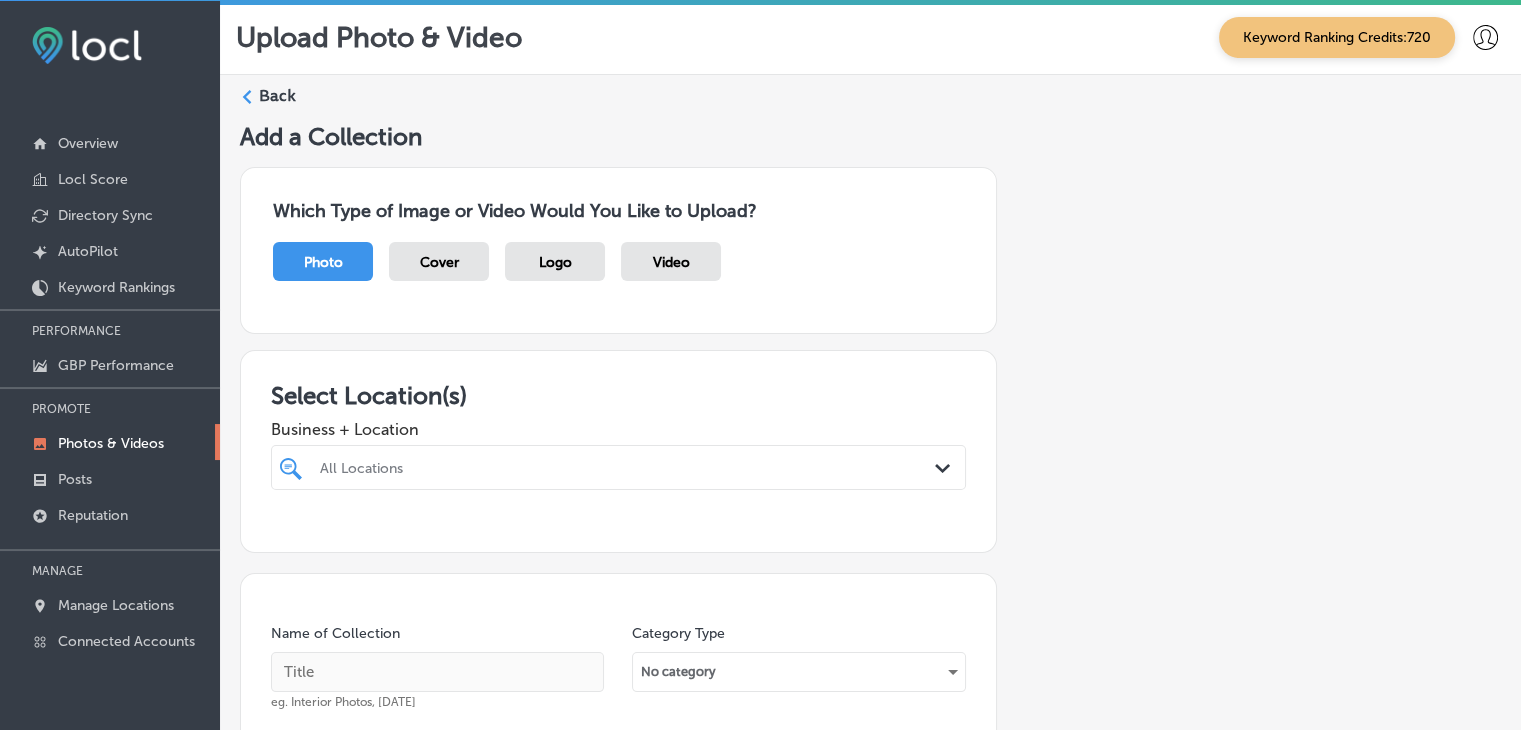 click on "All Locations
Path
Created with Sketch." at bounding box center [618, 467] 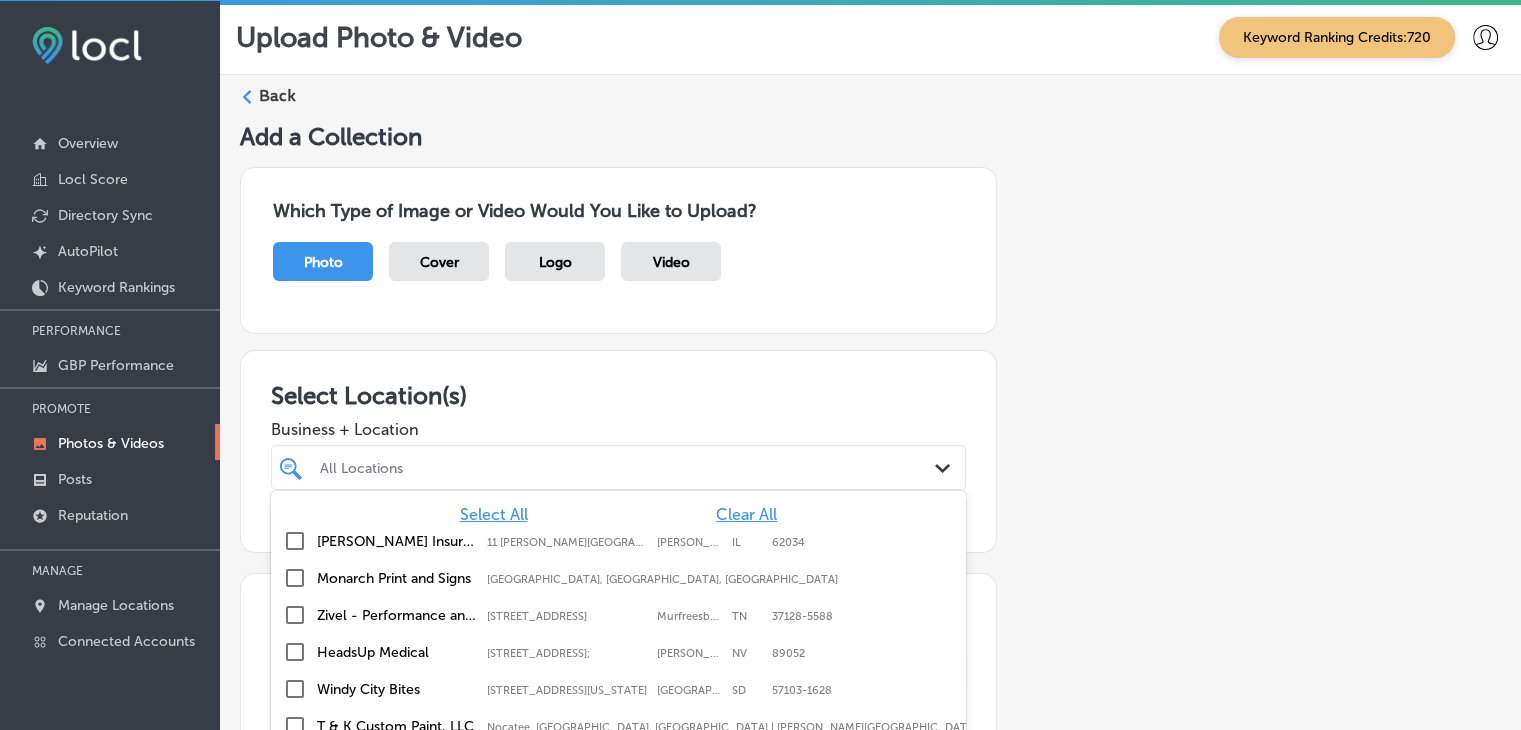 scroll, scrollTop: 99, scrollLeft: 0, axis: vertical 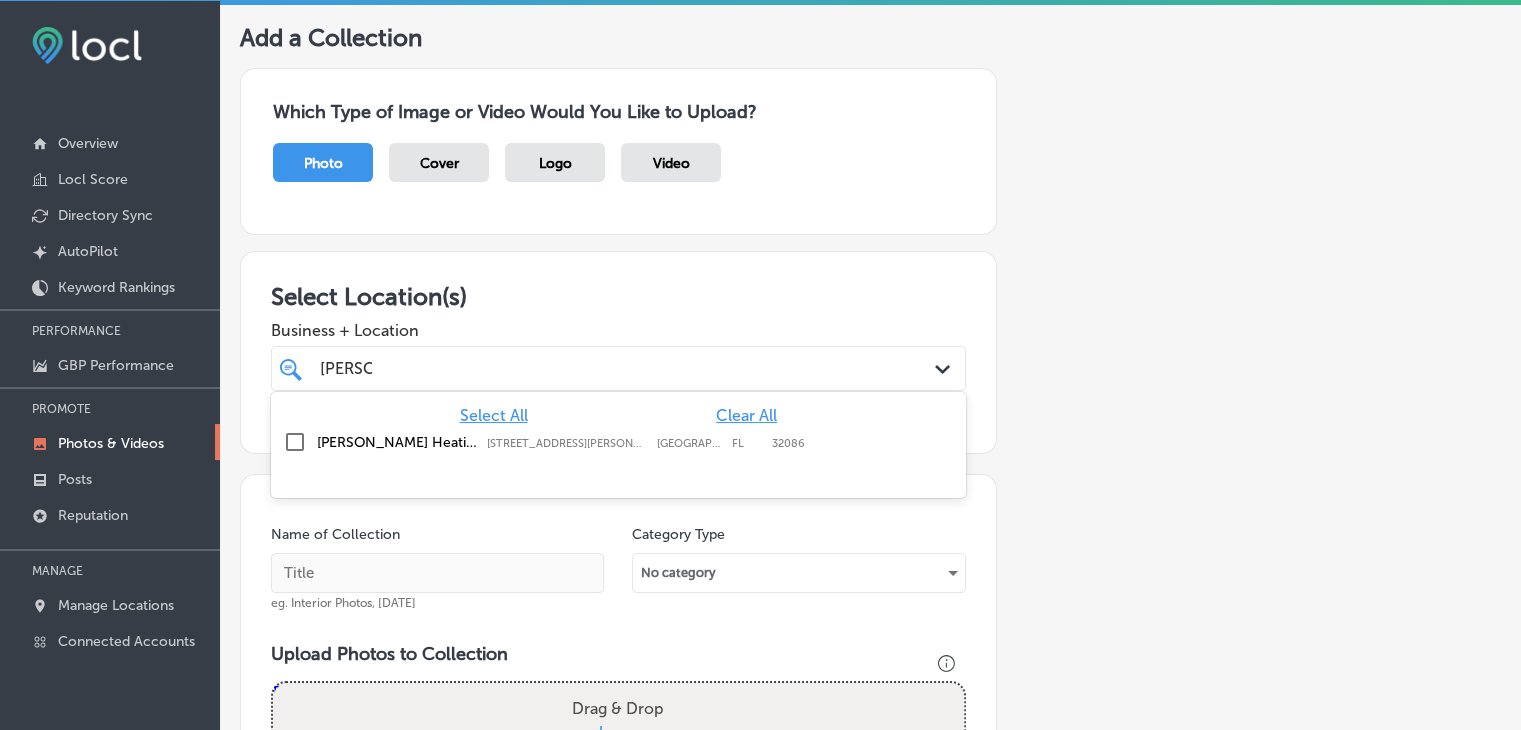 click on "Gibson's Heating and Air Conditioning LLC 301 Marshall Cir, St. Augustine, FL, 32086 301 Marshall Cir St. Augustine FL 32086" at bounding box center (618, 443) 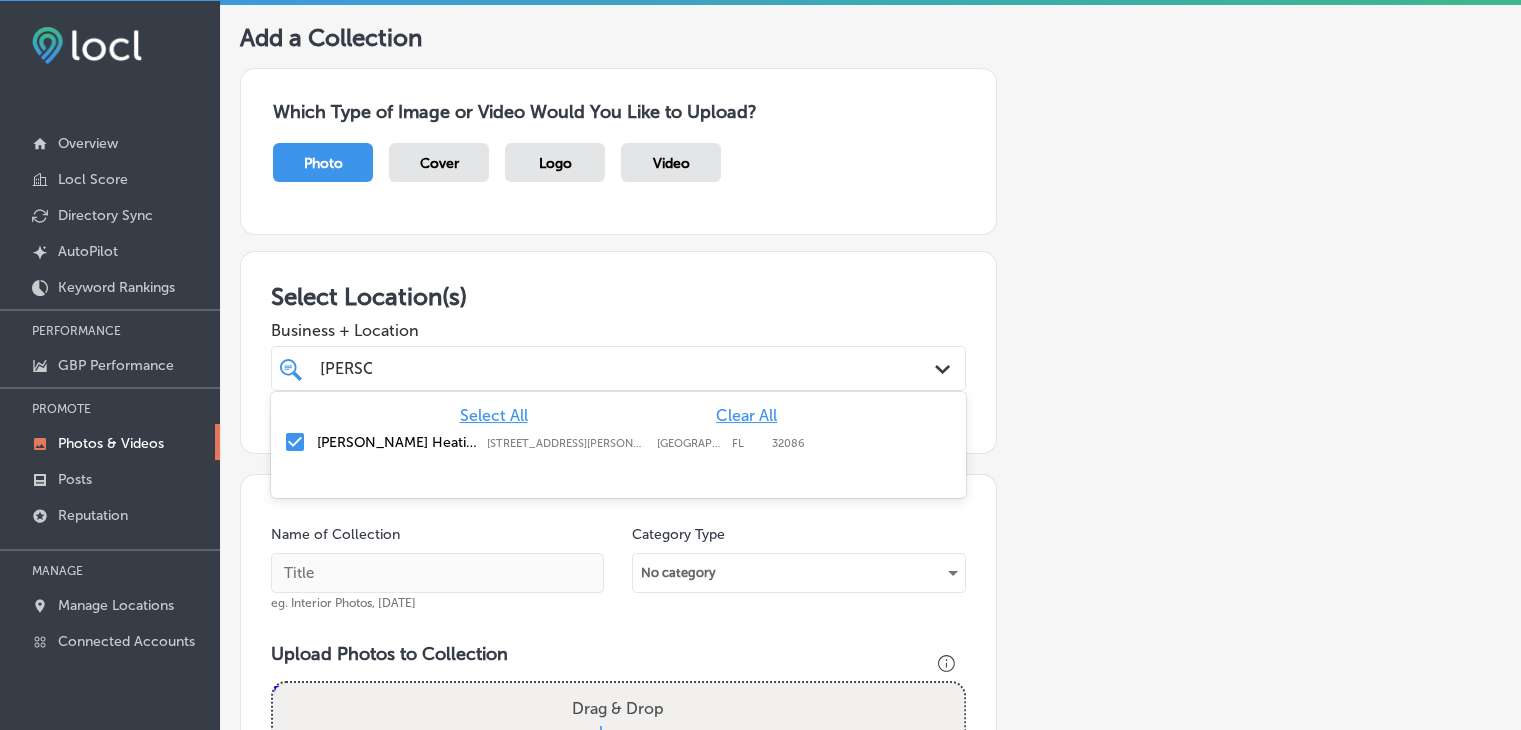 click on "gibson gibson" at bounding box center (588, 368) 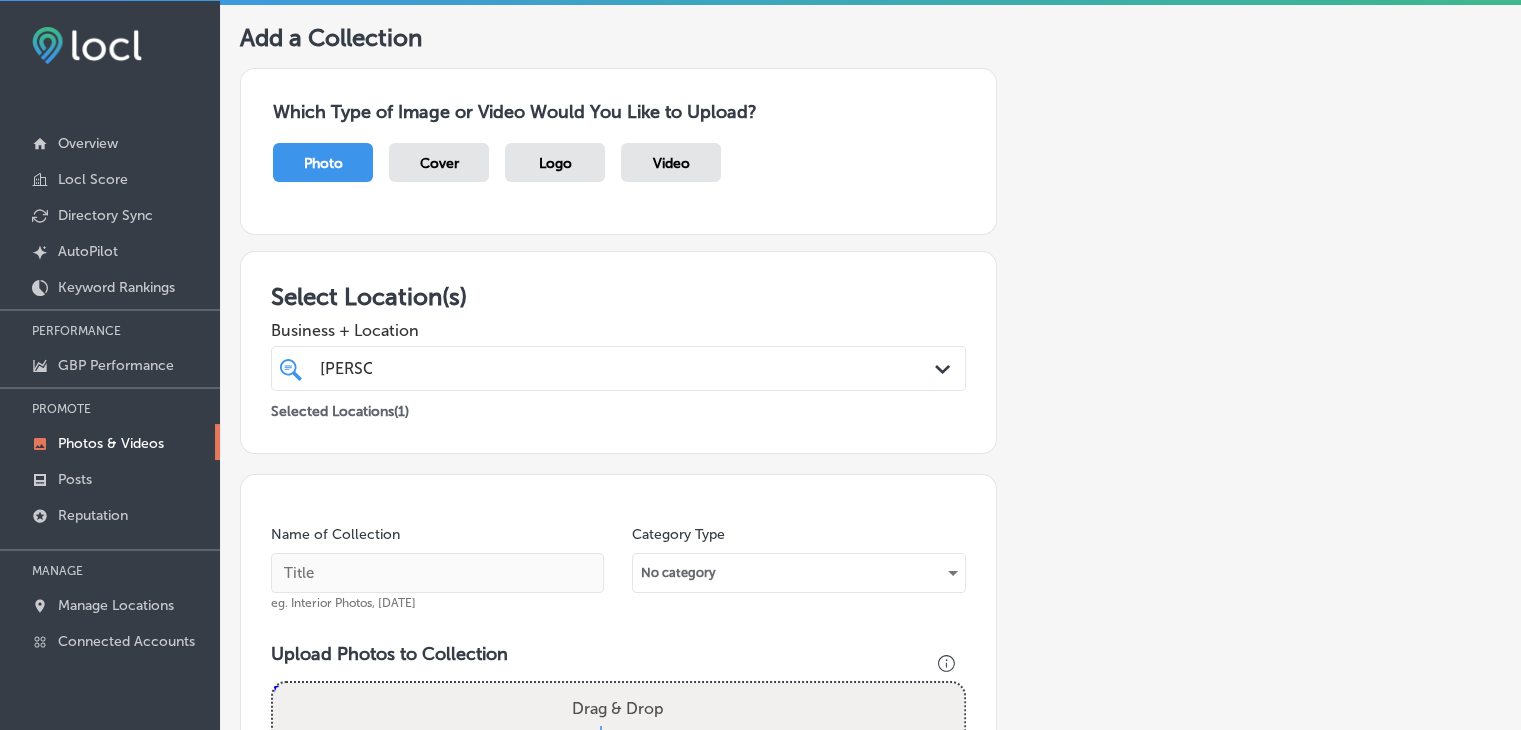 type on "gibson" 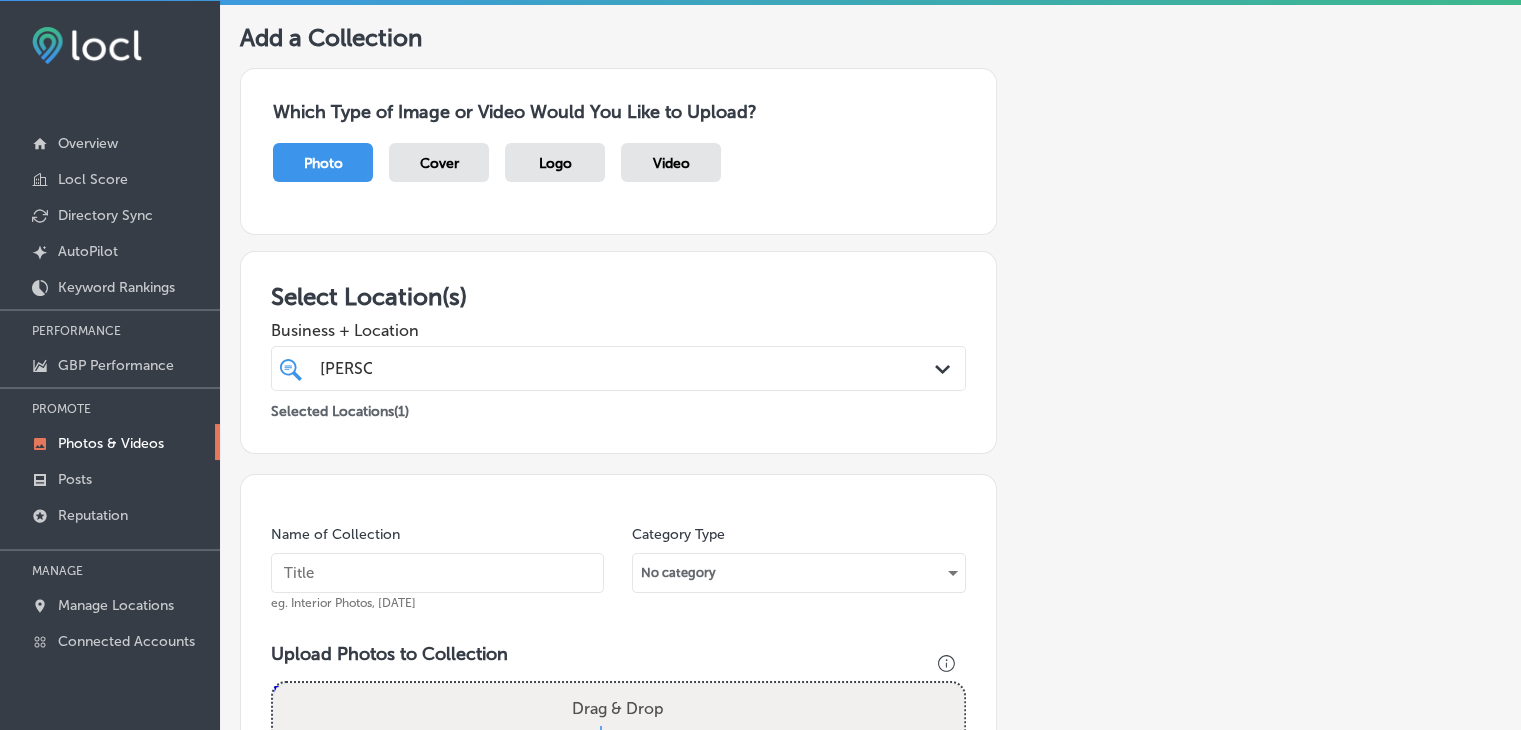 drag, startPoint x: 381, startPoint y: 578, endPoint x: 358, endPoint y: 577, distance: 23.021729 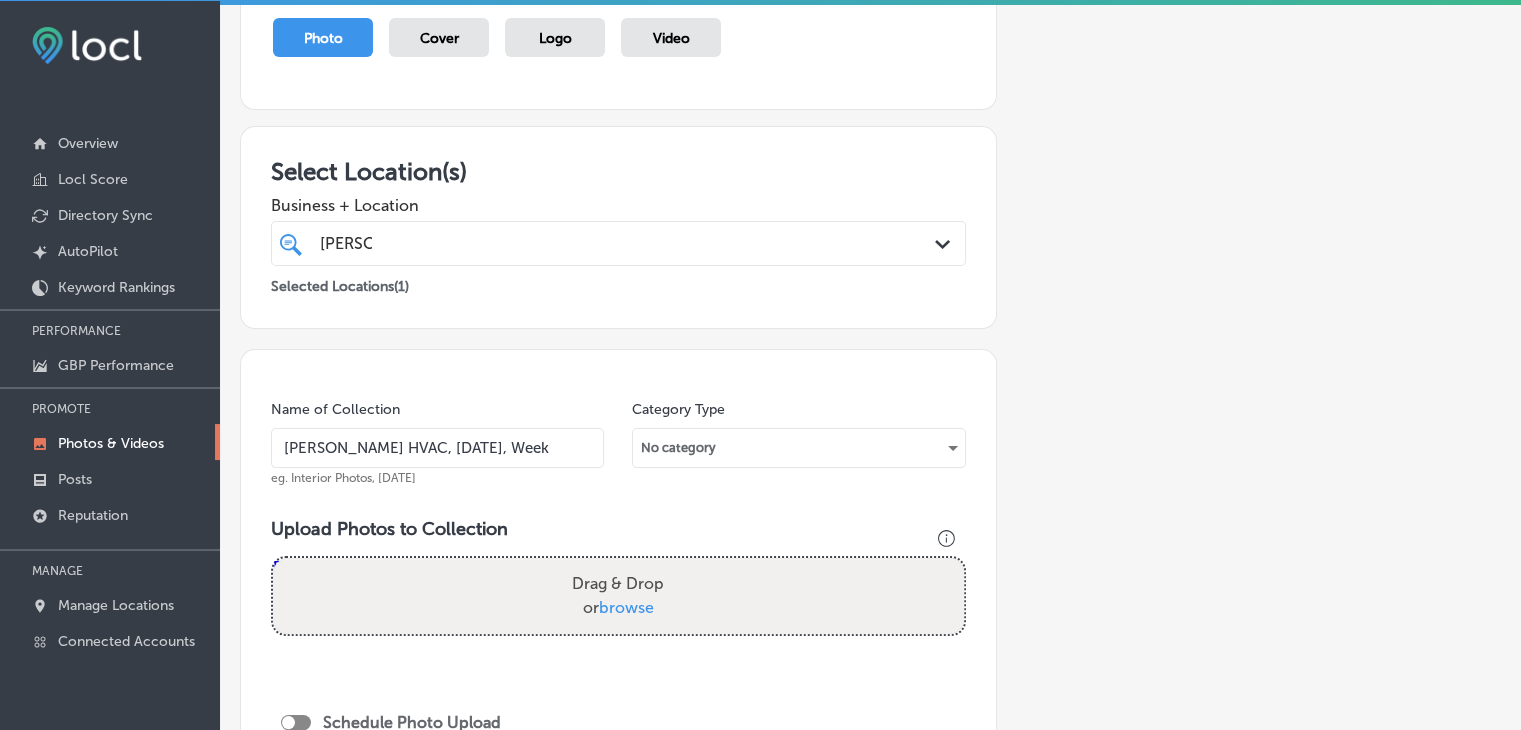 scroll, scrollTop: 299, scrollLeft: 0, axis: vertical 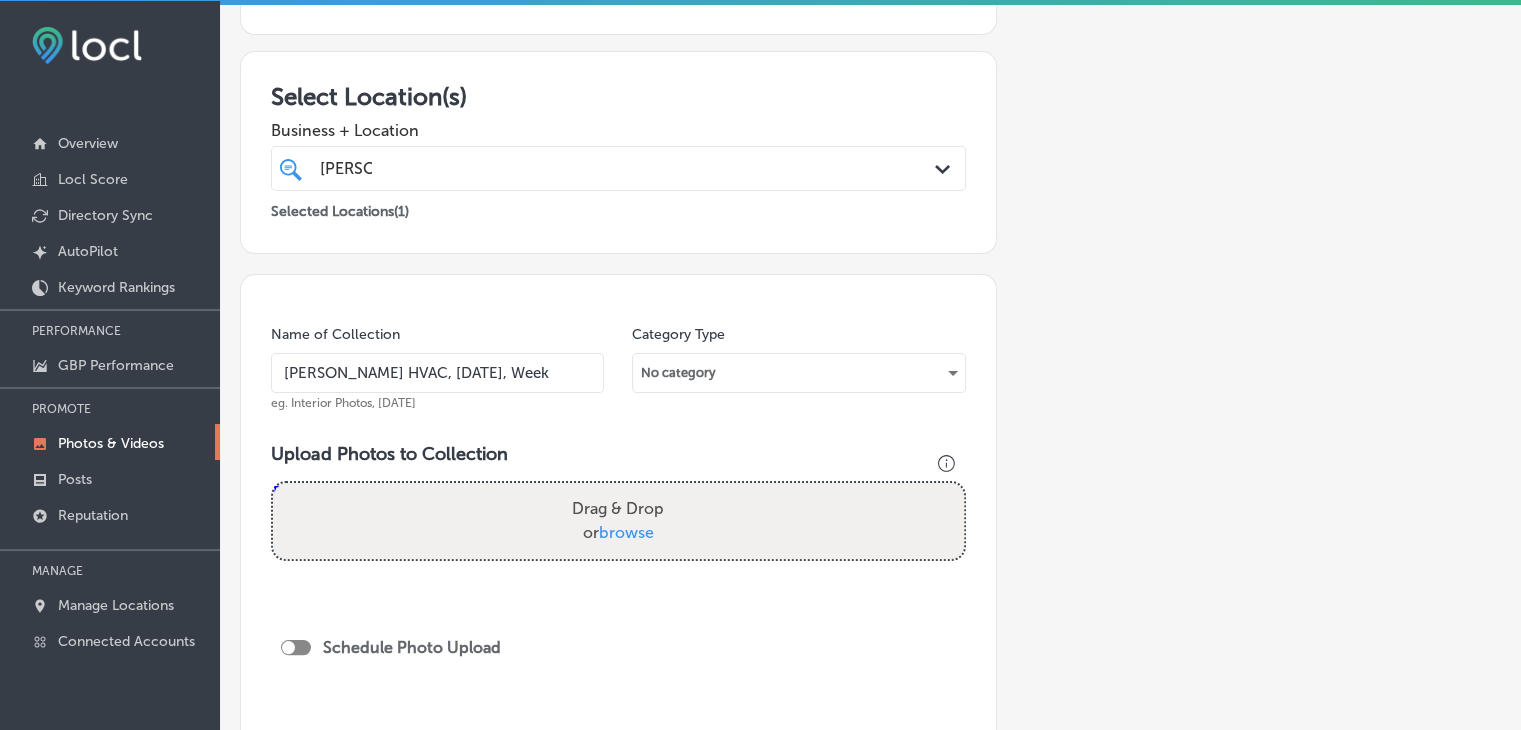 click on "Gibson's HVAC, Aug 2025, Week" at bounding box center [437, 373] 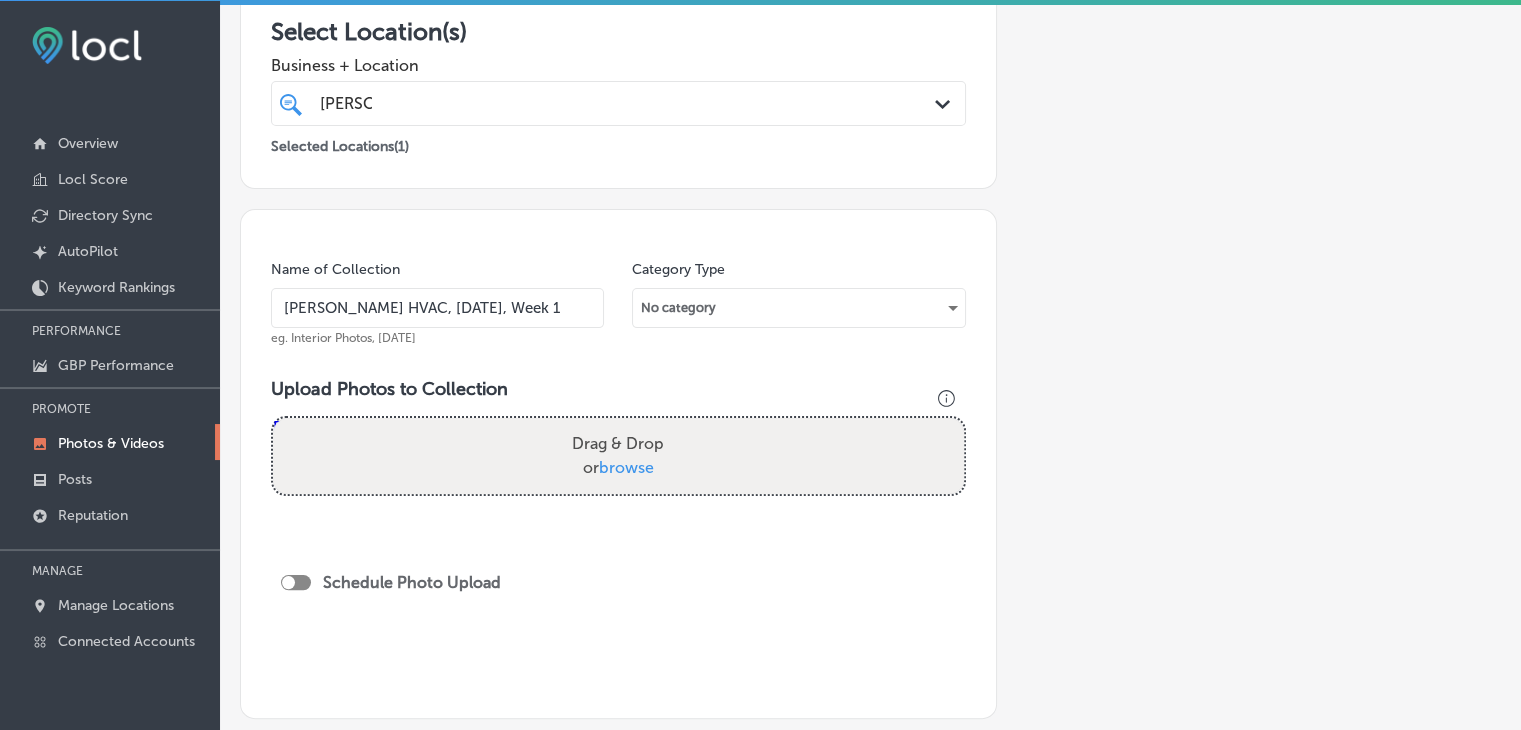 scroll, scrollTop: 399, scrollLeft: 0, axis: vertical 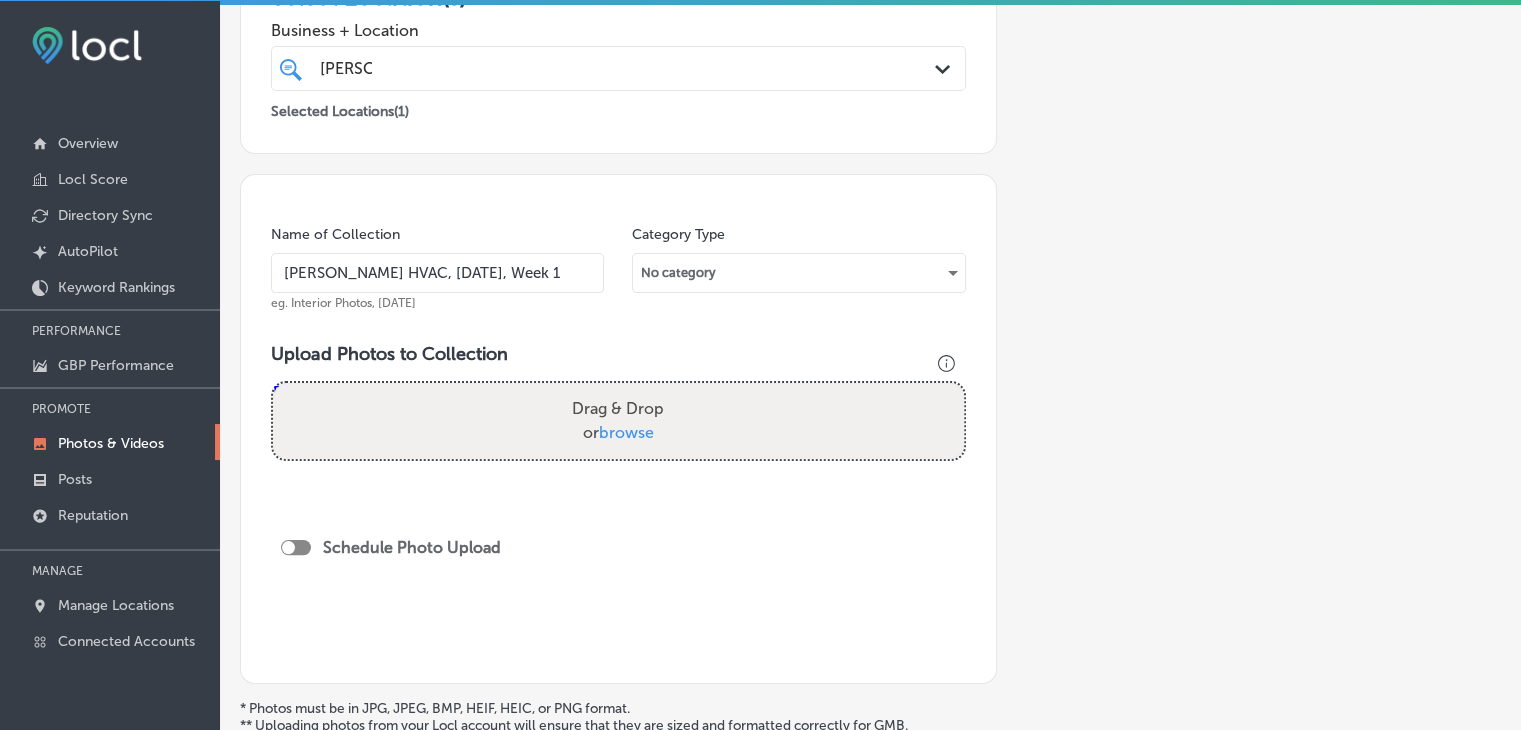 type on "Gibson's HVAC, Aug 2025, Week 1" 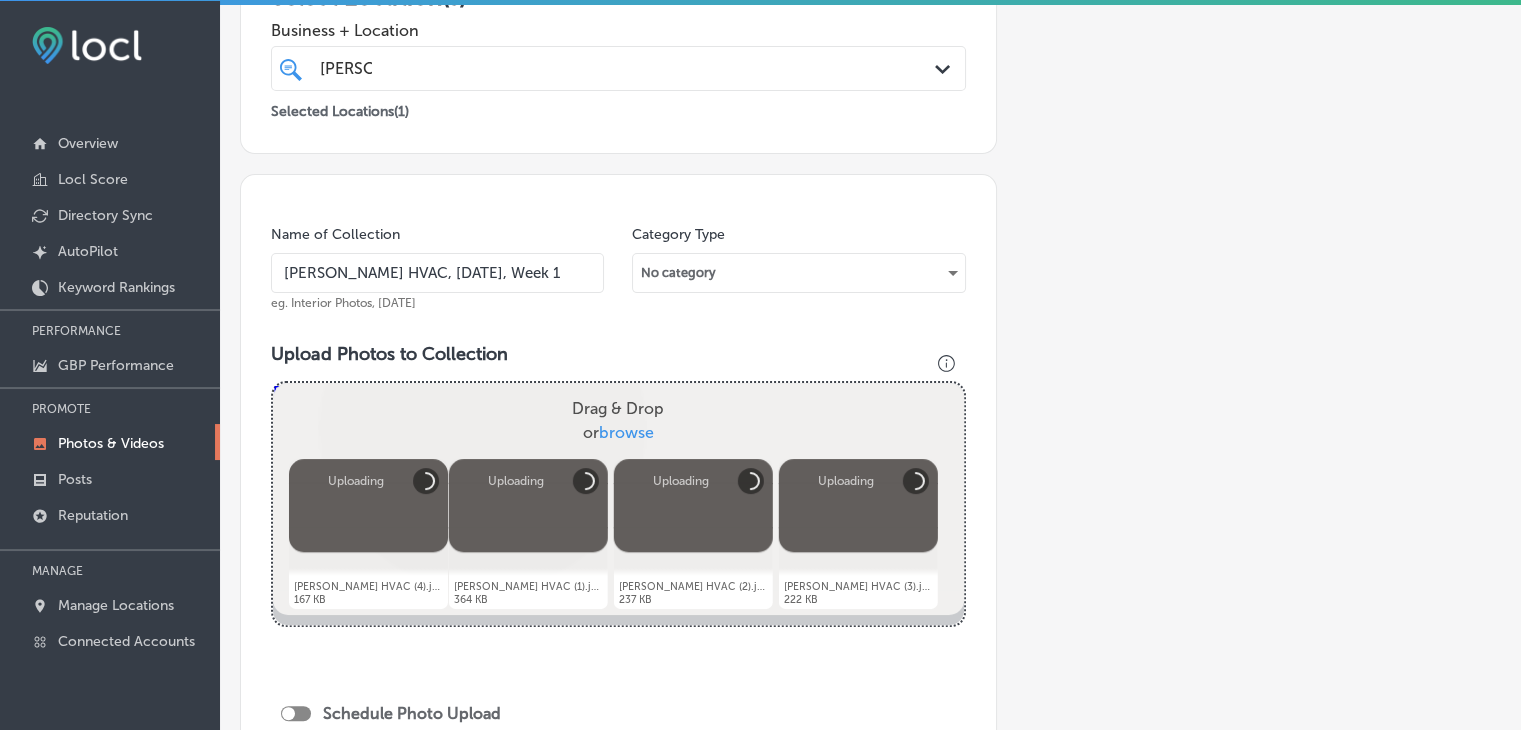 scroll, scrollTop: 699, scrollLeft: 0, axis: vertical 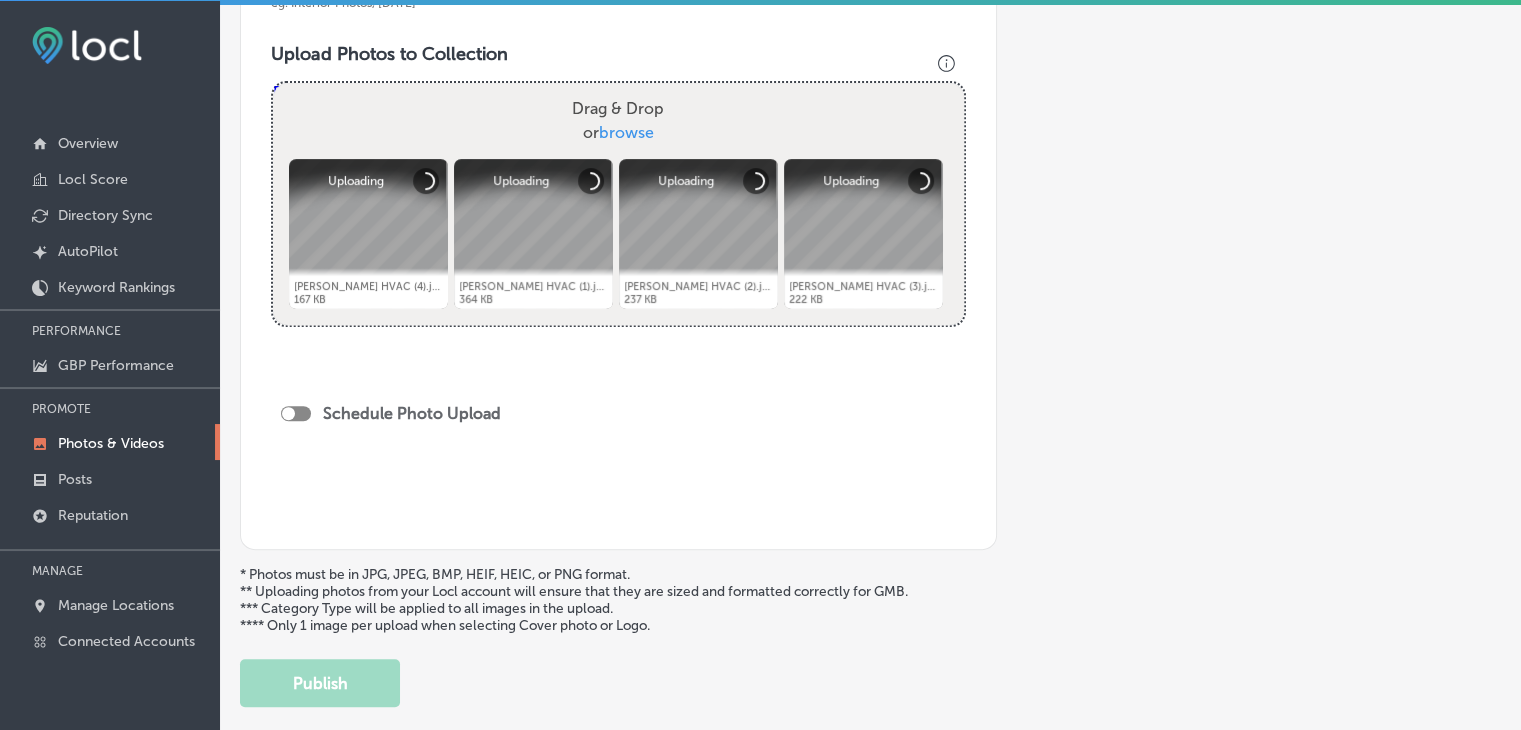 click on "Schedule Photo Upload" at bounding box center [396, 413] 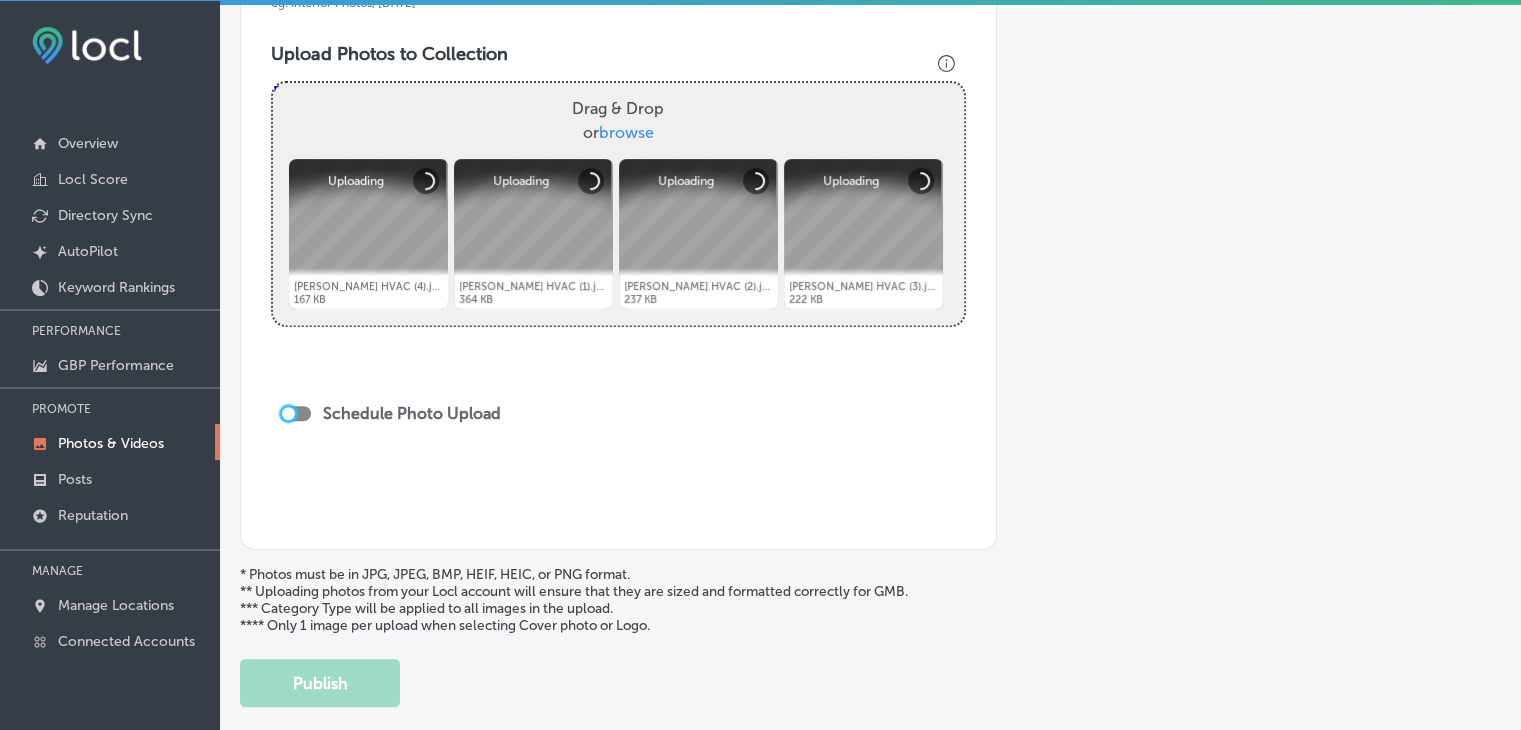 click at bounding box center [288, 413] 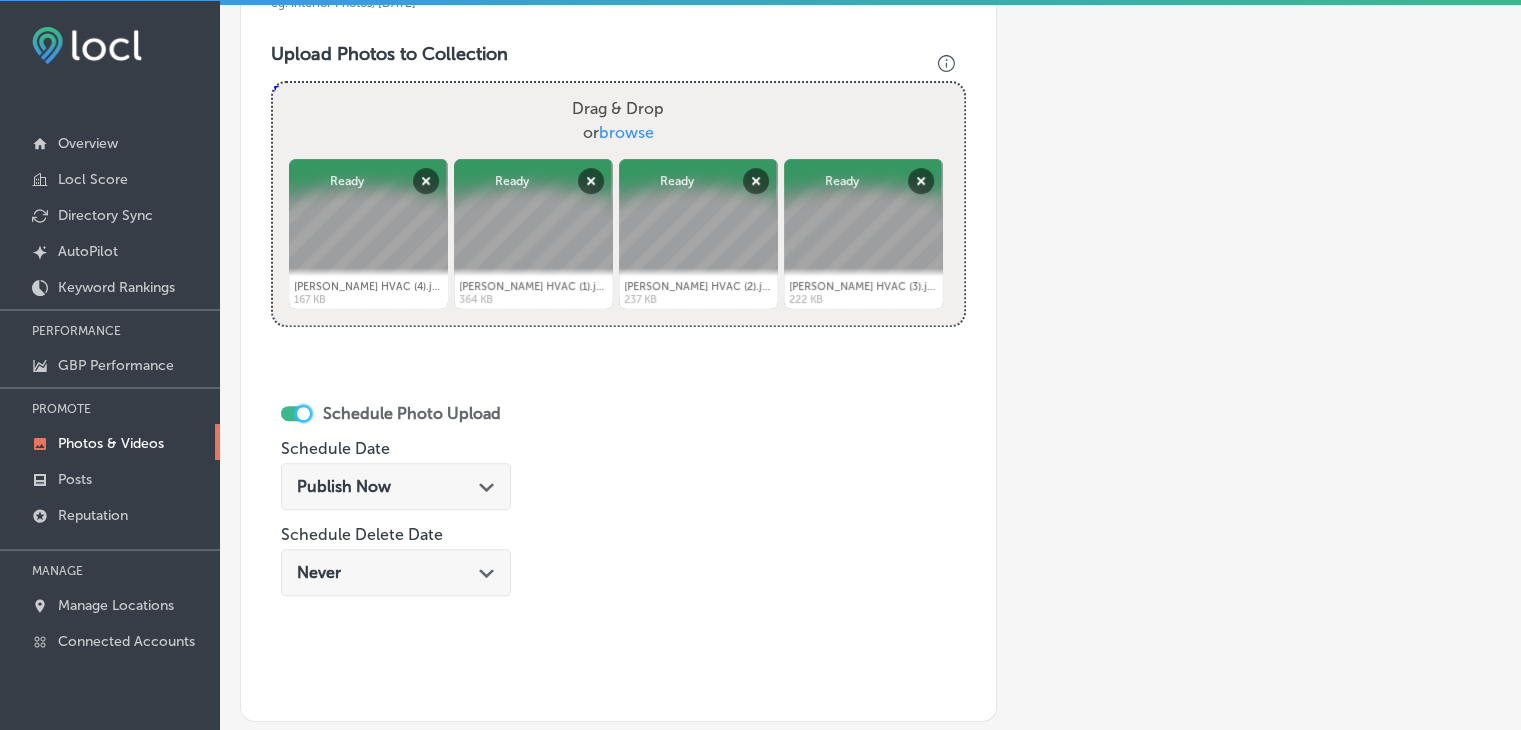 click on "Path
Created with Sketch." at bounding box center [487, 485] 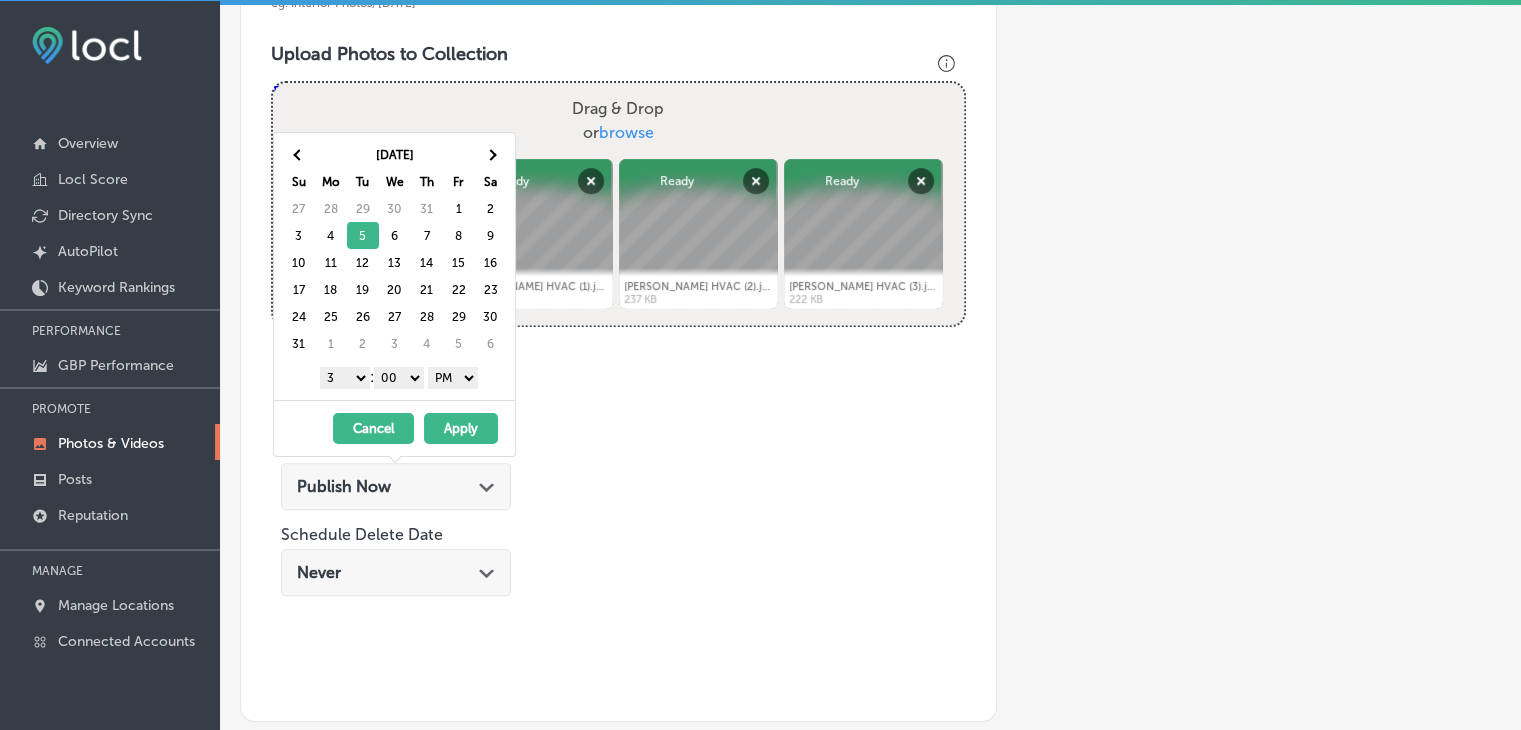 click on "1 2 3 4 5 6 7 8 9 10 11 12" at bounding box center (345, 378) 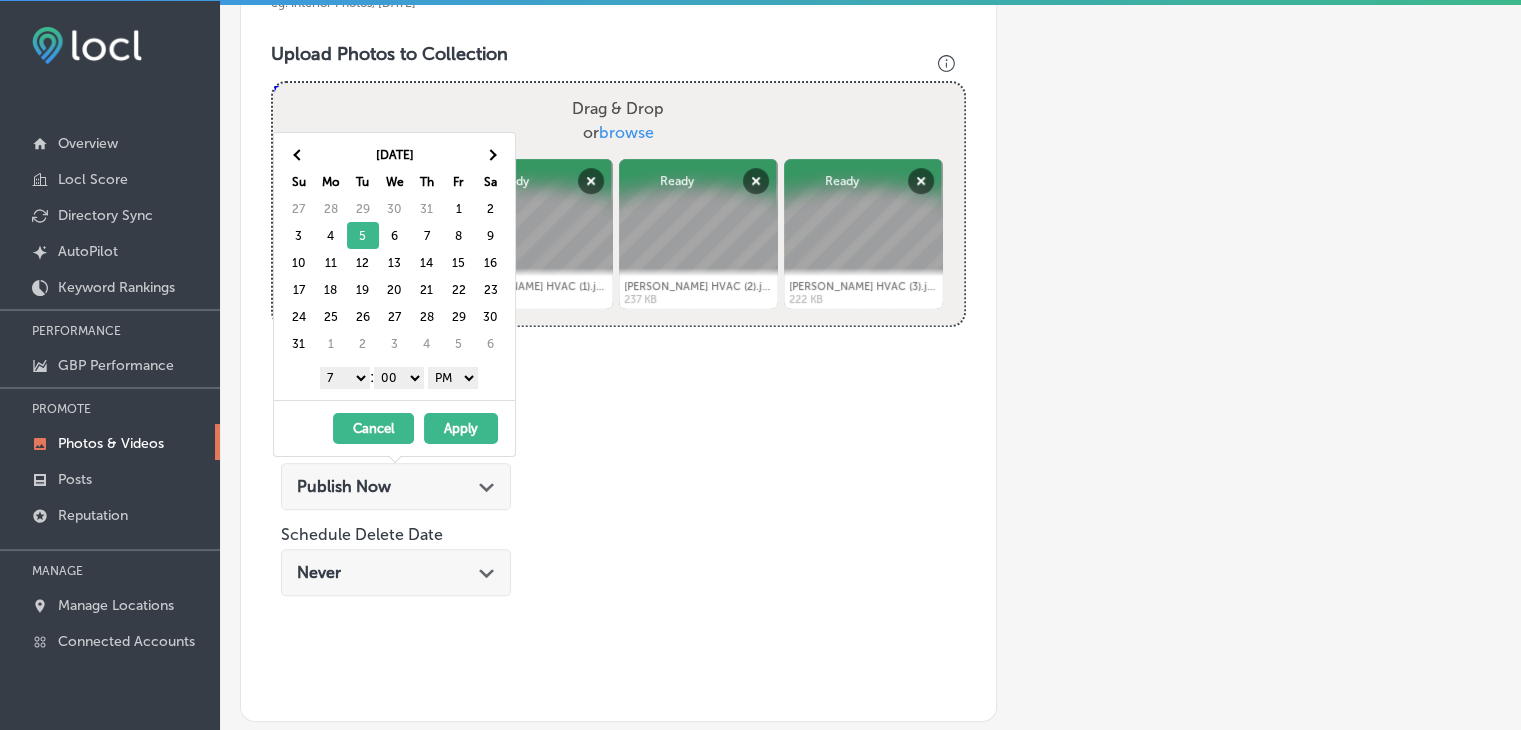 drag, startPoint x: 435, startPoint y: 367, endPoint x: 452, endPoint y: 373, distance: 18.027756 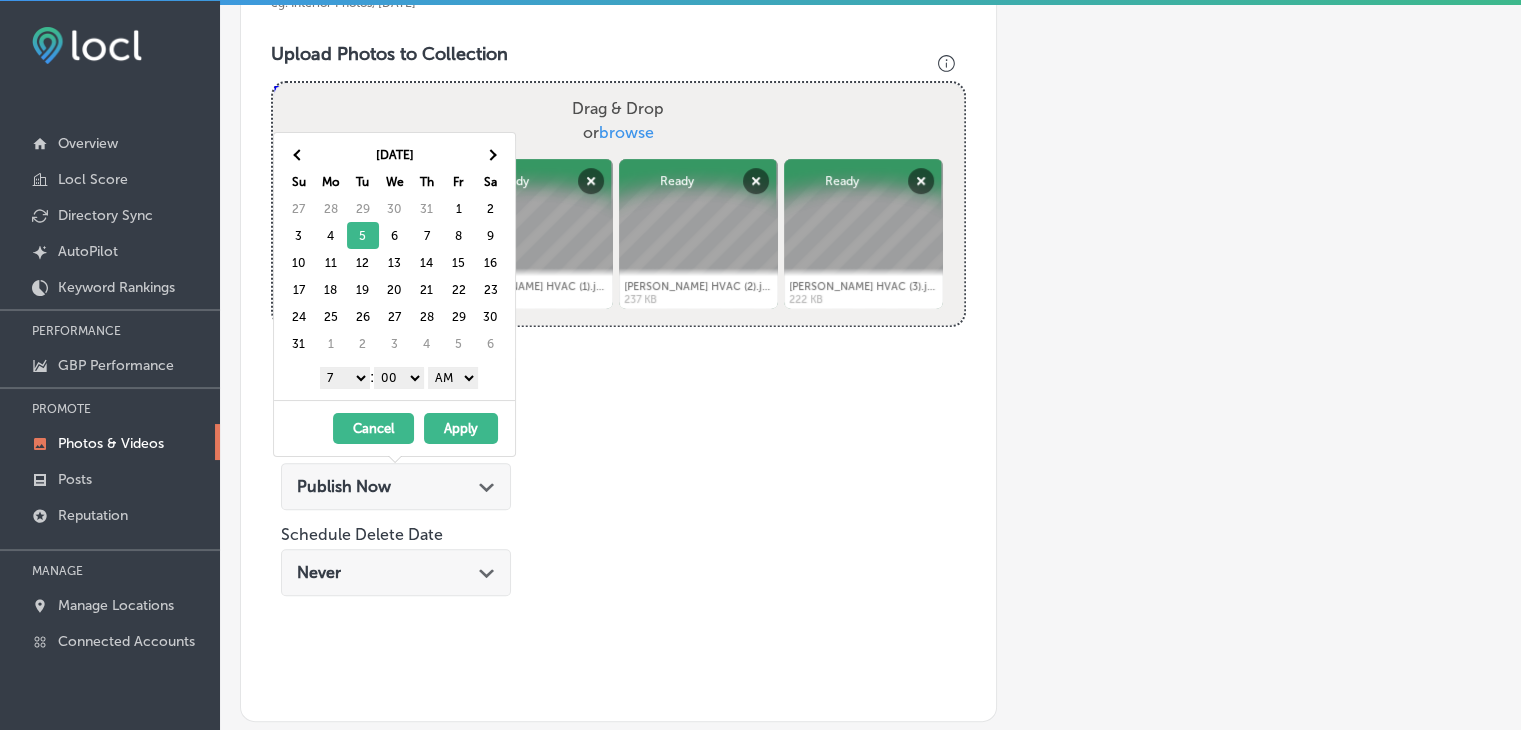 click on "Apply" at bounding box center [461, 428] 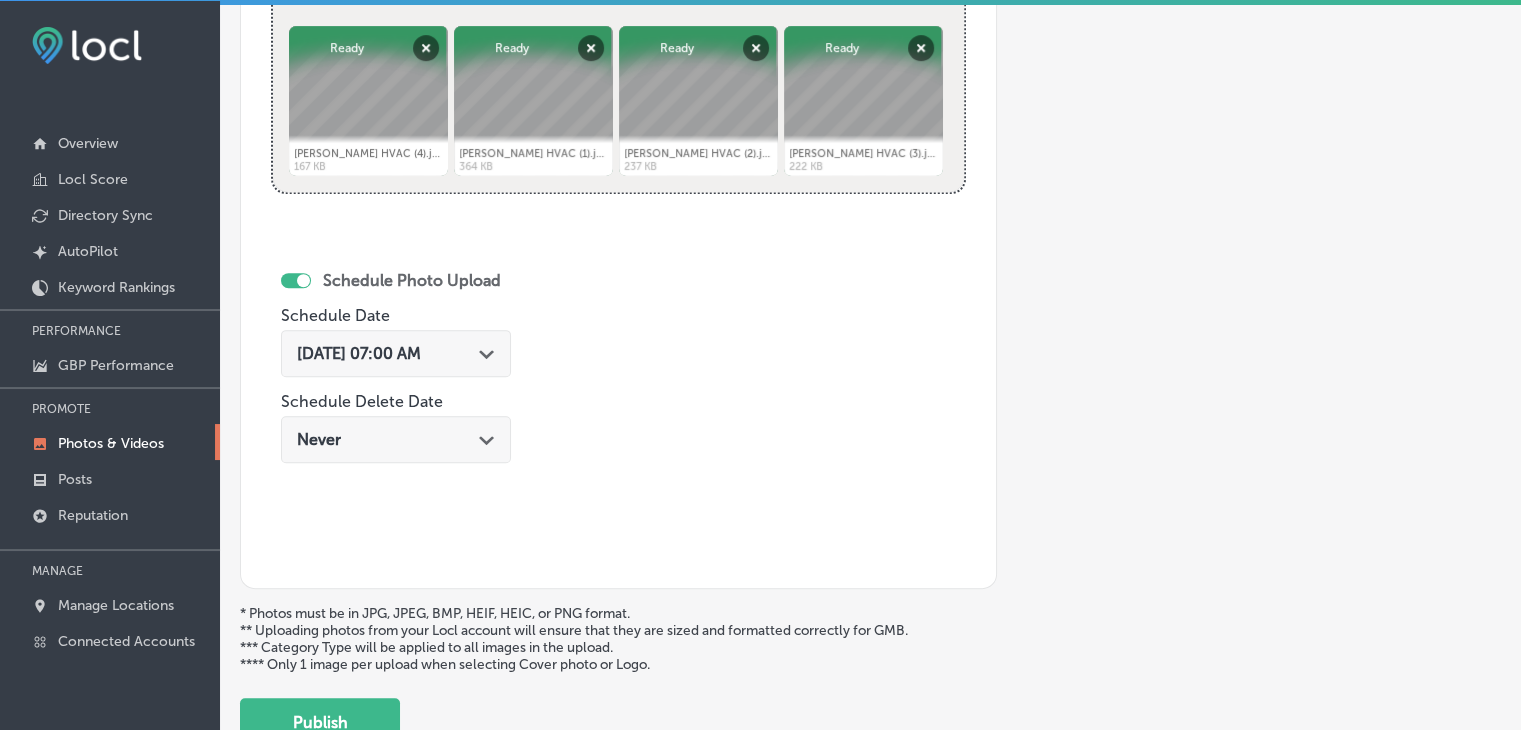 scroll, scrollTop: 972, scrollLeft: 0, axis: vertical 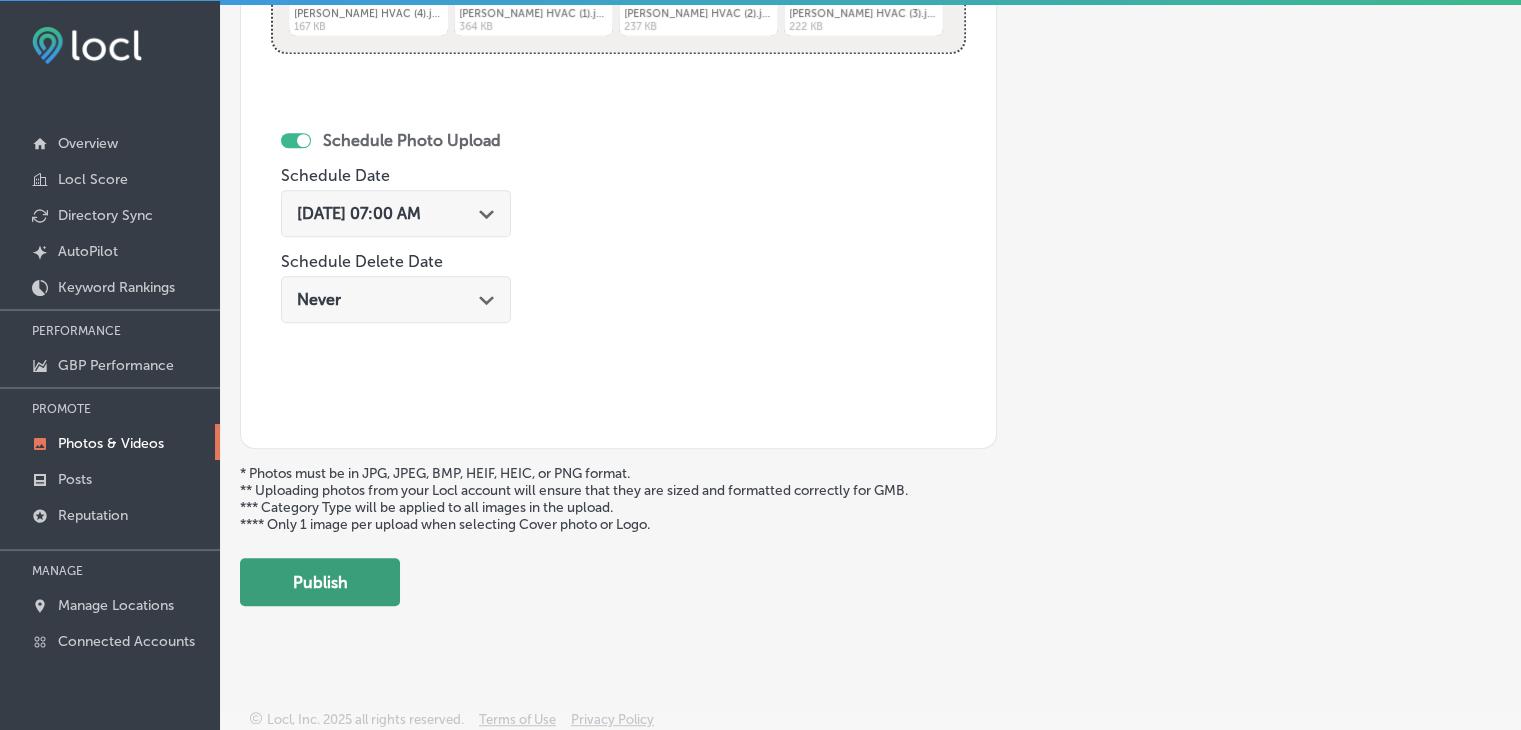 click on "Publish" at bounding box center (320, 582) 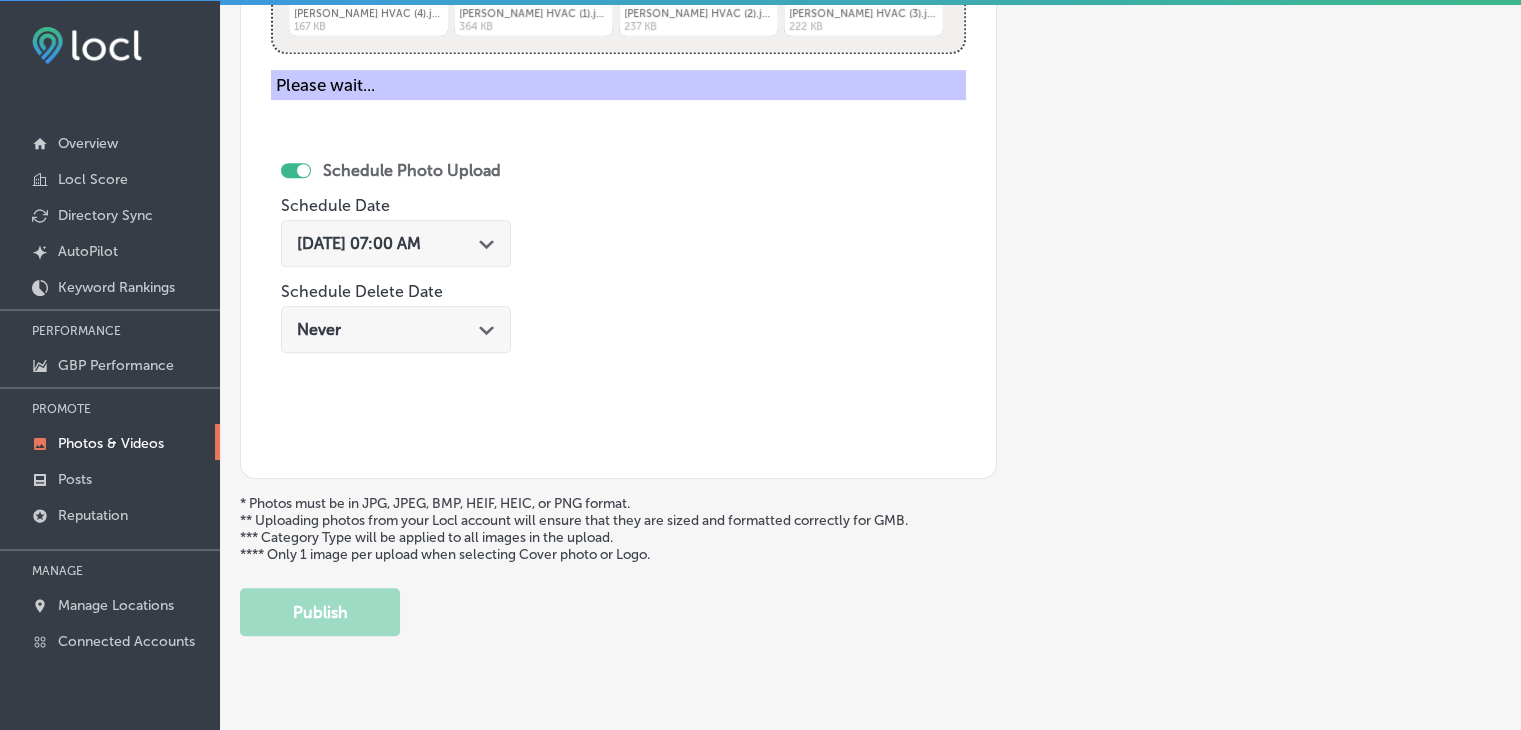 scroll, scrollTop: 372, scrollLeft: 0, axis: vertical 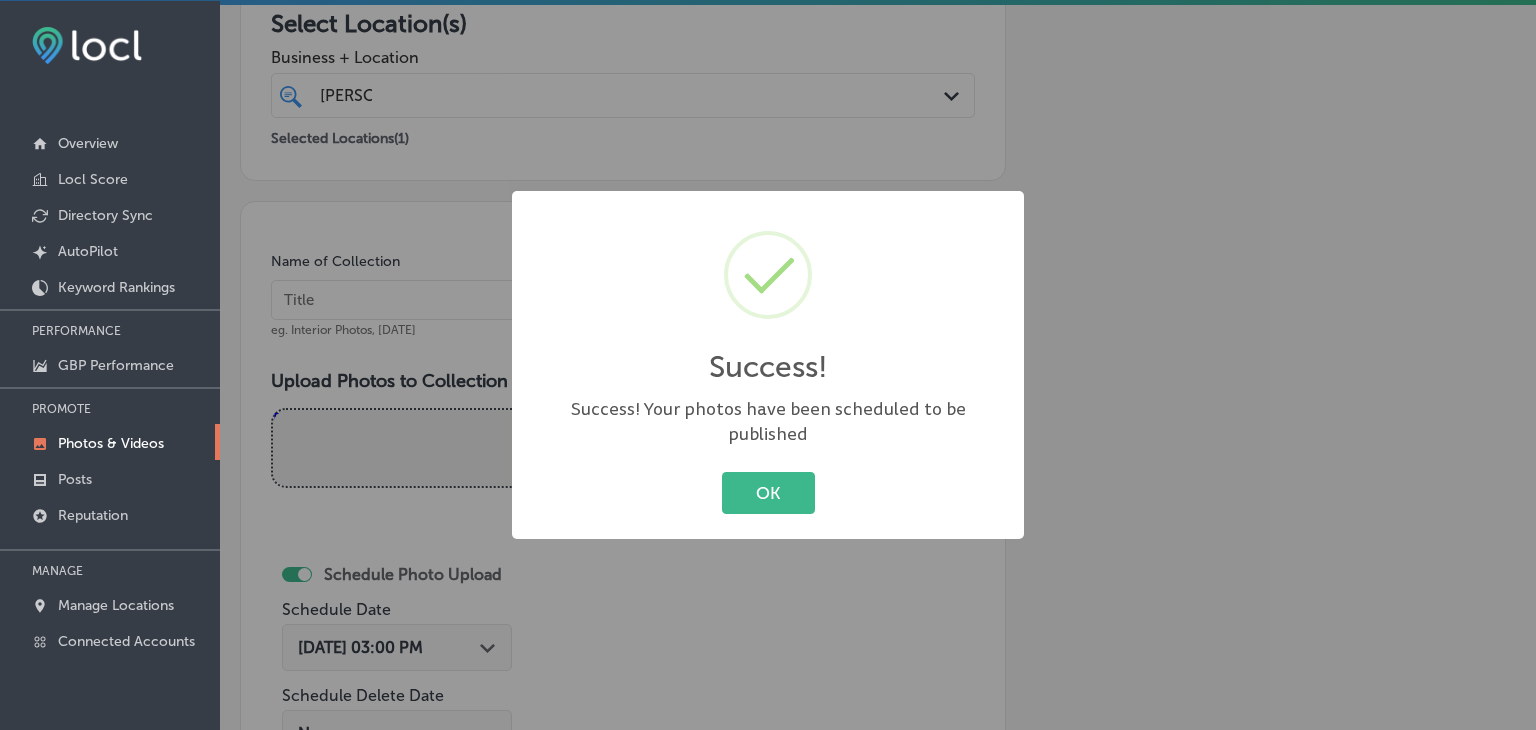 click on "Success! × Success! Your photos have been scheduled to be published OK Cancel" at bounding box center [768, 365] 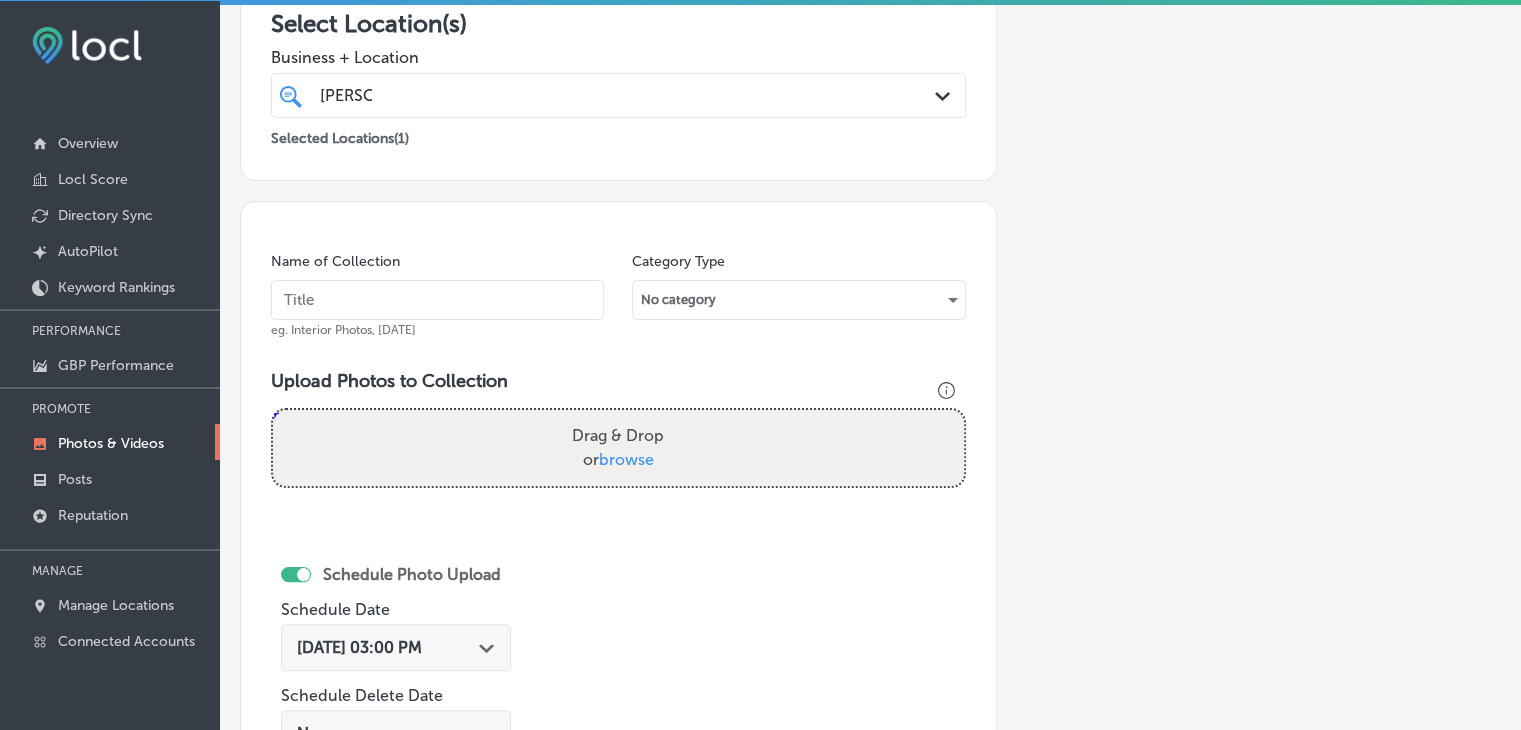 click at bounding box center [437, 300] 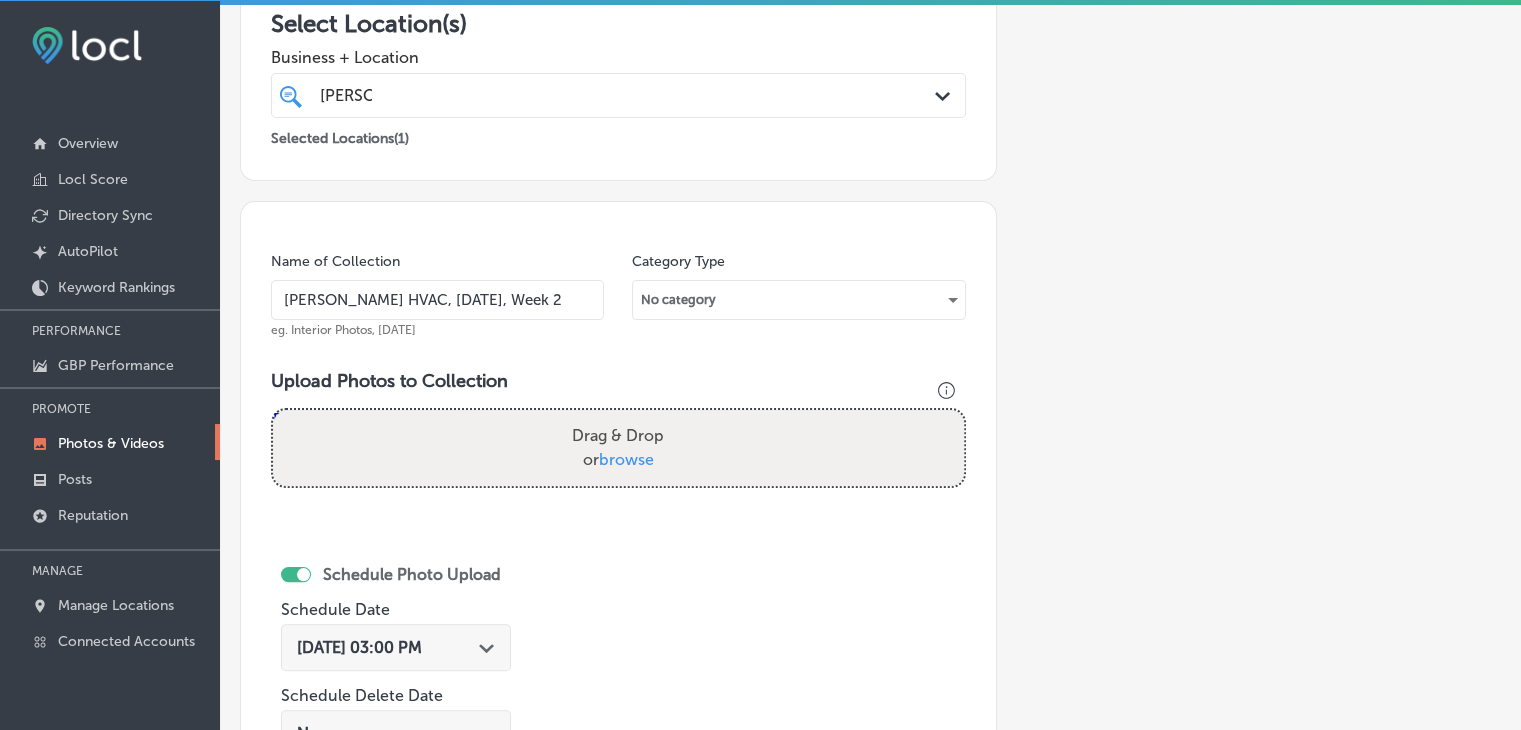 type on "Gibson's HVAC, Aug 2025, Week 2" 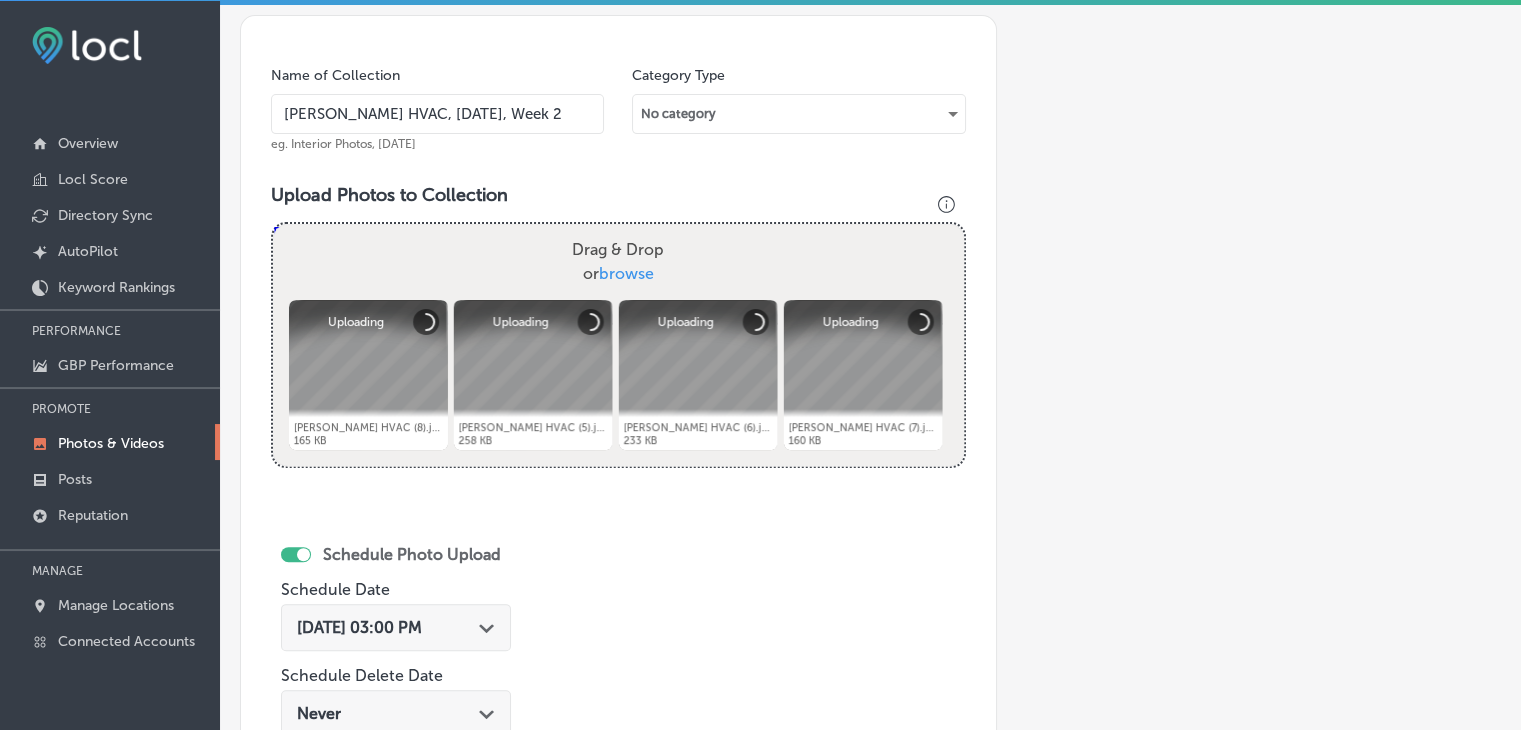 scroll, scrollTop: 572, scrollLeft: 0, axis: vertical 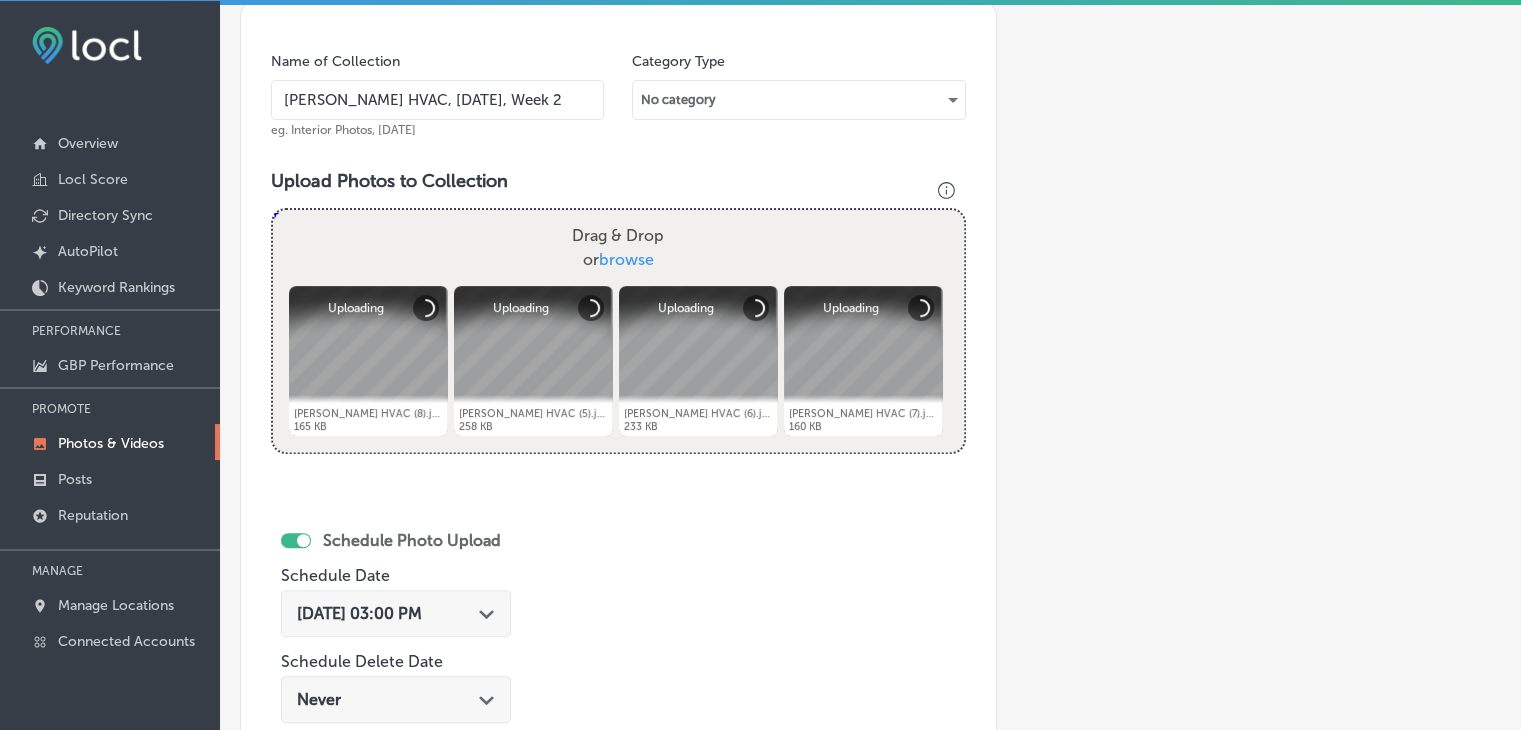 drag, startPoint x: 400, startPoint y: 618, endPoint x: 404, endPoint y: 545, distance: 73.109505 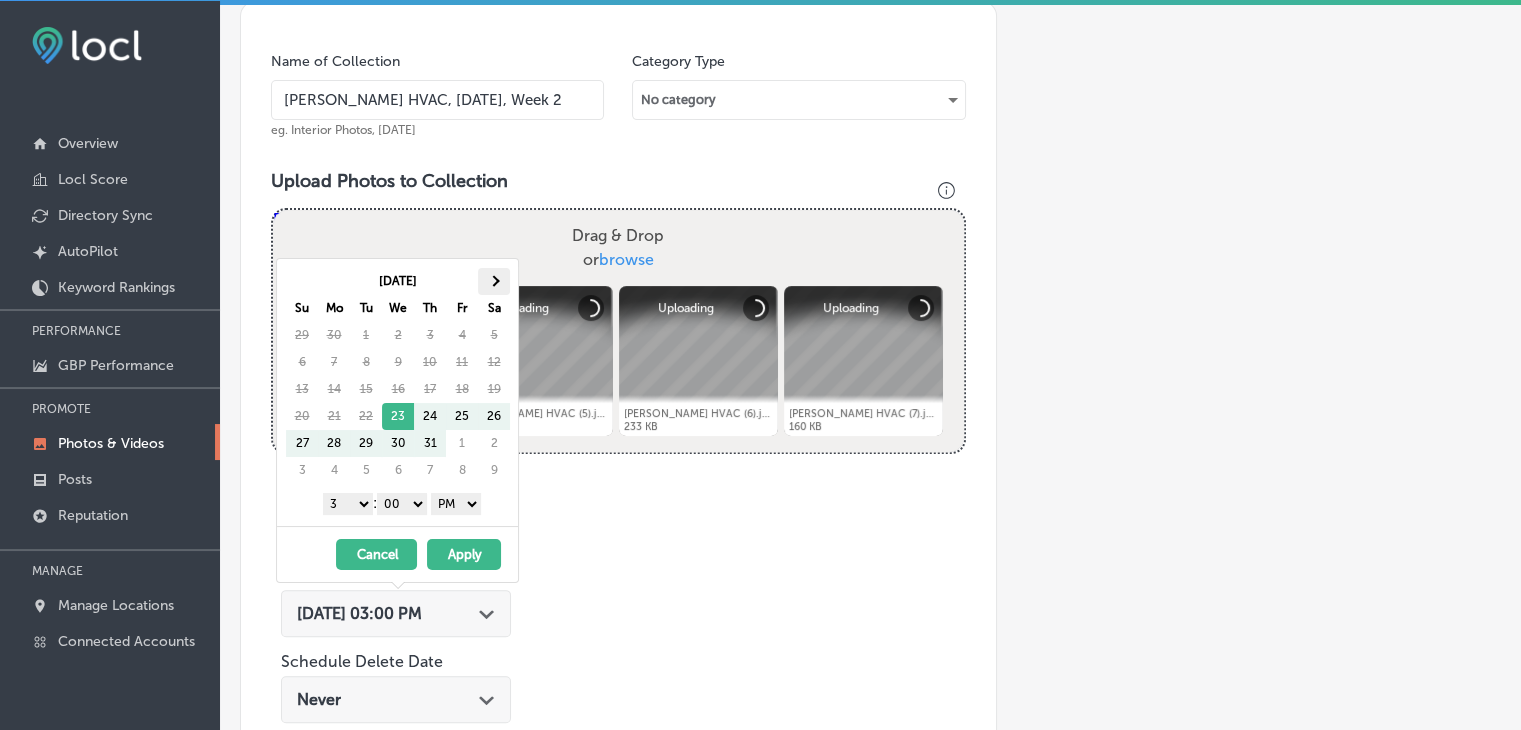 click at bounding box center (494, 281) 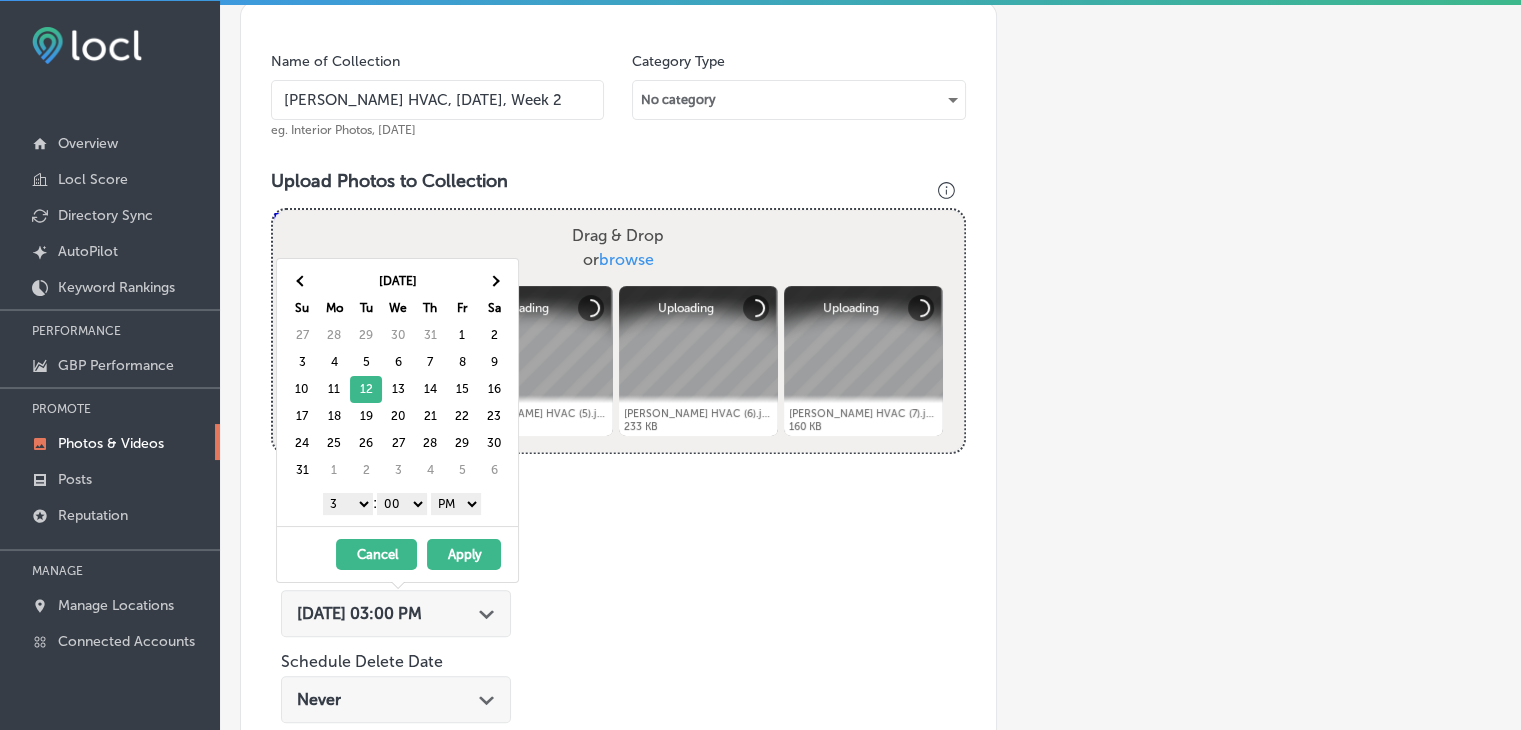 click on "1 2 3 4 5 6 7 8 9 10 11 12  :  00 10 20 30 40 50   AM PM" at bounding box center [401, 503] 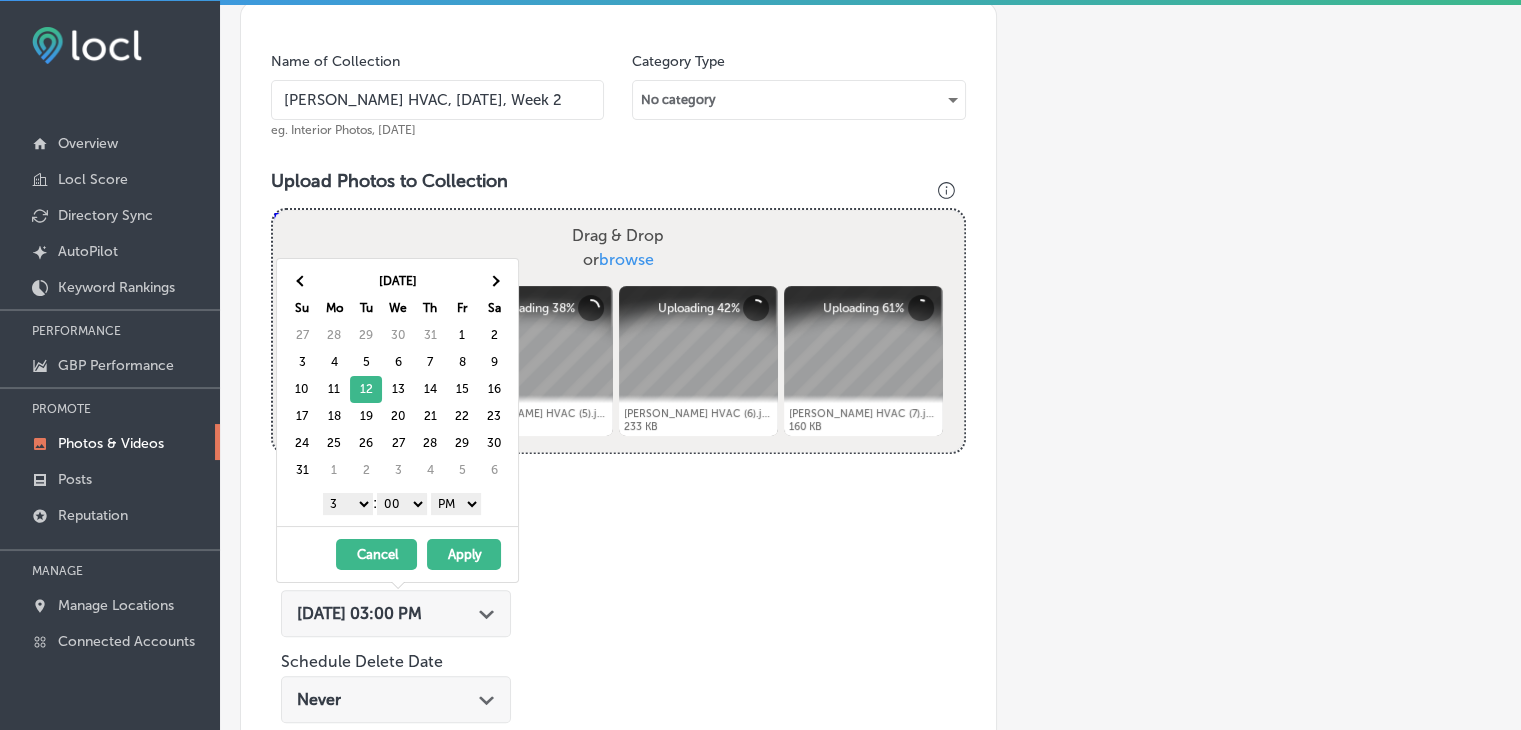 click on "1 2 3 4 5 6 7 8 9 10 11 12" at bounding box center [348, 504] 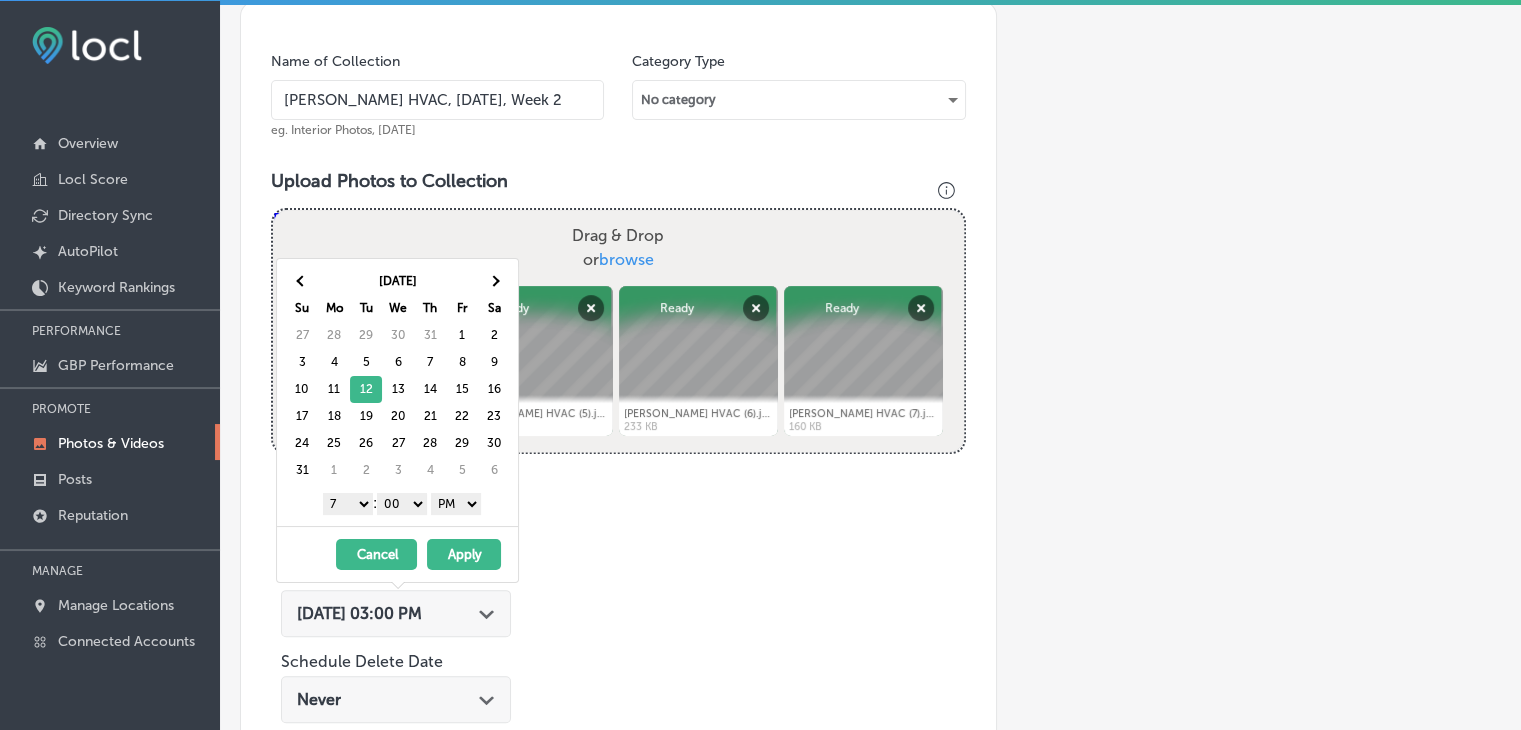 drag, startPoint x: 458, startPoint y: 495, endPoint x: 460, endPoint y: 510, distance: 15.132746 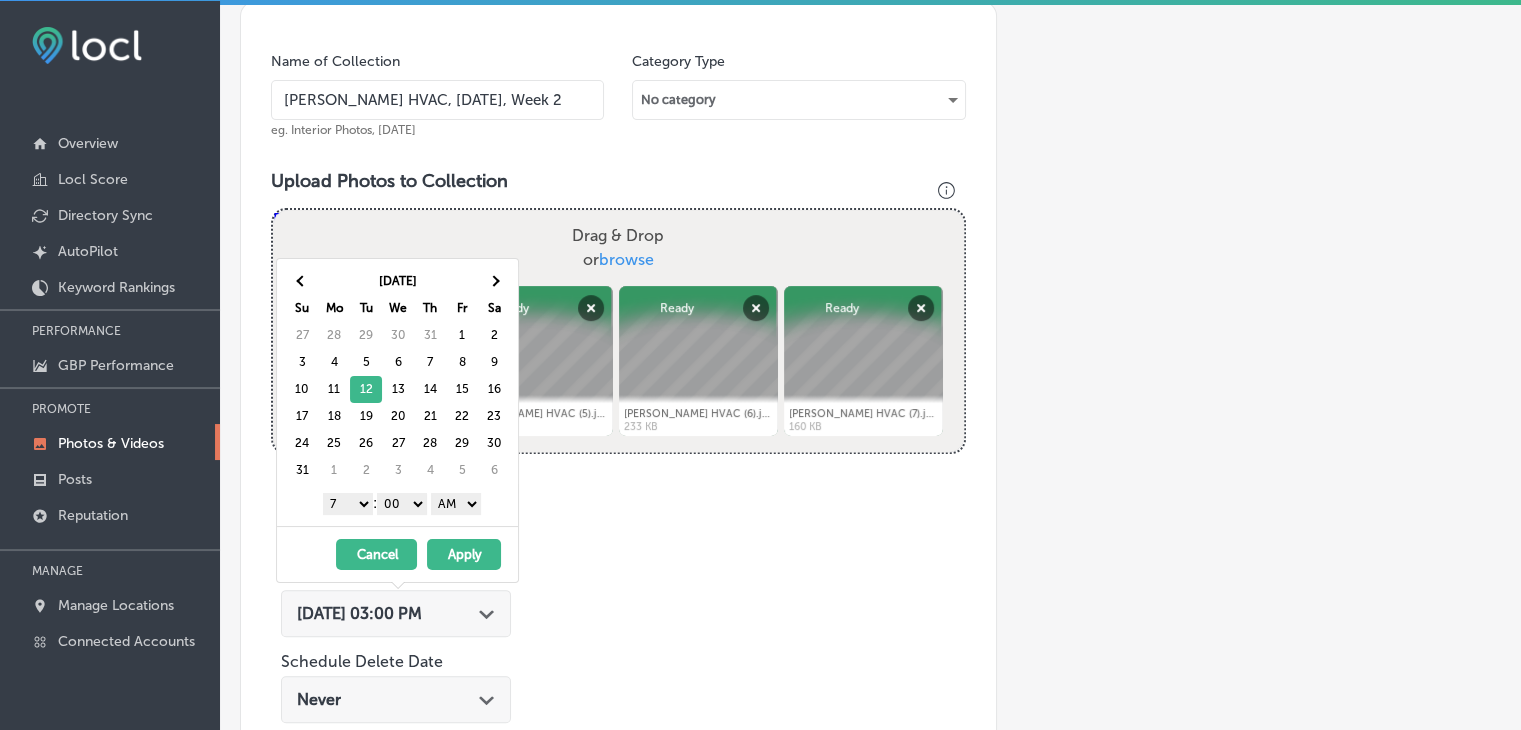 click on "Apply" at bounding box center (464, 554) 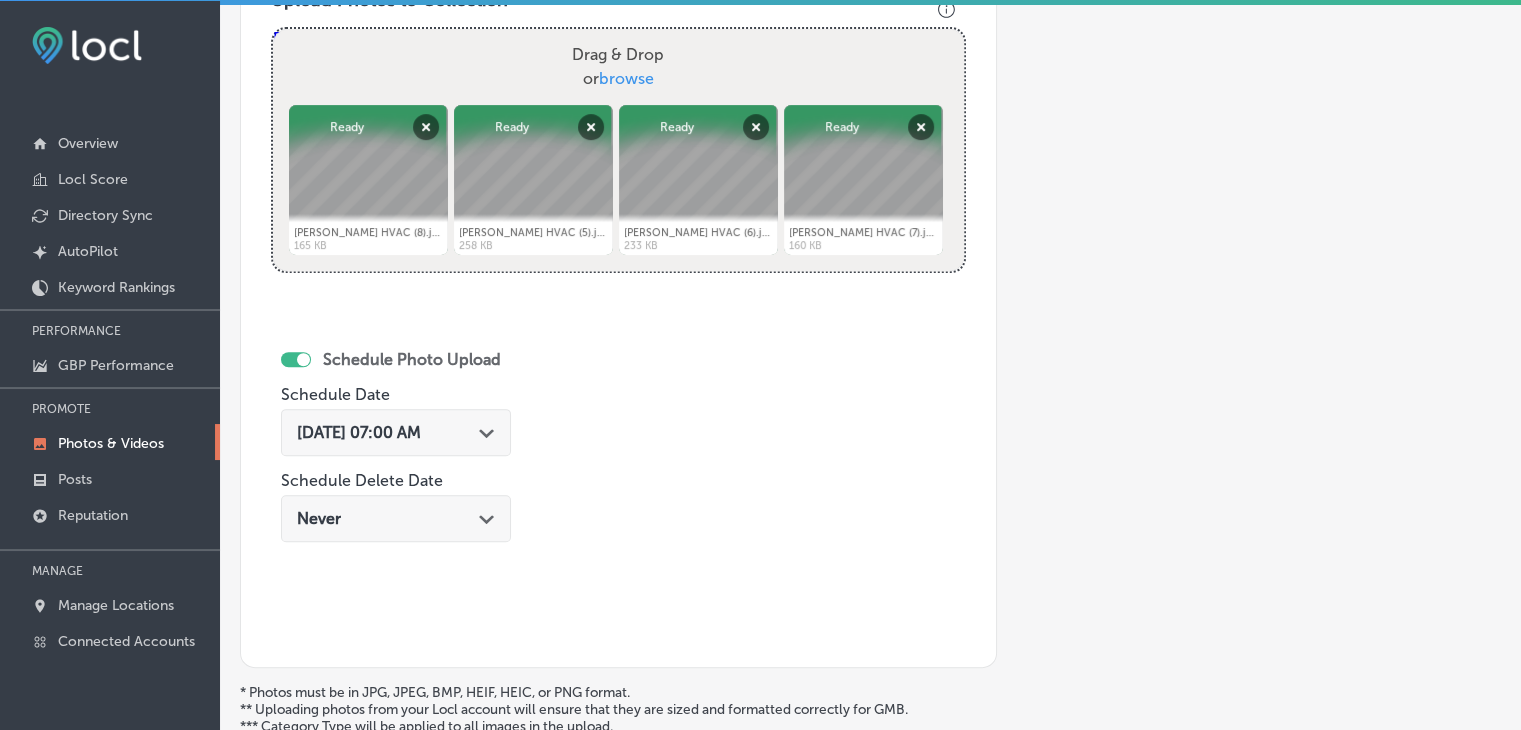 scroll, scrollTop: 872, scrollLeft: 0, axis: vertical 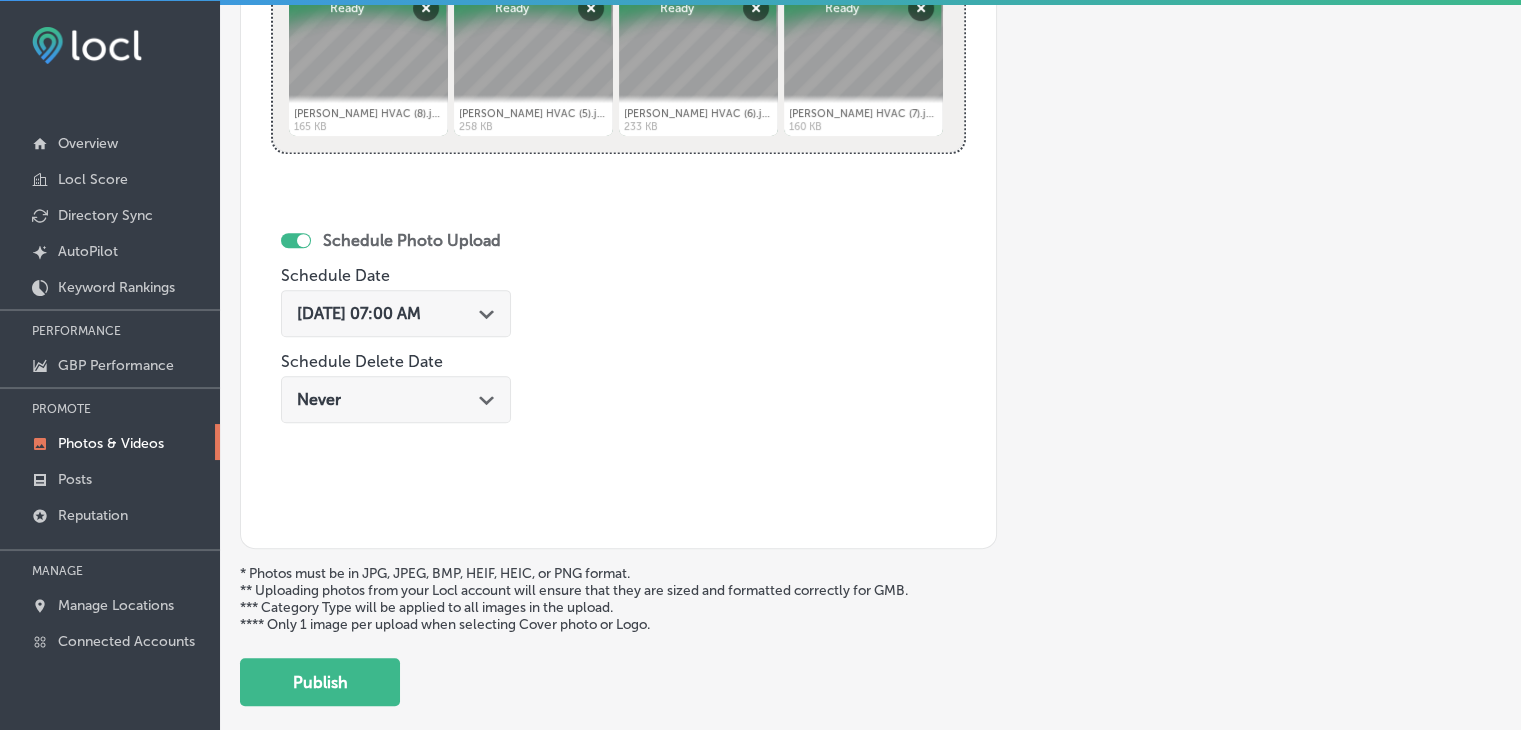click on "* Photos must be in JPG, JPEG, BMP, HEIF, HEIC, or PNG format. ** Uploading photos from your Locl account will ensure that they are sized and formatted correctly for GMB. *** Category Type will be applied to all images in the upload. **** Only 1 image per upload when selecting Cover photo or Logo." at bounding box center (870, 599) 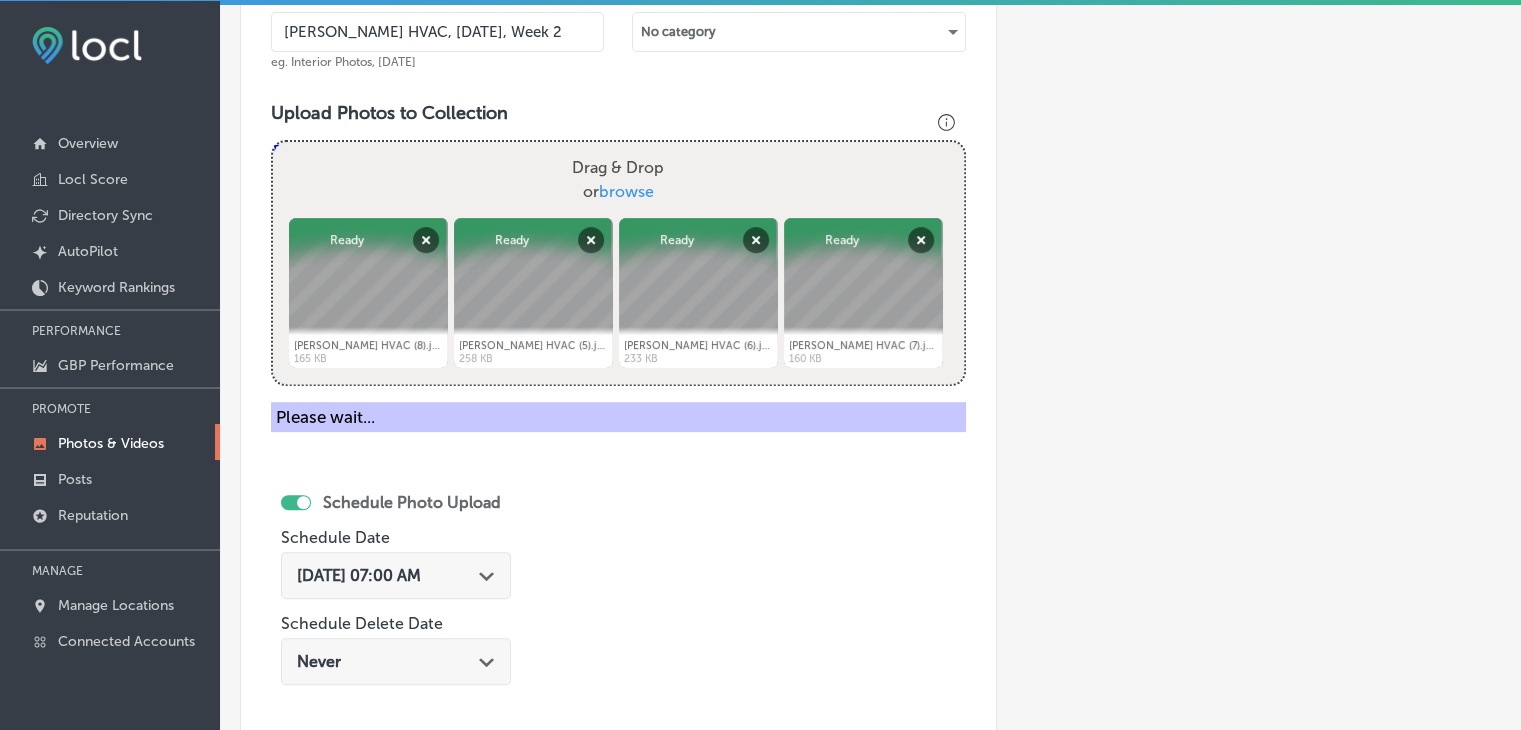 scroll, scrollTop: 372, scrollLeft: 0, axis: vertical 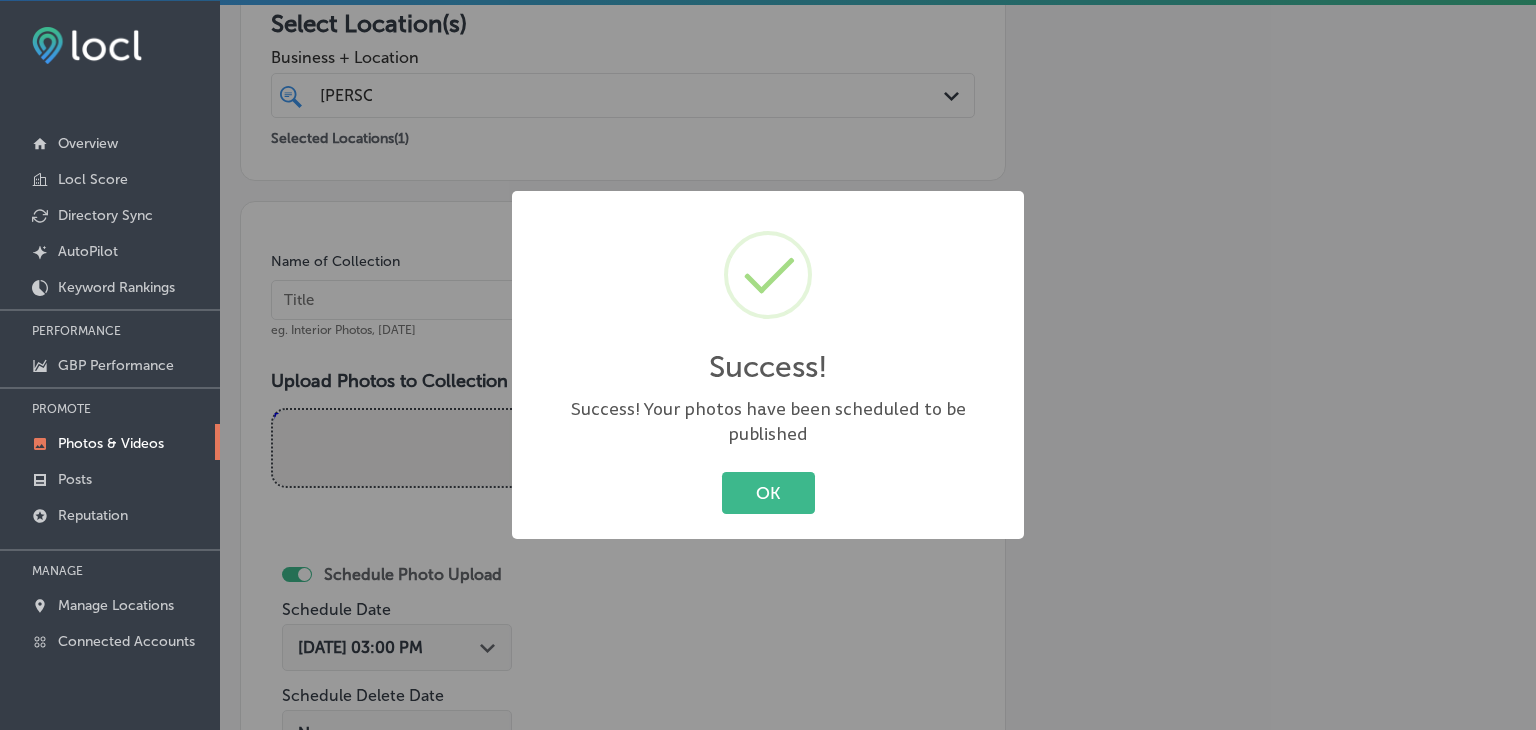drag, startPoint x: 378, startPoint y: 371, endPoint x: 364, endPoint y: 292, distance: 80.23092 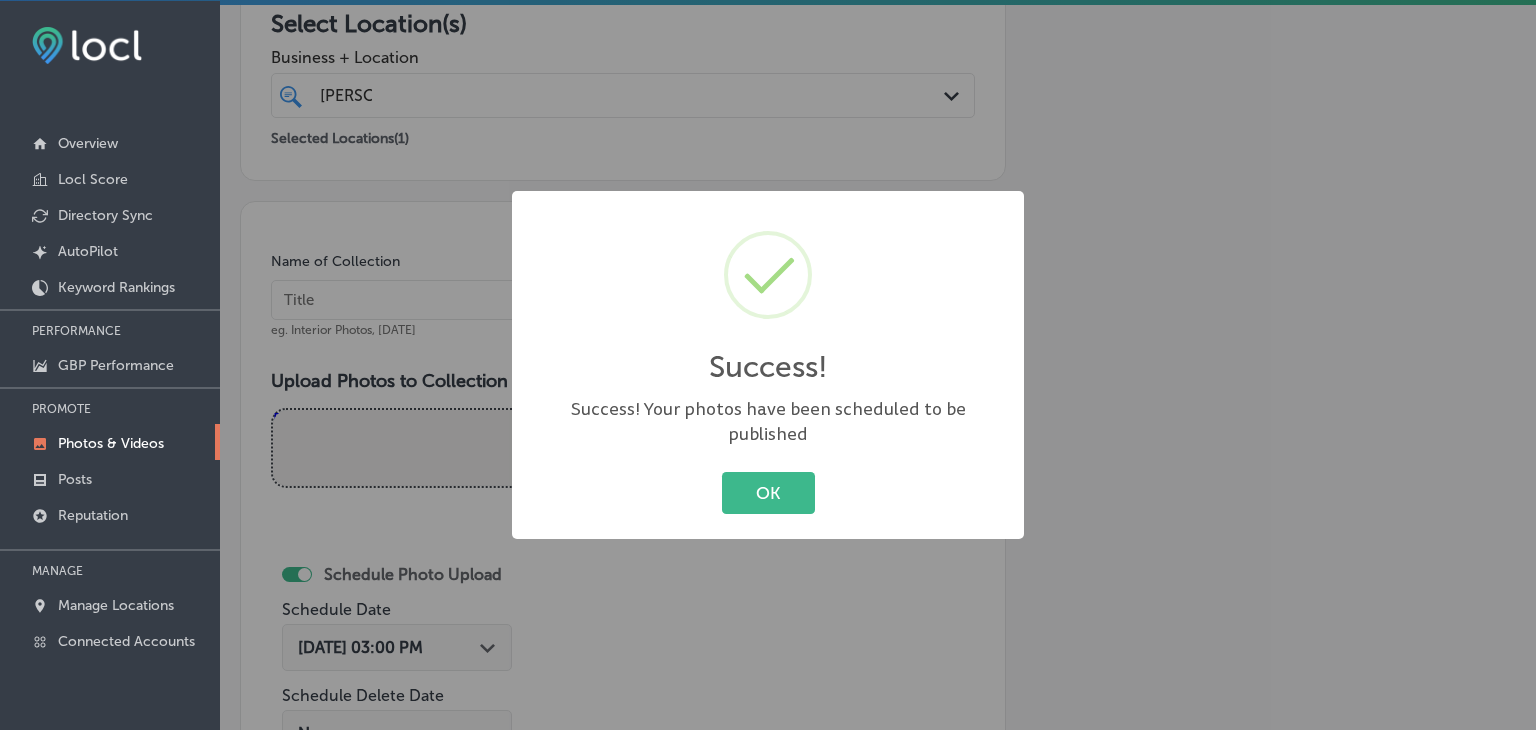 click on "Success! × Success! Your photos have been scheduled to be published OK Cancel" at bounding box center [768, 365] 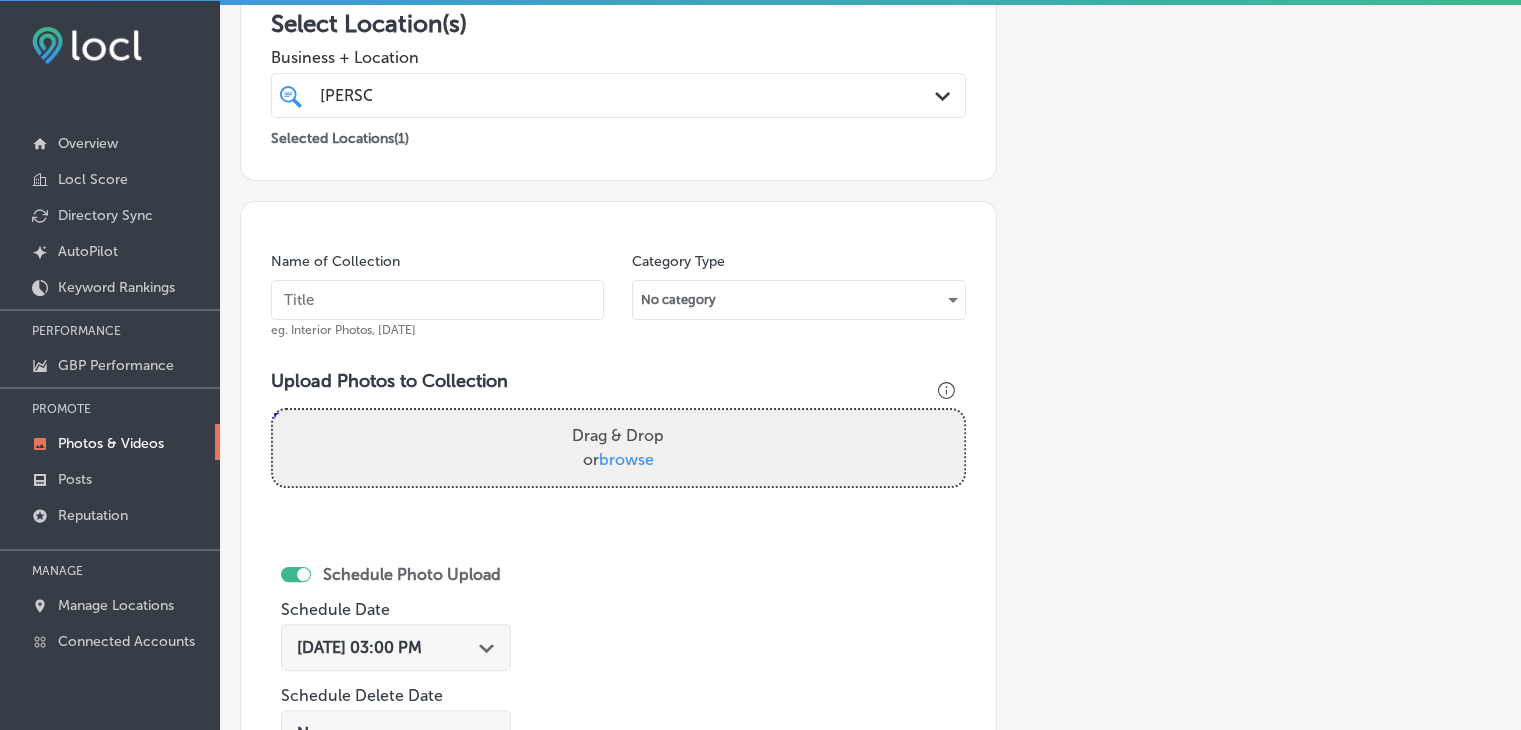 click at bounding box center (437, 300) 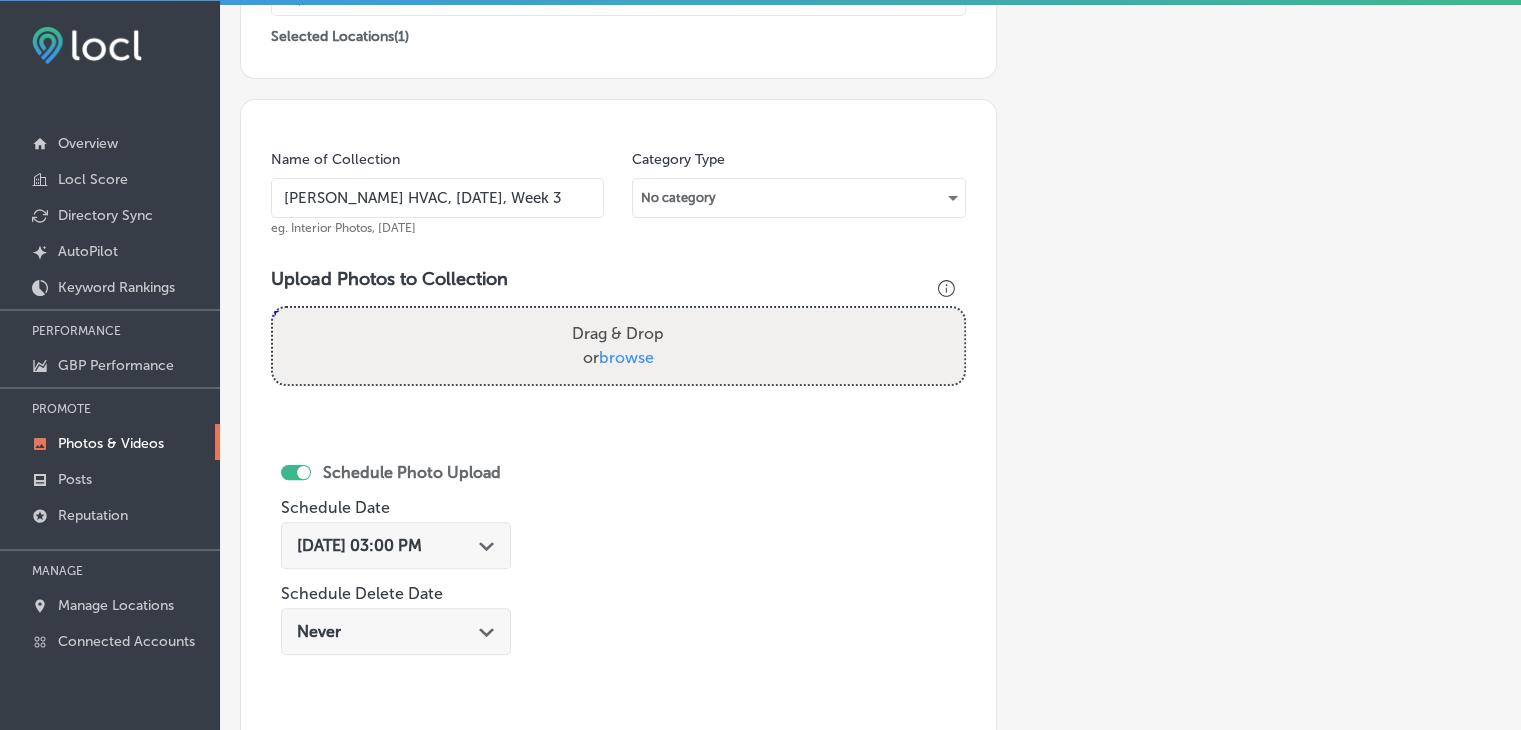 type on "Gibson's HVAC, Aug 2025, Week 3" 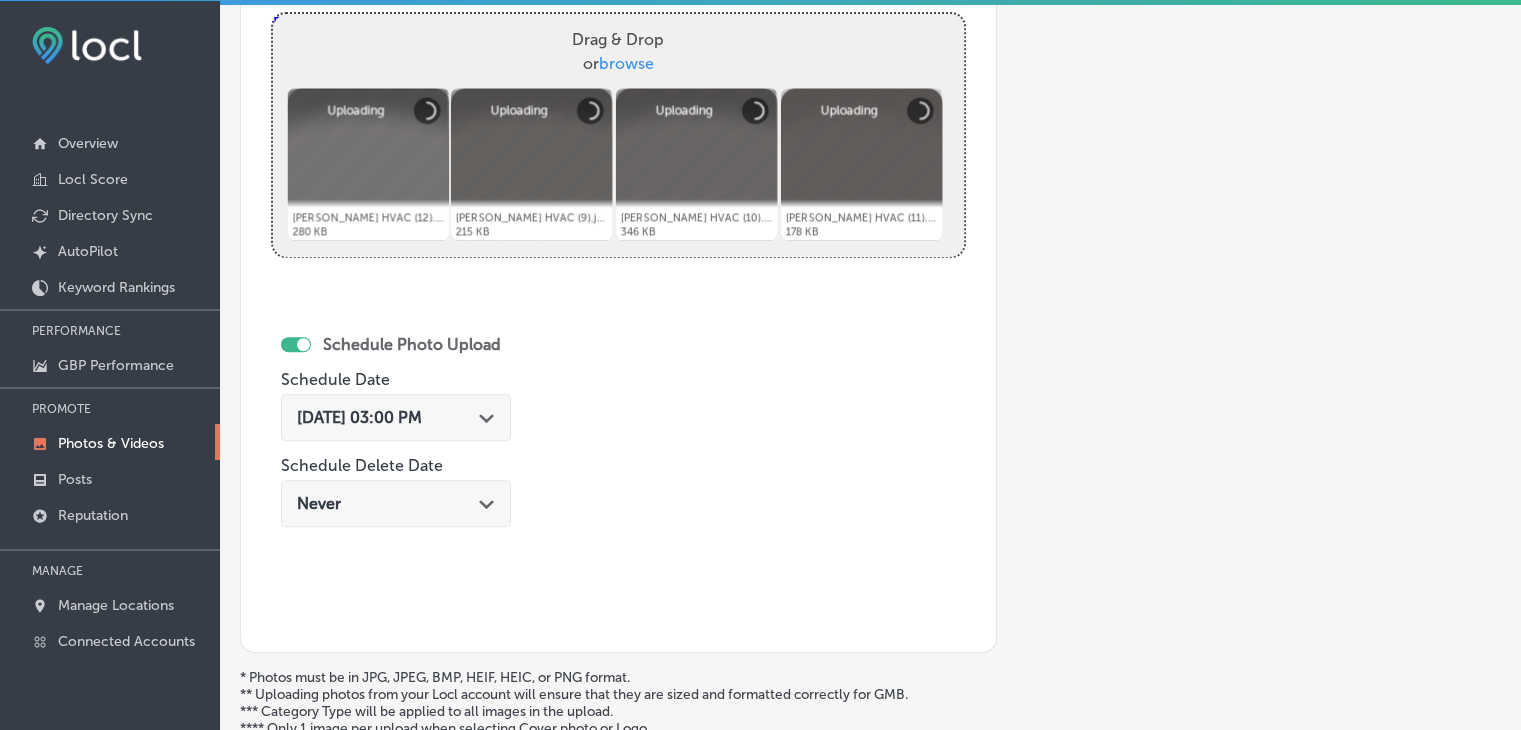 scroll, scrollTop: 772, scrollLeft: 0, axis: vertical 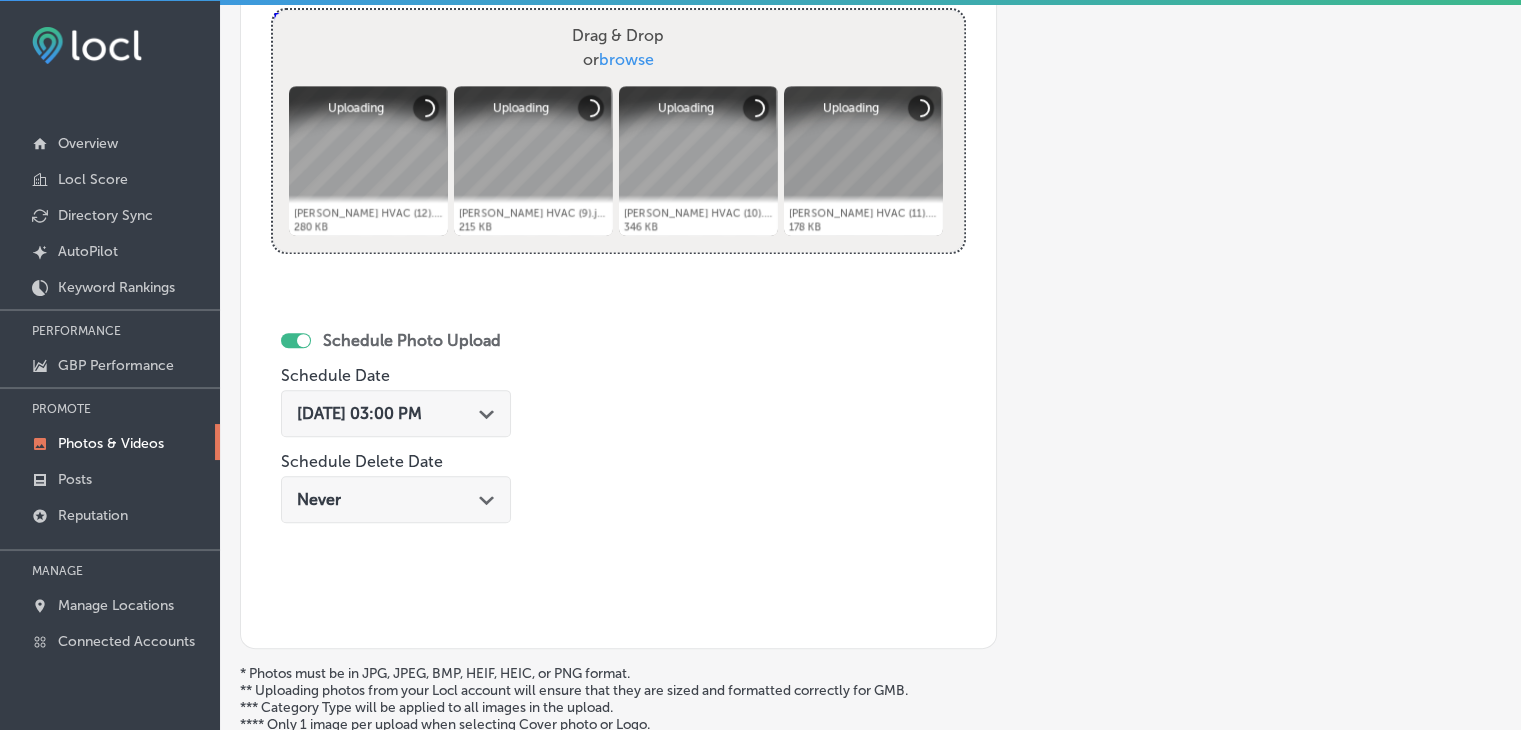click on "Jul 23, 2025 03:00 PM" at bounding box center [359, 413] 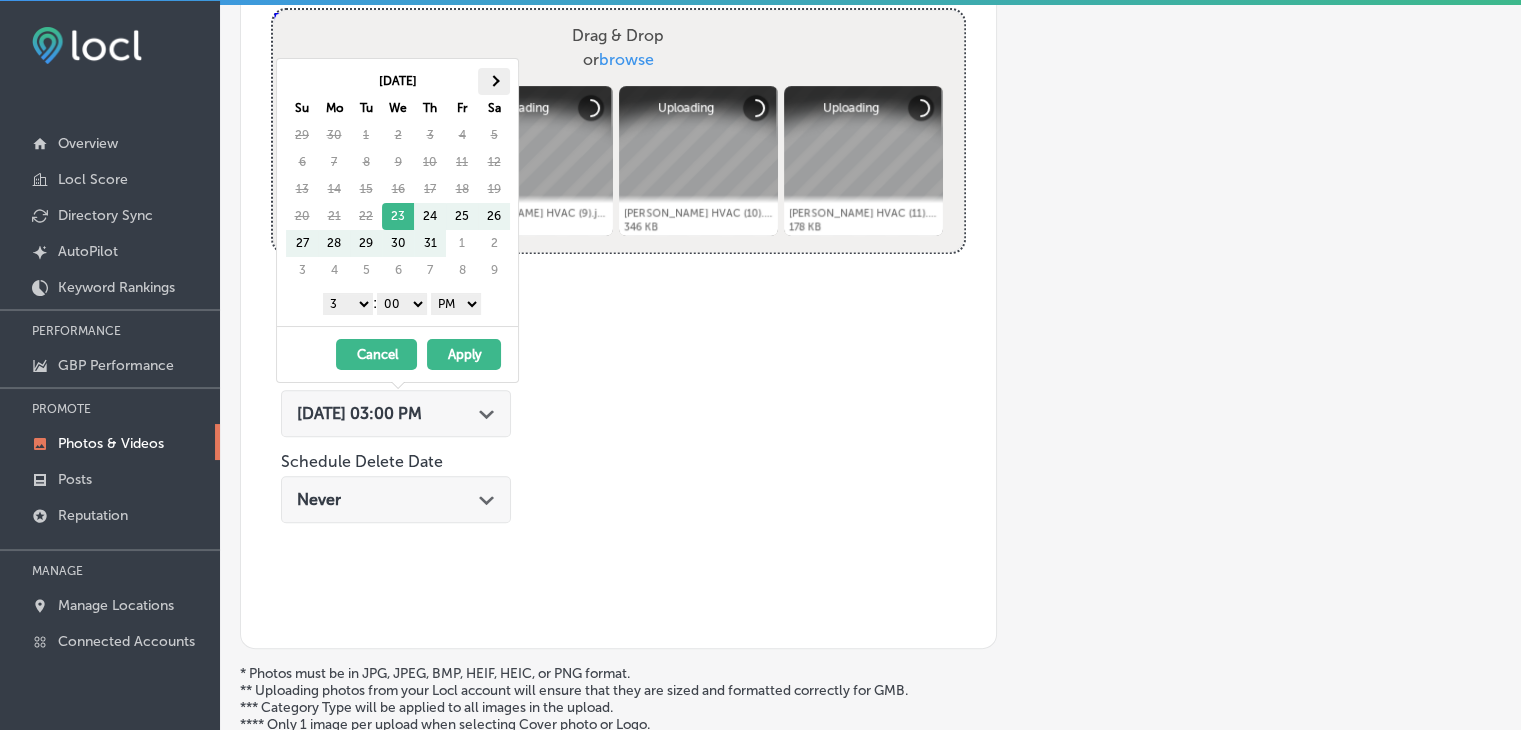 click at bounding box center [494, 81] 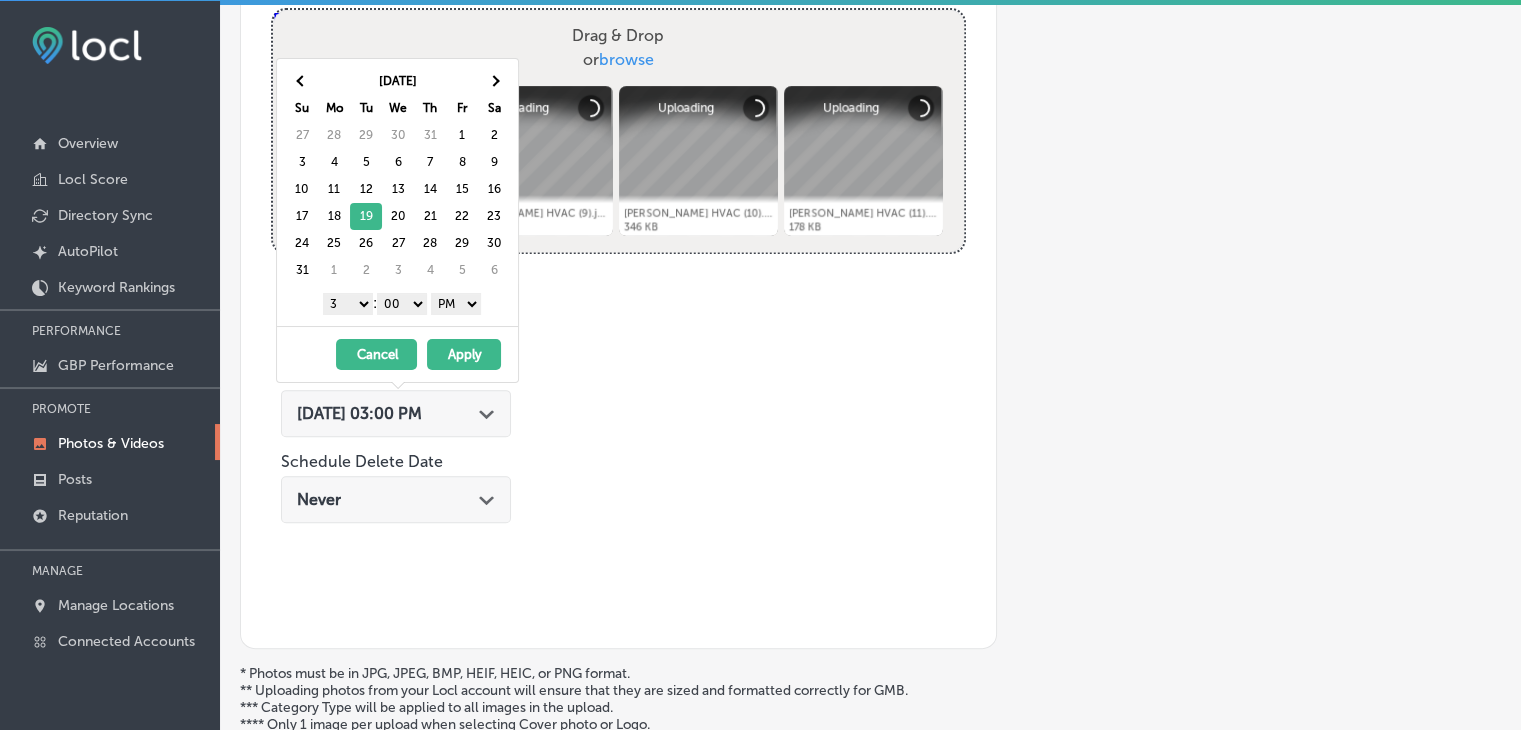 click on "08/19/2025 - 08/19/2025 Cancel Apply" at bounding box center [397, 354] 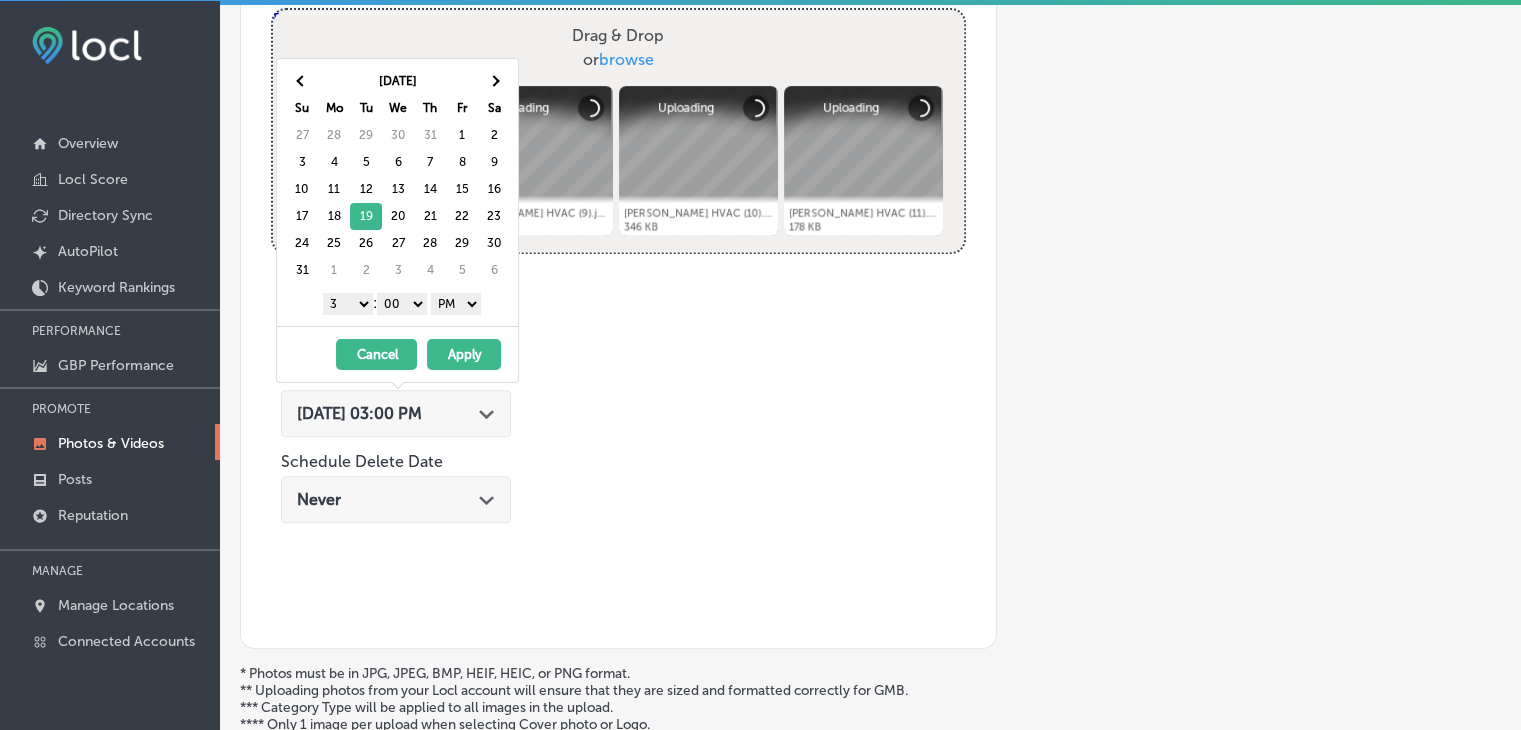 click on "1 2 3 4 5 6 7 8 9 10 11 12" at bounding box center (348, 304) 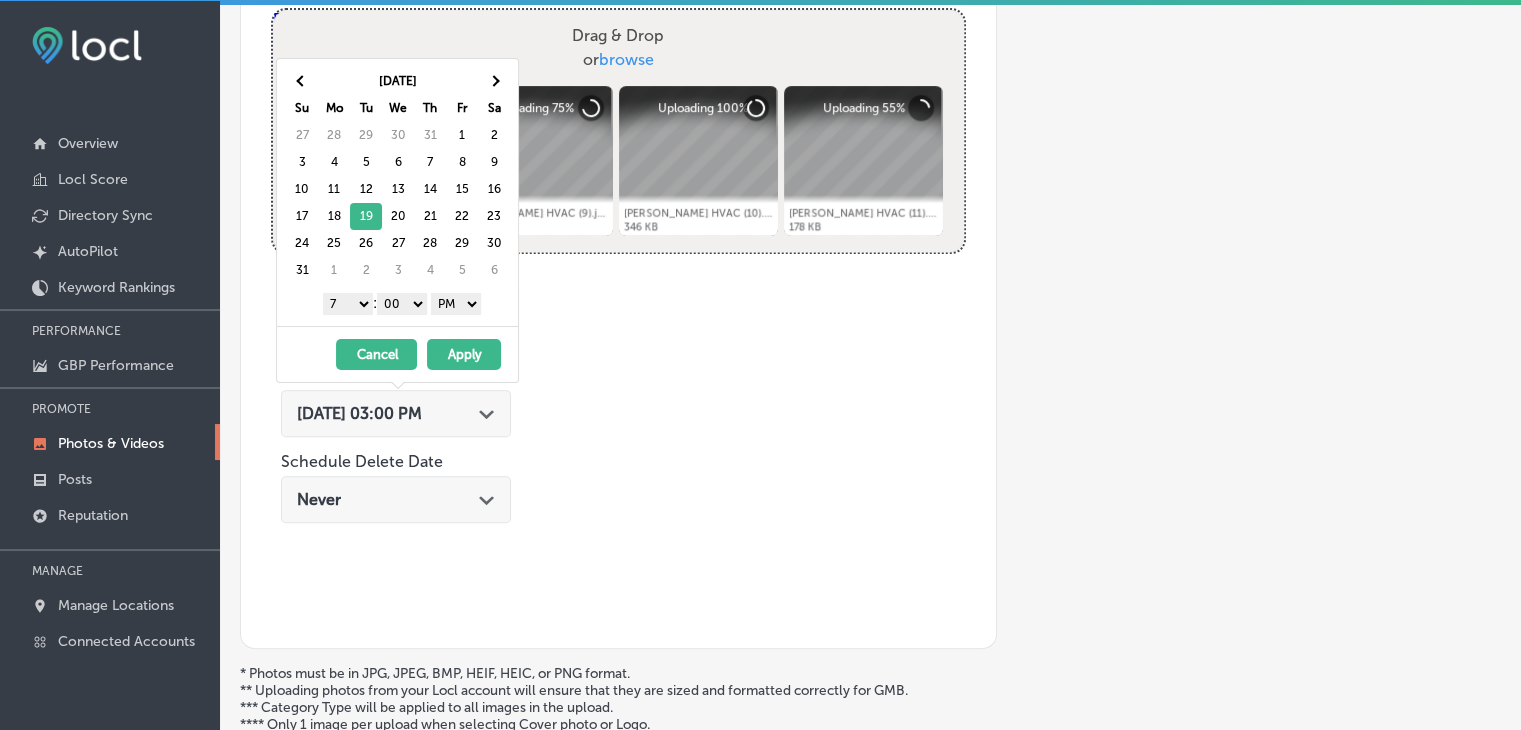drag, startPoint x: 408, startPoint y: 295, endPoint x: 454, endPoint y: 302, distance: 46.52956 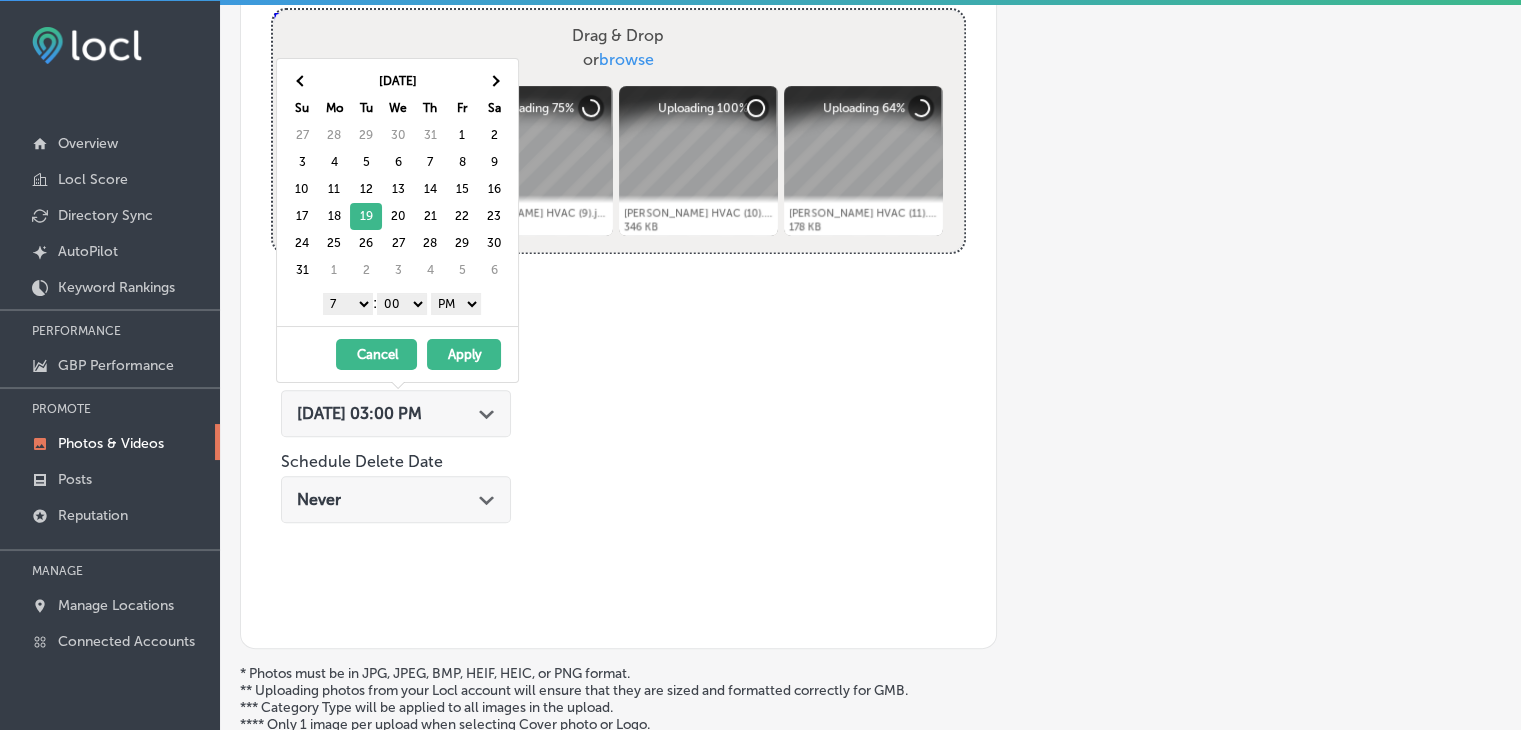 click on "AM PM" at bounding box center (456, 304) 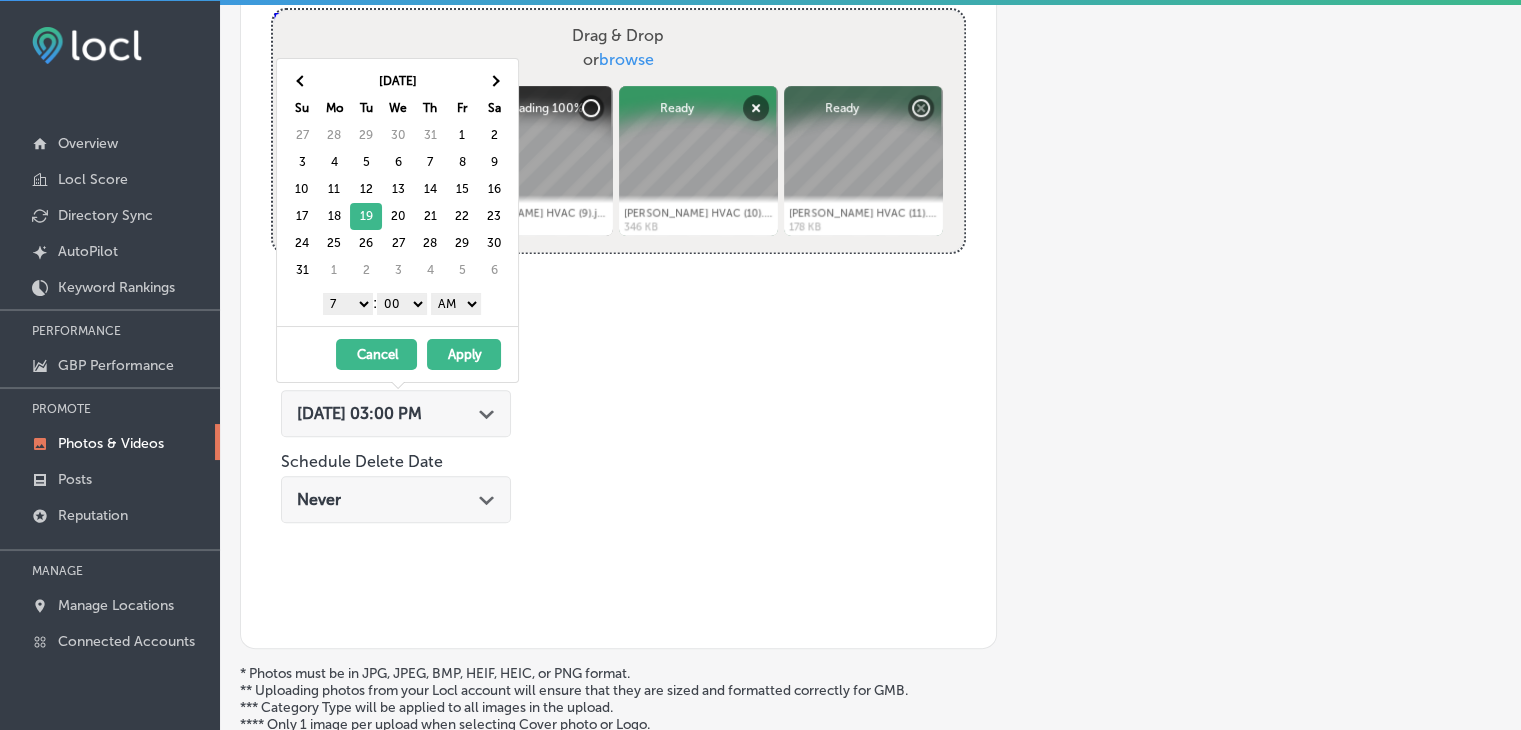 click on "Apply" at bounding box center (464, 354) 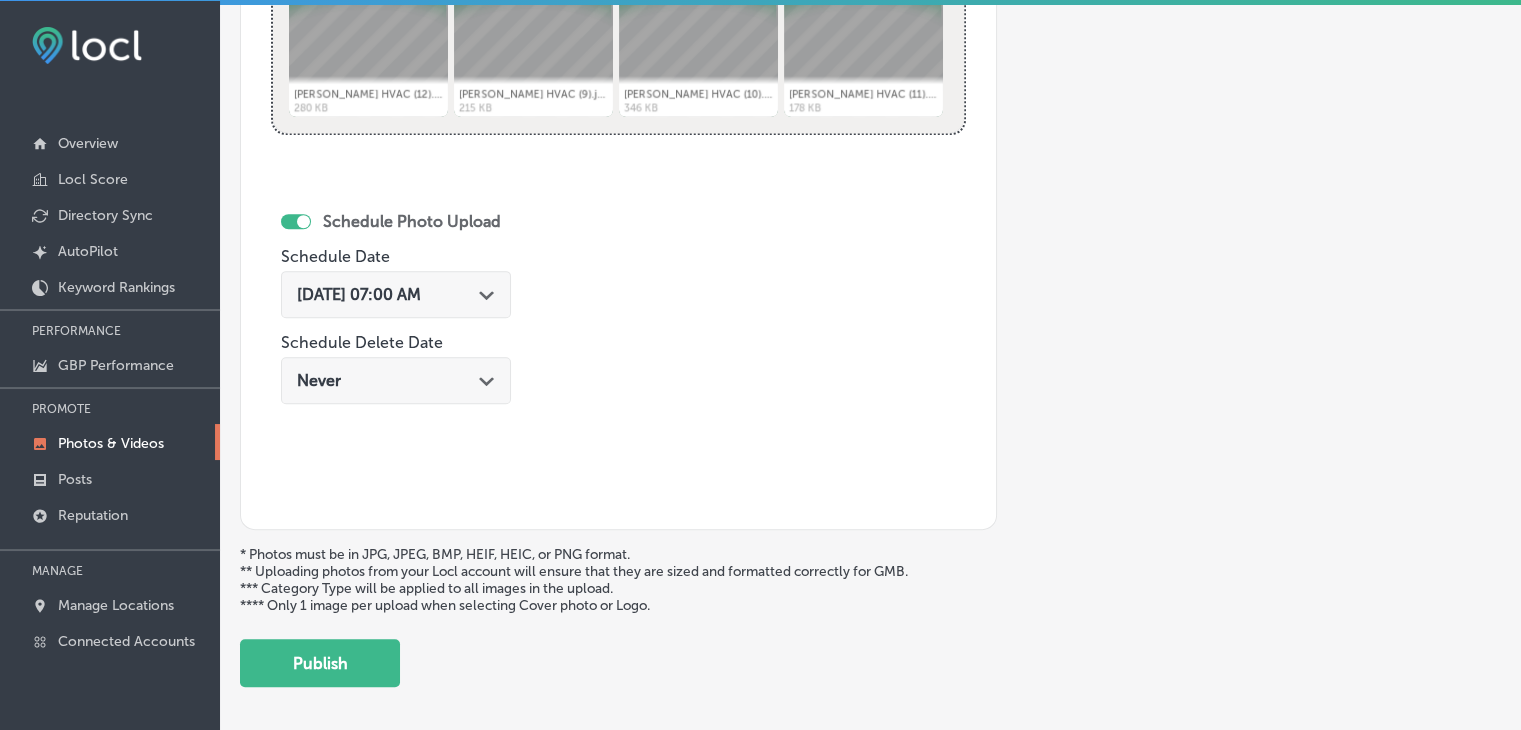 scroll, scrollTop: 972, scrollLeft: 0, axis: vertical 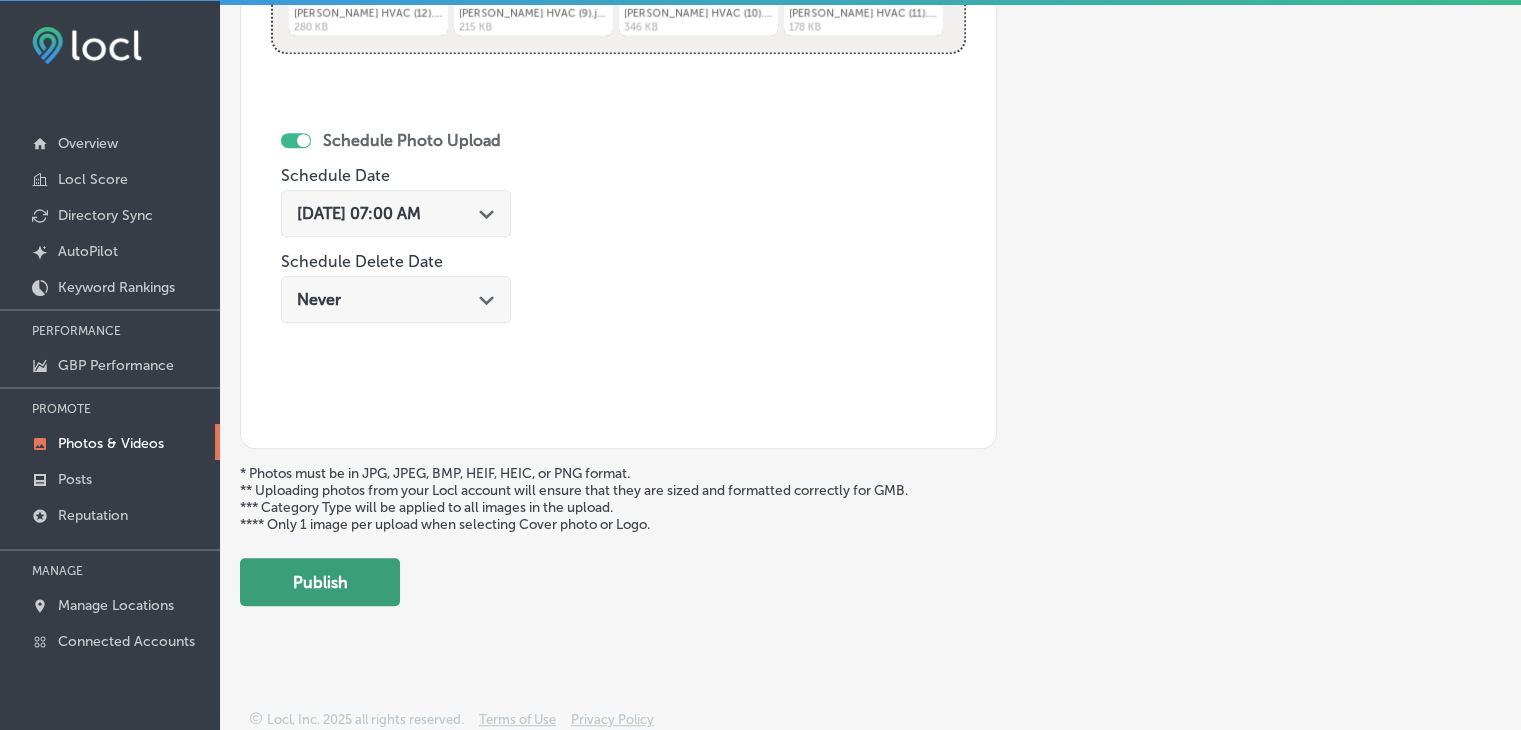 drag, startPoint x: 302, startPoint y: 586, endPoint x: 292, endPoint y: 585, distance: 10.049875 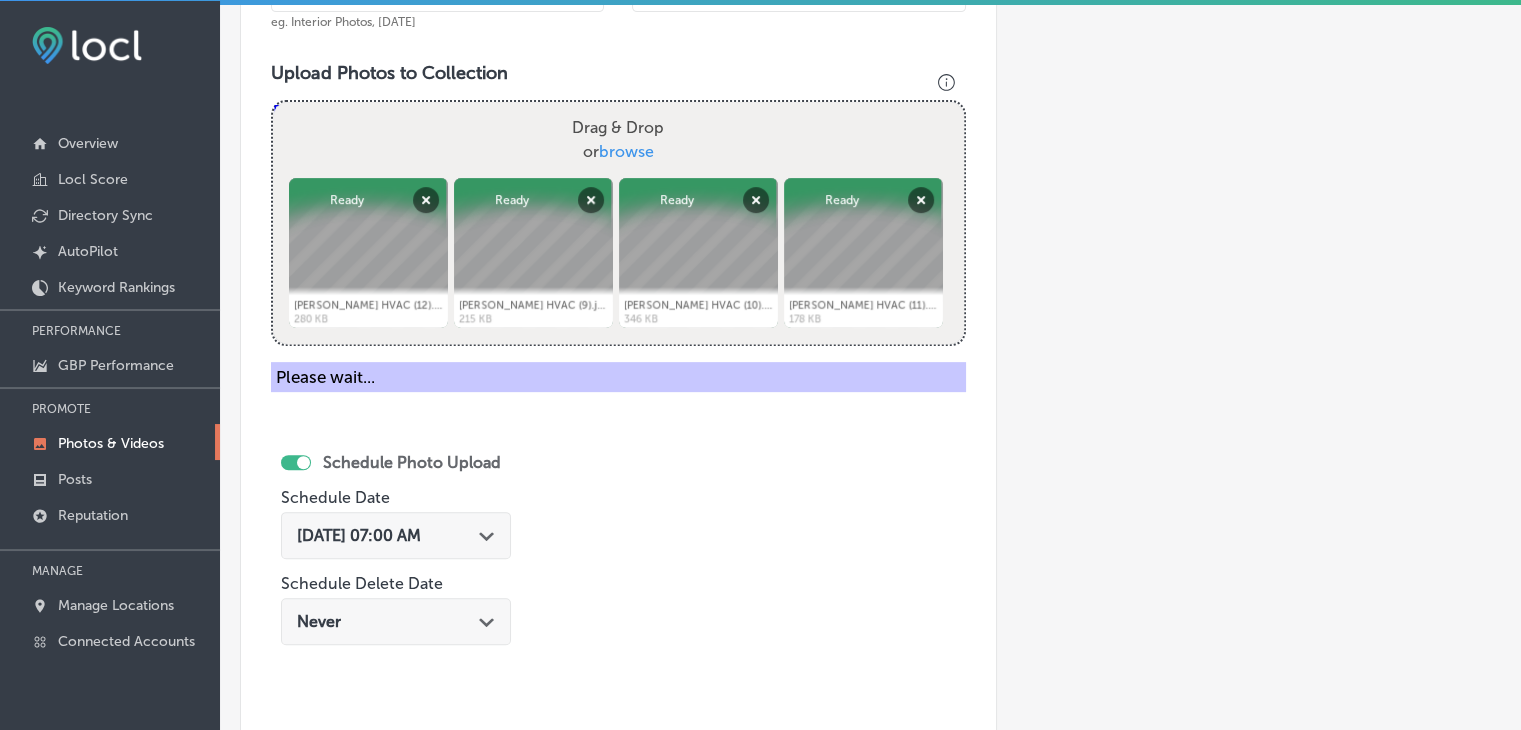 scroll, scrollTop: 572, scrollLeft: 0, axis: vertical 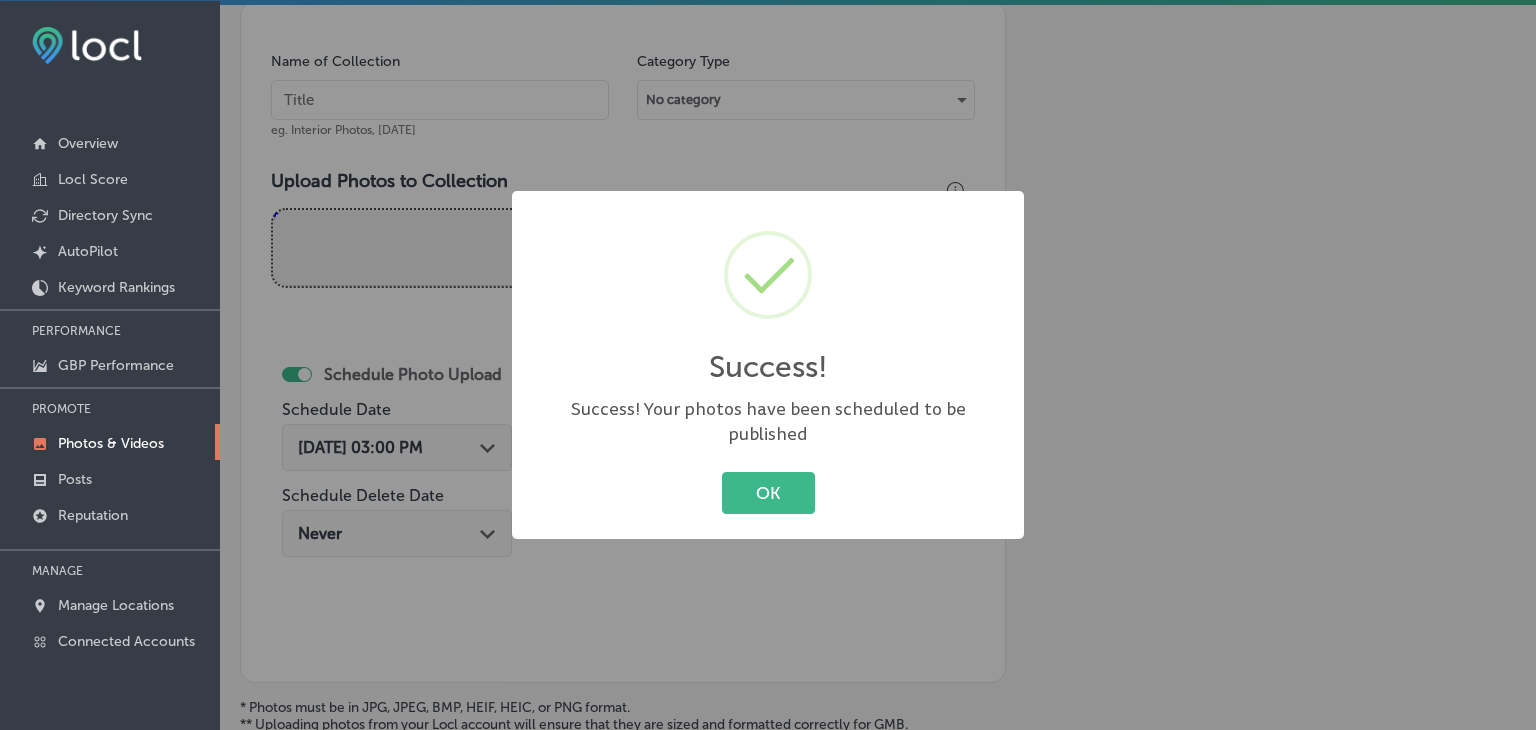 click on "Success! × Success! Your photos have been scheduled to be published OK Cancel" at bounding box center [768, 365] 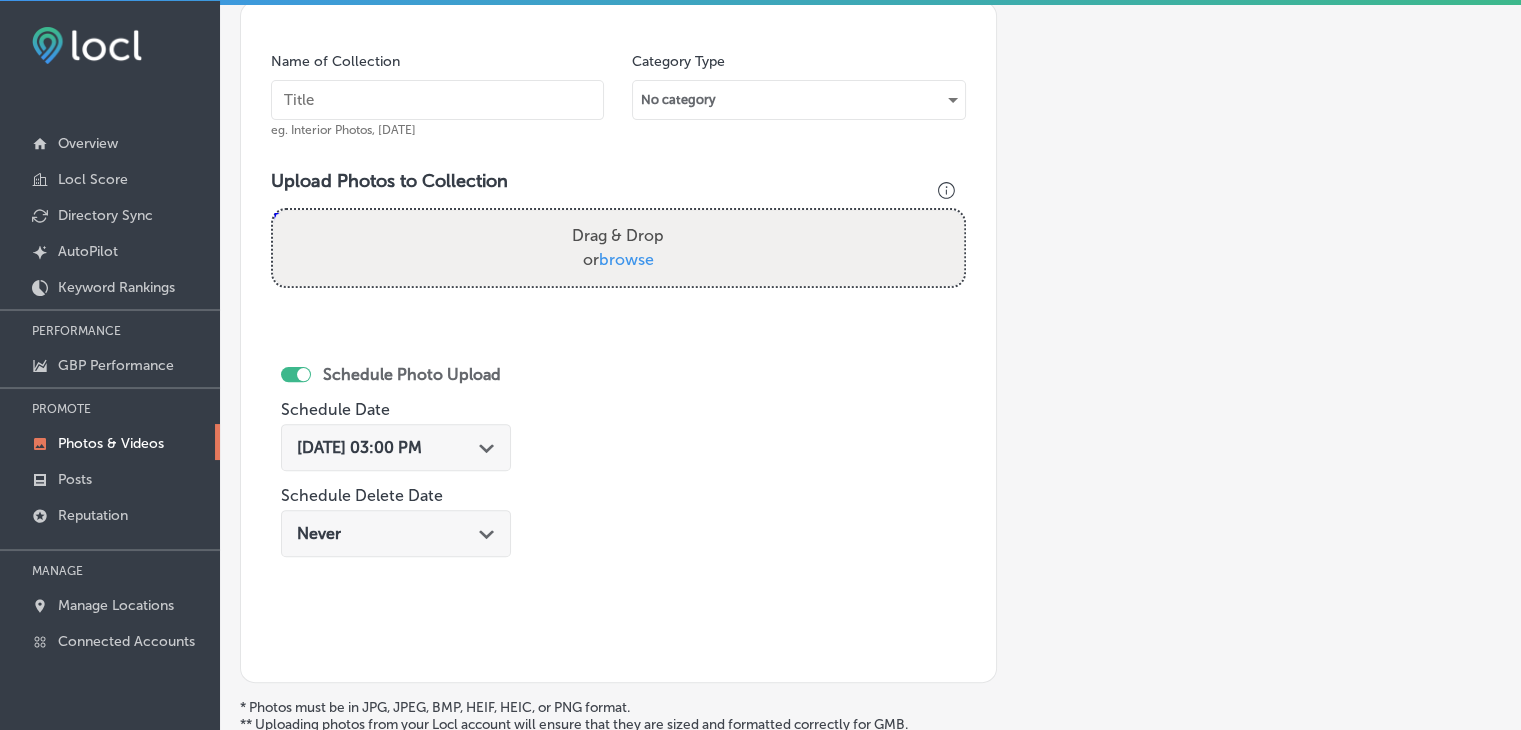 click at bounding box center (437, 100) 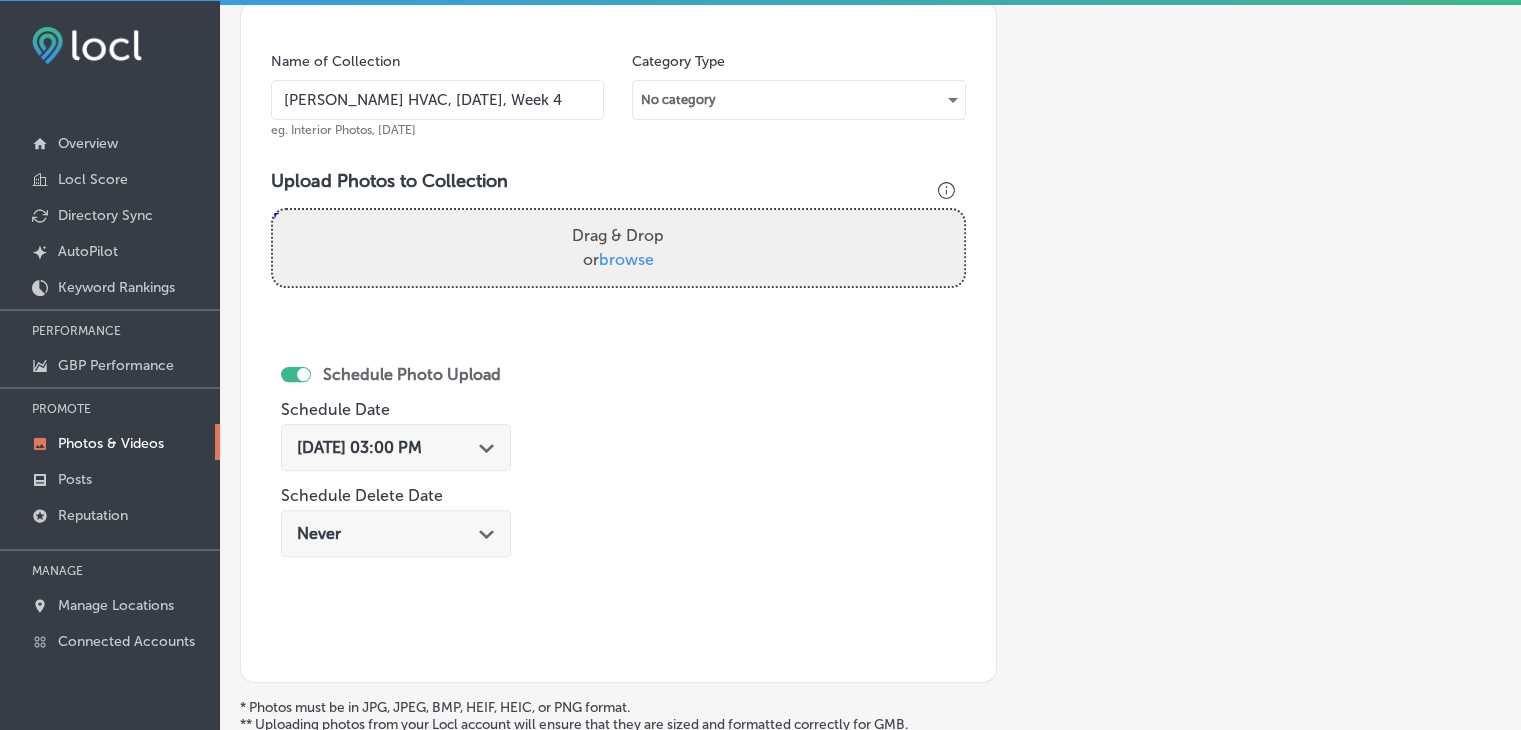 type on "Gibson's HVAC, Aug 2025, Week 4" 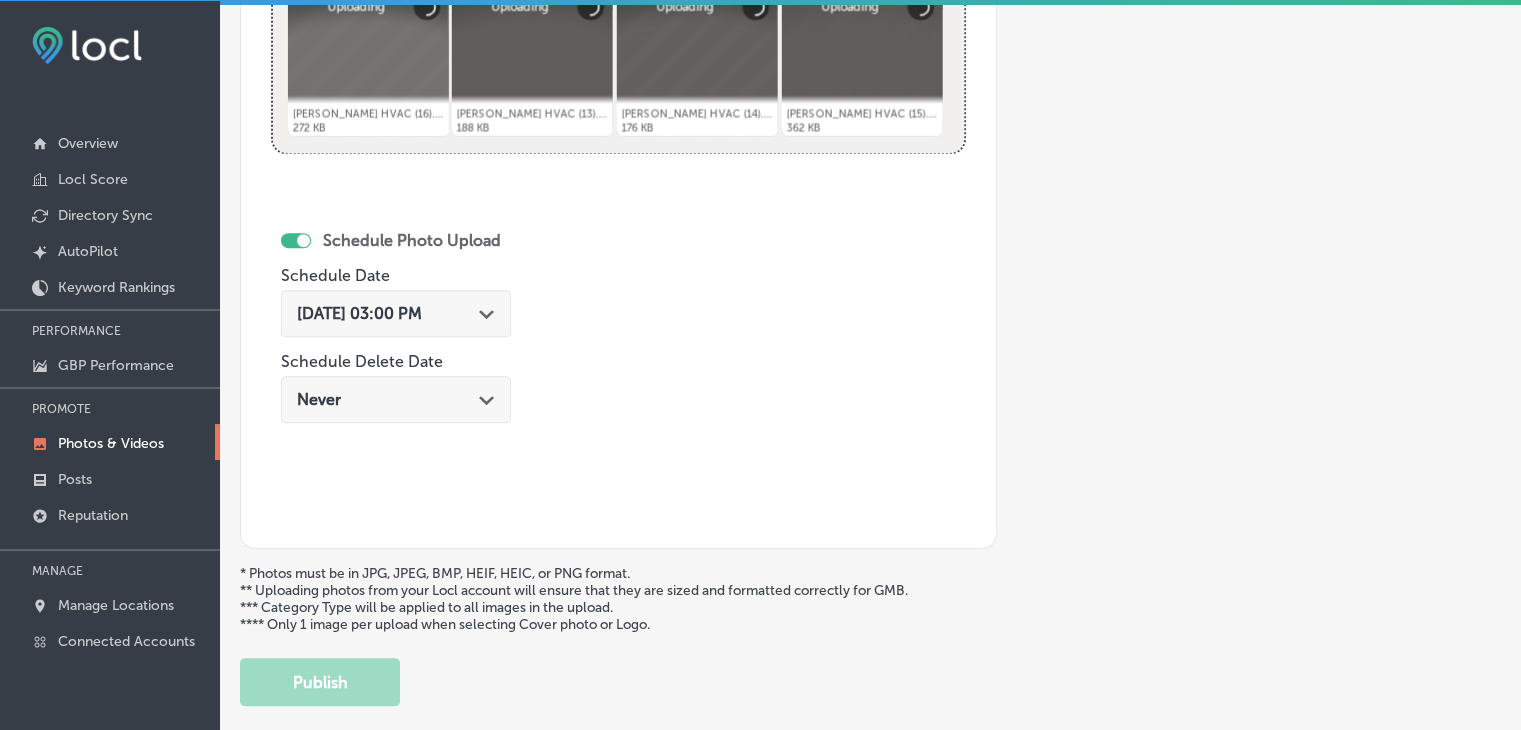 scroll, scrollTop: 872, scrollLeft: 0, axis: vertical 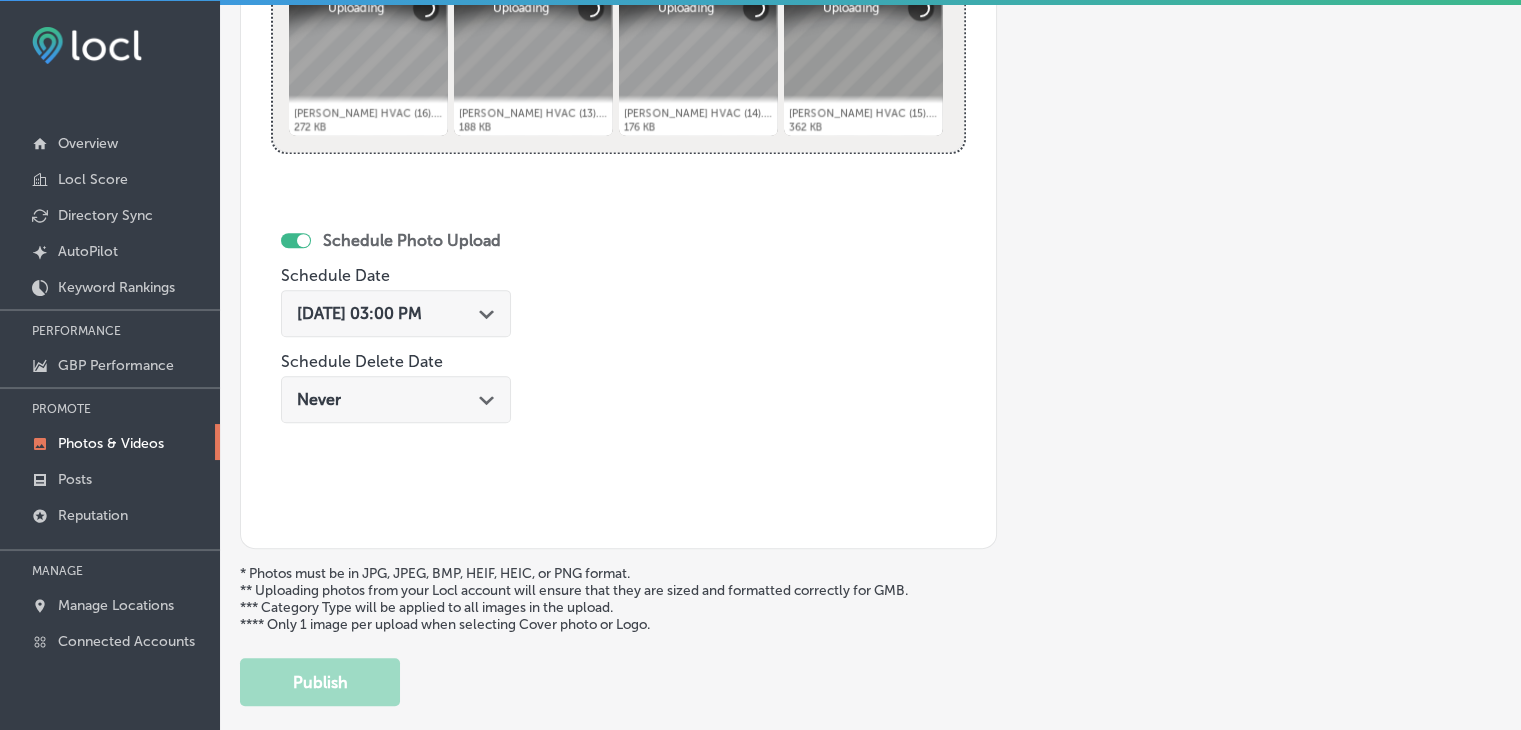 click on "Jul 23, 2025 03:00 PM
Path
Created with Sketch." at bounding box center (396, 313) 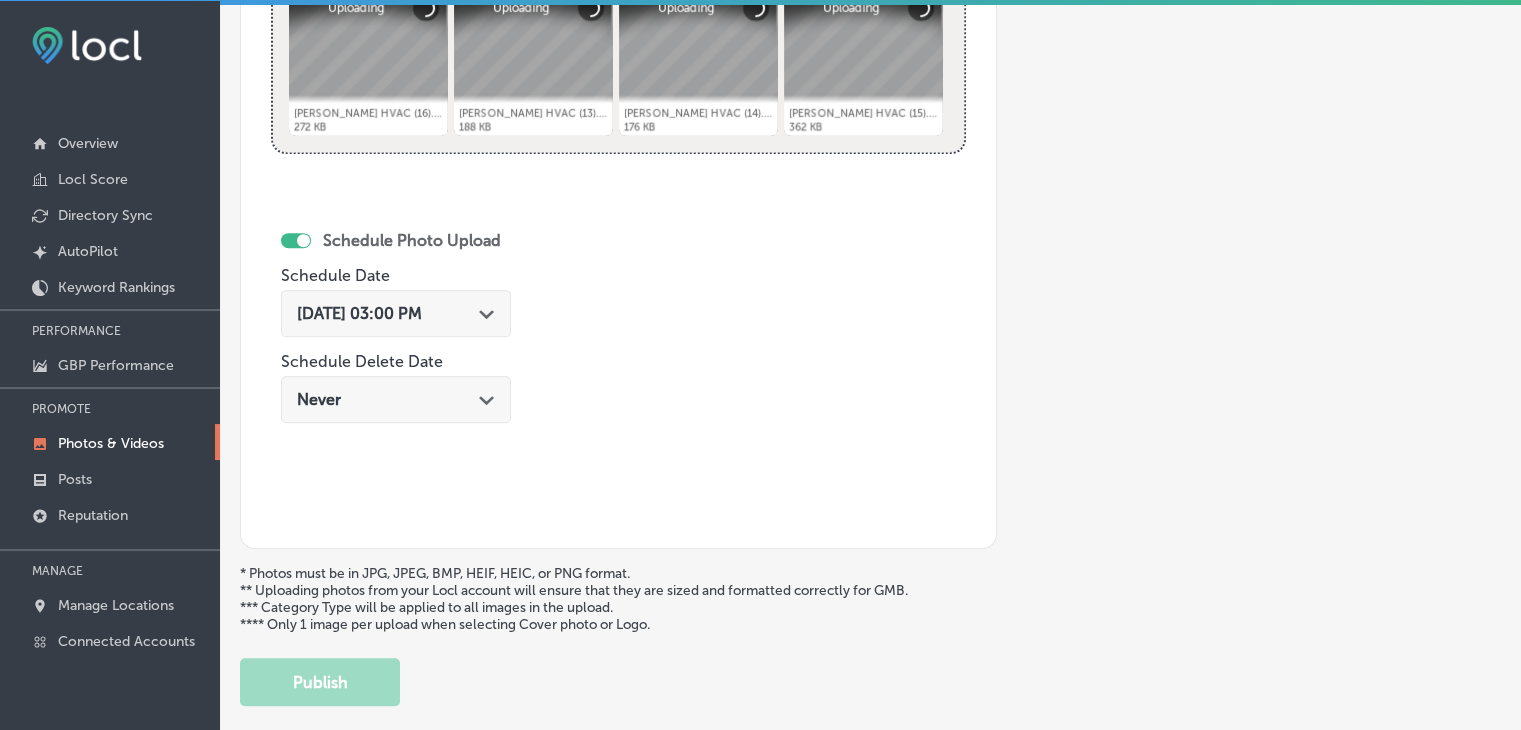 click on "Name of Collection Gibson's HVAC, Aug 2025, Week 4 eg. Interior Photos, March 2020   Category Type No category Upload Photos to Collection
Powered by PQINA Drag & Drop  or  browse Gibson's HVAC (16).jpg Abort Retry Remove Upload Cancel Retry Remove Gibson's HVAC (16).jpg 272 KB Uploading tap to cancel
Gibson's HVAC (13).jpg Abort" at bounding box center (618, 125) 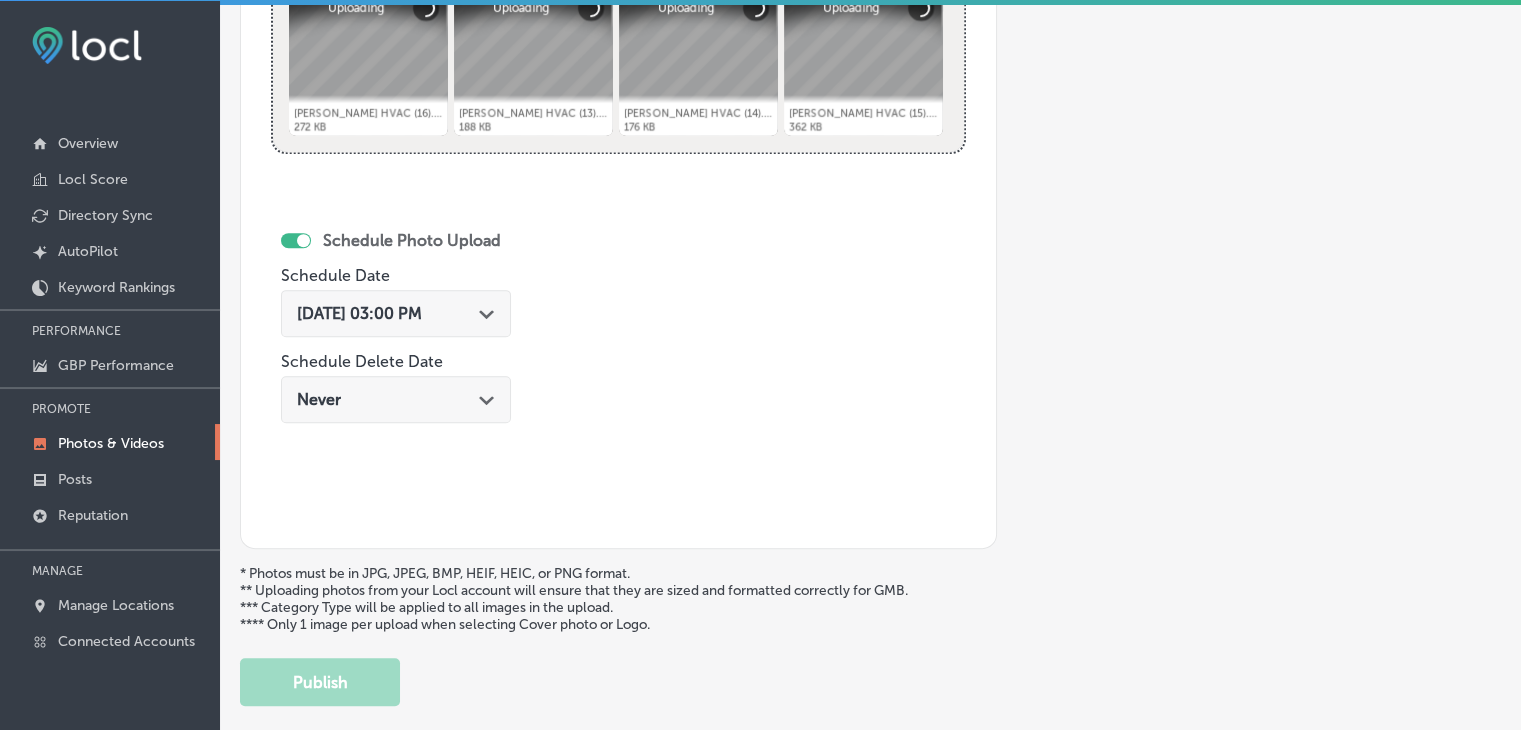 scroll, scrollTop: 772, scrollLeft: 0, axis: vertical 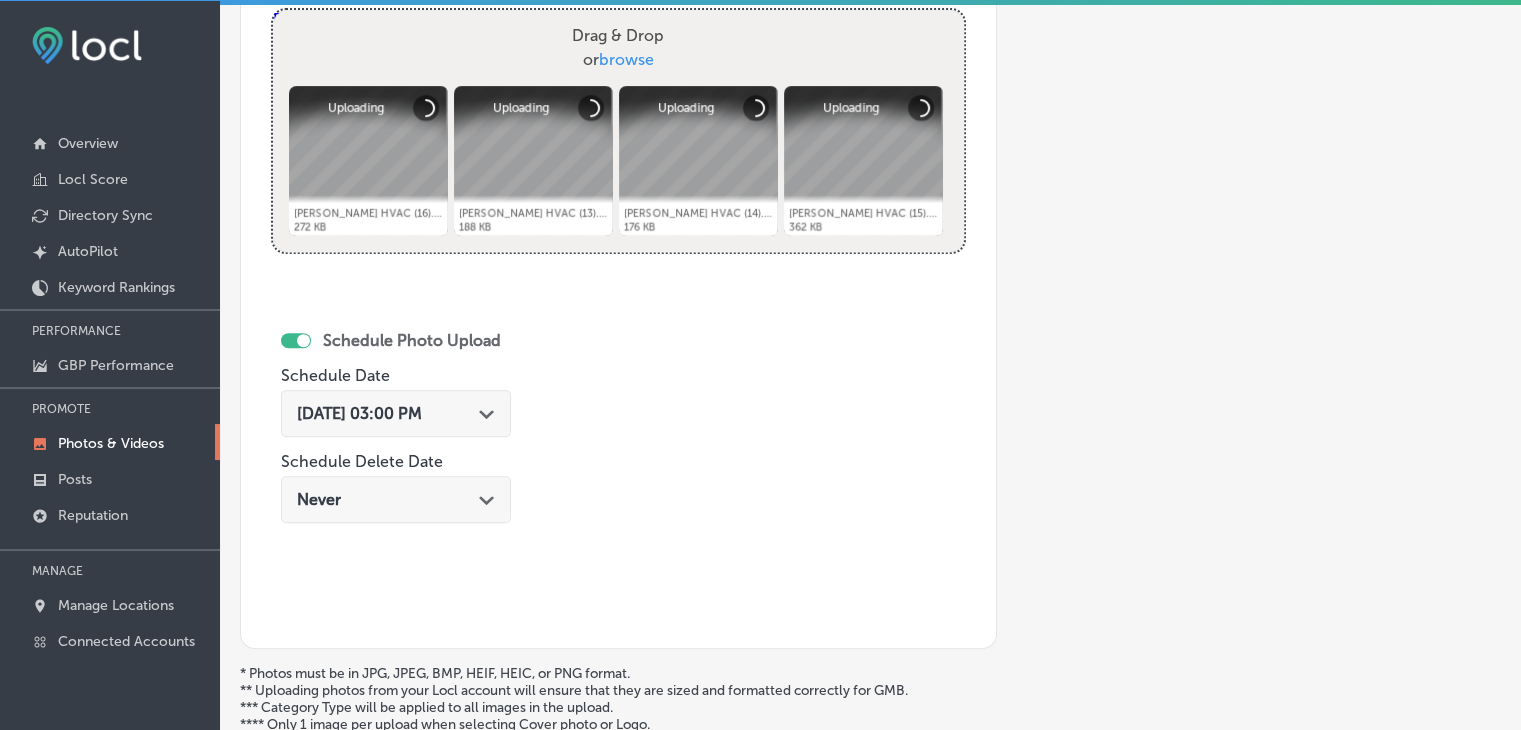 click on "Jul 23, 2025 03:00 PM" at bounding box center (359, 413) 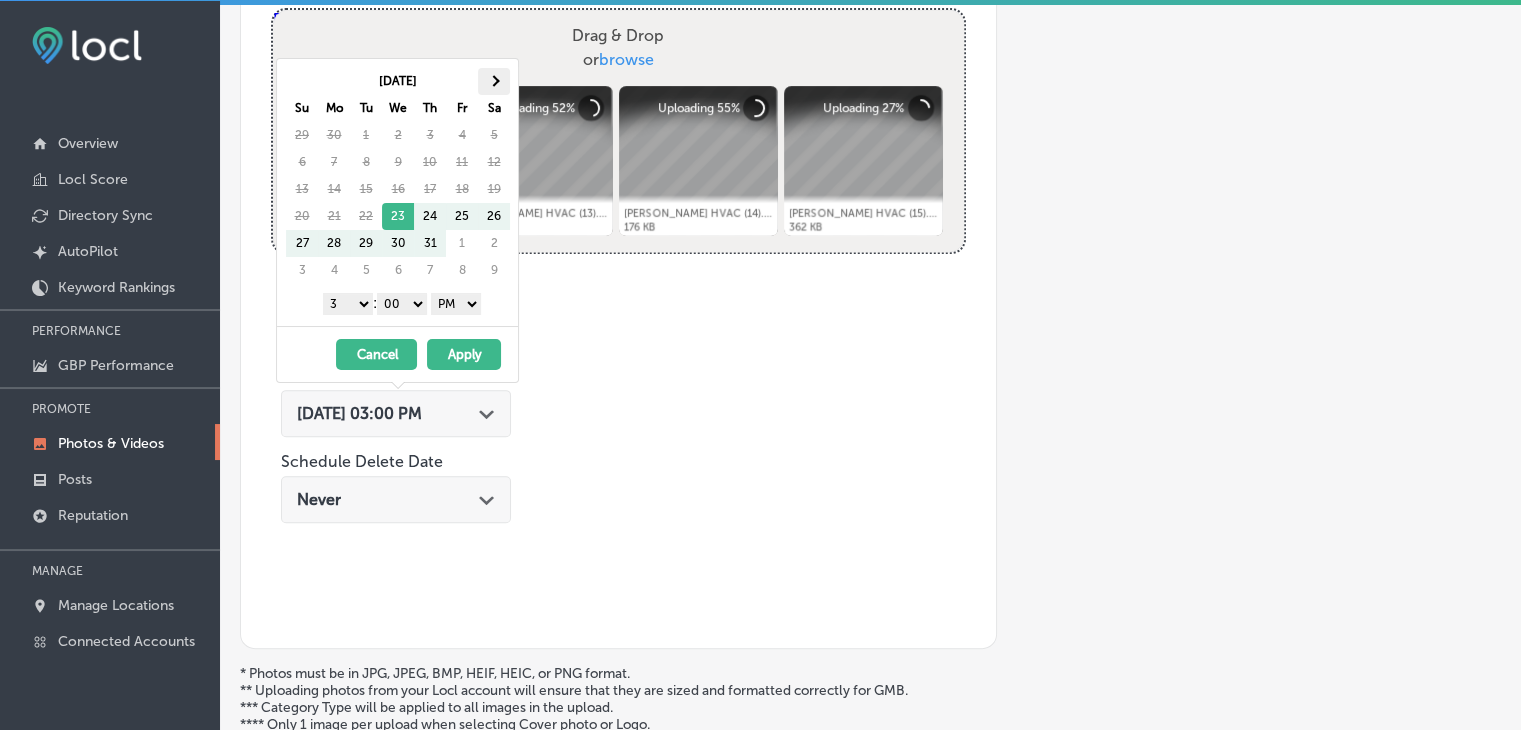 click at bounding box center (494, 81) 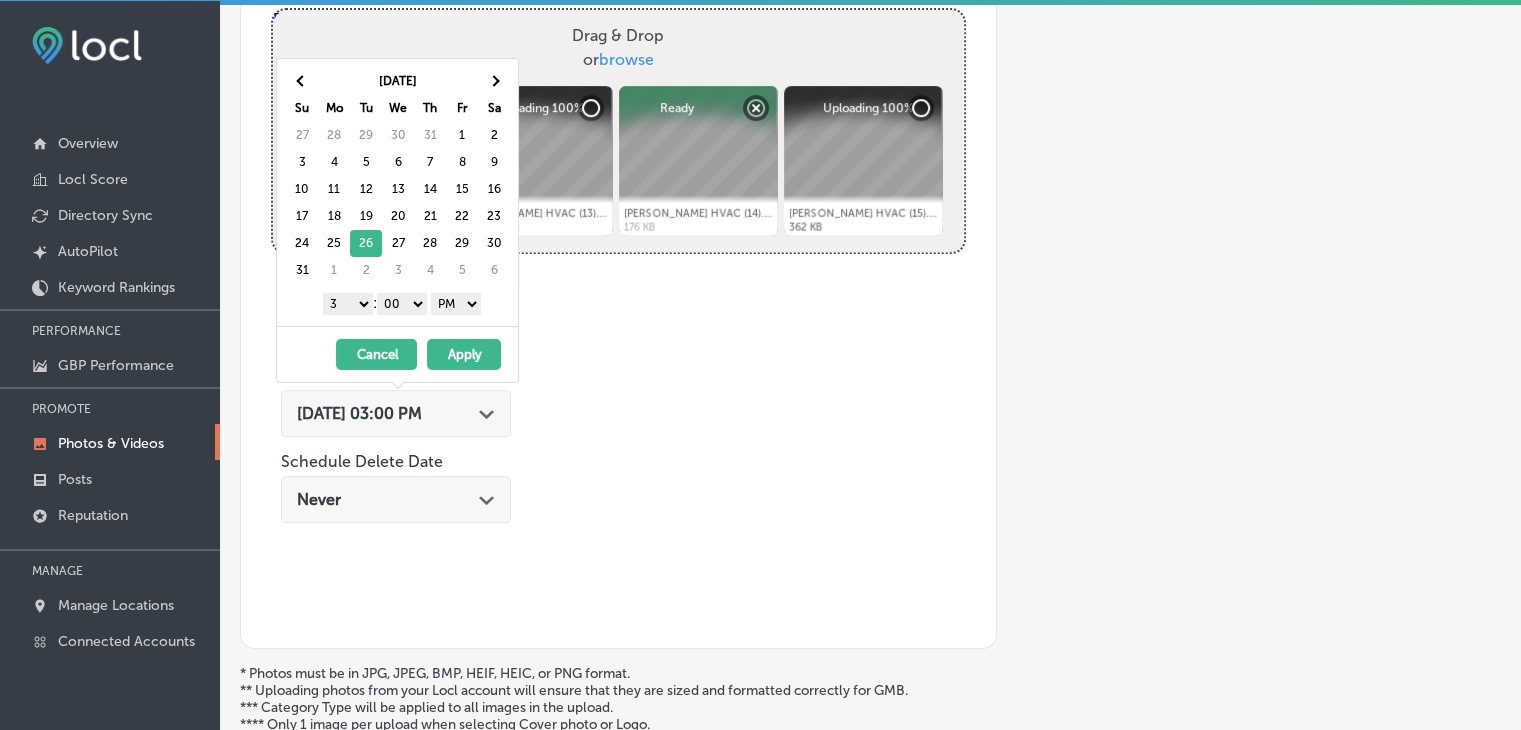 click on "1 2 3 4 5 6 7 8 9 10 11 12" at bounding box center [348, 304] 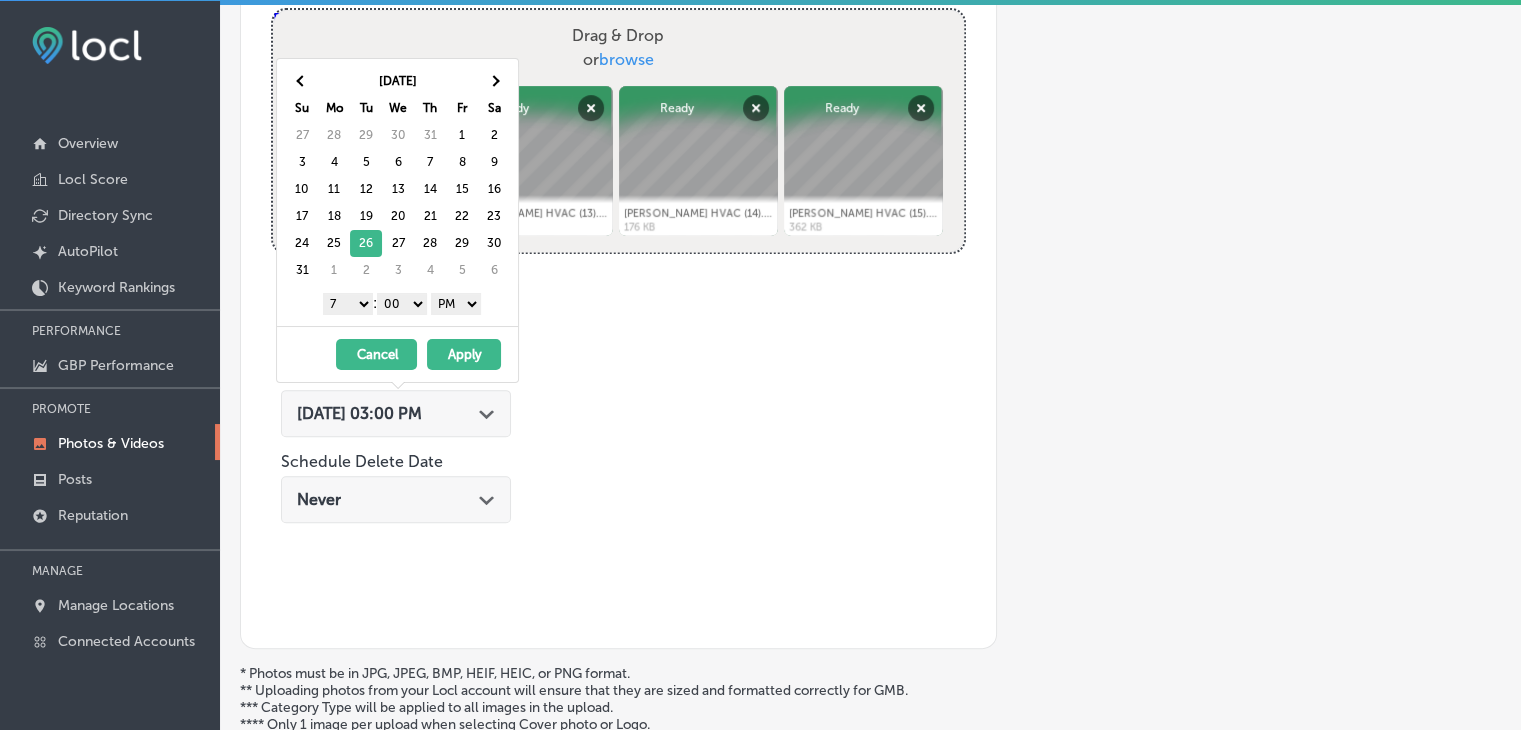 click on "AM PM" at bounding box center [456, 304] 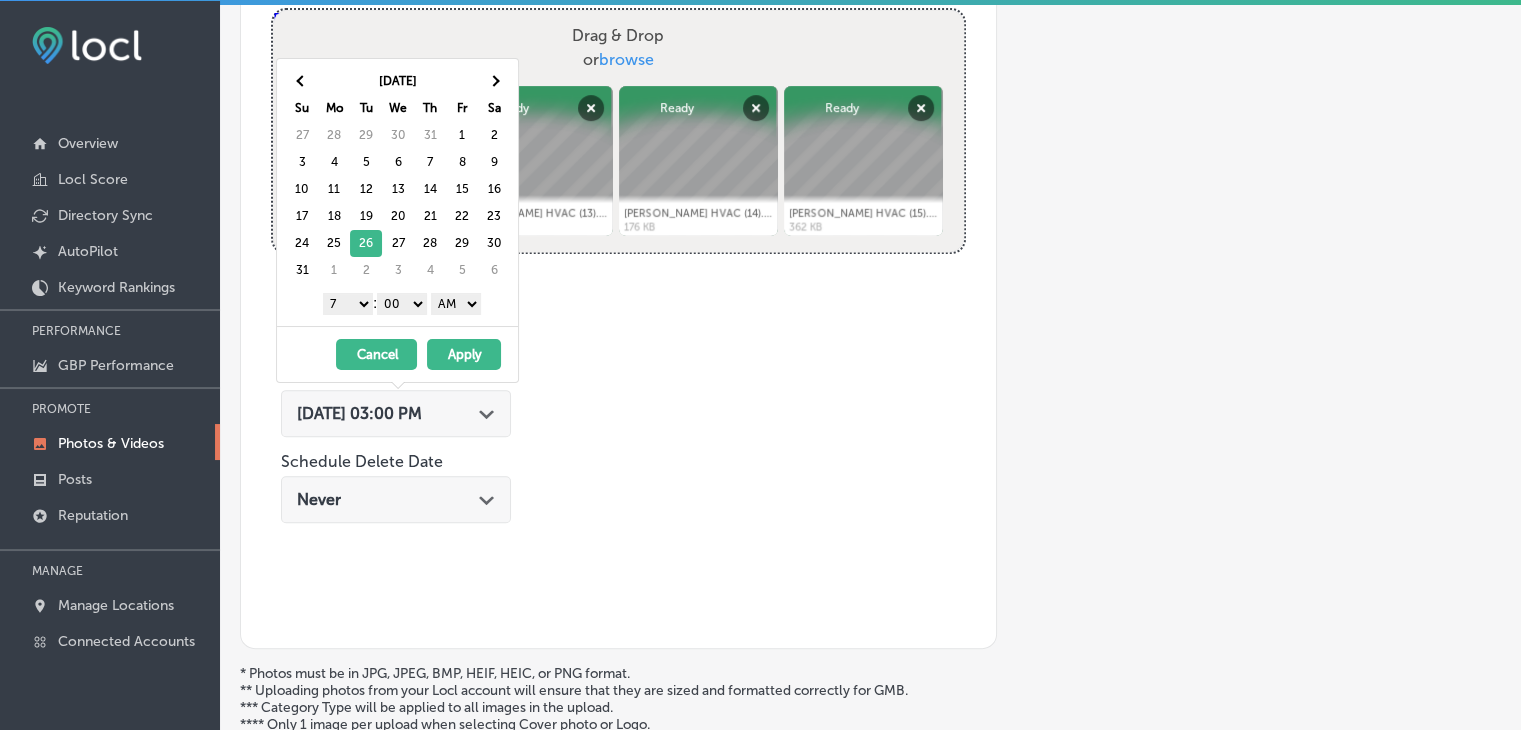 click on "Apply" at bounding box center (464, 354) 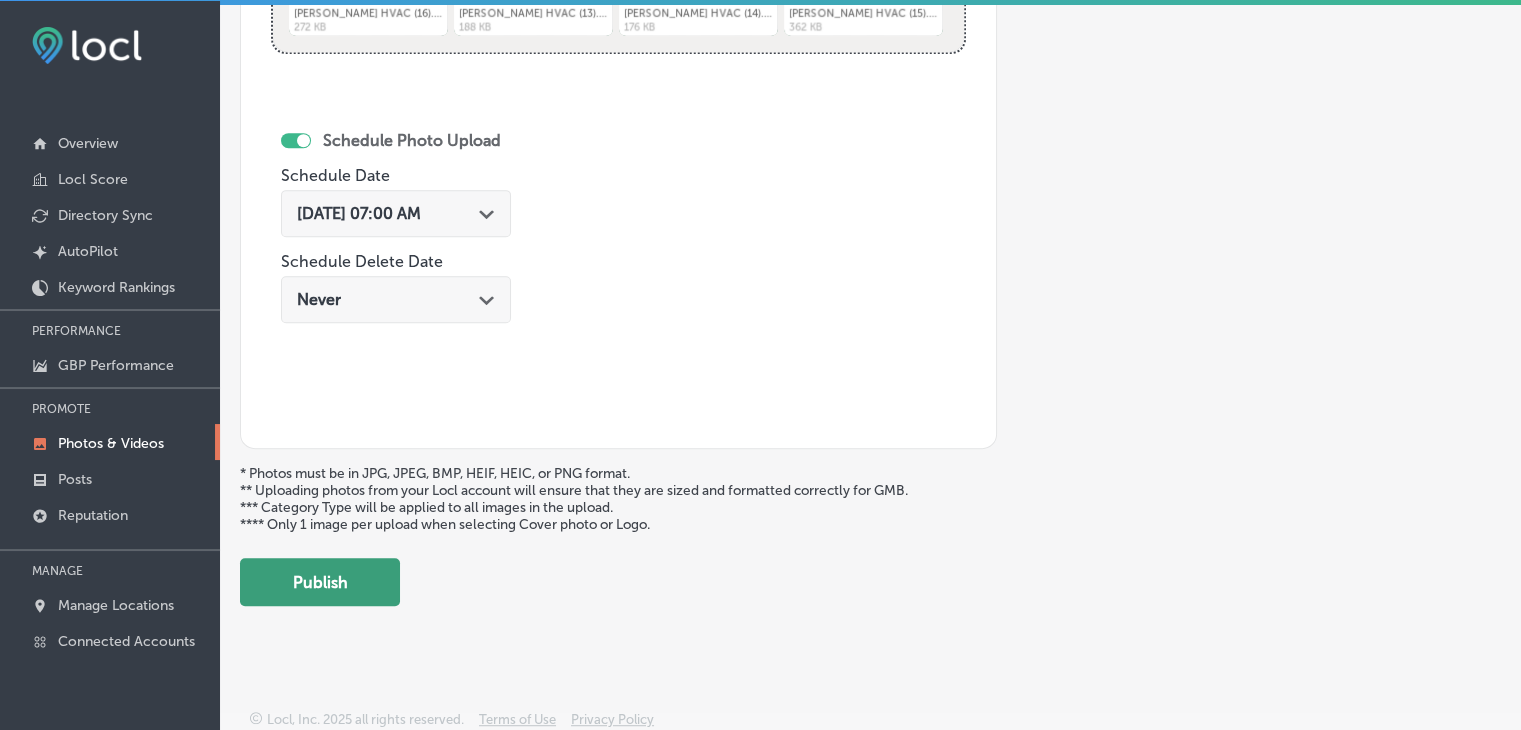 click on "Back Add a Collection Which Type of Image or Video Would You Like to Upload? Photo Cover Logo Video Select Location(s) Business + Location
gibson gibson
Path
Created with Sketch.
Selected Locations  ( 1 ) Name of Collection Gibson's HVAC, Aug 2025, Week 4 eg. Interior Photos, March 2020   Category Type No category Upload Photos to Collection
Powered by PQINA Drag & Drop  or  browse Gibson's HVAC (16).jpg Abort Retry Remove Upload Cancel Retry Remove Gibson's HVAC (16).jpg 272 KB Ready tap to undo" at bounding box center (870, -141) 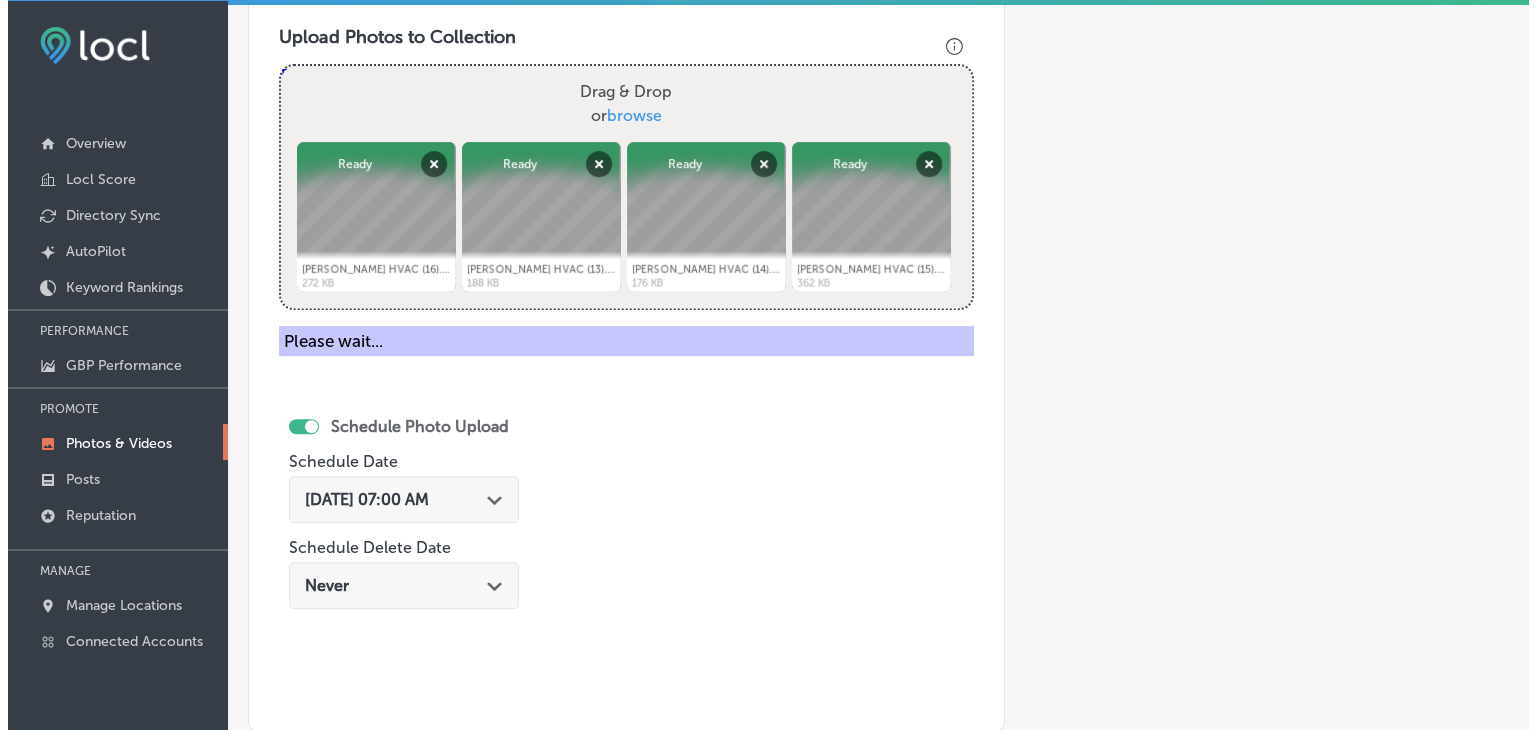 scroll, scrollTop: 672, scrollLeft: 0, axis: vertical 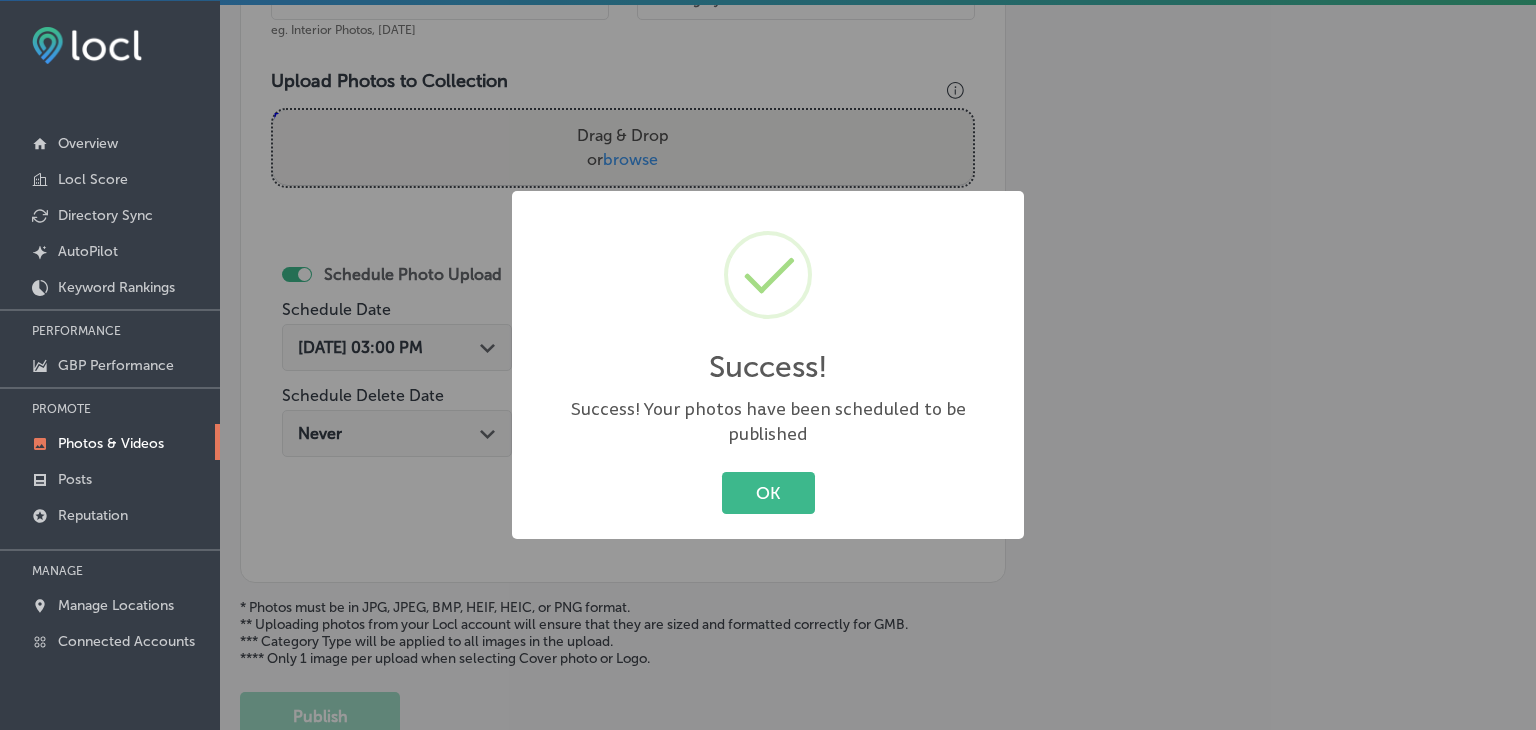 click on "Success! × Success! Your photos have been scheduled to be published OK Cancel" at bounding box center [768, 365] 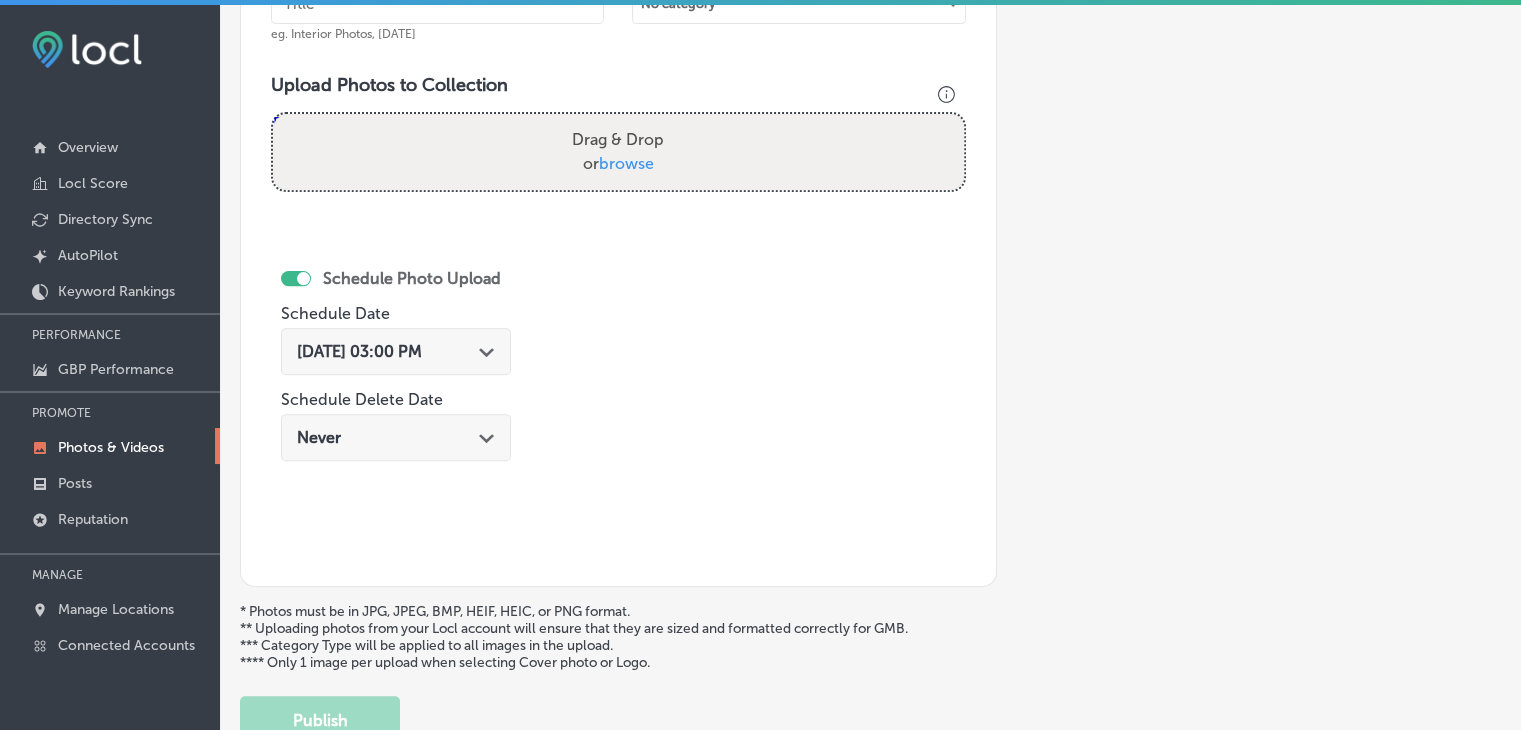 scroll, scrollTop: 0, scrollLeft: 0, axis: both 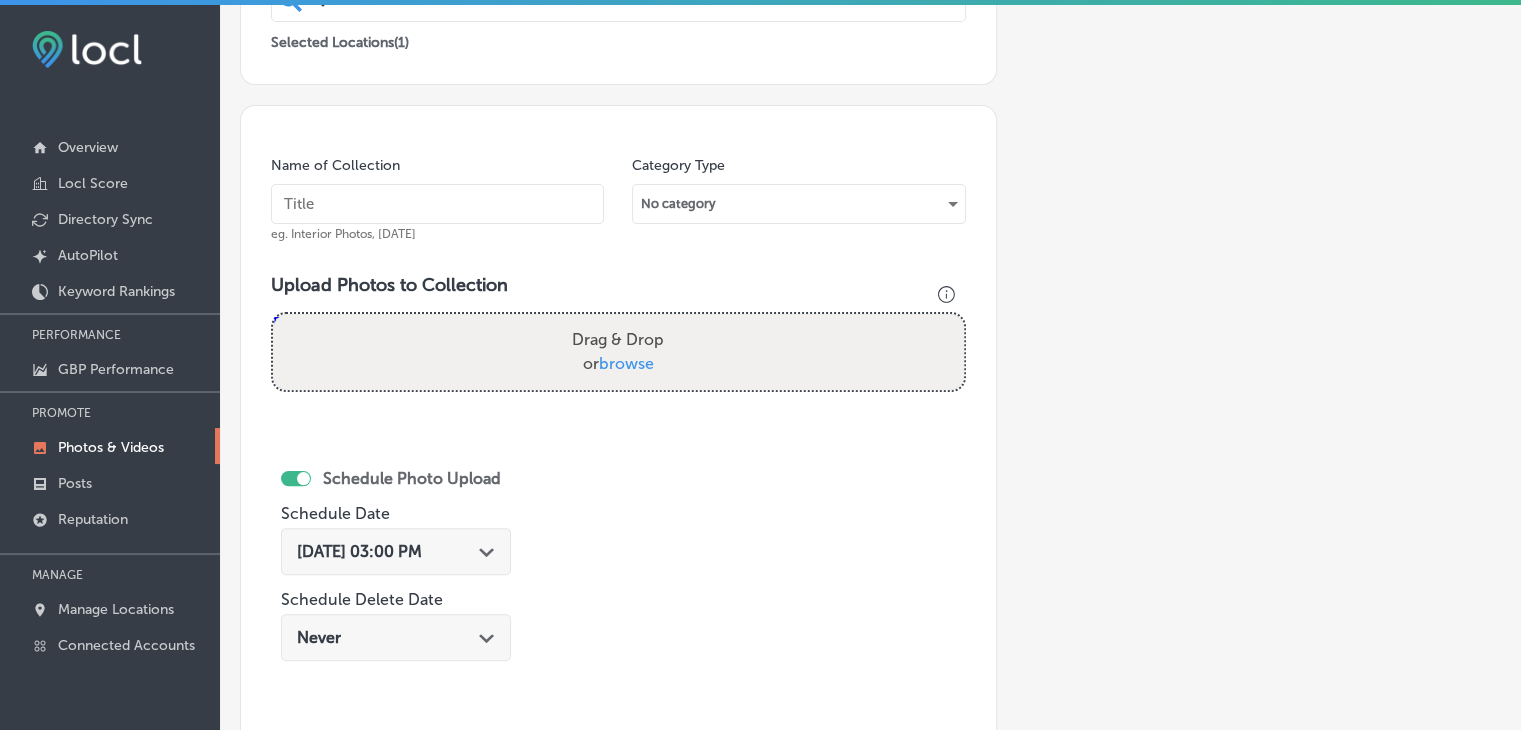 click at bounding box center (437, 204) 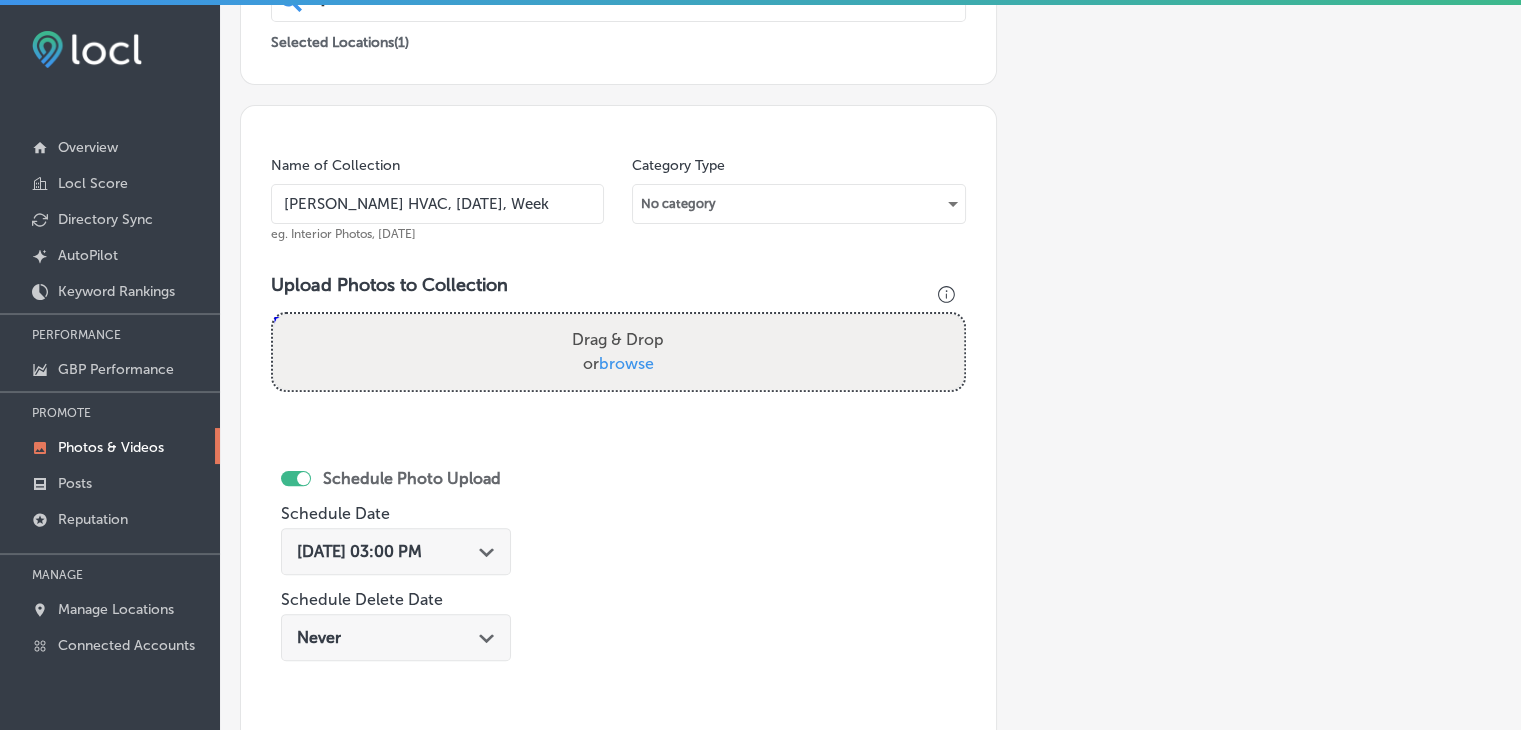click on "Gibson's HVAC, Aug 2025, Week" at bounding box center [437, 204] 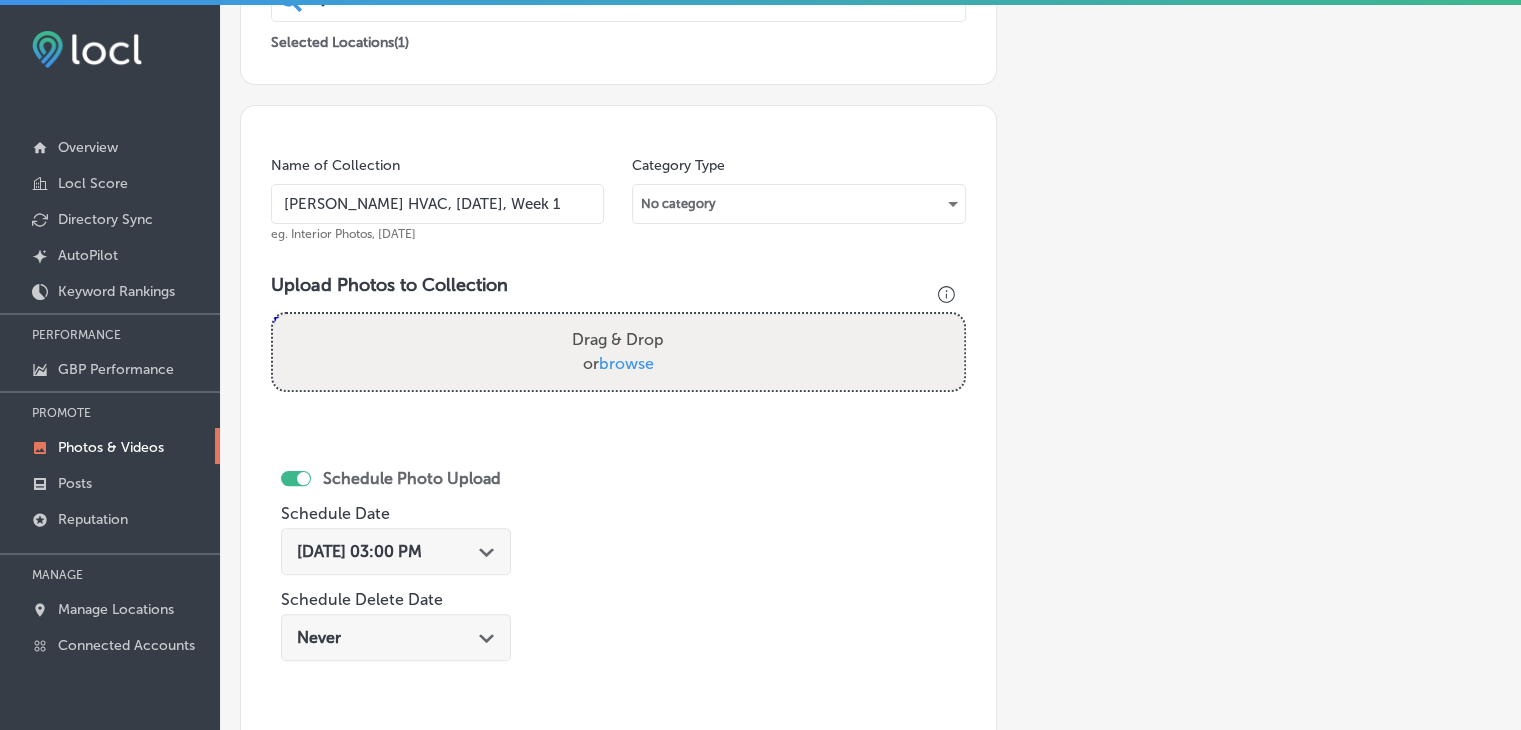 type on "Gibson's HVAC, Sep 2025, Week 1" 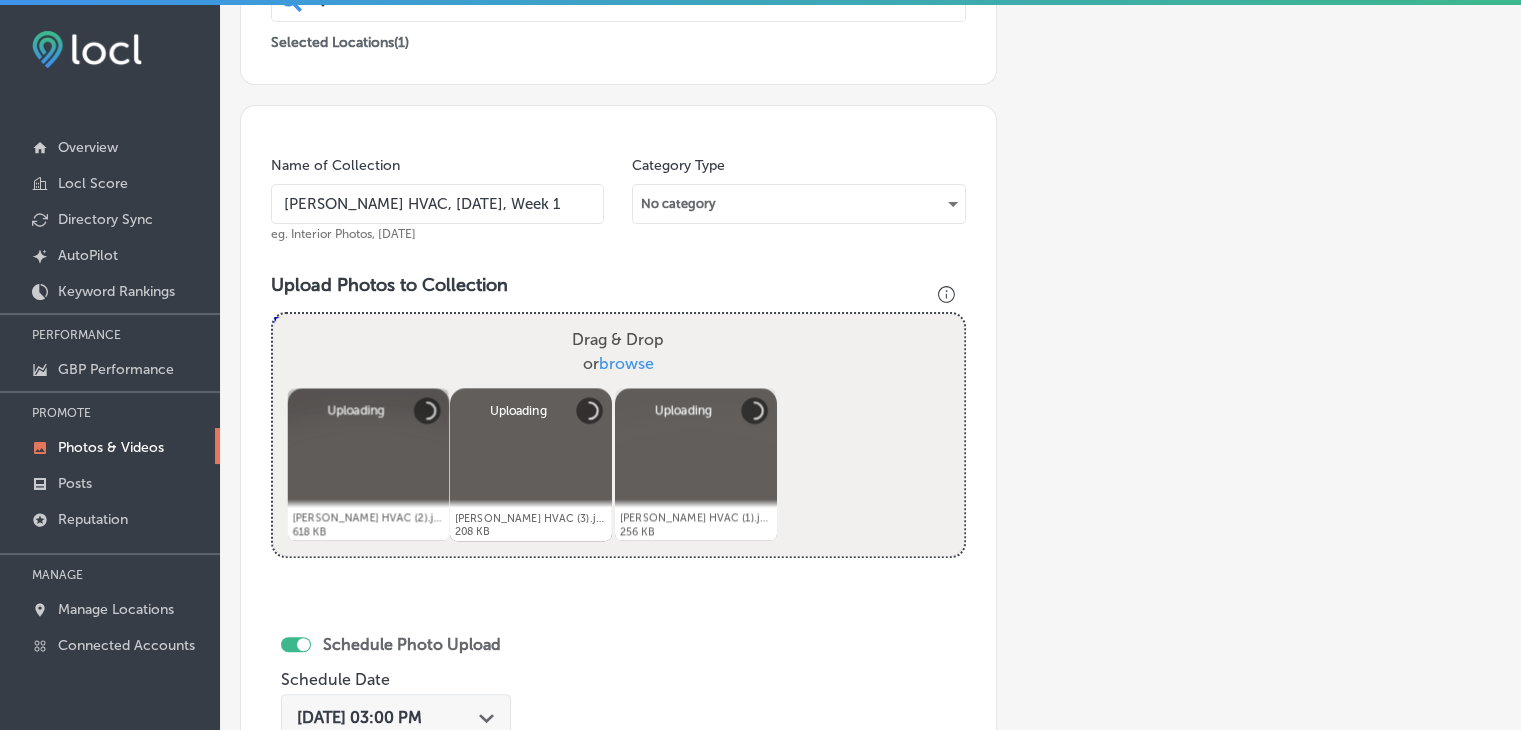 scroll, scrollTop: 672, scrollLeft: 0, axis: vertical 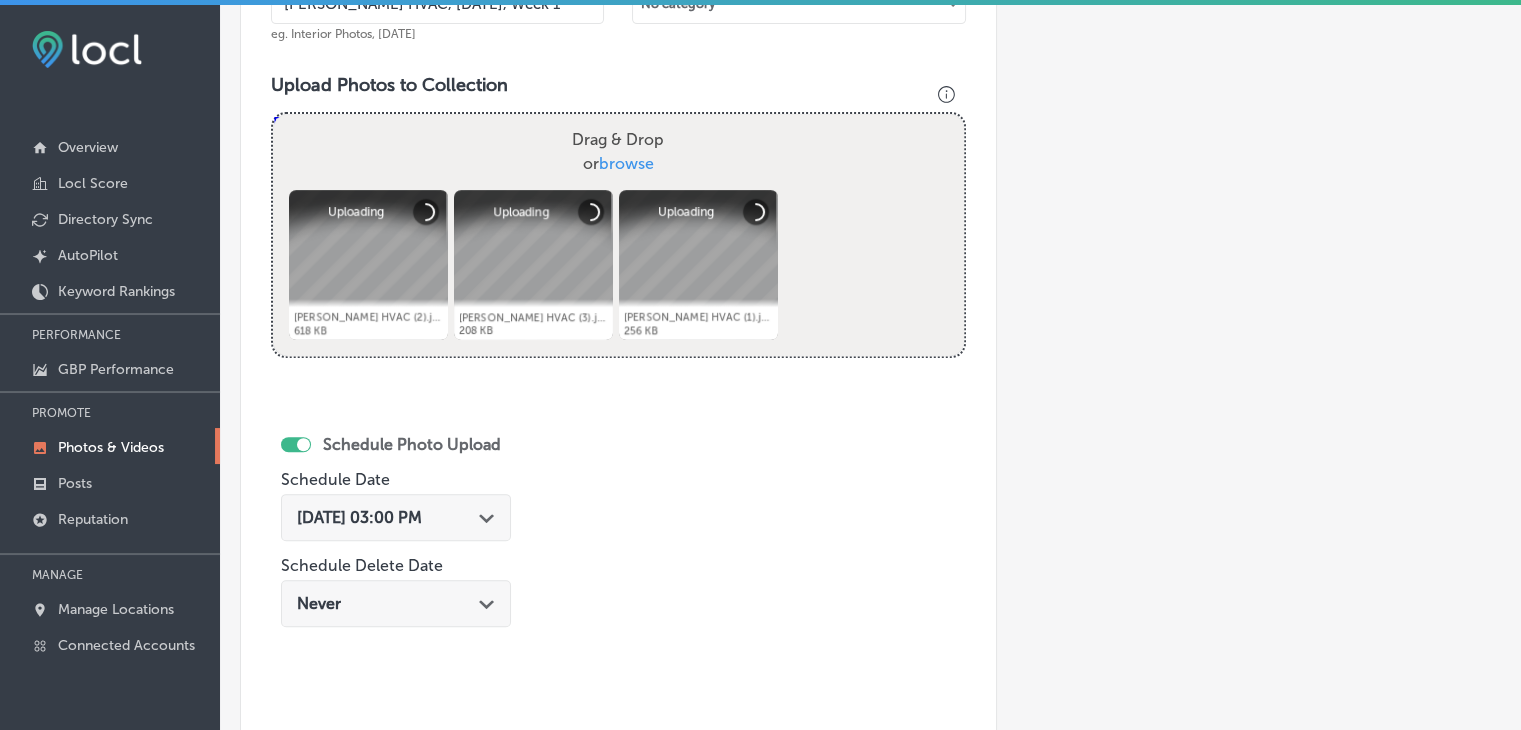 click on "Jul 23, 2025 03:00 PM" at bounding box center [359, 517] 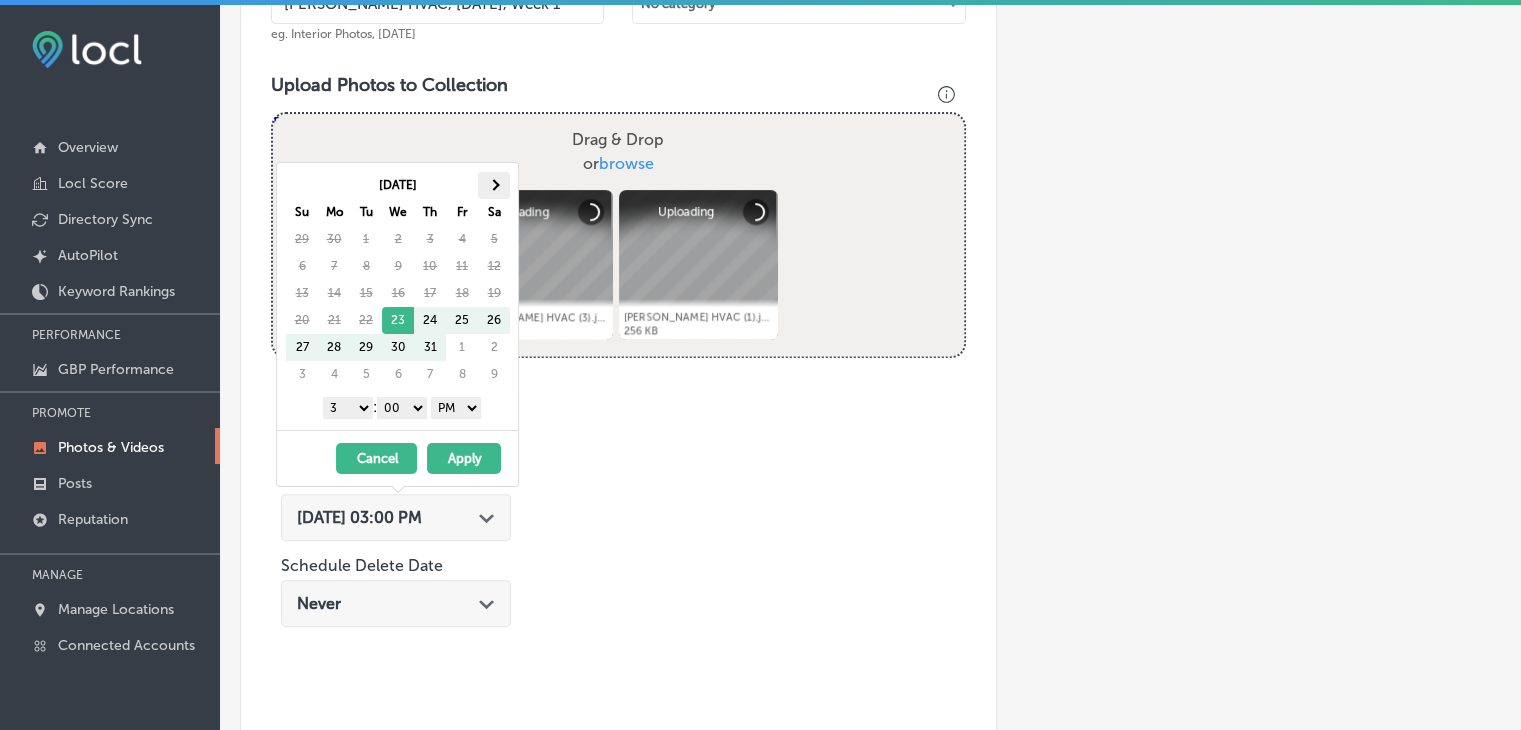 click at bounding box center (494, 185) 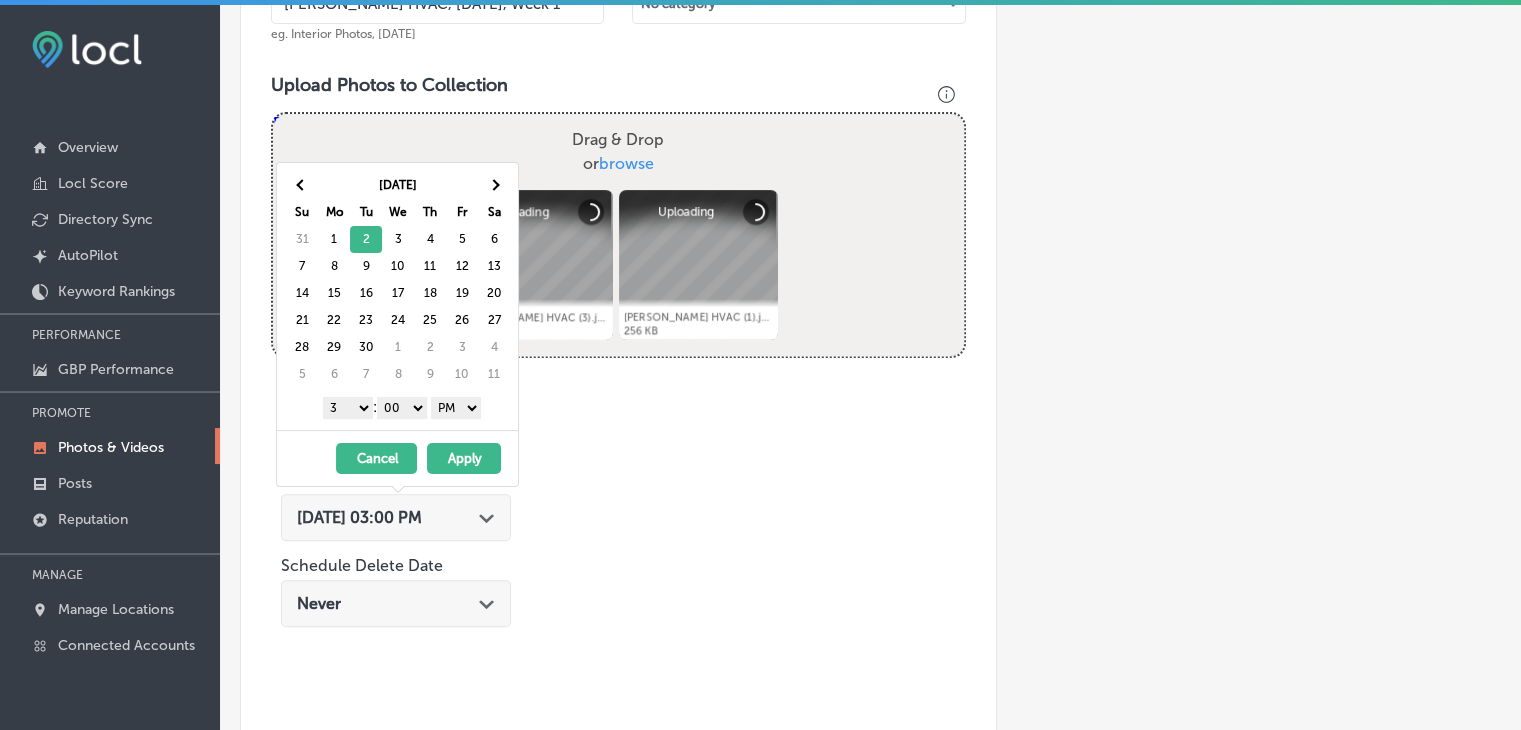 click on "1 2 3 4 5 6 7 8 9 10 11 12  :  00 10 20 30 40 50   AM PM" at bounding box center [401, 407] 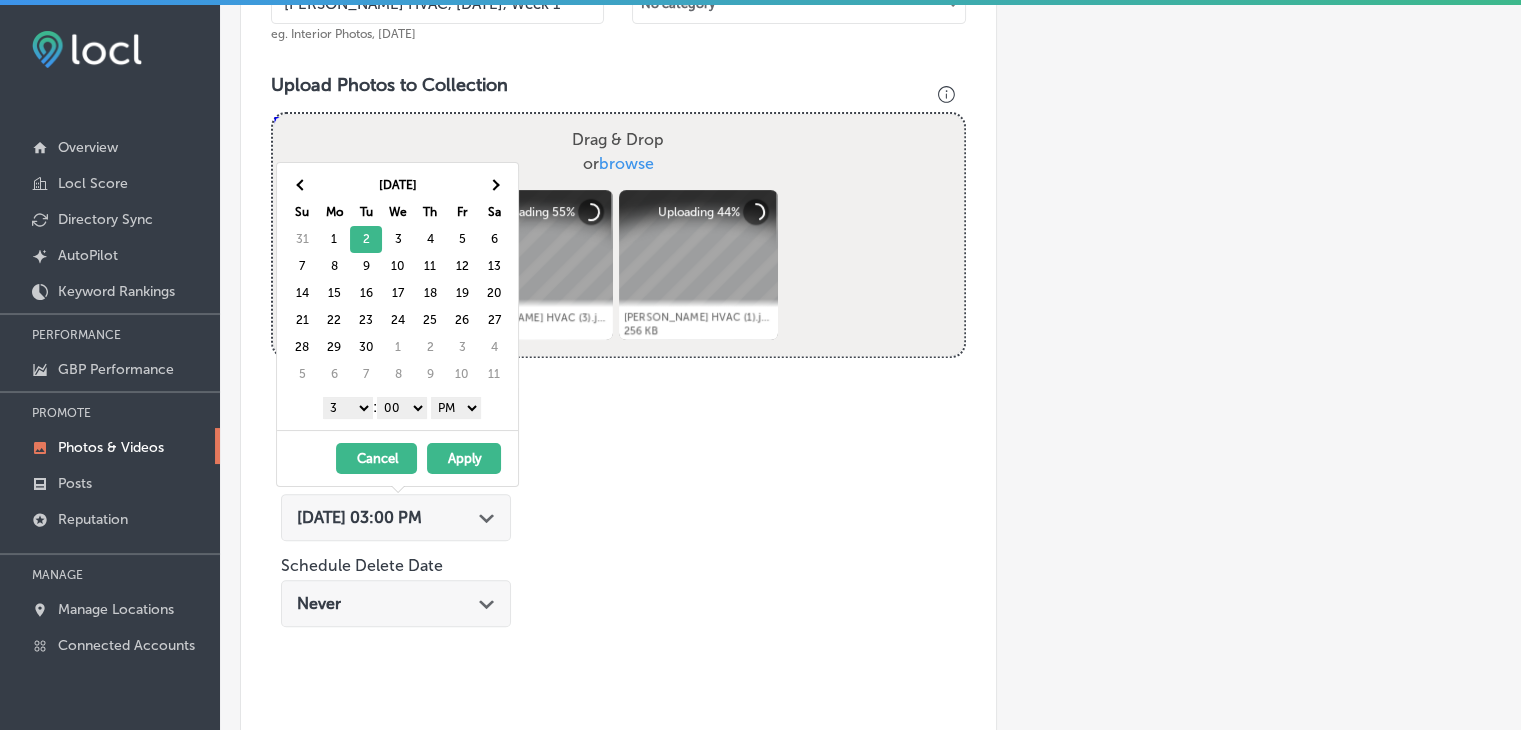 click on "1 2 3 4 5 6 7 8 9 10 11 12" at bounding box center [348, 408] 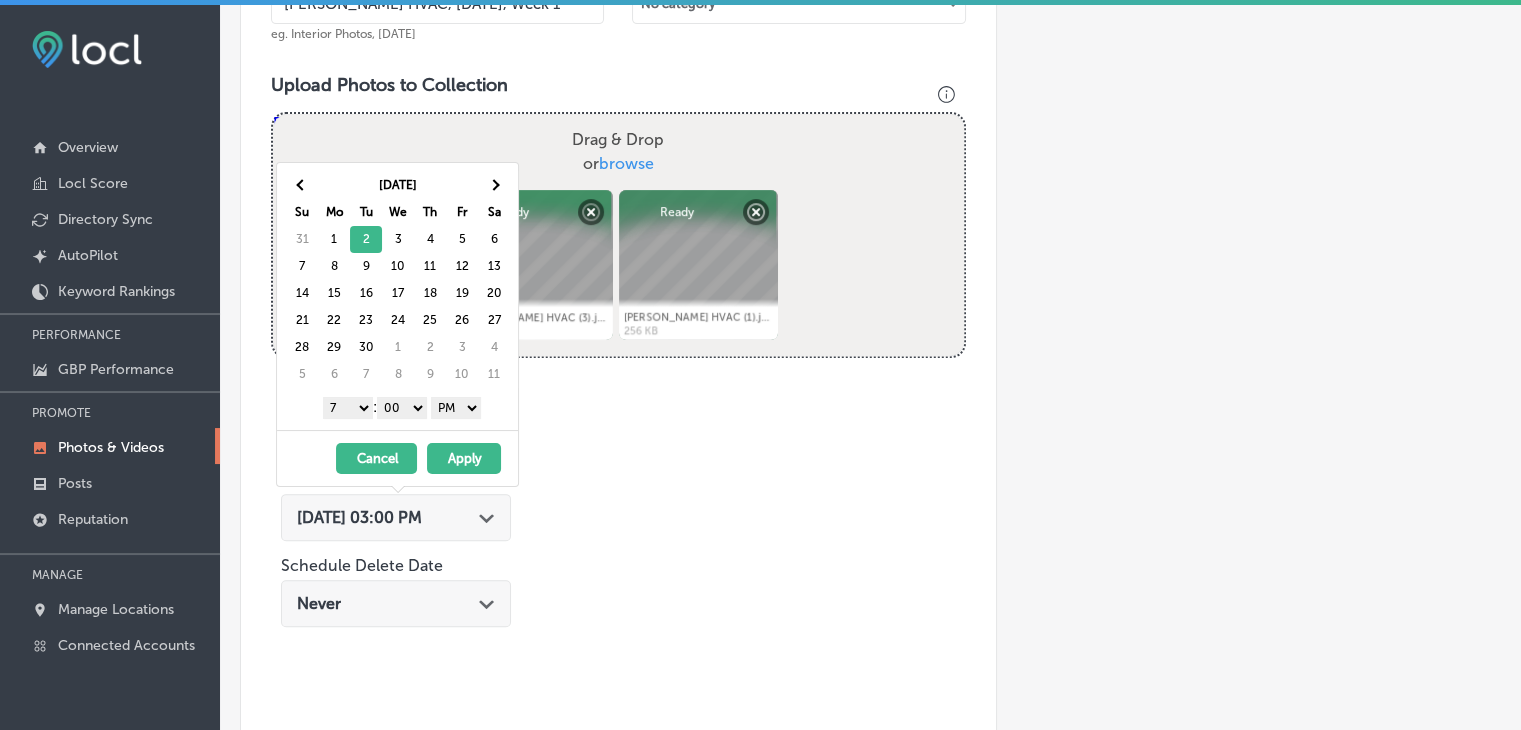 click on "AM PM" at bounding box center [456, 408] 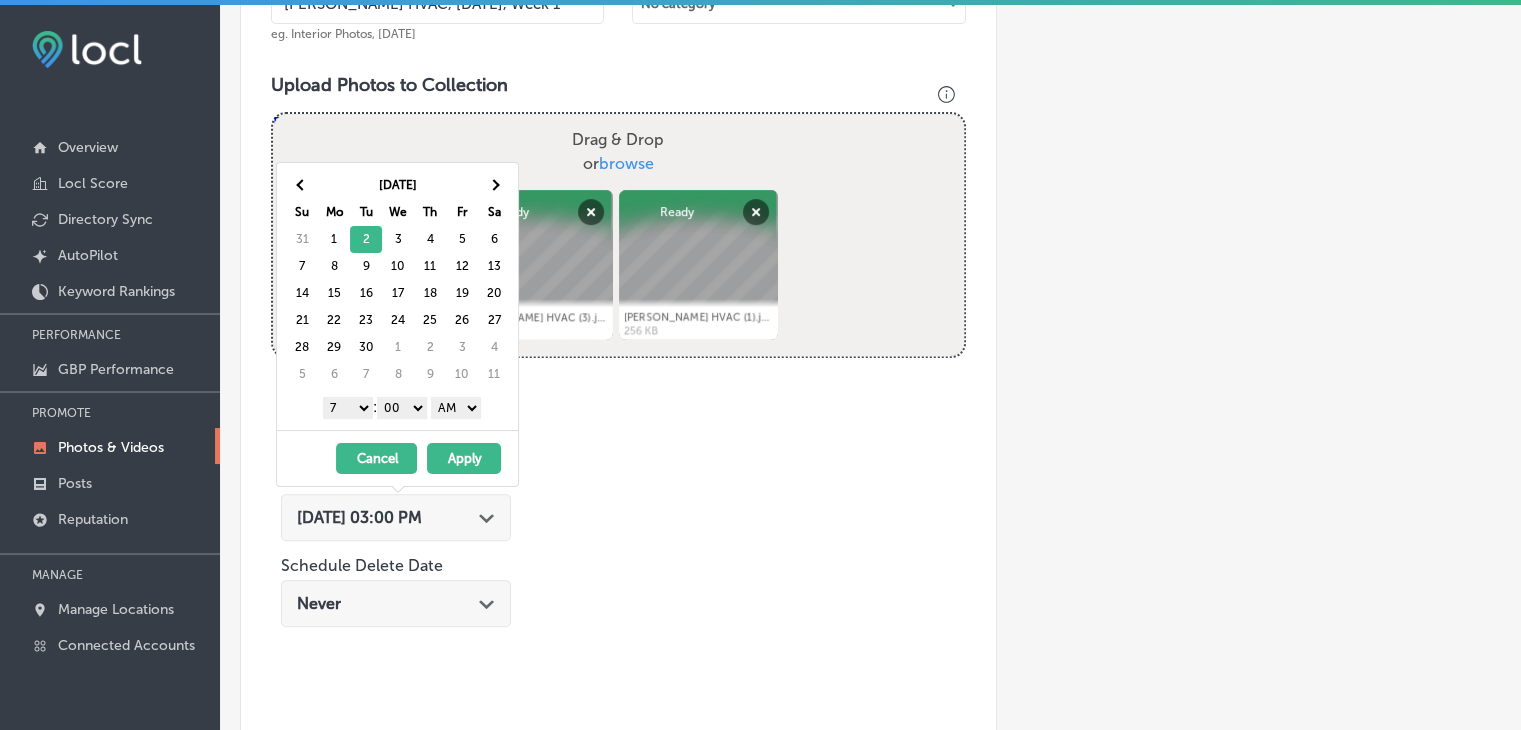 click on "Apply" at bounding box center (464, 458) 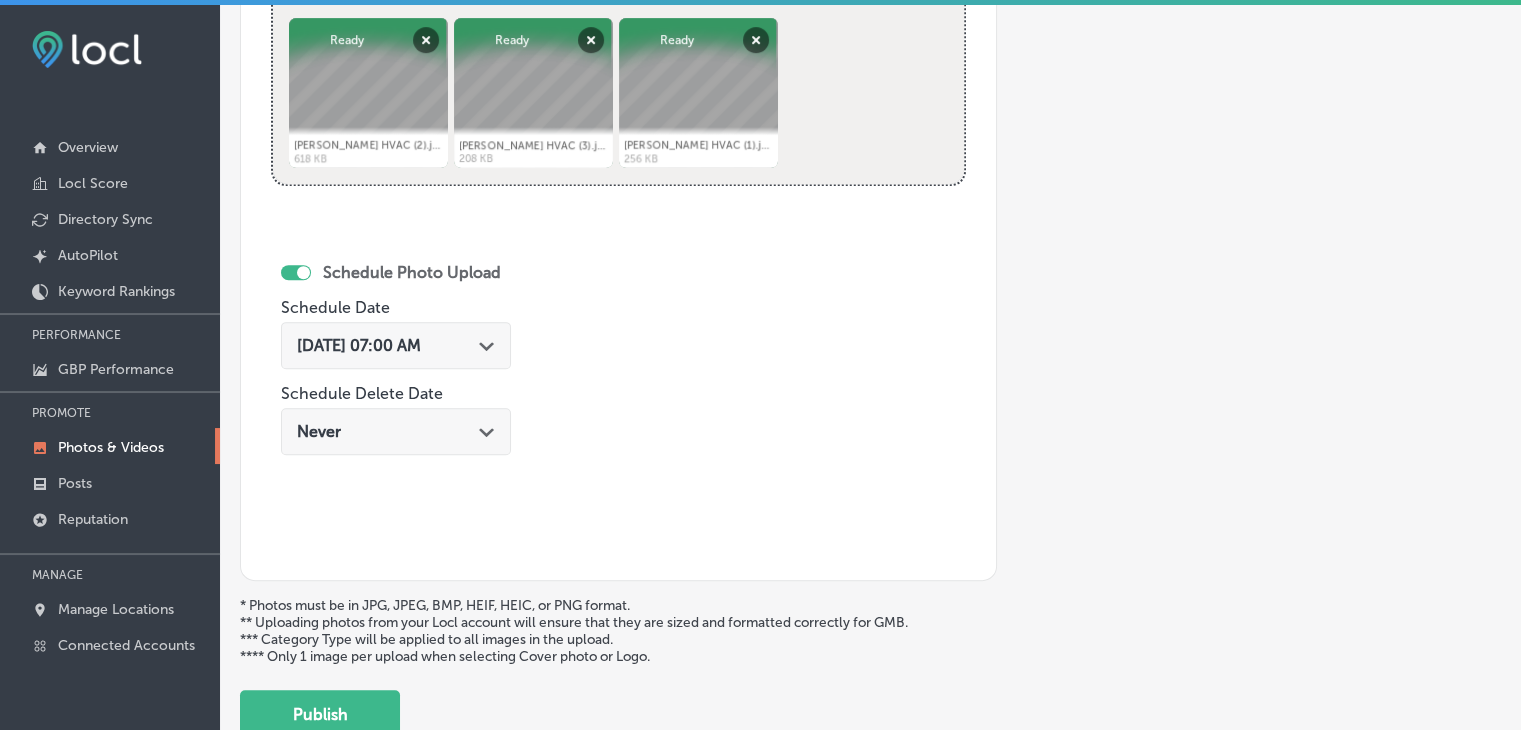 scroll, scrollTop: 972, scrollLeft: 0, axis: vertical 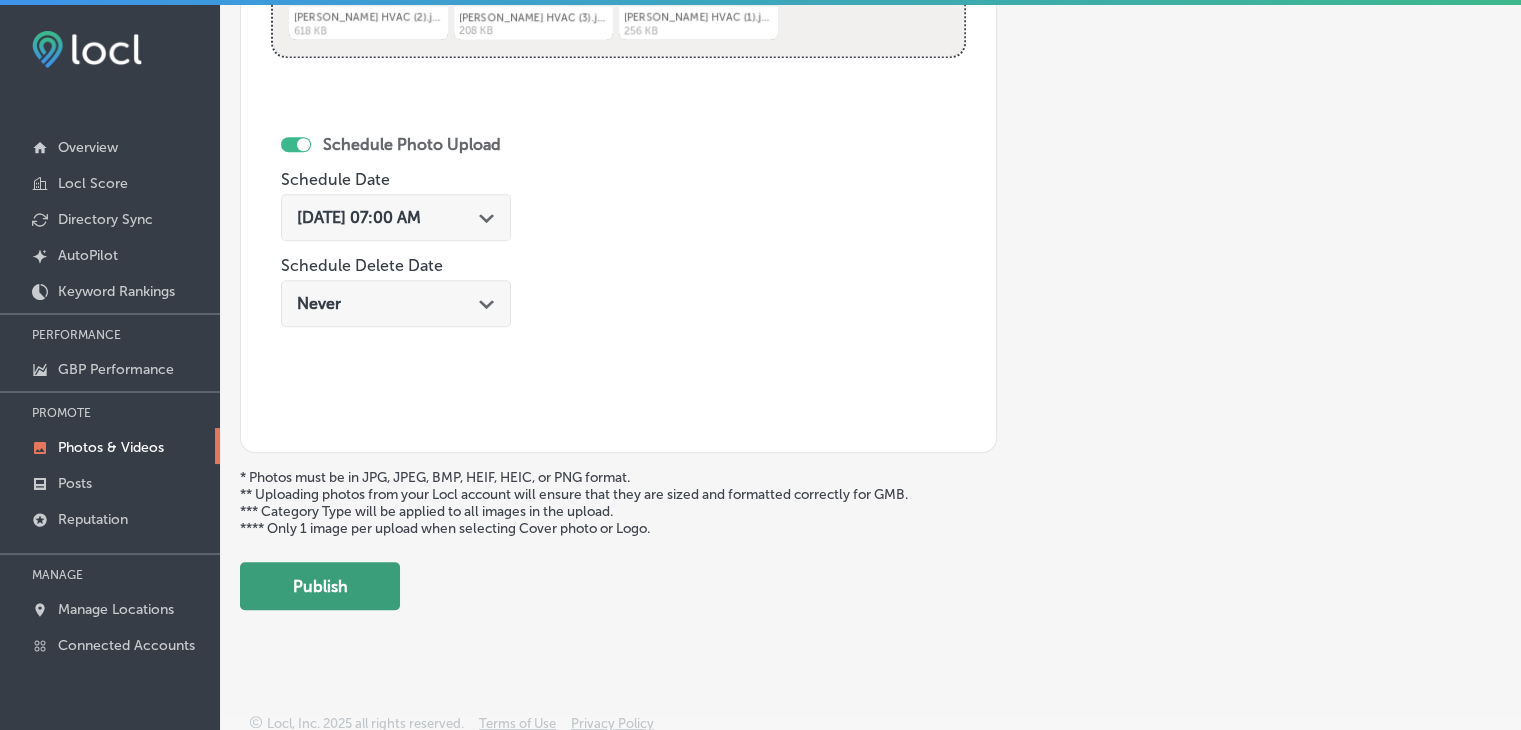 click on "Publish" at bounding box center [320, 586] 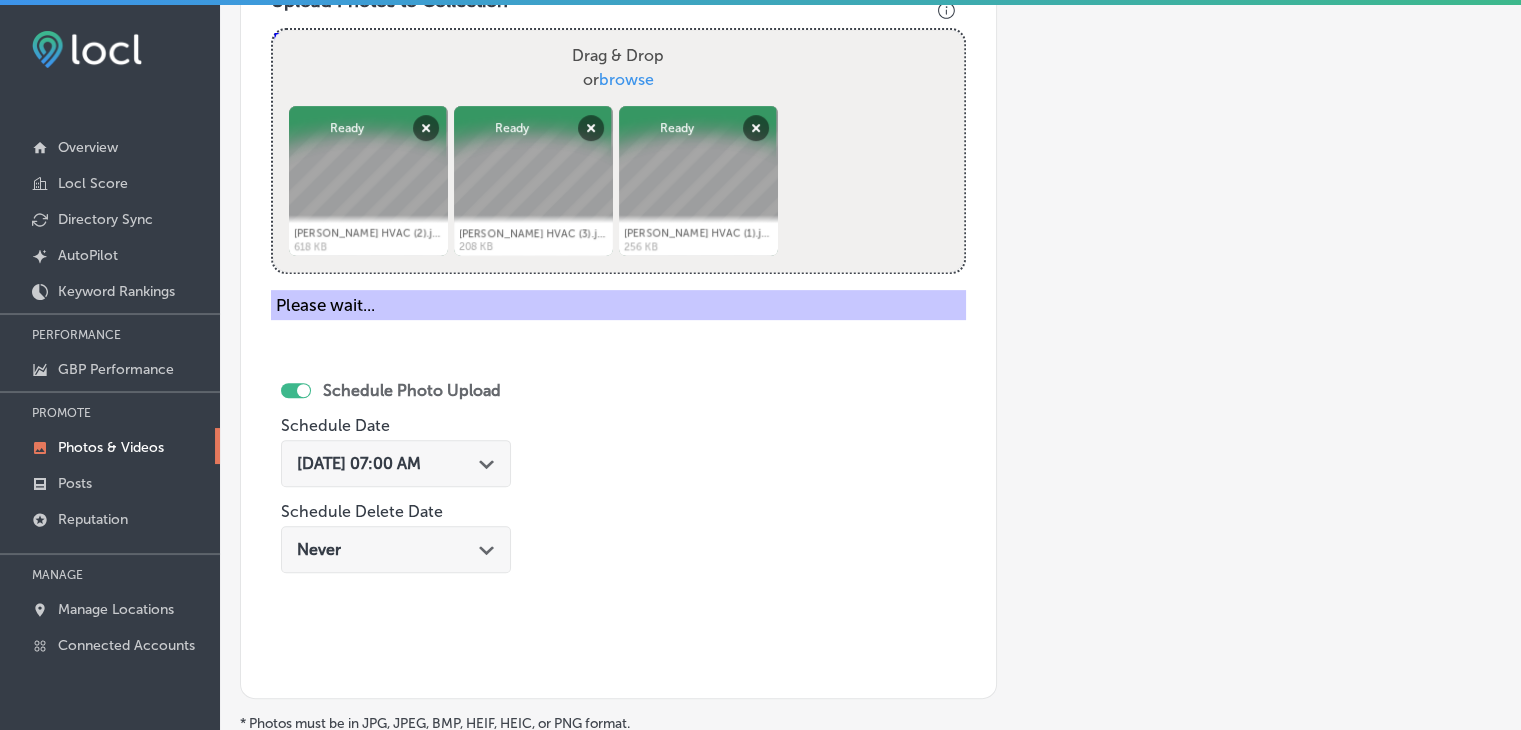 scroll, scrollTop: 472, scrollLeft: 0, axis: vertical 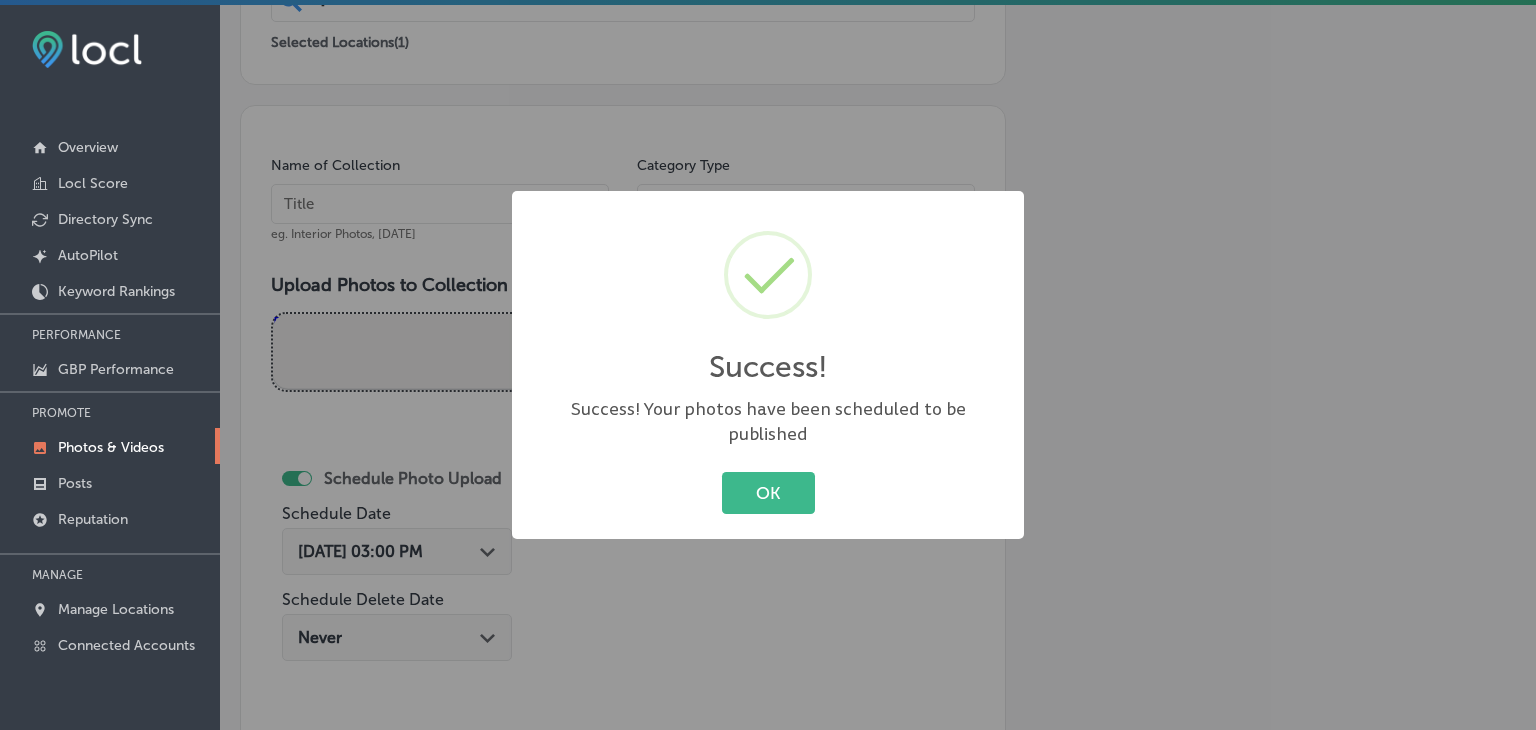 click on "Success! × Success! Your photos have been scheduled to be published OK Cancel" at bounding box center (768, 365) 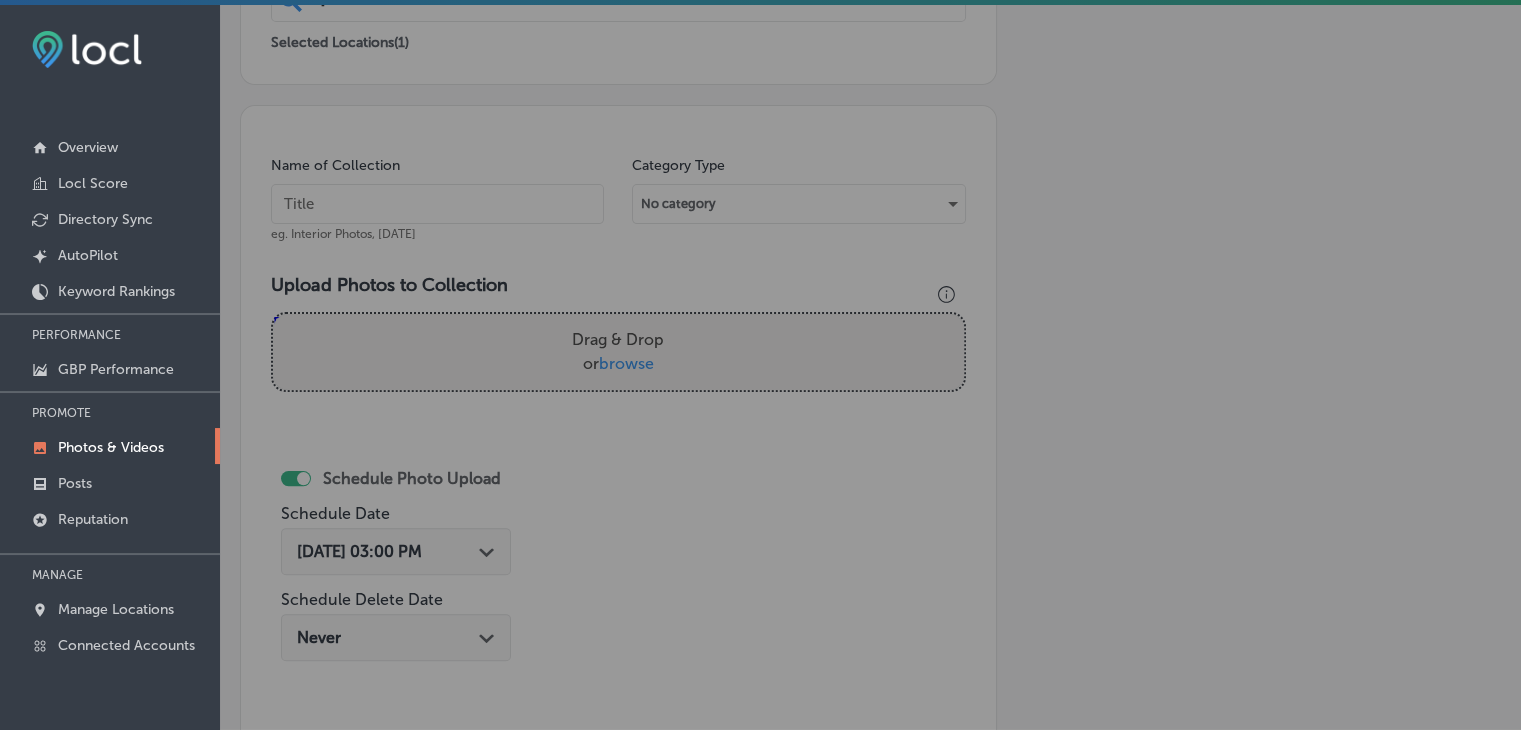 click at bounding box center [437, 204] 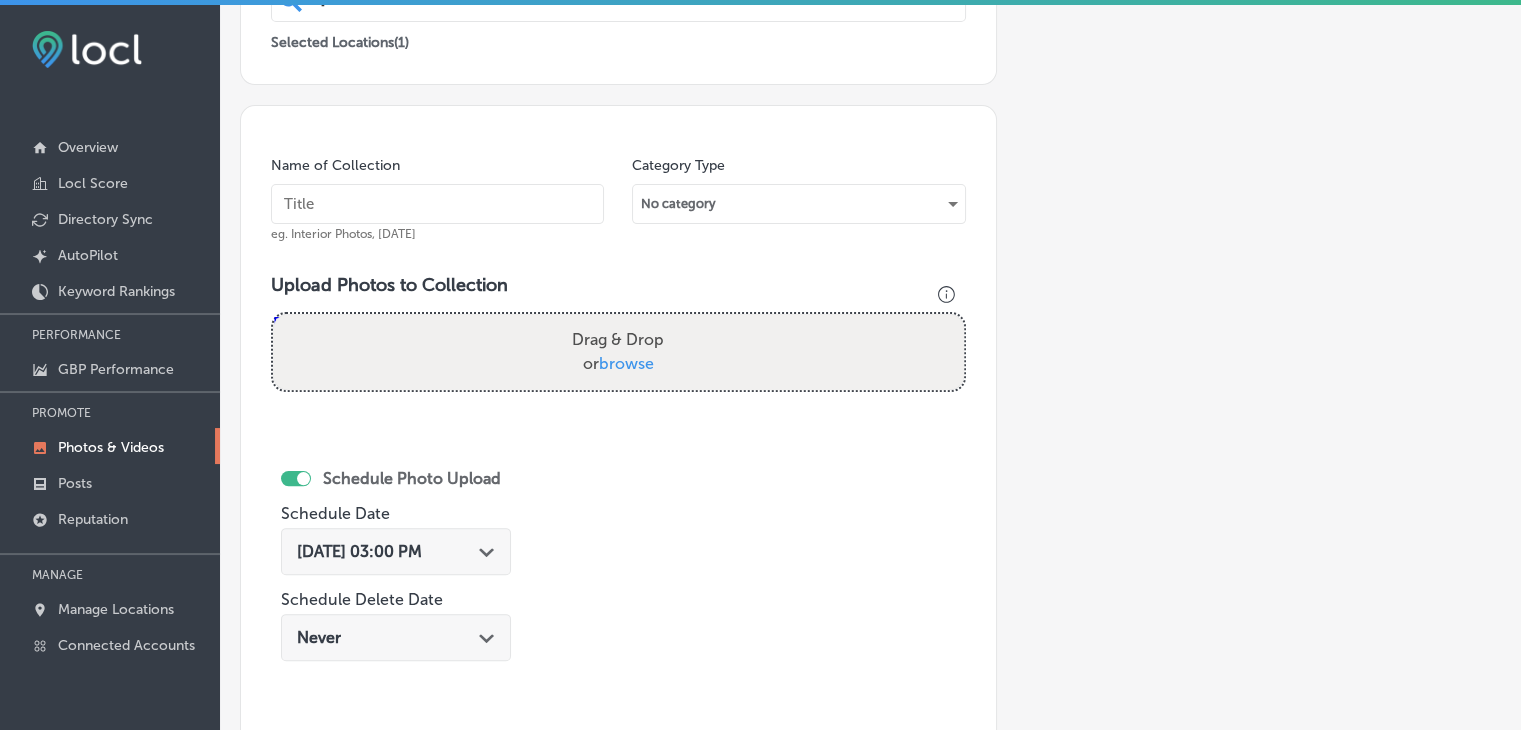 paste on "Gibson's HVAC, Sep 2025, Week" 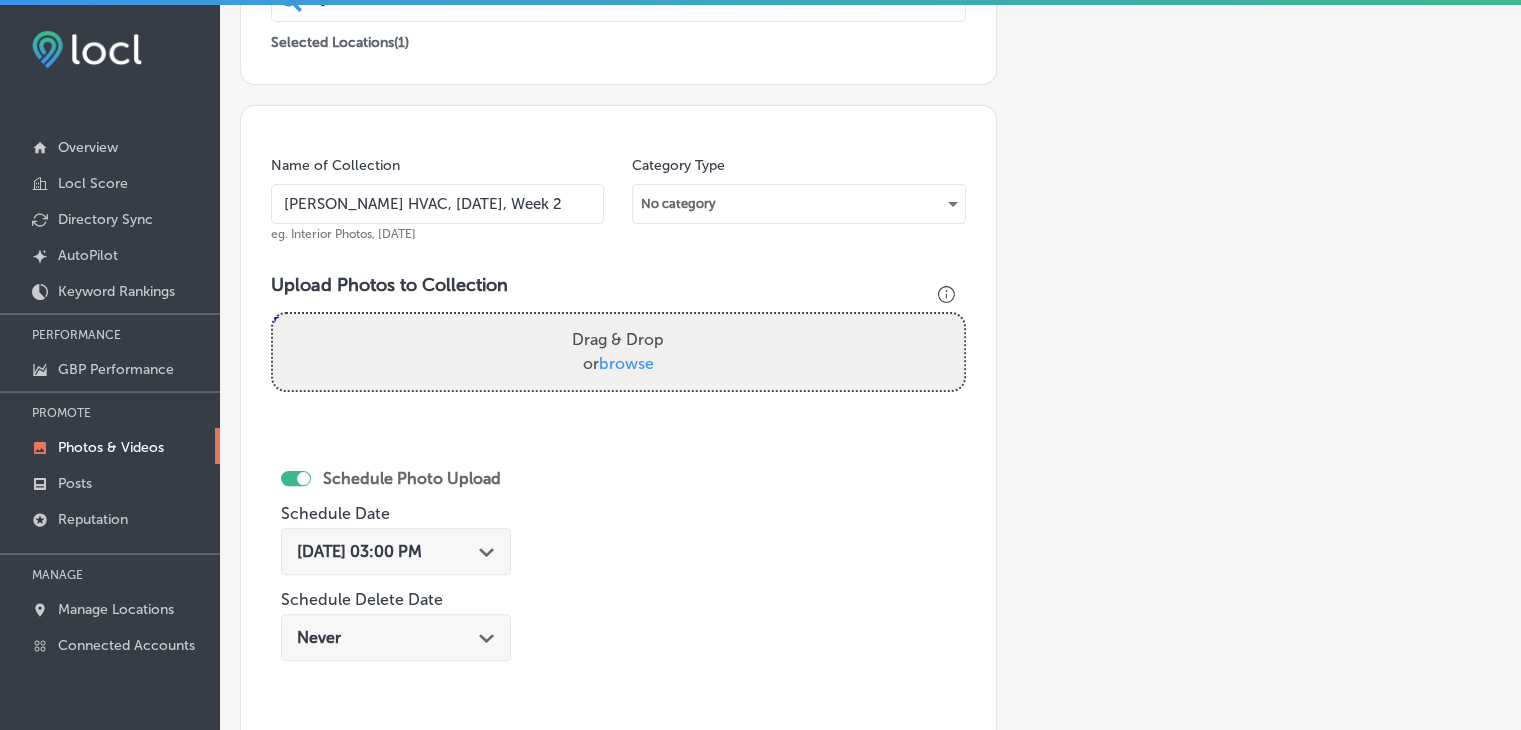 type on "Gibson's HVAC, Sep 2025, Week 2" 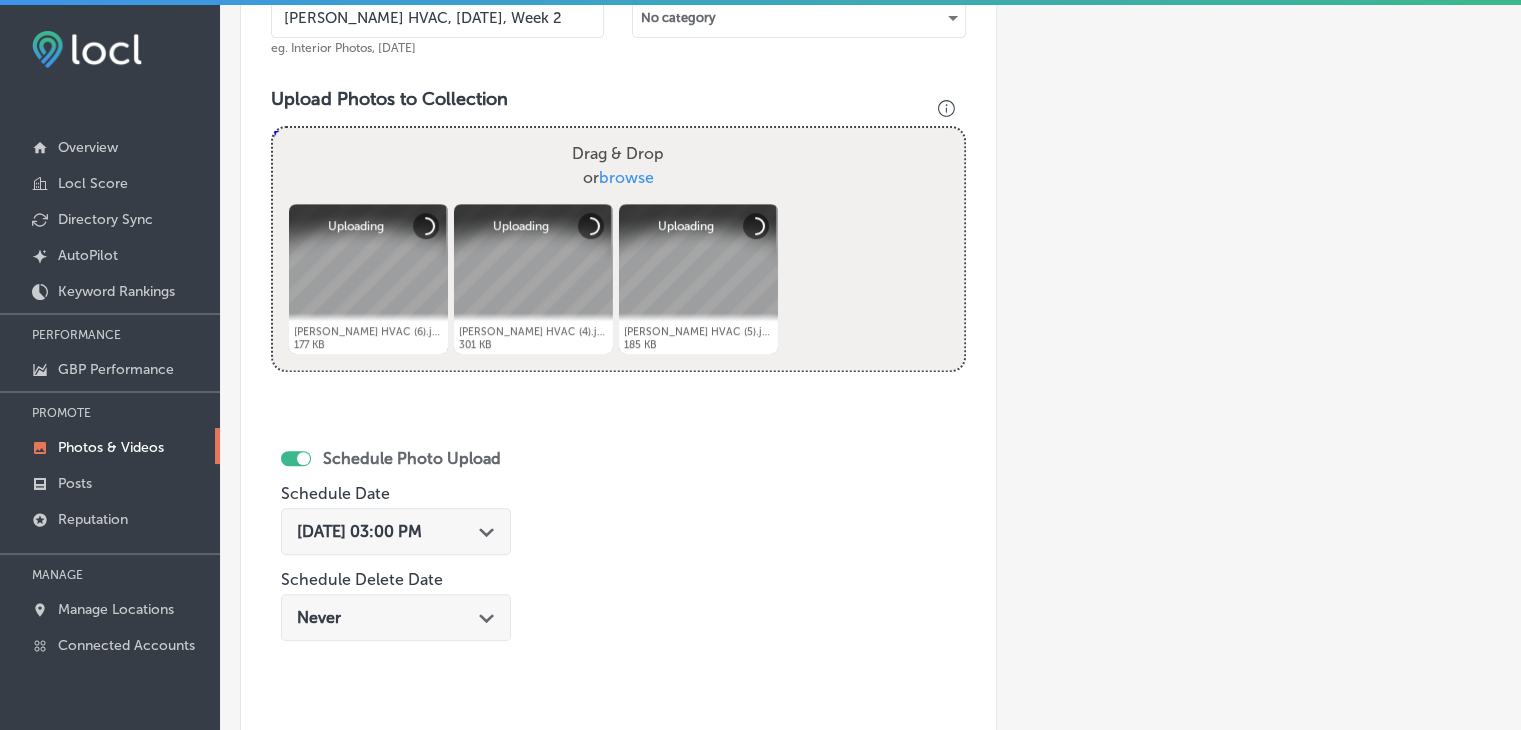 scroll, scrollTop: 672, scrollLeft: 0, axis: vertical 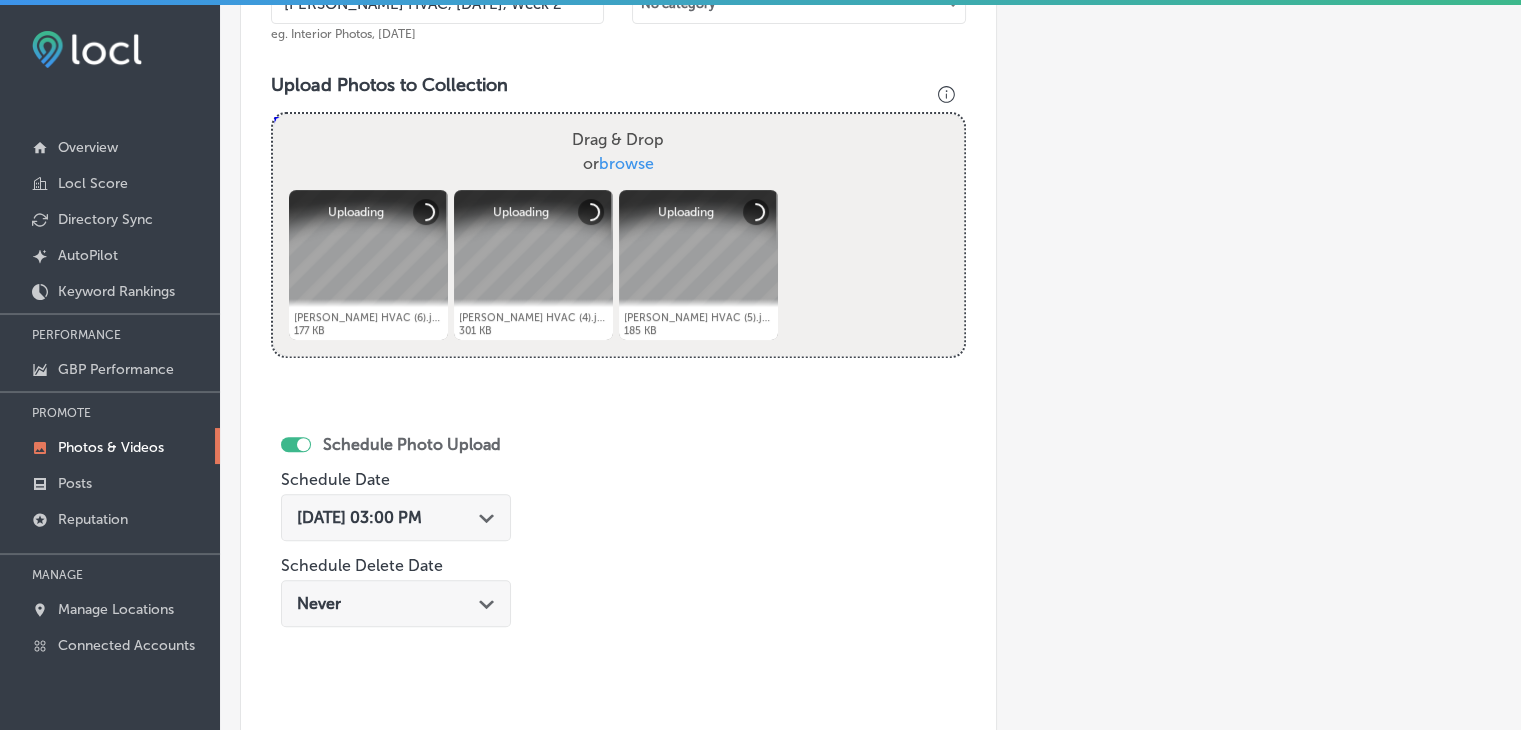 click on "Jul 23, 2025 03:00 PM" at bounding box center [359, 517] 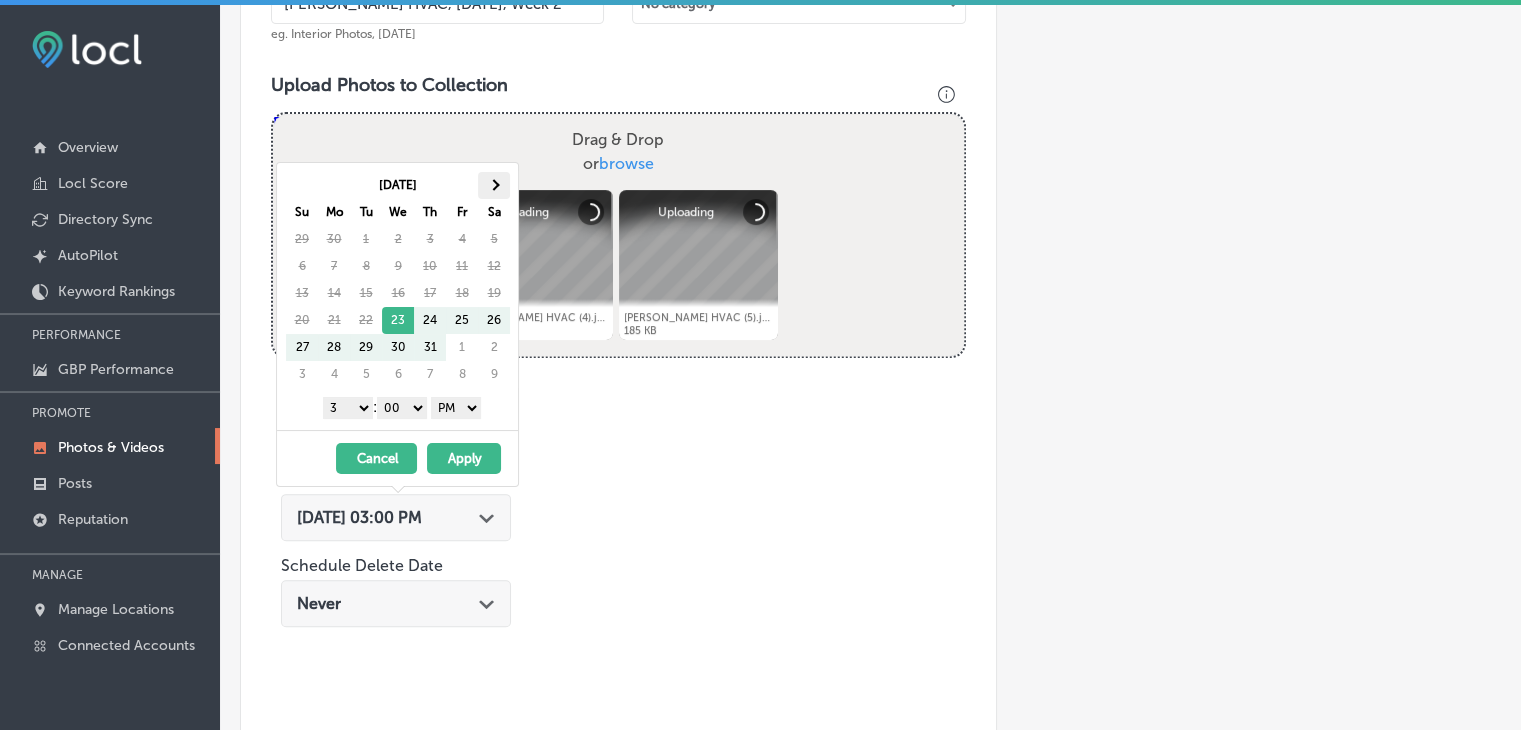 click at bounding box center (494, 185) 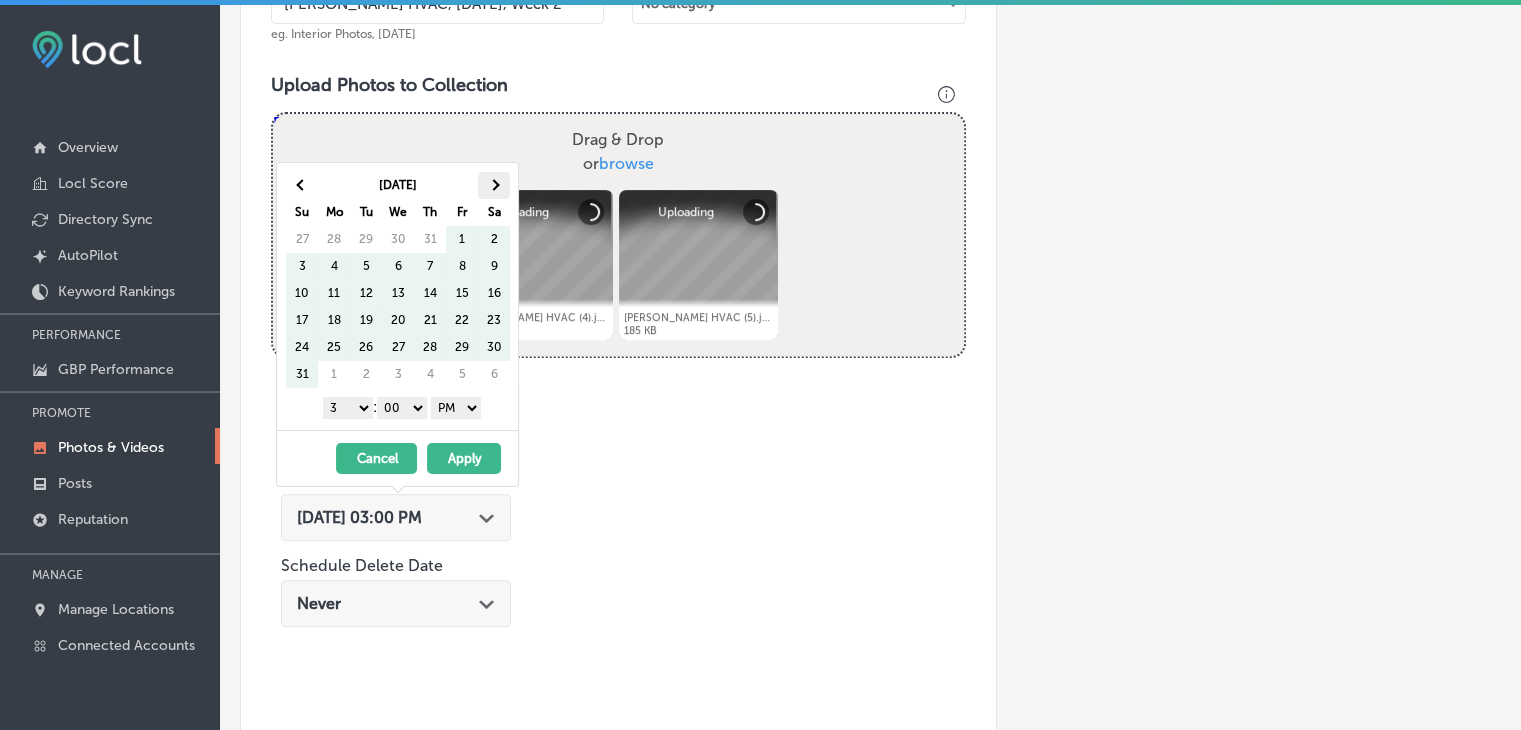 click at bounding box center (494, 185) 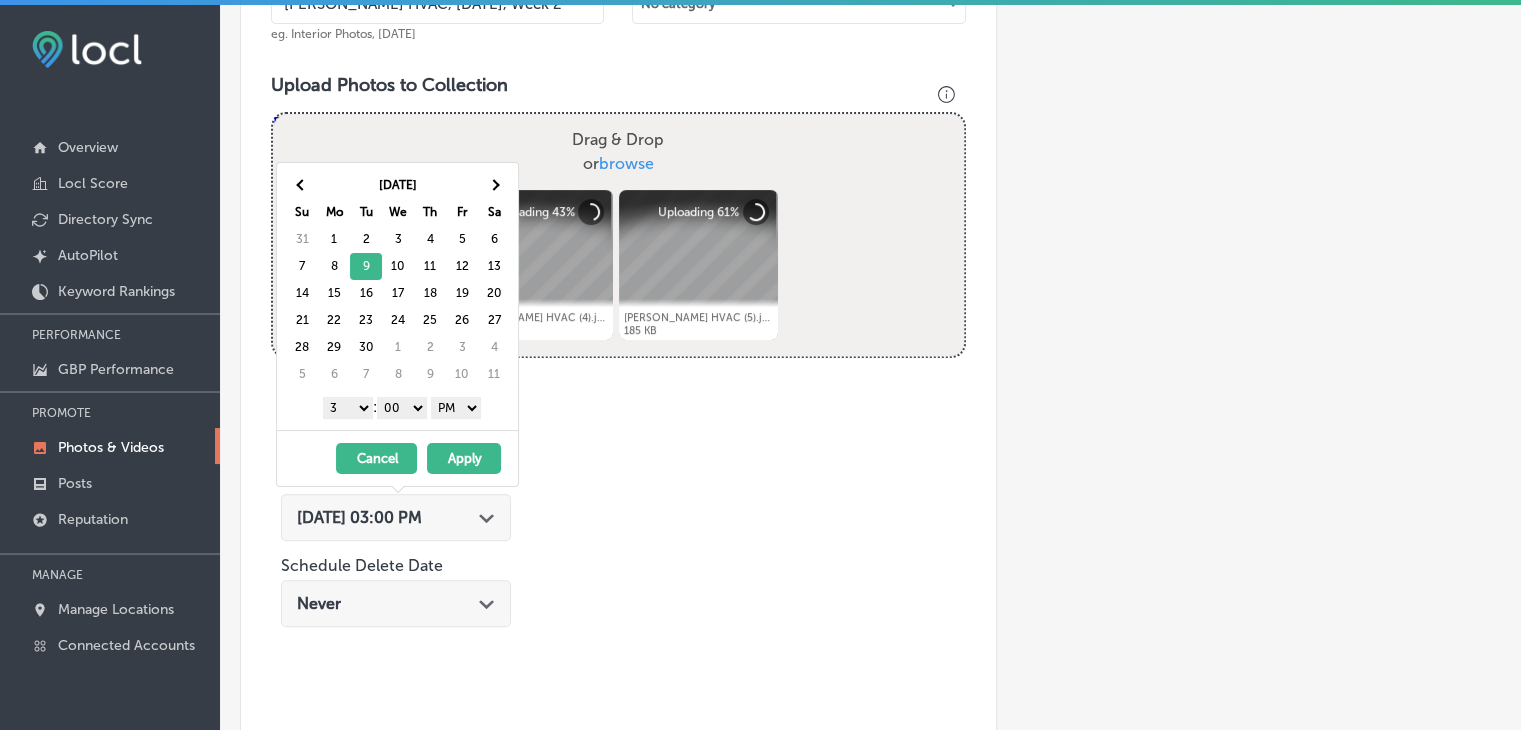 click on "1 2 3 4 5 6 7 8 9 10 11 12" at bounding box center (348, 408) 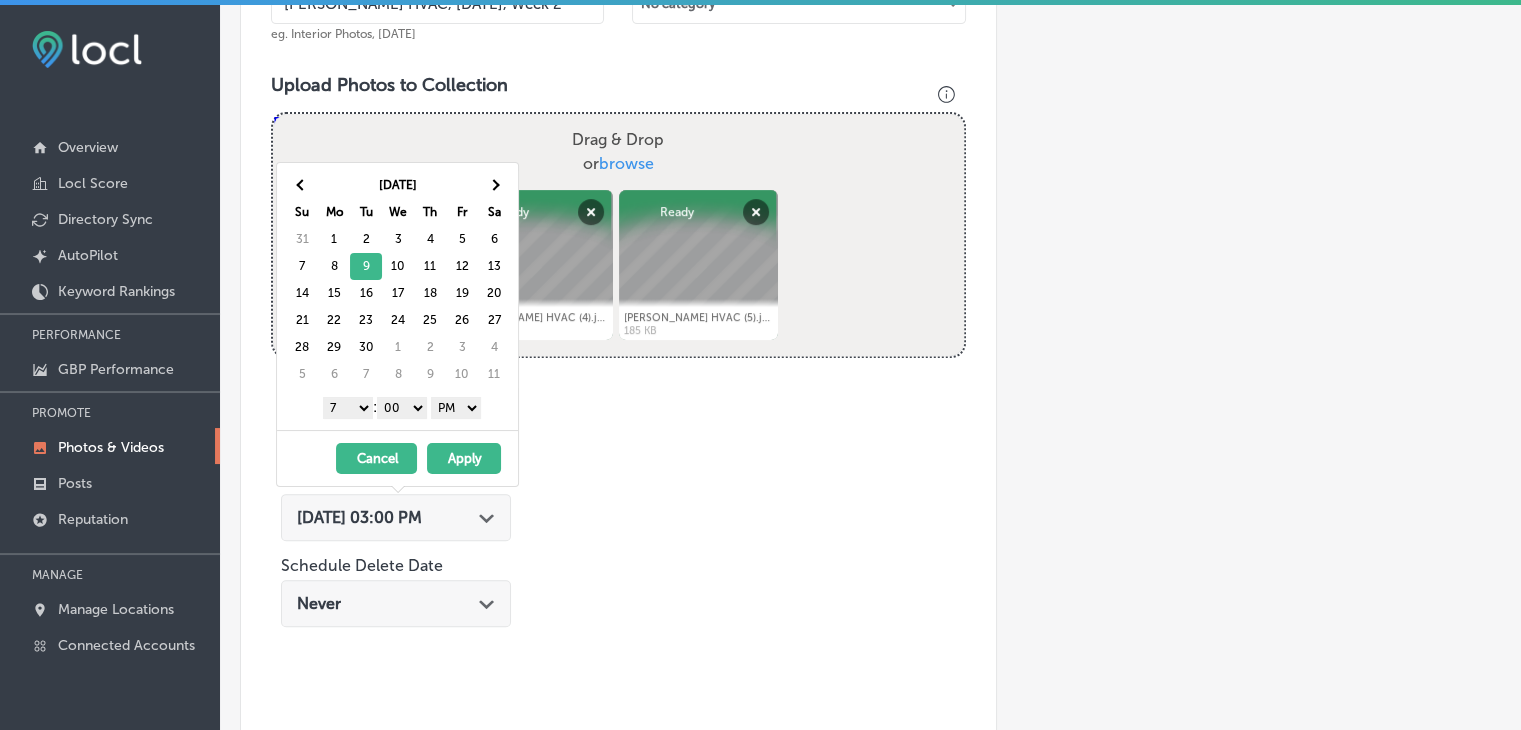 click on "AM PM" at bounding box center (456, 408) 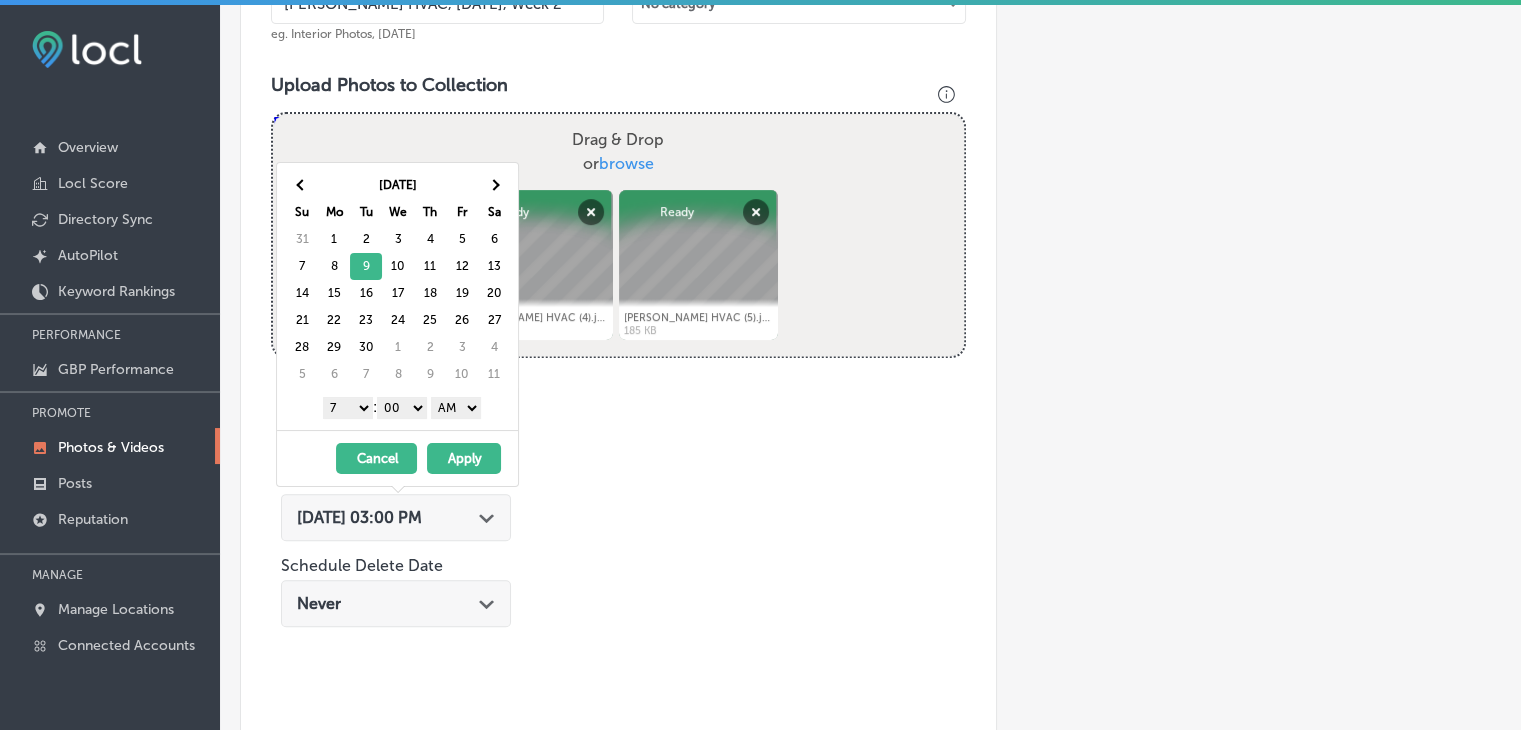 click on "Apply" at bounding box center [464, 458] 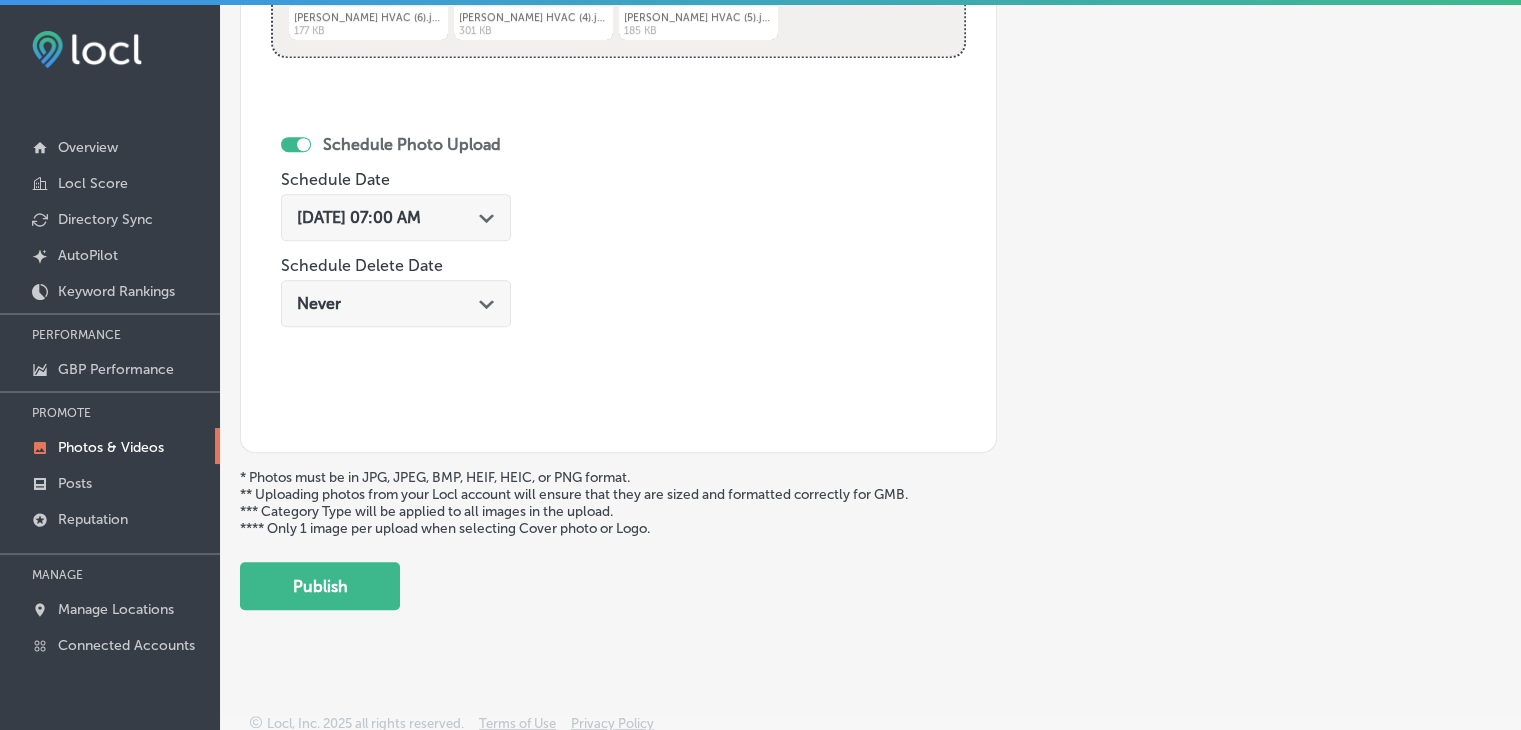 click on "Publish" at bounding box center [320, 586] 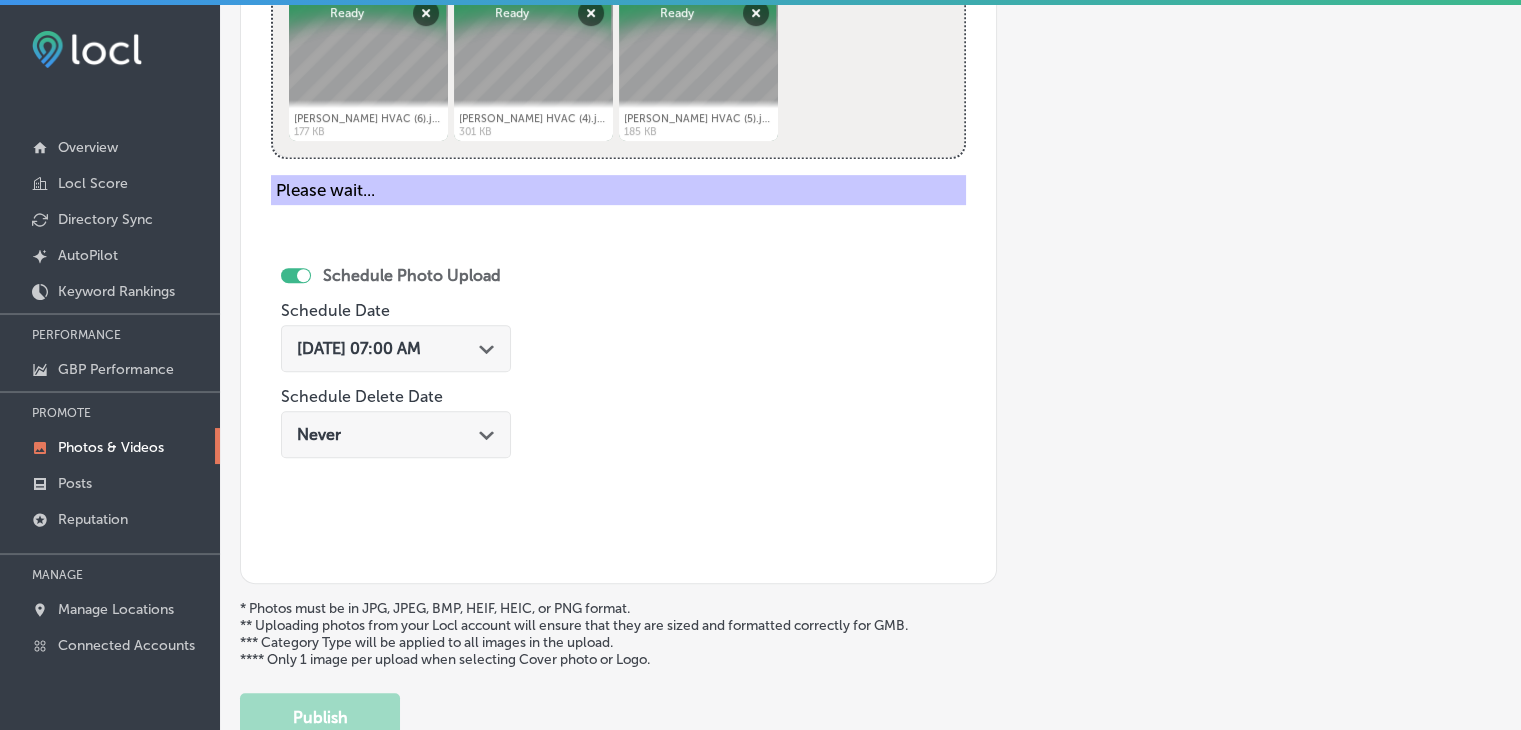 scroll, scrollTop: 572, scrollLeft: 0, axis: vertical 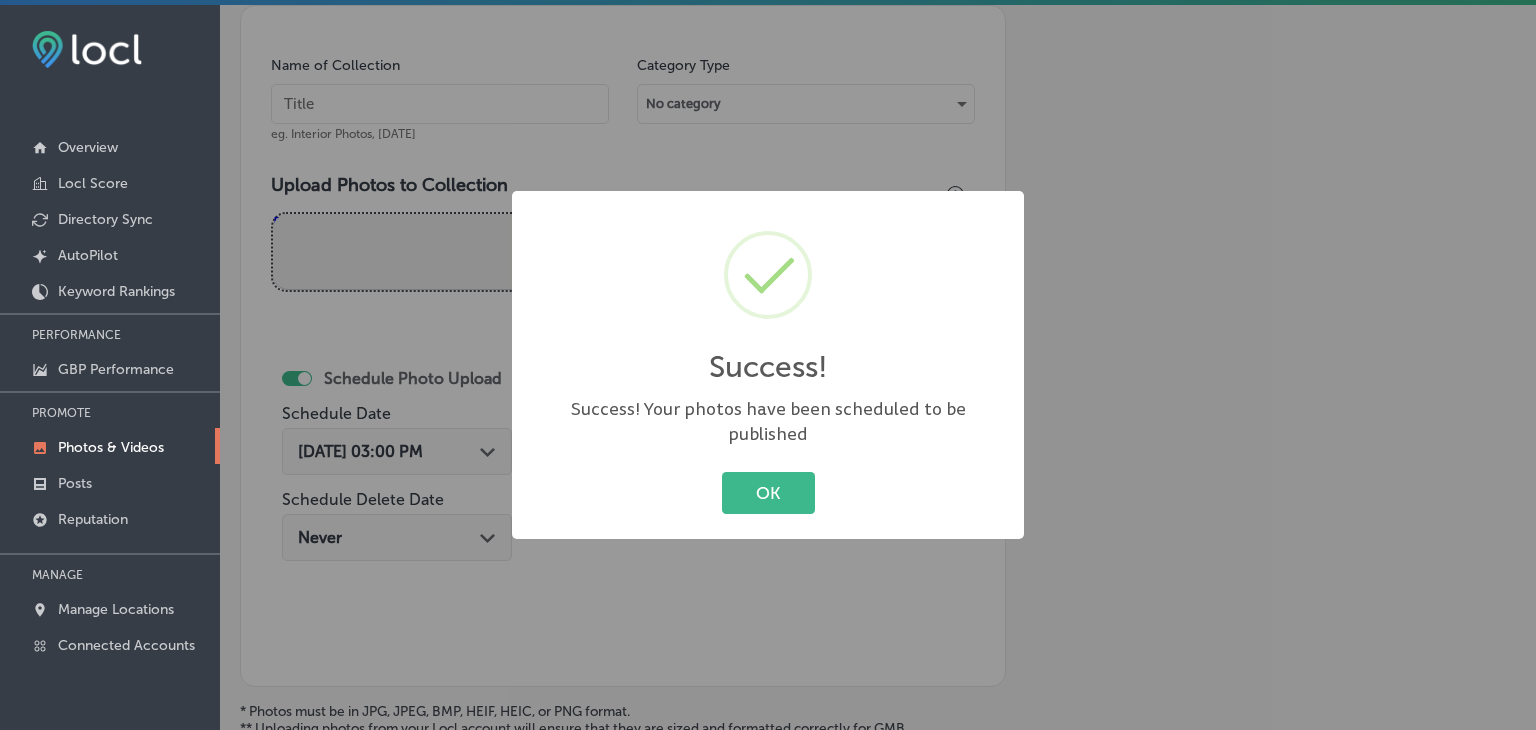 click on "Success! × Success! Your photos have been scheduled to be published OK Cancel" at bounding box center (768, 365) 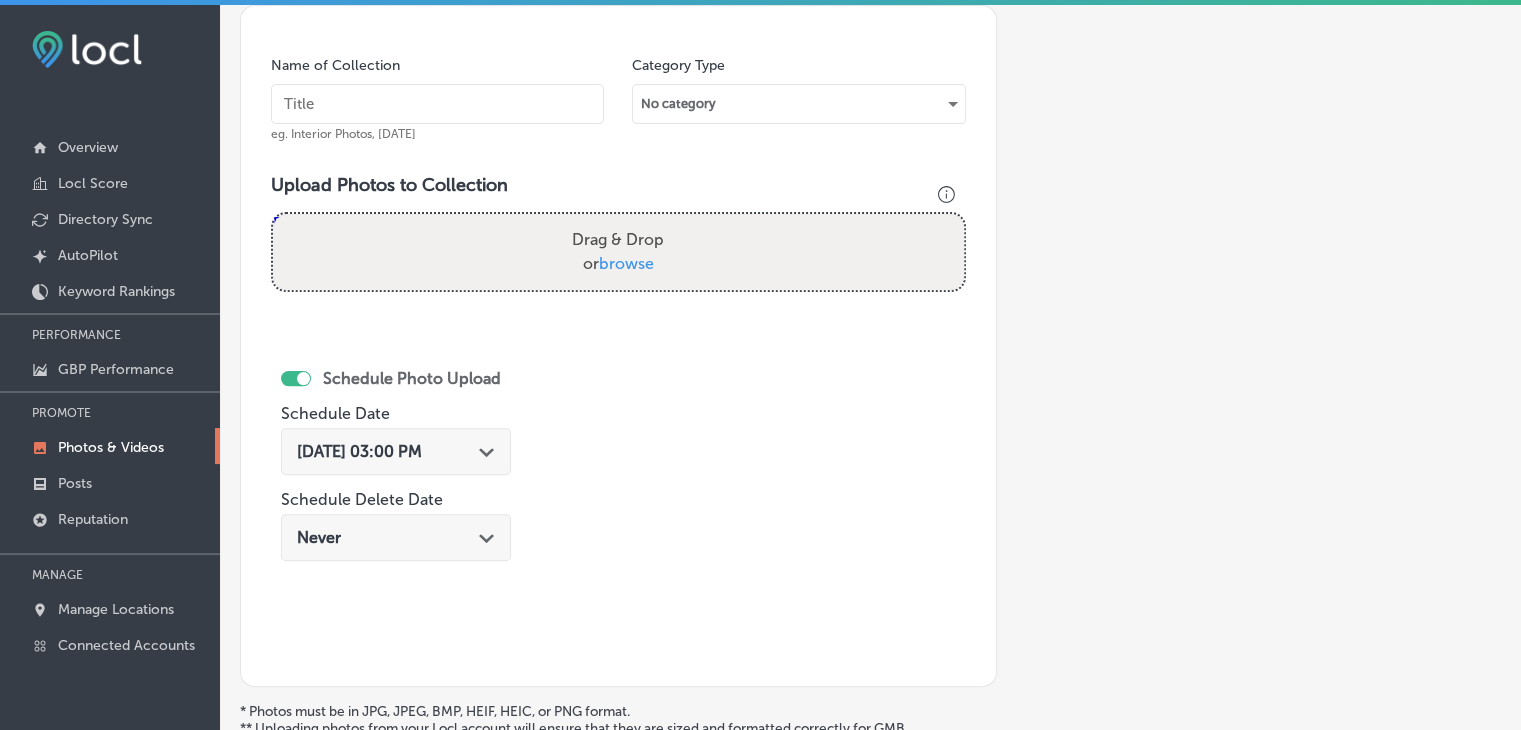 click at bounding box center [437, 104] 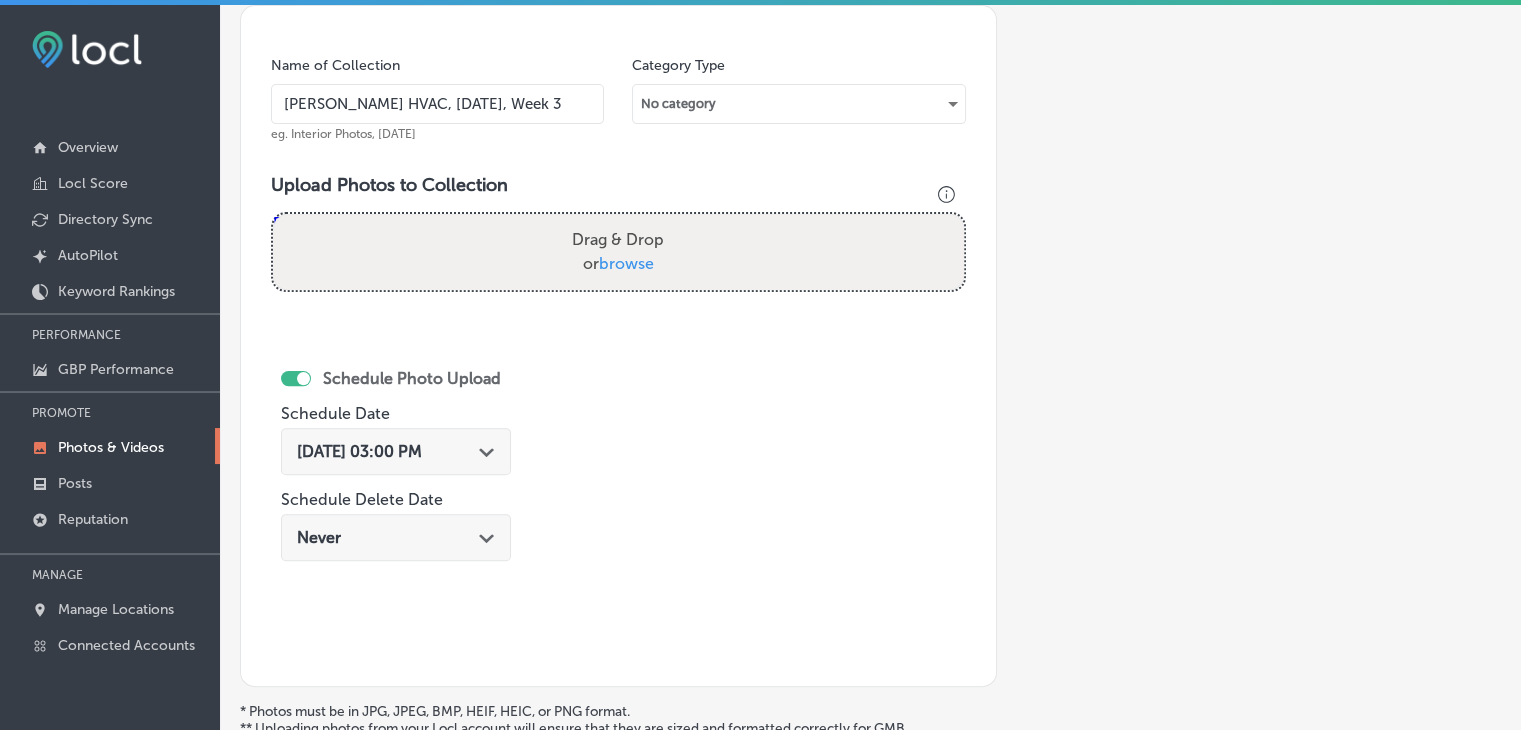 type on "Gibson's HVAC, Sep 2025, Week 3" 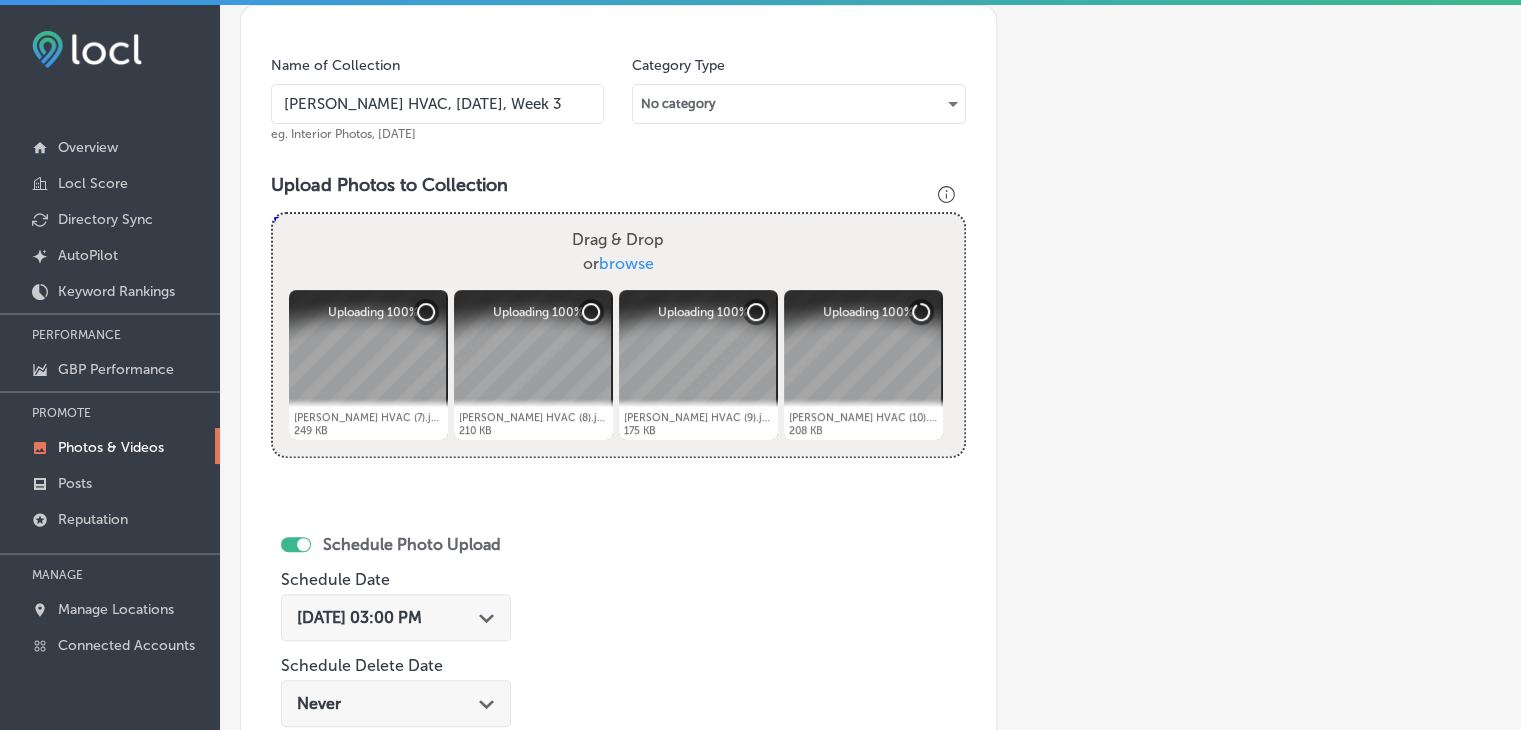 click on "Jul 23, 2025 03:00 PM
Path
Created with Sketch." at bounding box center (396, 617) 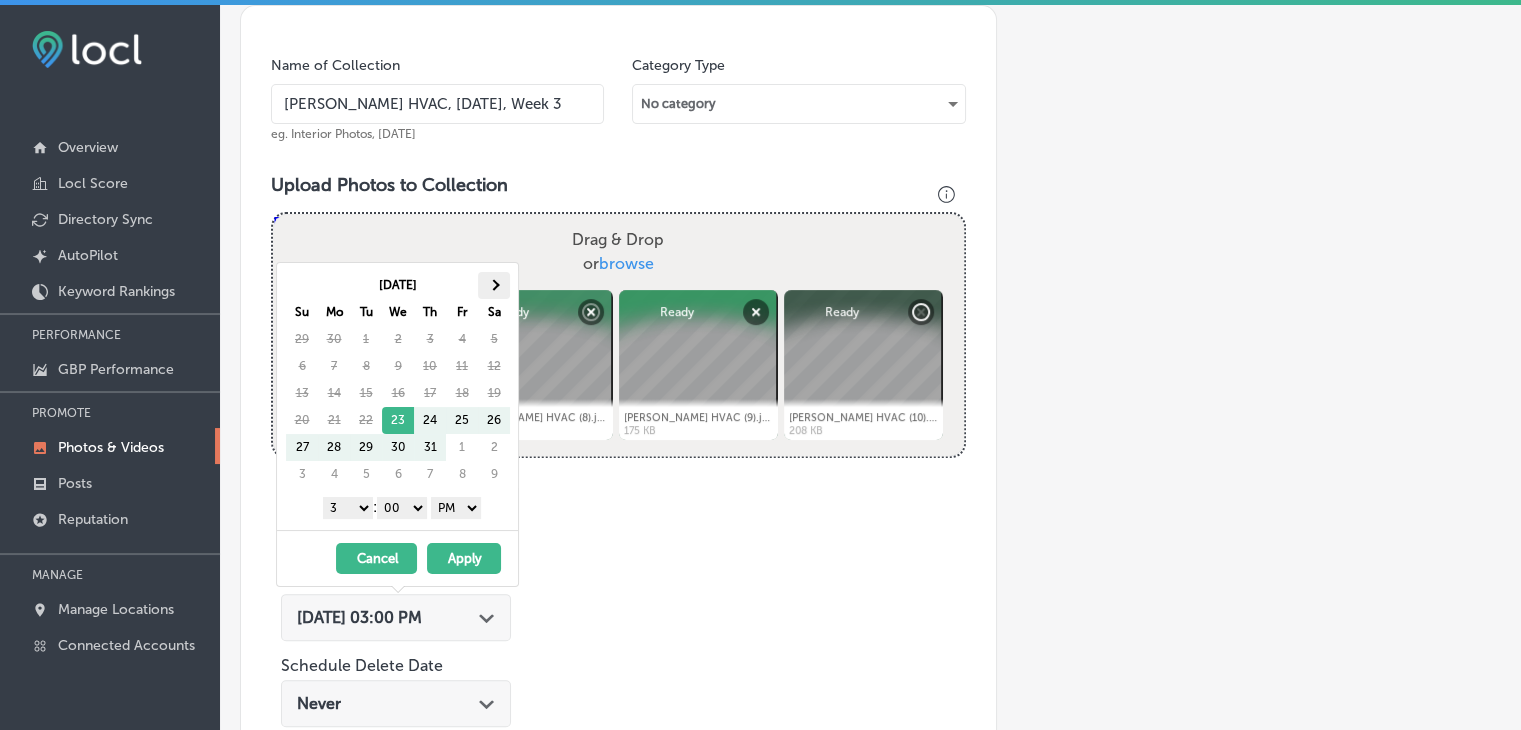 click at bounding box center (494, 285) 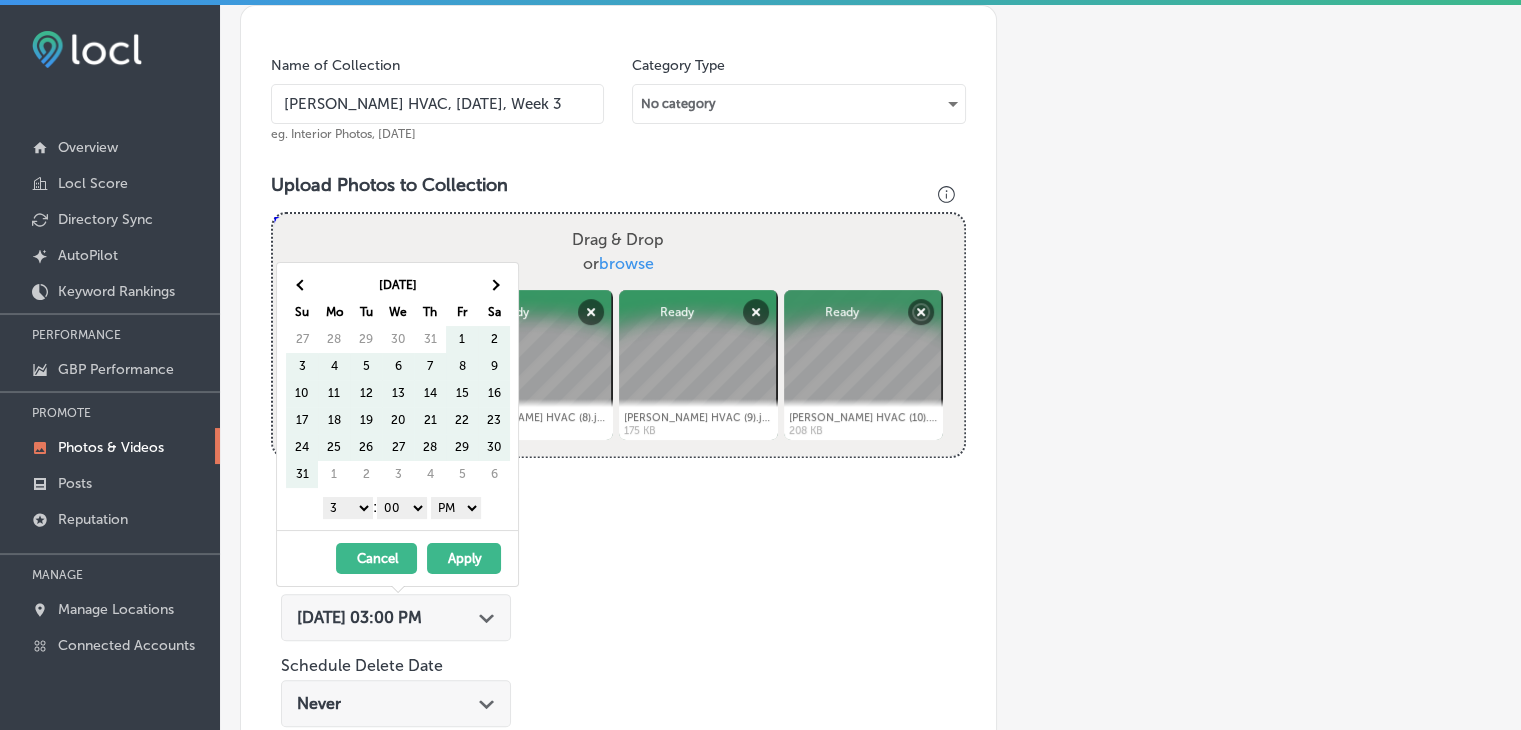click at bounding box center [494, 285] 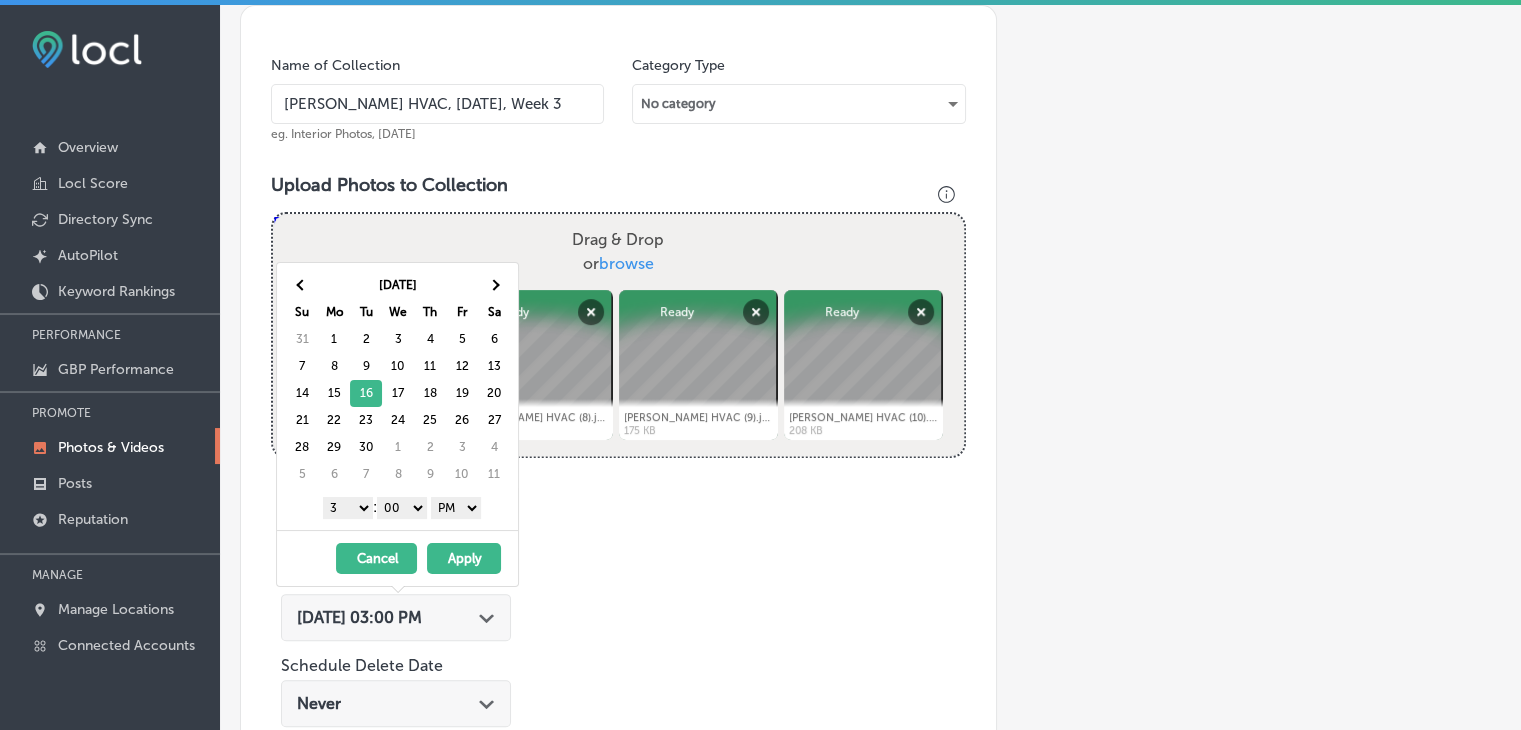 drag, startPoint x: 332, startPoint y: 509, endPoint x: 333, endPoint y: 532, distance: 23.021729 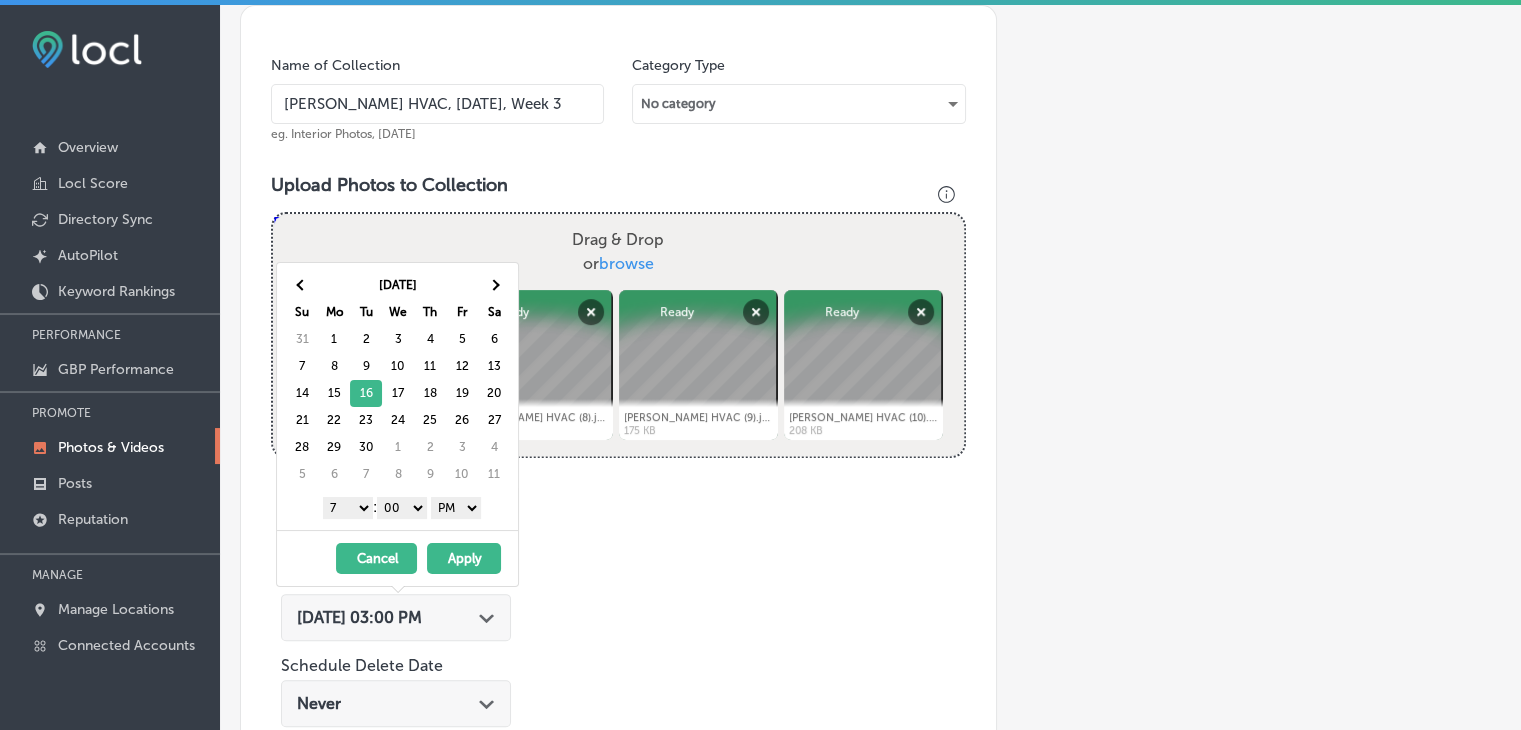 click on "AM PM" at bounding box center [456, 508] 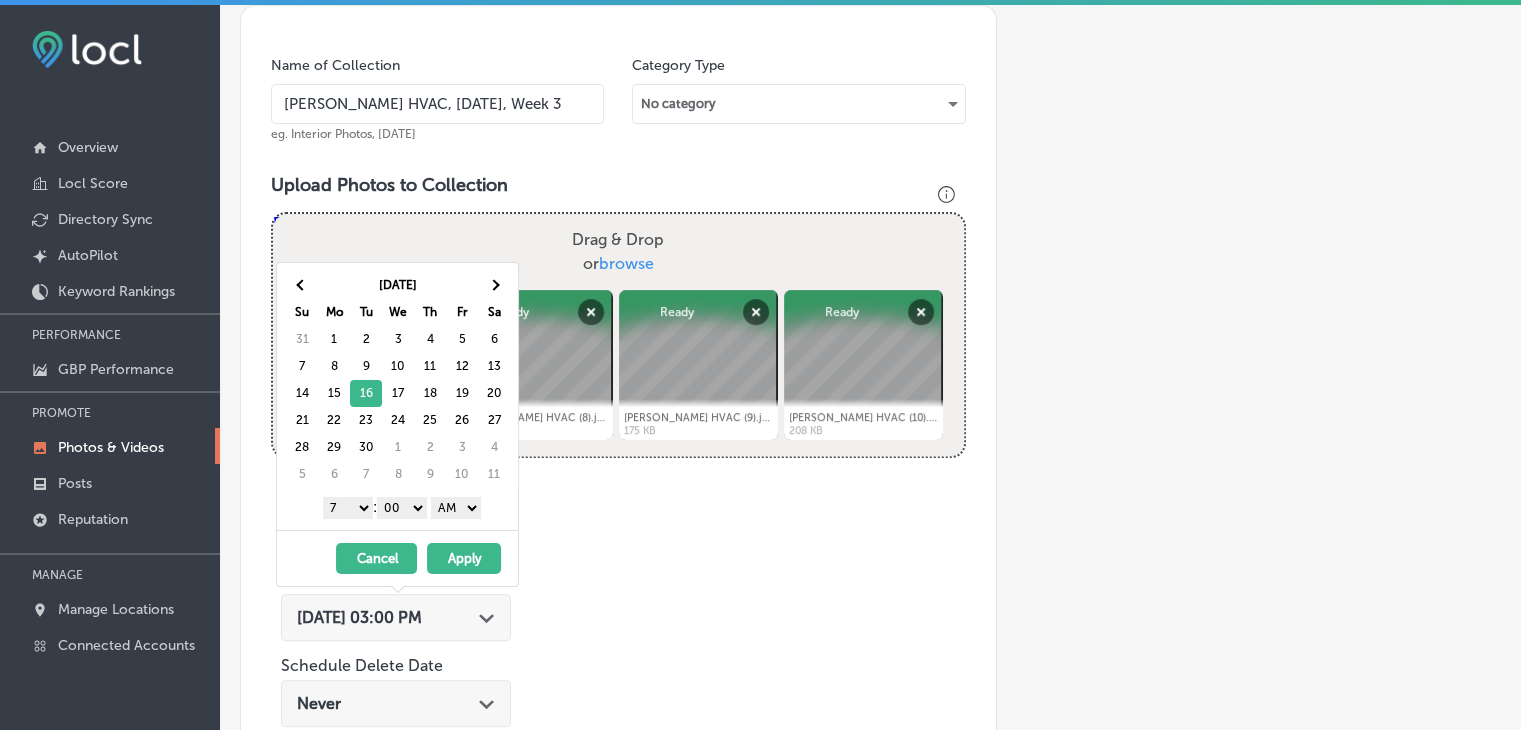 click on "Apply" at bounding box center (464, 558) 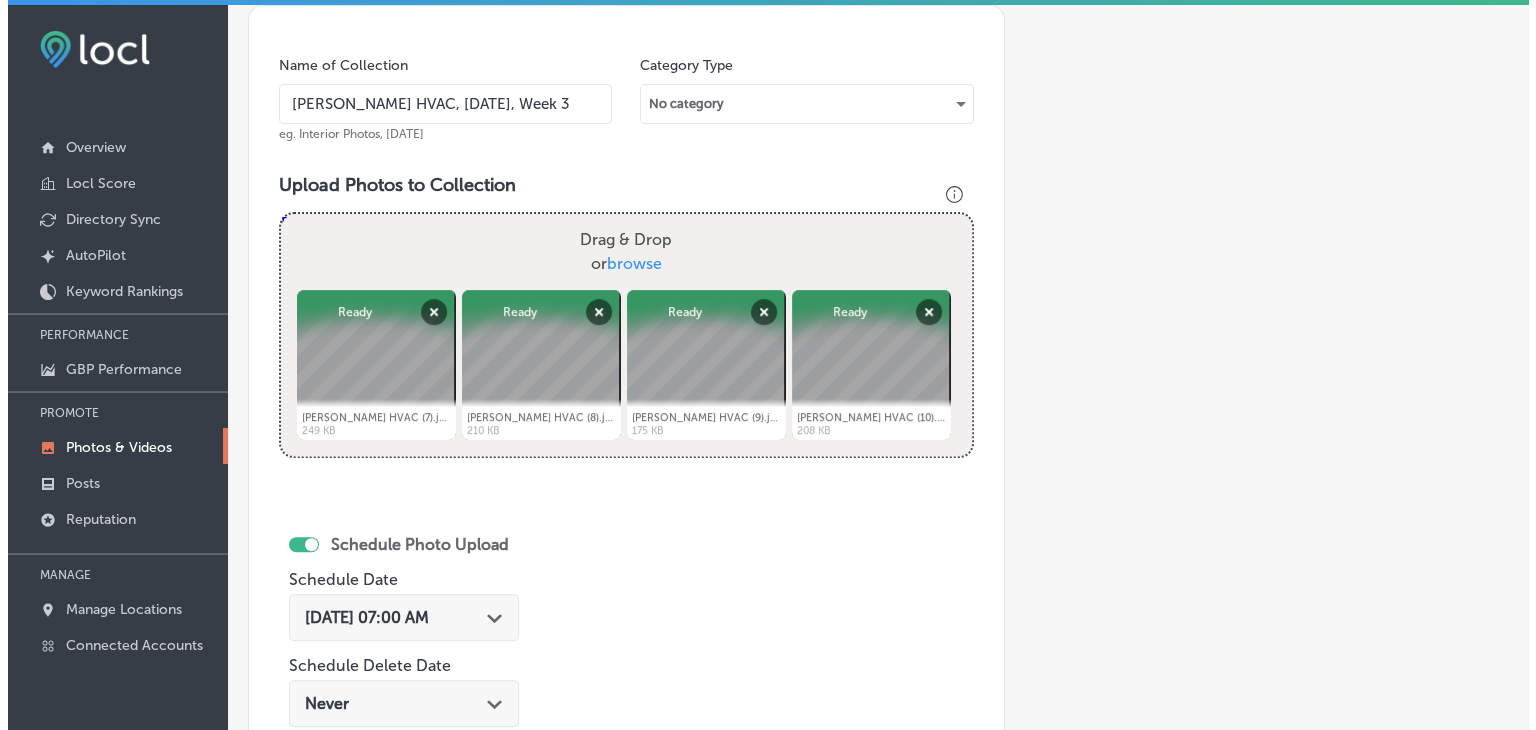 scroll, scrollTop: 972, scrollLeft: 0, axis: vertical 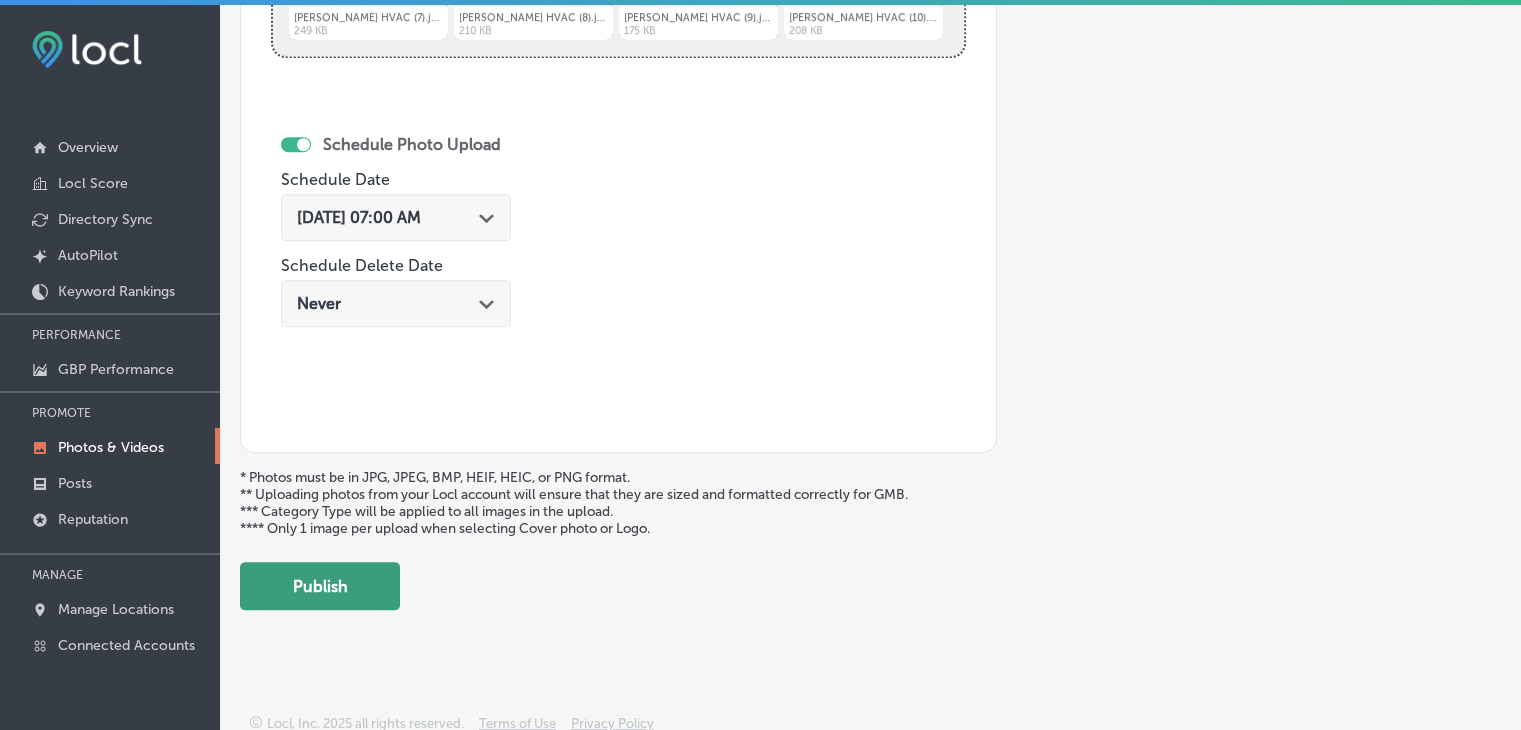 click on "Publish" at bounding box center [320, 586] 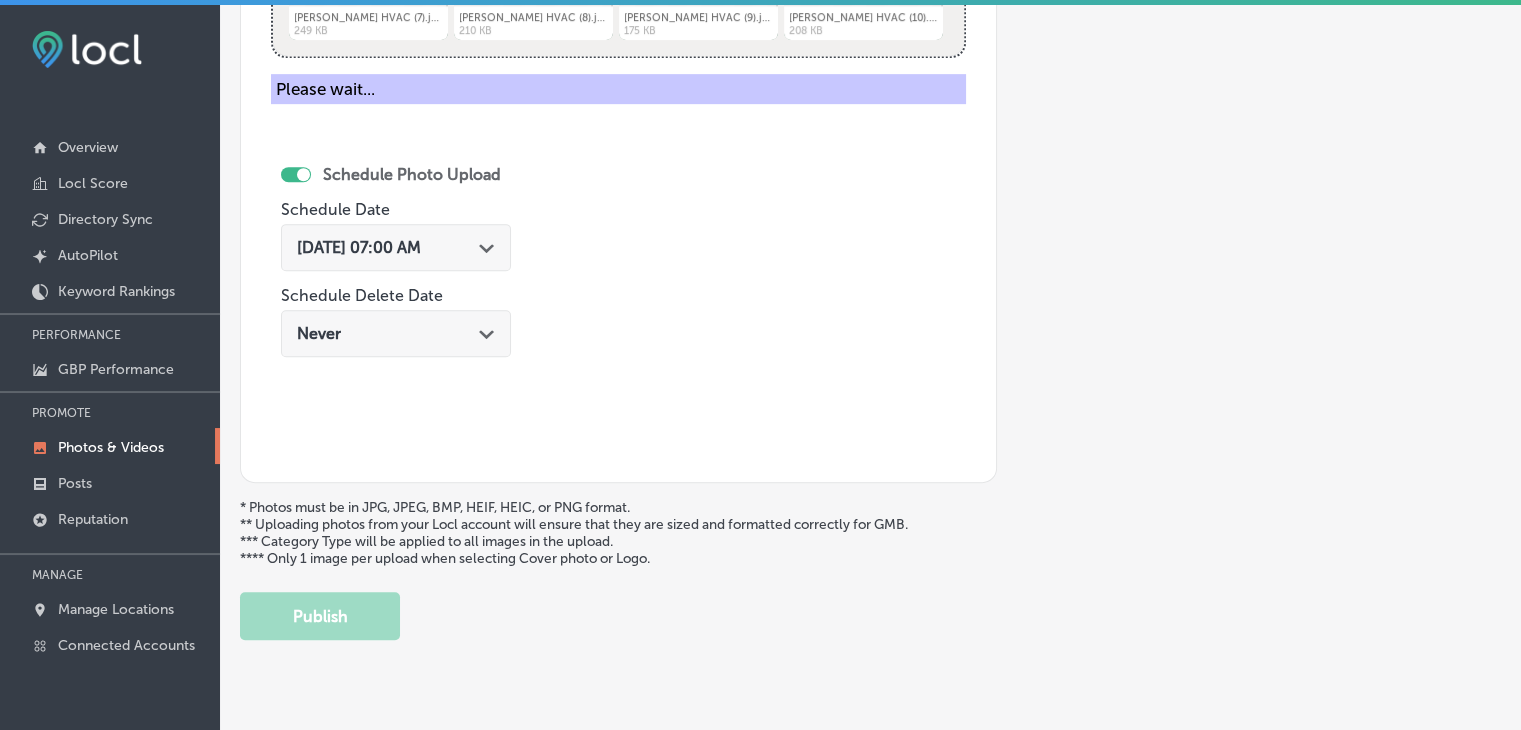 type 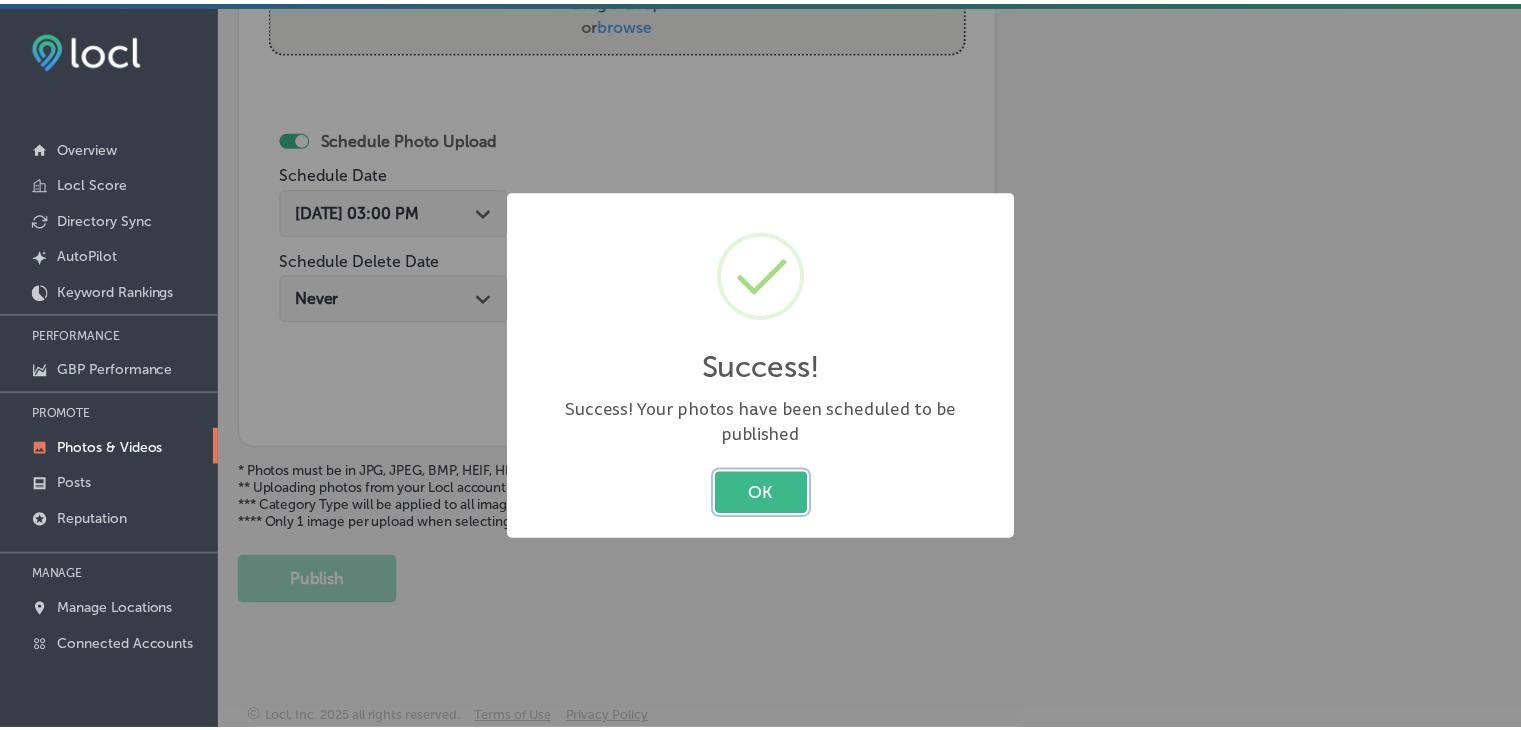 scroll, scrollTop: 807, scrollLeft: 0, axis: vertical 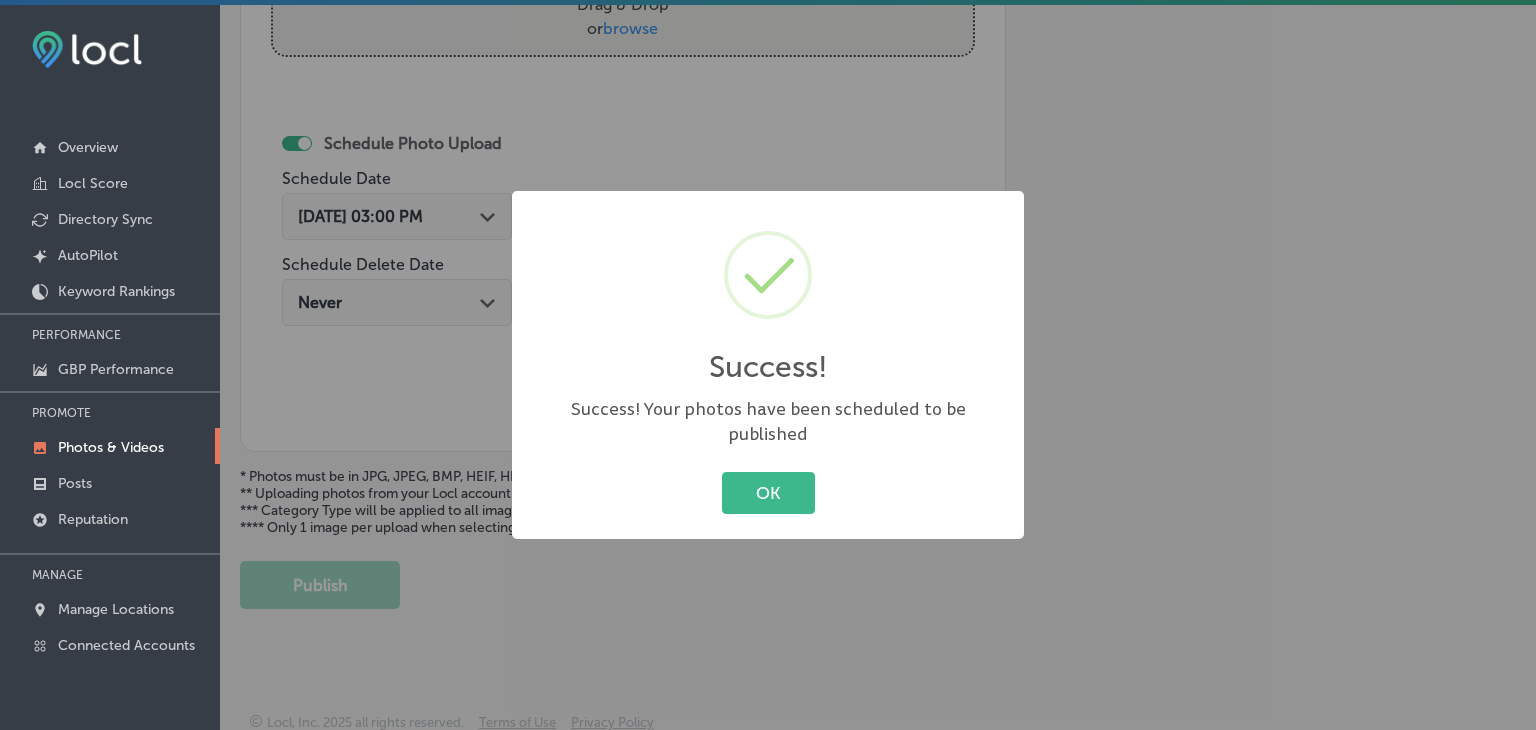 click on "Success! × Success! Your photos have been scheduled to be published OK Cancel" at bounding box center (768, 365) 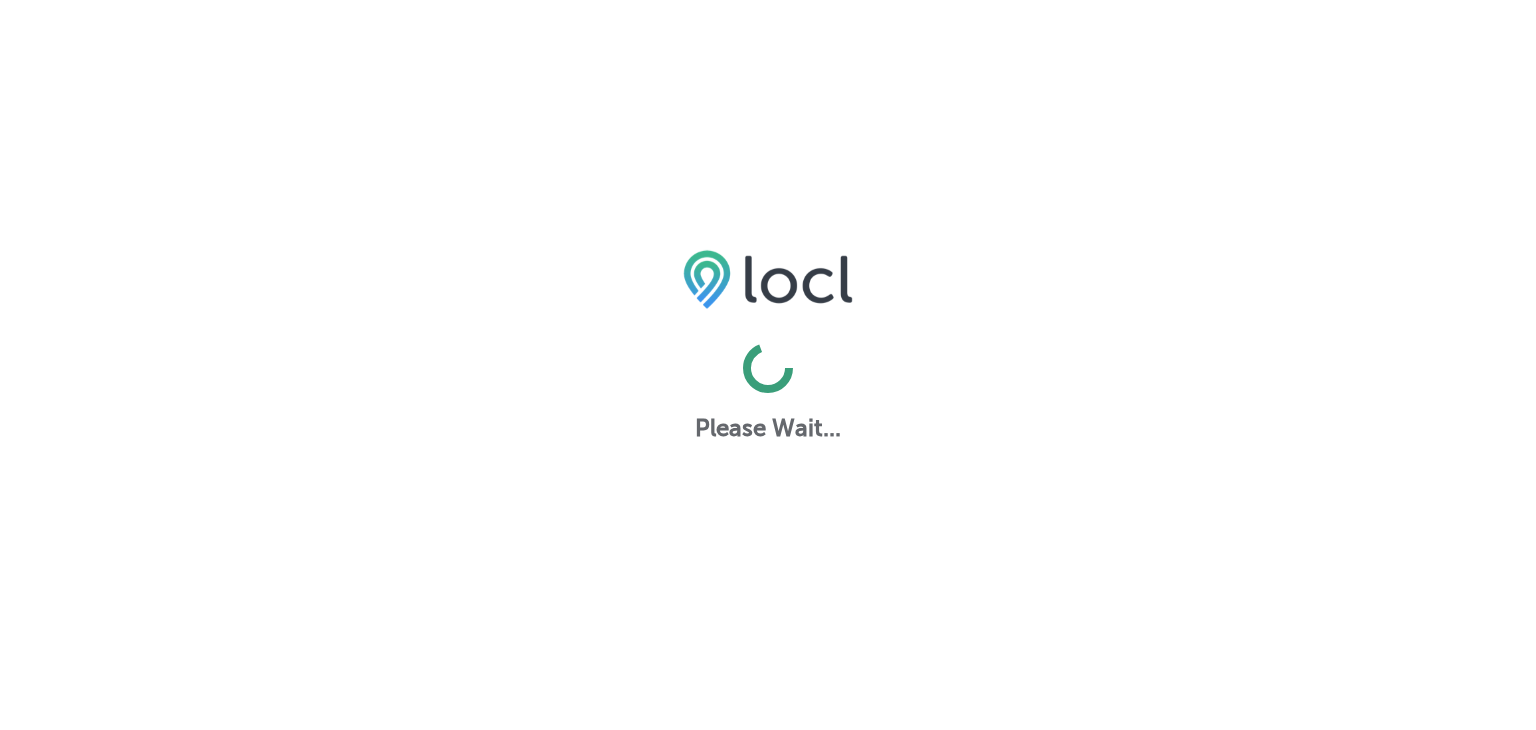 scroll, scrollTop: 0, scrollLeft: 0, axis: both 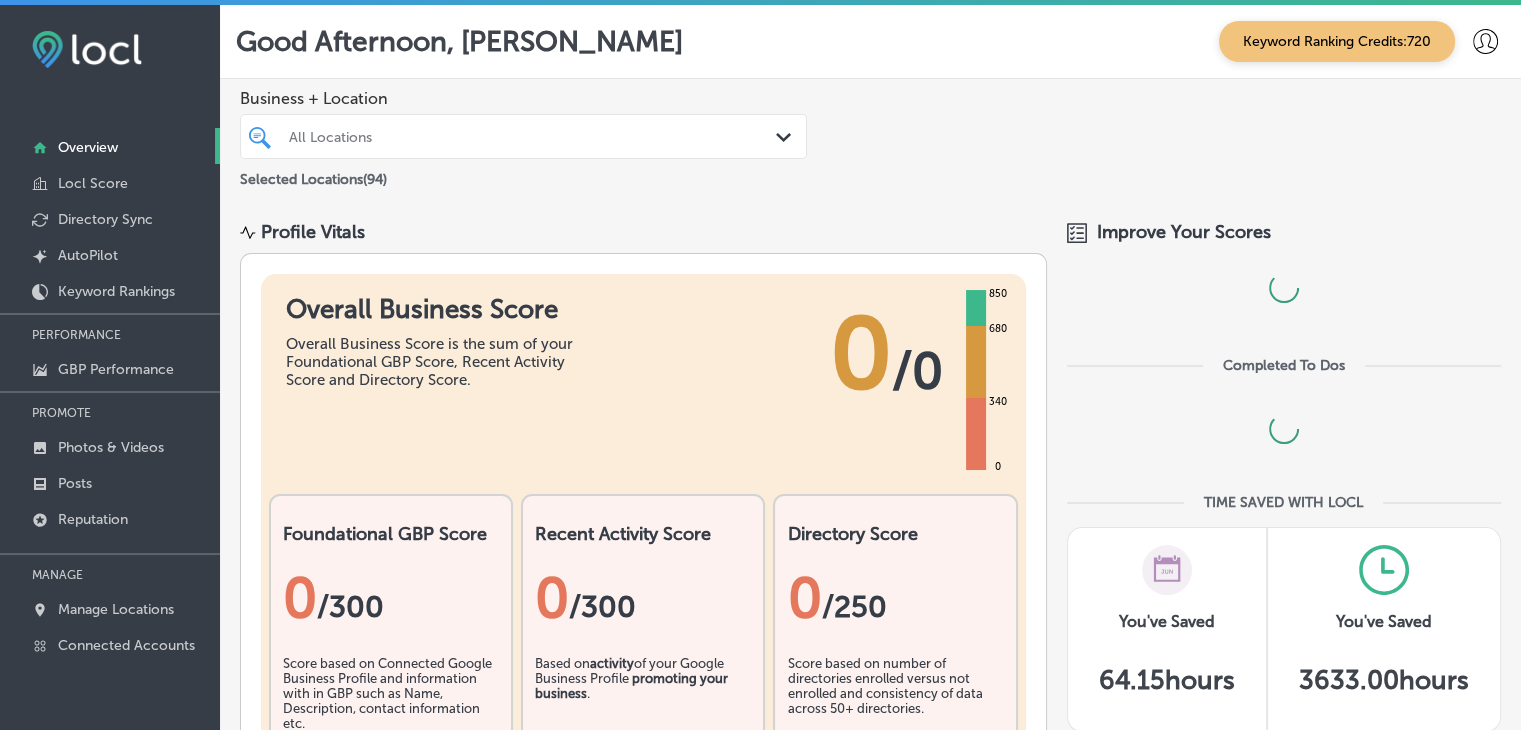 click on "PROMOTE" at bounding box center [110, 413] 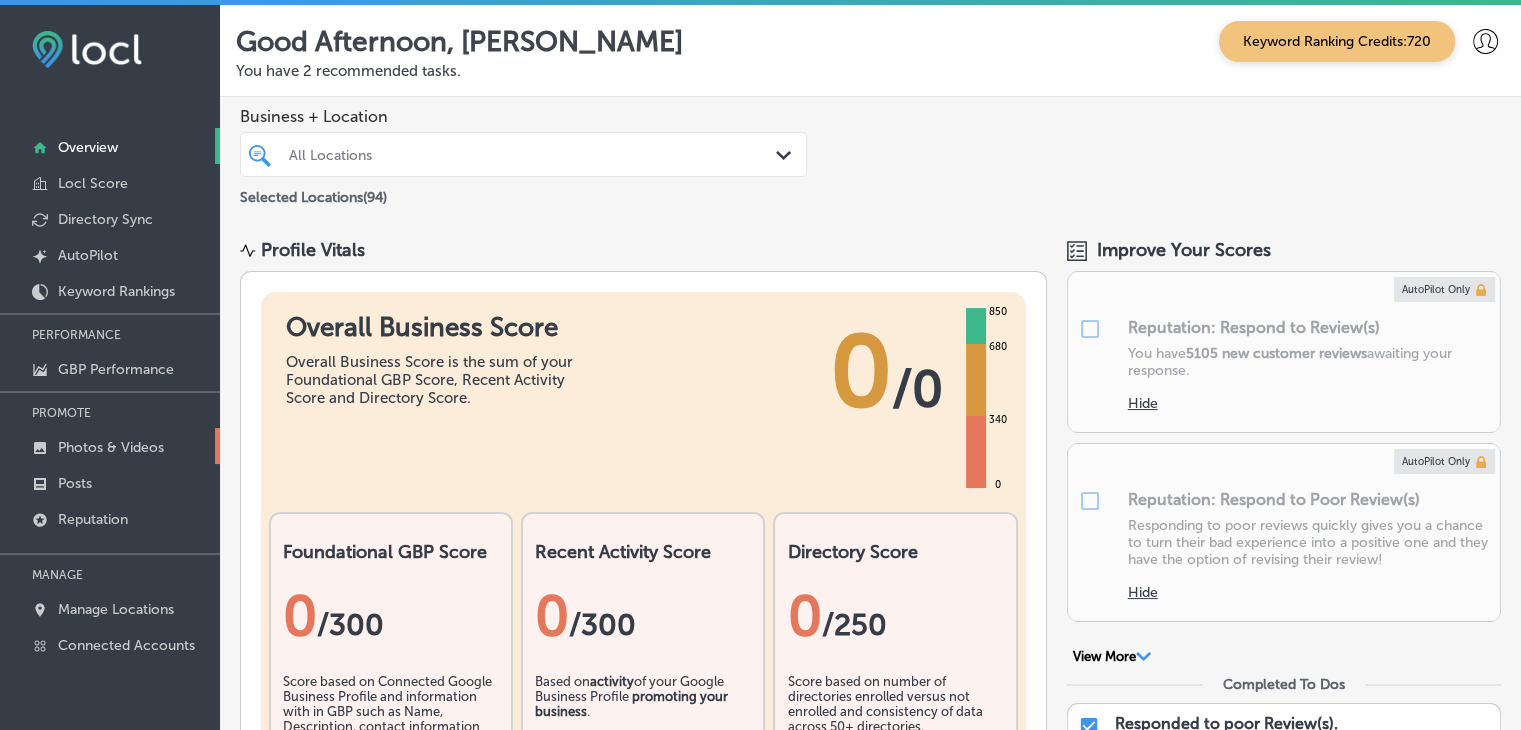 click on "Photos & Videos" at bounding box center [110, 446] 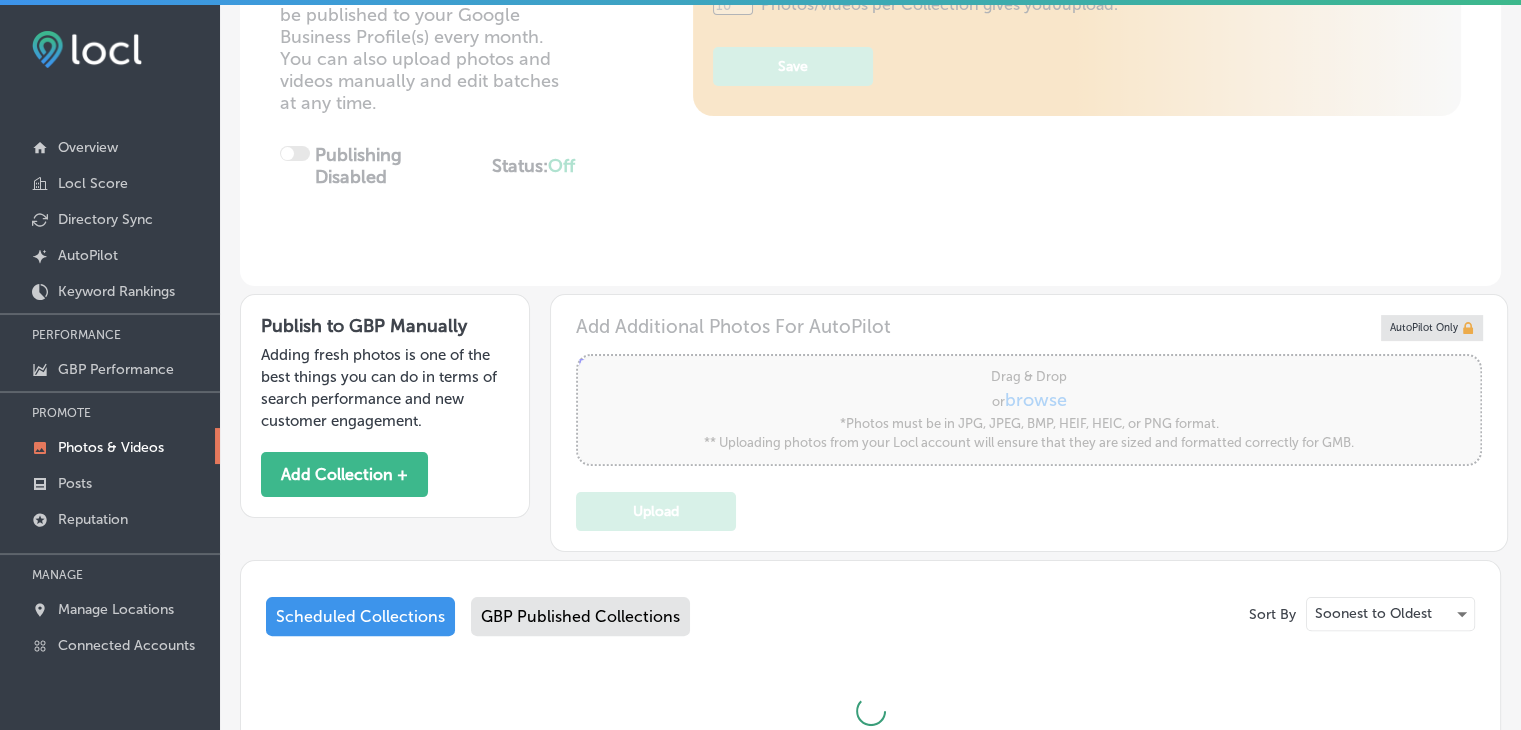 scroll, scrollTop: 503, scrollLeft: 0, axis: vertical 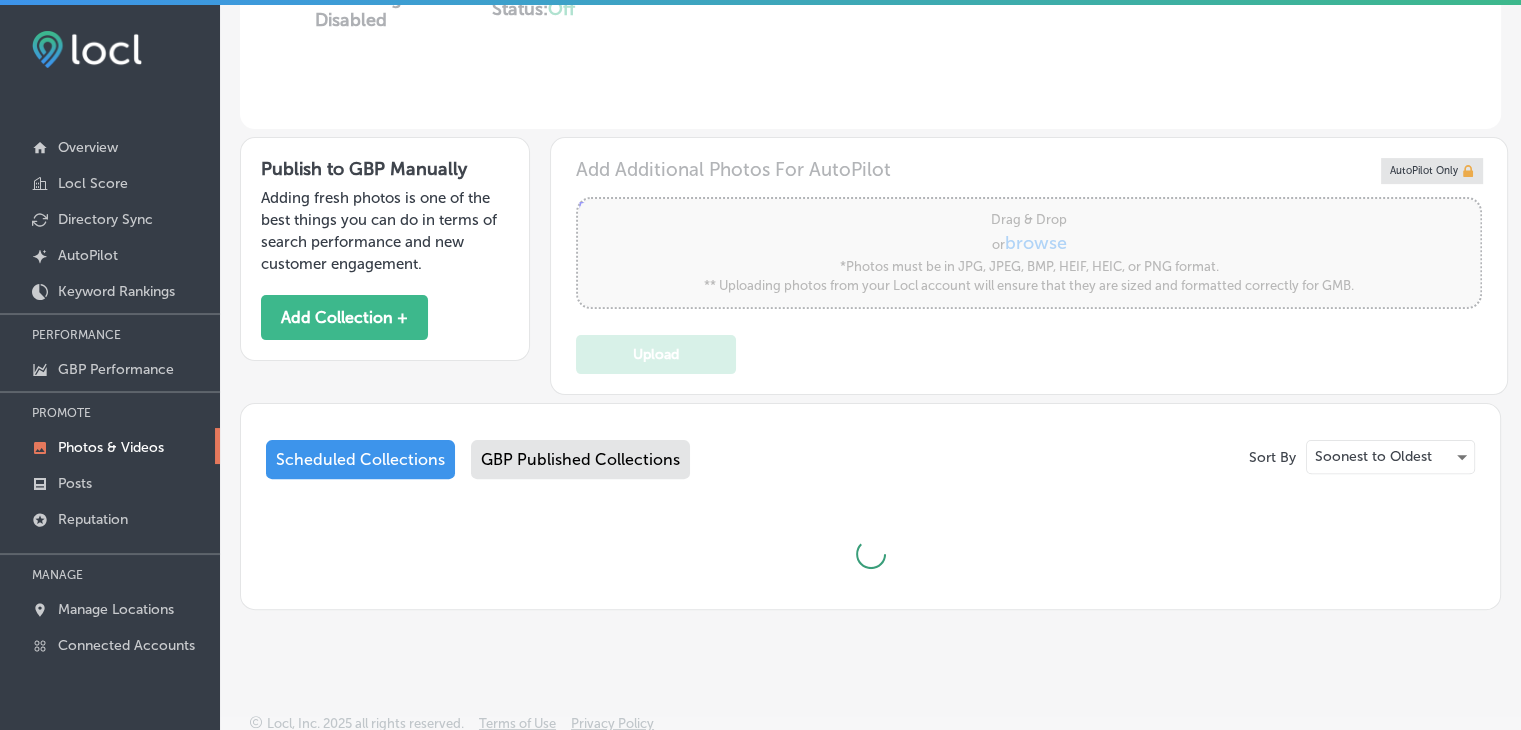 type on "5" 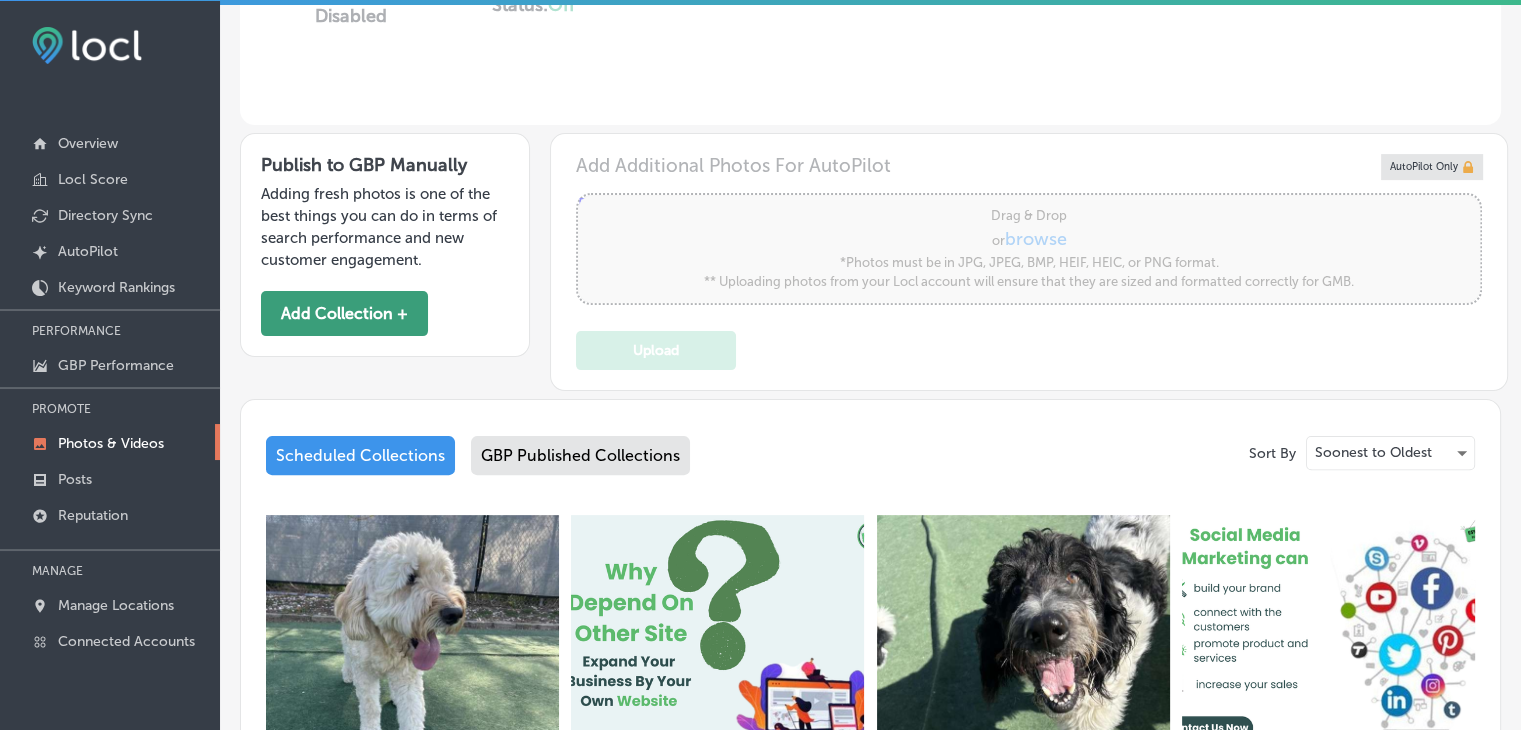 click on "Add Collection +" at bounding box center [344, 313] 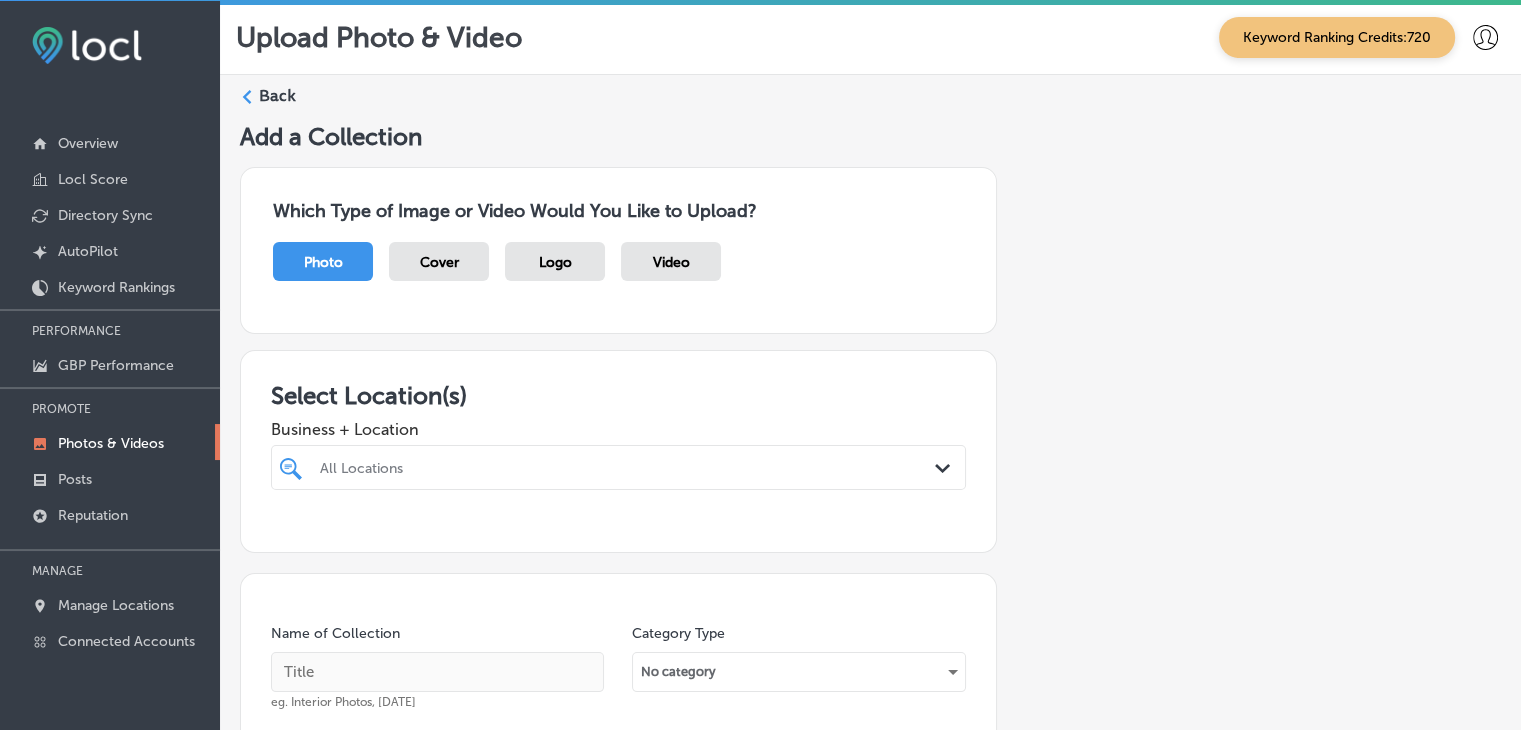 click on "All Locations
Path
Created with Sketch." at bounding box center (618, 467) 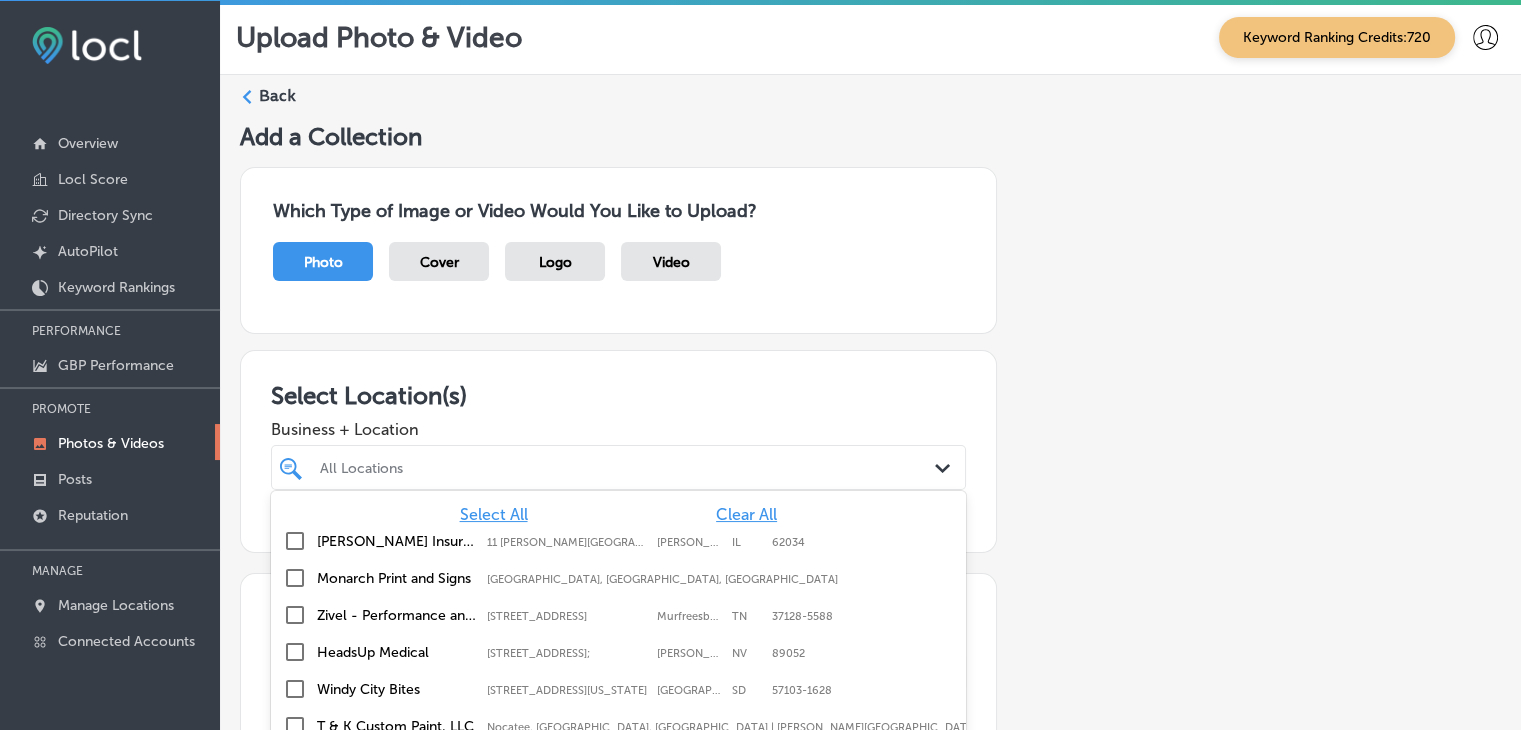 scroll, scrollTop: 99, scrollLeft: 0, axis: vertical 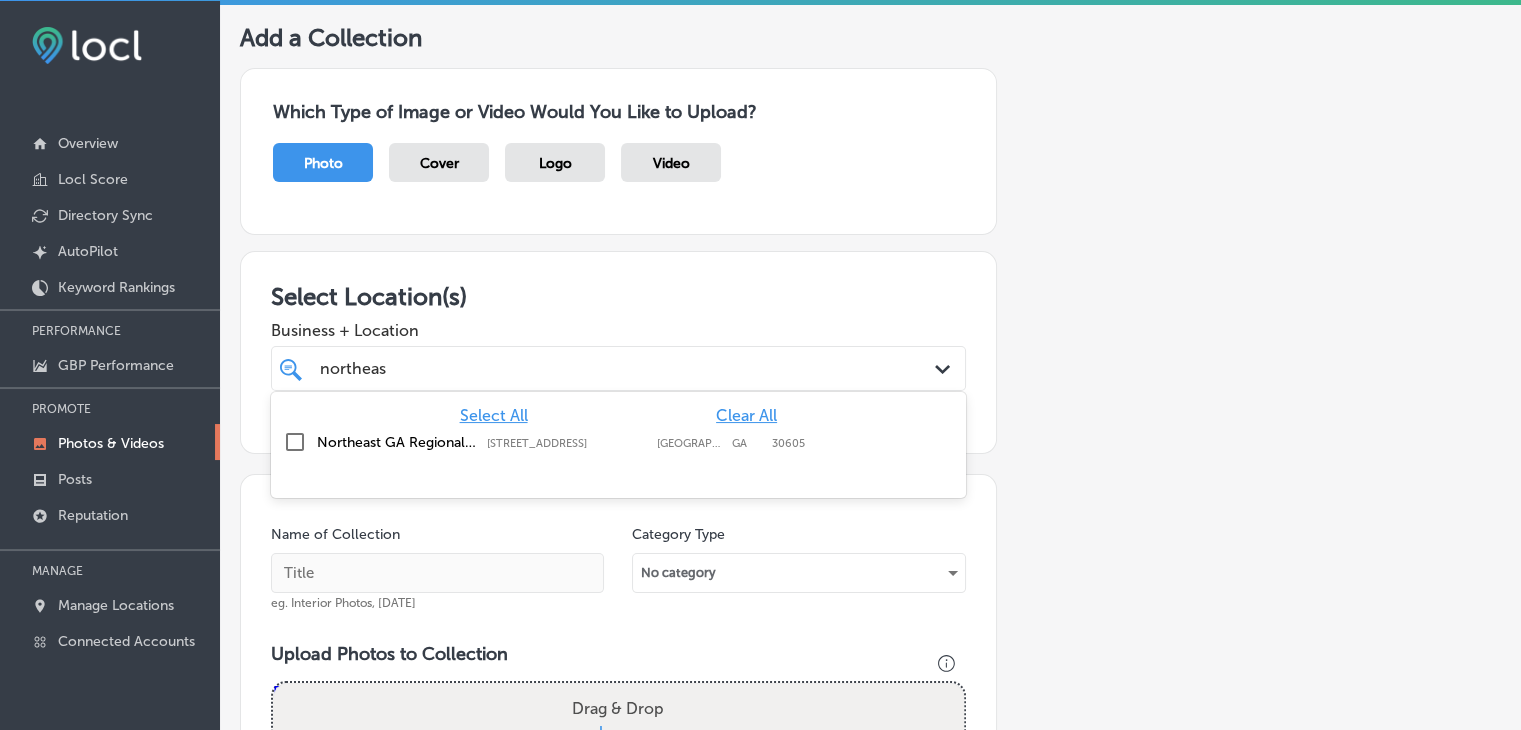 click on "Northeast GA Regional Commission" at bounding box center (397, 442) 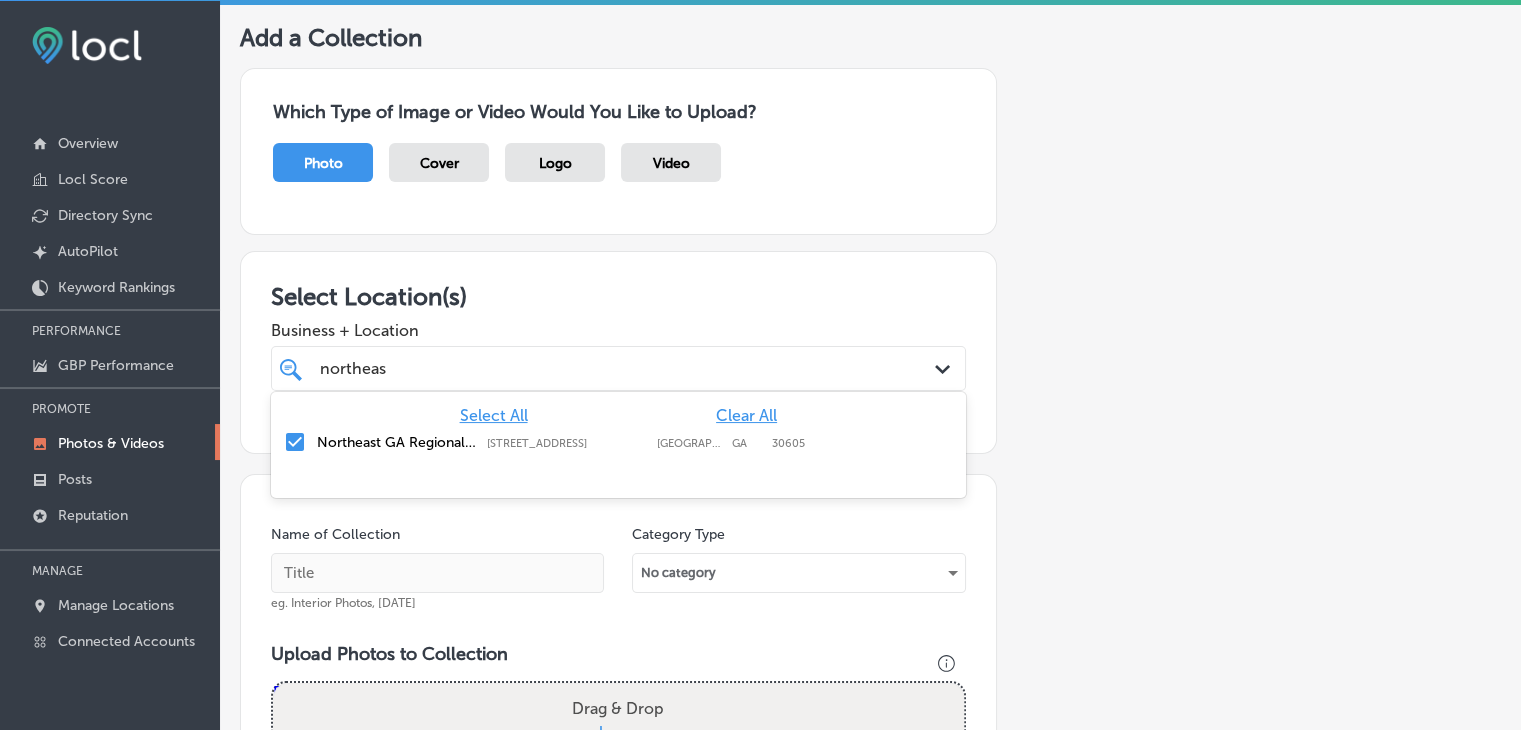 type on "northeas" 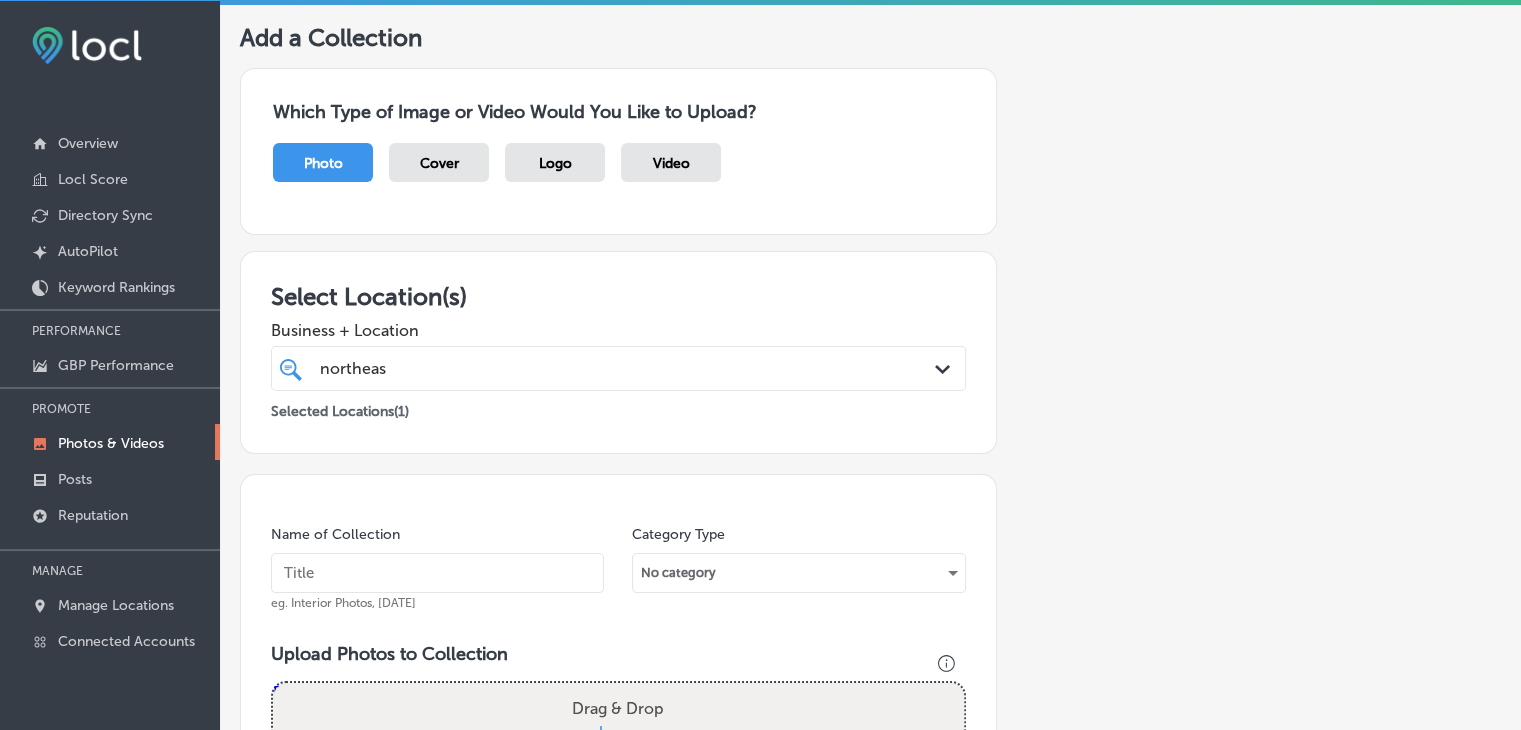 click at bounding box center [437, 573] 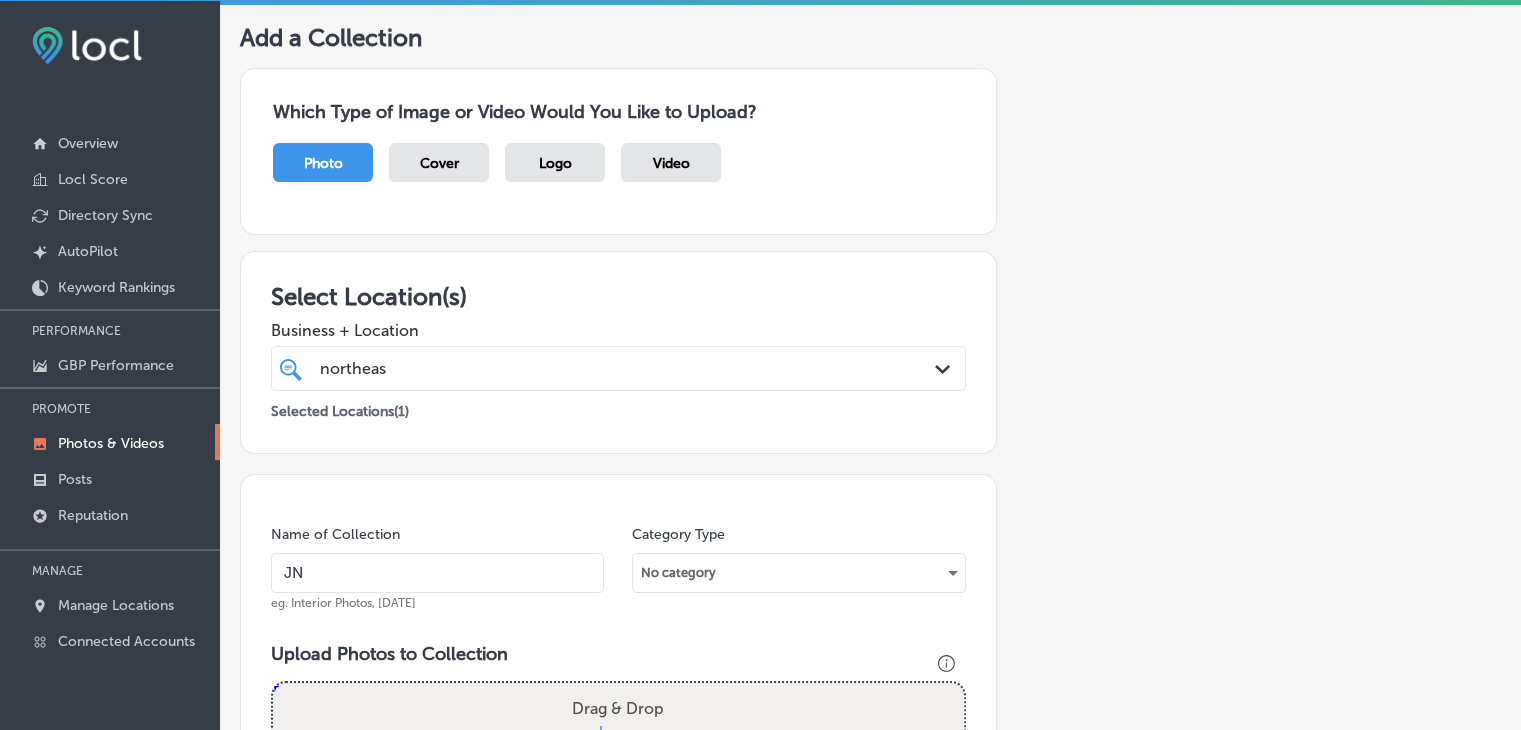 type on "J" 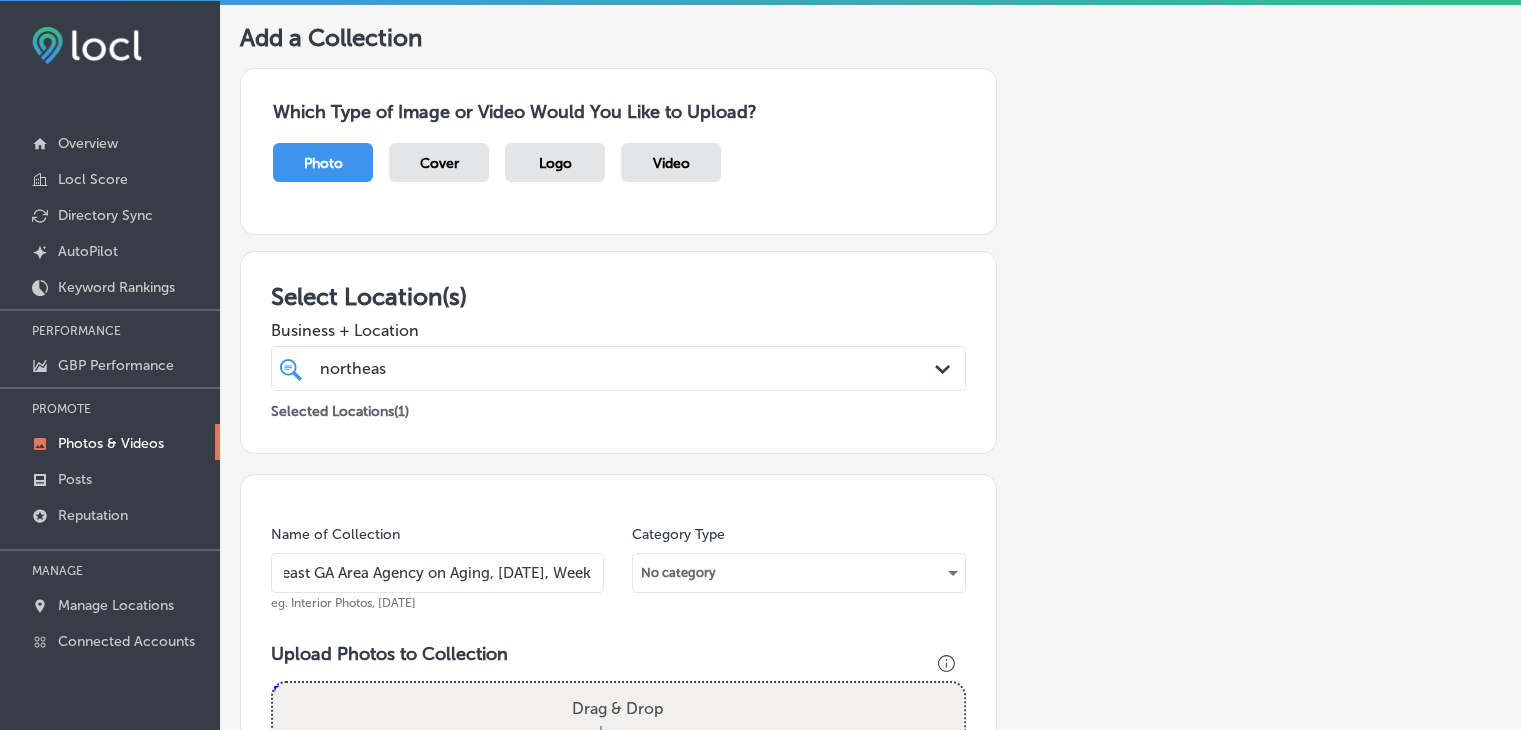 scroll, scrollTop: 0, scrollLeft: 0, axis: both 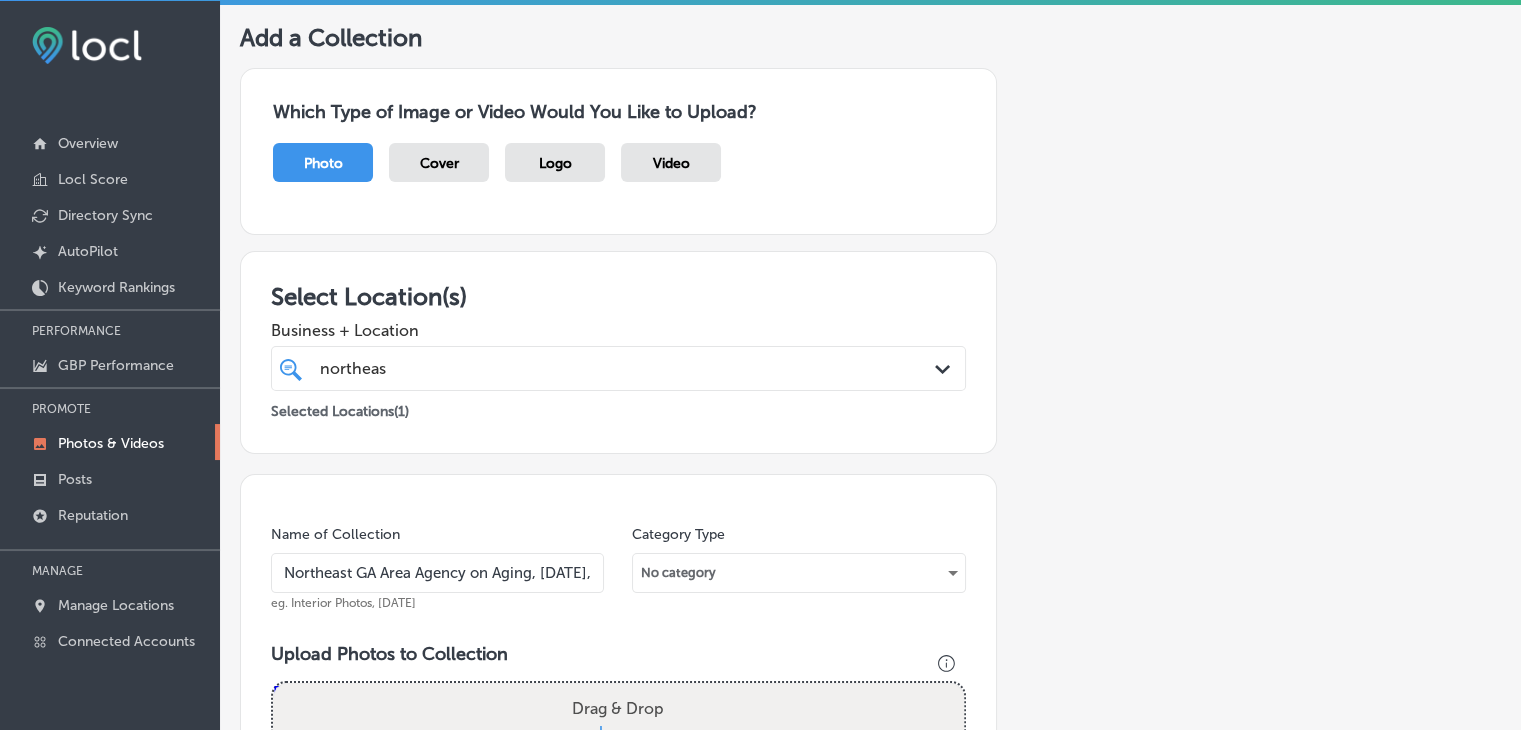 click on "Northeast GA Area Agency on Aging, Aug 2025, Week" at bounding box center (437, 573) 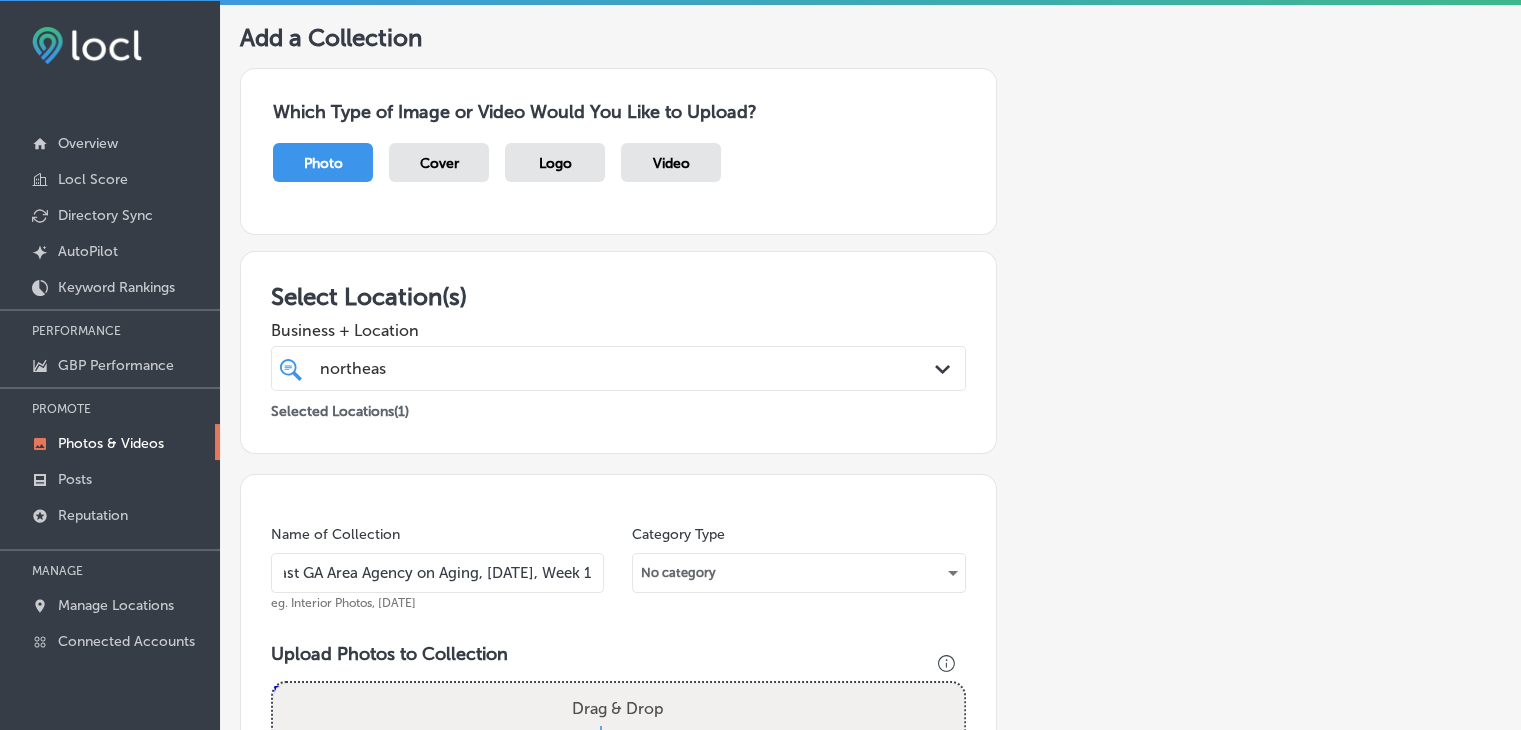 scroll, scrollTop: 0, scrollLeft: 77, axis: horizontal 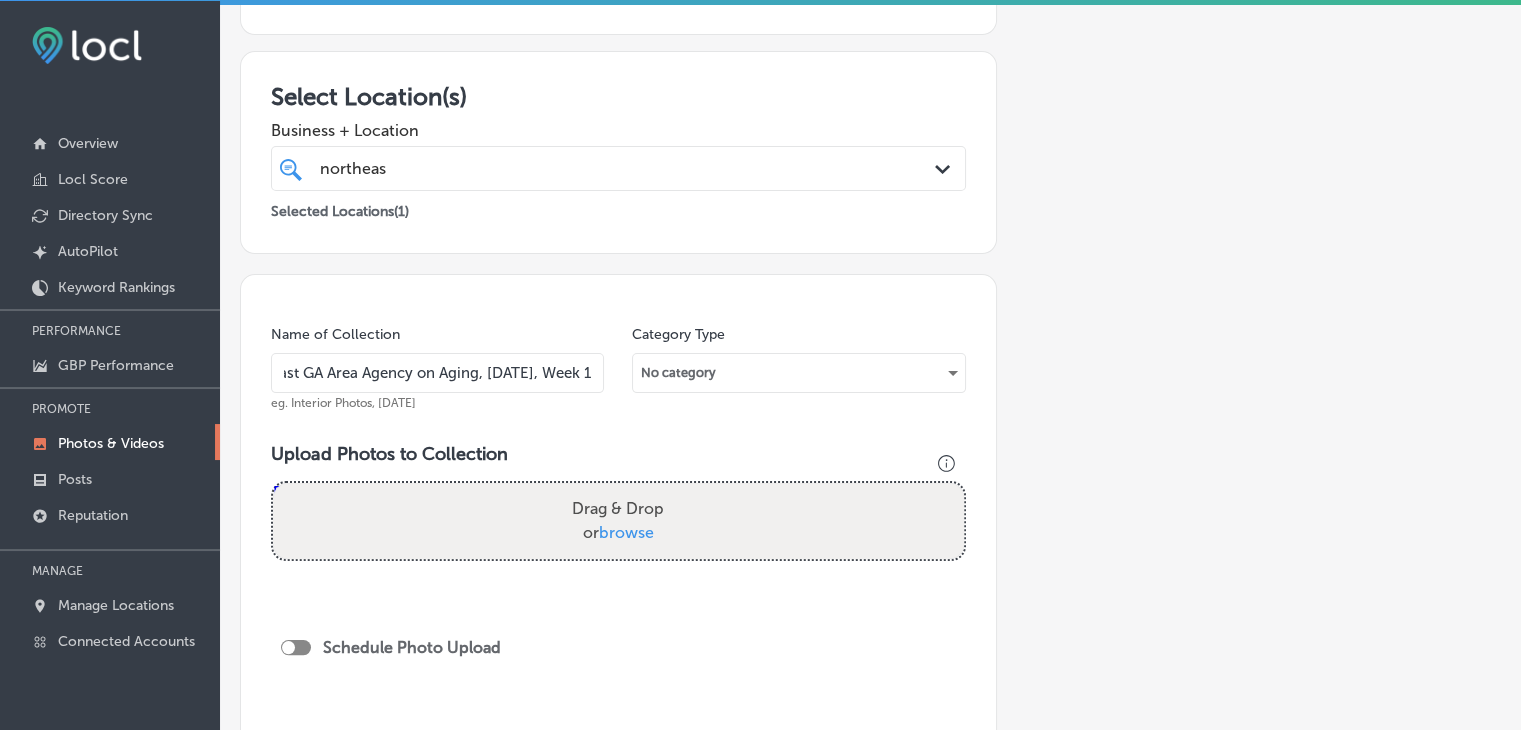 type on "Northeast GA Area Agency on Aging, Aug 2025, Week 1" 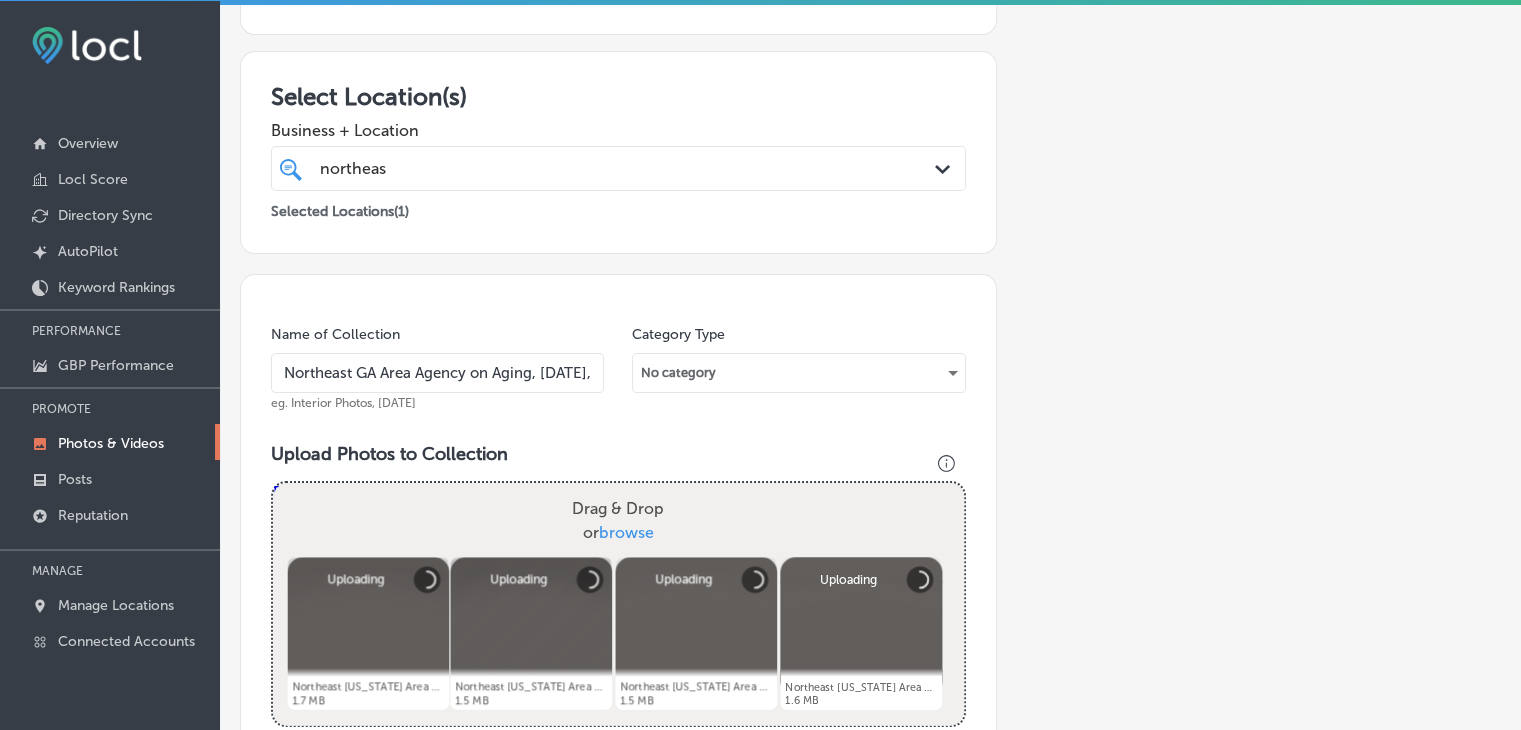 scroll, scrollTop: 499, scrollLeft: 0, axis: vertical 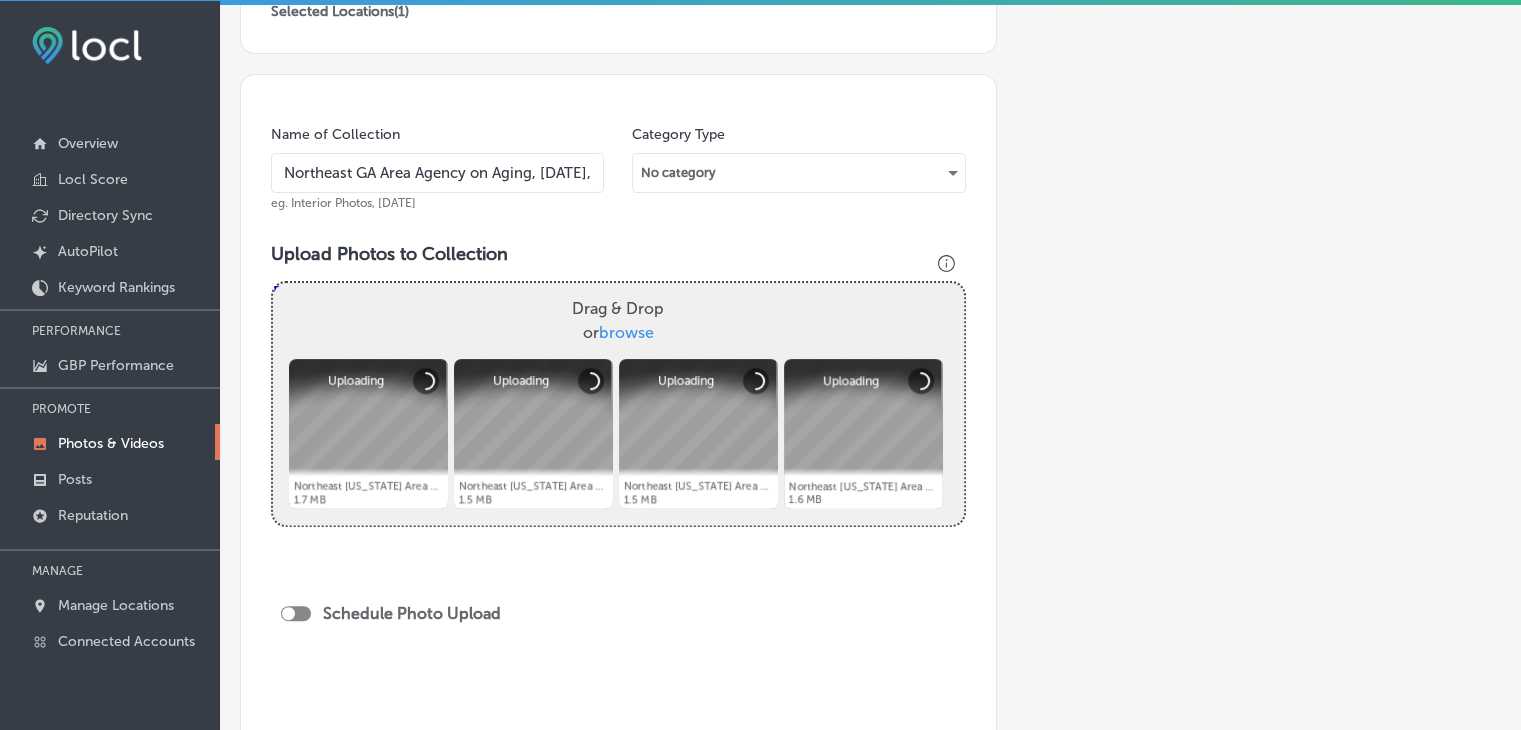 click at bounding box center (296, 613) 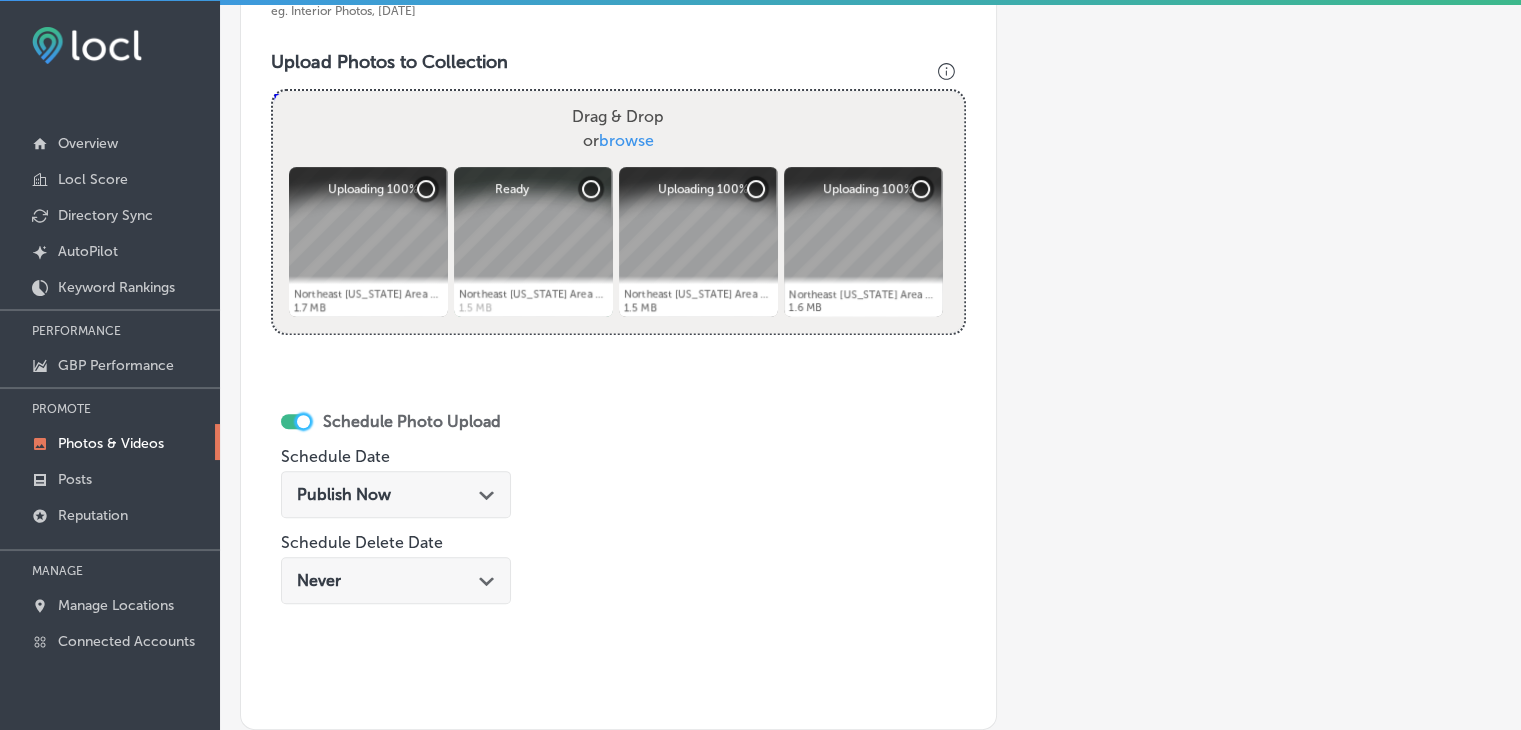 scroll, scrollTop: 799, scrollLeft: 0, axis: vertical 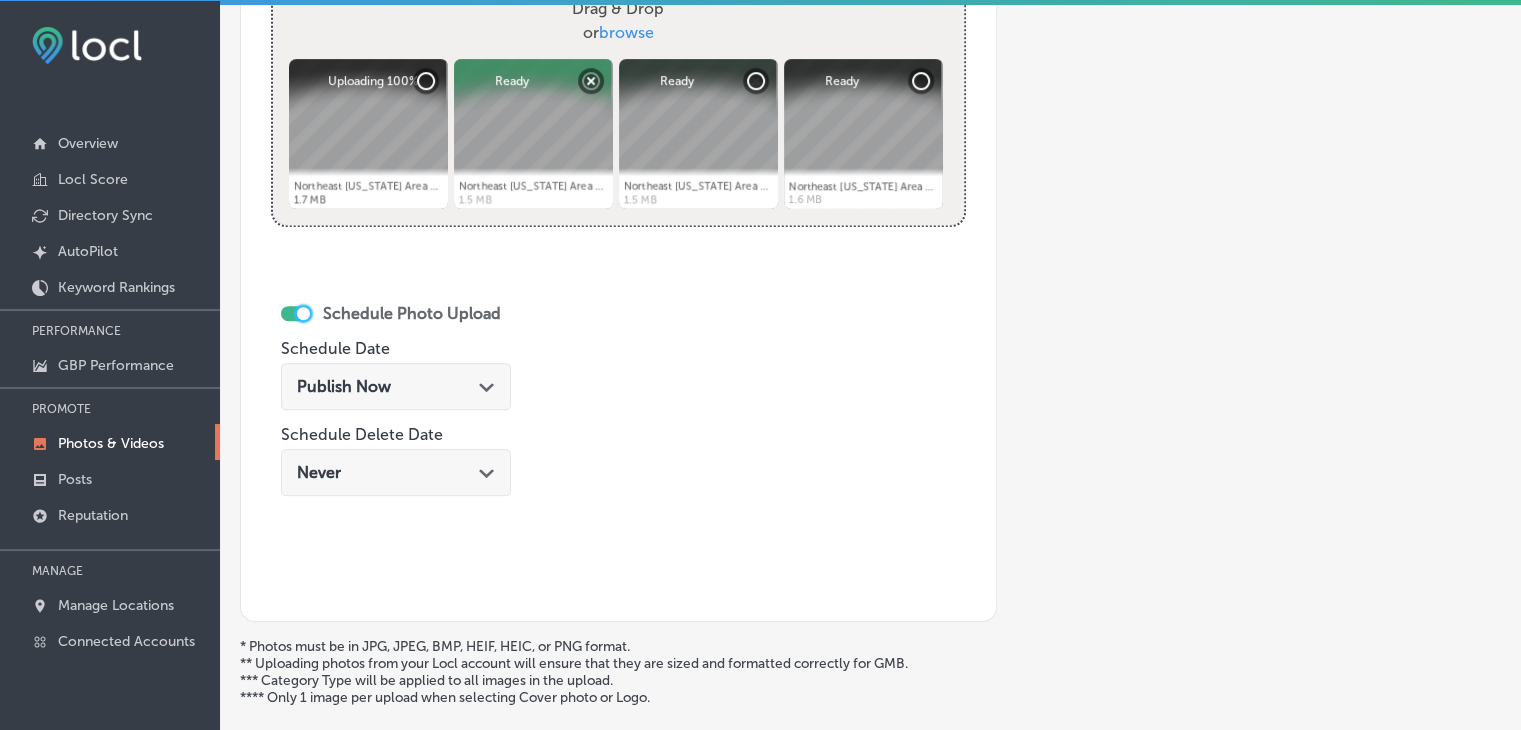 click on "Path
Created with Sketch." at bounding box center (487, 385) 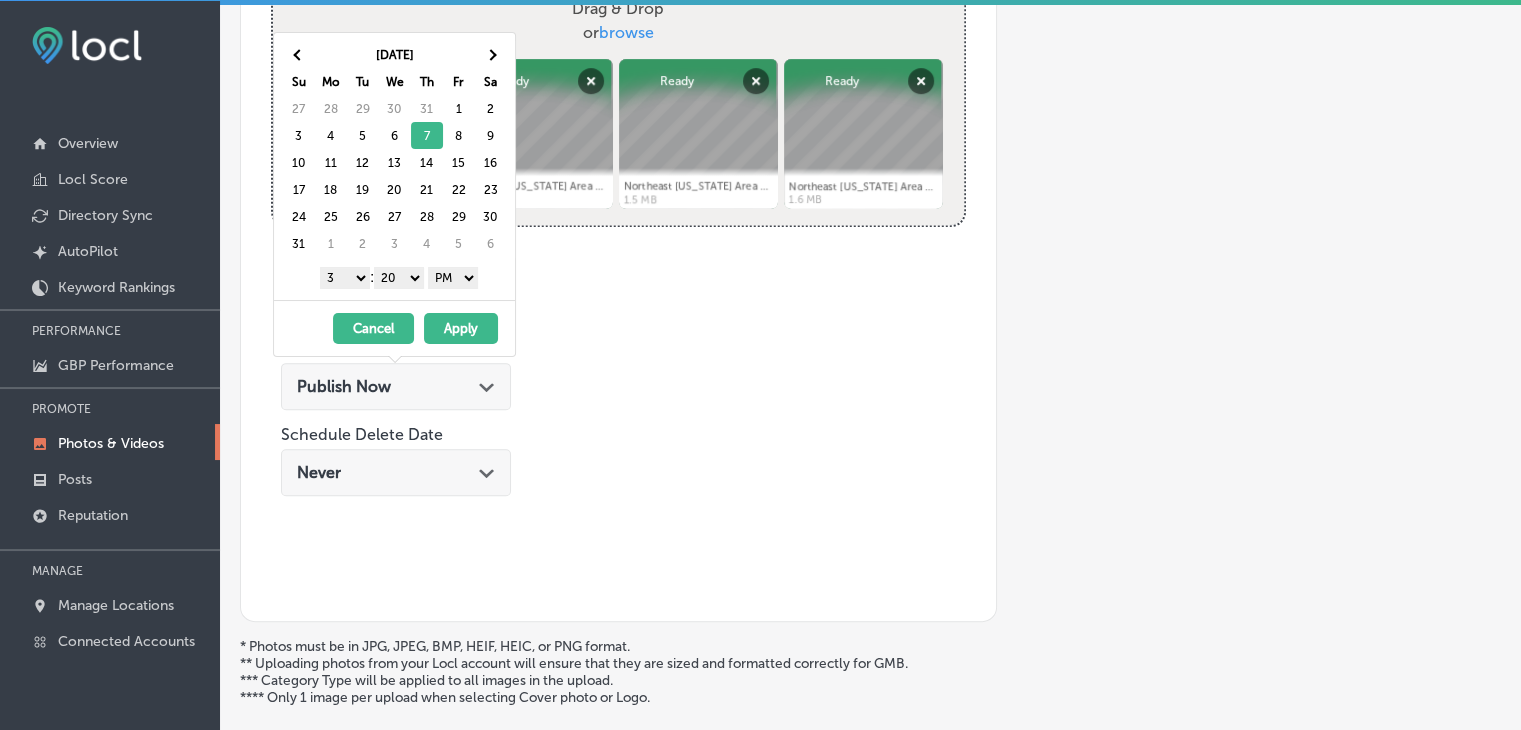 click on "1 2 3 4 5 6 7 8 9 10 11 12" at bounding box center (345, 278) 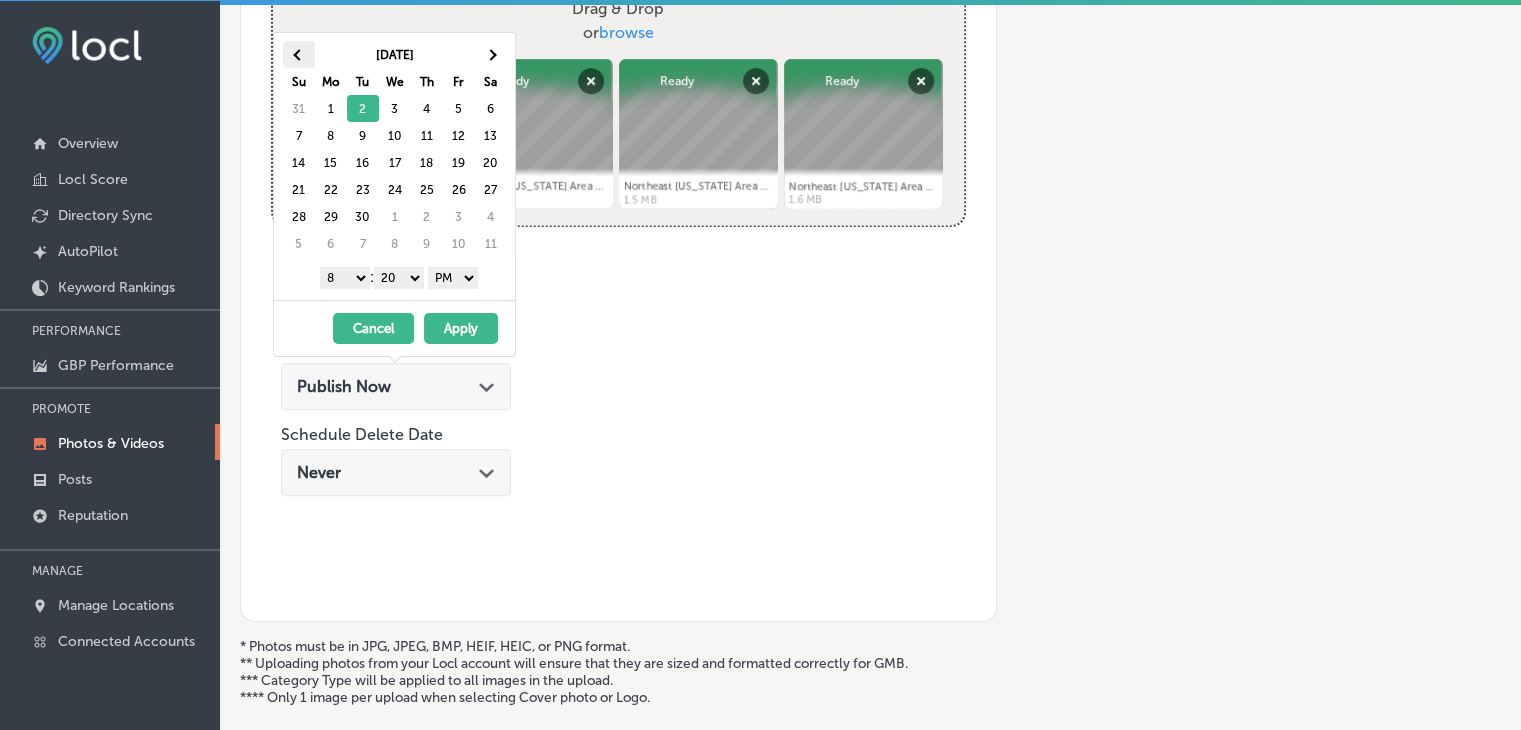 click at bounding box center (299, 54) 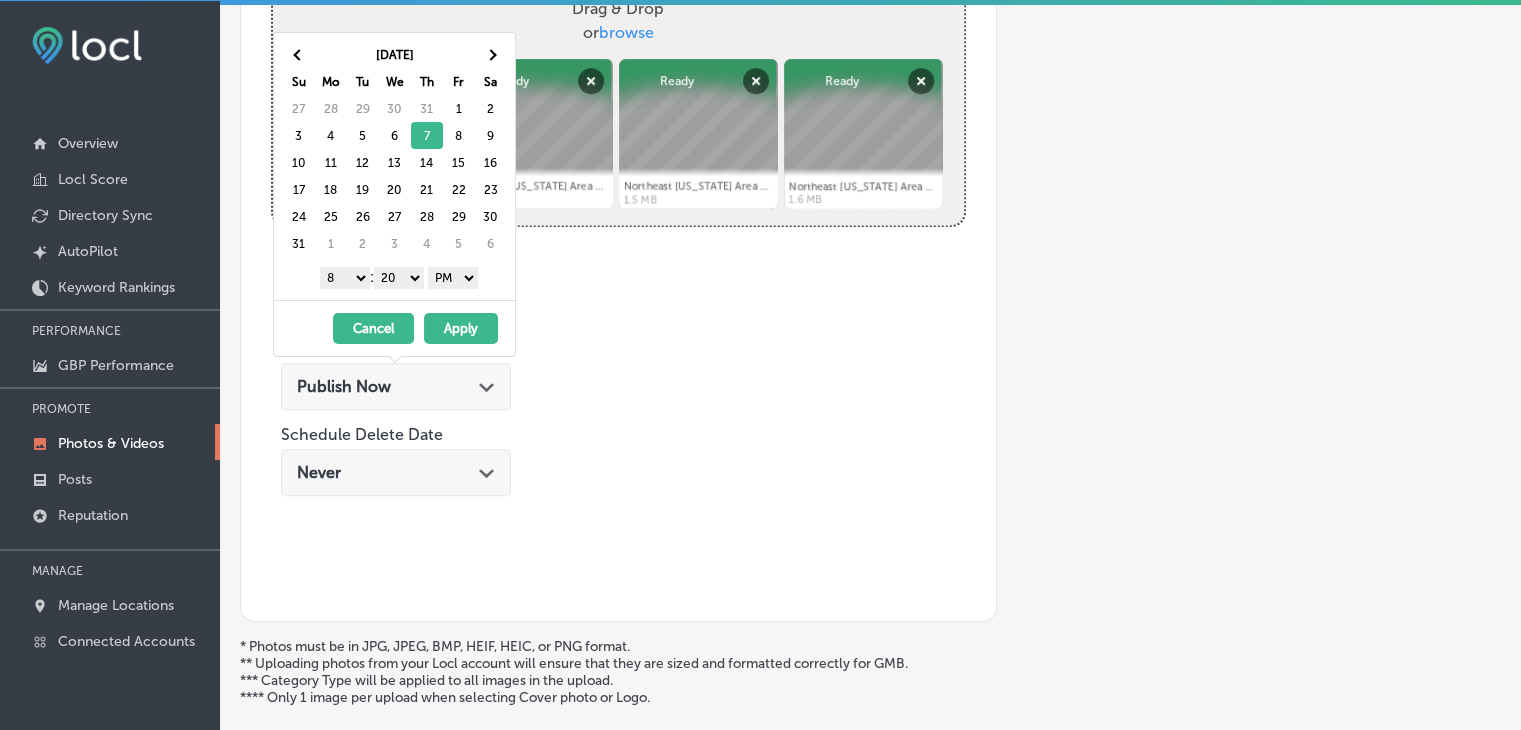 click on "1 2 3 4 5 6 7 8 9 10 11 12" at bounding box center (345, 278) 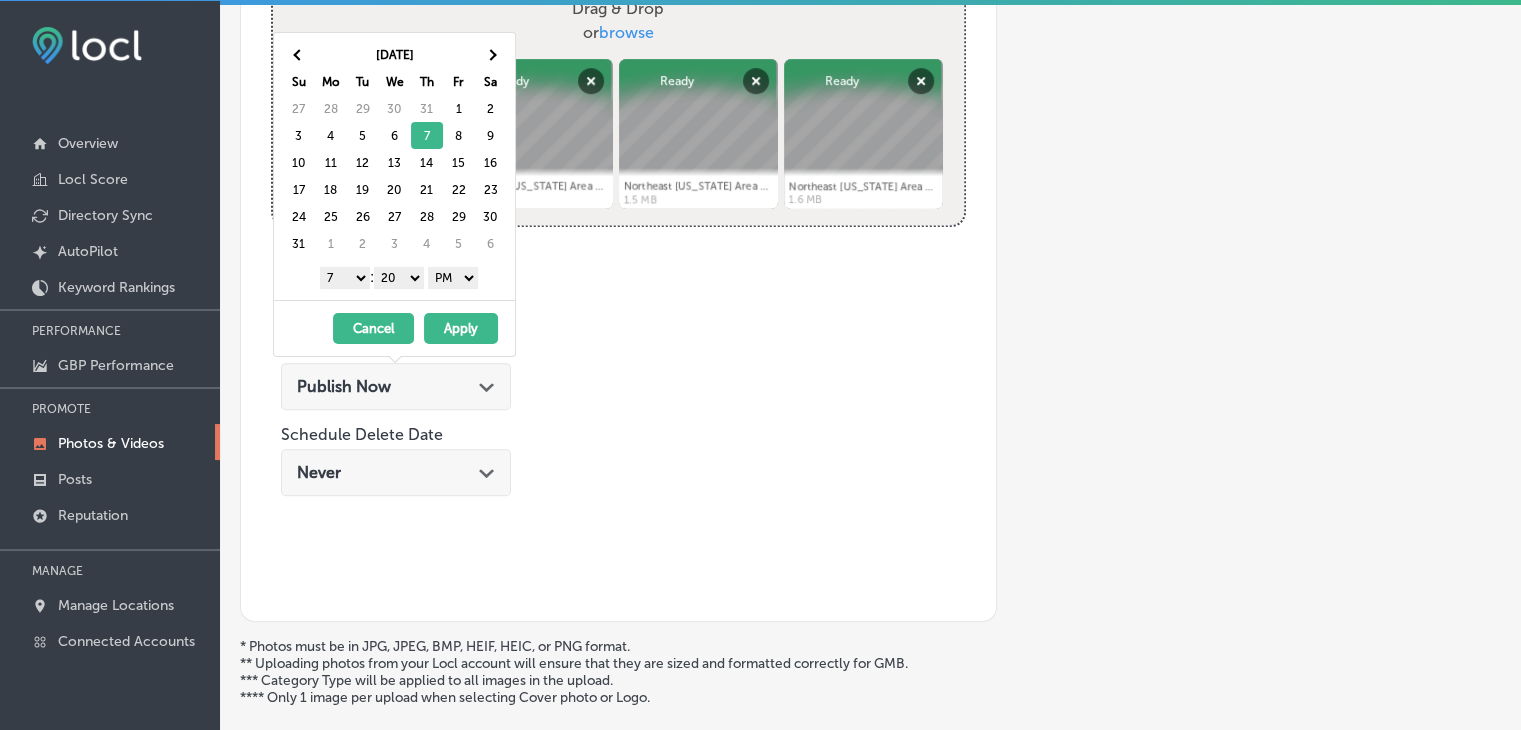 click on "00 10 20 30 40 50" at bounding box center (399, 278) 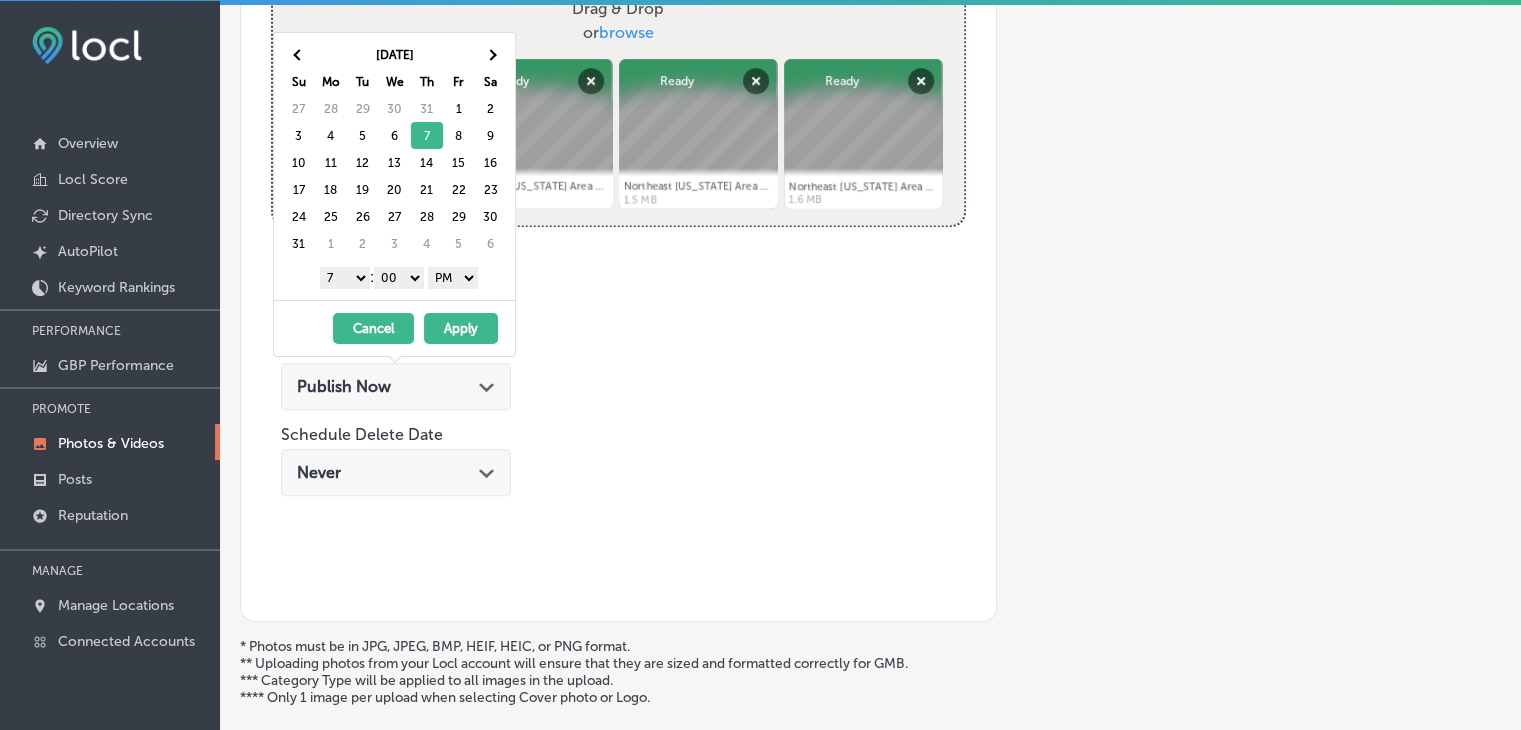 drag, startPoint x: 444, startPoint y: 289, endPoint x: 461, endPoint y: 284, distance: 17.720045 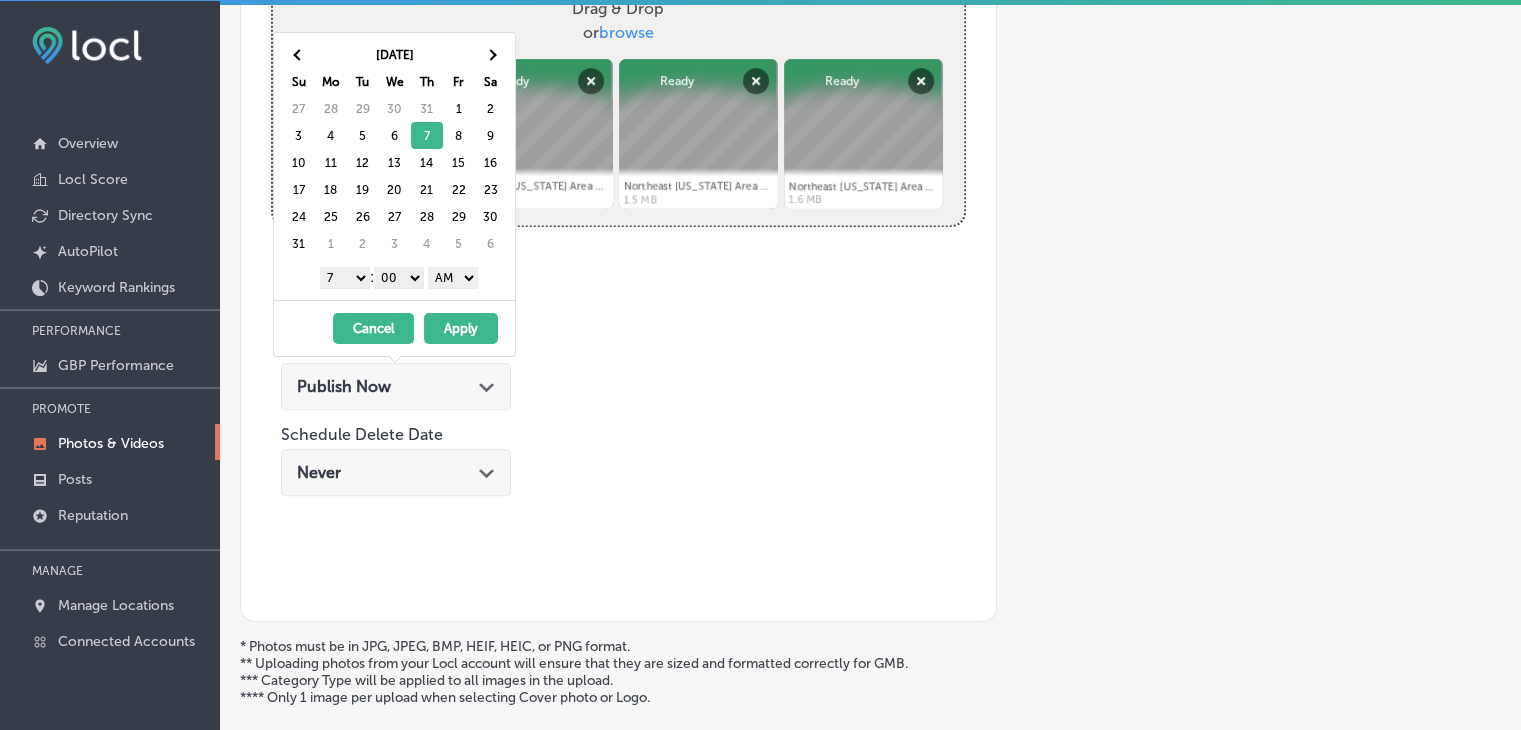 click on "Apply" at bounding box center [461, 328] 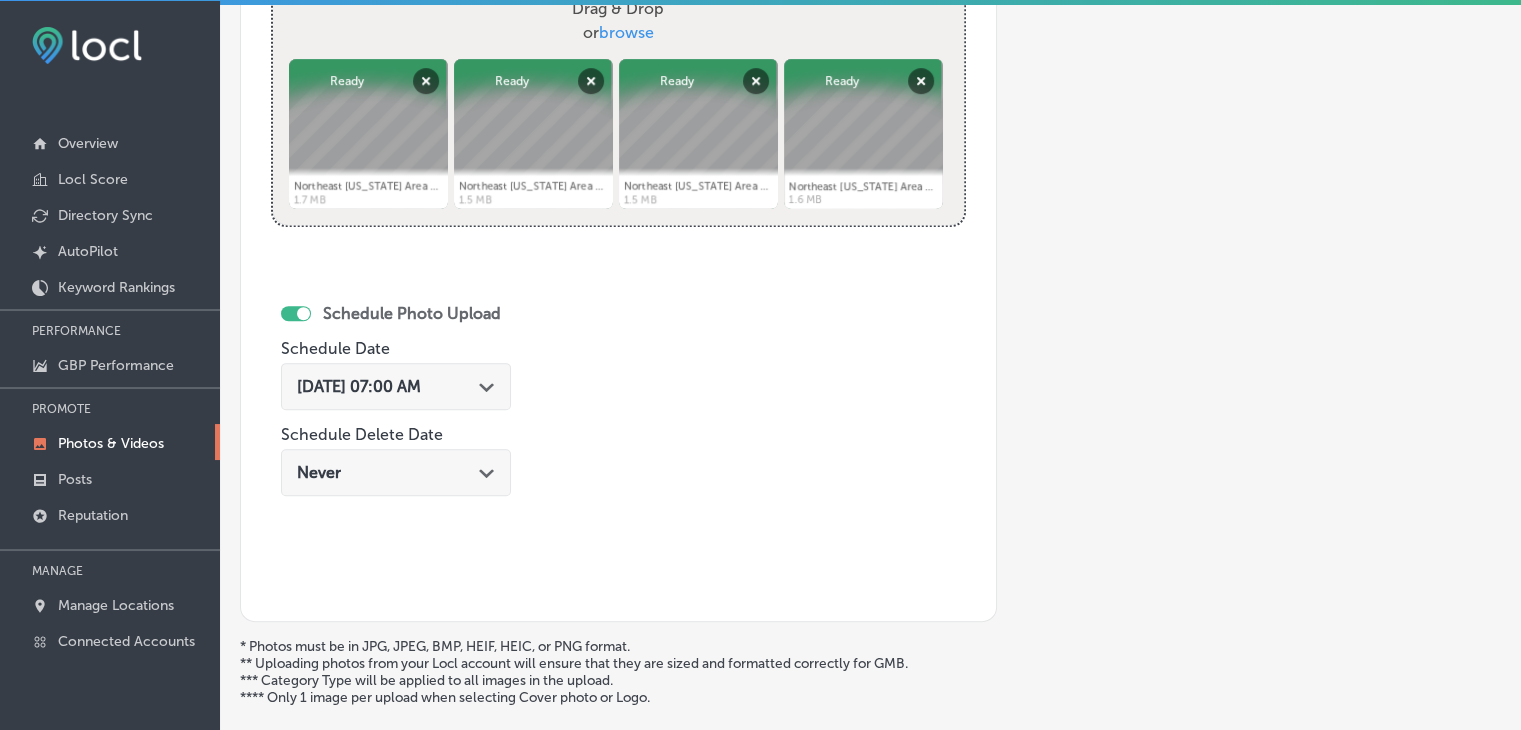 scroll, scrollTop: 972, scrollLeft: 0, axis: vertical 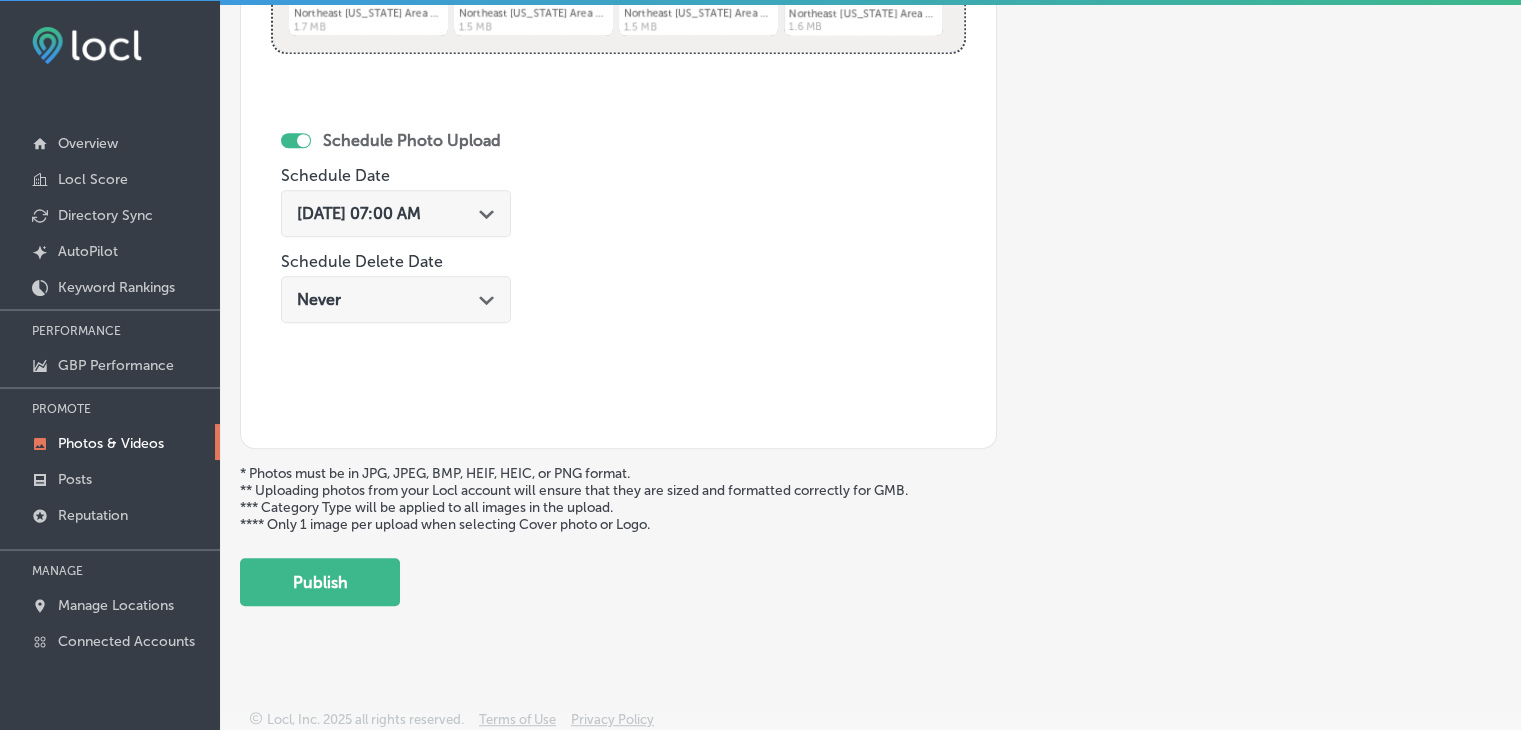 click on "Publish" at bounding box center (320, 582) 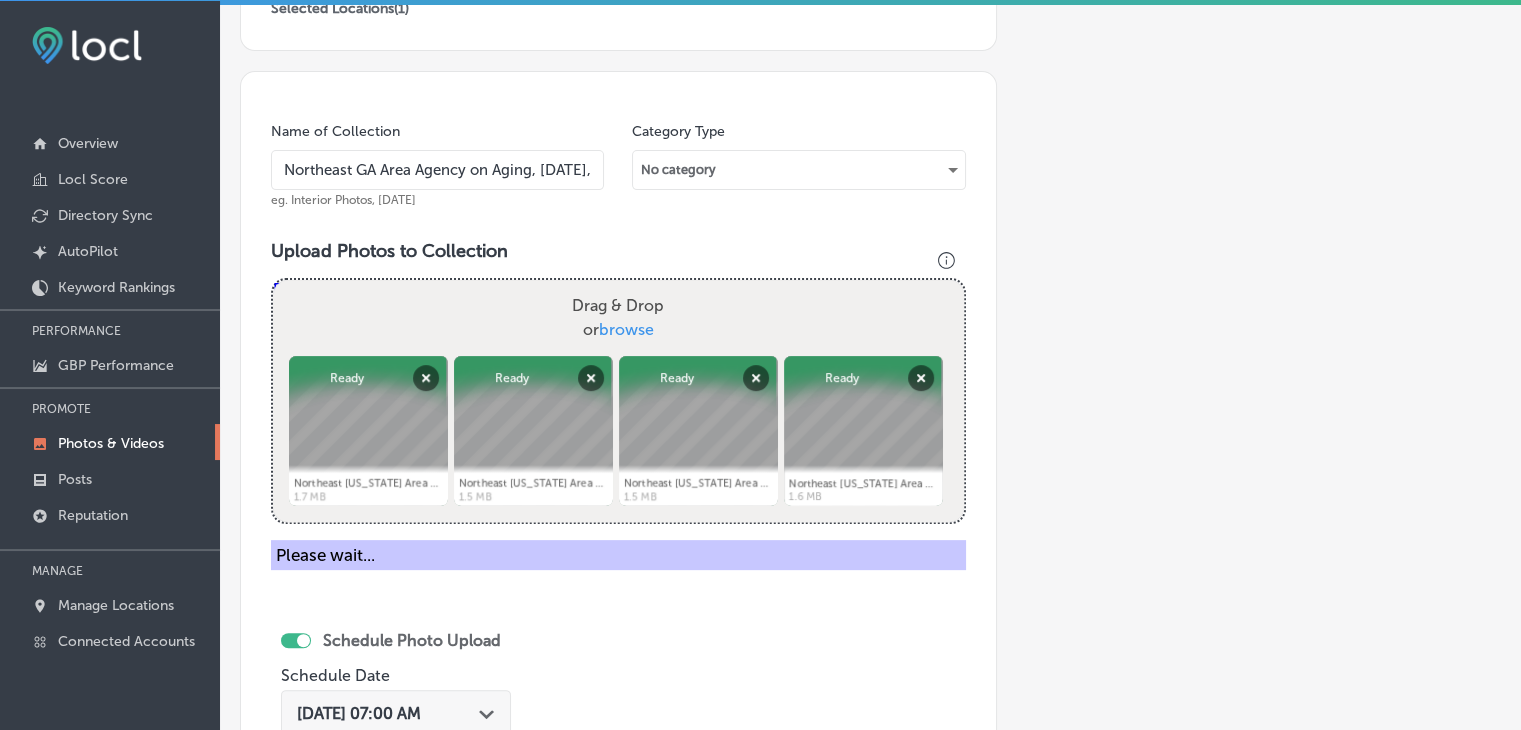 scroll, scrollTop: 472, scrollLeft: 0, axis: vertical 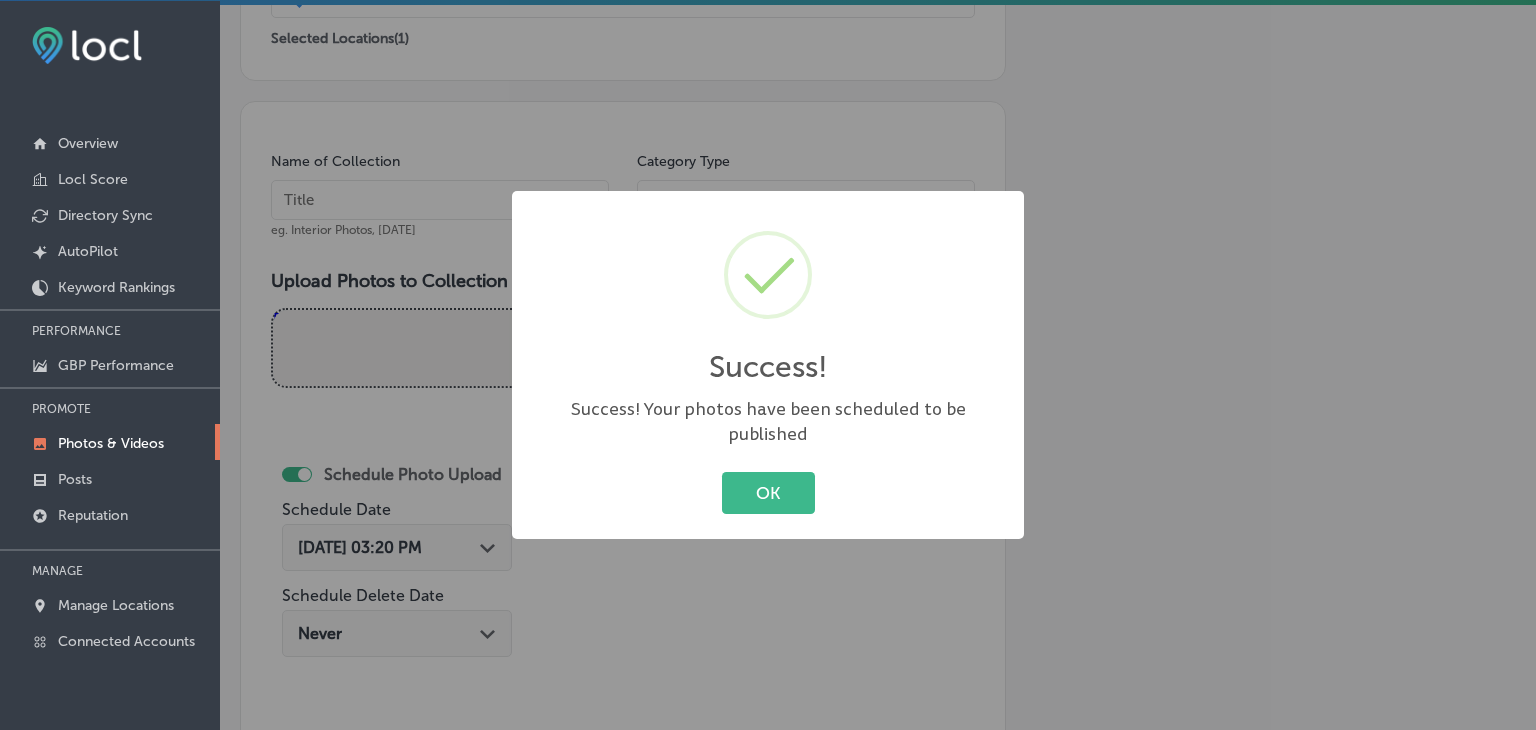 click on "Success! × Success! Your photos have been scheduled to be published OK Cancel" at bounding box center (768, 365) 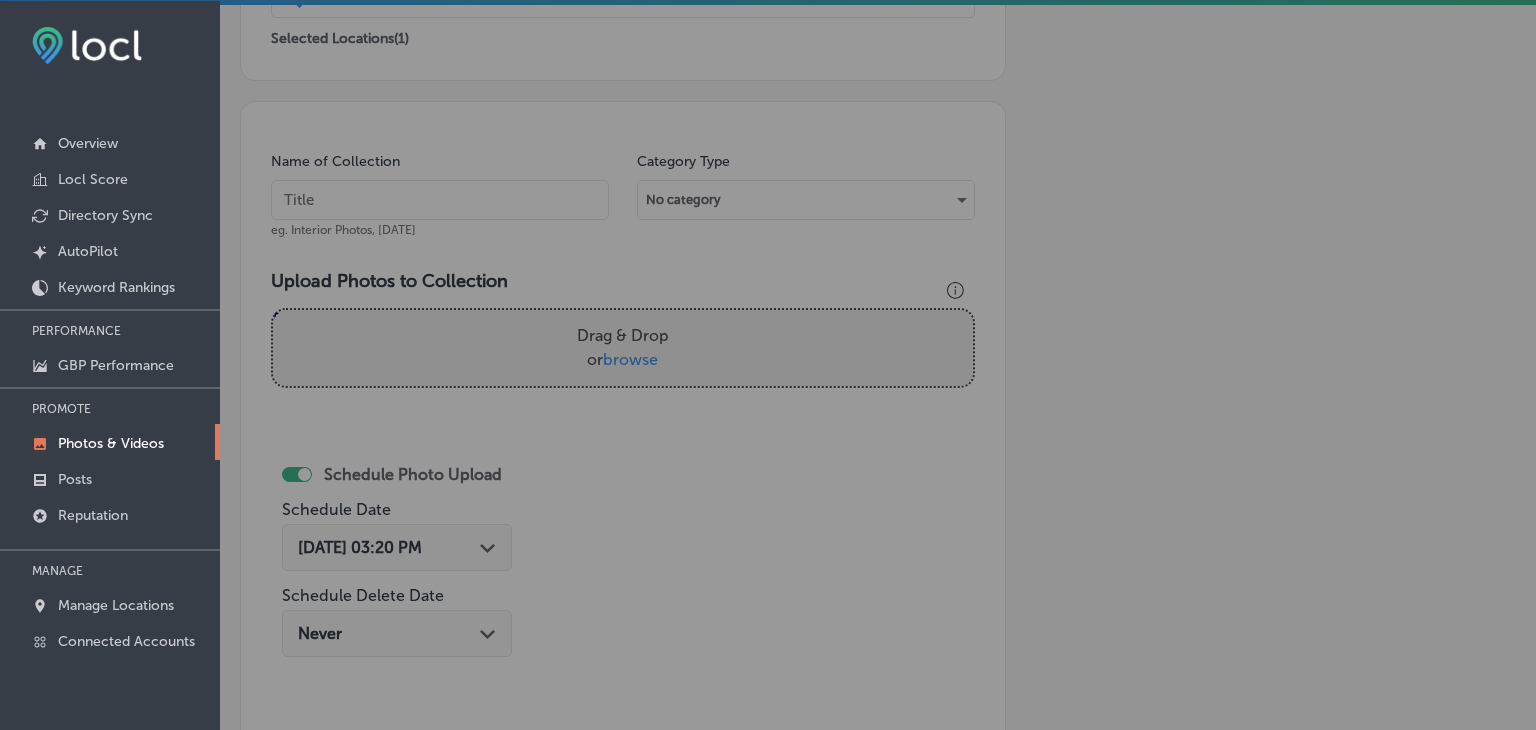 click at bounding box center [440, 200] 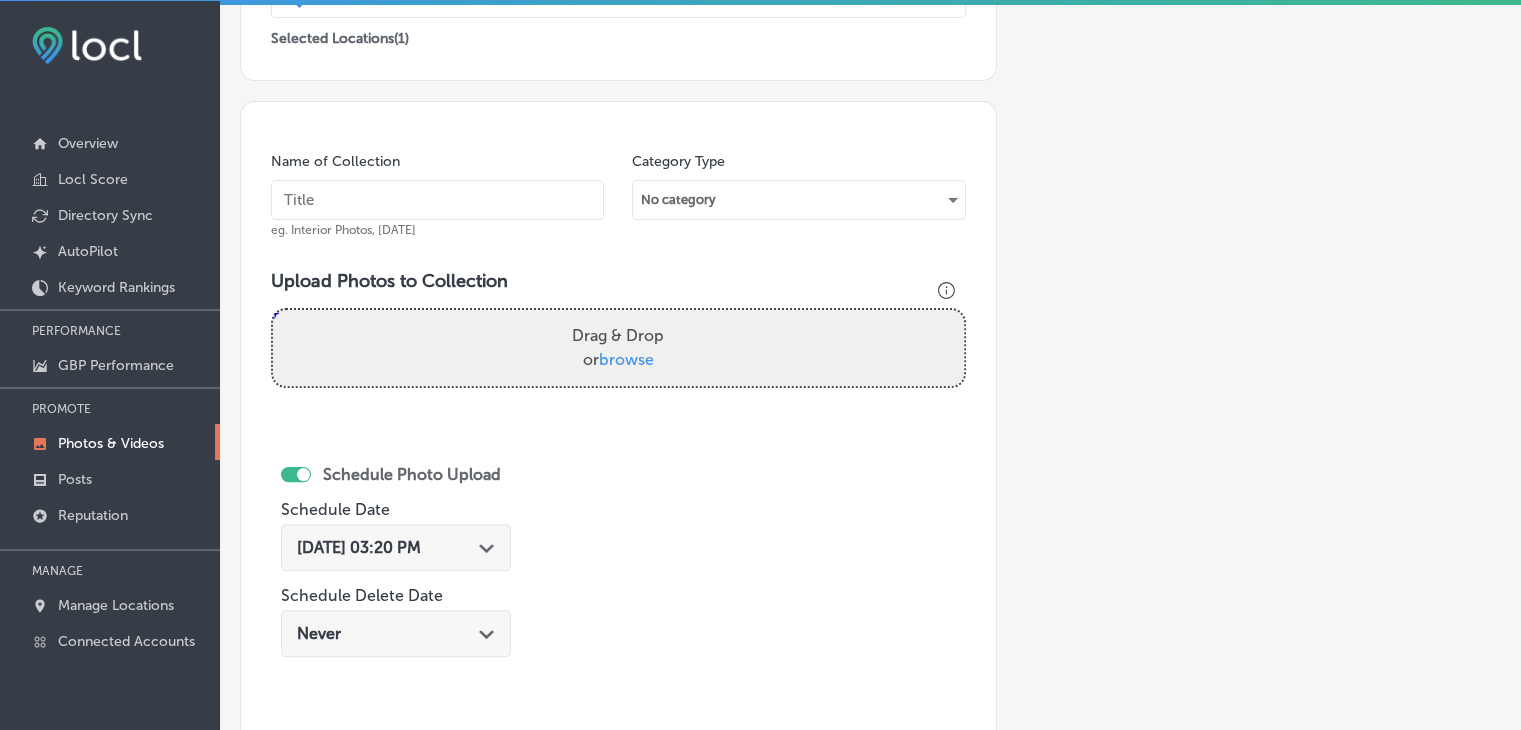 paste on "Northeast GA Area Agency on Aging, Aug 2025, Week" 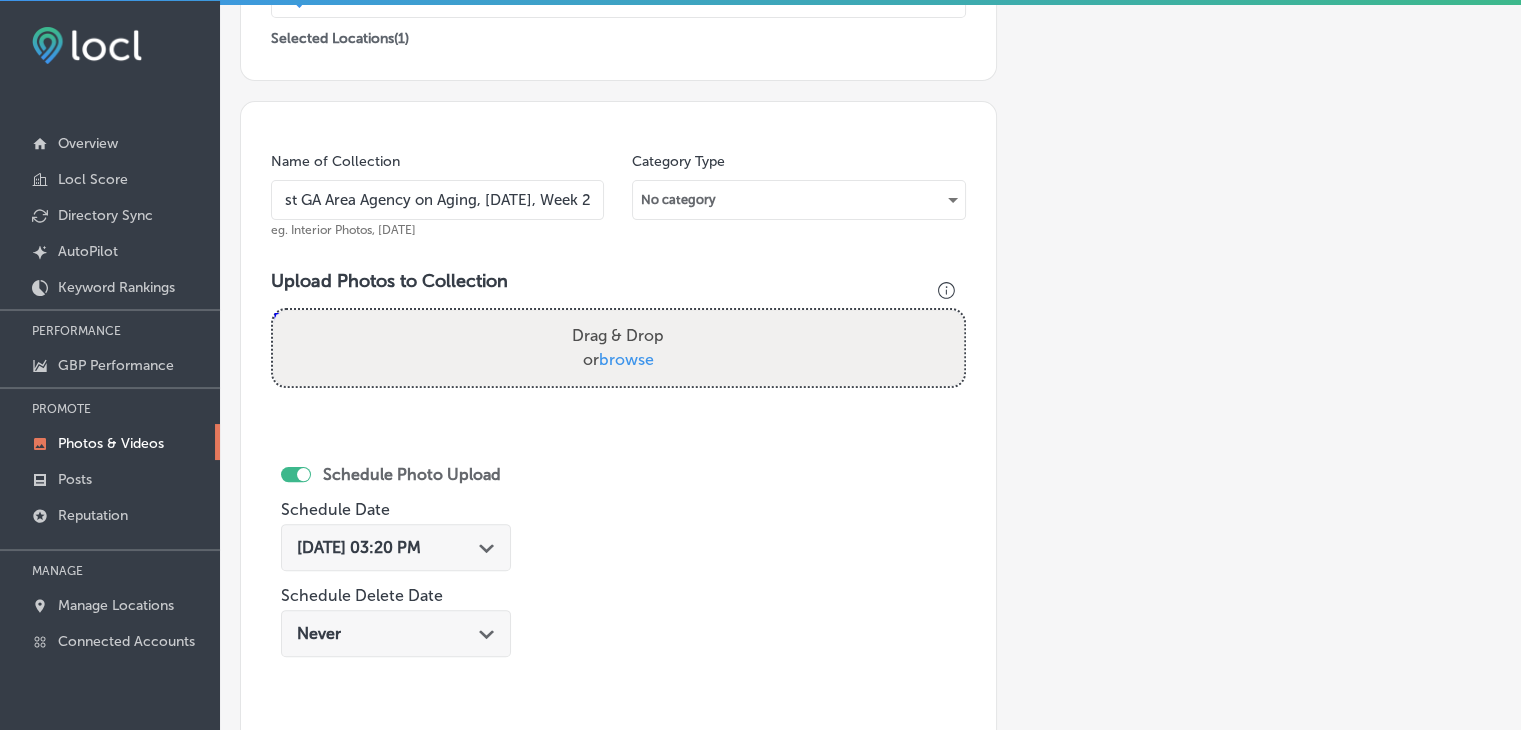 scroll, scrollTop: 0, scrollLeft: 79, axis: horizontal 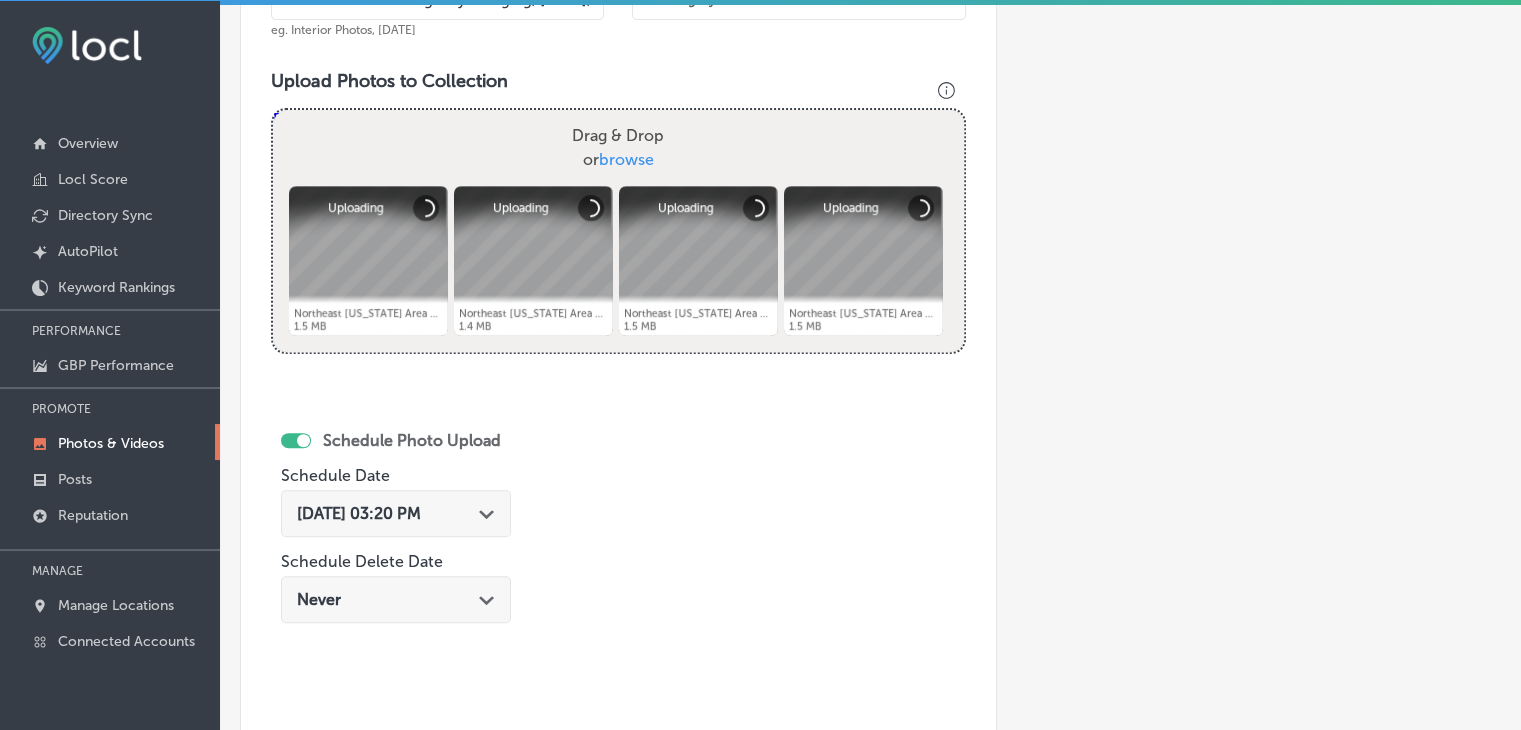 drag, startPoint x: 422, startPoint y: 482, endPoint x: 422, endPoint y: 497, distance: 15 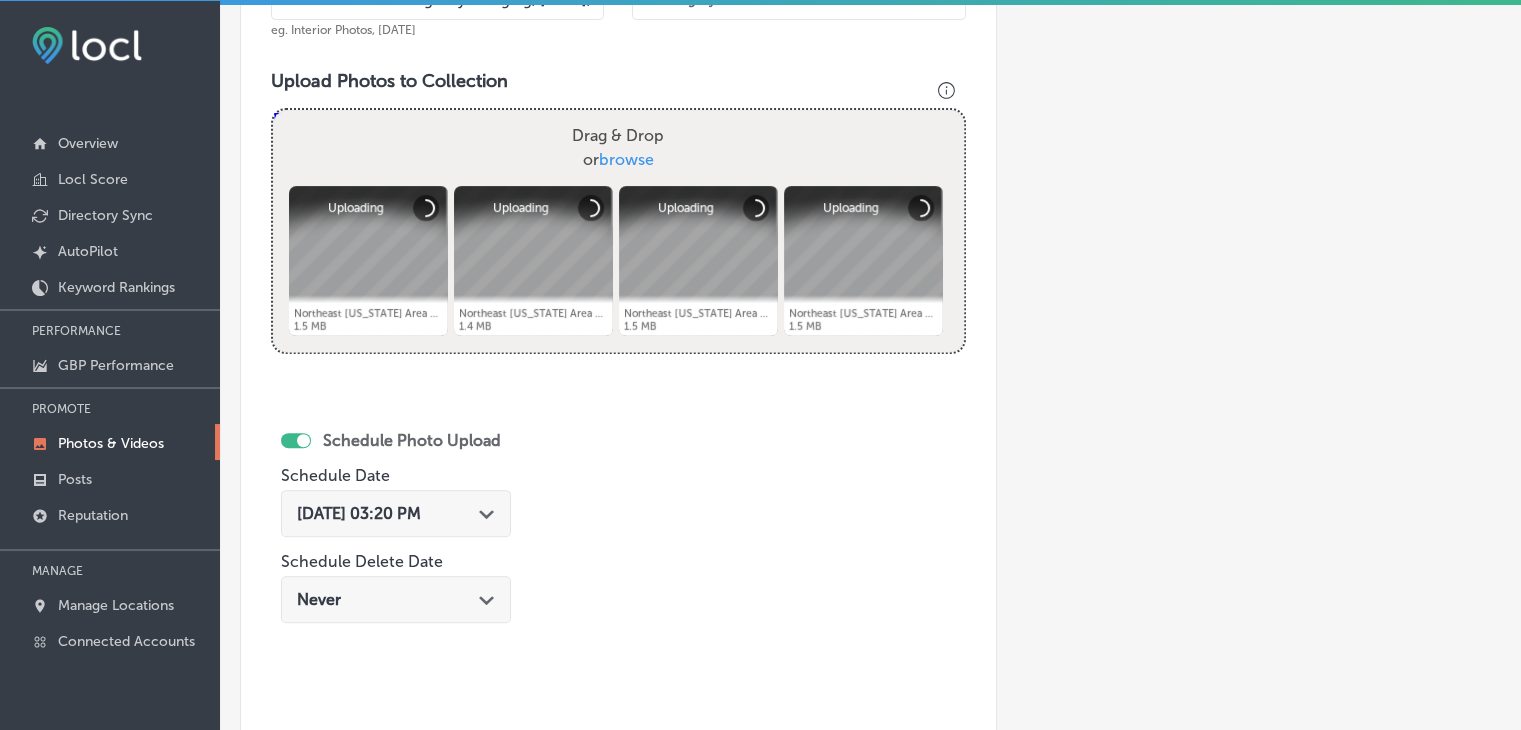 click on "Jul 23, 2025 03:20 PM
Path
Created with Sketch." at bounding box center (396, 513) 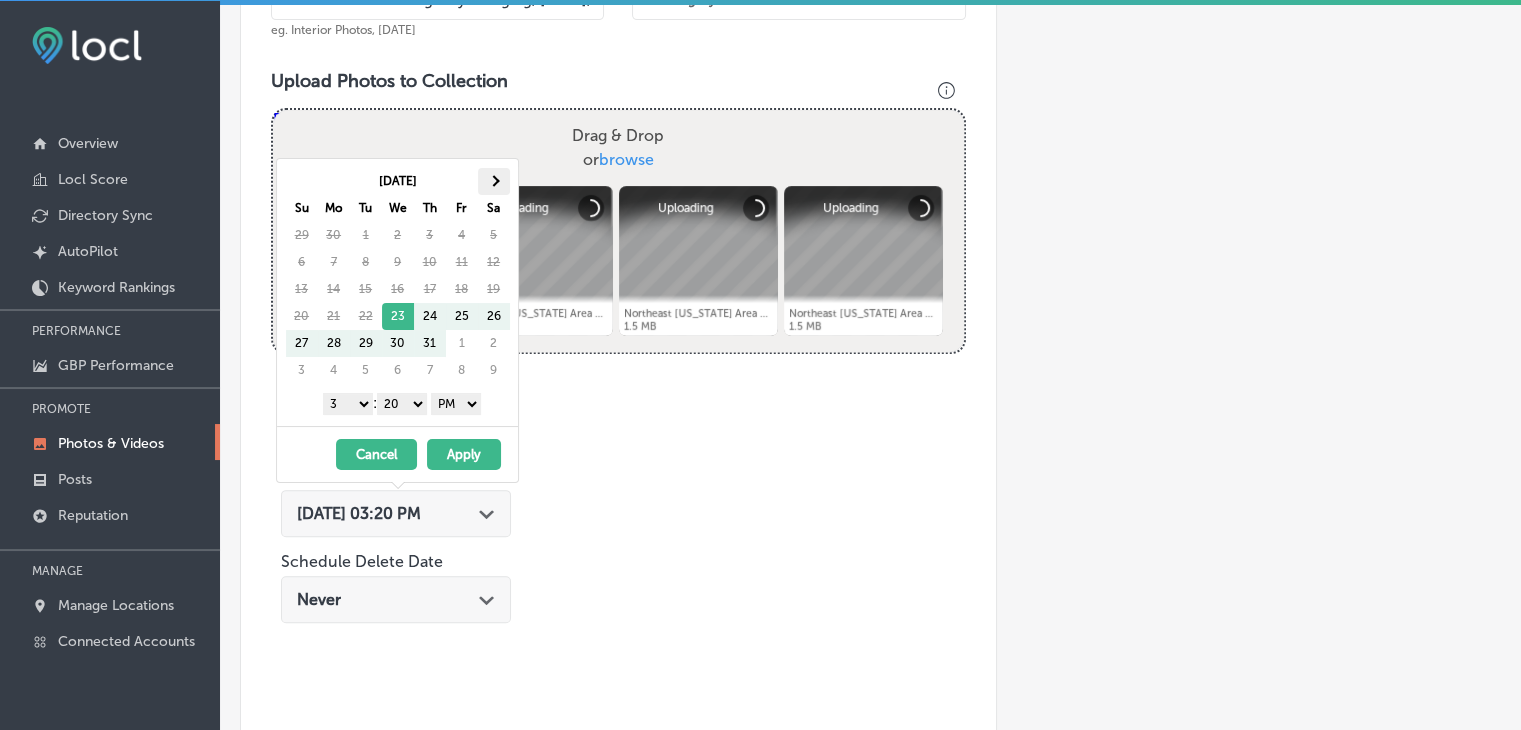 click at bounding box center [493, 181] 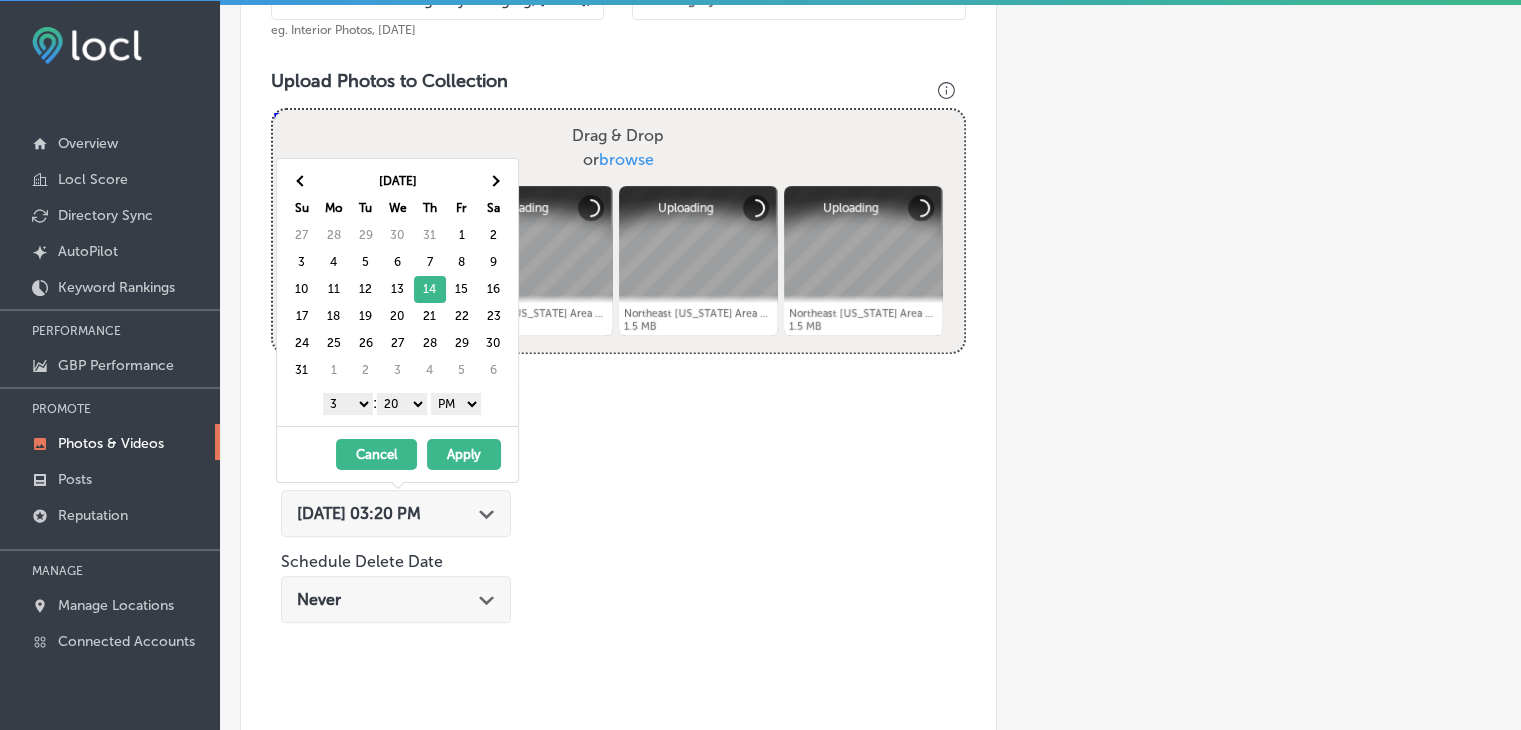 click on "1 2 3 4 5 6 7 8 9 10 11 12" at bounding box center [348, 404] 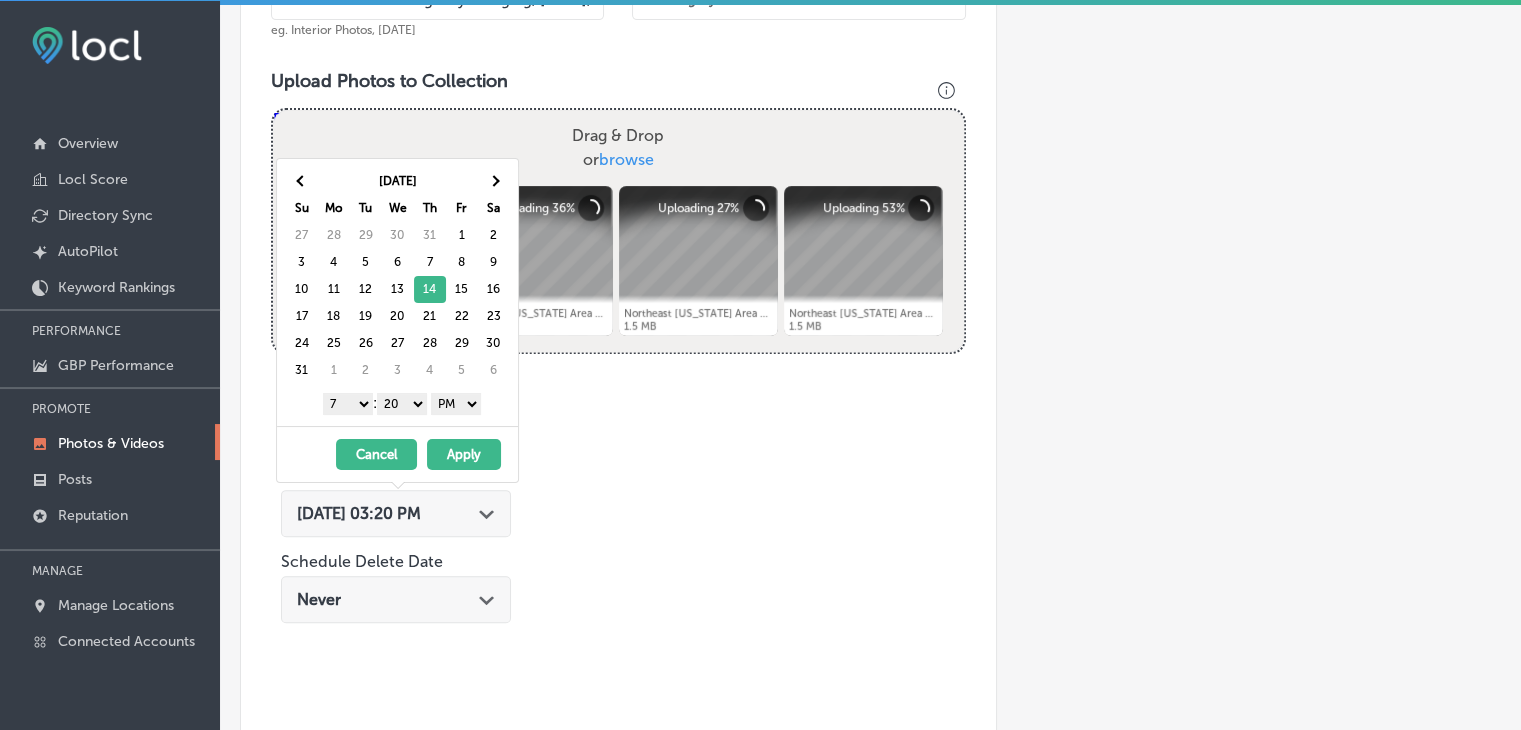 click on "00 10 20 30 40 50" at bounding box center (402, 404) 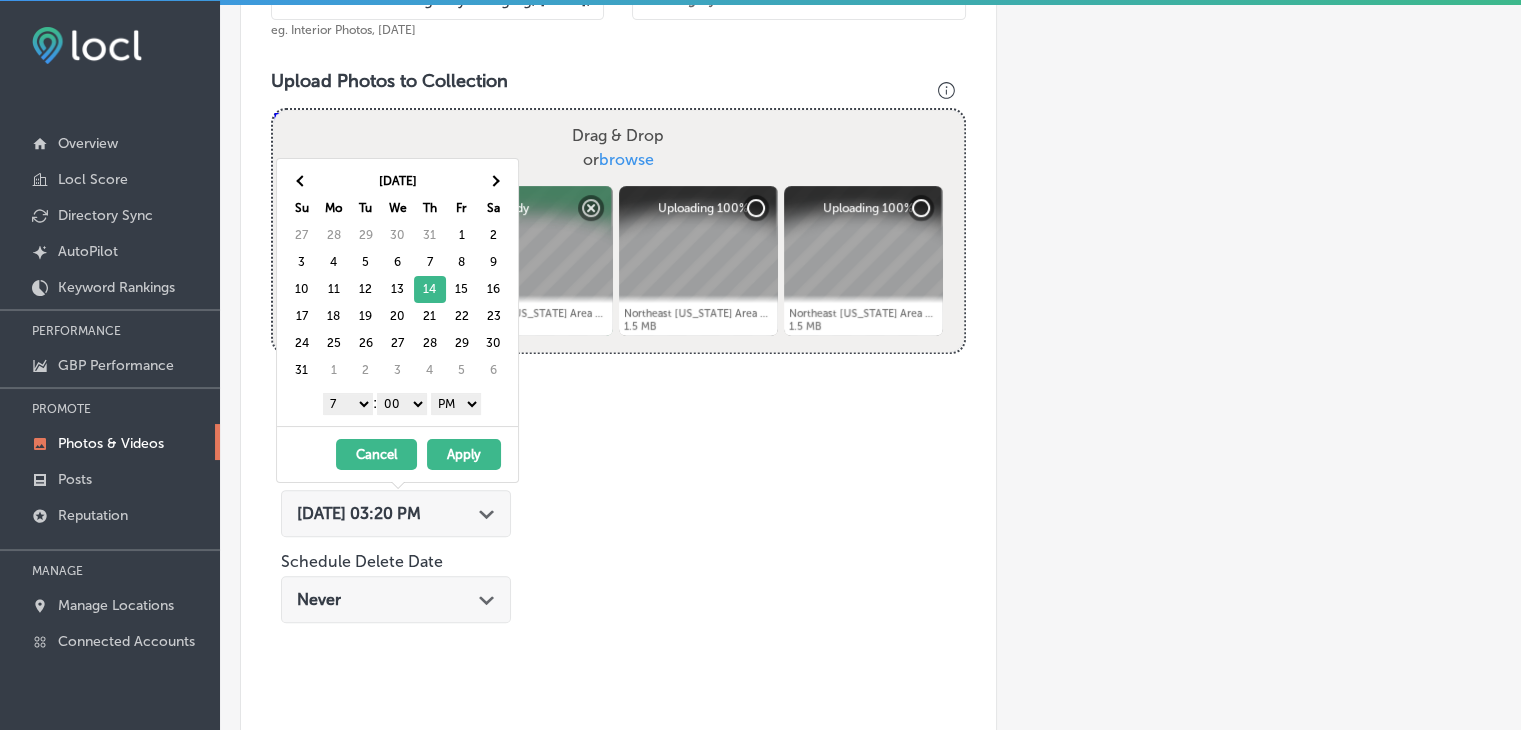 click on "AM PM" at bounding box center [456, 404] 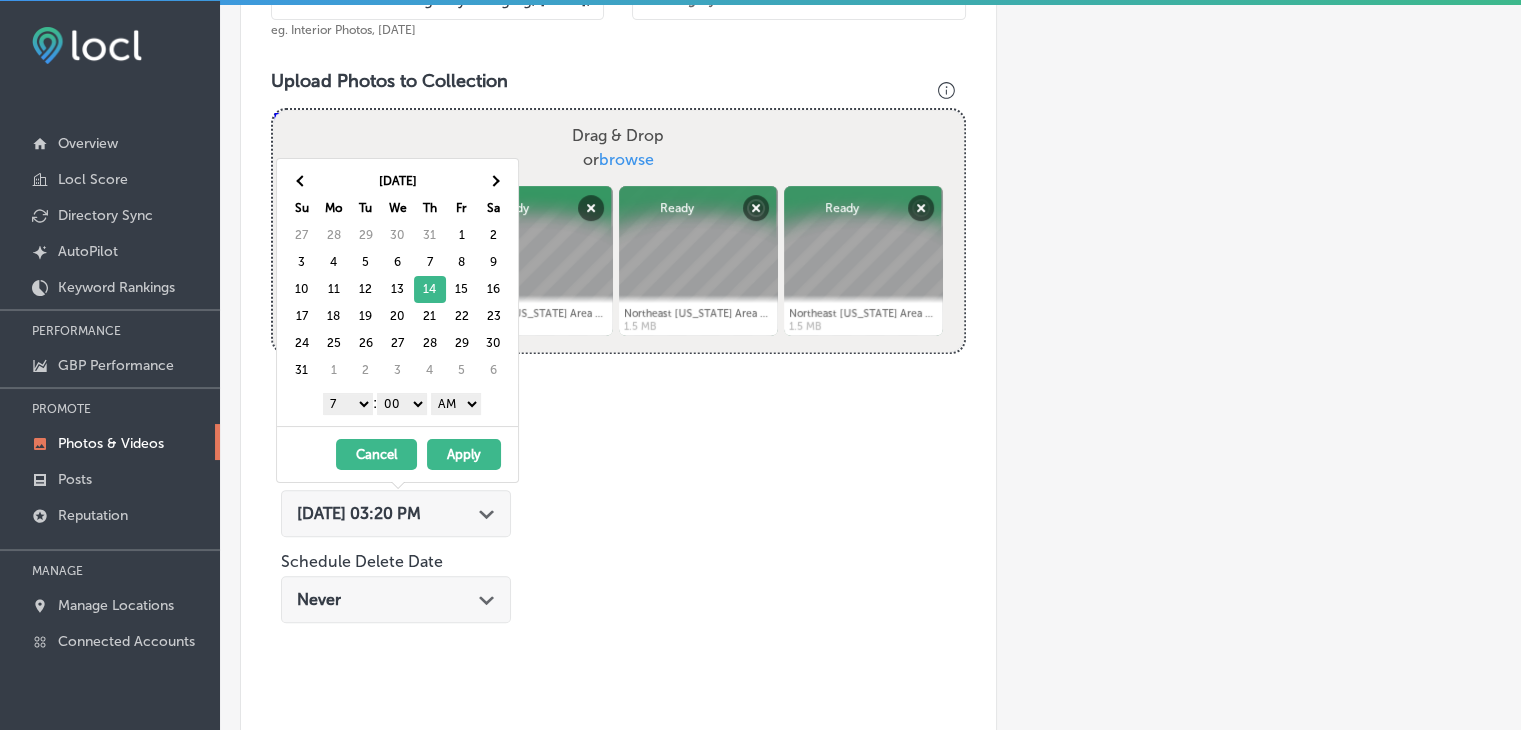 click on "Apply" at bounding box center (464, 454) 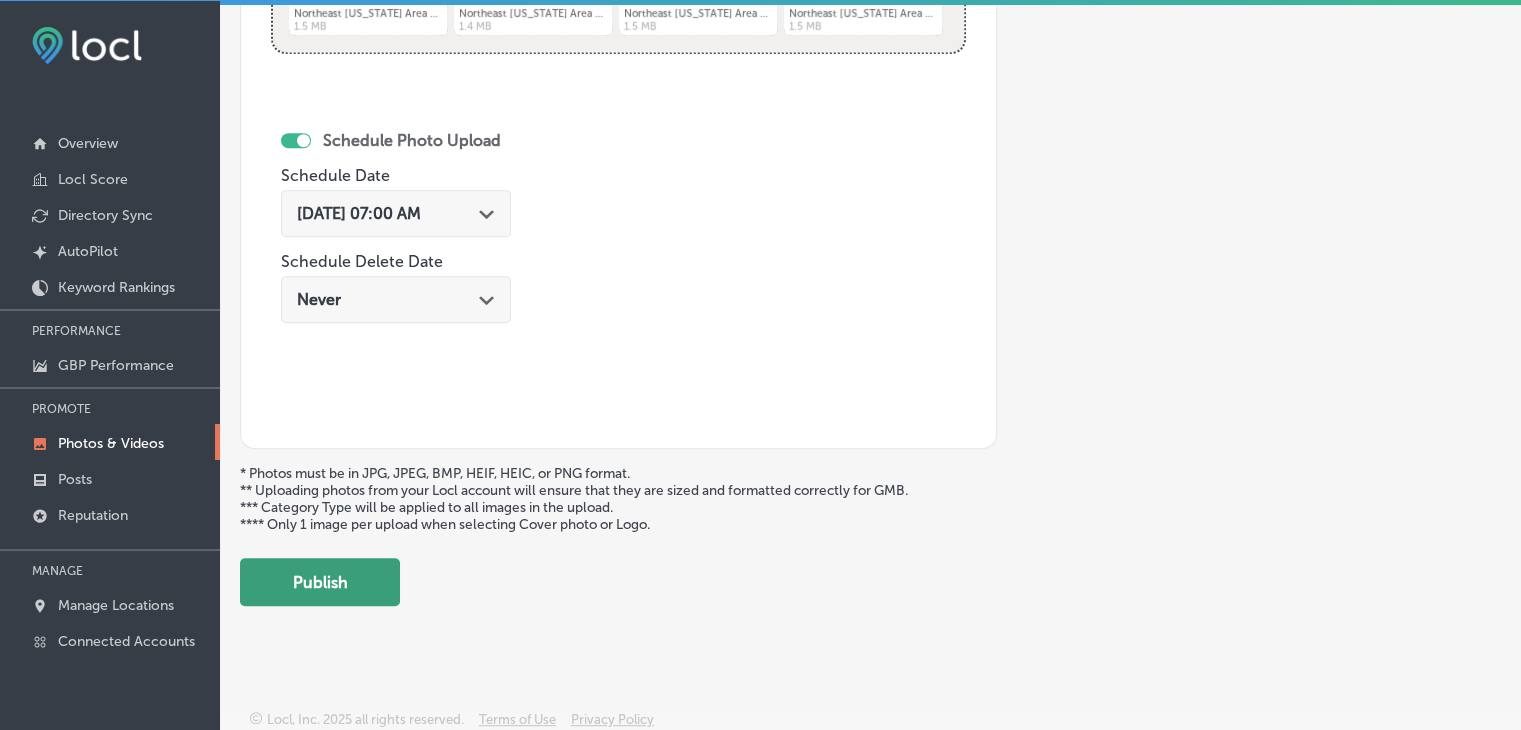 click on "Publish" at bounding box center [320, 582] 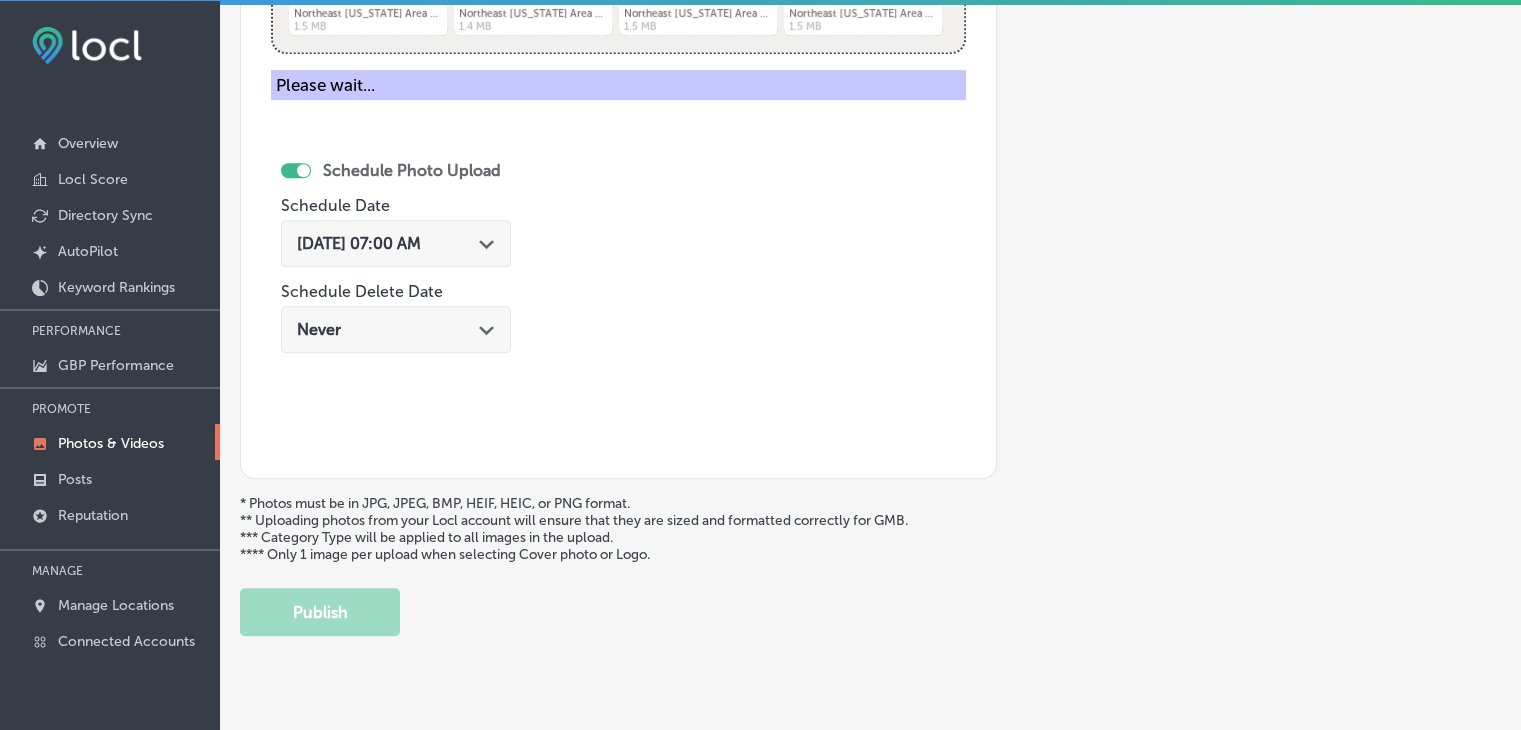 scroll, scrollTop: 472, scrollLeft: 0, axis: vertical 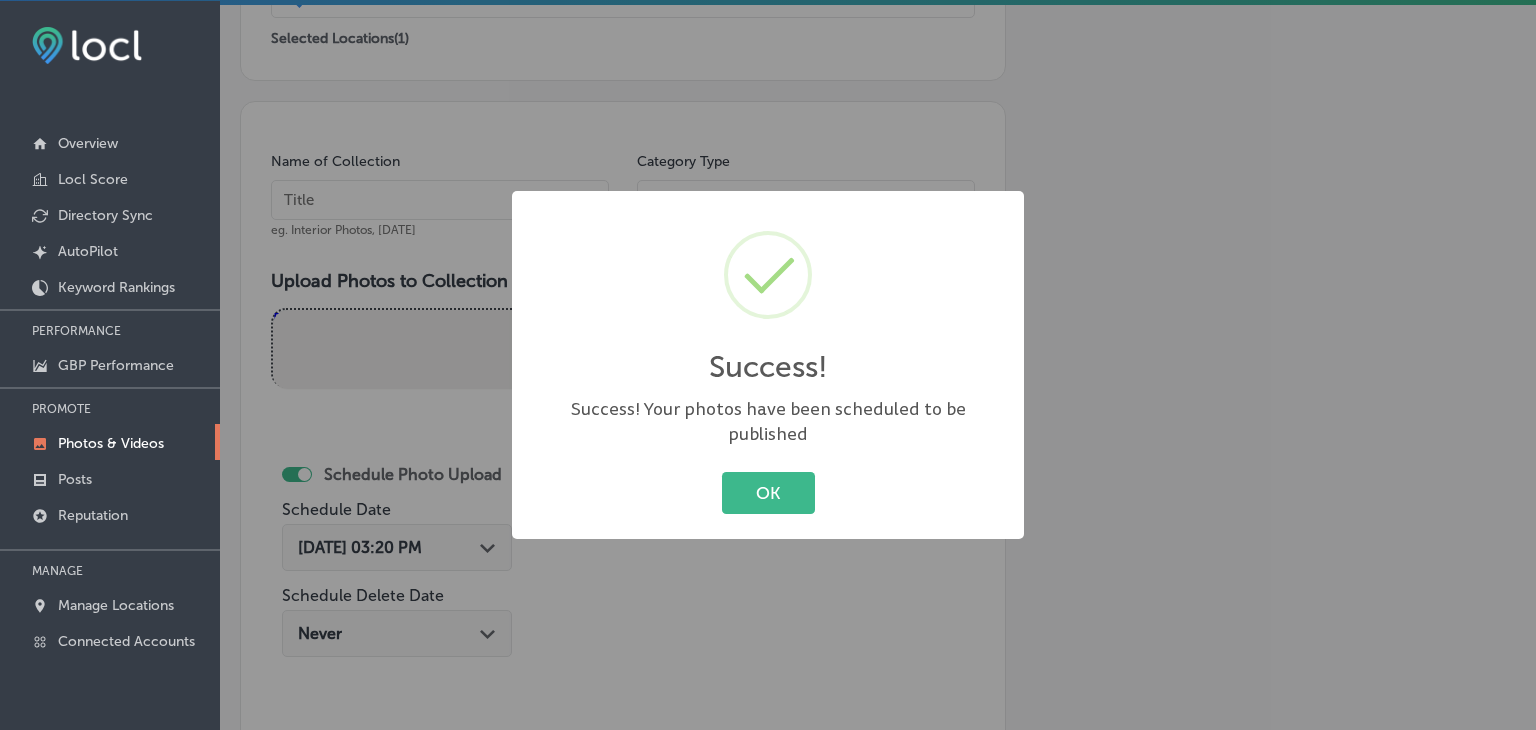 click on "Success! × Success! Your photos have been scheduled to be published OK Cancel" at bounding box center (768, 365) 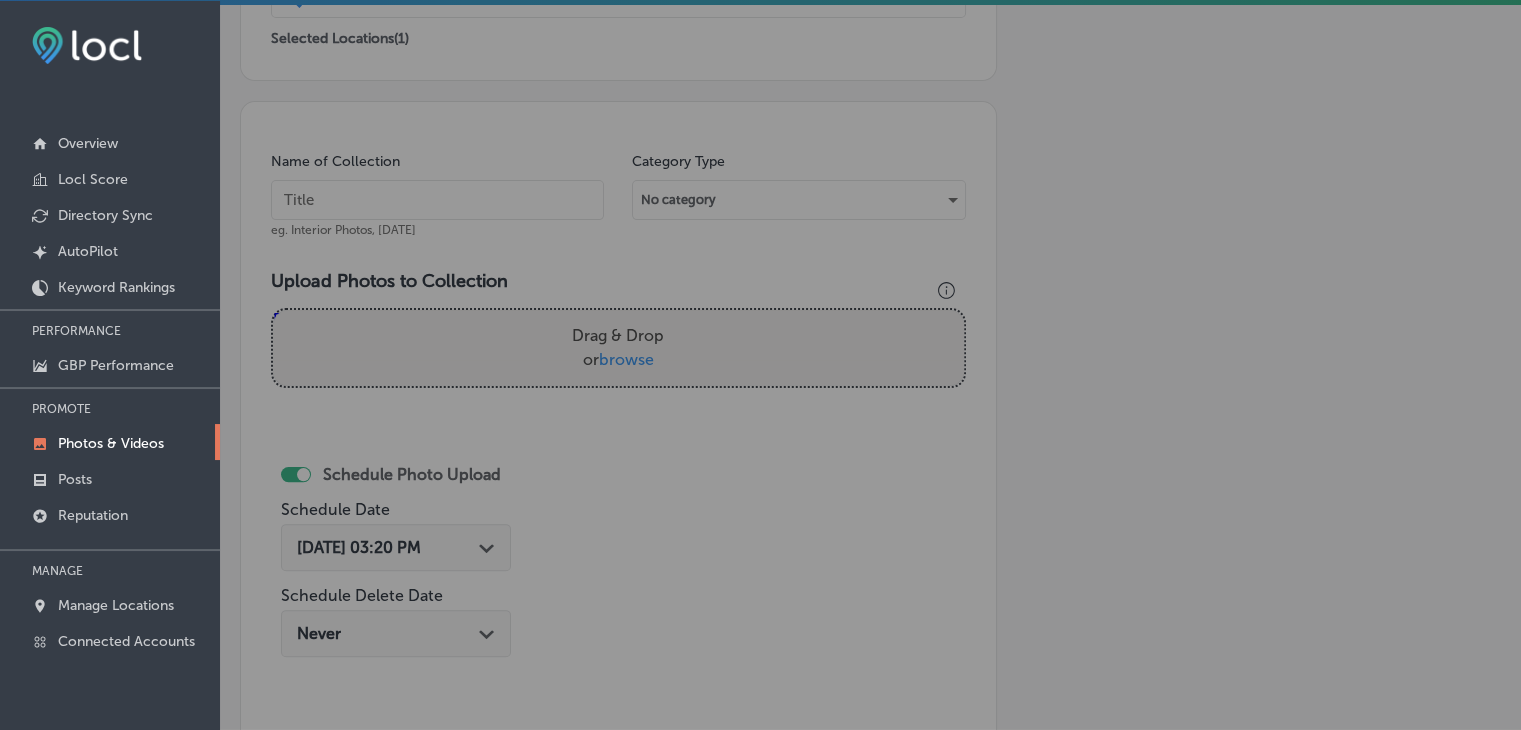 click at bounding box center (437, 200) 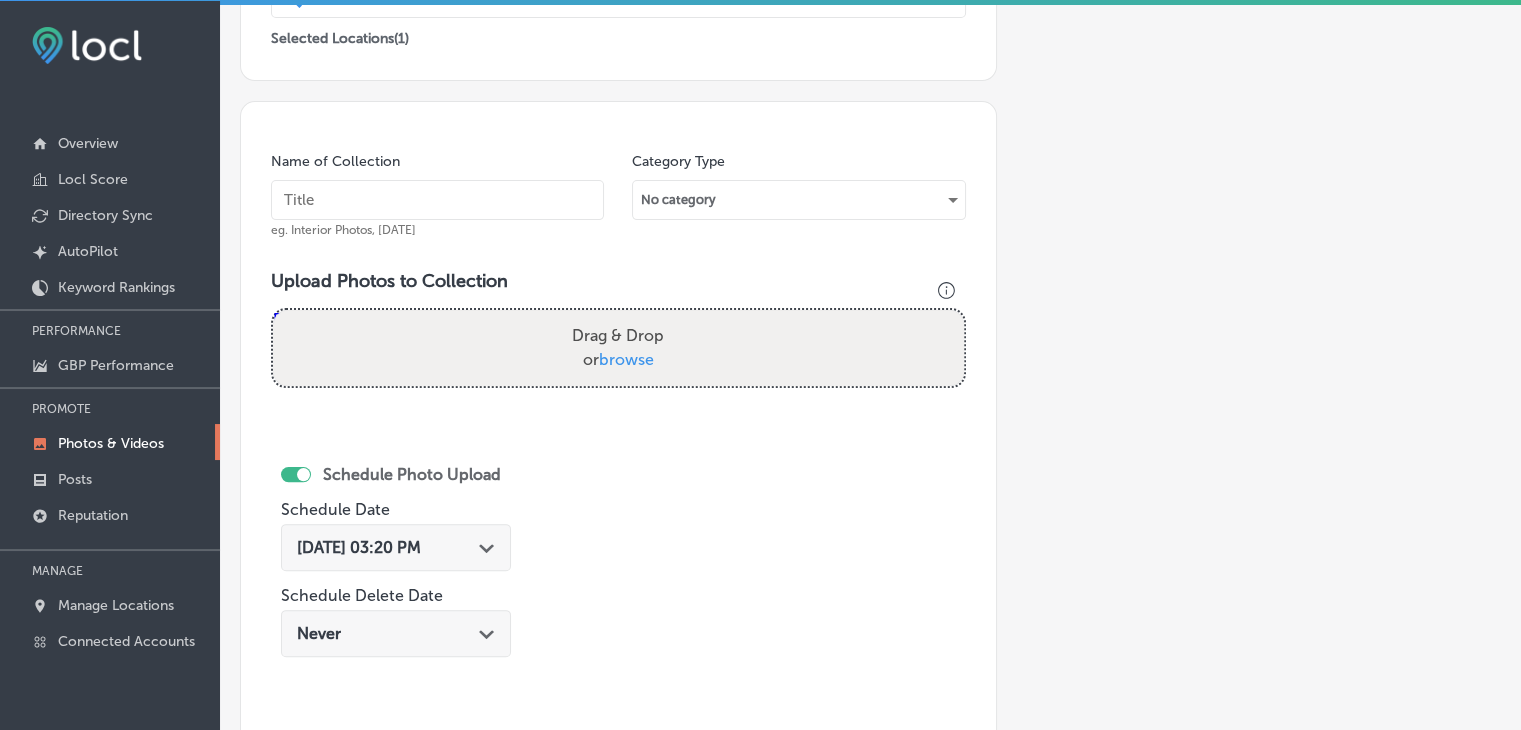 paste on "Northeast GA Area Agency on Aging, Aug 2025, Week" 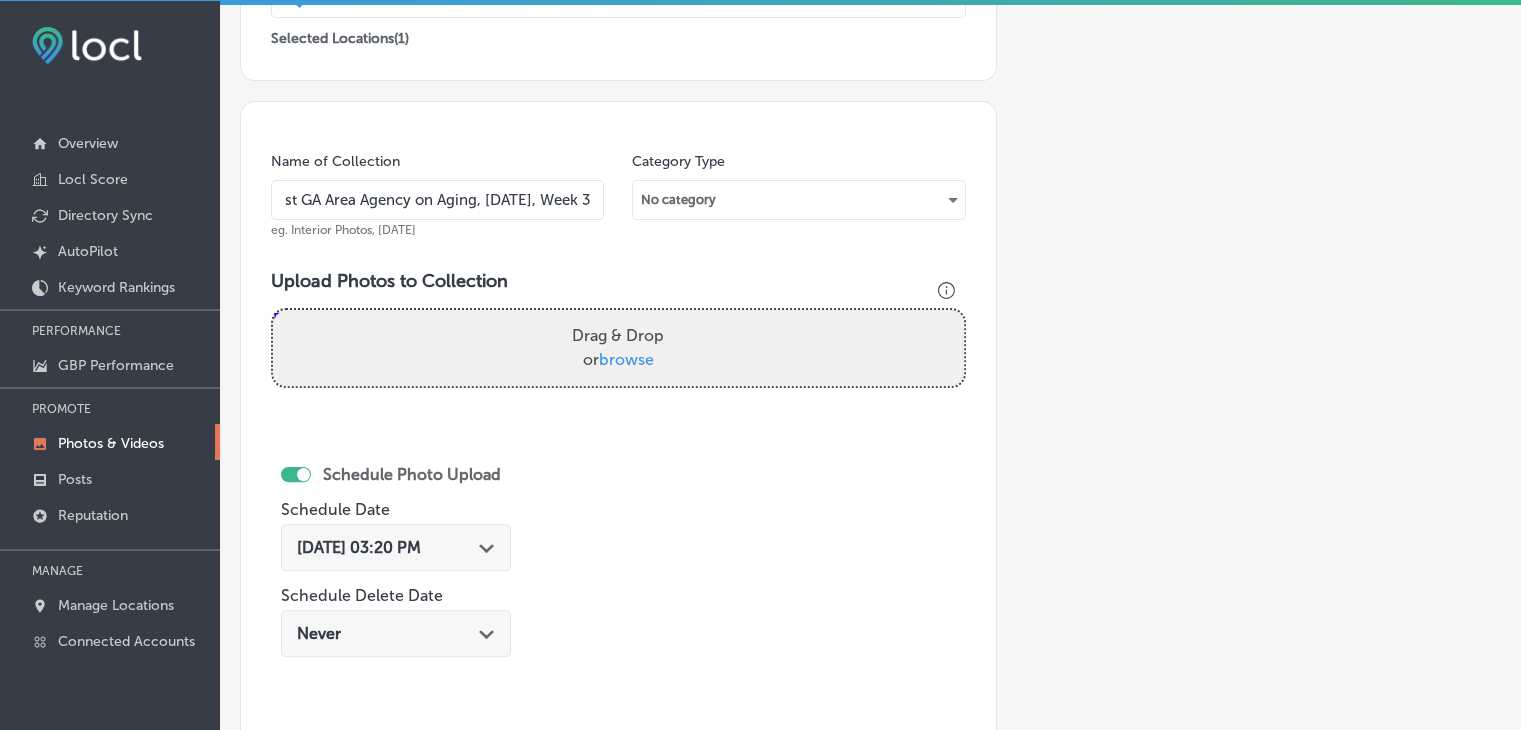 scroll, scrollTop: 0, scrollLeft: 78, axis: horizontal 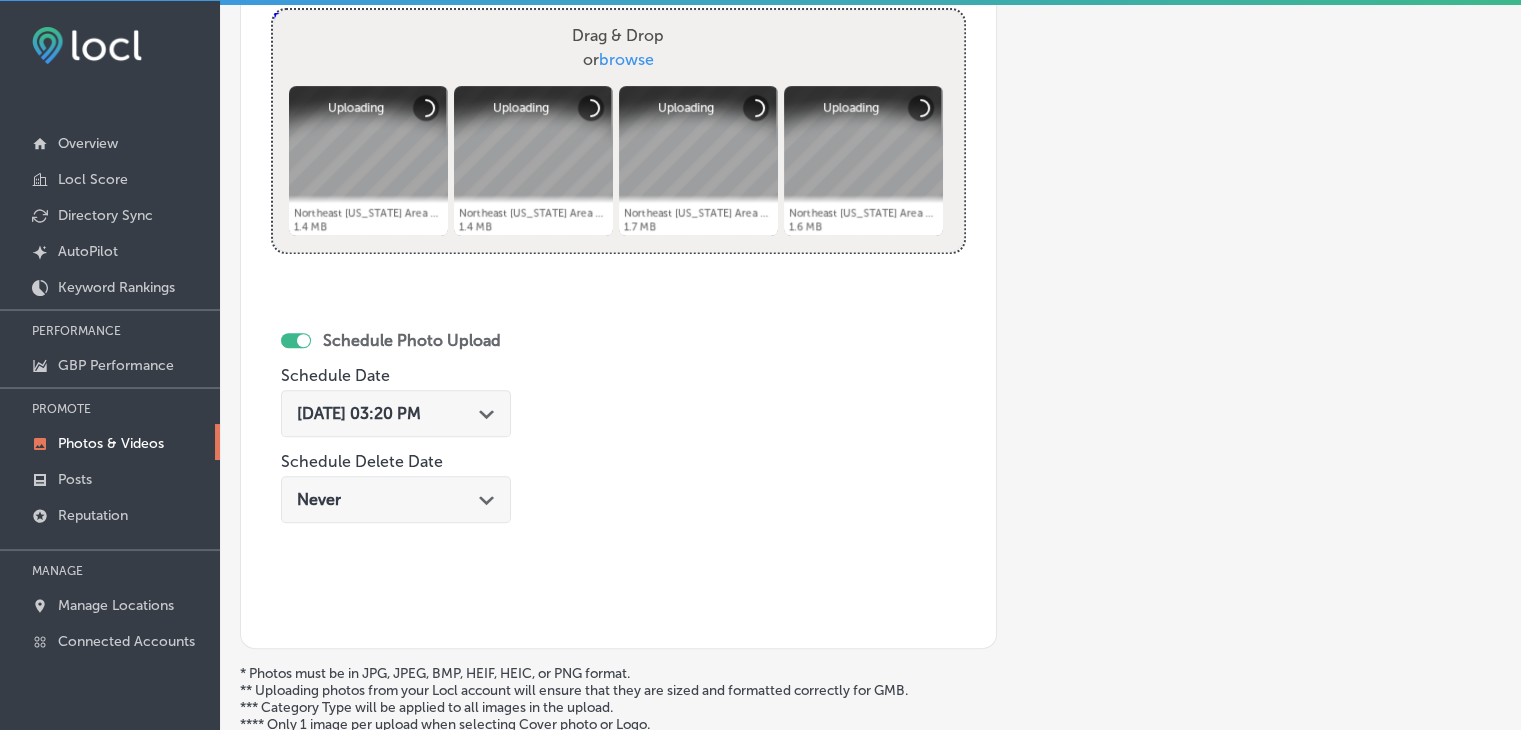 click on "Jul 23, 2025 03:20 PM
Path
Created with Sketch." at bounding box center (396, 413) 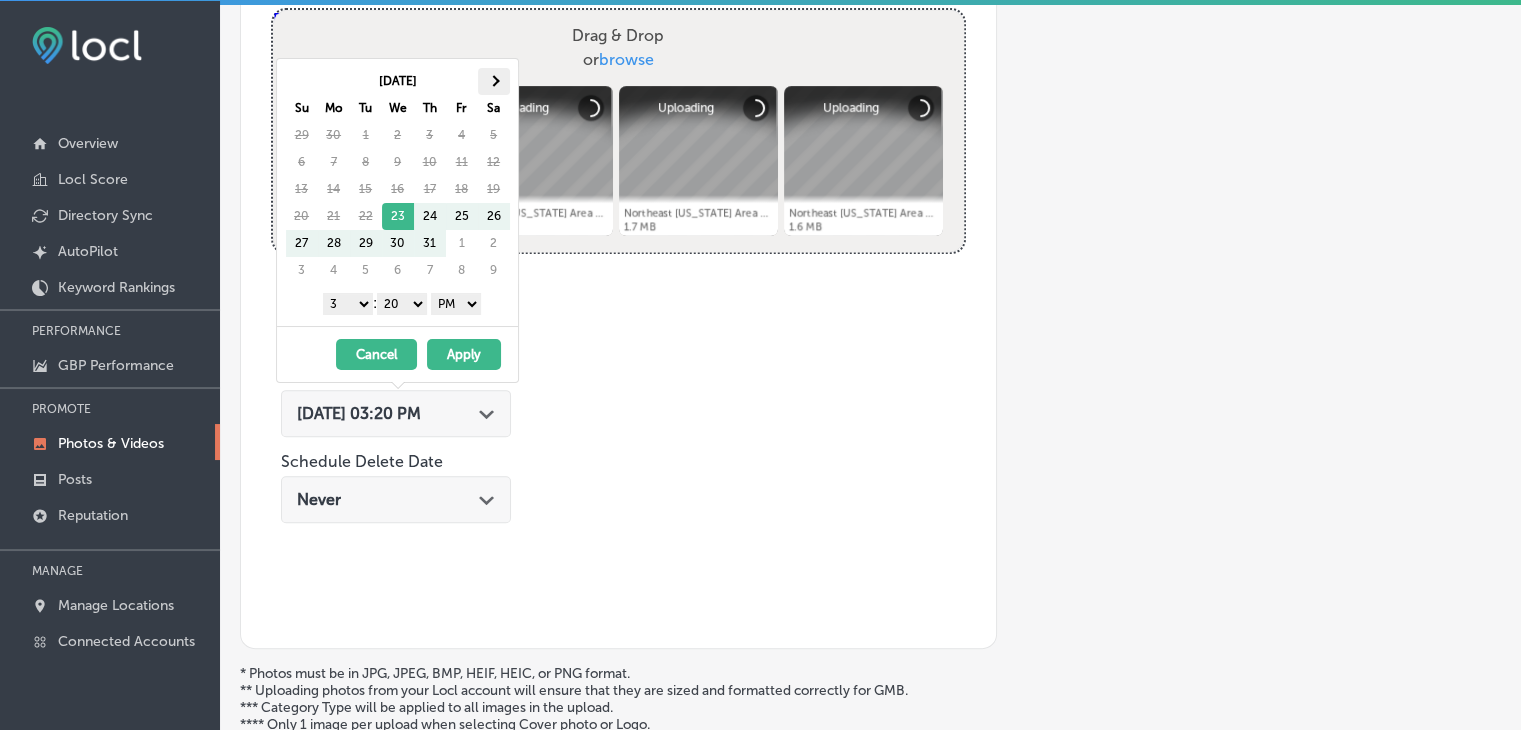 click at bounding box center (494, 81) 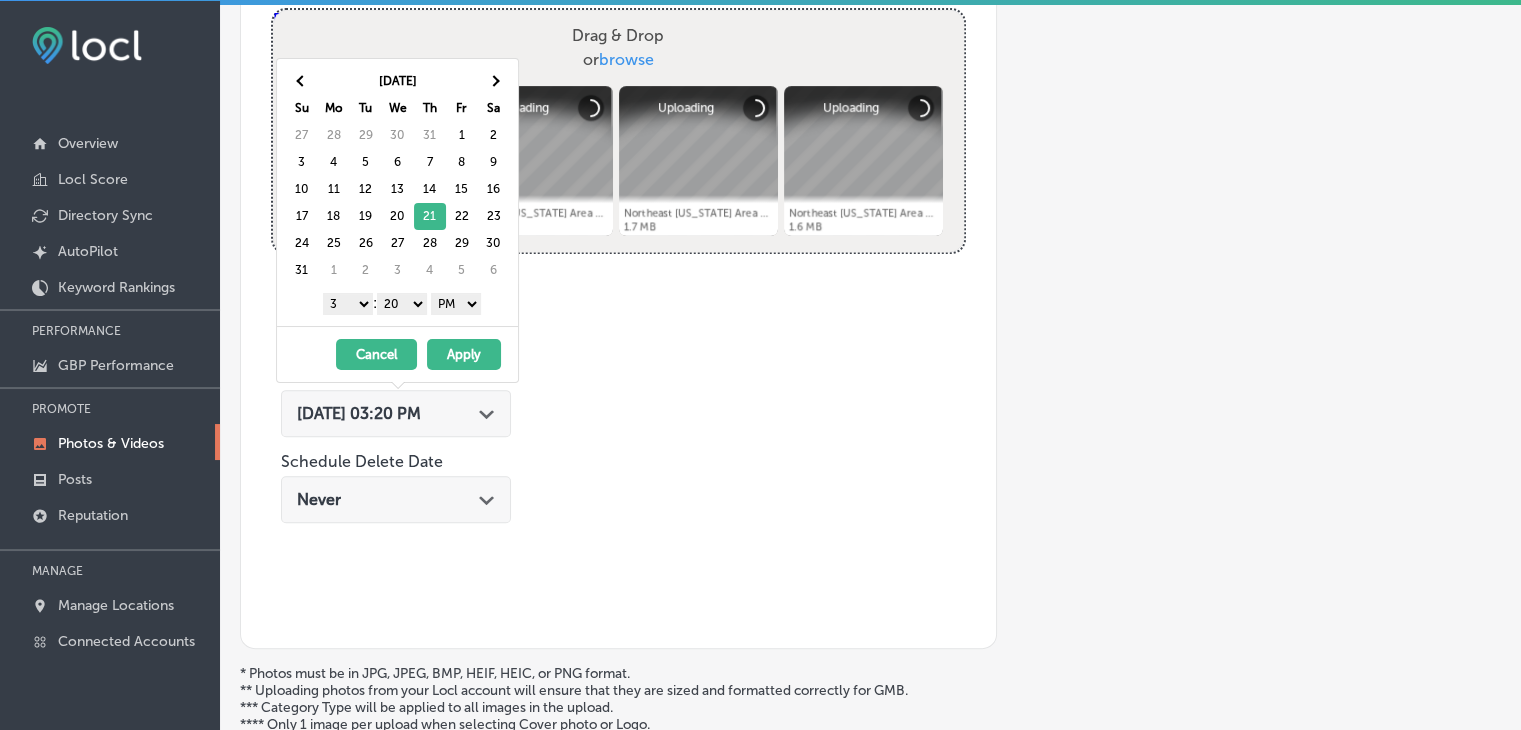 click on "1 2 3 4 5 6 7 8 9 10 11 12" at bounding box center [348, 304] 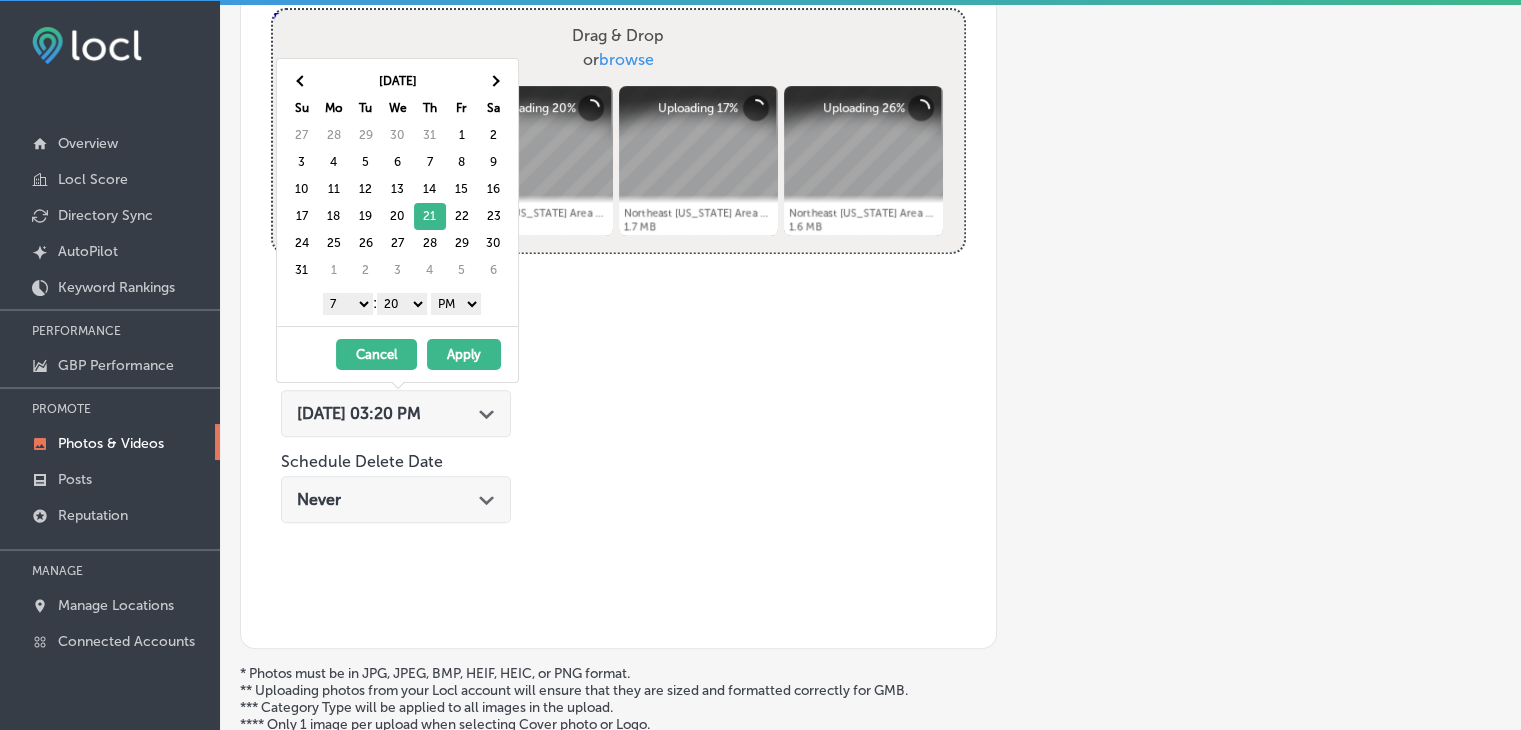 click on "00 10 20 30 40 50" at bounding box center [402, 304] 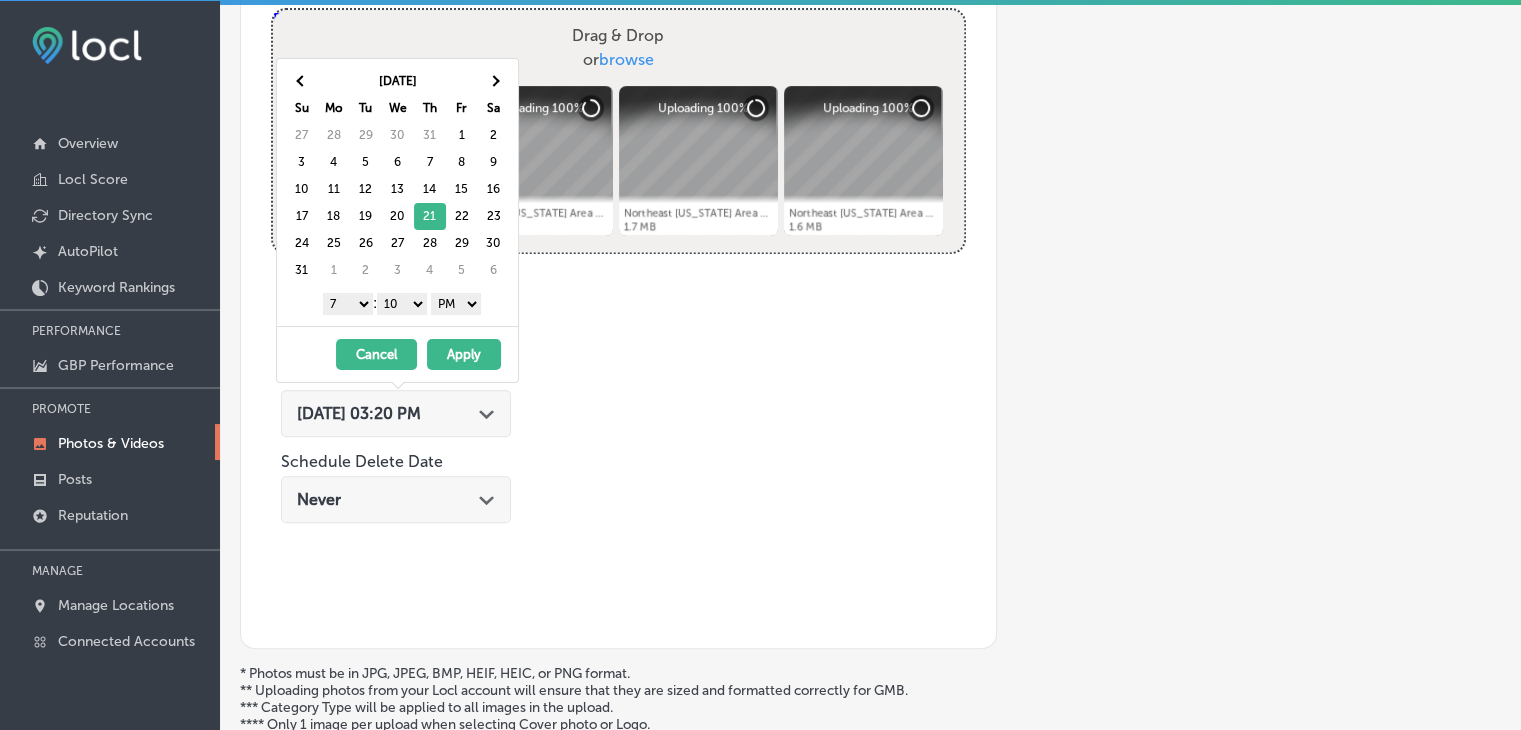 drag, startPoint x: 412, startPoint y: 298, endPoint x: 418, endPoint y: 309, distance: 12.529964 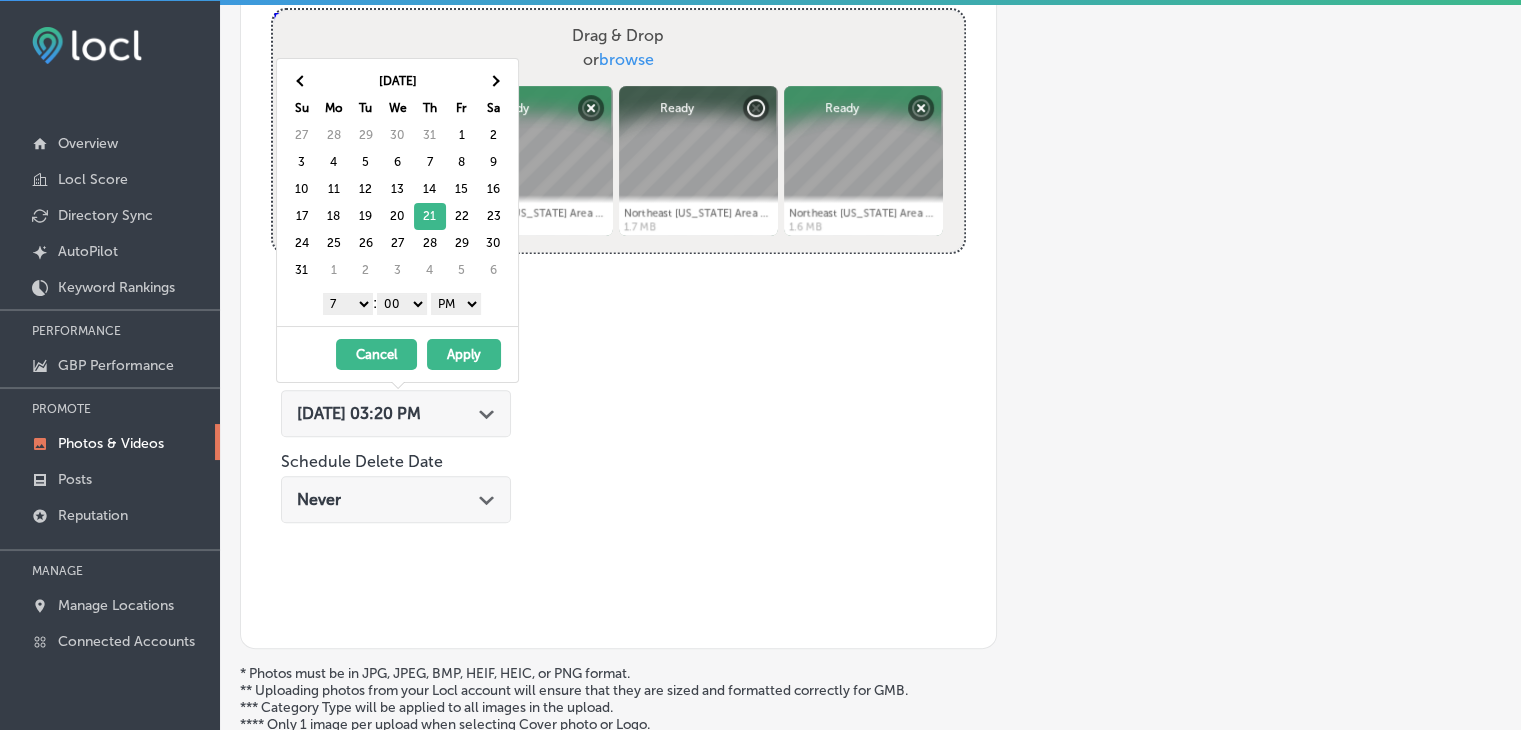 click on "AM PM" at bounding box center (456, 304) 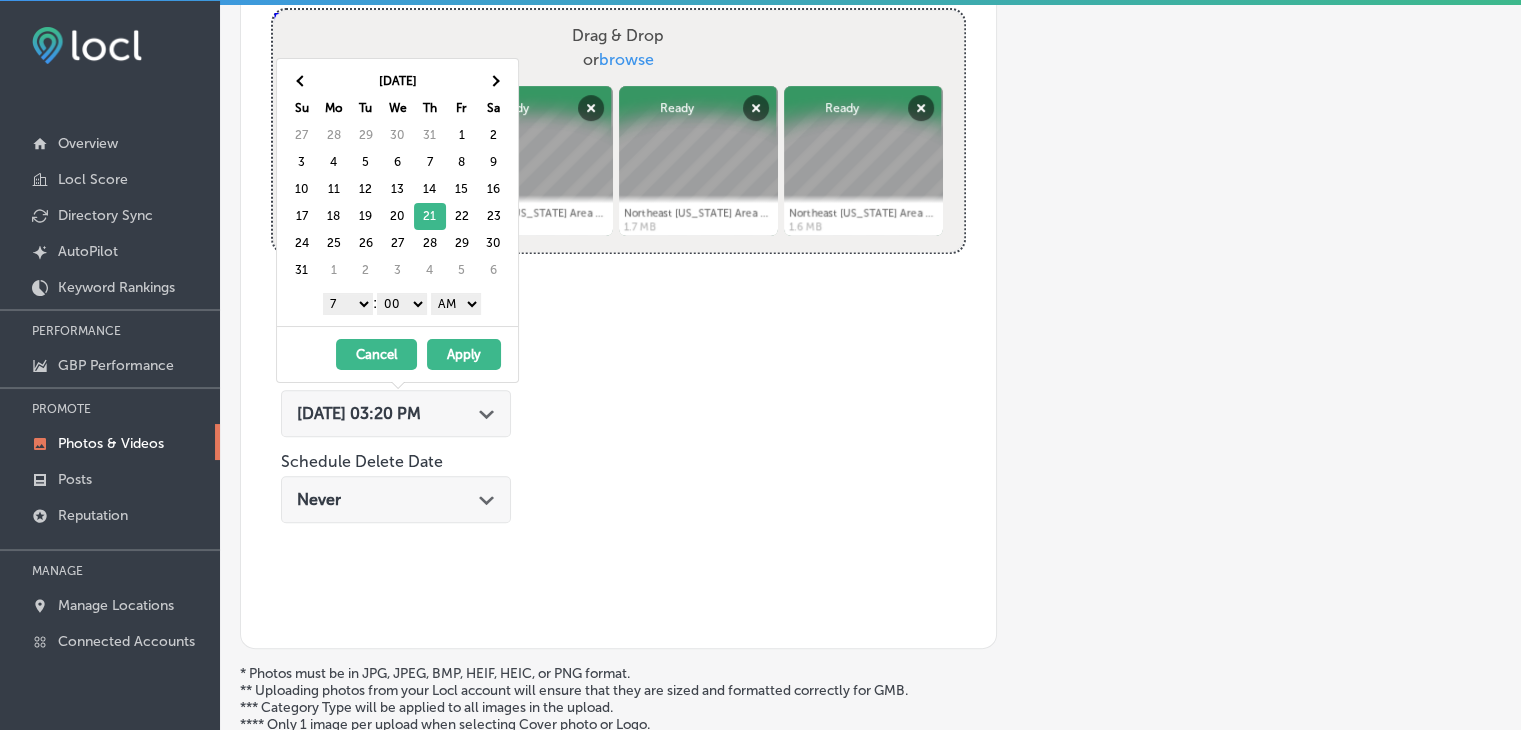 click on "08/21/2025 - 08/21/2025 Cancel Apply" at bounding box center [397, 354] 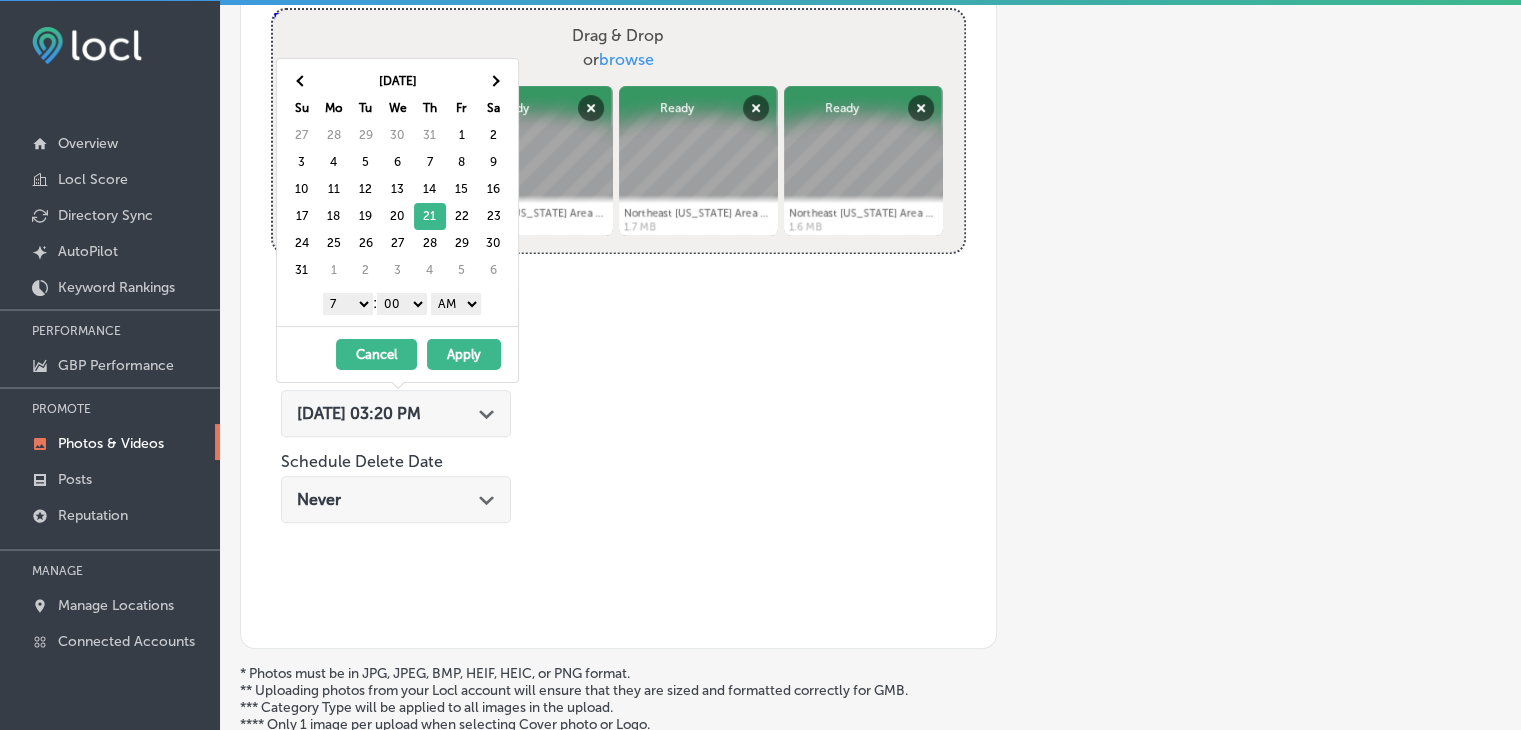 click on "08/21/2025 - 08/21/2025 Cancel Apply" at bounding box center [397, 354] 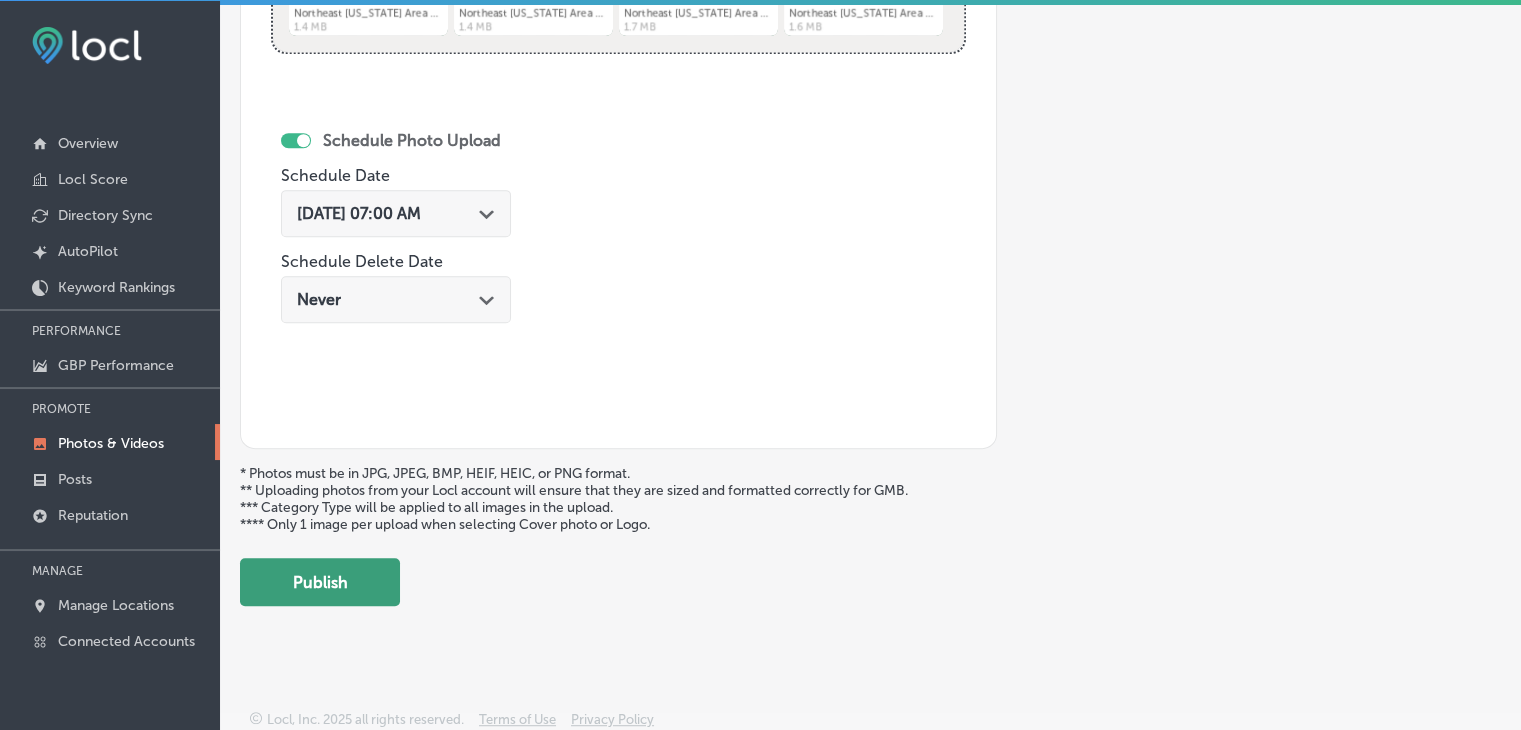 click on "Publish" at bounding box center [320, 582] 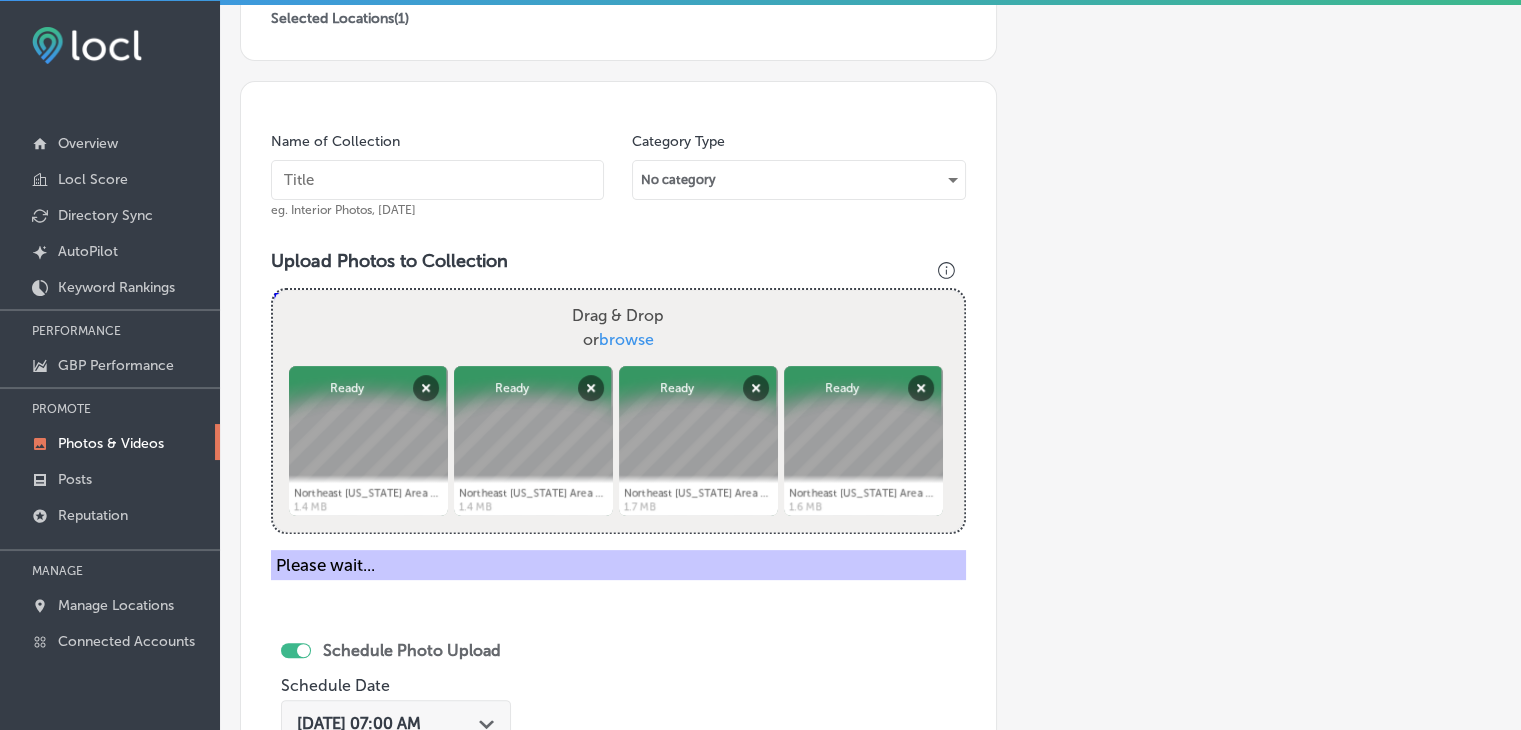 scroll, scrollTop: 472, scrollLeft: 0, axis: vertical 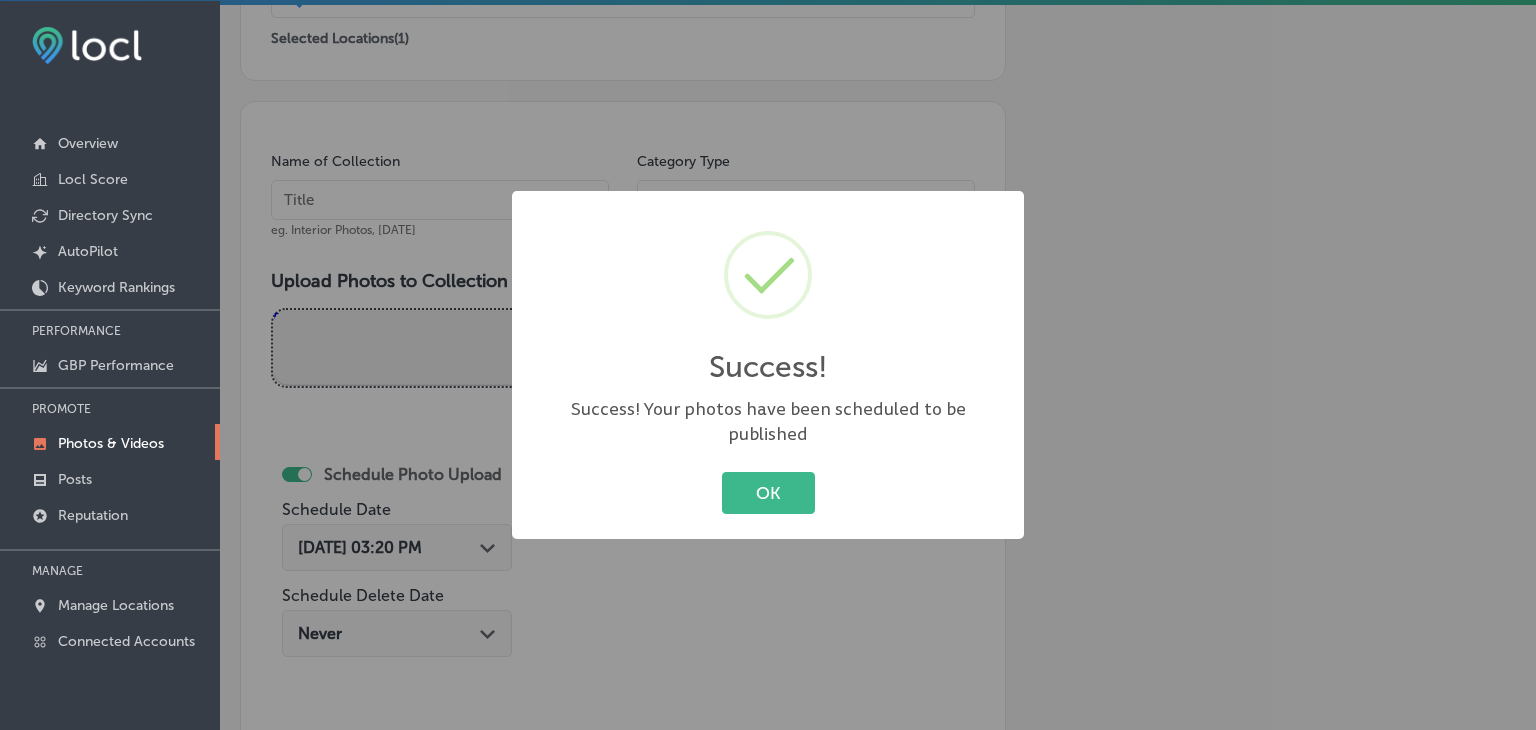 click on "Success! × Success! Your photos have been scheduled to be published OK Cancel" at bounding box center [768, 365] 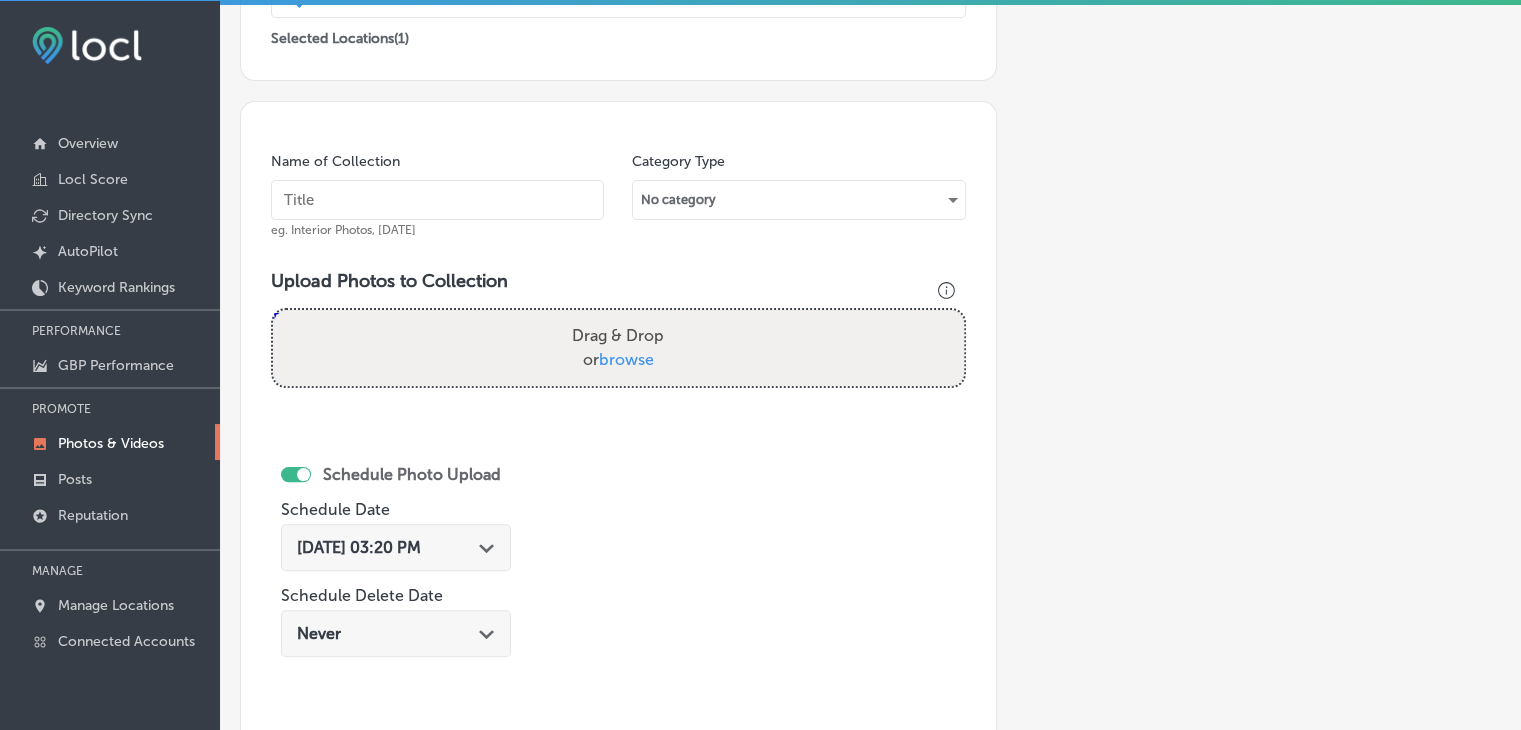 click at bounding box center (437, 200) 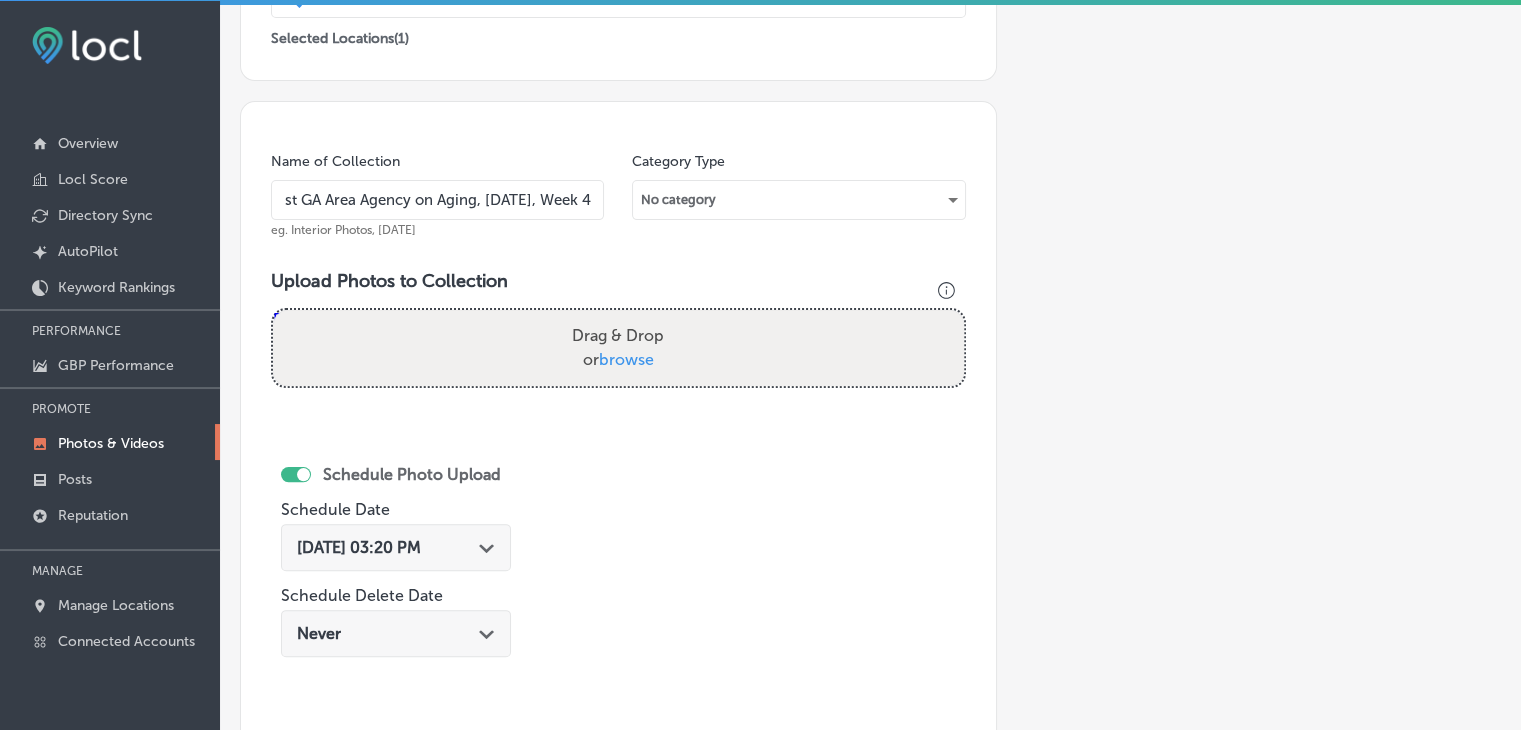 scroll, scrollTop: 0, scrollLeft: 79, axis: horizontal 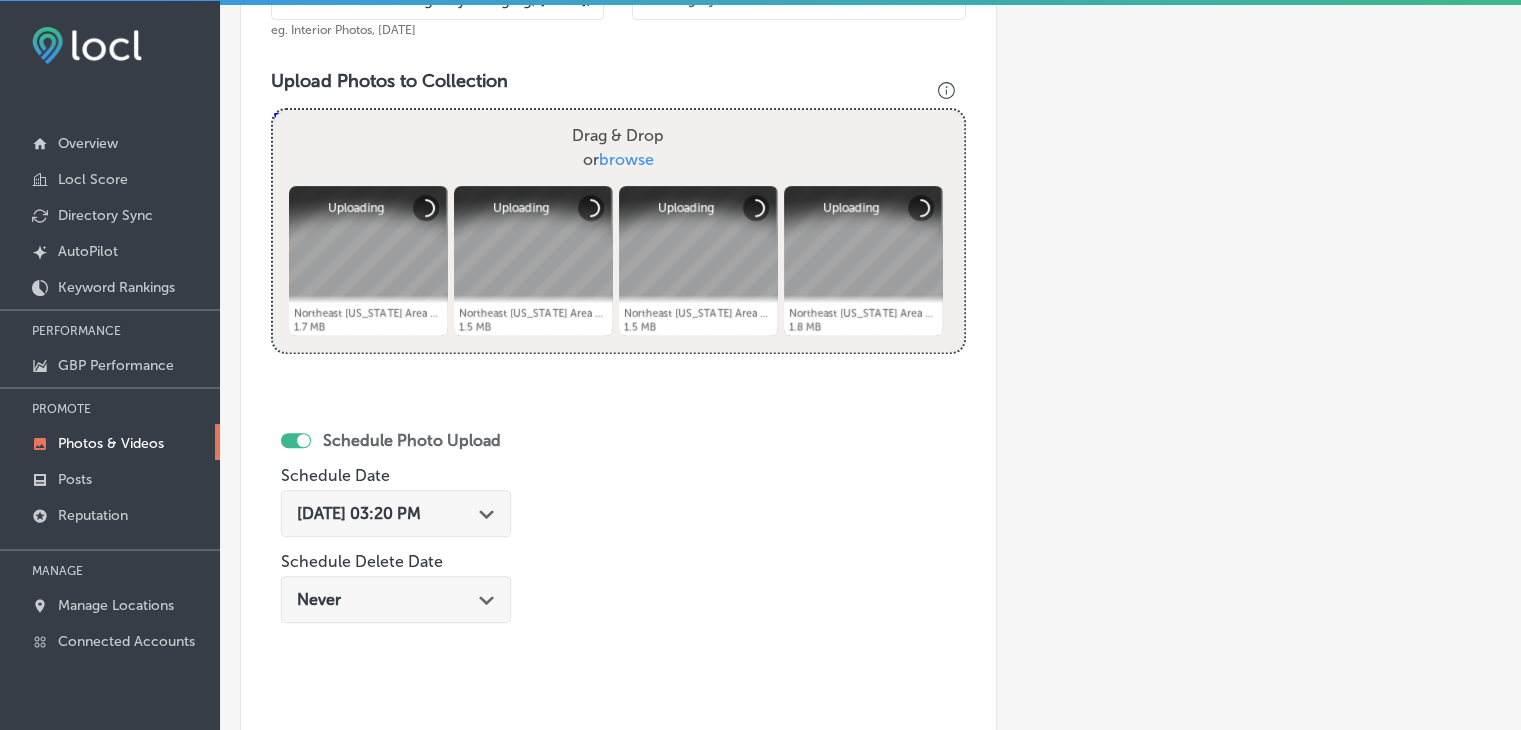 click on "Jul 23, 2025 03:20 PM" at bounding box center [359, 513] 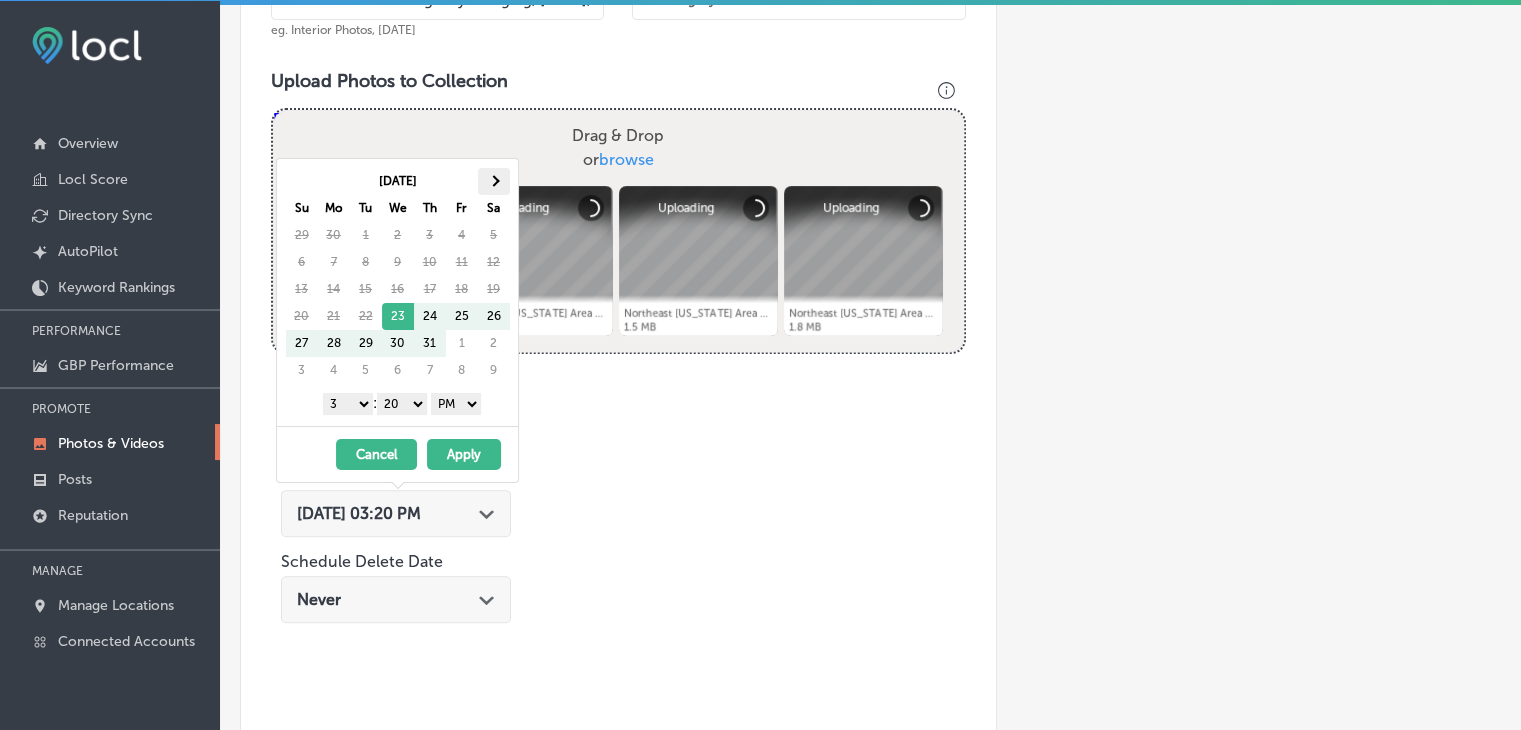 click at bounding box center (494, 181) 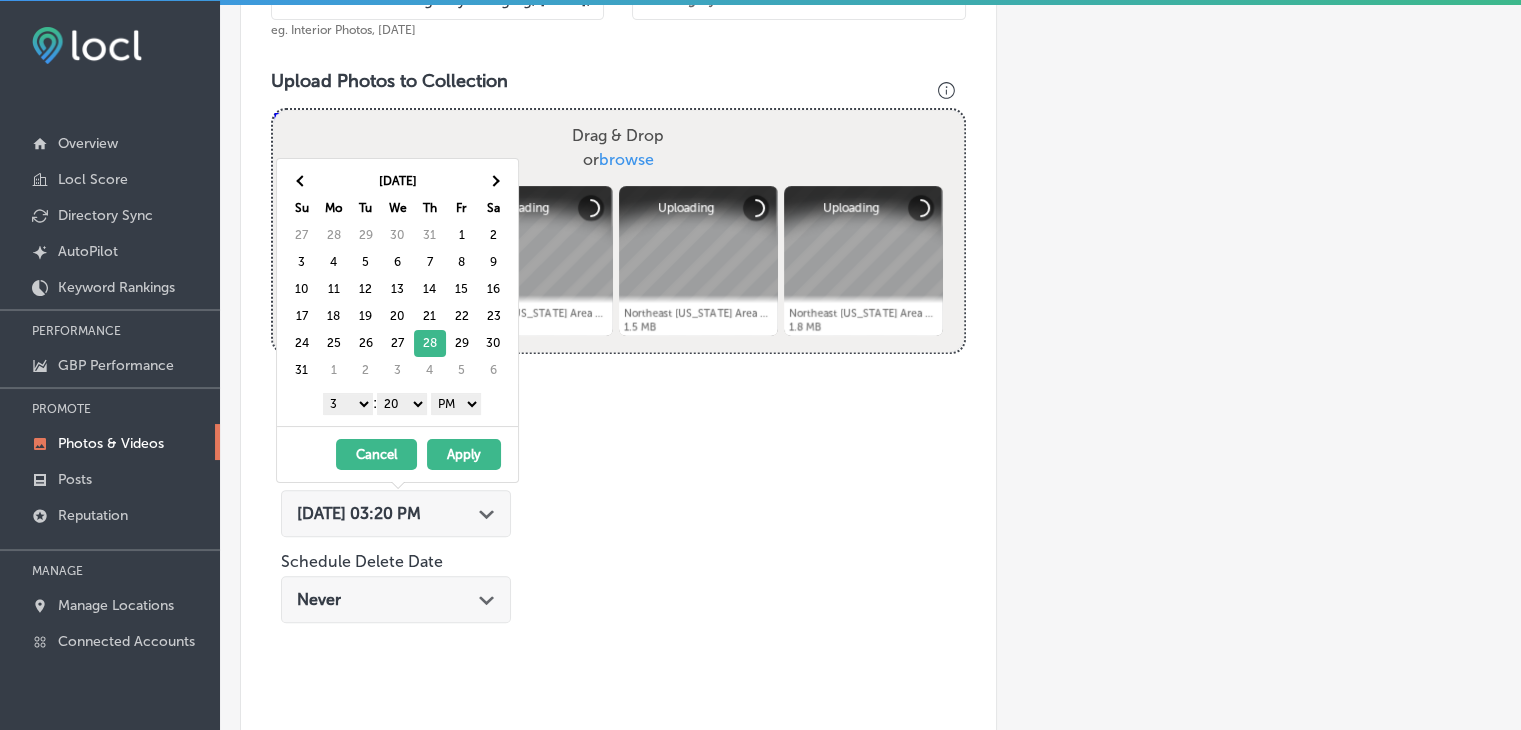 drag, startPoint x: 342, startPoint y: 386, endPoint x: 344, endPoint y: 400, distance: 14.142136 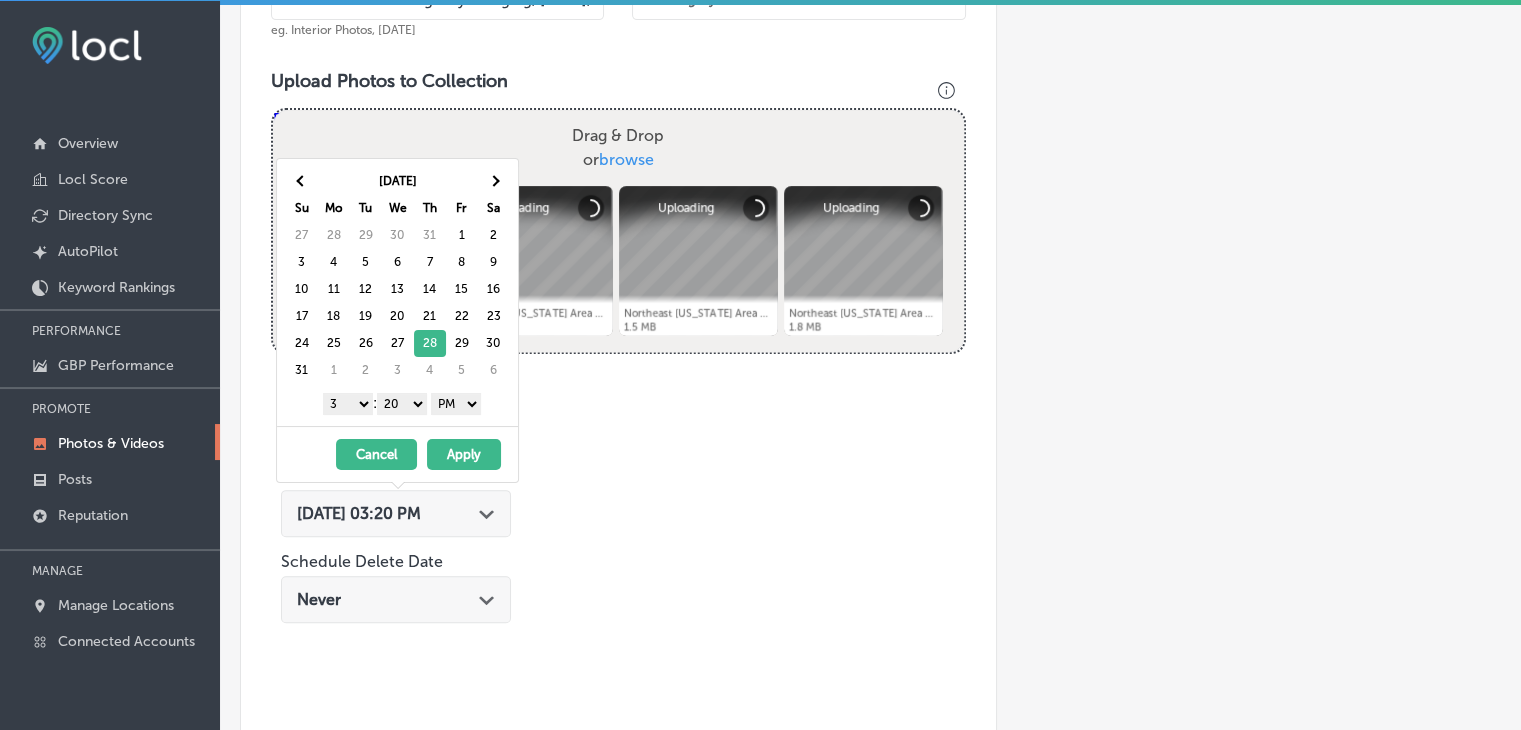 click on "1 2 3 4 5 6 7 8 9 10 11 12  :  00 10 20 30 40 50   AM PM" at bounding box center [401, 403] 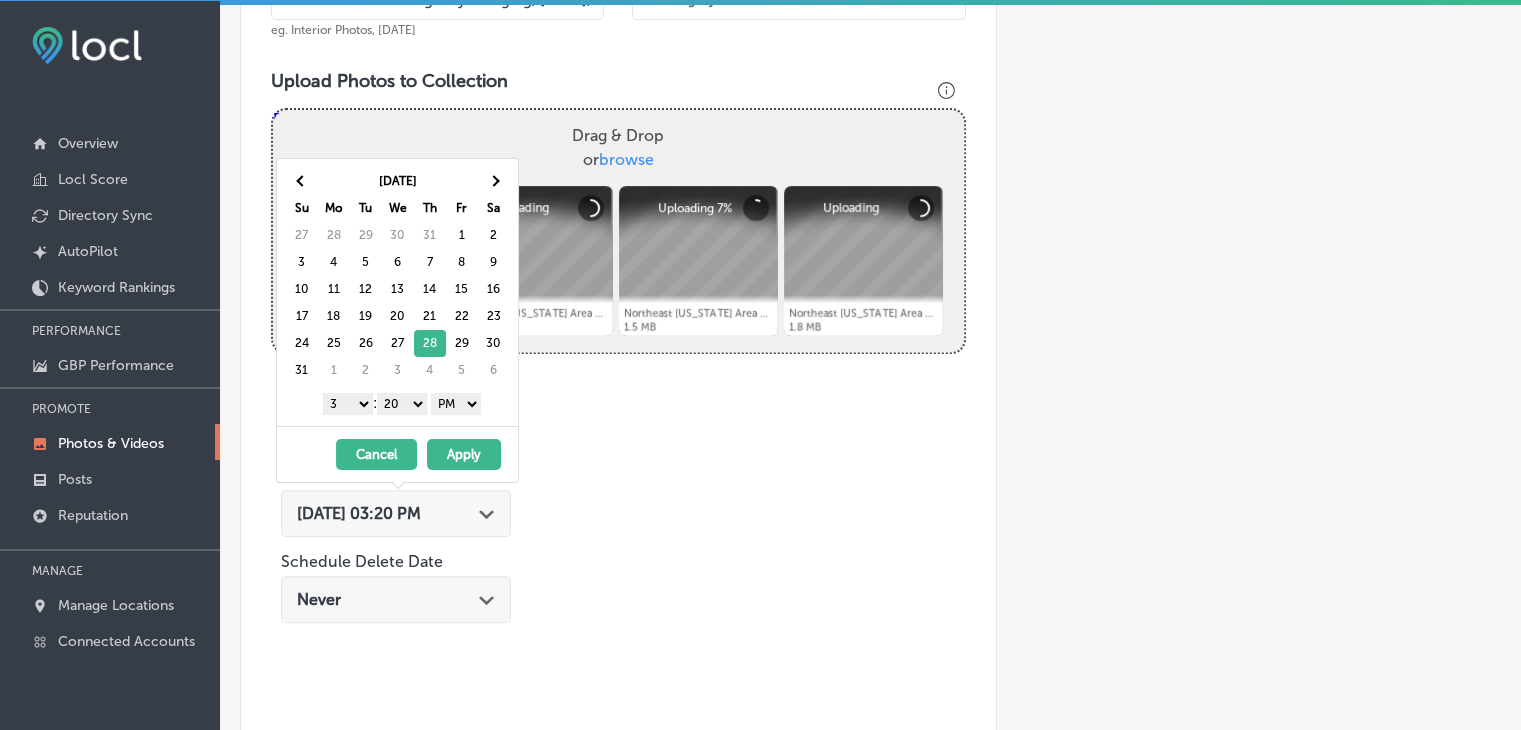 click on "1 2 3 4 5 6 7 8 9 10 11 12" at bounding box center (348, 404) 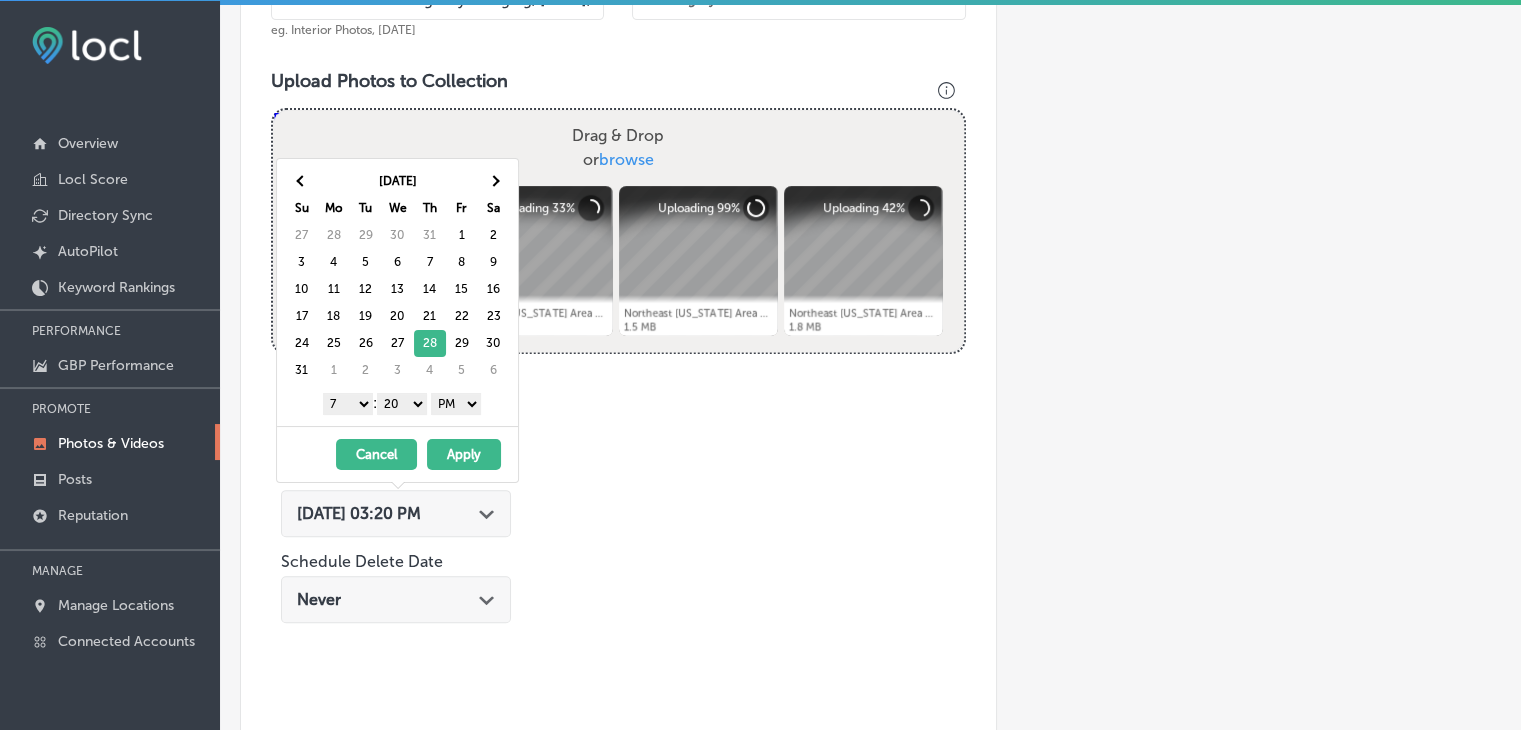 click on "00 10 20 30 40 50" at bounding box center (402, 404) 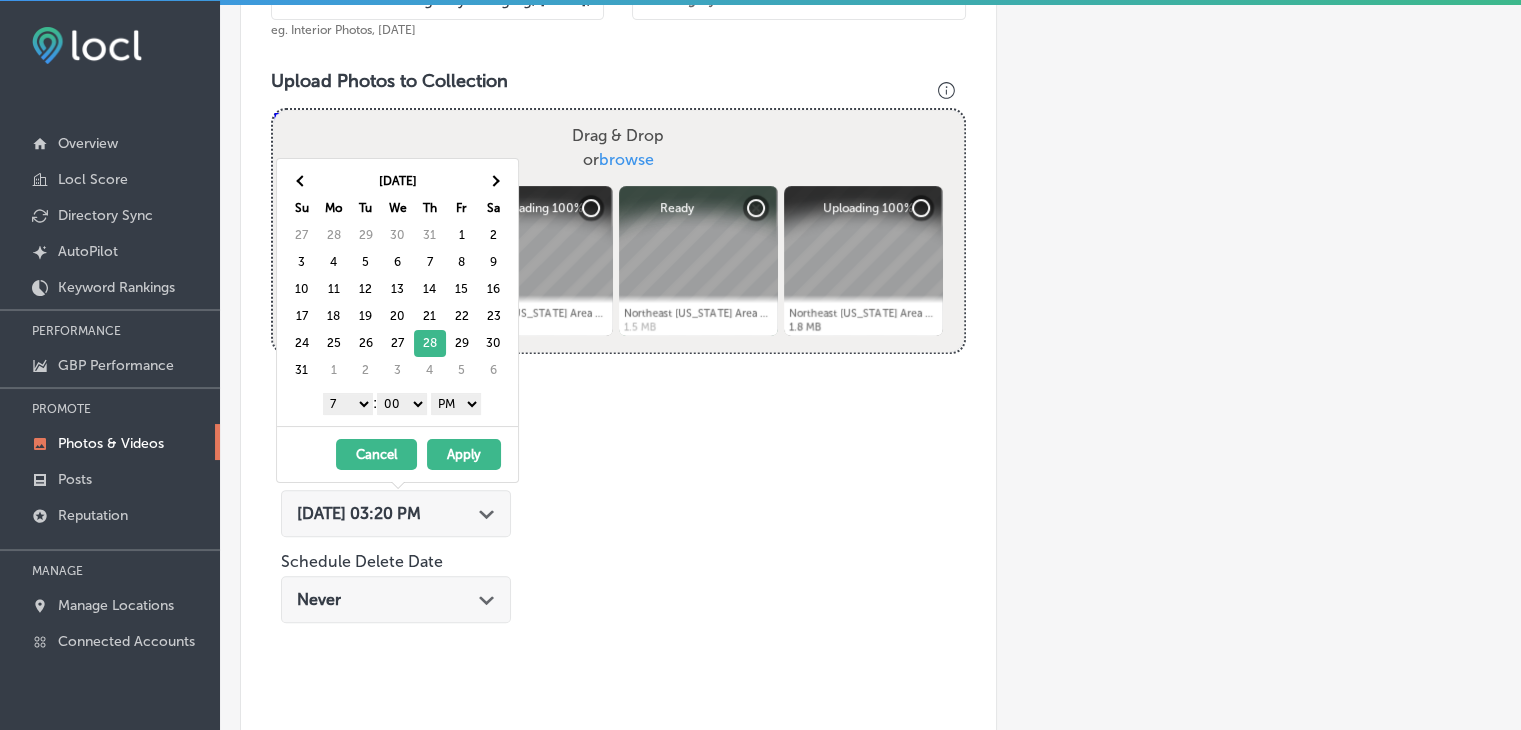 click on "AM PM" at bounding box center [456, 404] 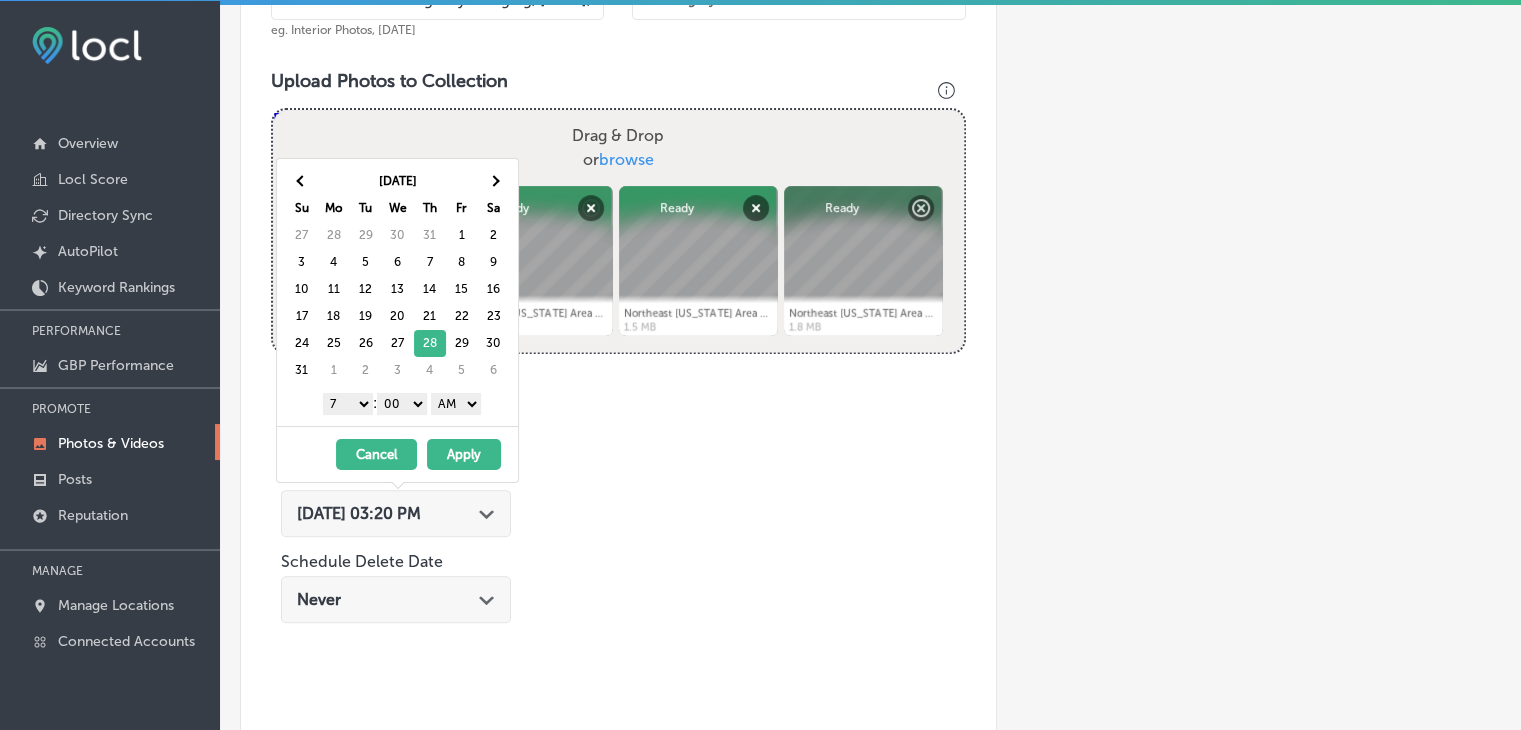 click on "Apply" at bounding box center [464, 454] 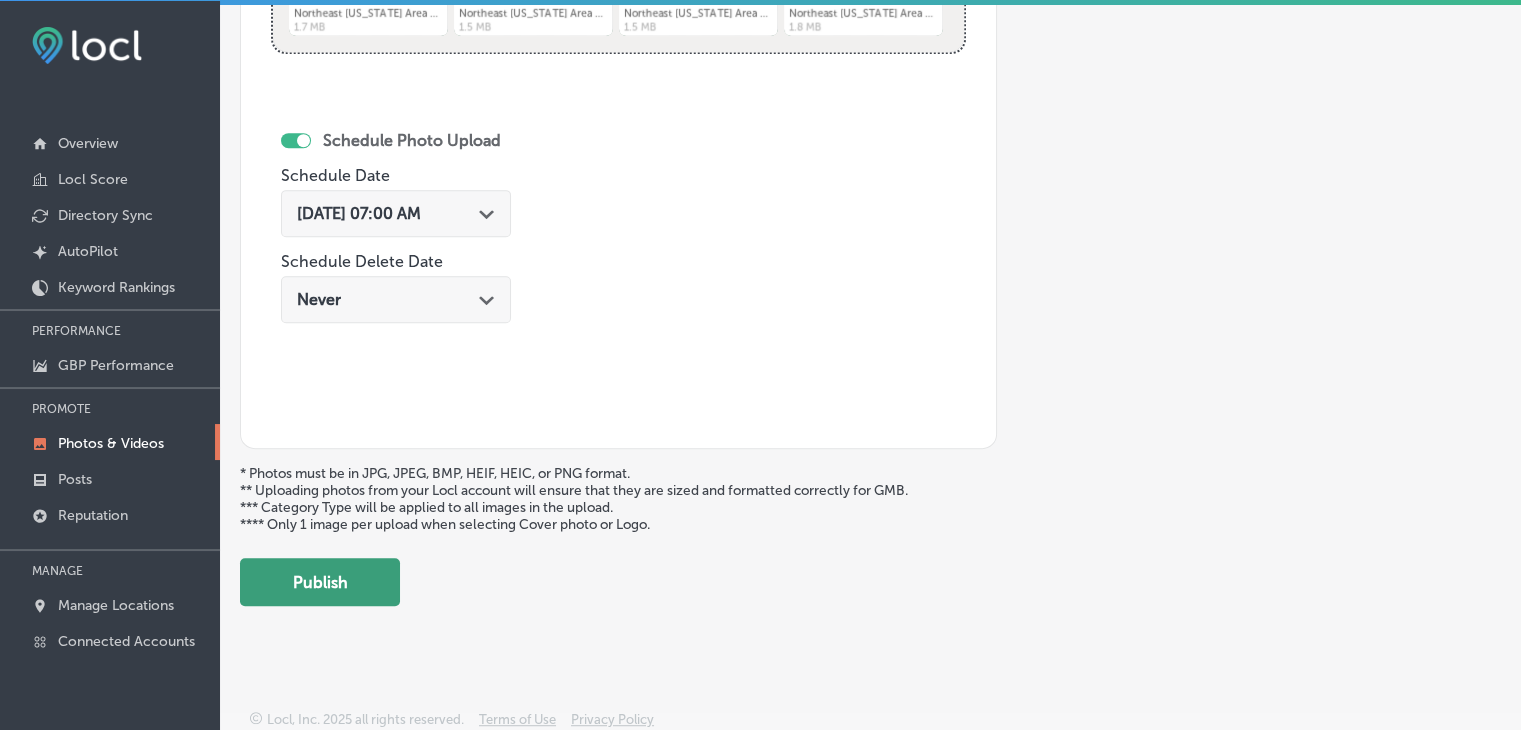click on "Publish" at bounding box center [320, 582] 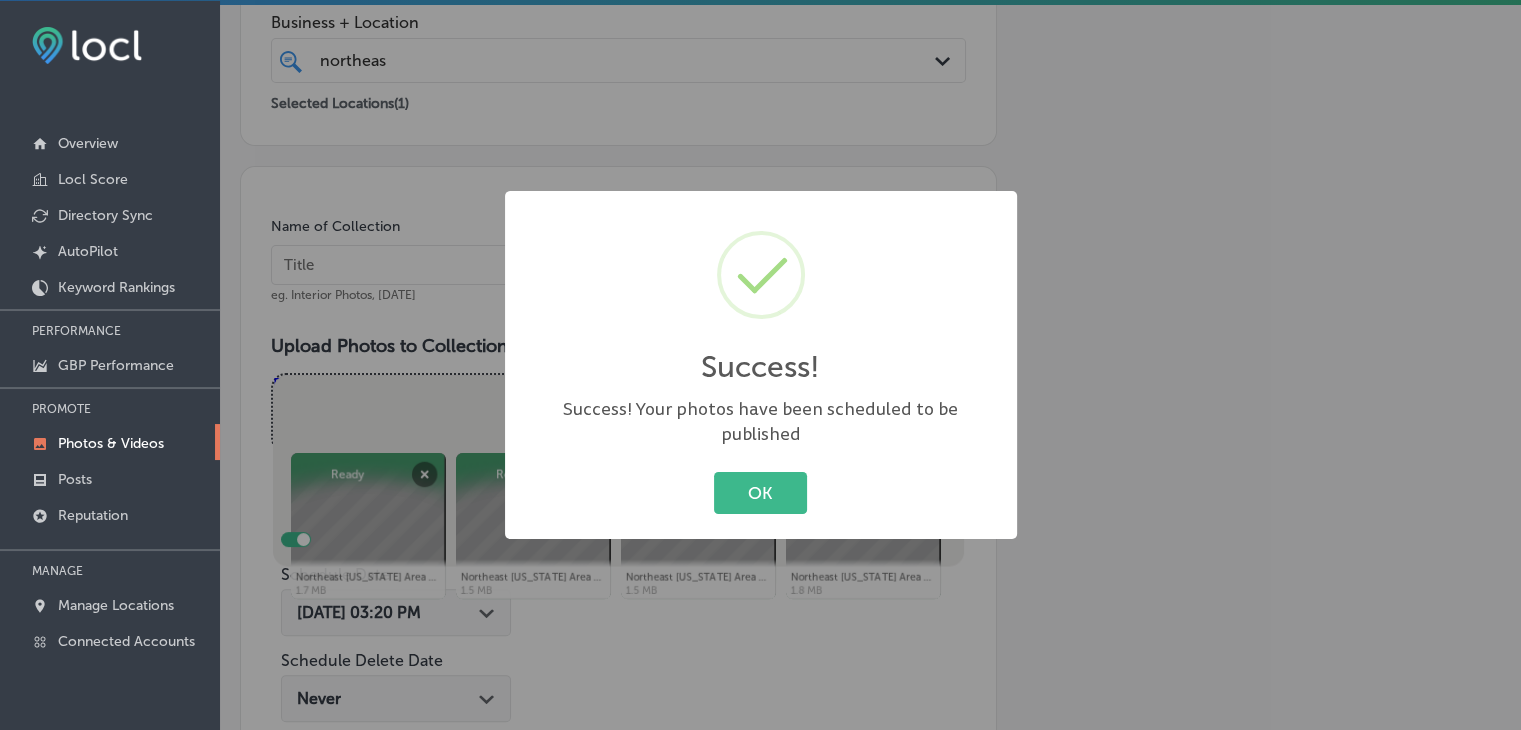 scroll, scrollTop: 372, scrollLeft: 0, axis: vertical 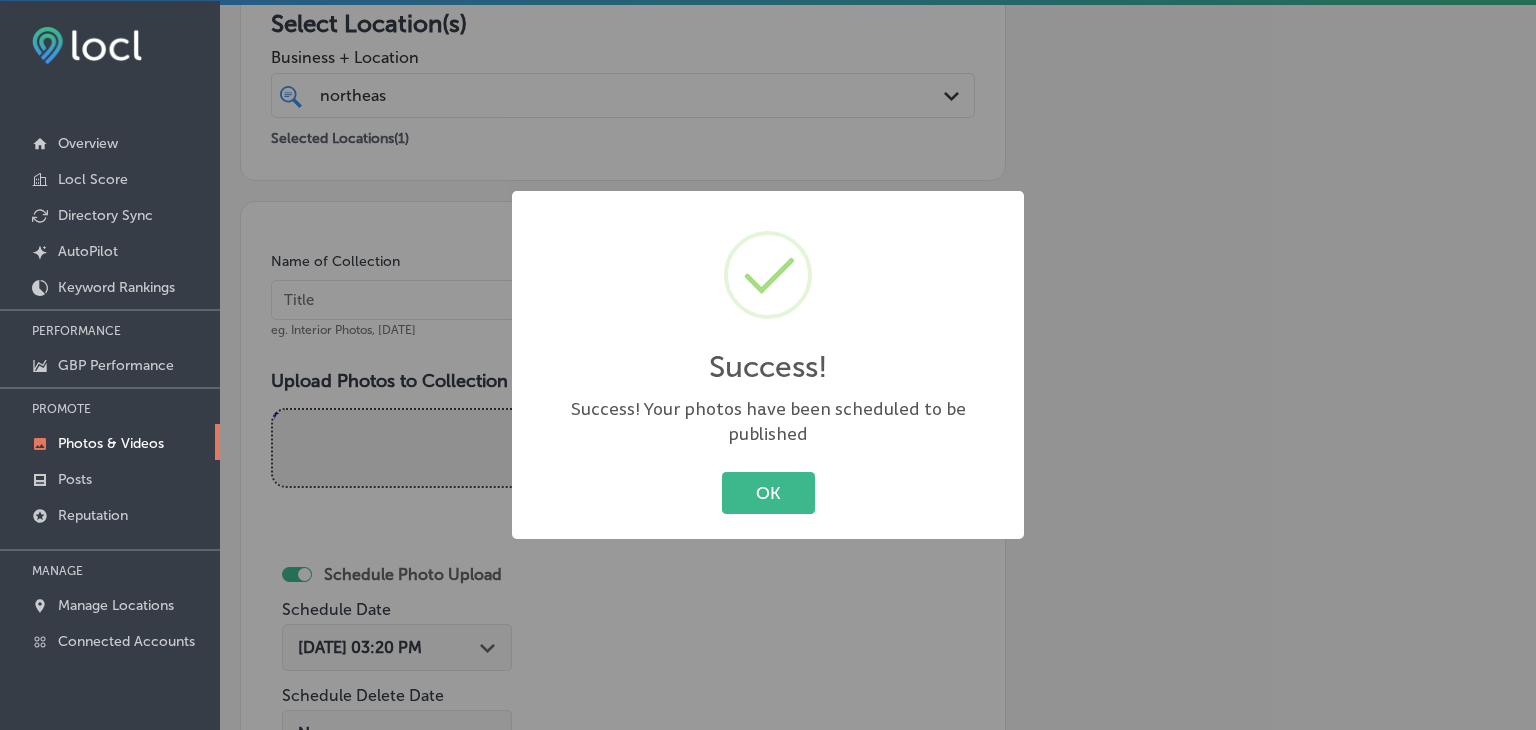 click on "Success! × Success! Your photos have been scheduled to be published OK Cancel" at bounding box center [768, 365] 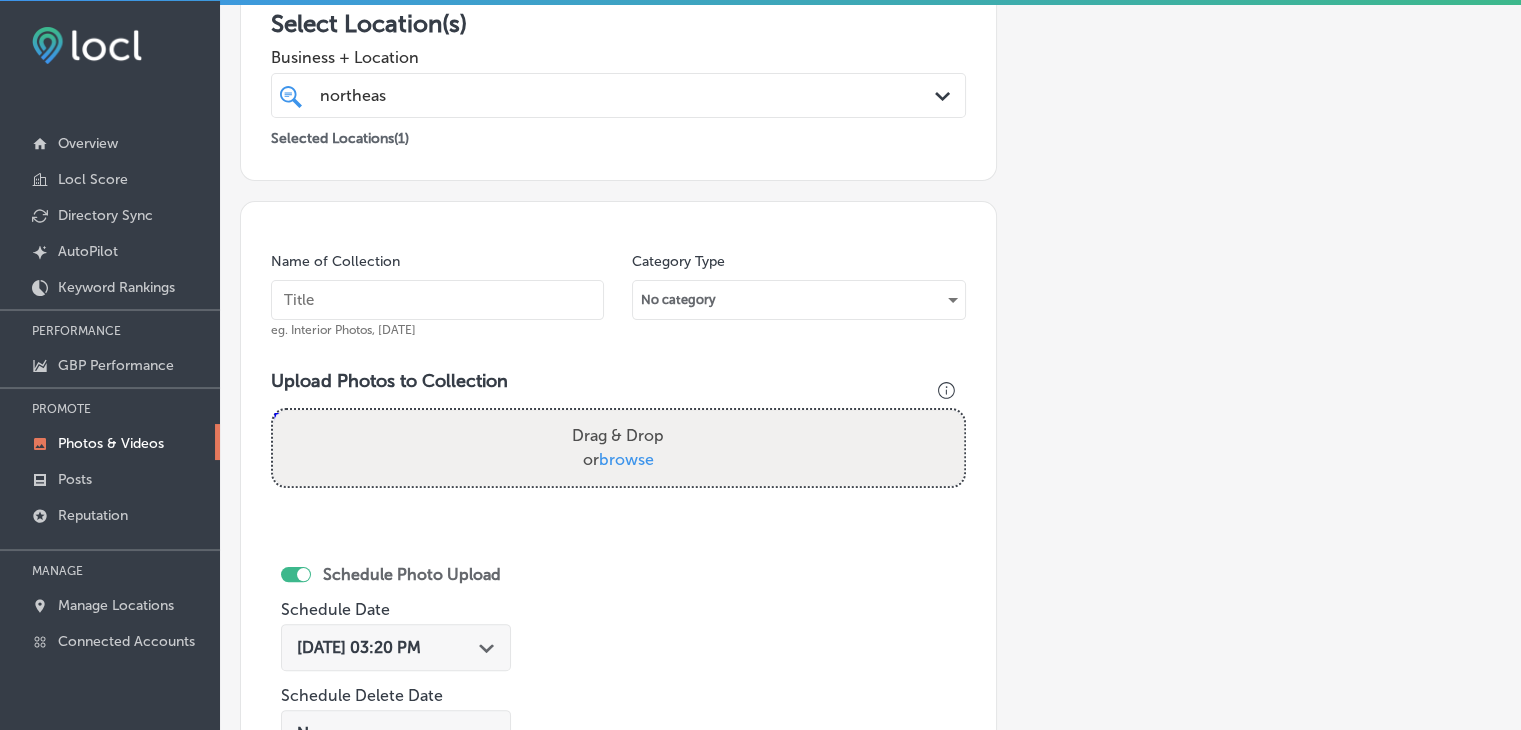 click at bounding box center (437, 300) 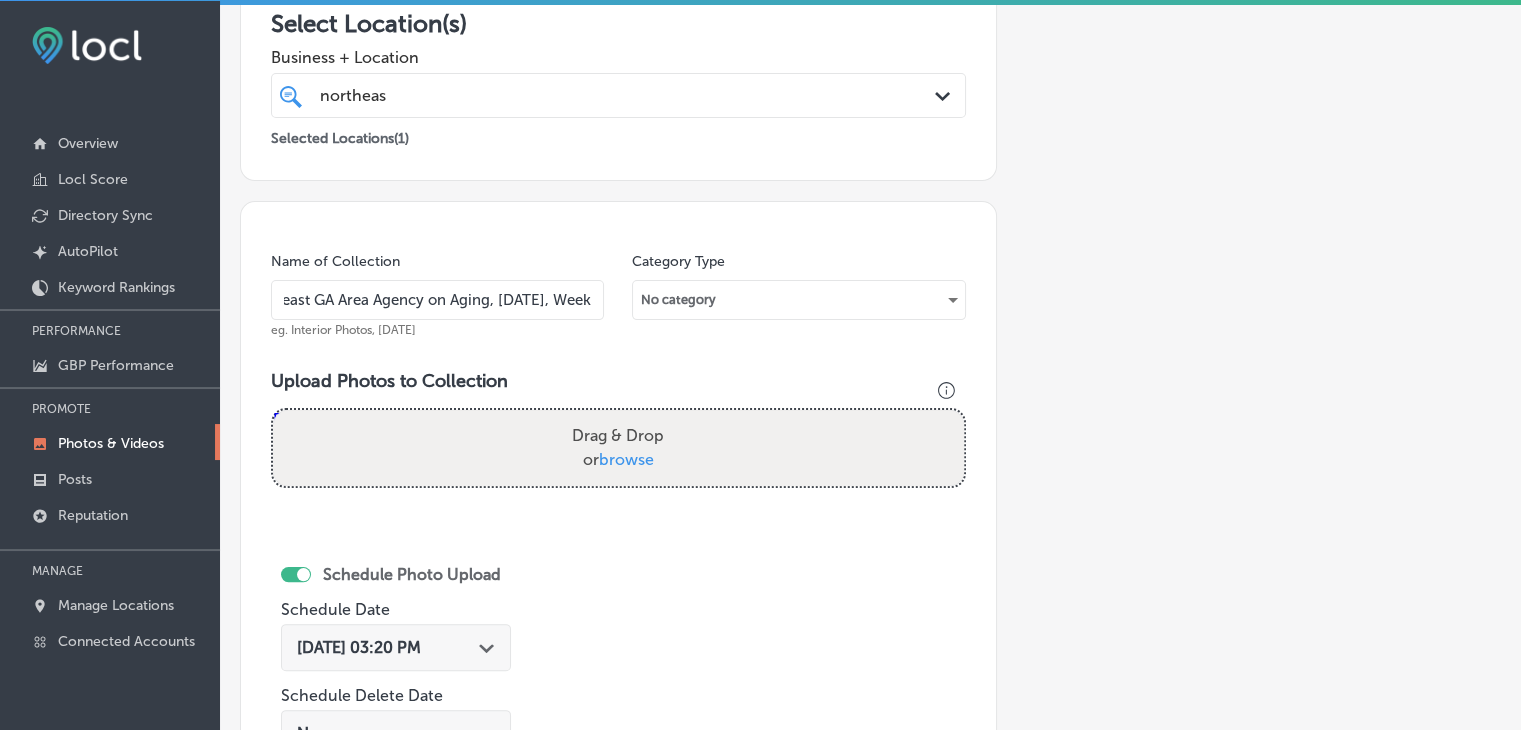 click on "Northeast GA Area Agency on Aging, Aug 2025, Week" at bounding box center (437, 300) 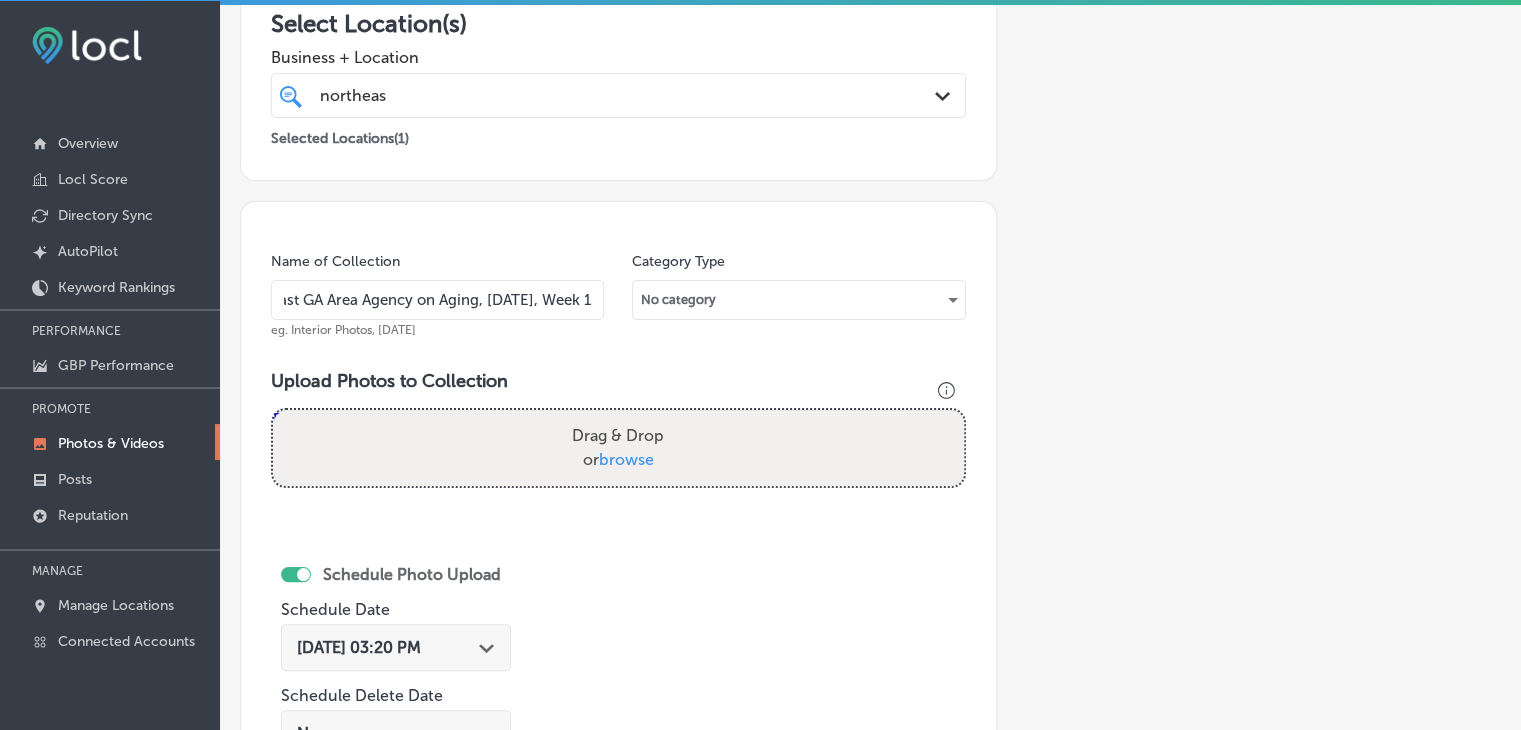 scroll, scrollTop: 0, scrollLeft: 76, axis: horizontal 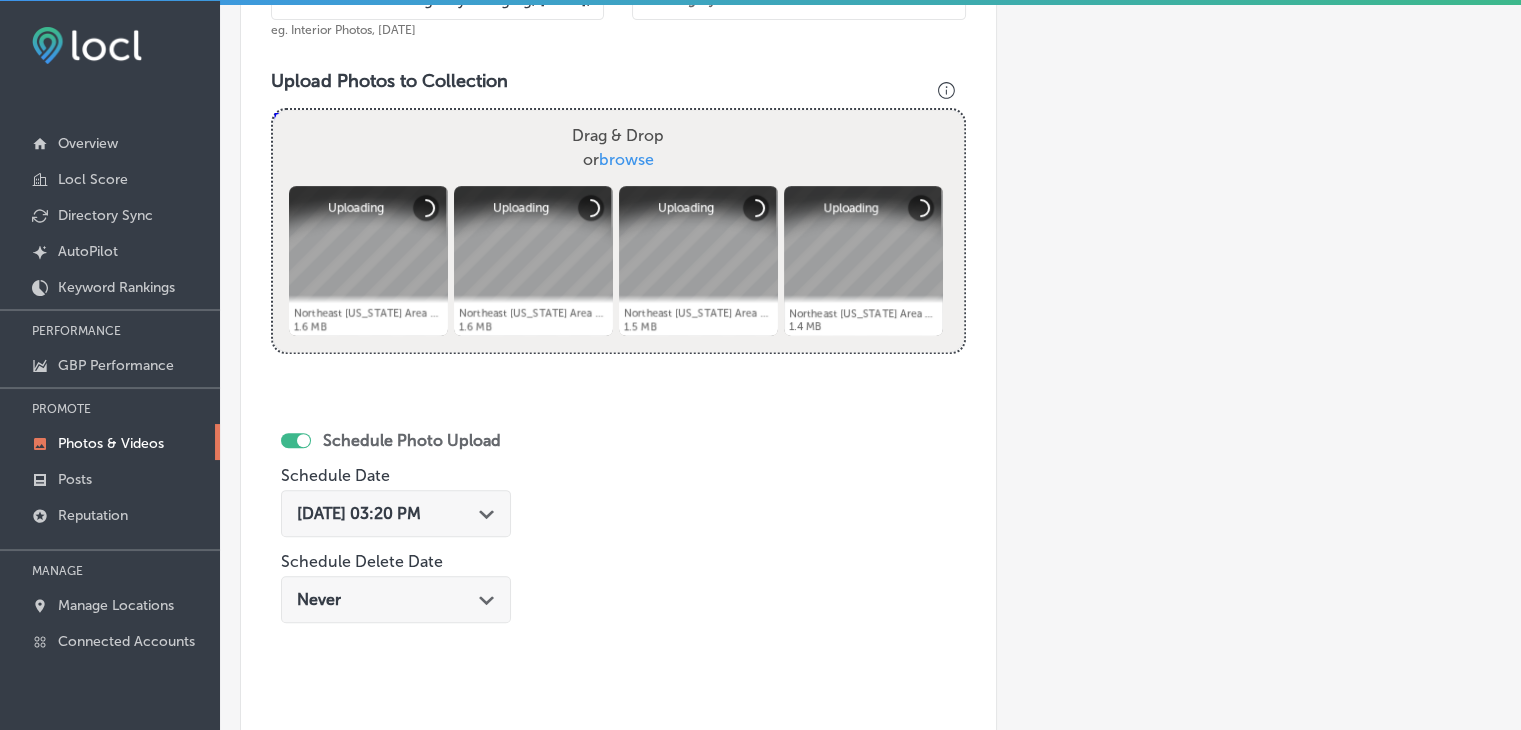 click on "Jul 23, 2025 03:20 PM
Path
Created with Sketch." at bounding box center (396, 513) 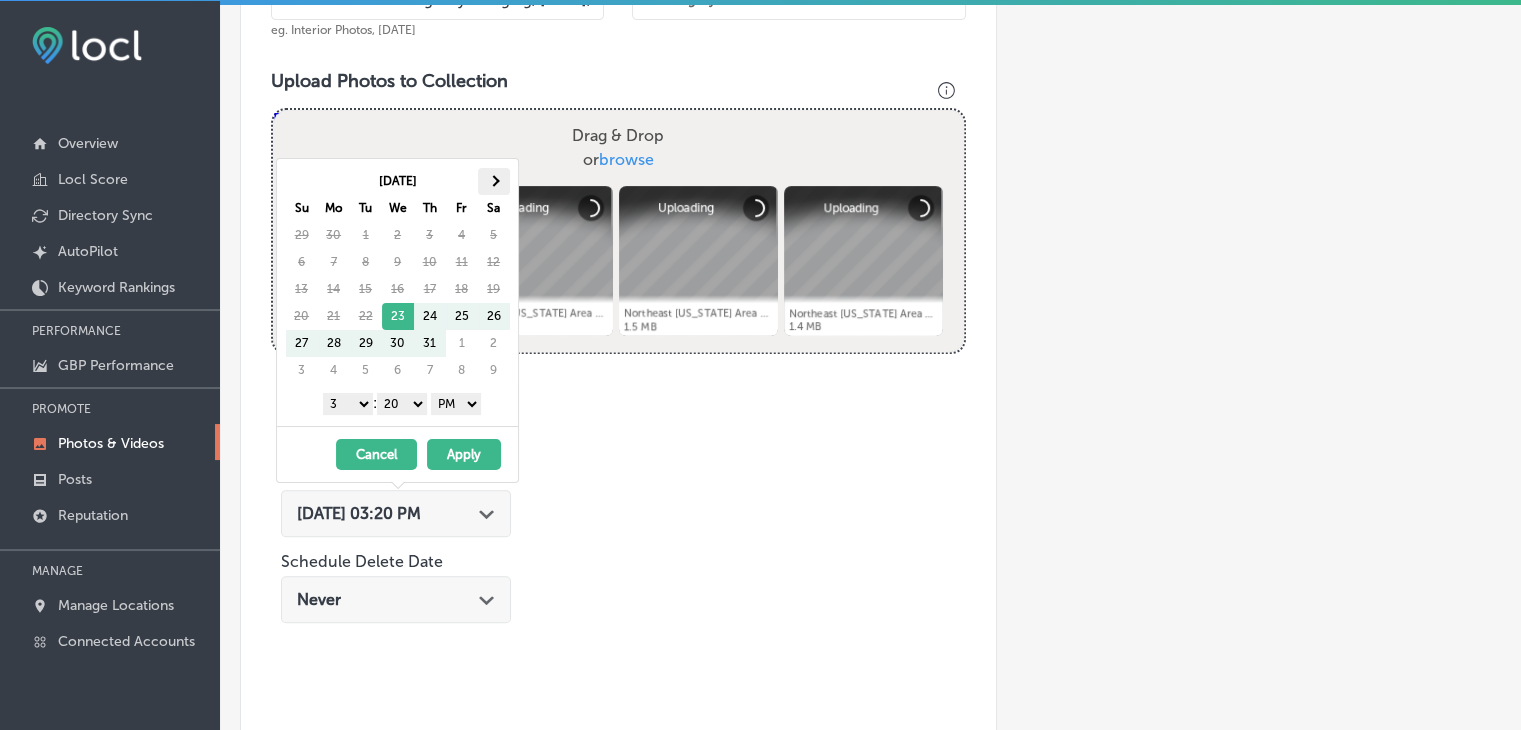 click at bounding box center (494, 181) 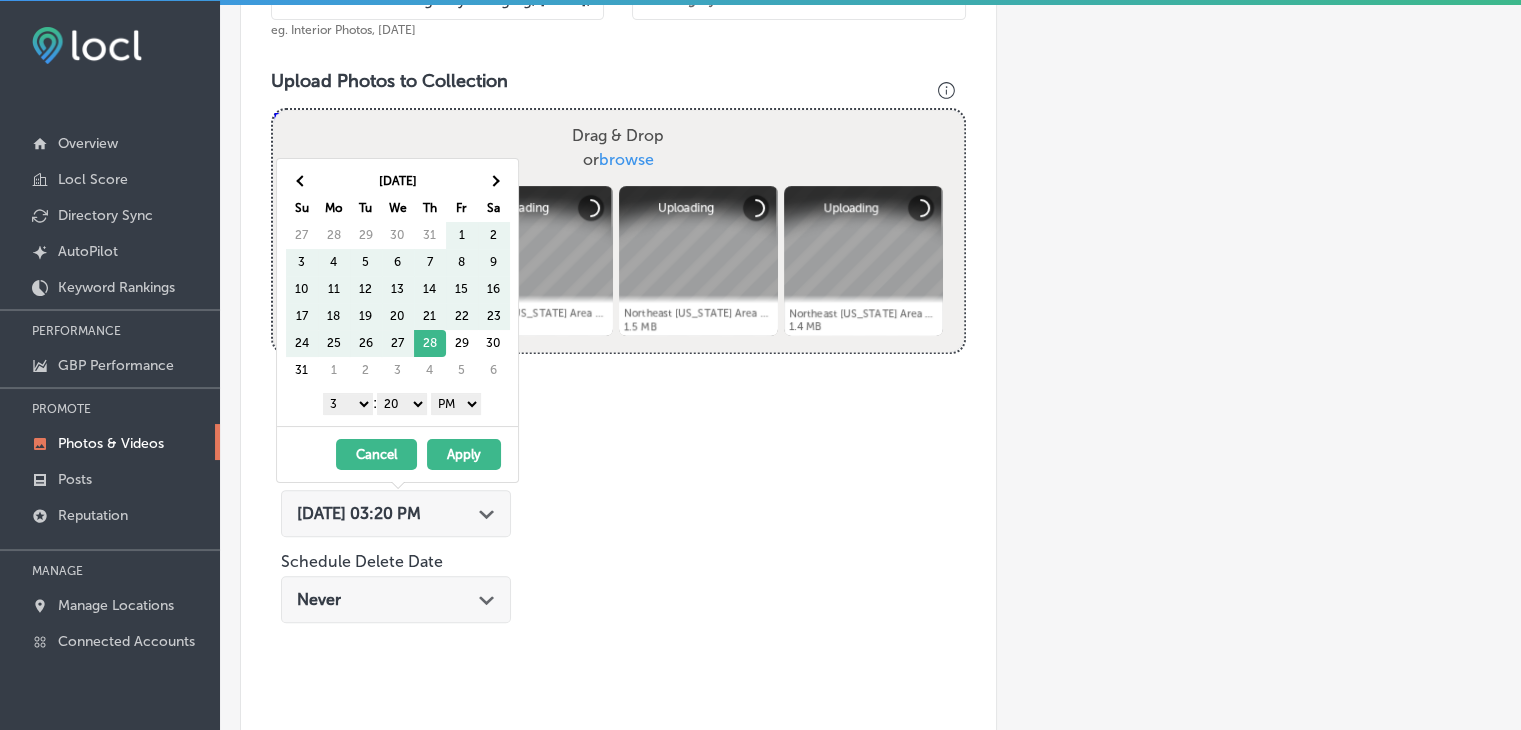 click on "Aug 2025 Su Mo Tu We Th Fr Sa 27 28 29 30 31 1 2 3 4 5 6 7 8 9 10 11 12 13 14 15 16 17 18 19 20 21 22 23 24 25 26 27 28 29 30 31 1 2 3 4 5 6 1 2 3 4 5 6 7 8 9 10 11 12  :  00 10 20 30 40 50   AM PM" at bounding box center (397, 292) 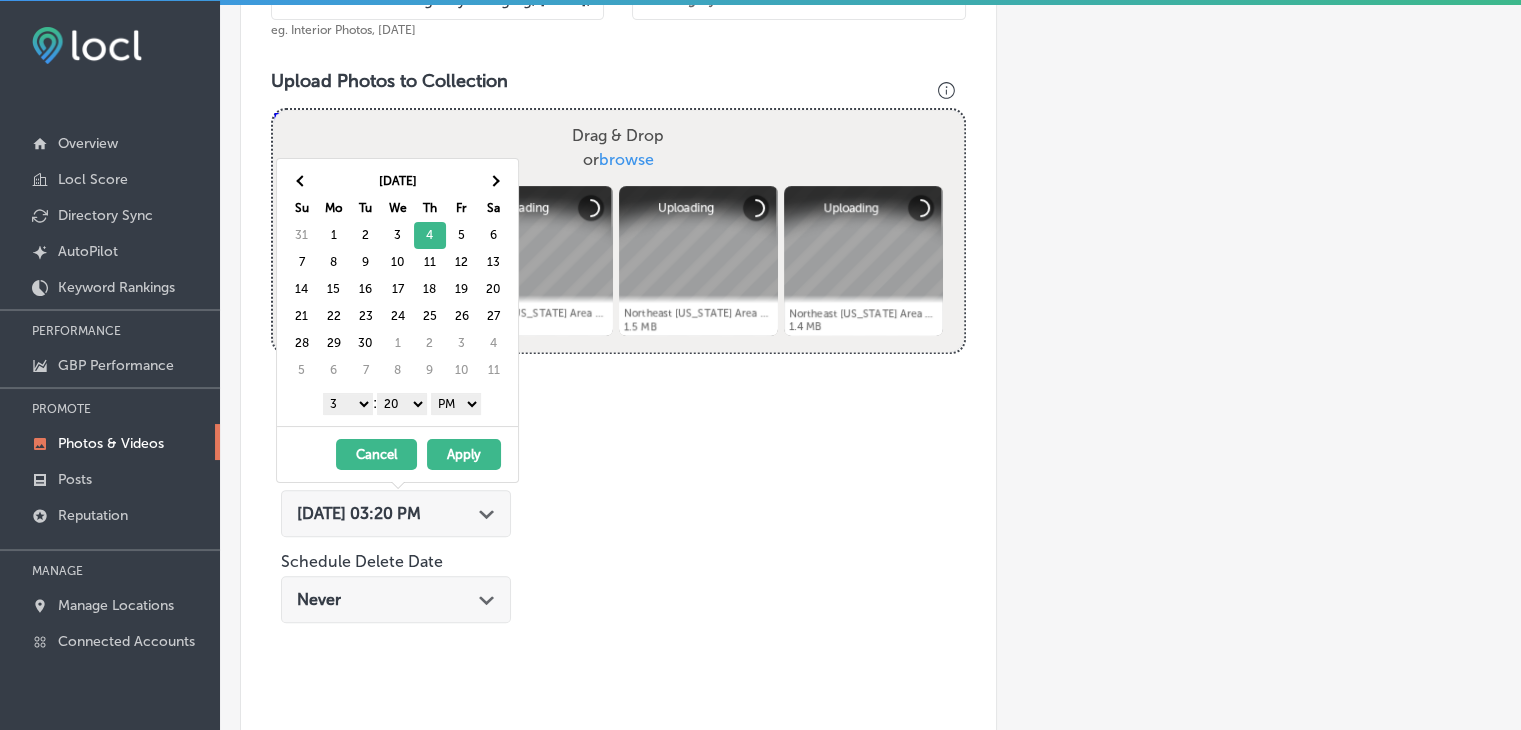 click on "1 2 3 4 5 6 7 8 9 10 11 12" at bounding box center (348, 404) 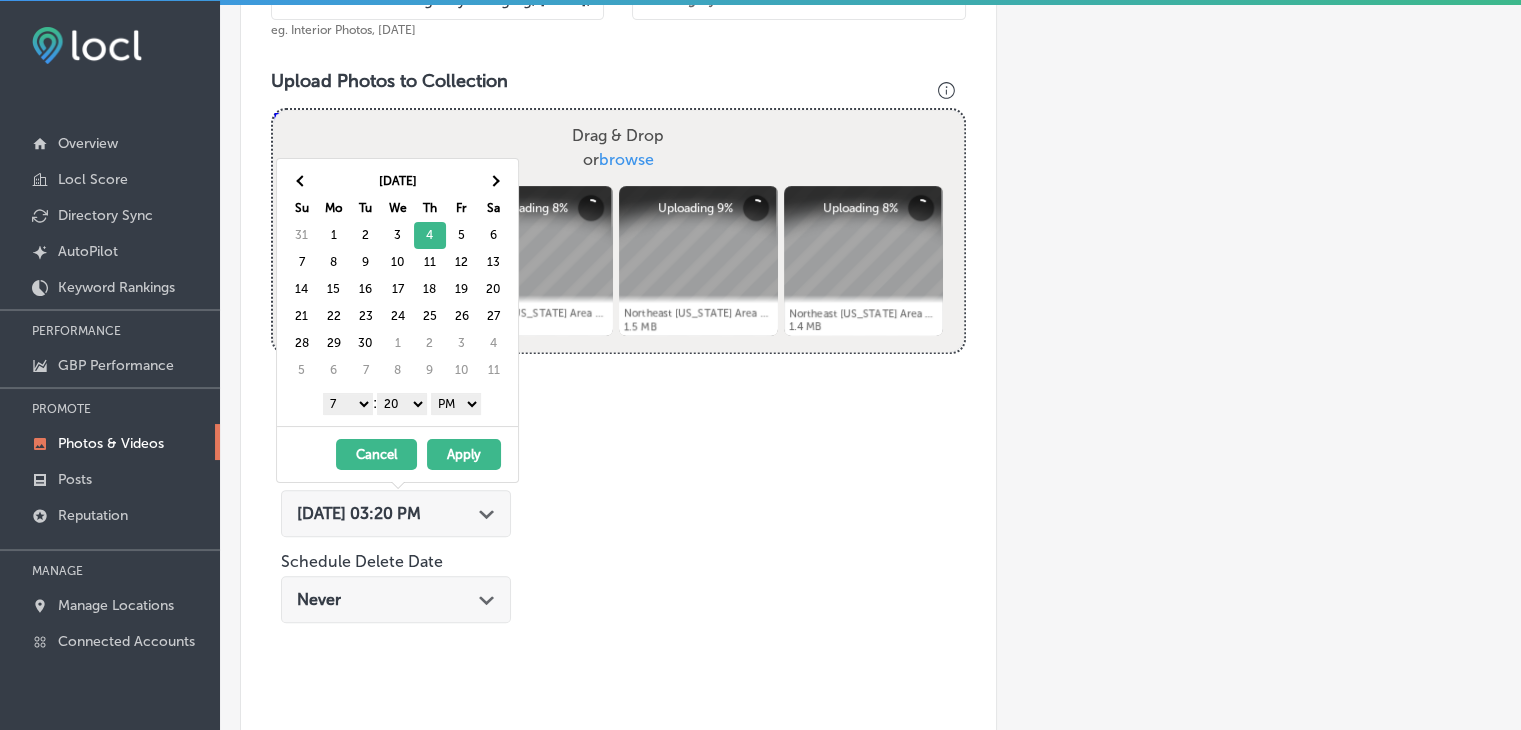 drag, startPoint x: 406, startPoint y: 417, endPoint x: 420, endPoint y: 397, distance: 24.41311 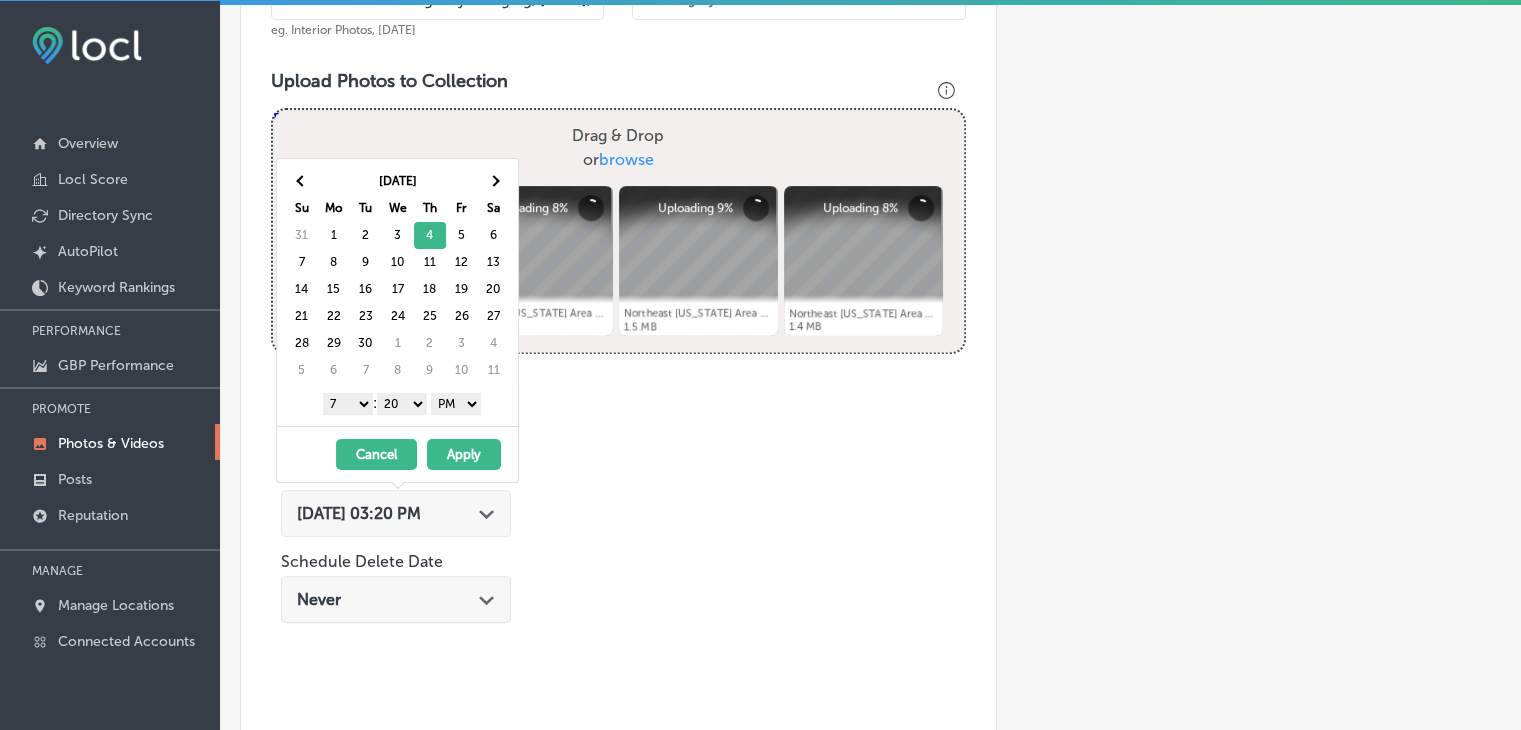 click on "00 10 20 30 40 50" at bounding box center [402, 404] 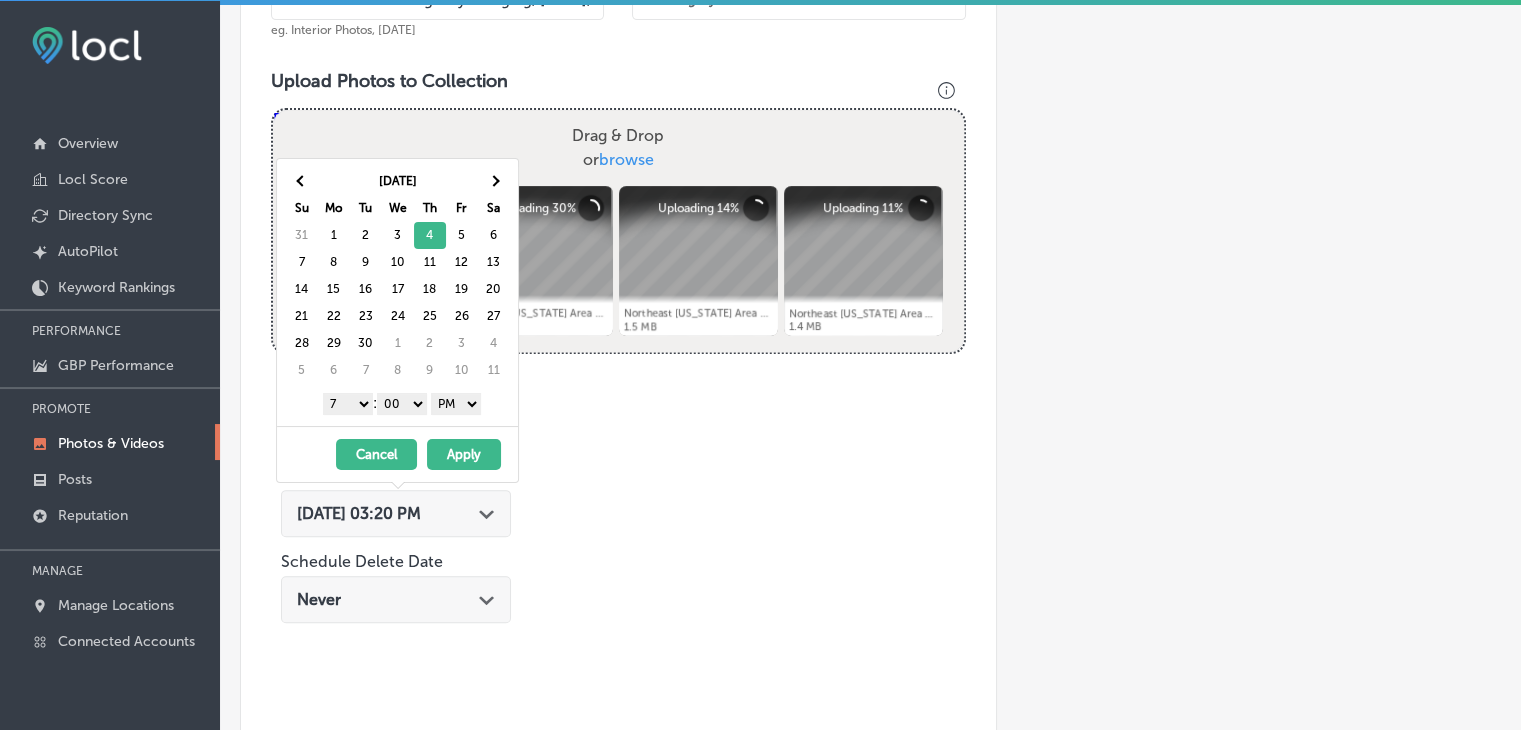 click on "AM PM" at bounding box center (456, 404) 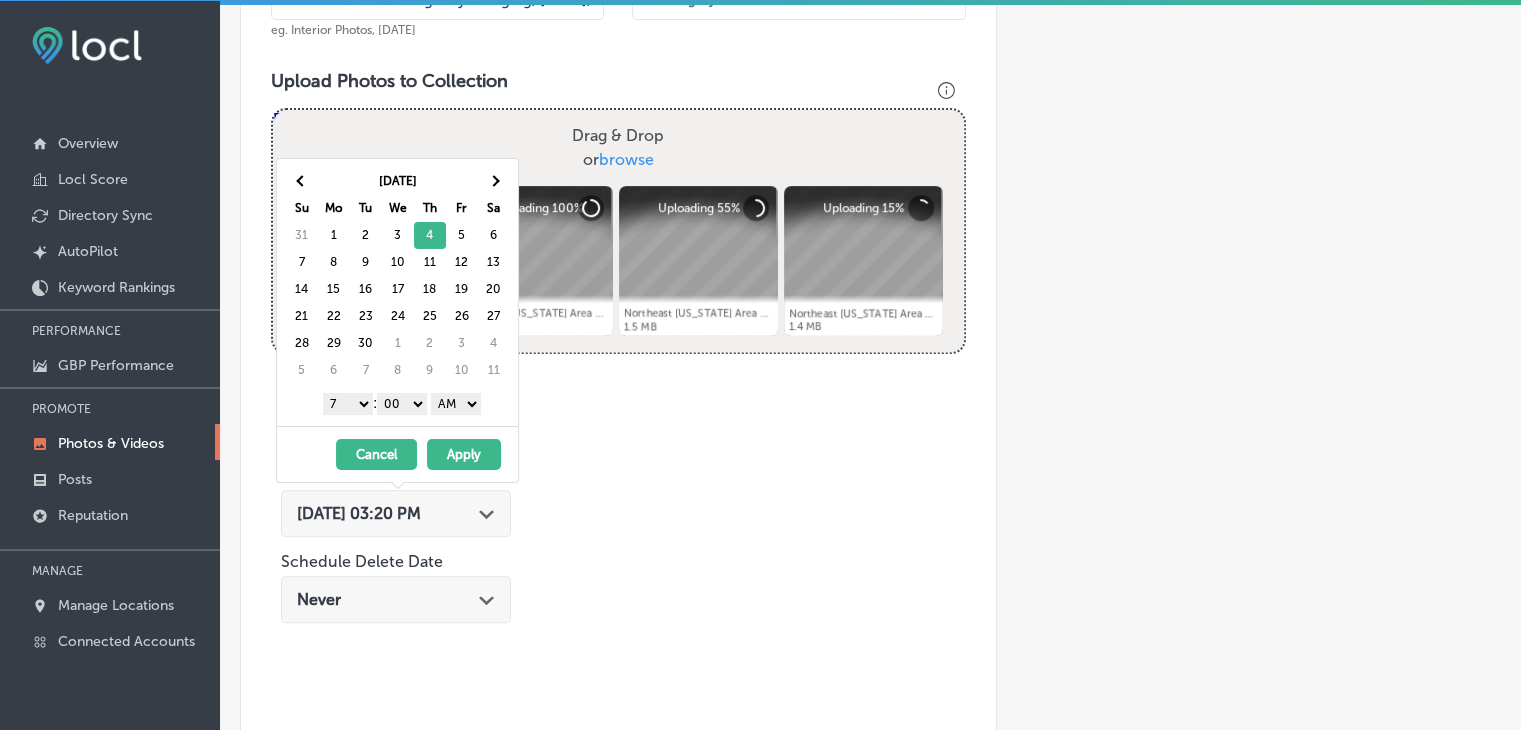 click on "Apply" at bounding box center (464, 454) 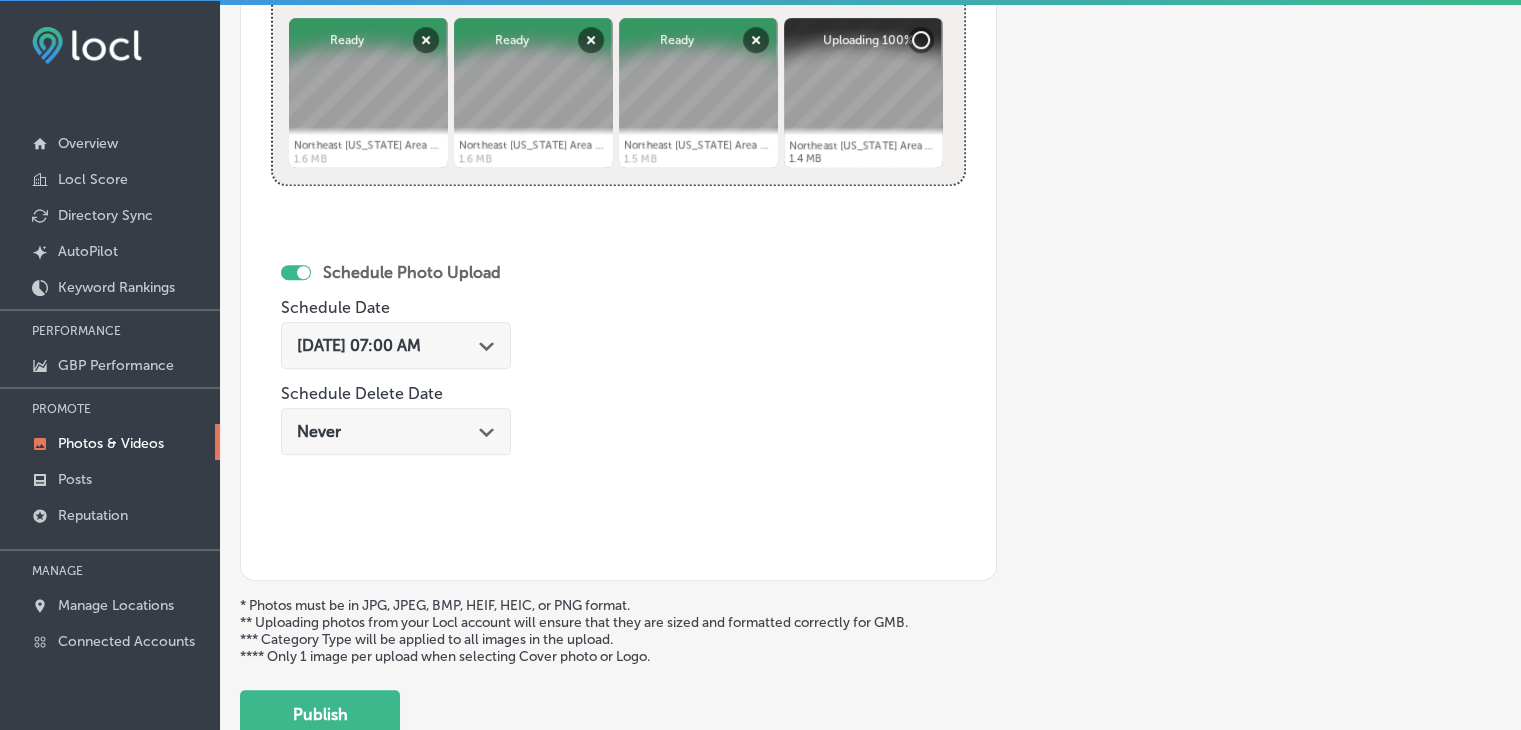 scroll, scrollTop: 972, scrollLeft: 0, axis: vertical 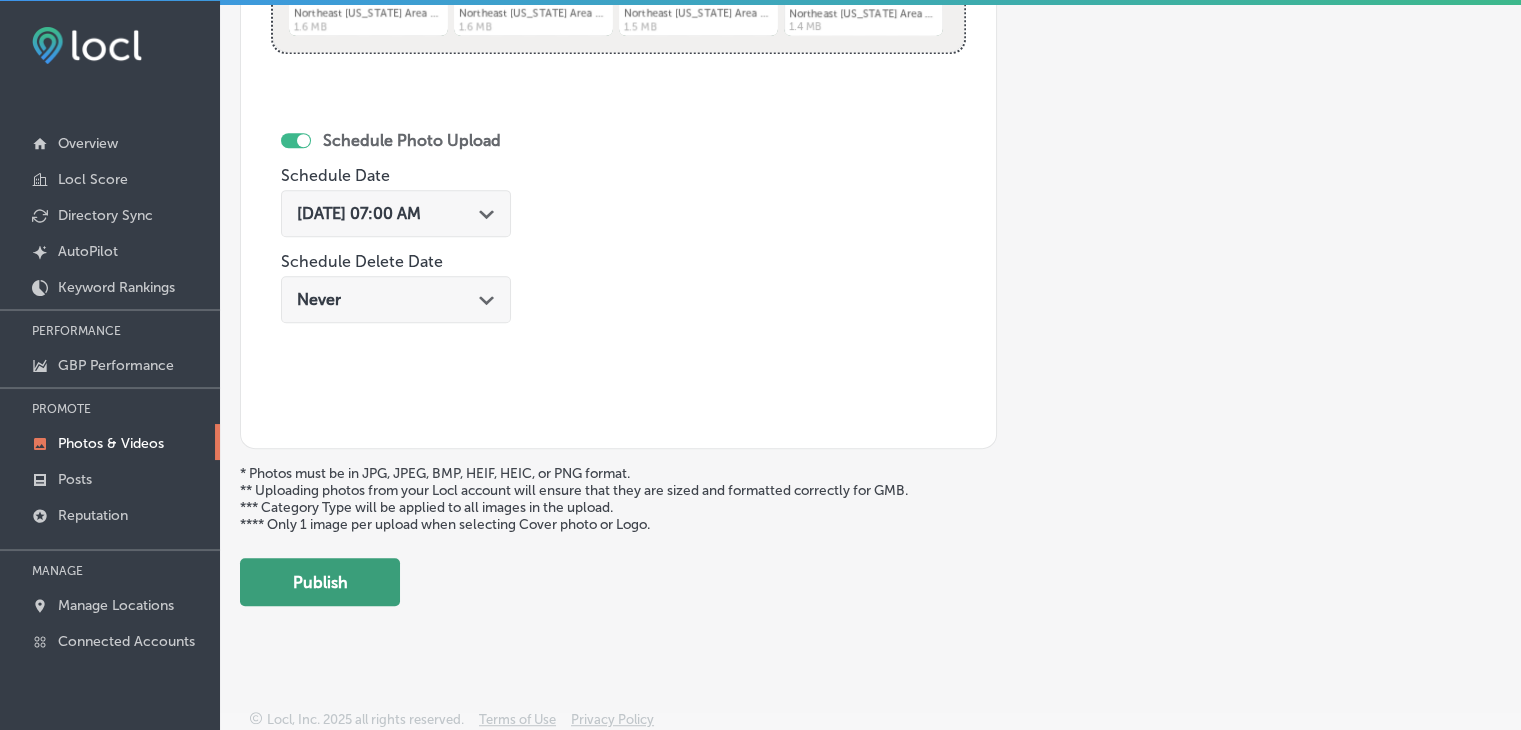 click on "Publish" at bounding box center [320, 582] 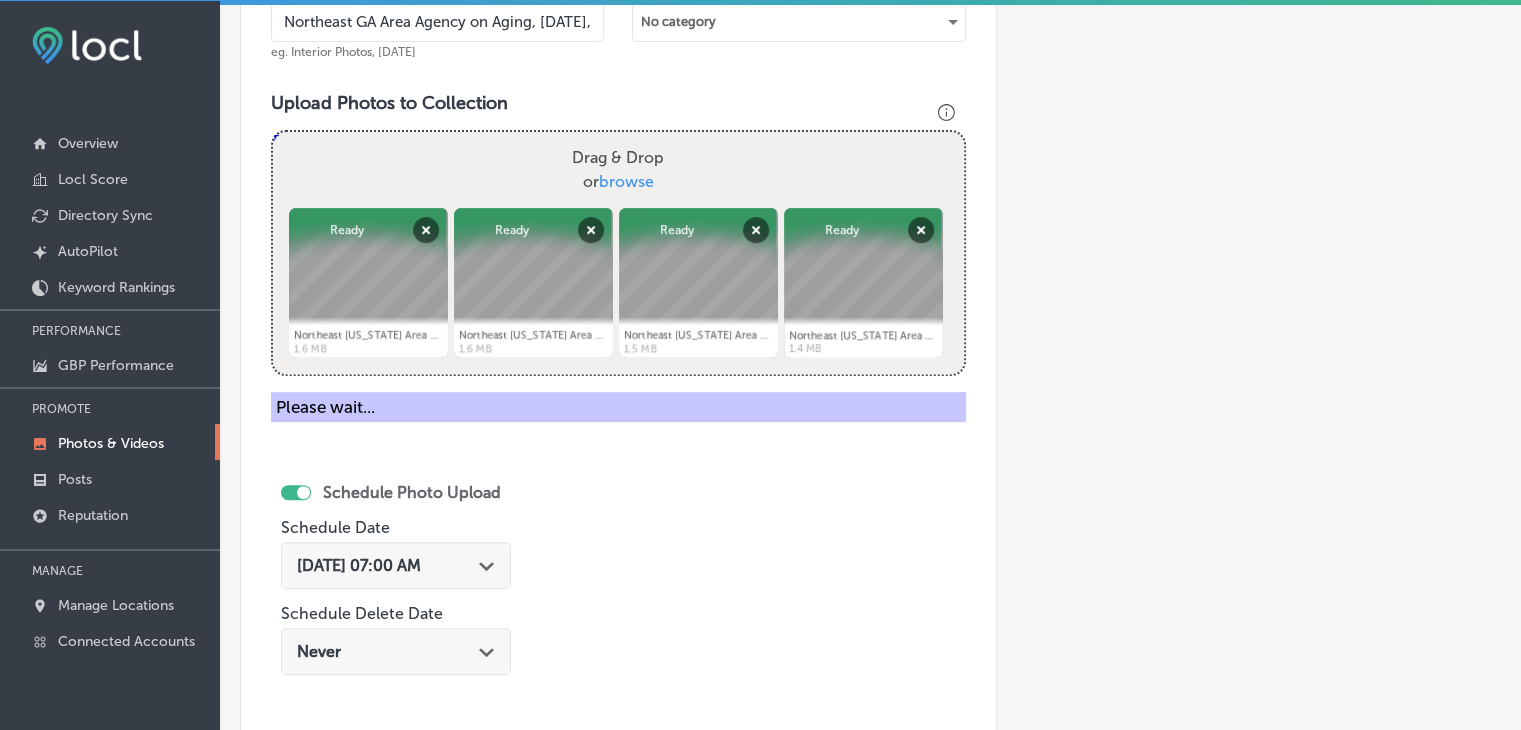 scroll, scrollTop: 372, scrollLeft: 0, axis: vertical 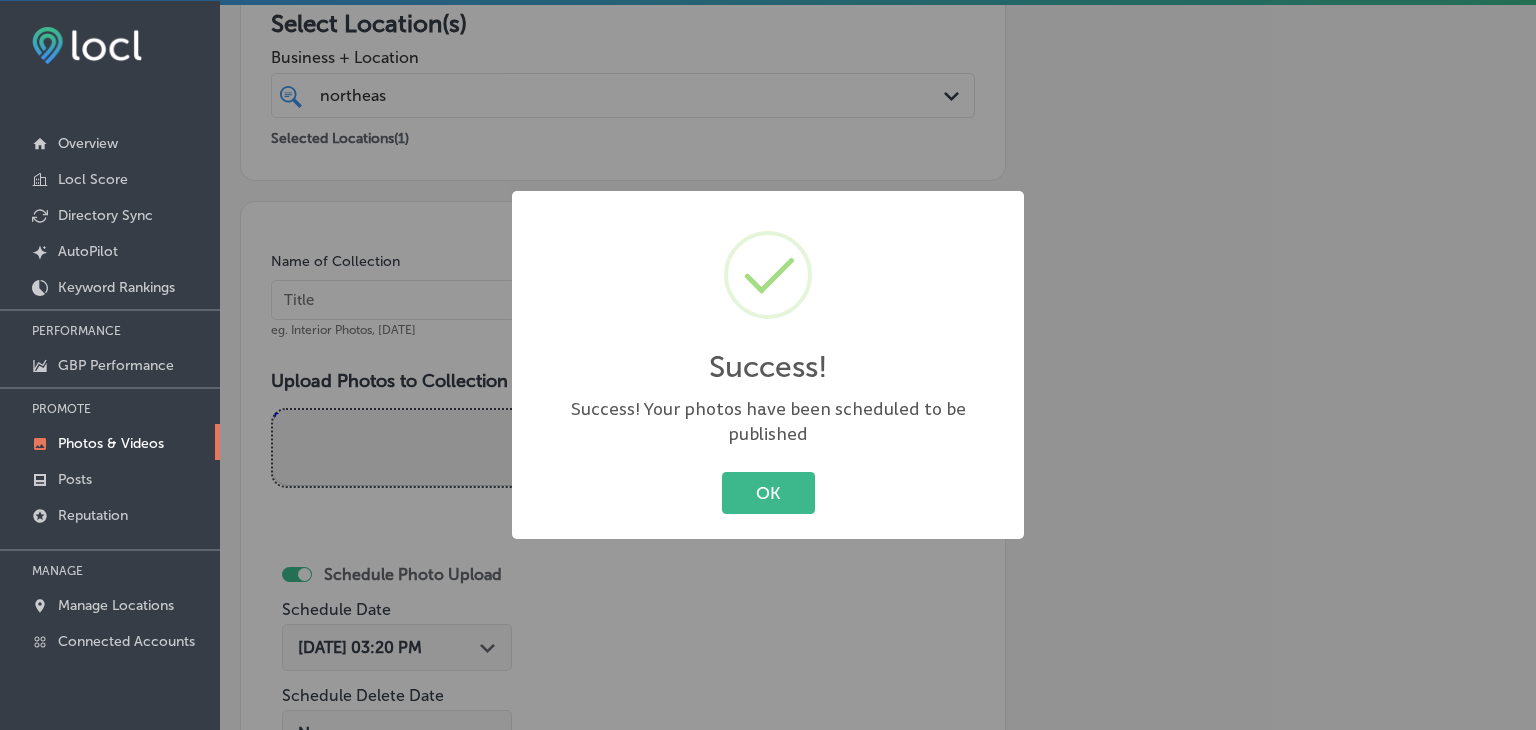 click on "Success! × Success! Your photos have been scheduled to be published OK Cancel" at bounding box center [768, 365] 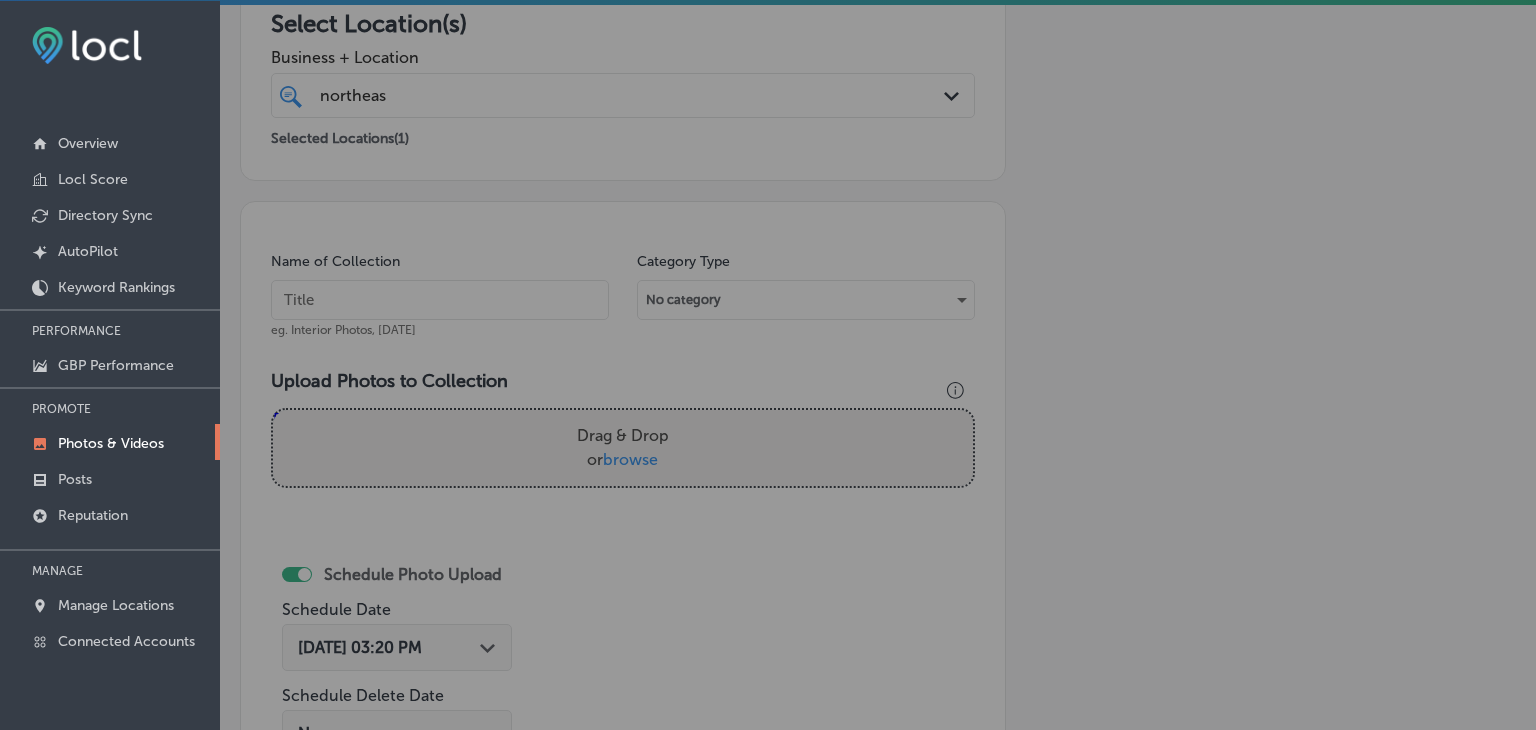 click at bounding box center [440, 300] 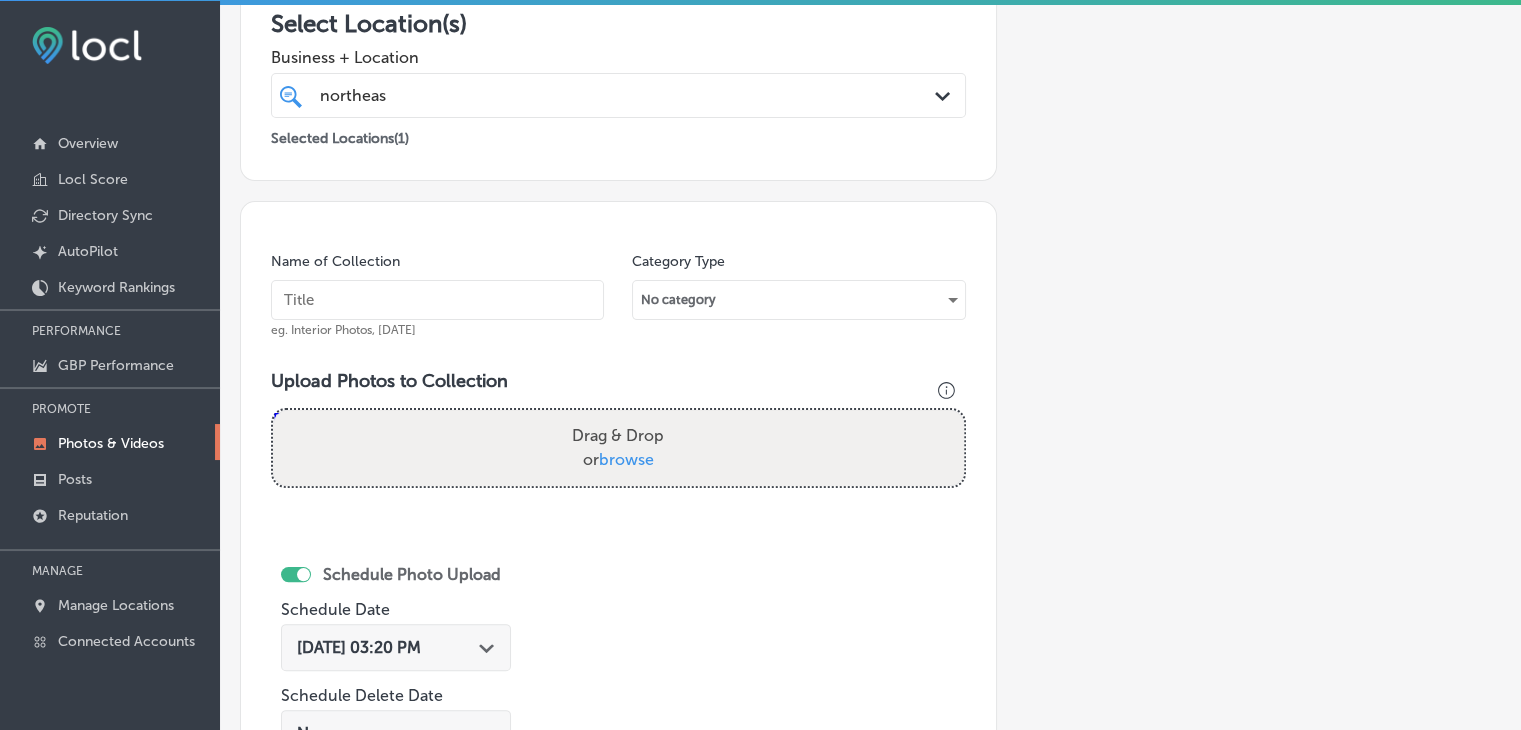 paste on "Northeast GA Area Agency on Aging, Sep 2025, Week" 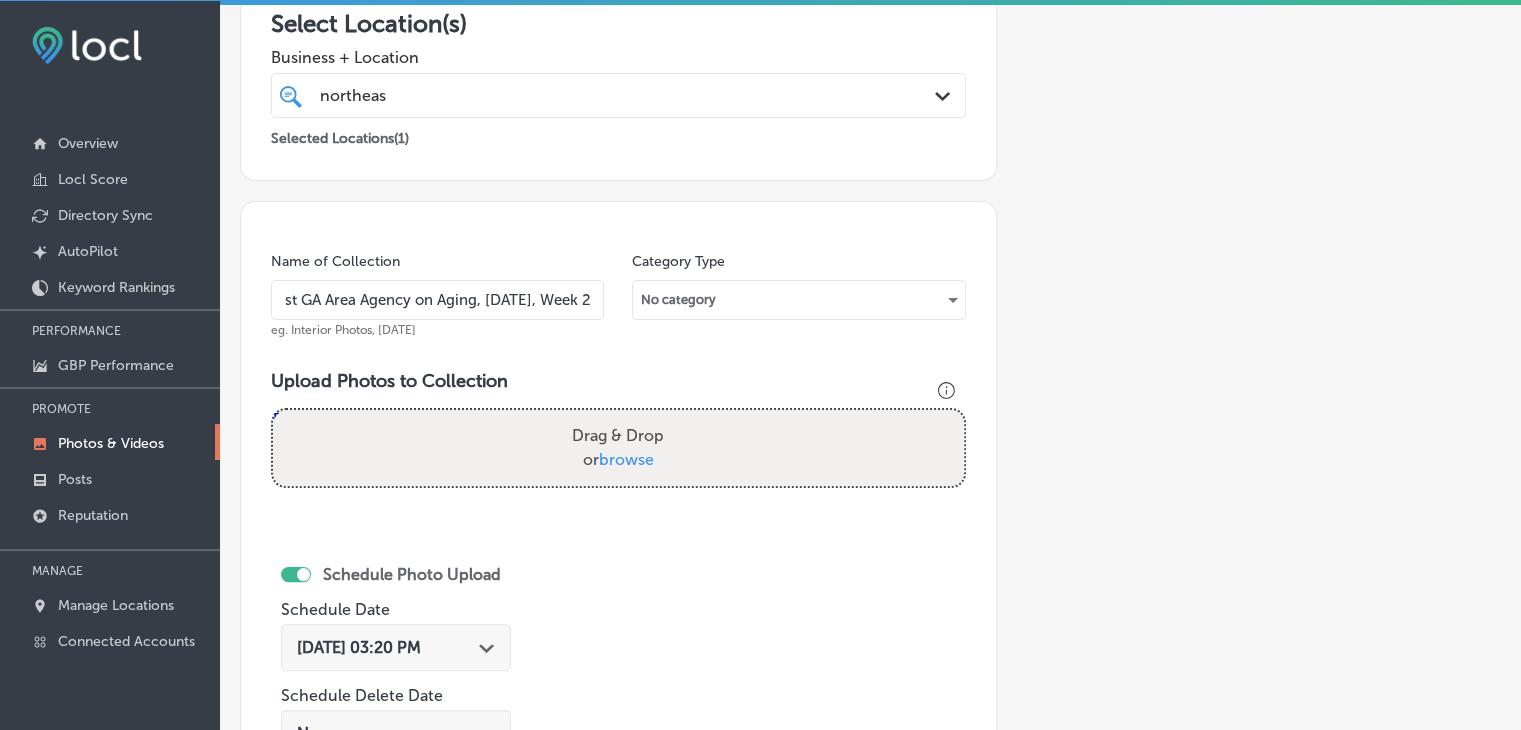scroll, scrollTop: 0, scrollLeft: 76, axis: horizontal 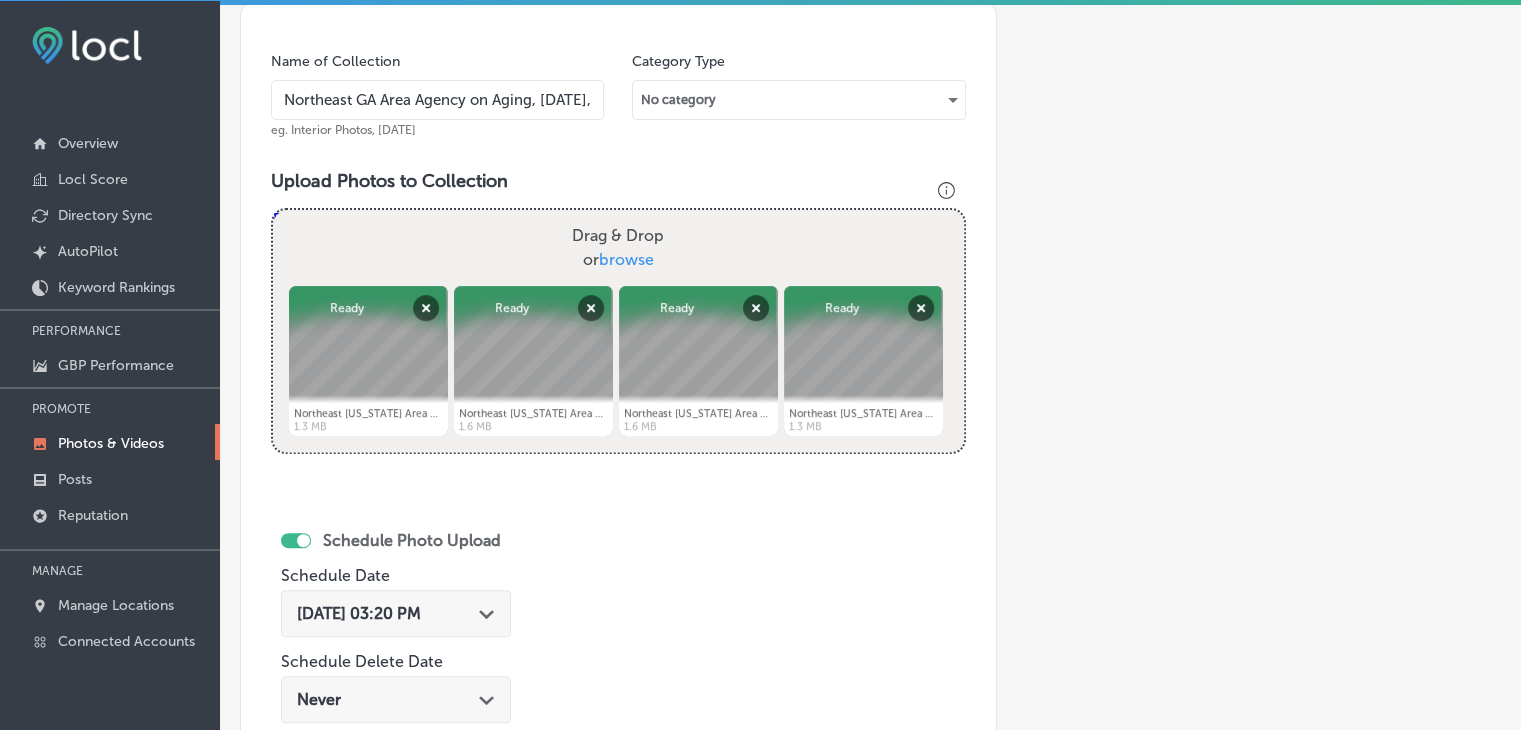 click on "Jul 23, 2025 03:20 PM
Path
Created with Sketch." at bounding box center [396, 618] 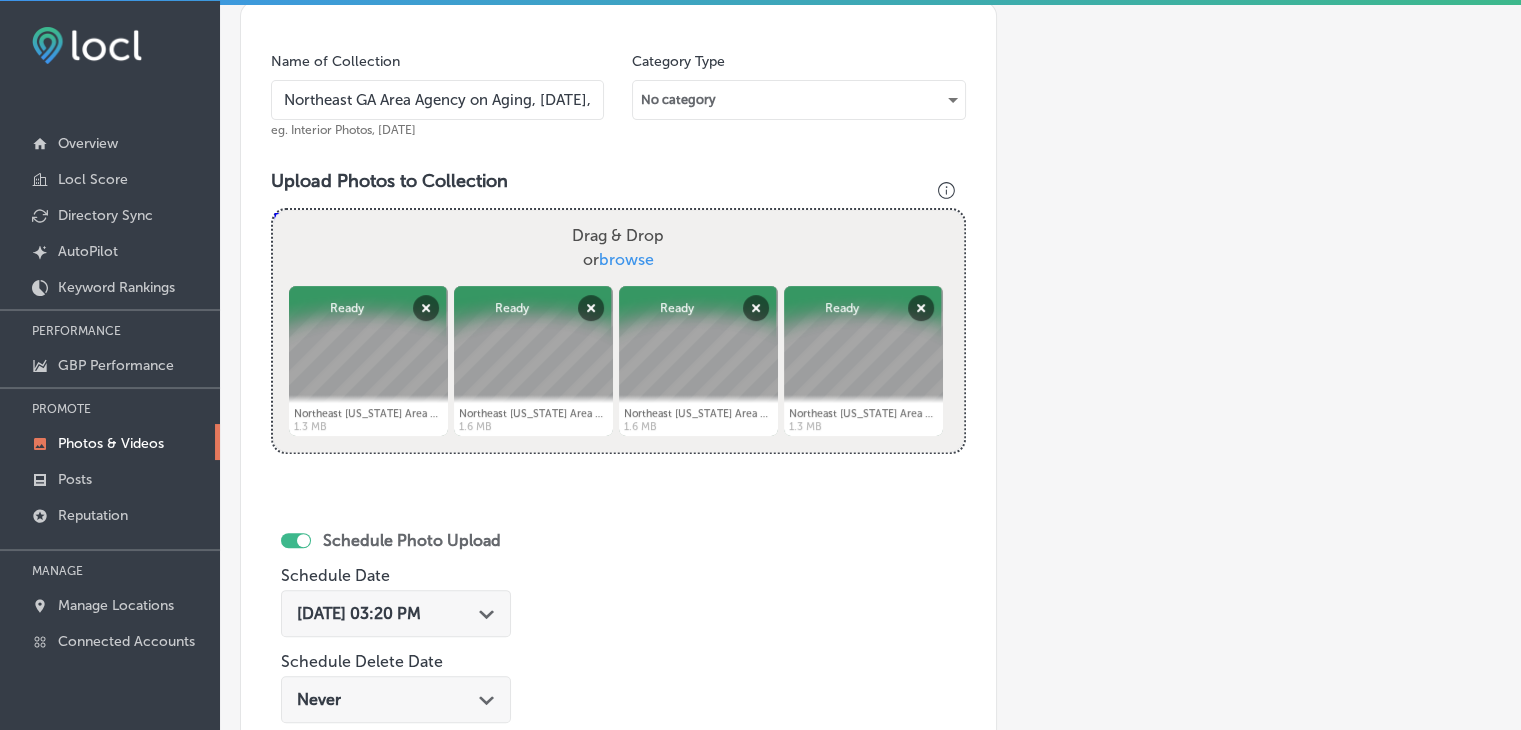 click on "Jul 23, 2025 03:20 PM
Path
Created with Sketch." at bounding box center (396, 613) 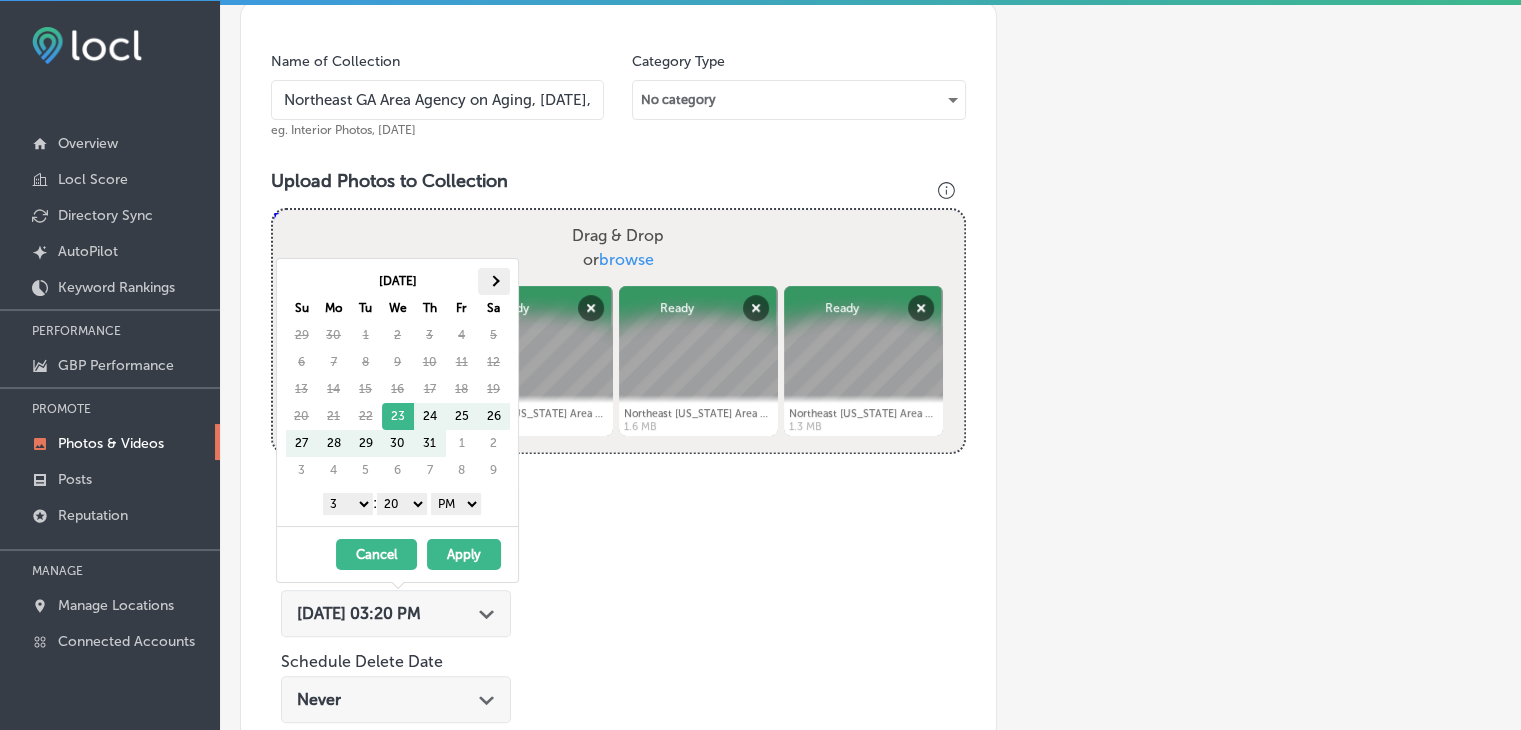 click at bounding box center [494, 281] 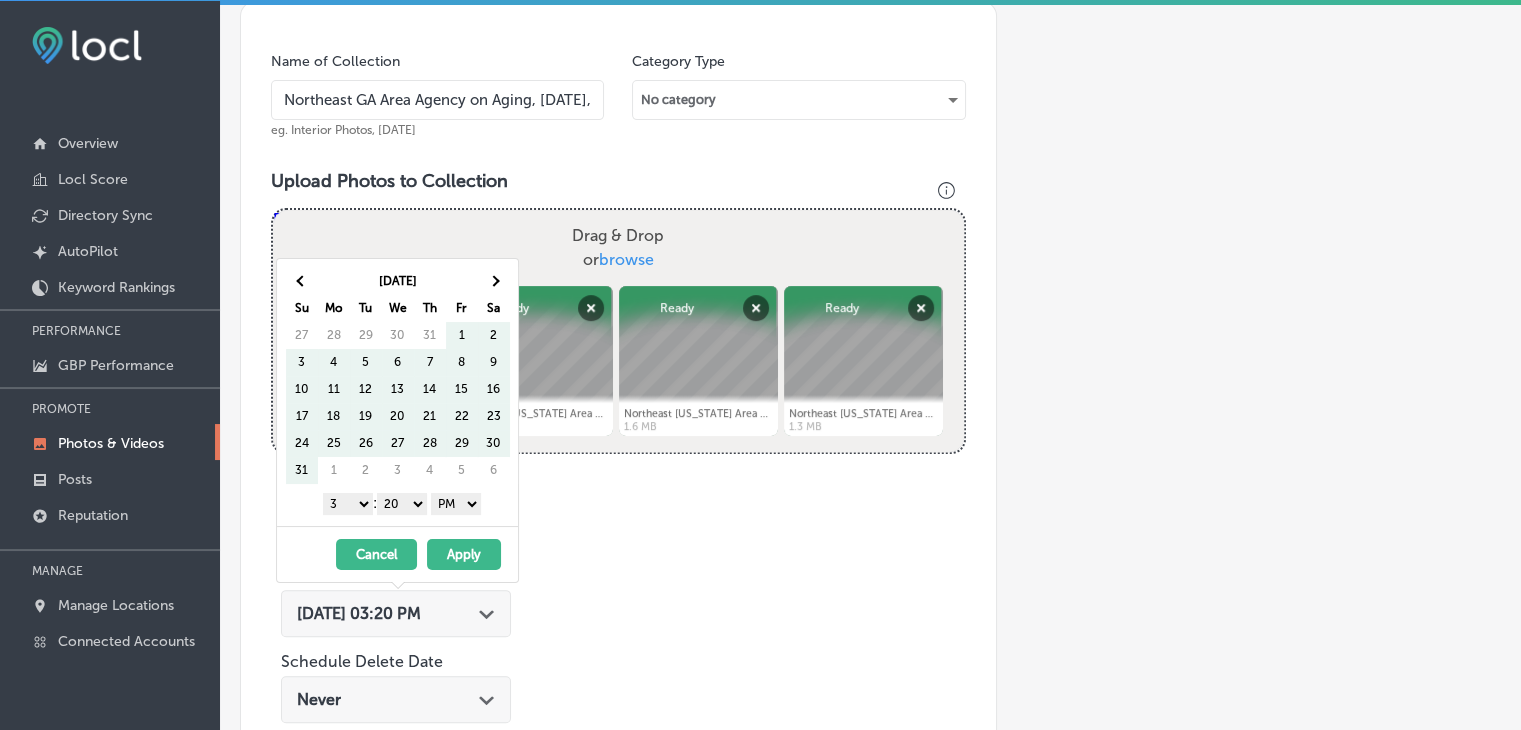 click at bounding box center (494, 281) 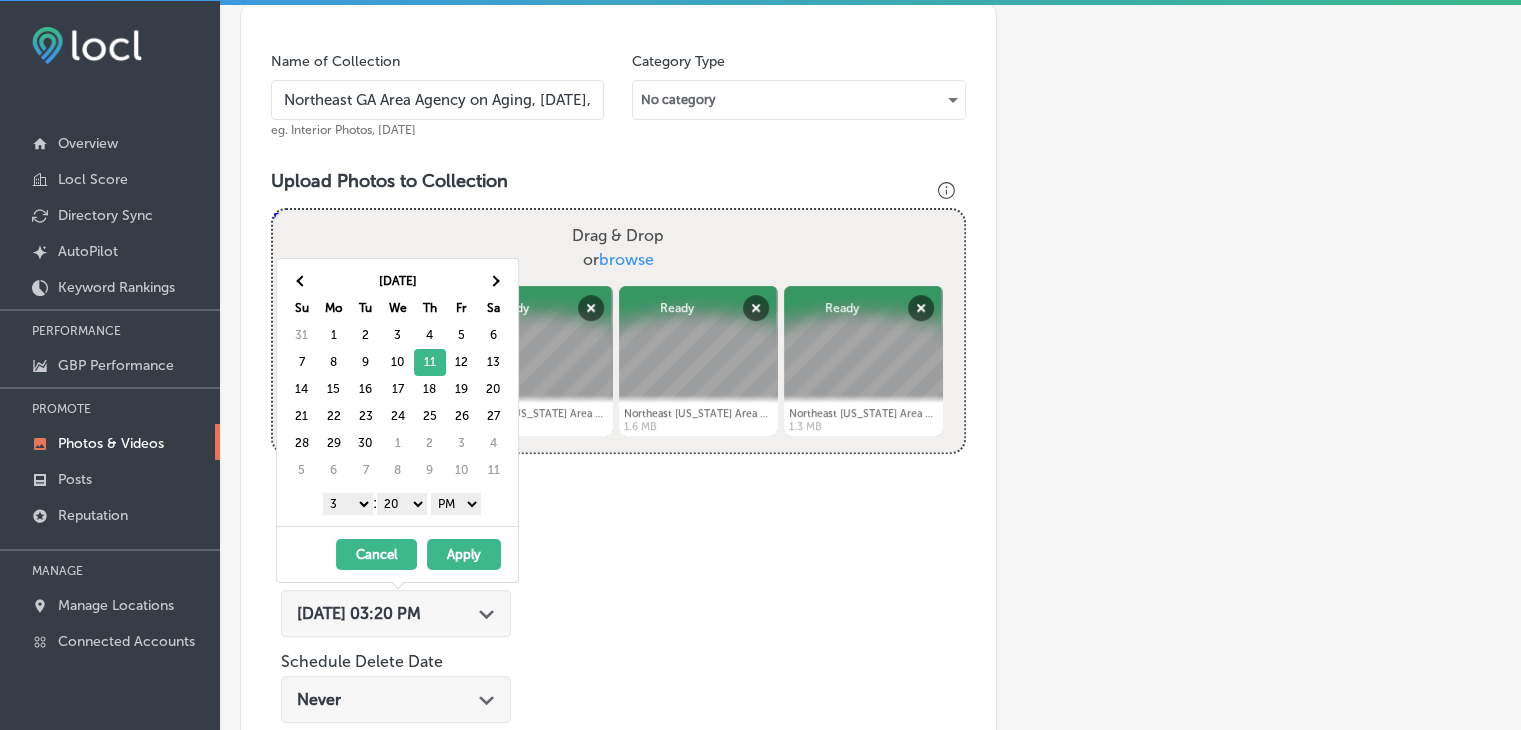 click on "1 2 3 4 5 6 7 8 9 10 11 12" at bounding box center (348, 504) 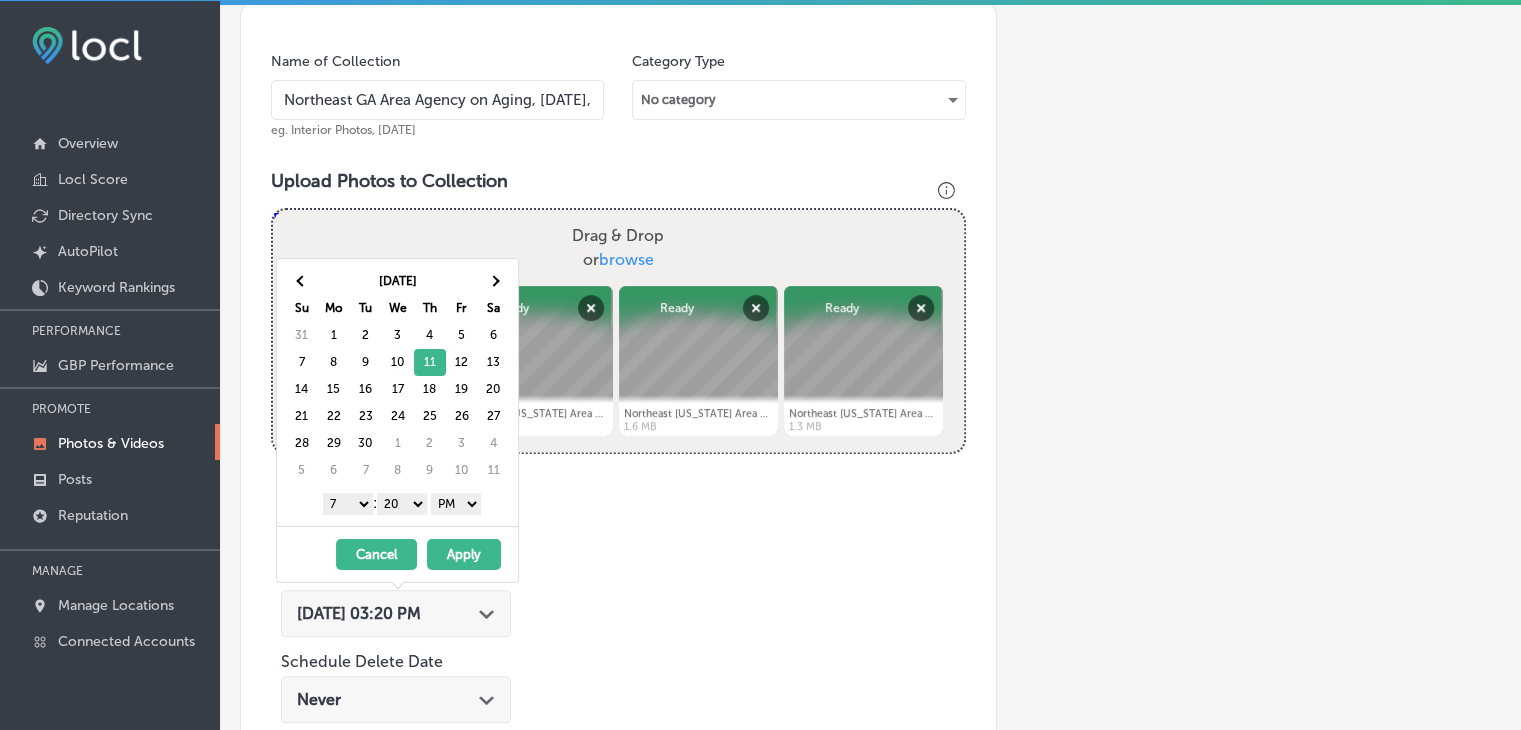 drag, startPoint x: 393, startPoint y: 496, endPoint x: 400, endPoint y: 510, distance: 15.652476 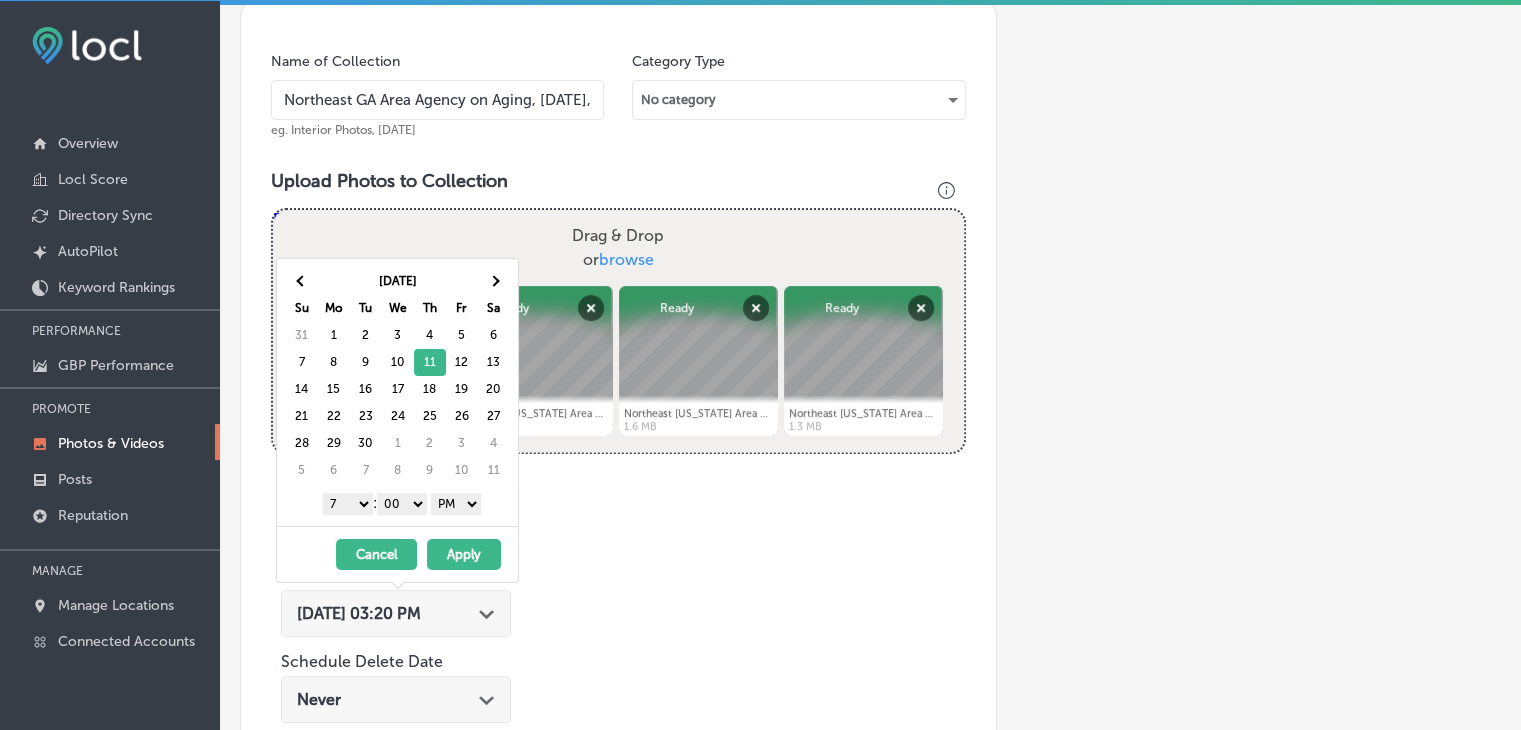 drag, startPoint x: 432, startPoint y: 513, endPoint x: 459, endPoint y: 510, distance: 27.166155 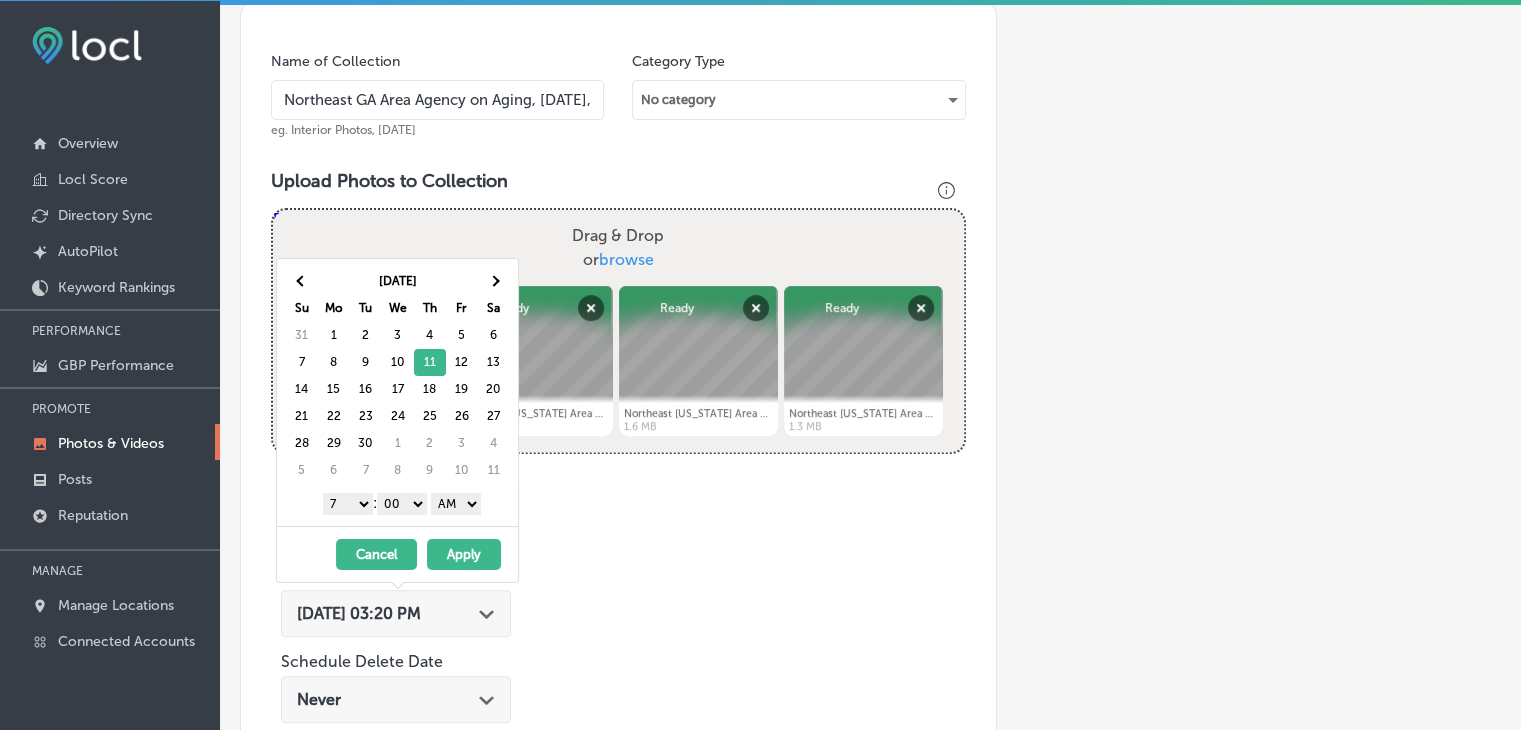 click on "Apply" at bounding box center (464, 554) 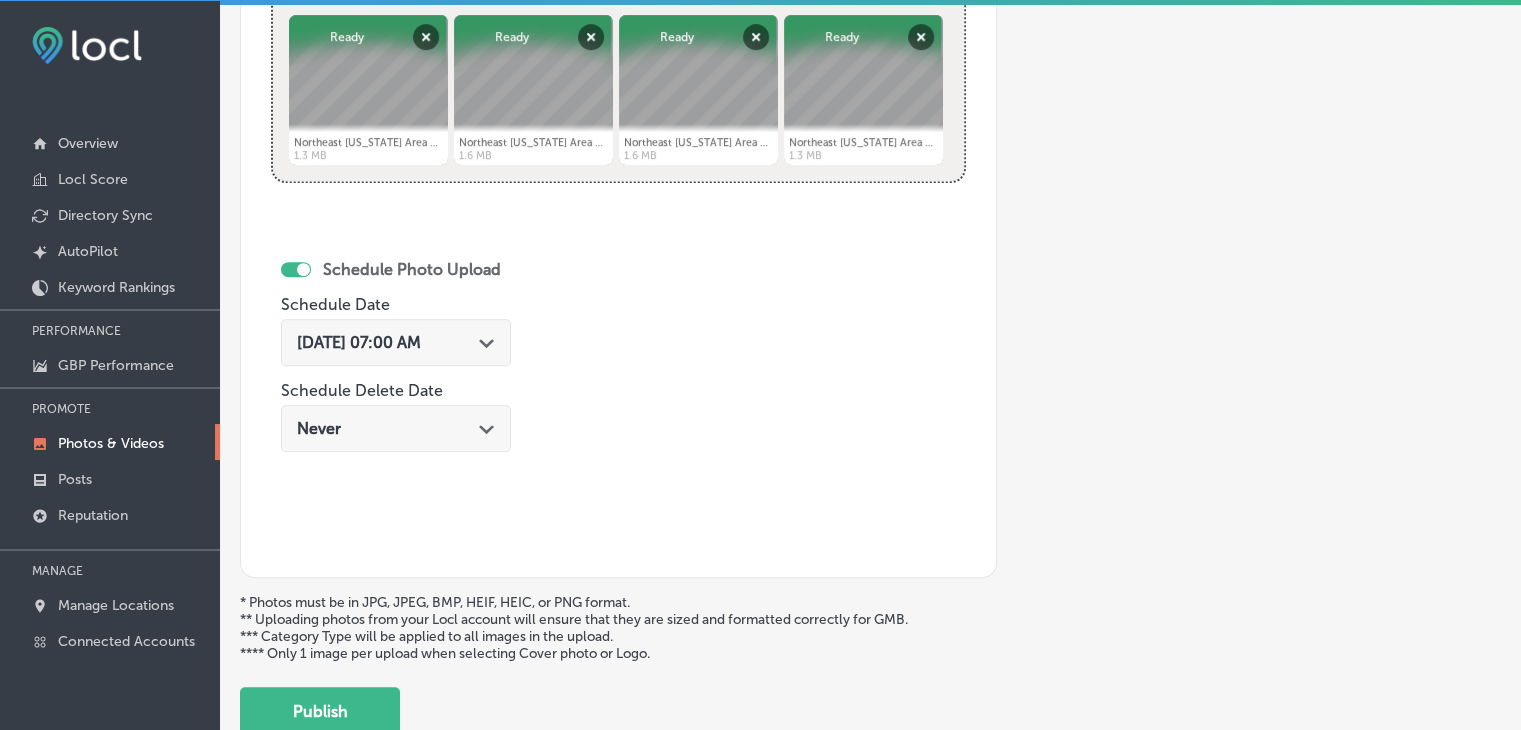 scroll, scrollTop: 972, scrollLeft: 0, axis: vertical 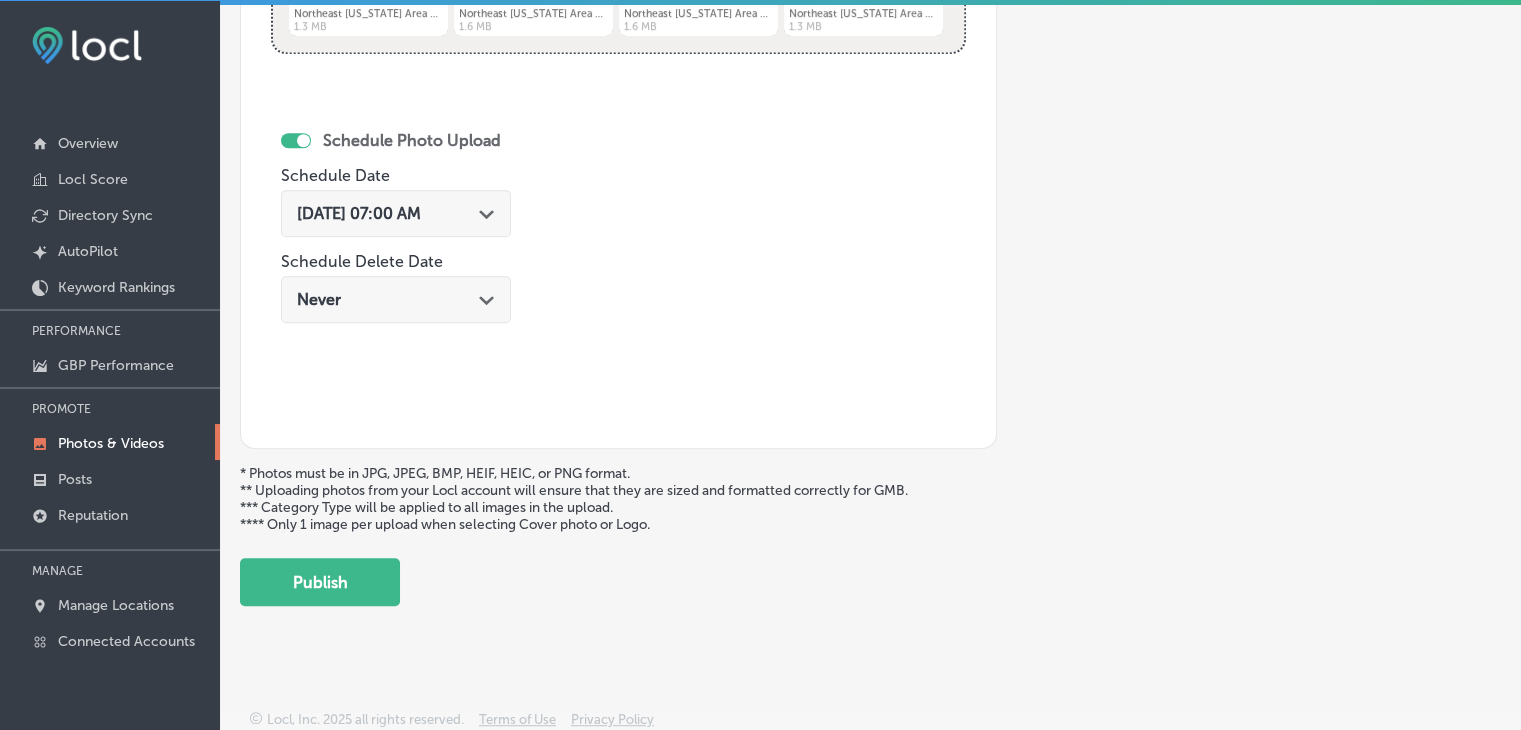 click on "Back Add a Collection Which Type of Image or Video Would You Like to Upload? Photo Cover Logo Video Select Location(s) Business + Location
northeas northeas
Path
Created with Sketch.
Selected Locations  ( 1 ) Name of Collection Northeast GA Area Agency on Aging, Sep 2025, Week 2 eg. Interior Photos, March 2020   Category Type No category Upload Photos to Collection
Powered by PQINA Drag & Drop  or  browse Northeast Georgia Area Agency on Aging (24).png Abort Retry Remove Upload Cancel Retry Remove Northeast Georgia Area Agency on Aging (24).png 1.3 MB Ready tap to undo" at bounding box center (870, -141) 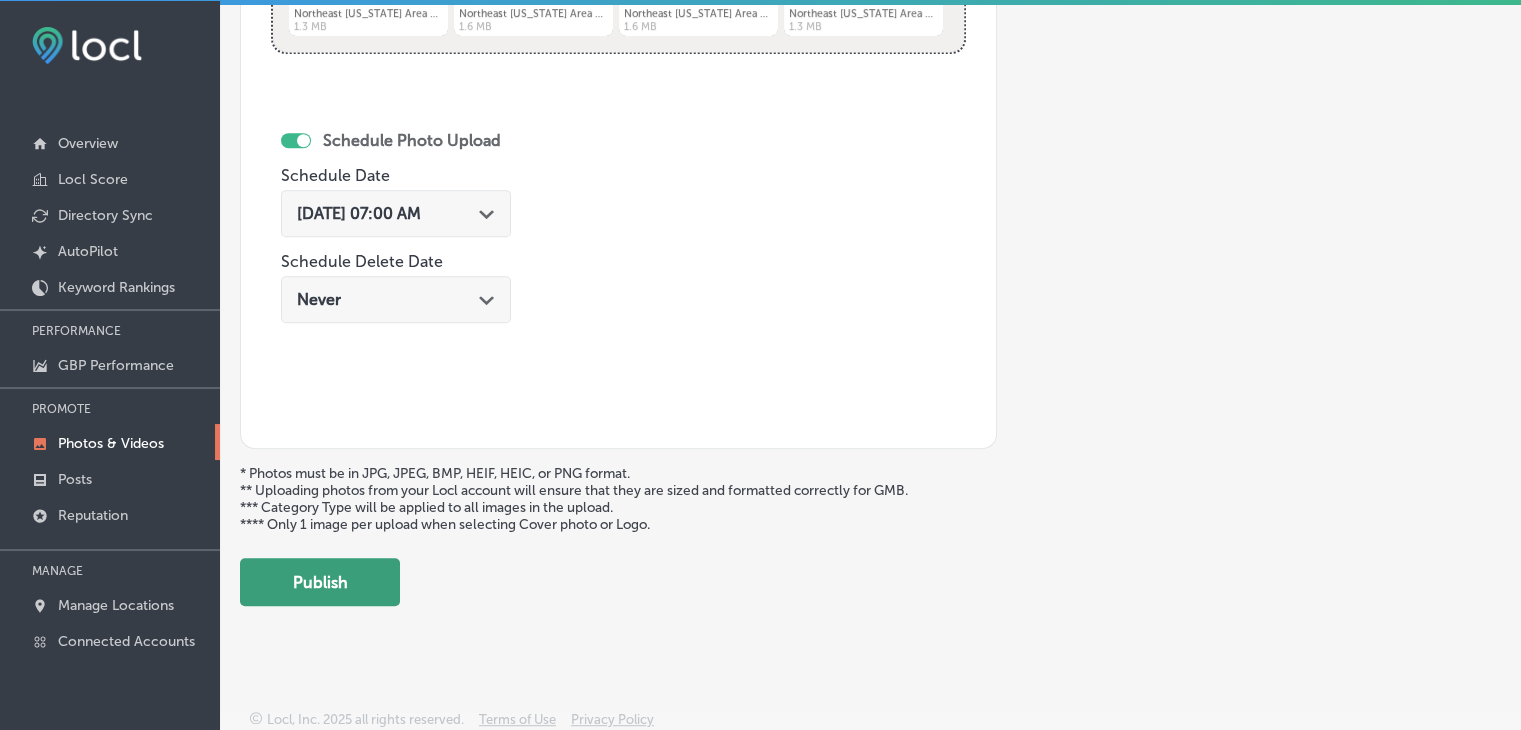 click on "Publish" at bounding box center (320, 582) 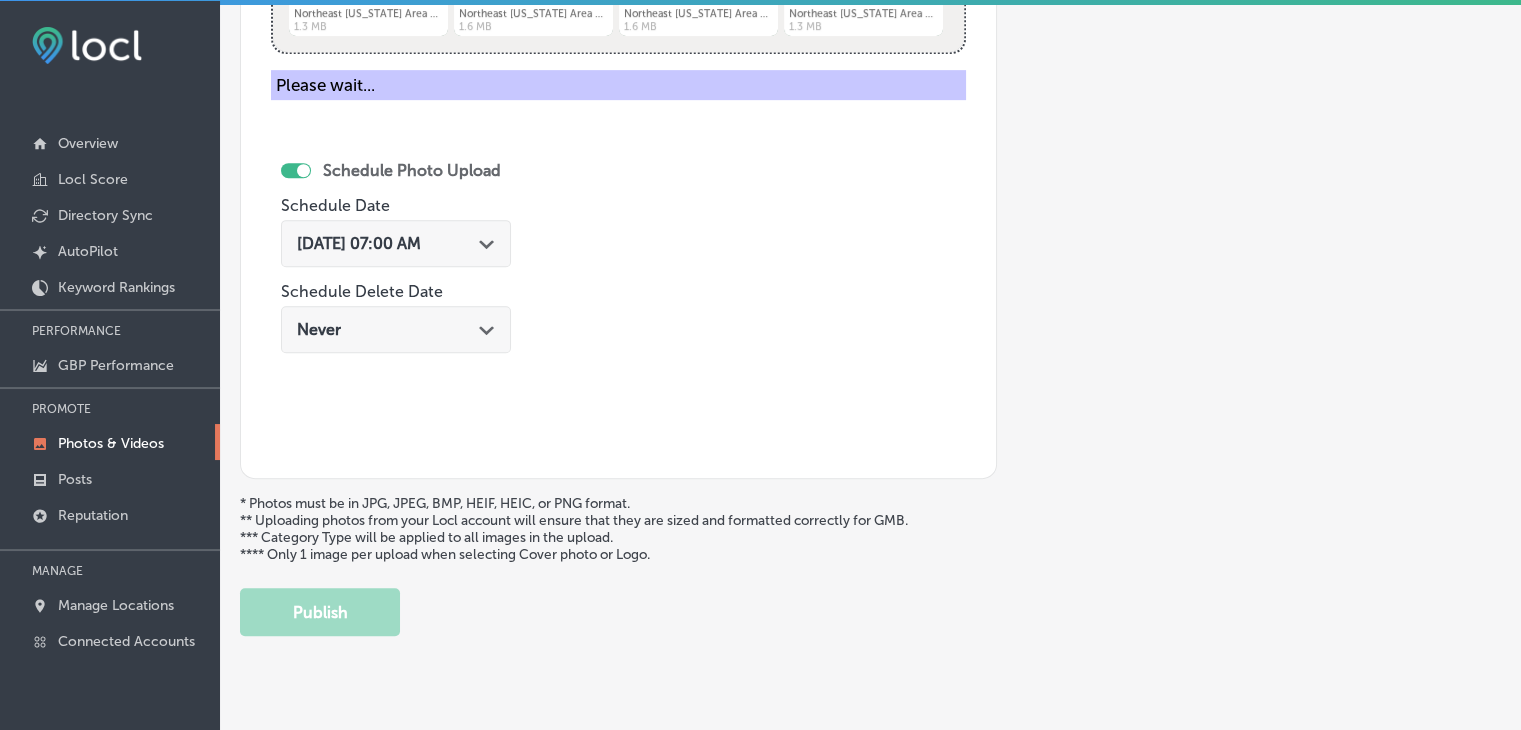 scroll, scrollTop: 472, scrollLeft: 0, axis: vertical 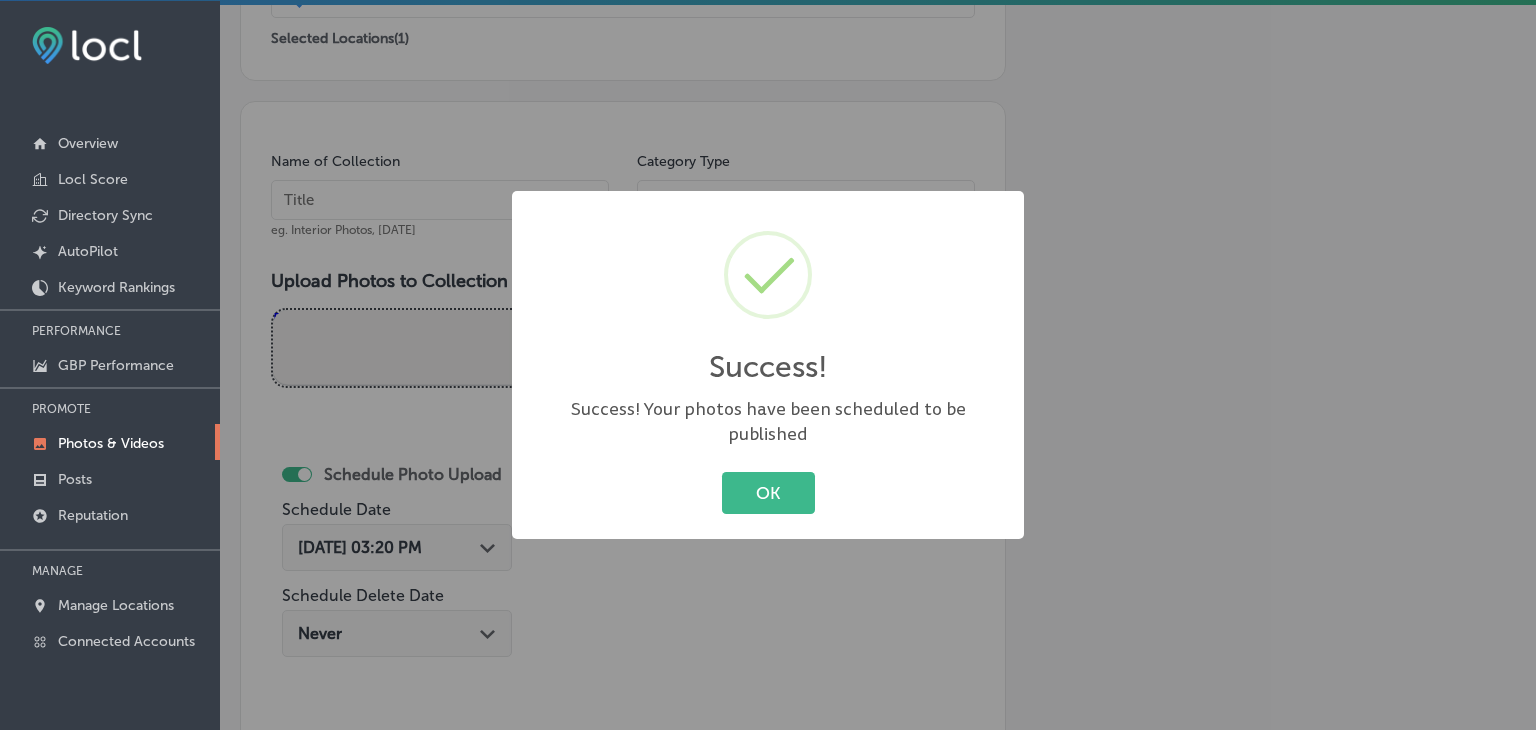click on "Success! × Success! Your photos have been scheduled to be published OK Cancel" at bounding box center (768, 365) 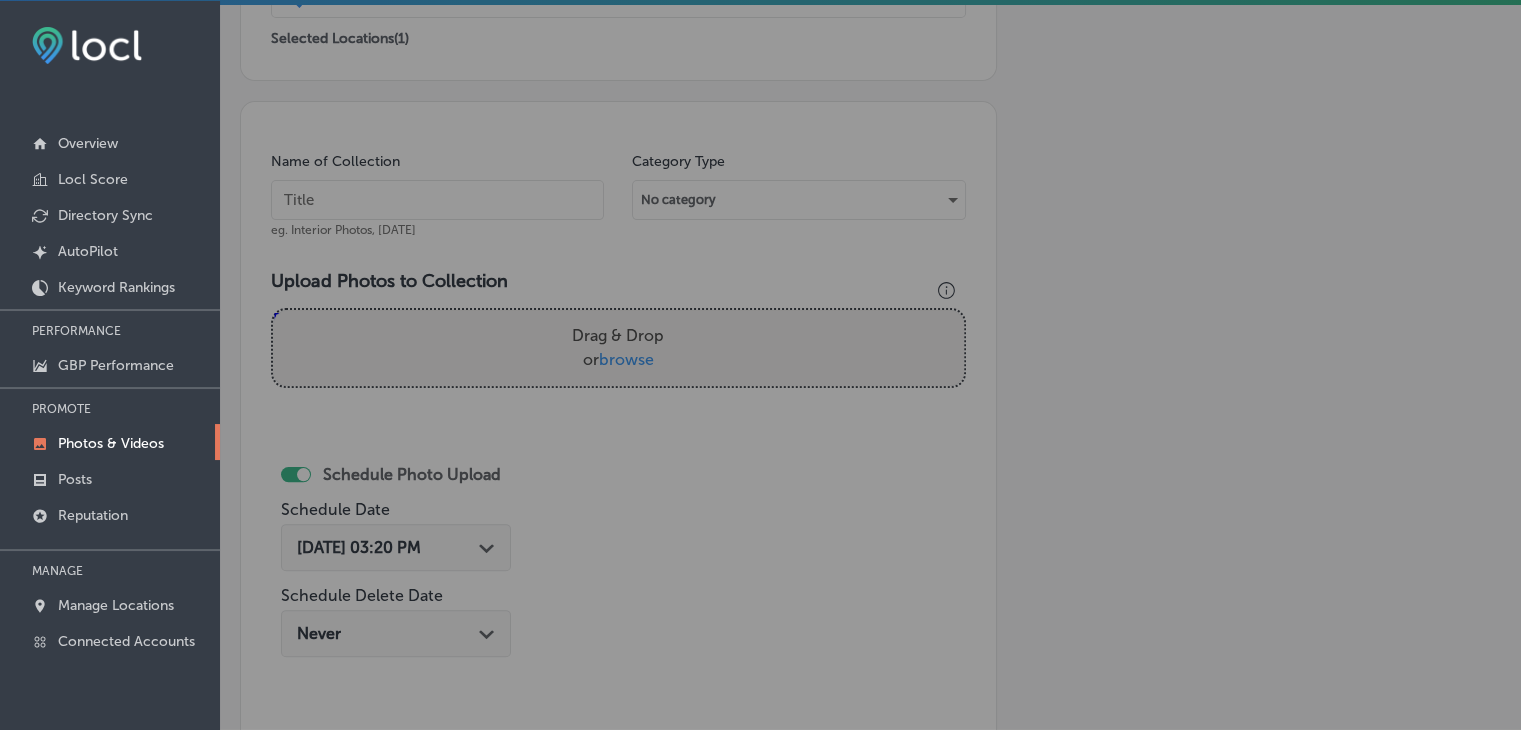 click at bounding box center [437, 200] 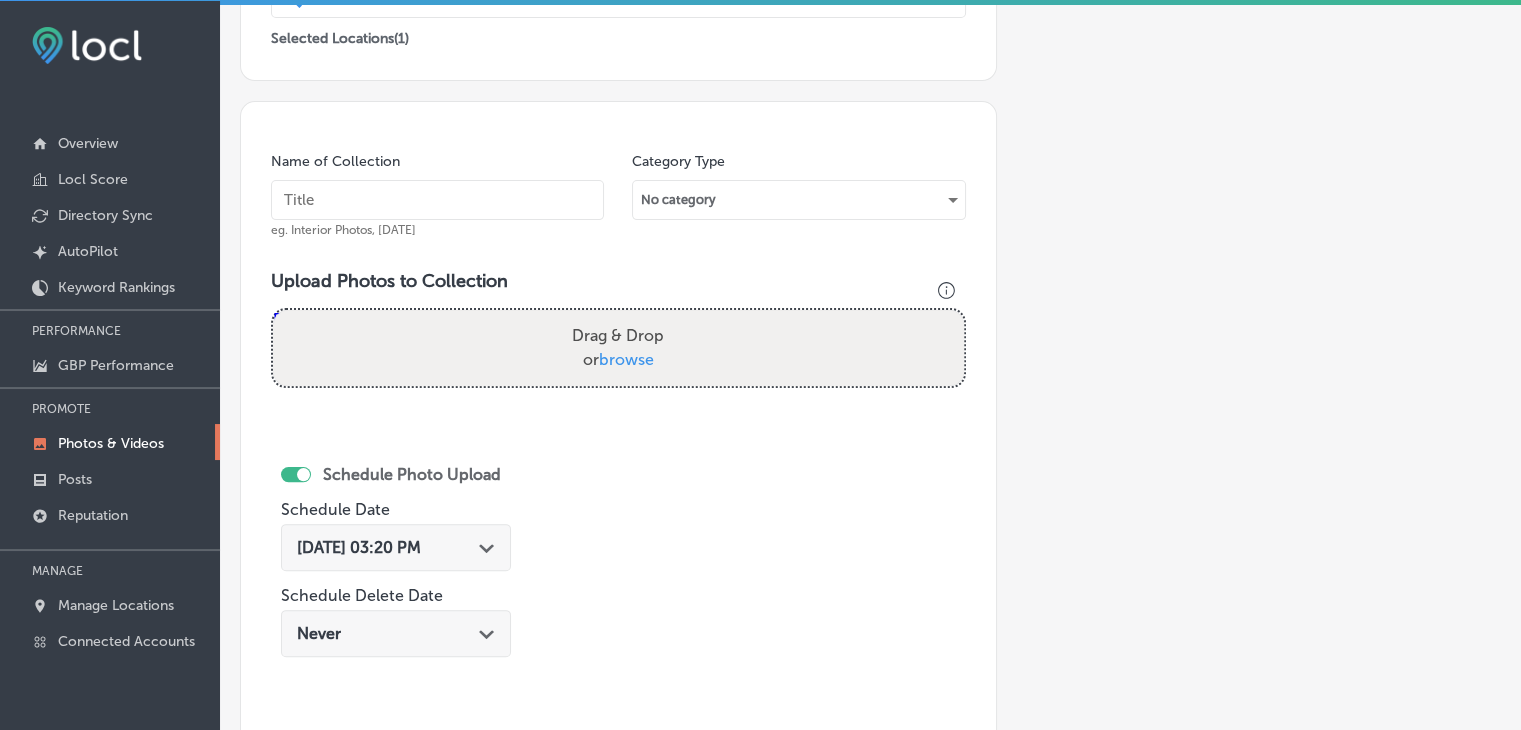 paste on "Northeast GA Area Agency on Aging, Sep 2025, Week" 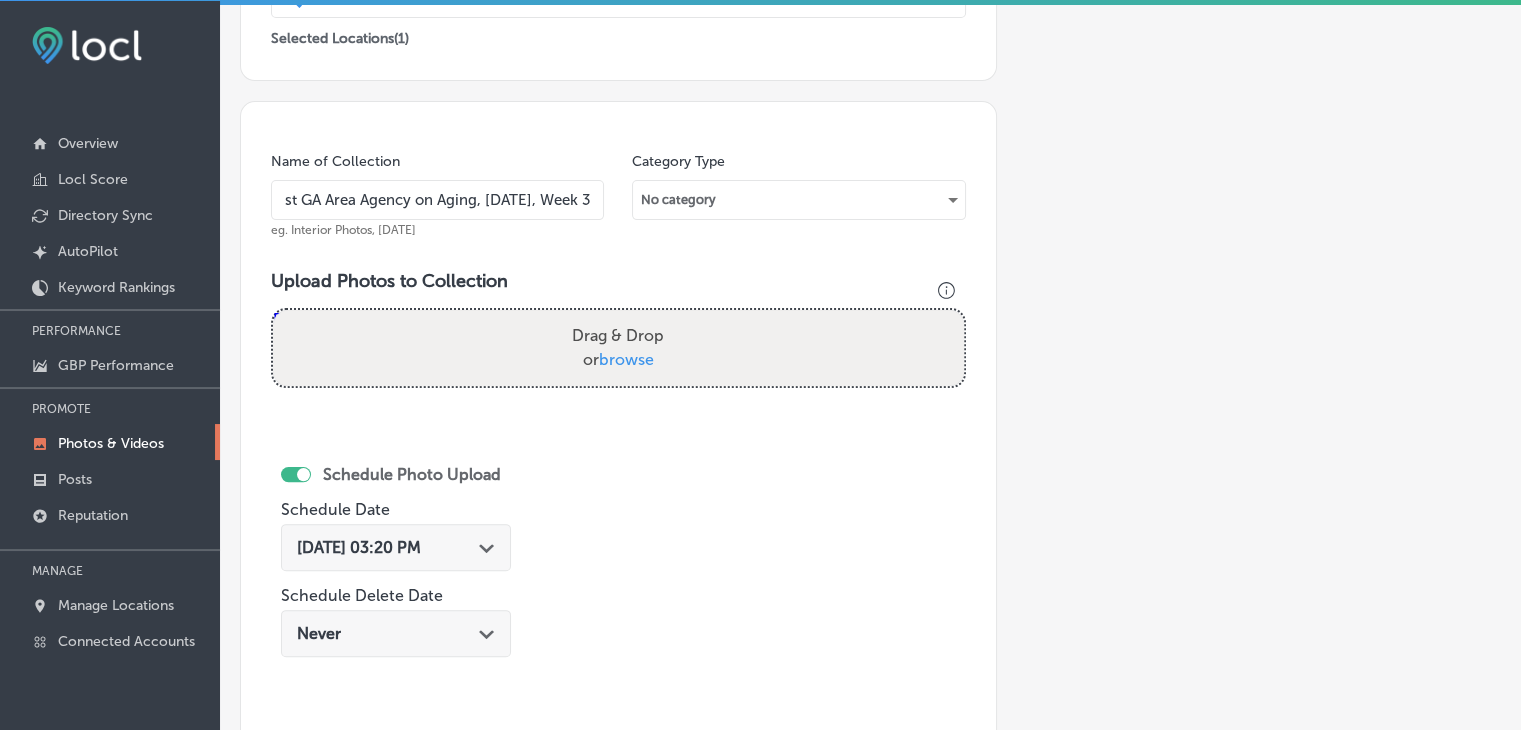 scroll, scrollTop: 0, scrollLeft: 76, axis: horizontal 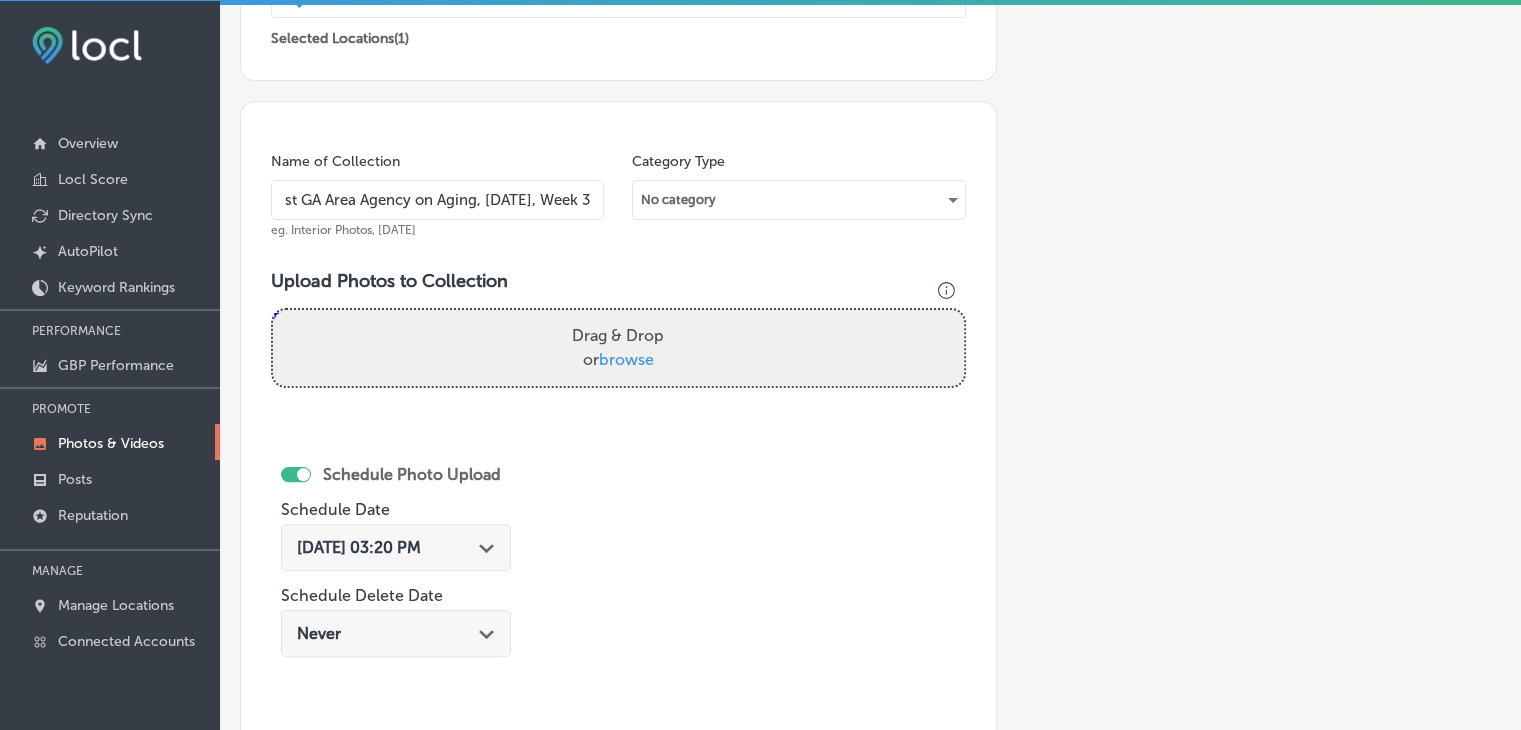 type on "Northeast GA Area Agency on Aging, Sep 2025, Week 3" 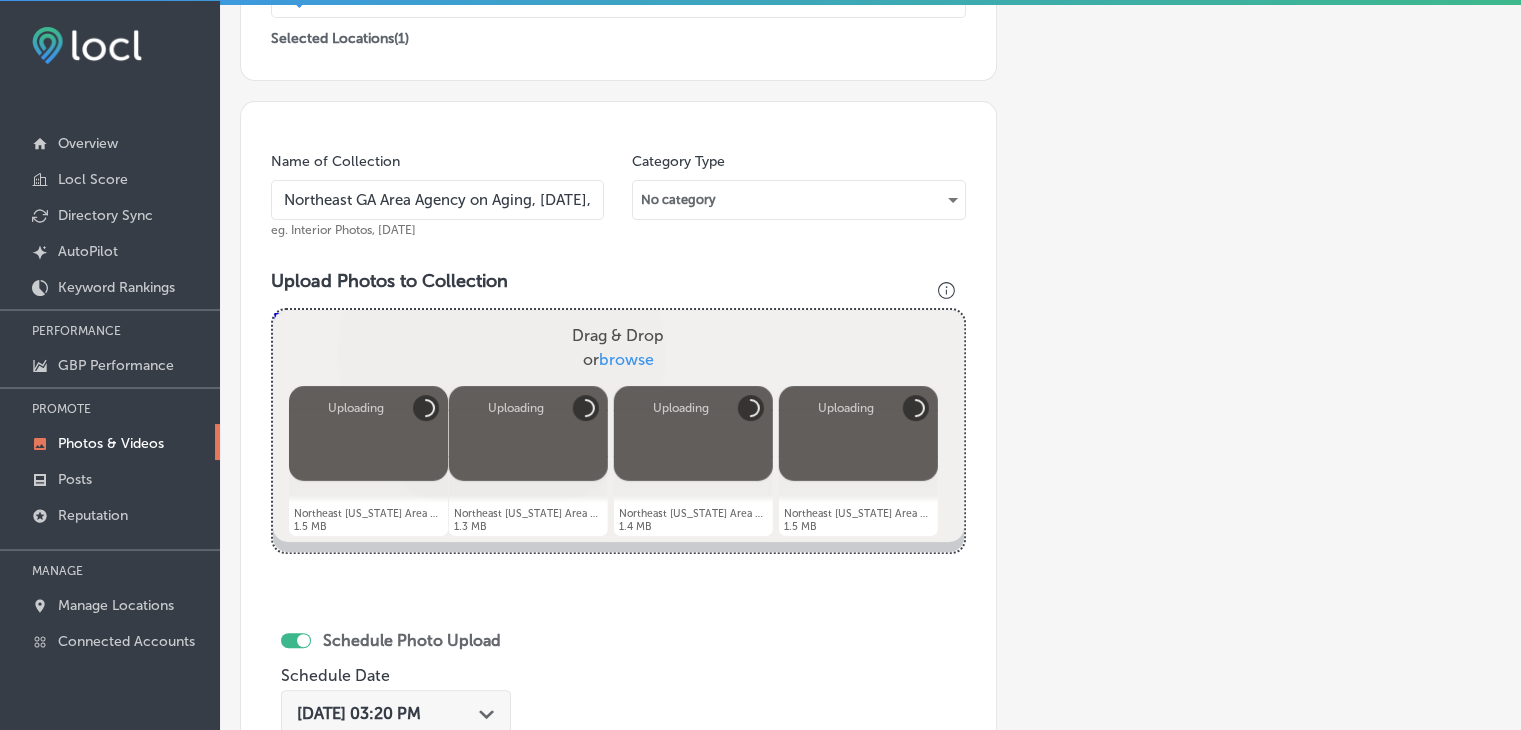 scroll, scrollTop: 672, scrollLeft: 0, axis: vertical 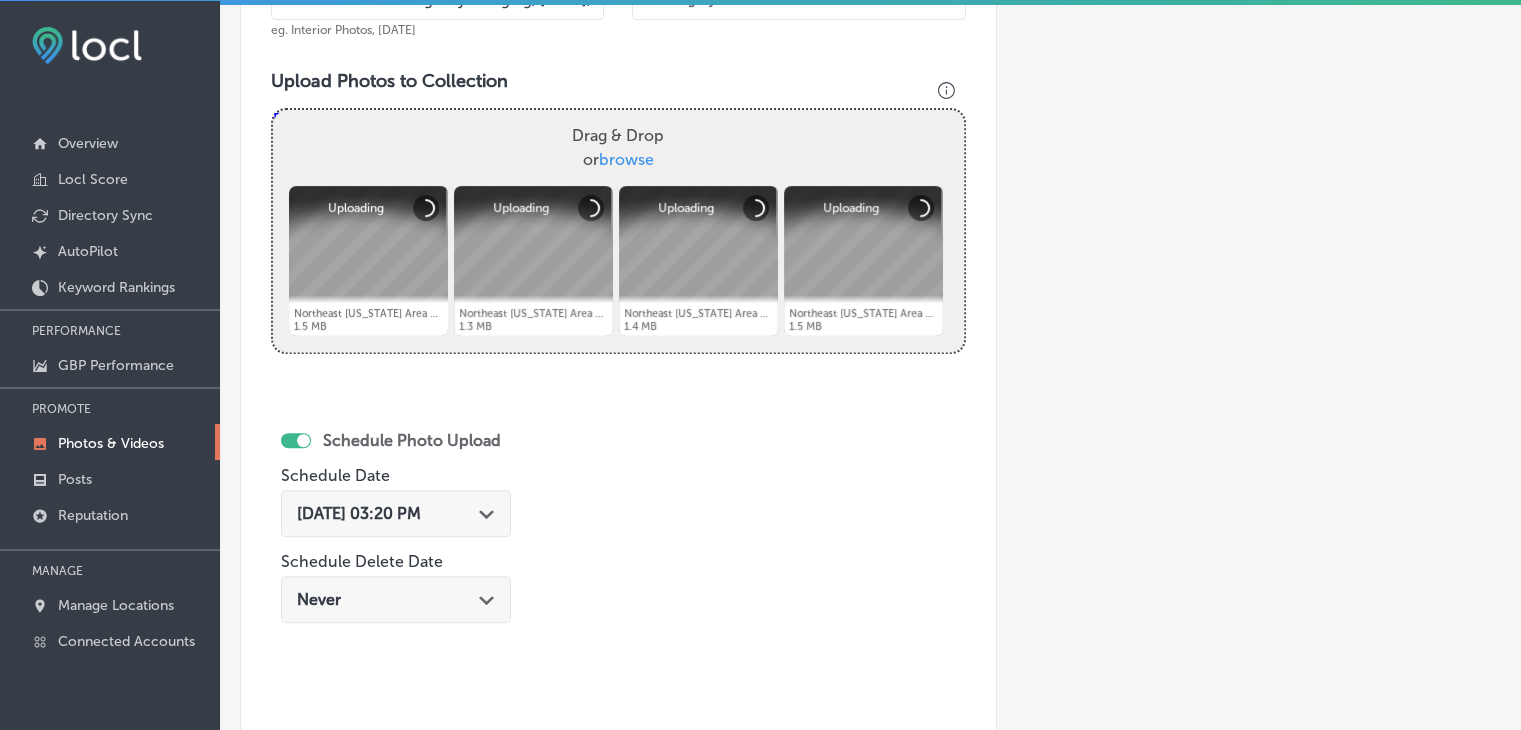 click on "Jul 23, 2025 03:20 PM" at bounding box center [359, 513] 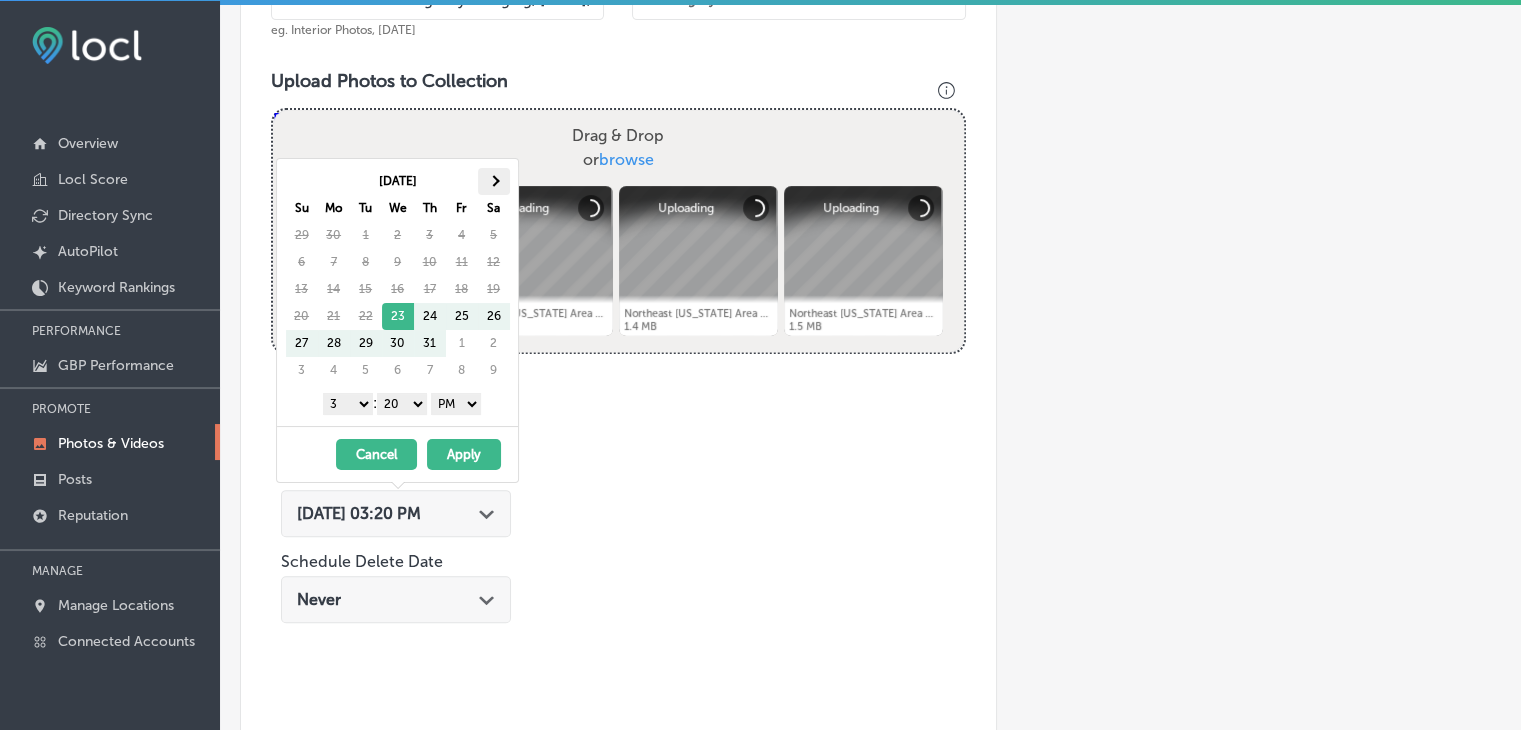 click at bounding box center (494, 181) 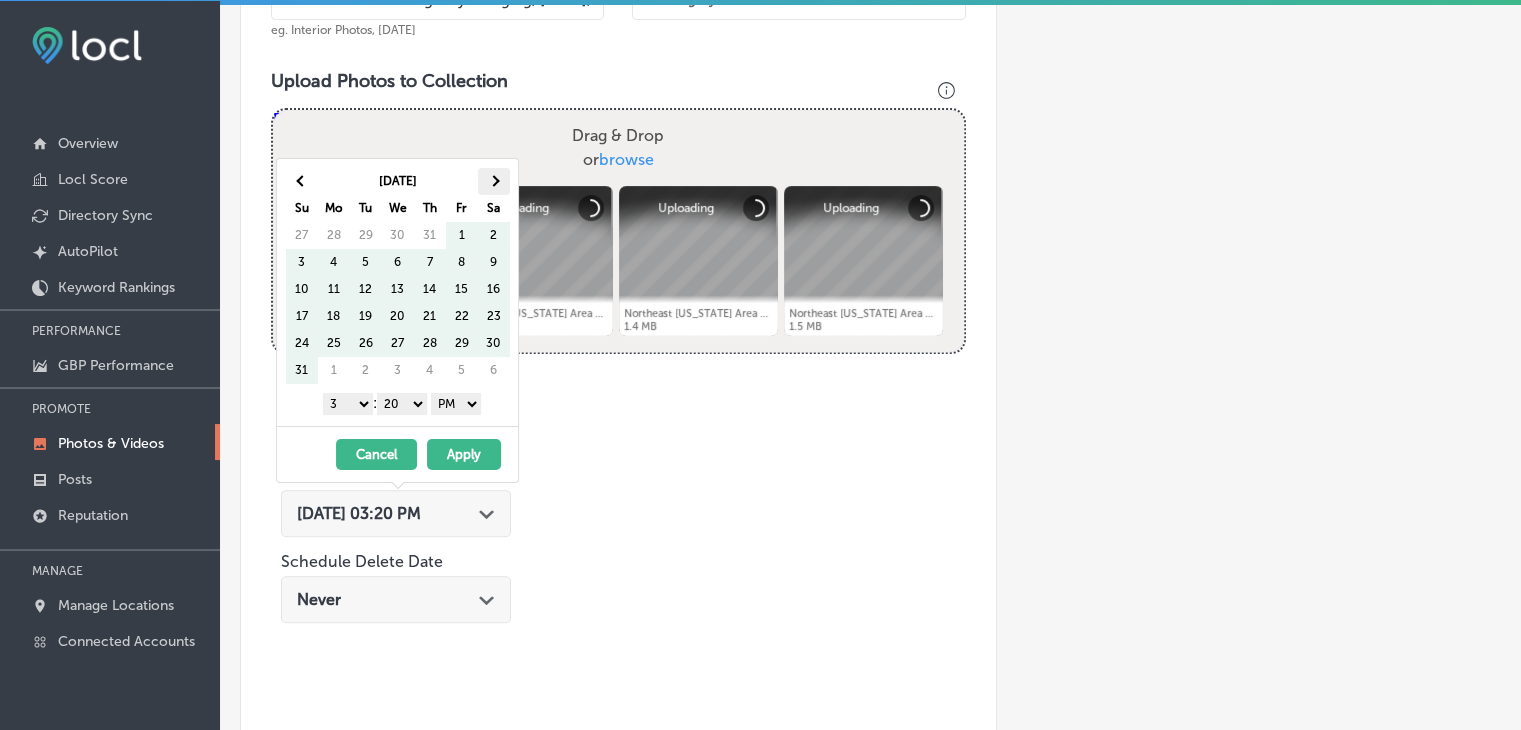 click at bounding box center [494, 181] 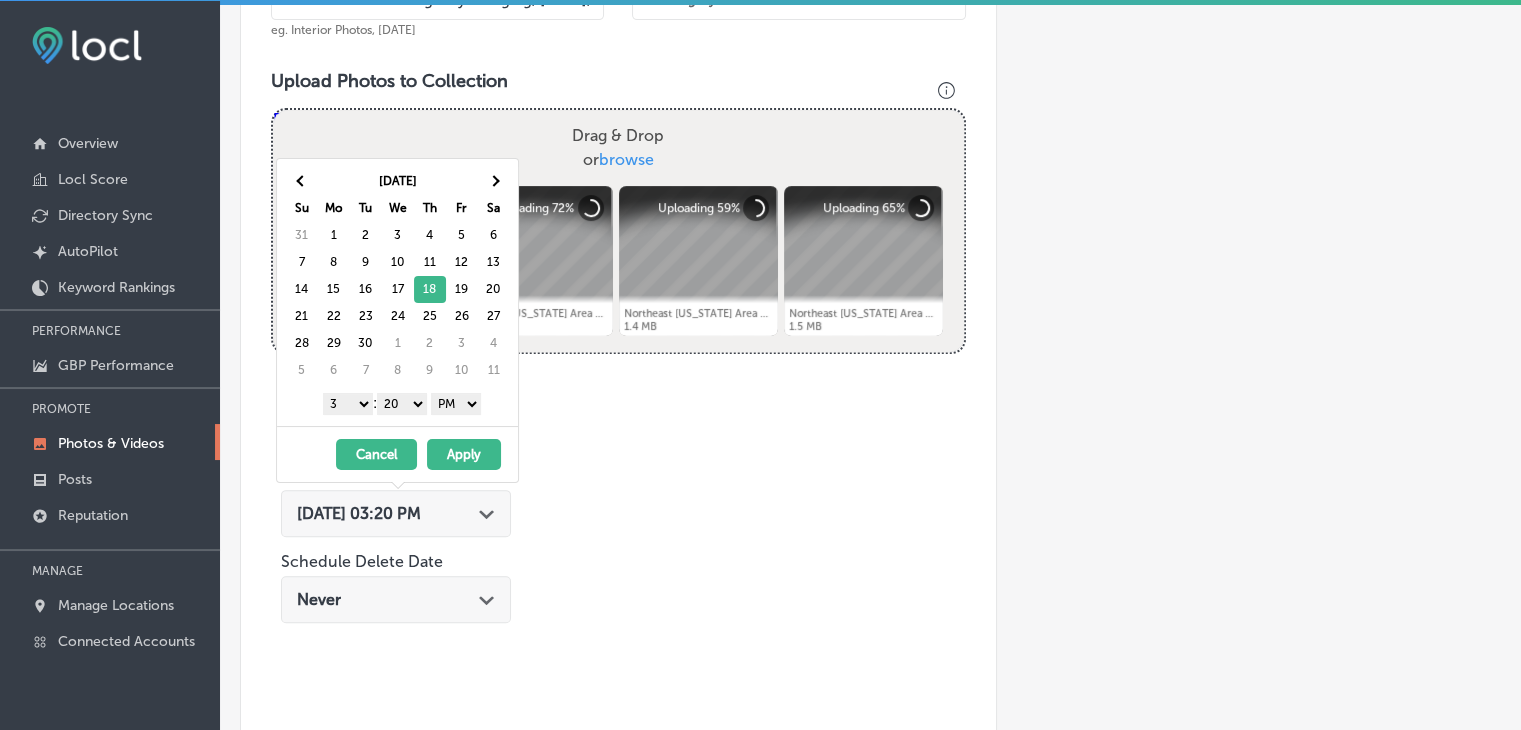 click on "1 2 3 4 5 6 7 8 9 10 11 12" at bounding box center (348, 404) 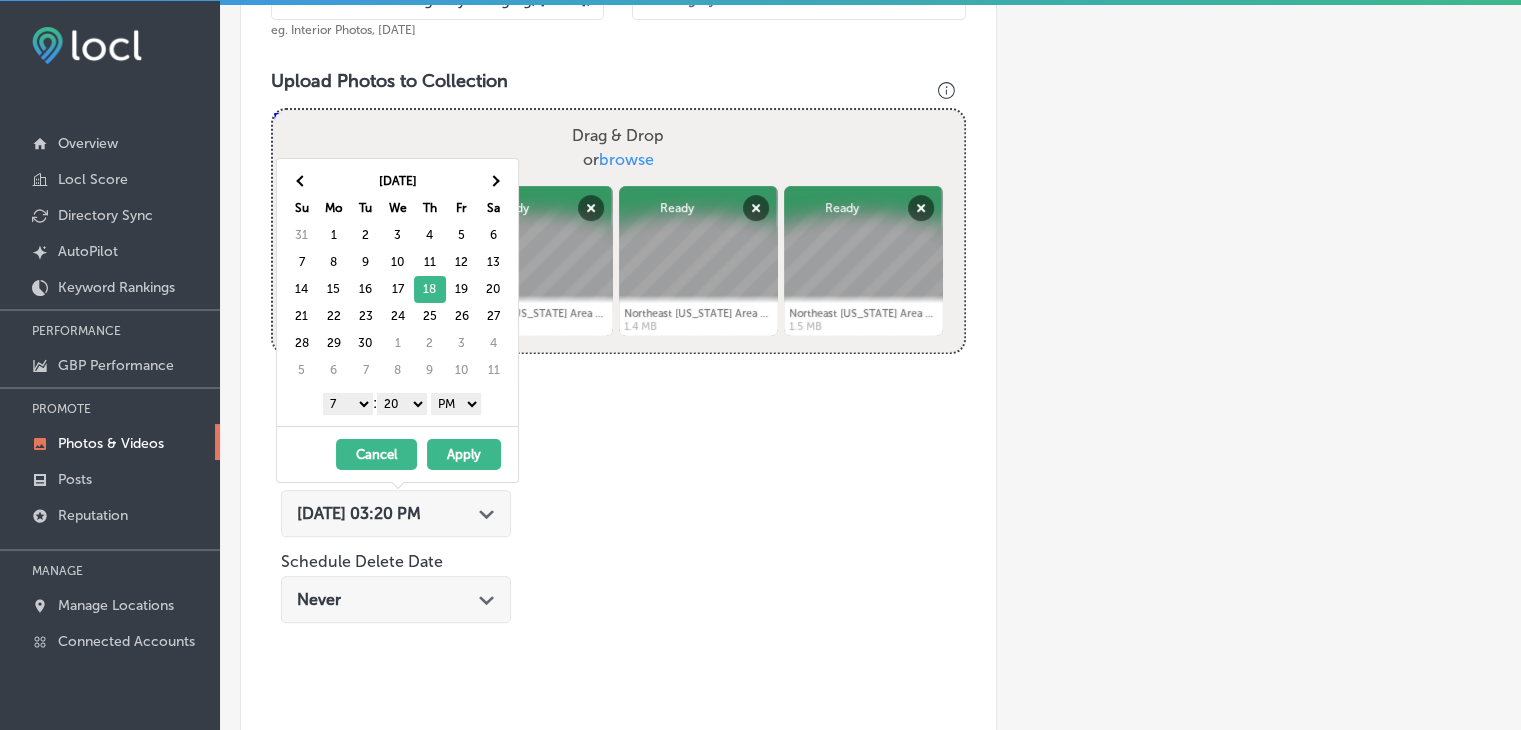 click on "00 10 20 30 40 50" at bounding box center (402, 404) 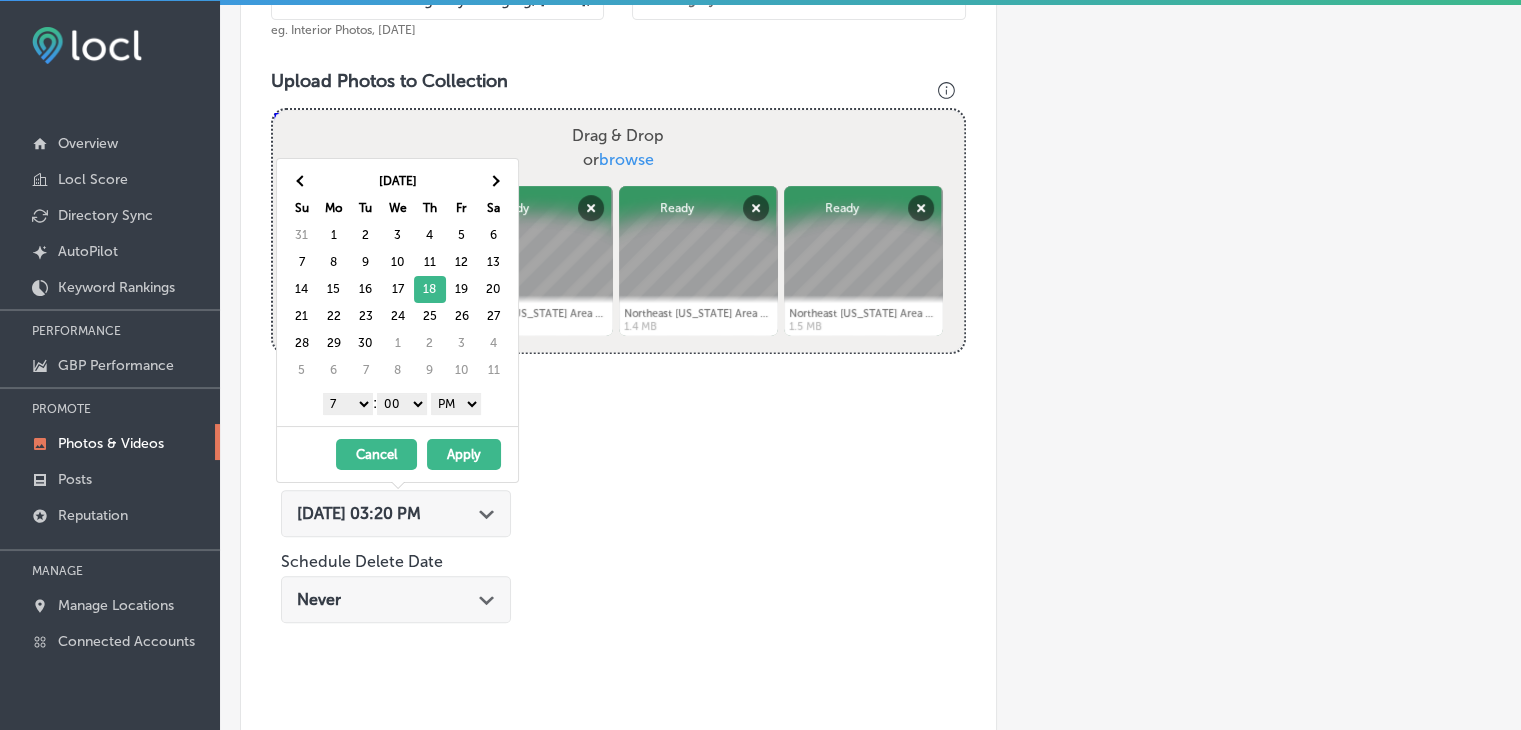 click on "AM PM" at bounding box center (456, 404) 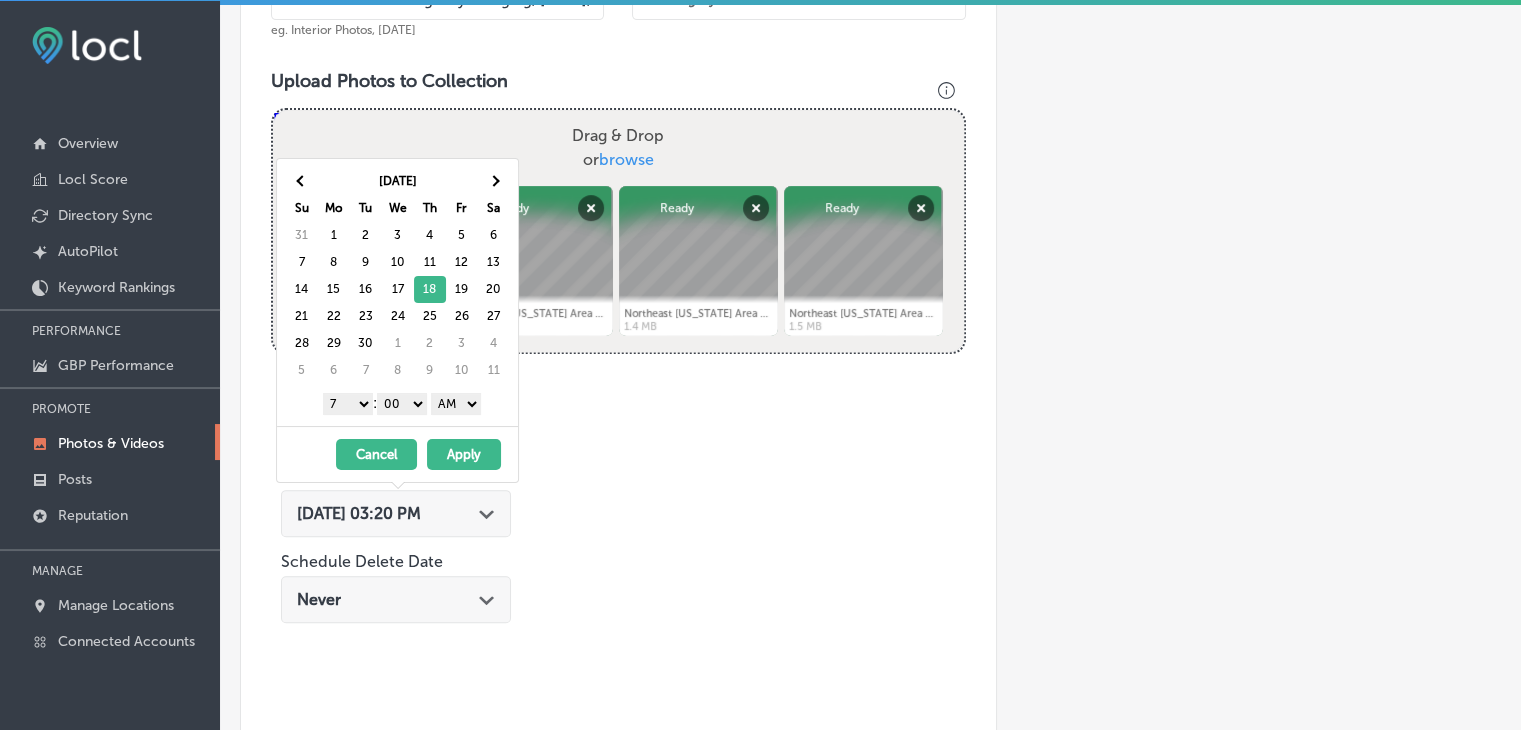 click on "Apply" at bounding box center [464, 454] 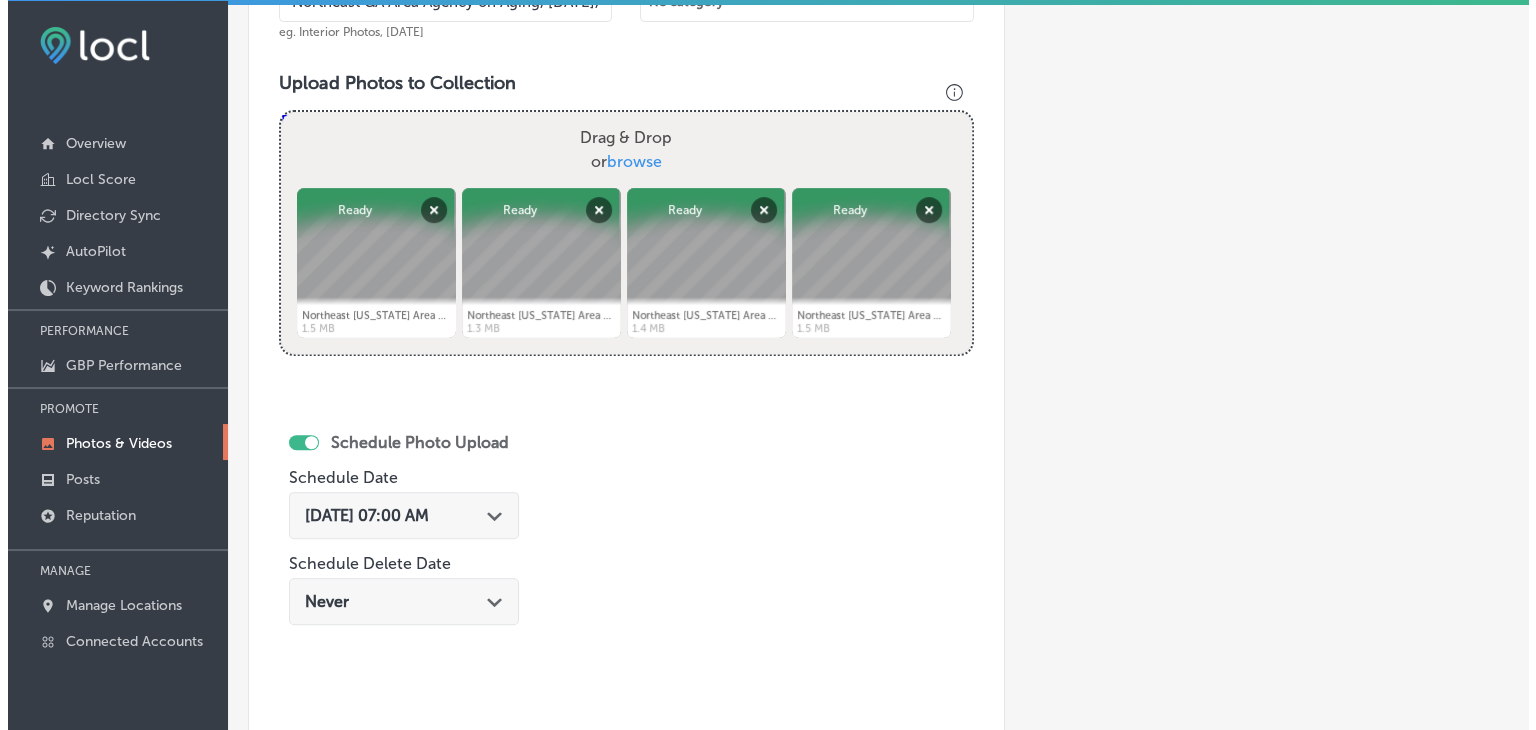 scroll, scrollTop: 972, scrollLeft: 0, axis: vertical 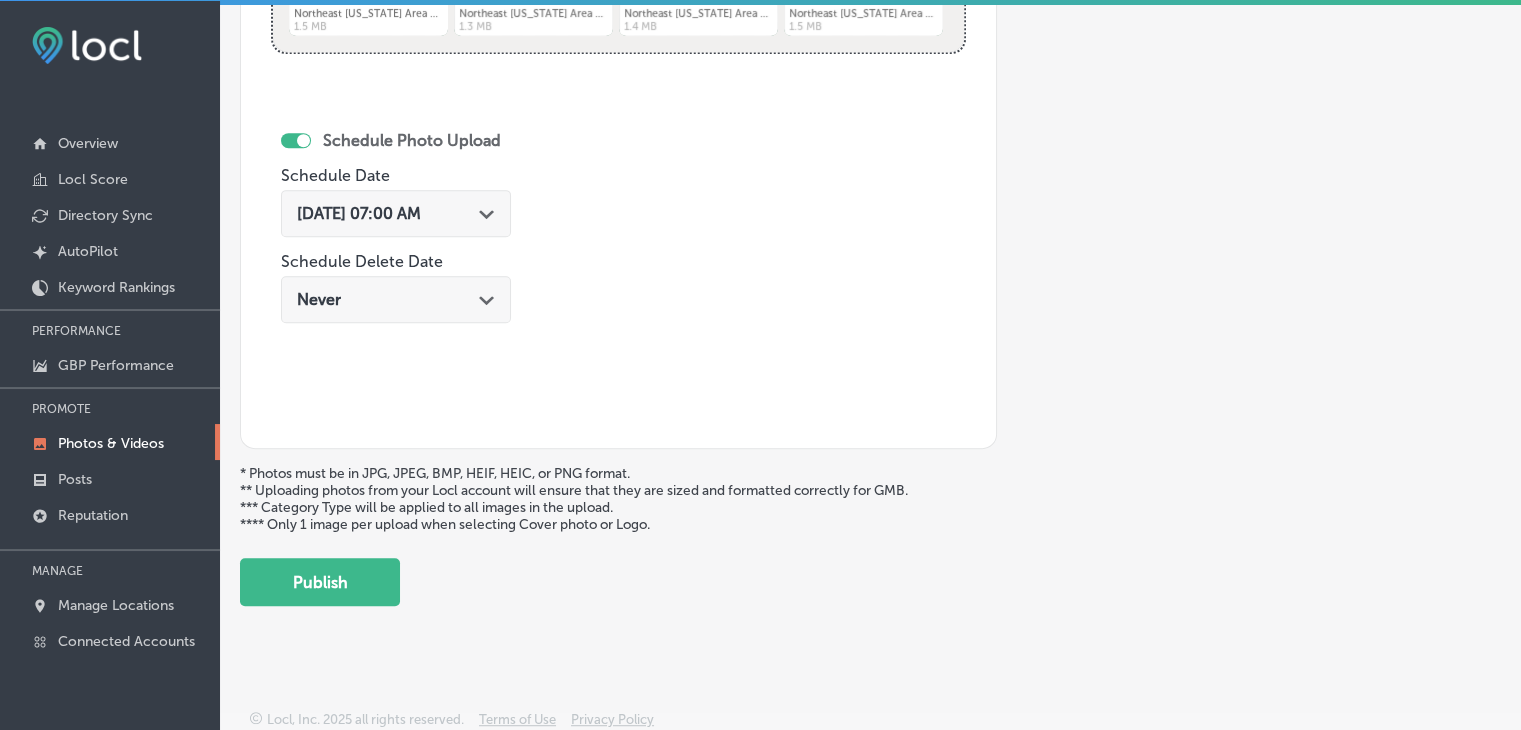 click on "Publish" at bounding box center (320, 582) 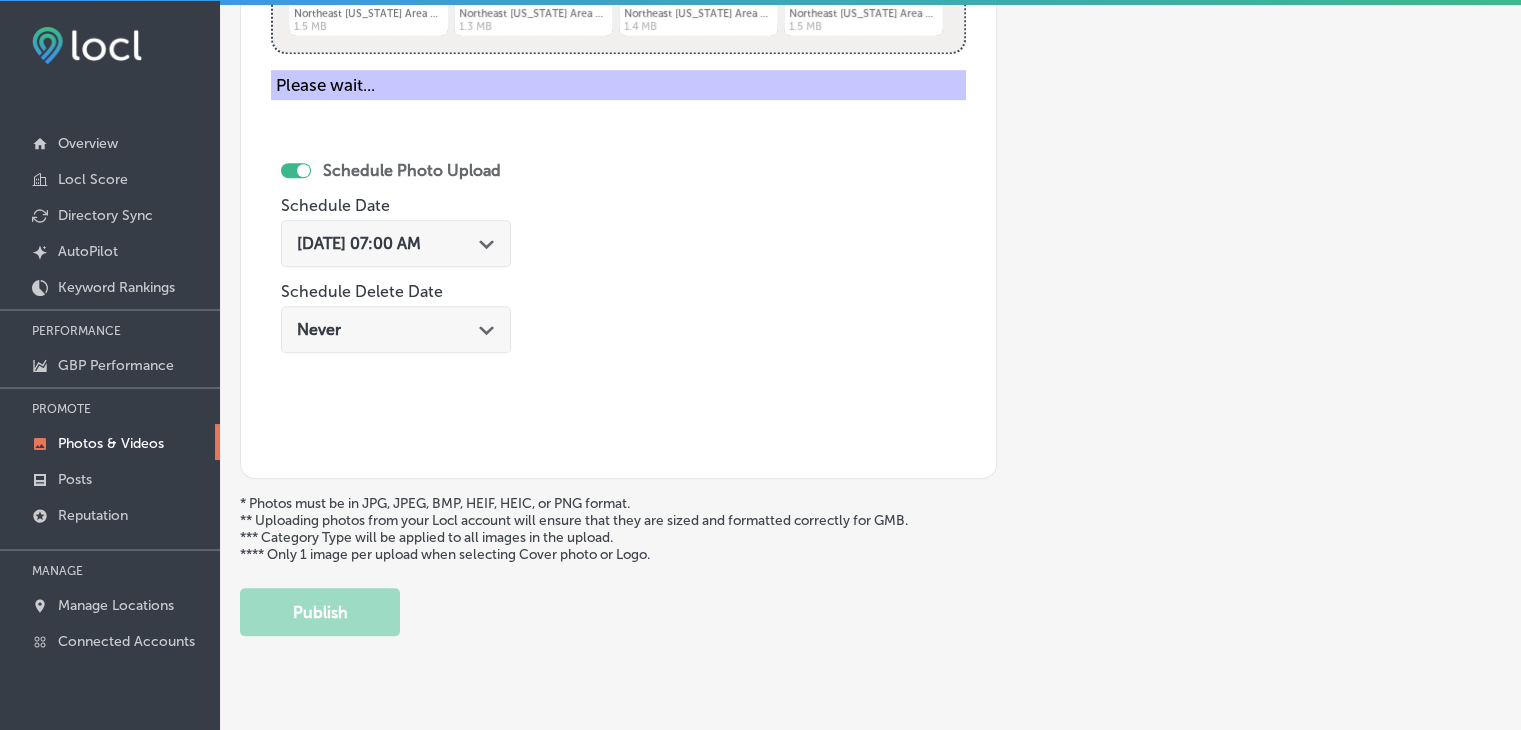 type 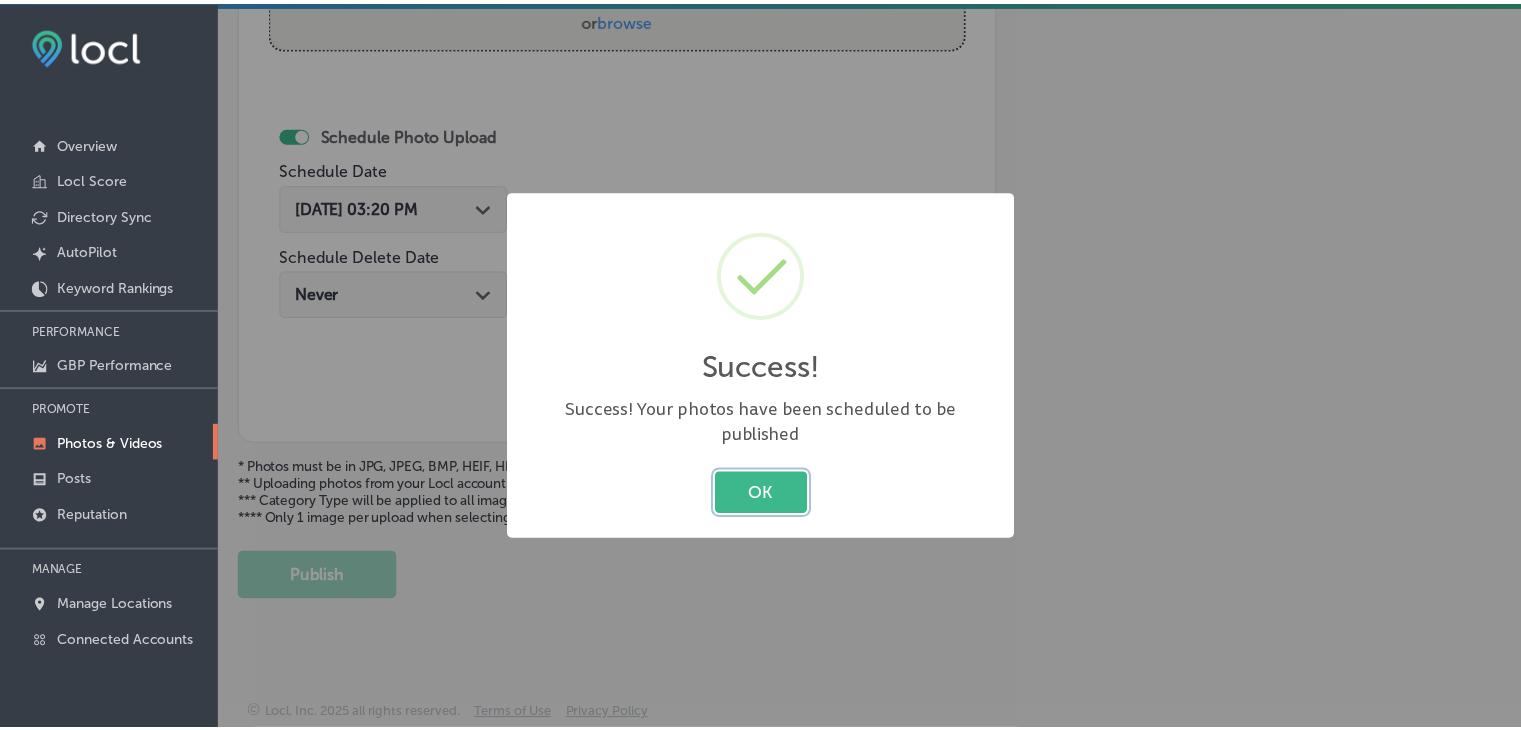 scroll, scrollTop: 807, scrollLeft: 0, axis: vertical 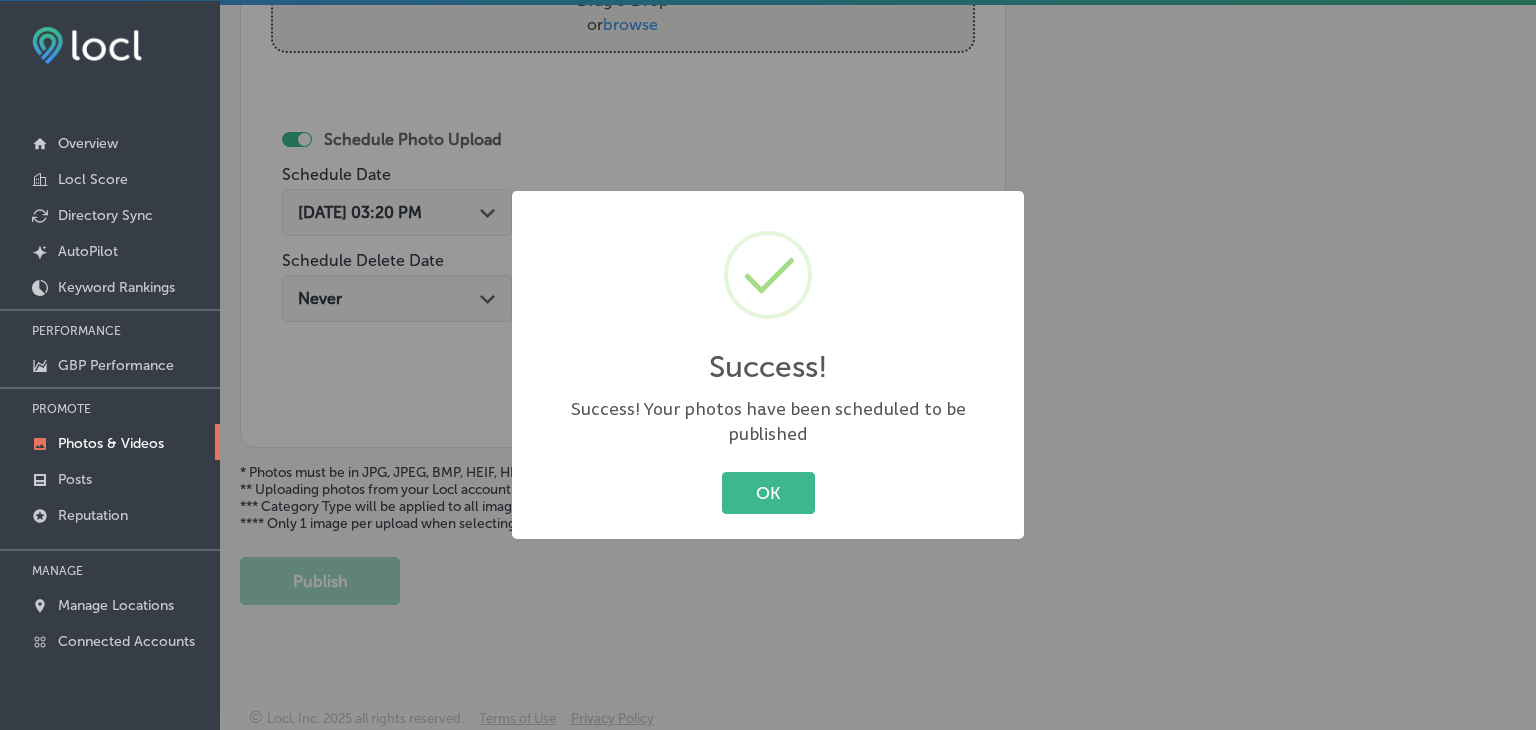 click on "Success! × Success! Your photos have been scheduled to be published OK Cancel" at bounding box center (768, 365) 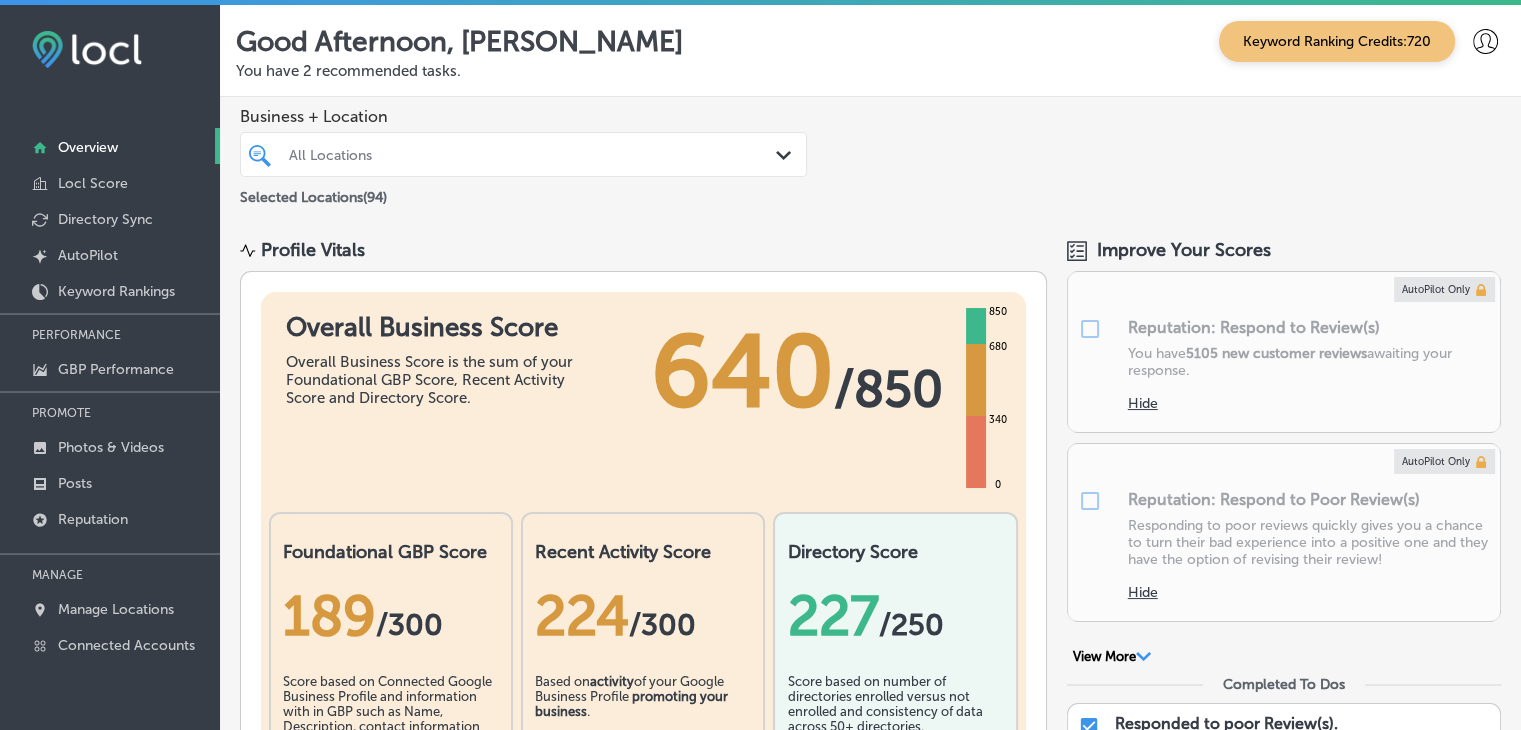 scroll, scrollTop: 0, scrollLeft: 0, axis: both 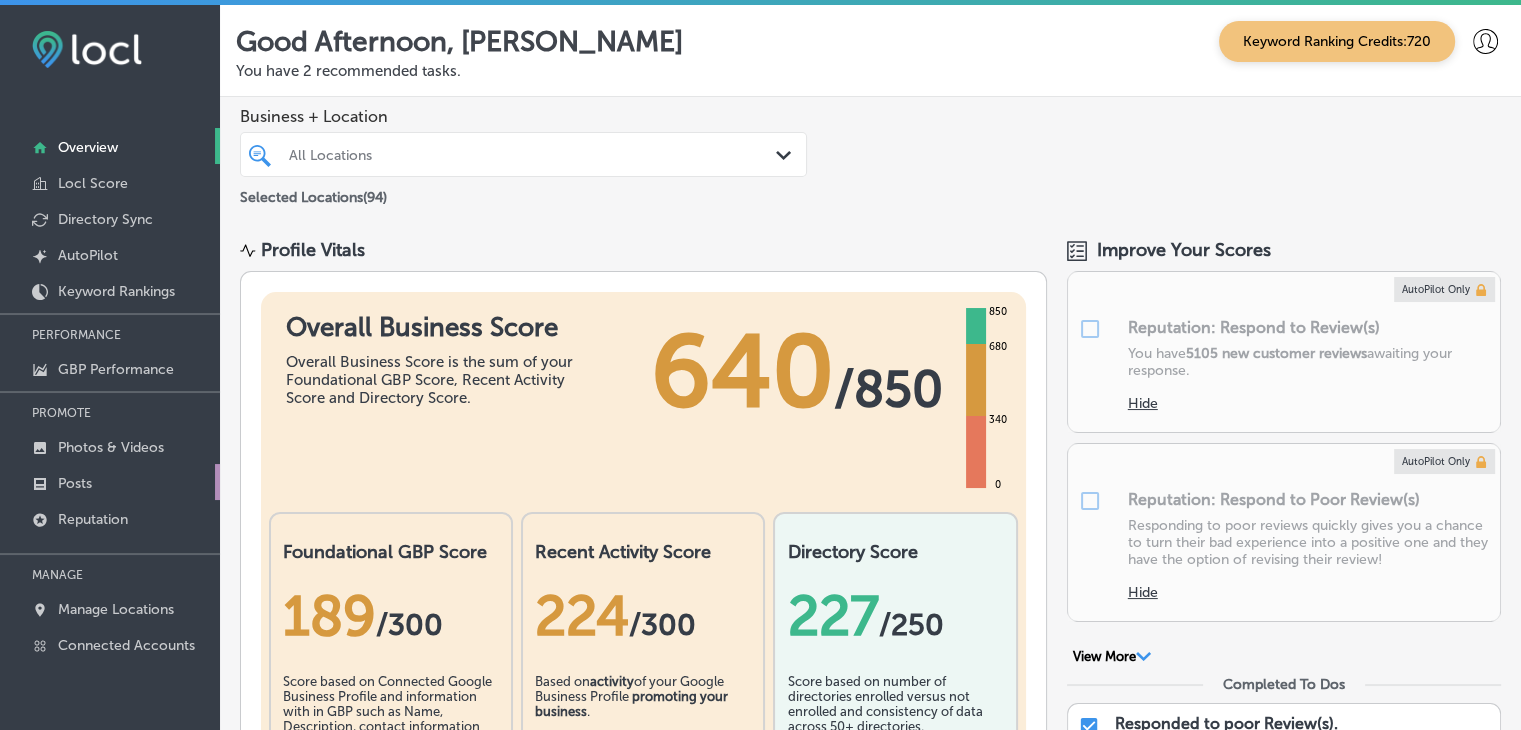 click on "Posts" at bounding box center [110, 482] 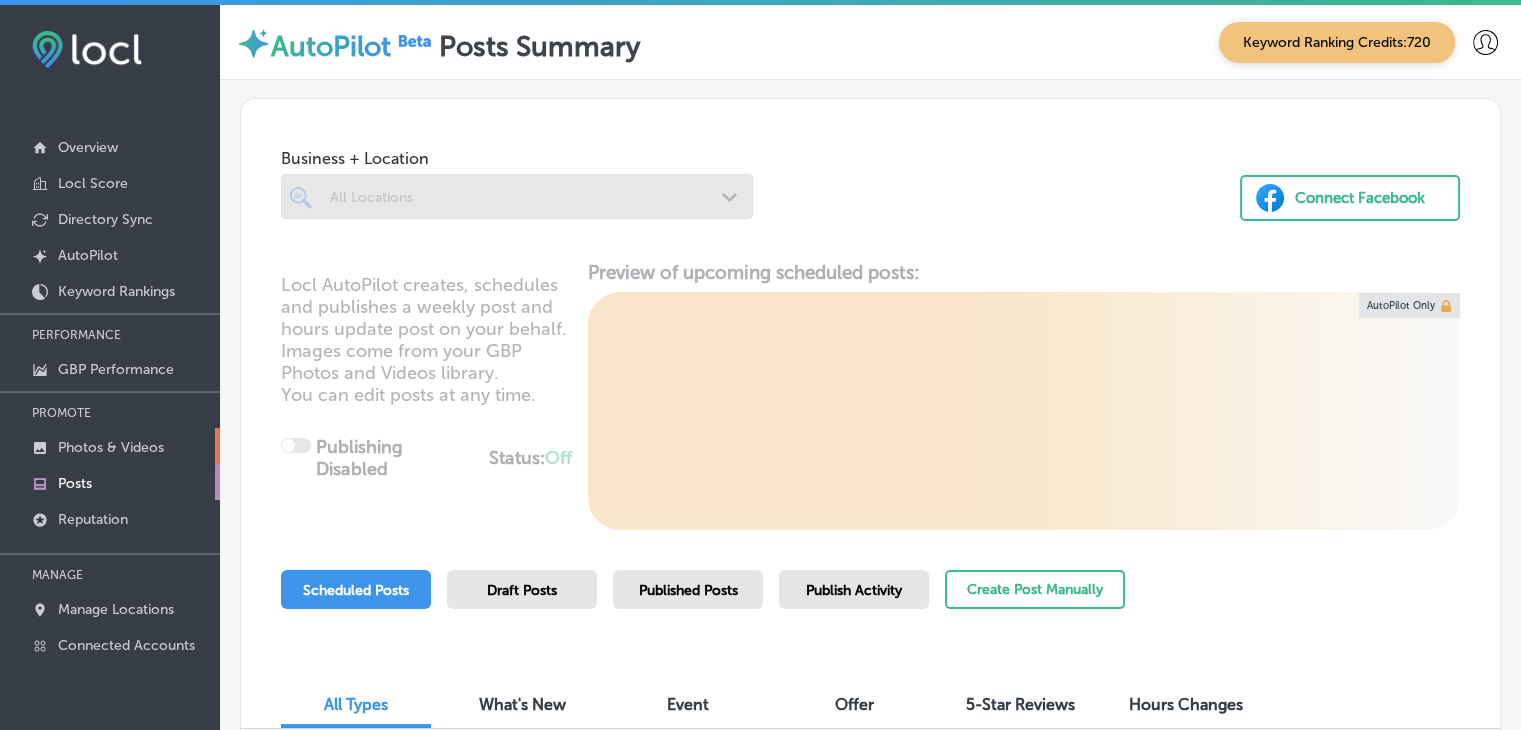 click on "Photos & Videos" at bounding box center [111, 447] 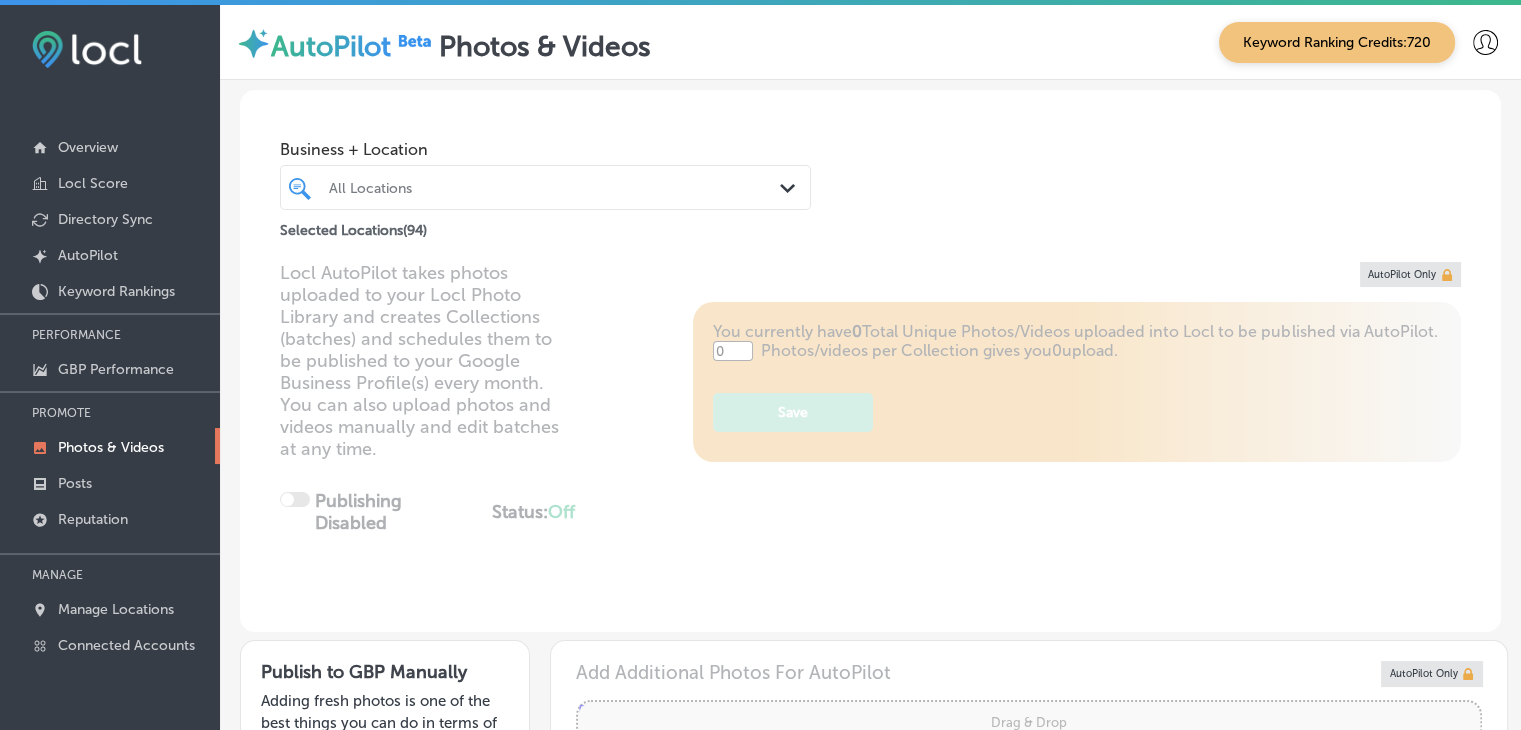 type on "5" 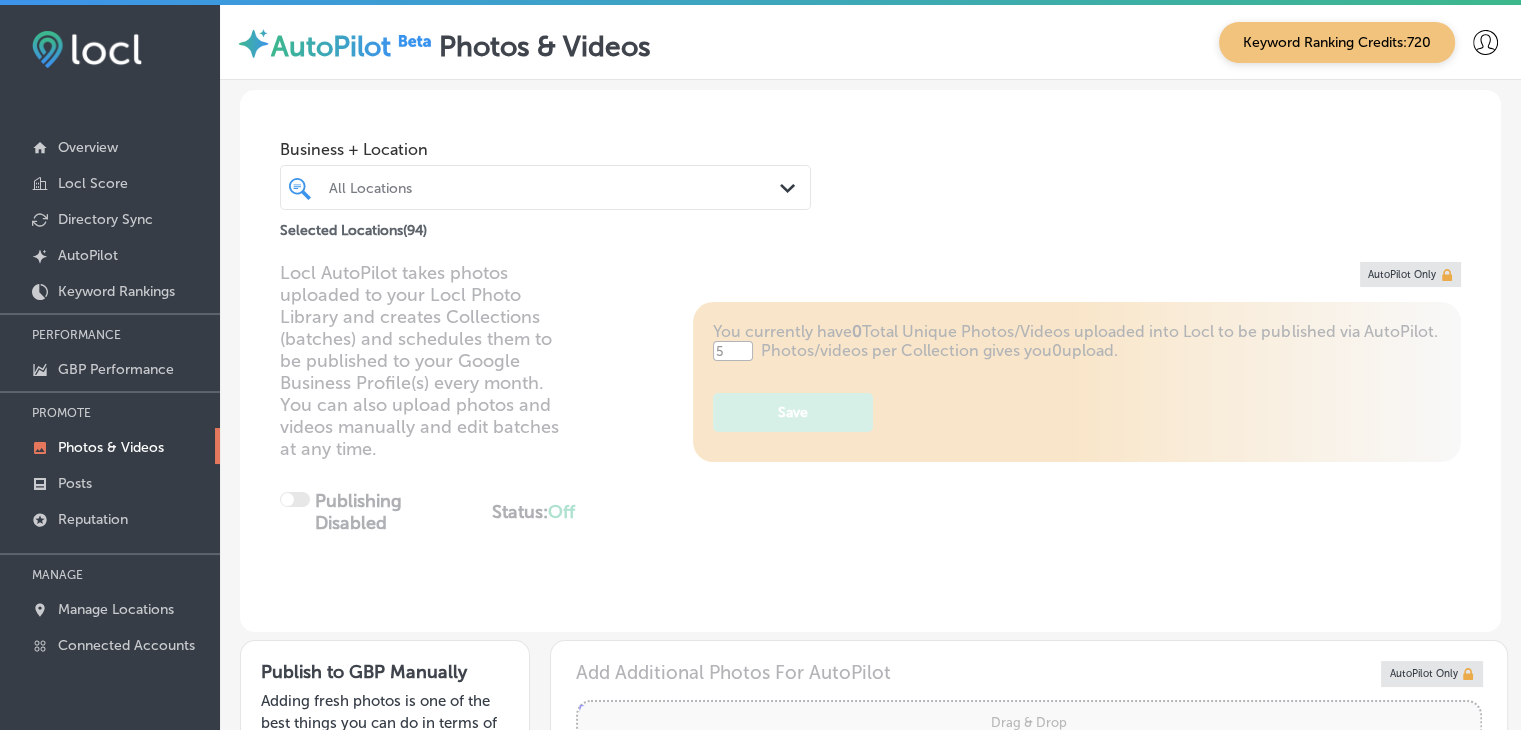 click on "All Locations" at bounding box center (545, 187) 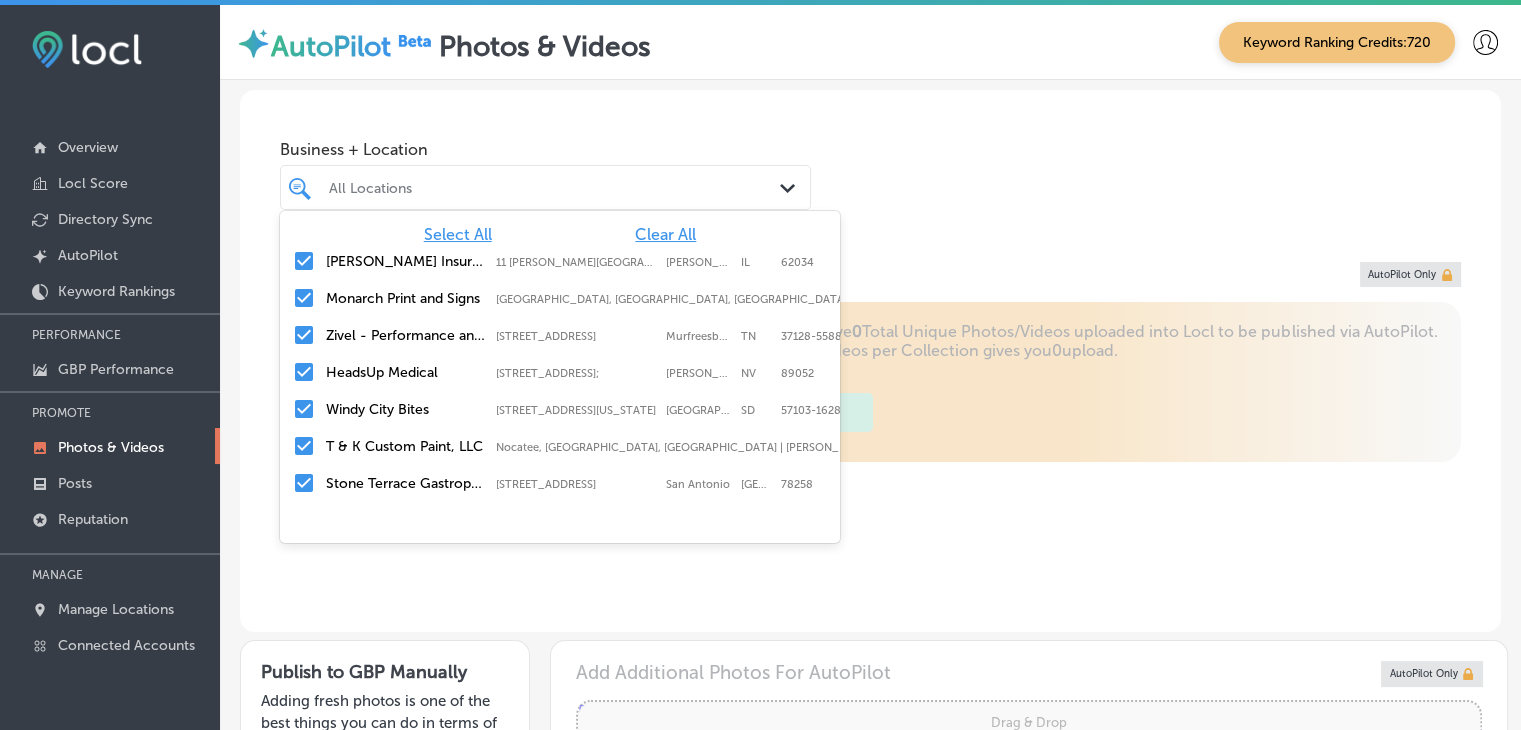 click on "Clear All" at bounding box center (665, 234) 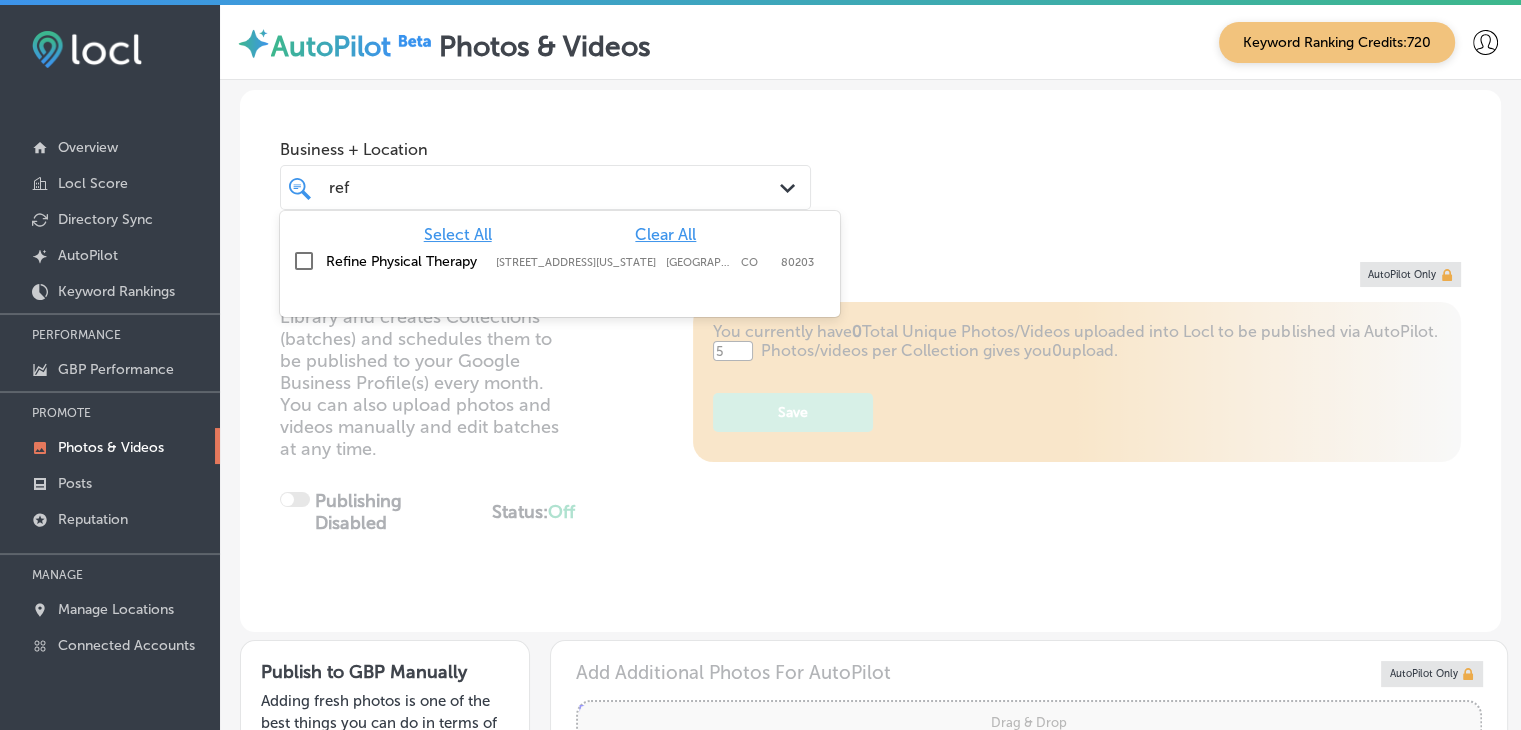 click on "[STREET_ADDRESS][US_STATE]" at bounding box center (576, 262) 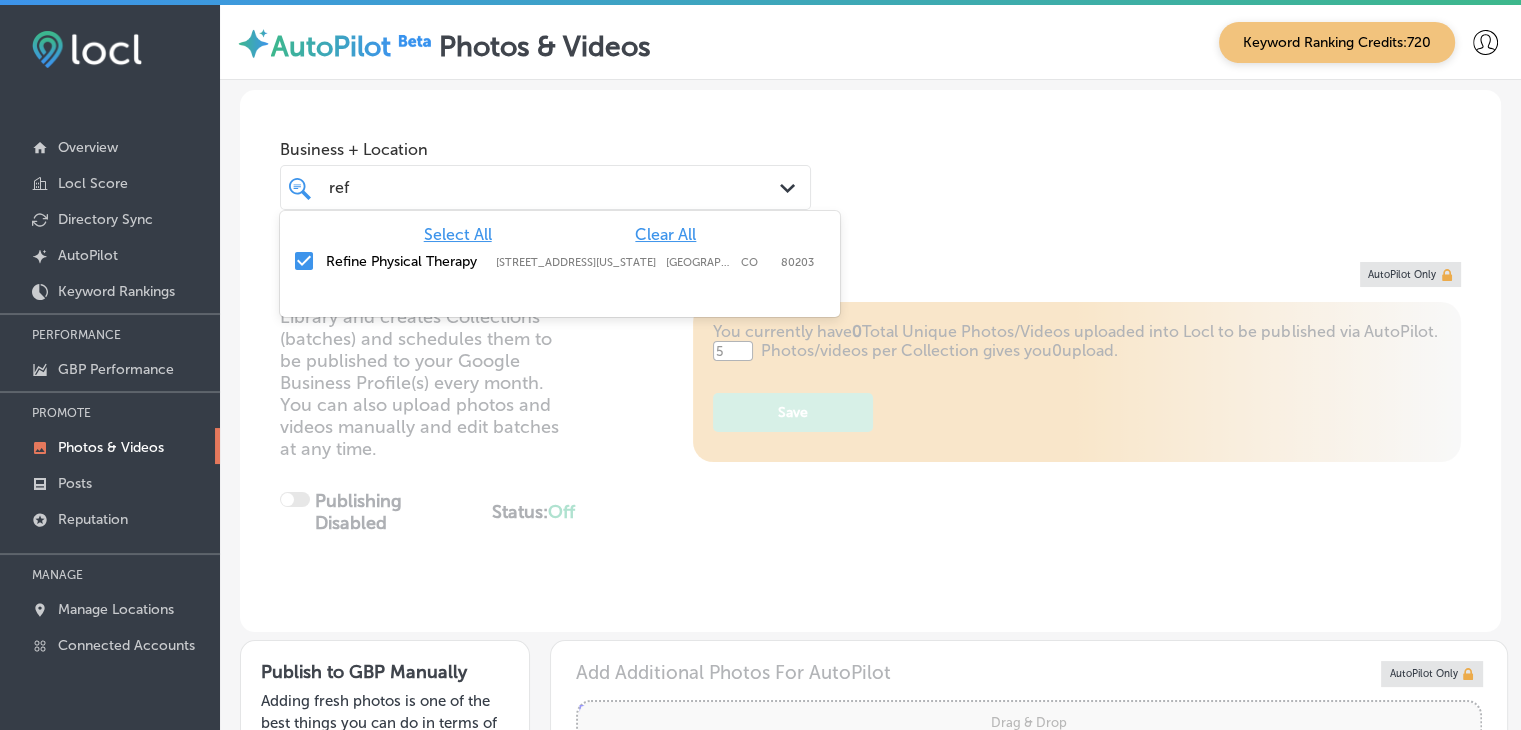 type on "ref" 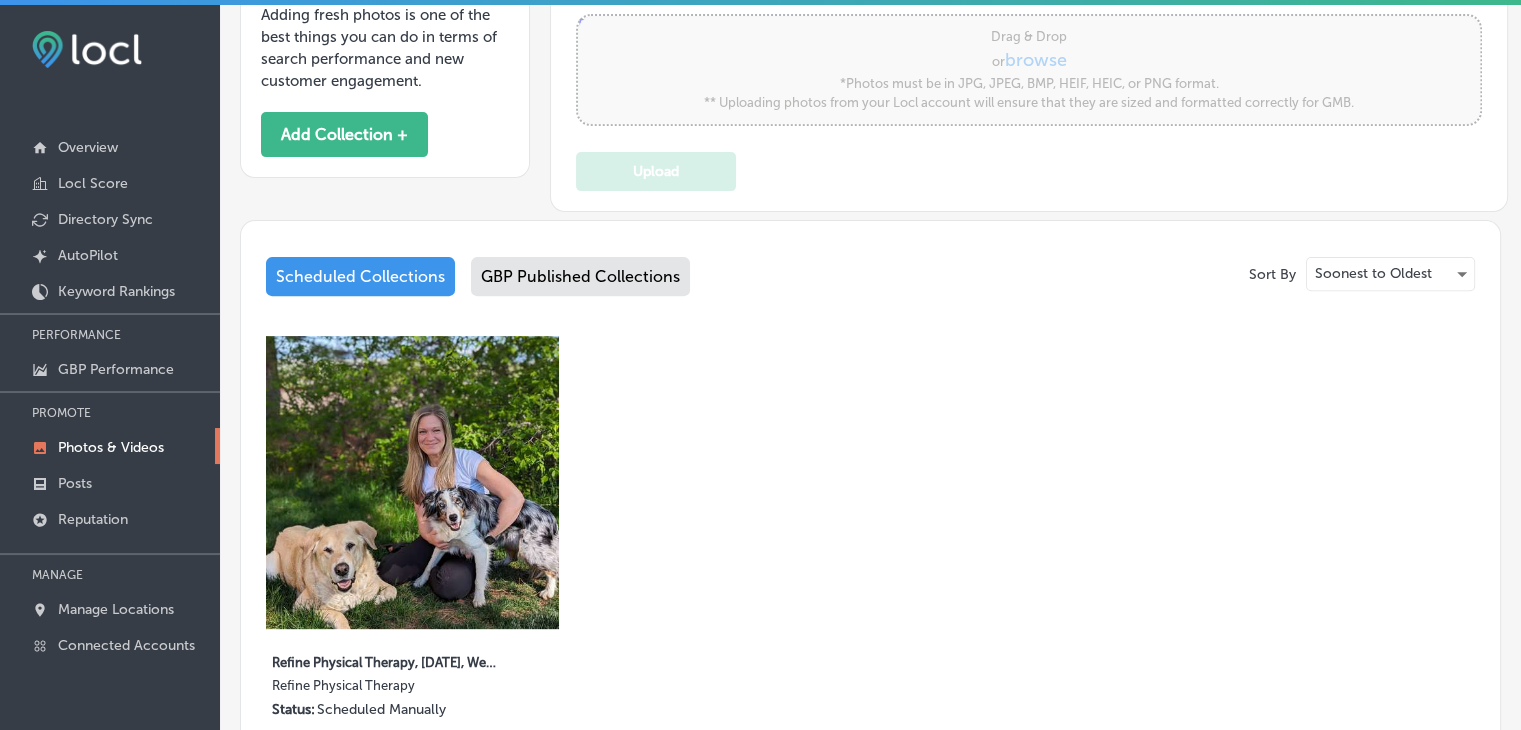 scroll, scrollTop: 889, scrollLeft: 0, axis: vertical 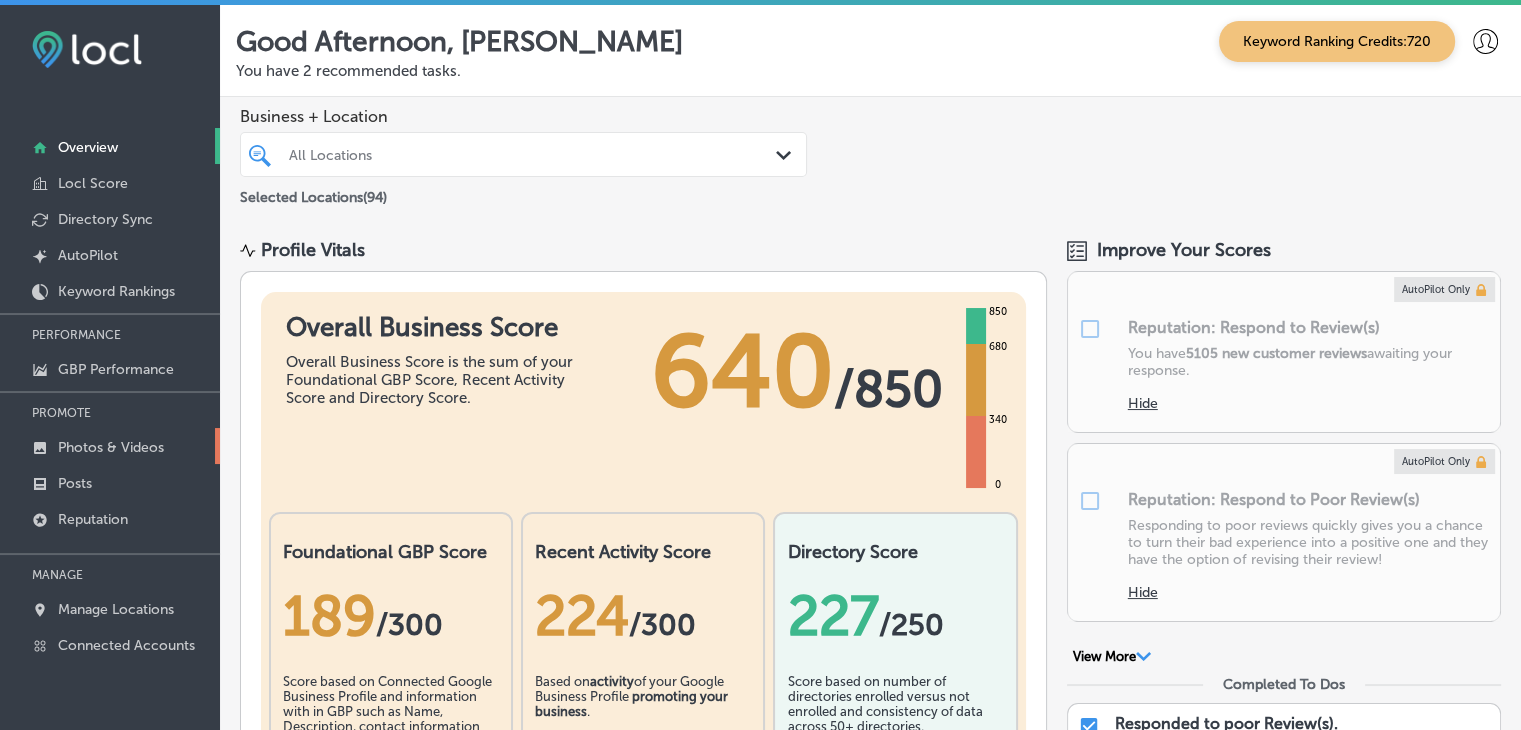 click on "Photos & Videos" at bounding box center (111, 447) 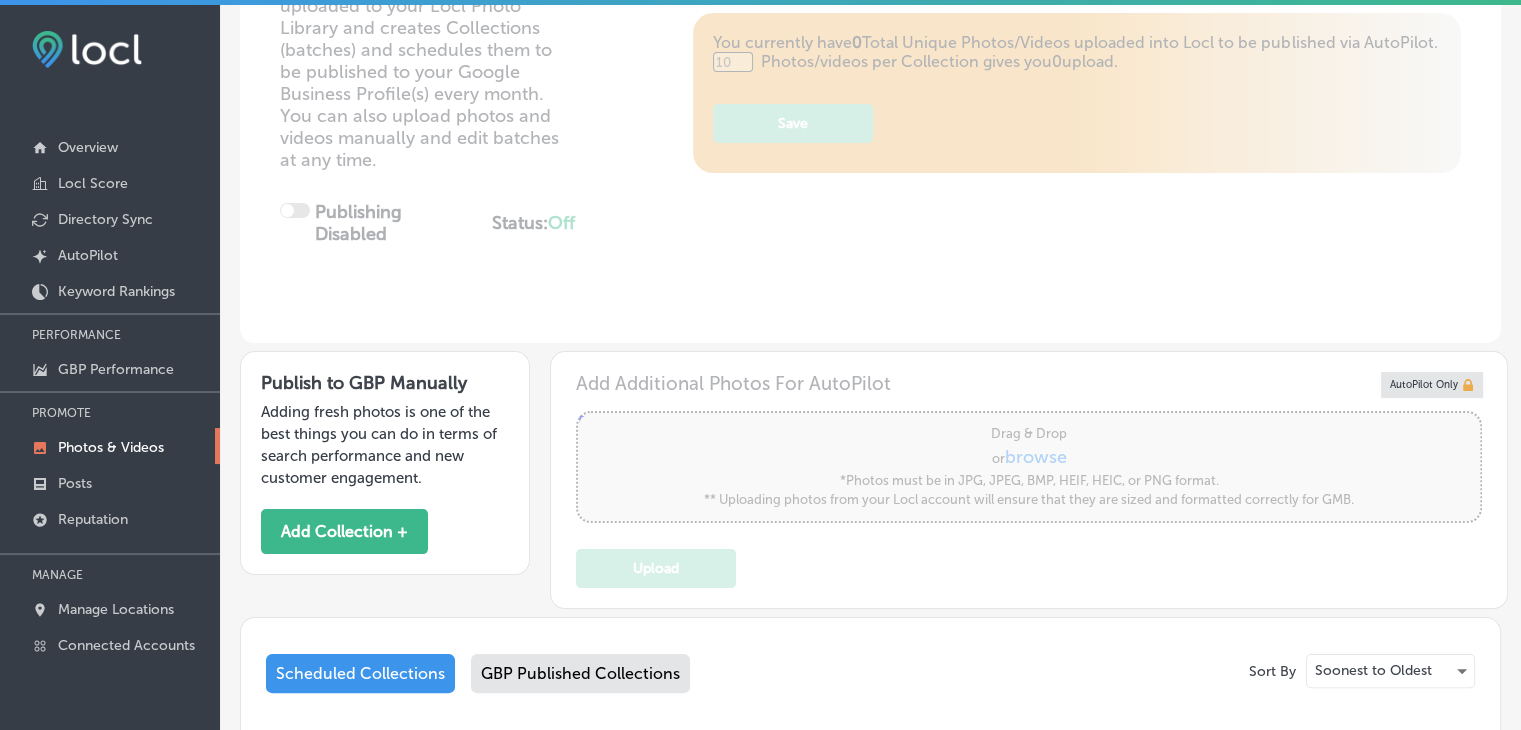 scroll, scrollTop: 400, scrollLeft: 0, axis: vertical 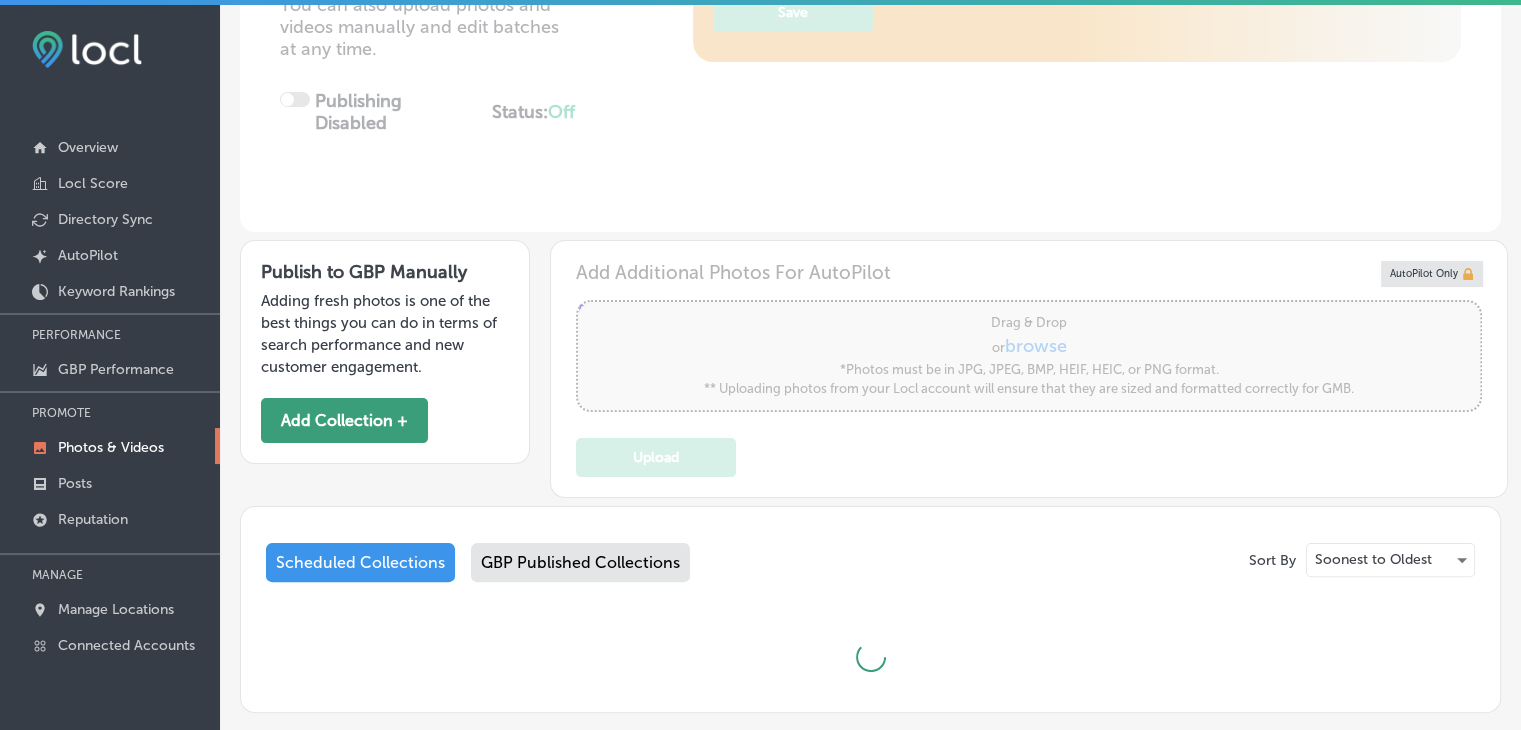 type on "0" 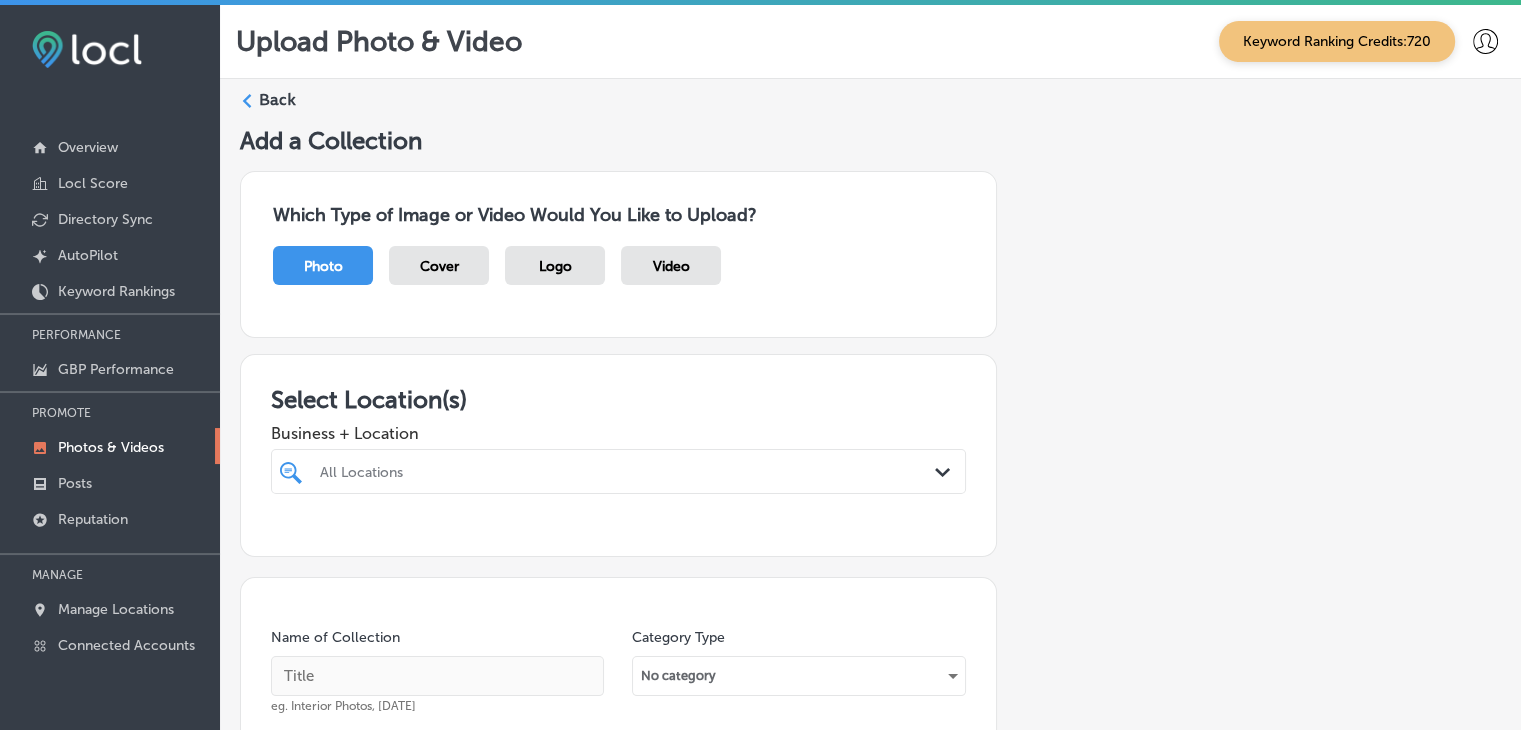 click on "Add a Collection Which Type of Image or Video Would You Like to Upload? Photo Cover Logo Video Select Location(s) Business + Location
All Locations
Path
Created with Sketch.
Name of Collection eg. Interior Photos, [DATE]   Category Type No category Upload Photos to Collection
Powered by PQINA Drag & Drop  or  browse Schedule Photo Upload * Photos must be in JPG, JPEG, BMP, HEIF, HEIC, or PNG format. ** Uploading photos from your Locl account will ensure that they are sized and formatted correctly for GMB. *** Category Type will be applied to all images in the upload. **** Only 1 image per upload when selecting Cover photo or Logo. Publish" at bounding box center (870, 685) 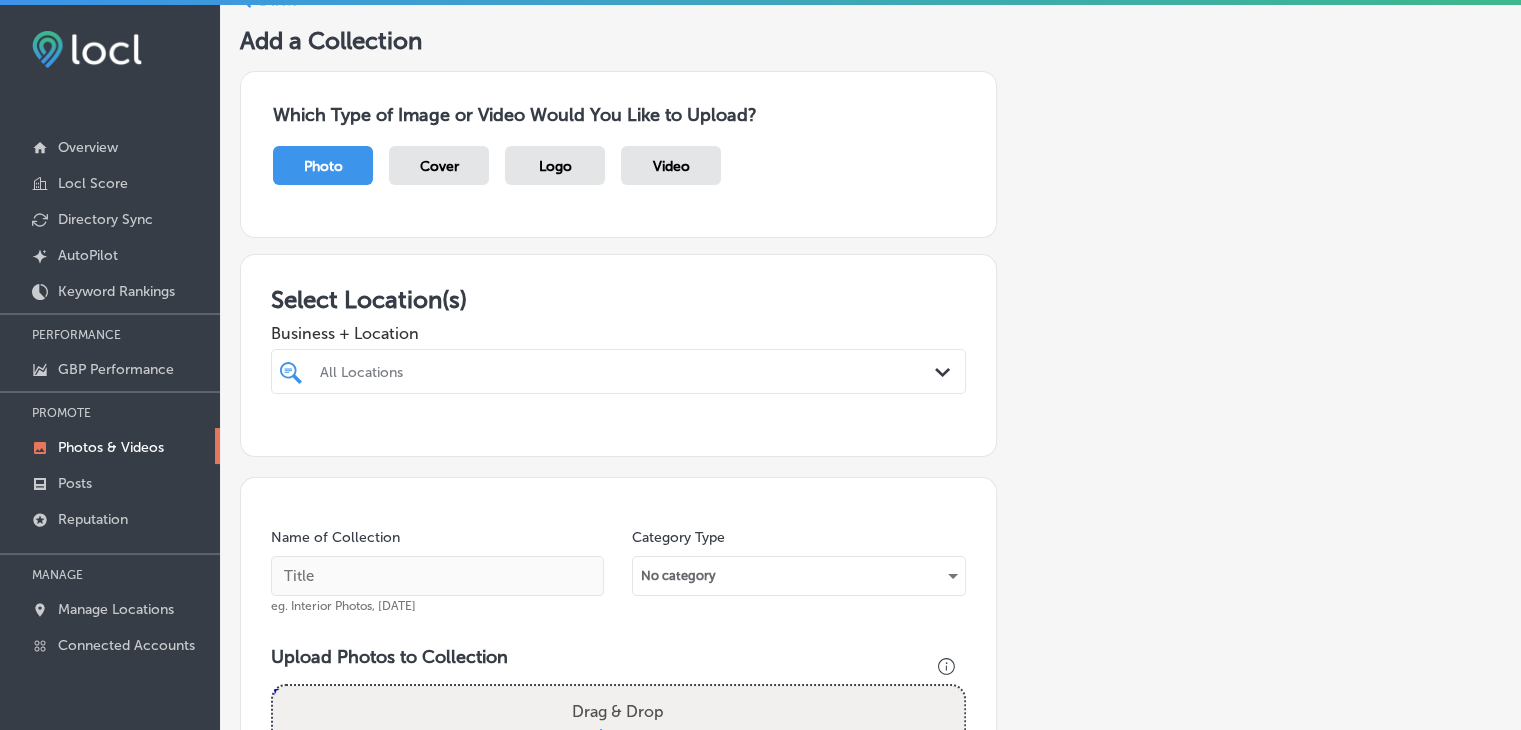 click on "All Locations" at bounding box center [618, 371] 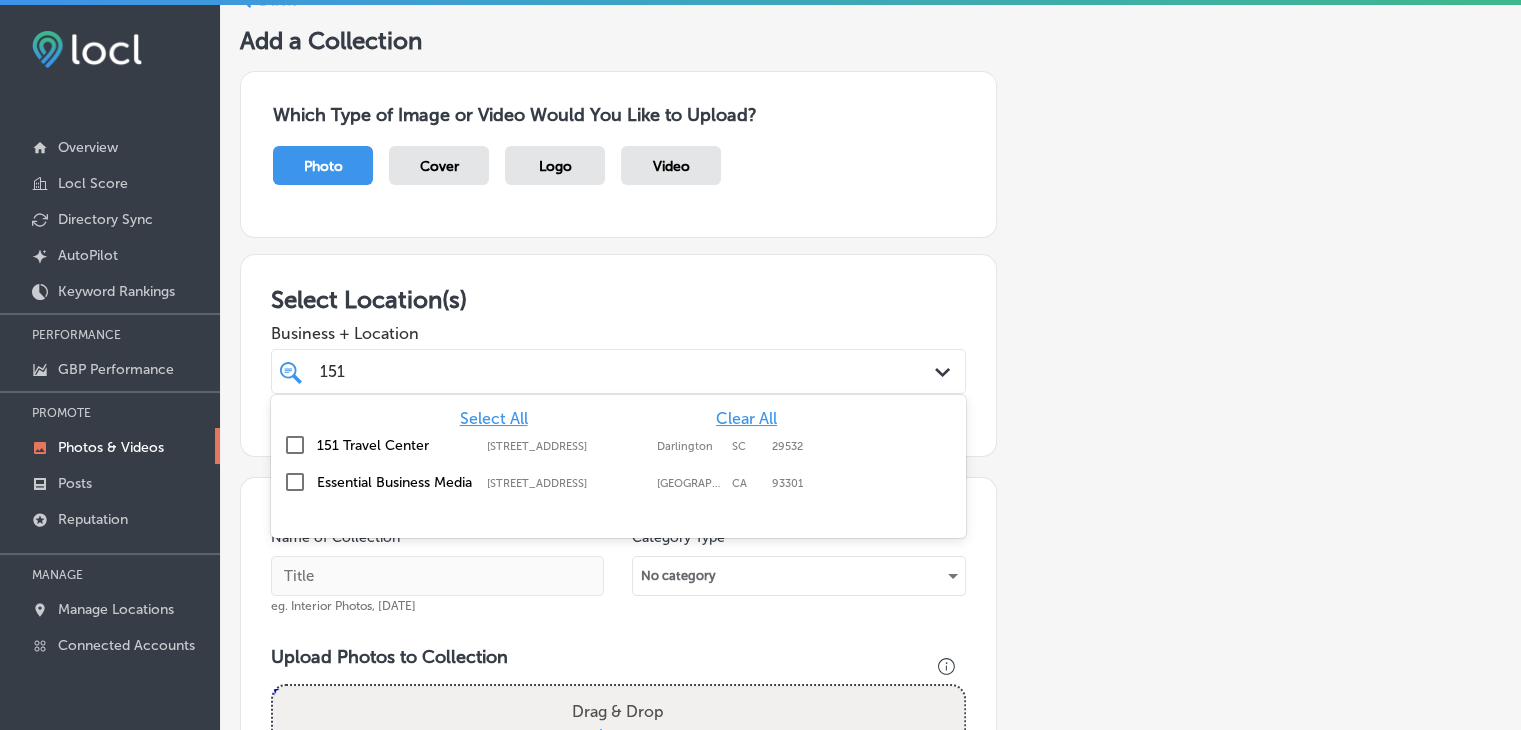 click on "151 Travel Center [STREET_ADDRESS] [STREET_ADDRESS]" at bounding box center (618, 445) 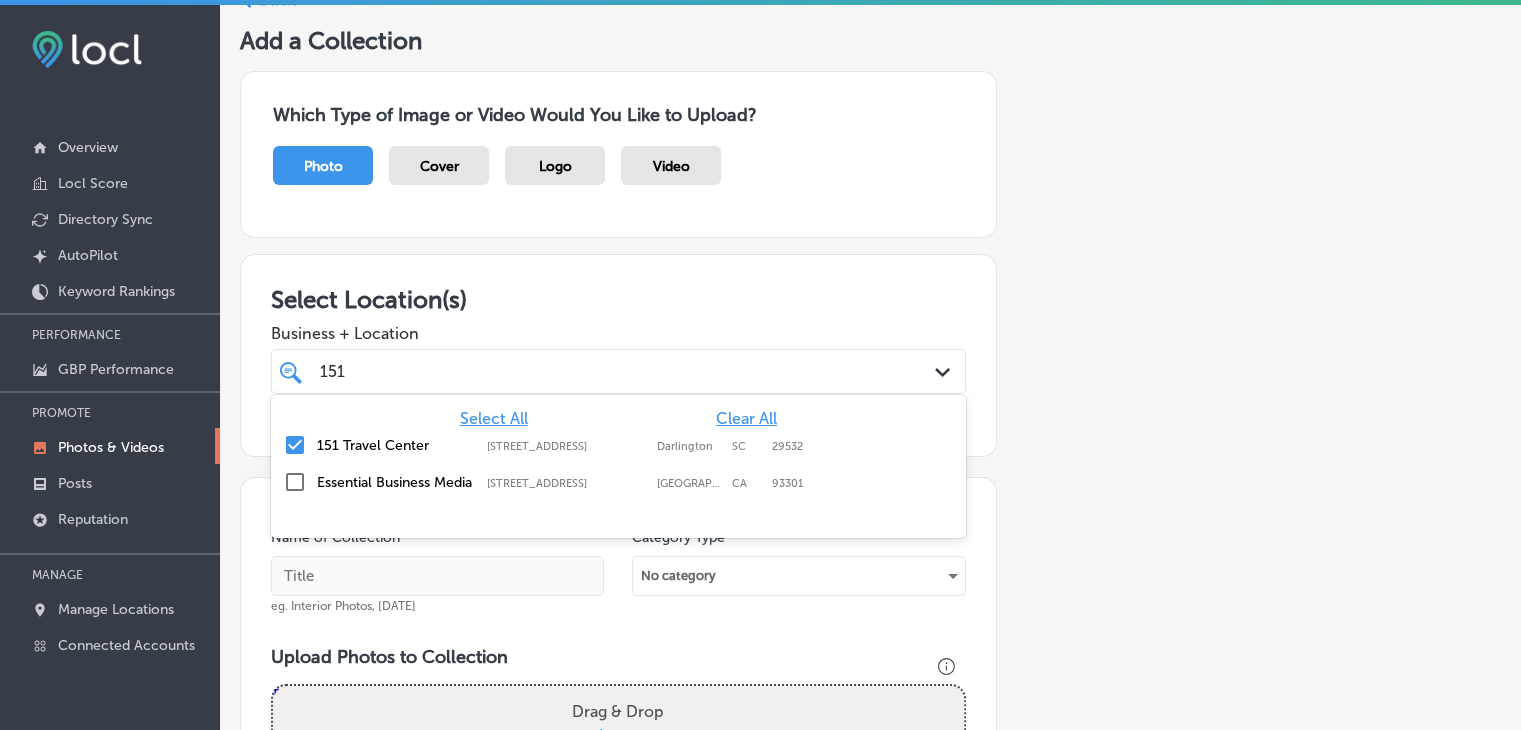 type on "151" 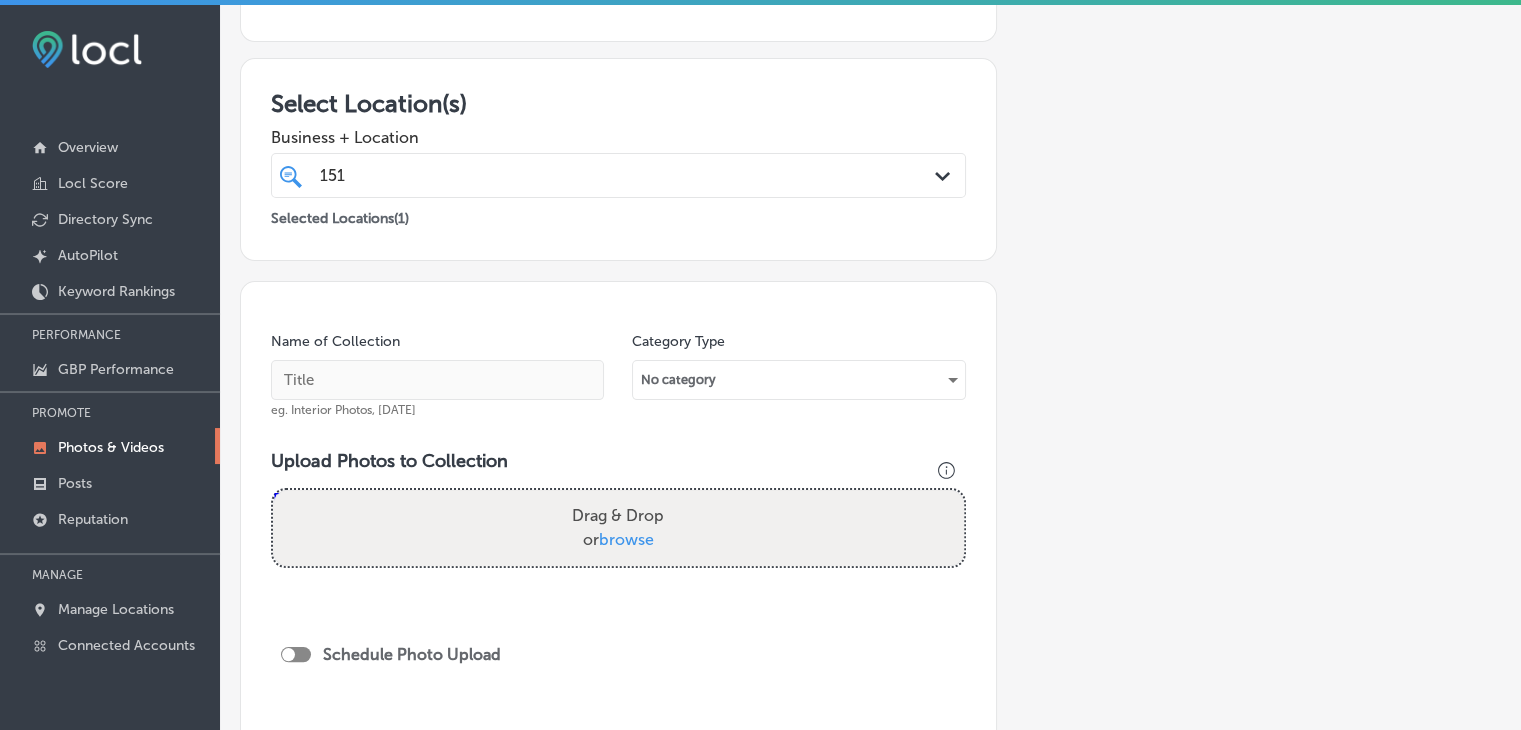 scroll, scrollTop: 400, scrollLeft: 0, axis: vertical 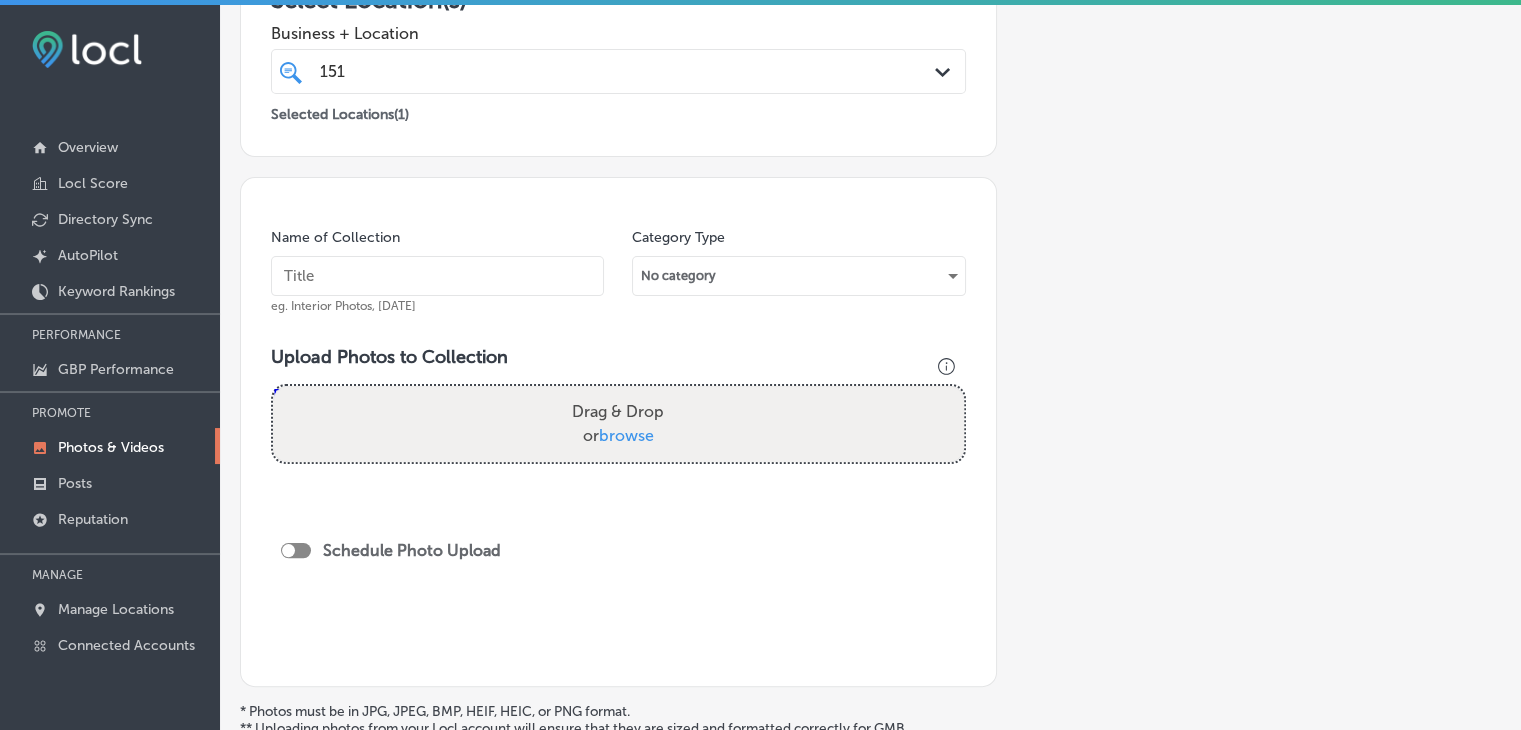 click at bounding box center [437, 276] 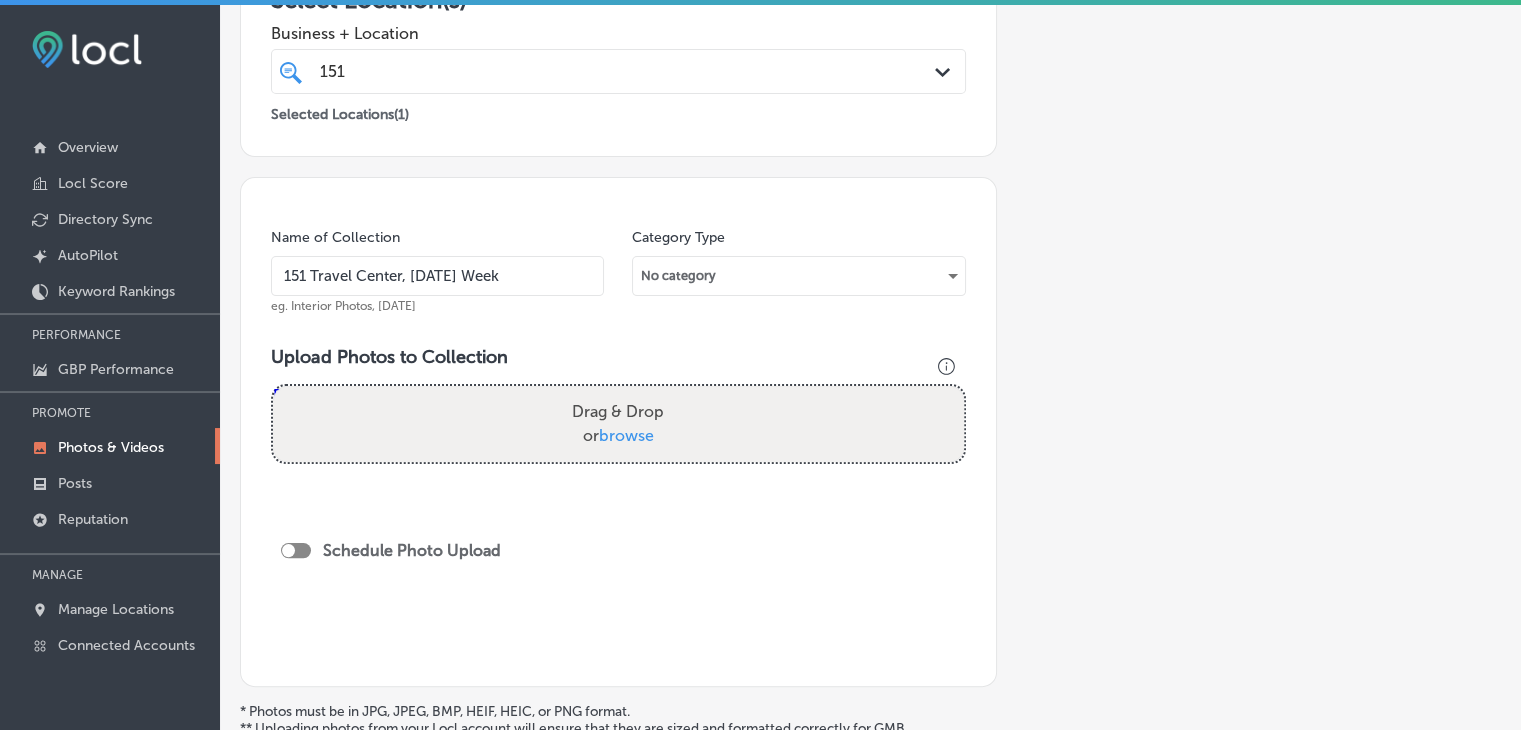 type on "151 Travel Center, [DATE] Week" 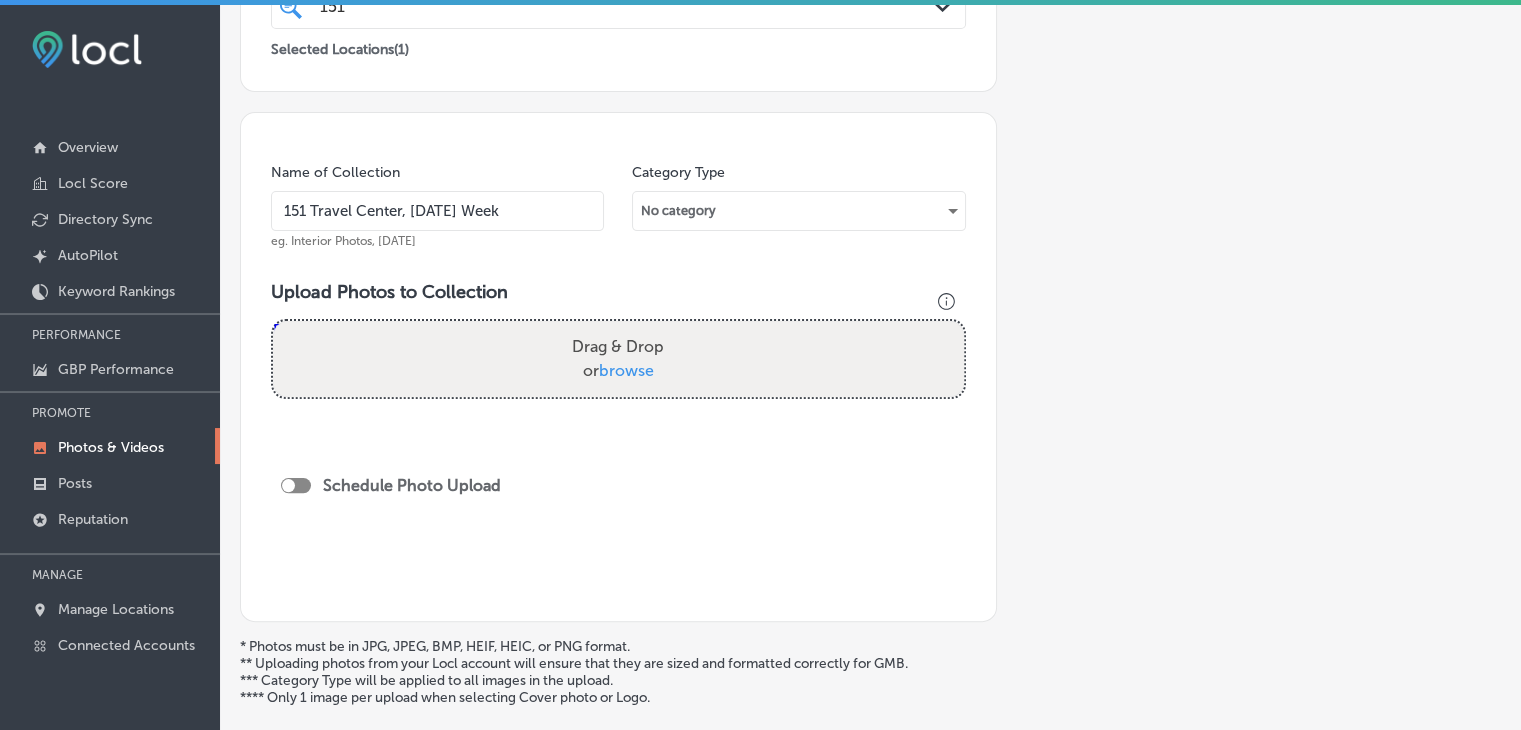 scroll, scrollTop: 500, scrollLeft: 0, axis: vertical 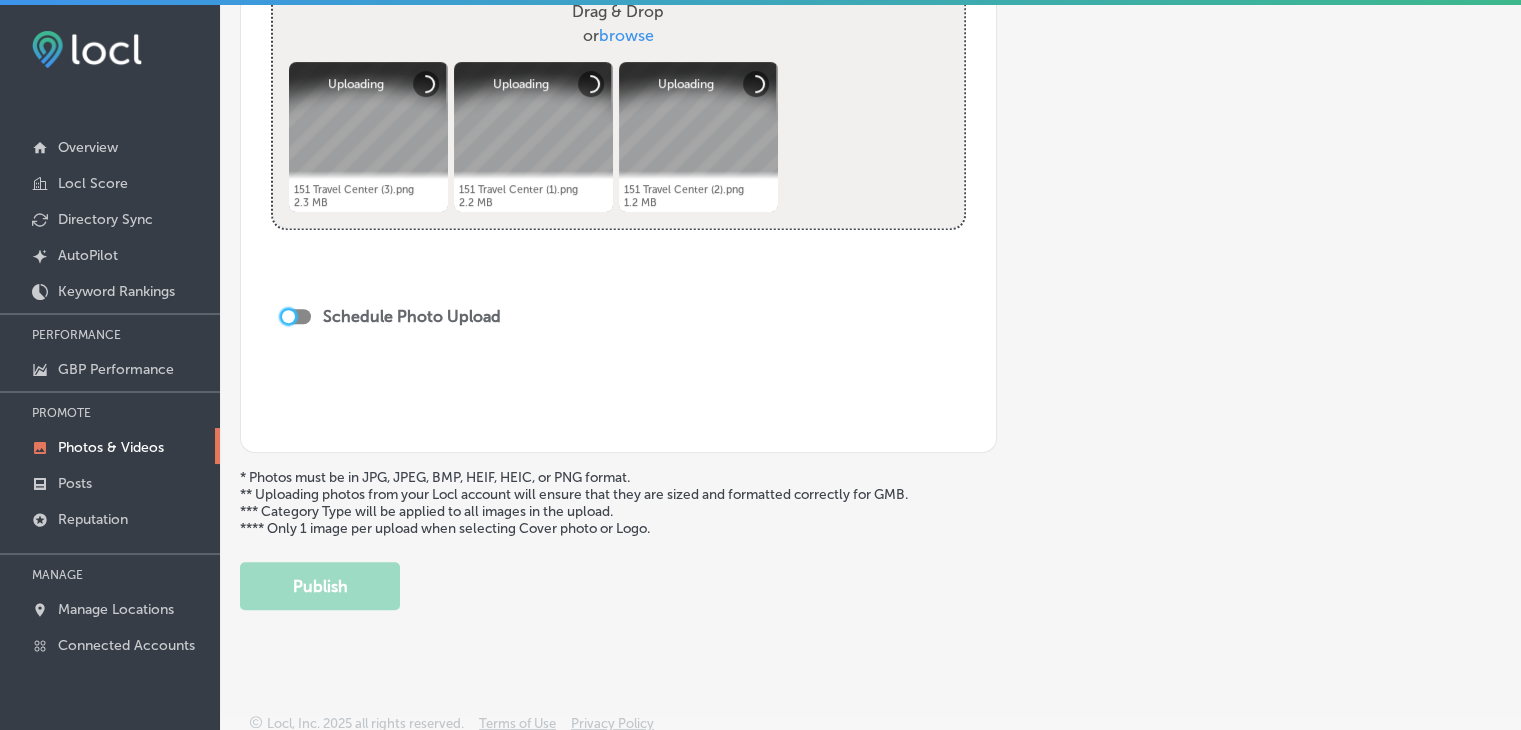 click at bounding box center (288, 316) 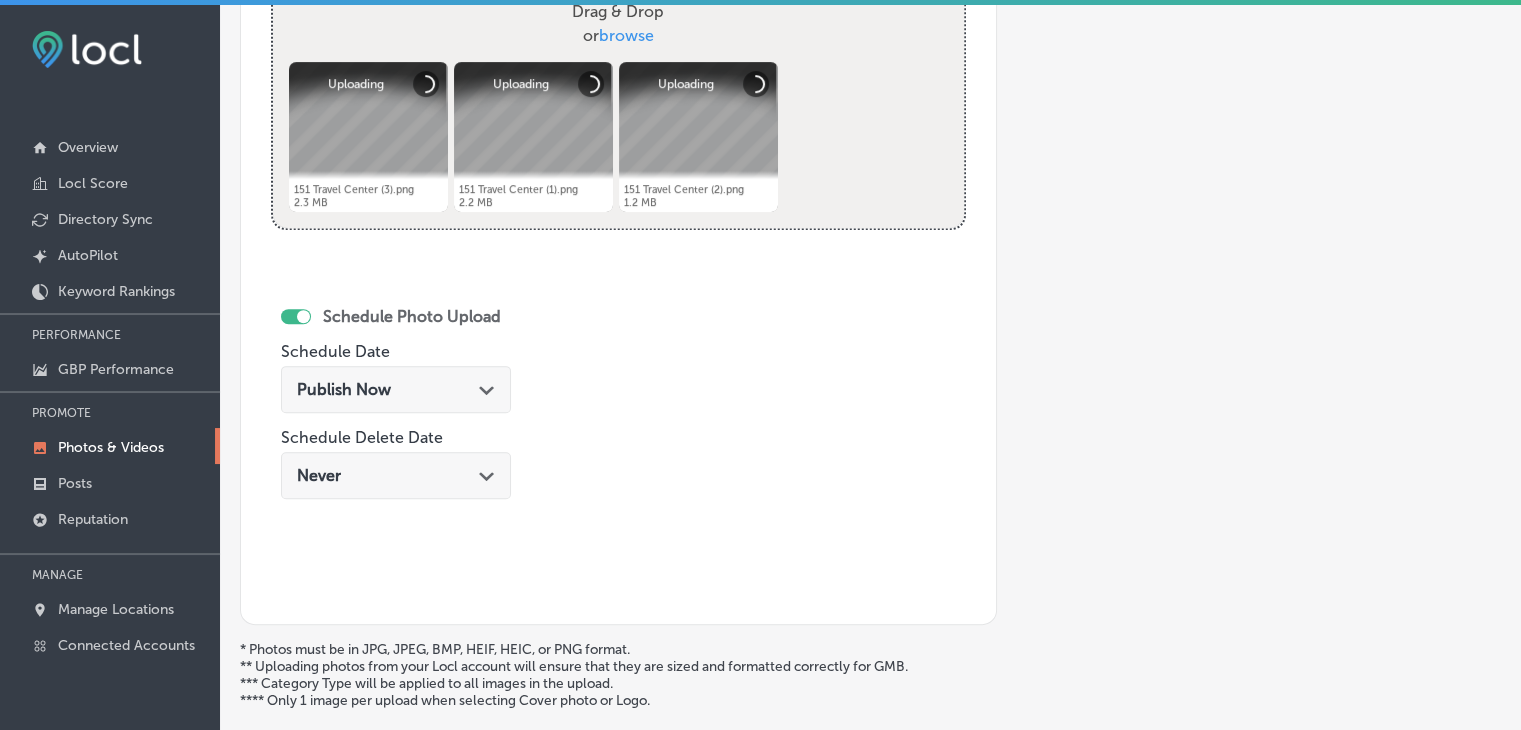 click on "Publish Now
Path
Created with Sketch." at bounding box center [396, 394] 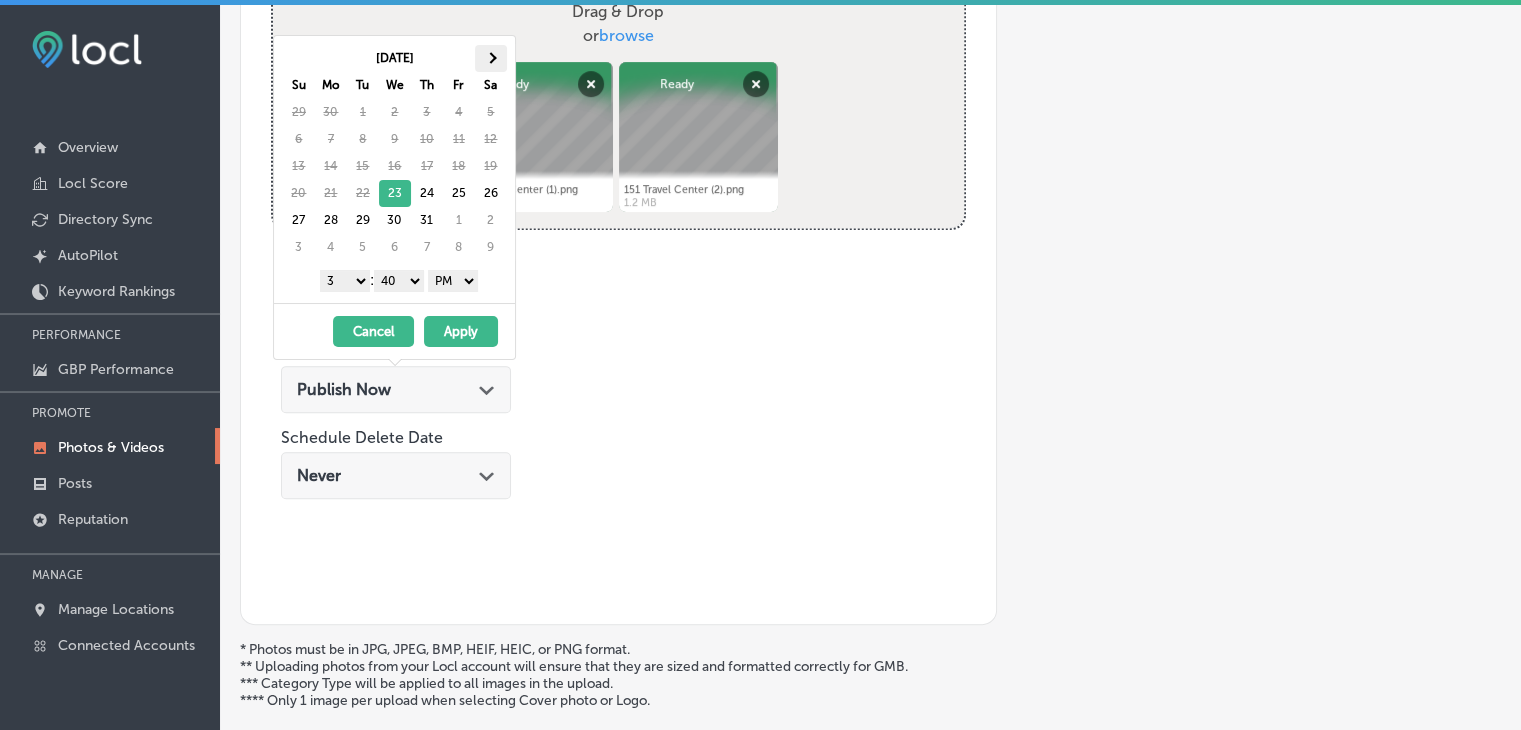 click at bounding box center [491, 58] 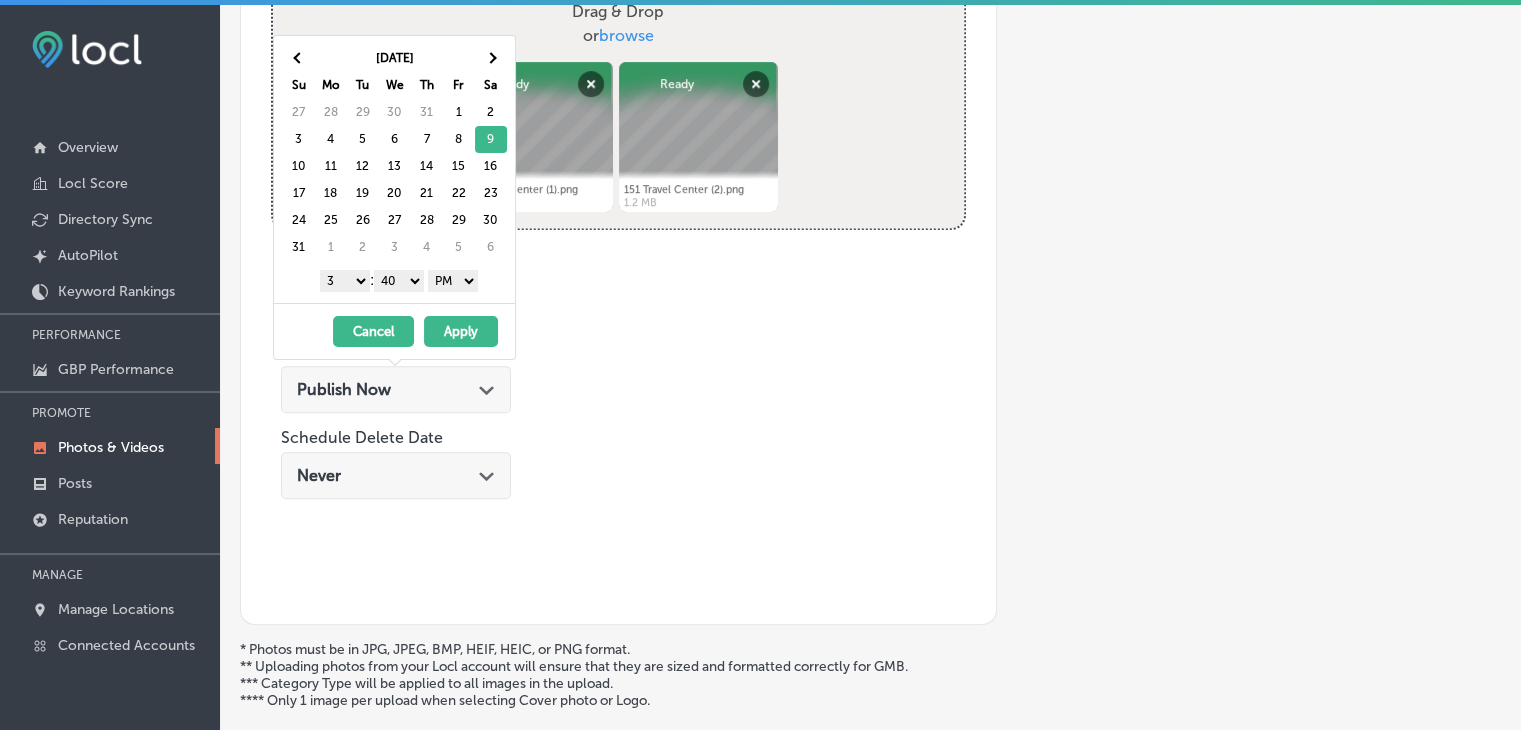 click on "1 2 3 4 5 6 7 8 9 10 11 12" at bounding box center (345, 281) 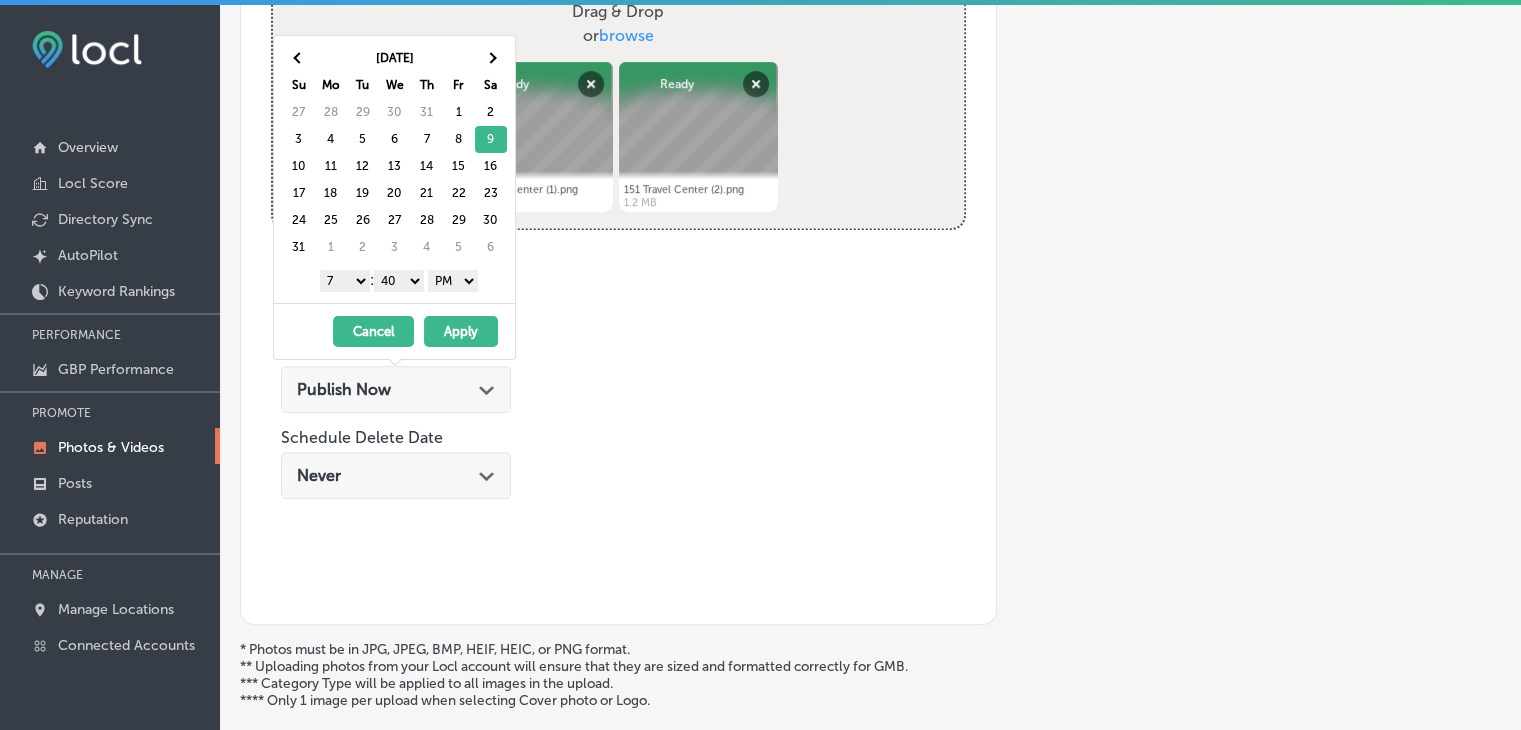 click on "00 10 20 30 40 50" at bounding box center (399, 281) 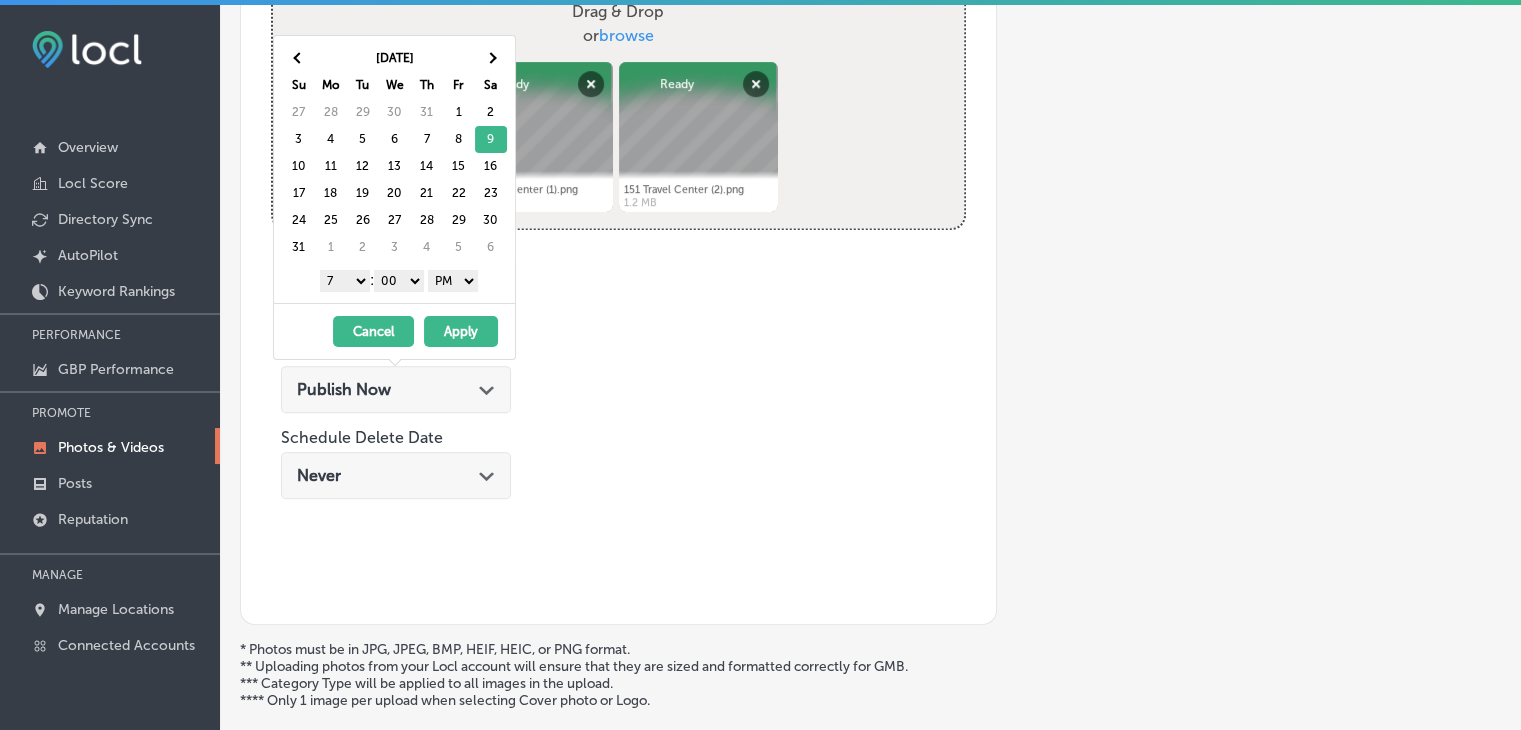 click on "1 2 3 4 5 6 7 8 9 10 11 12  :  00 10 20 30 40 50   AM PM" at bounding box center [398, 280] 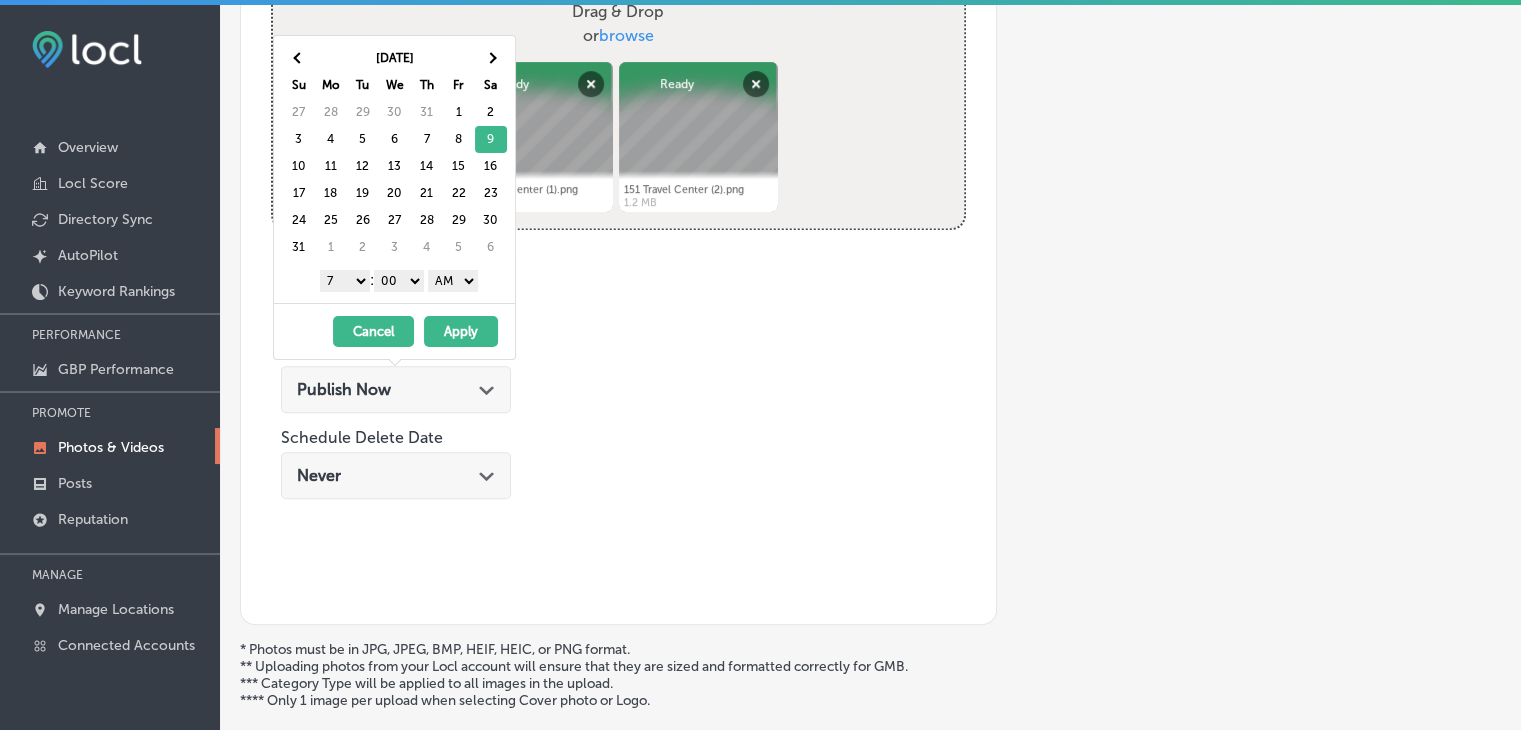 click on "Apply" at bounding box center [461, 331] 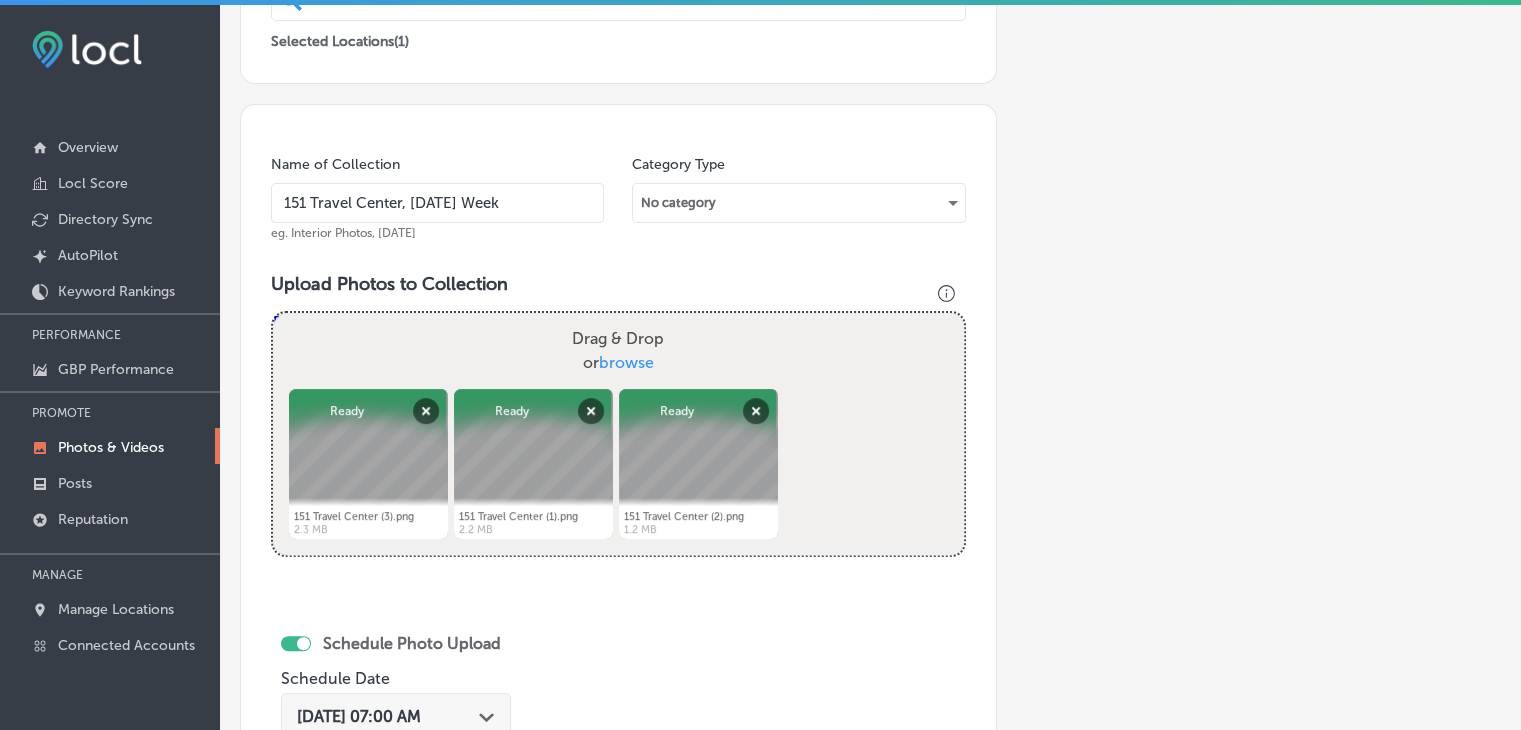 scroll, scrollTop: 472, scrollLeft: 0, axis: vertical 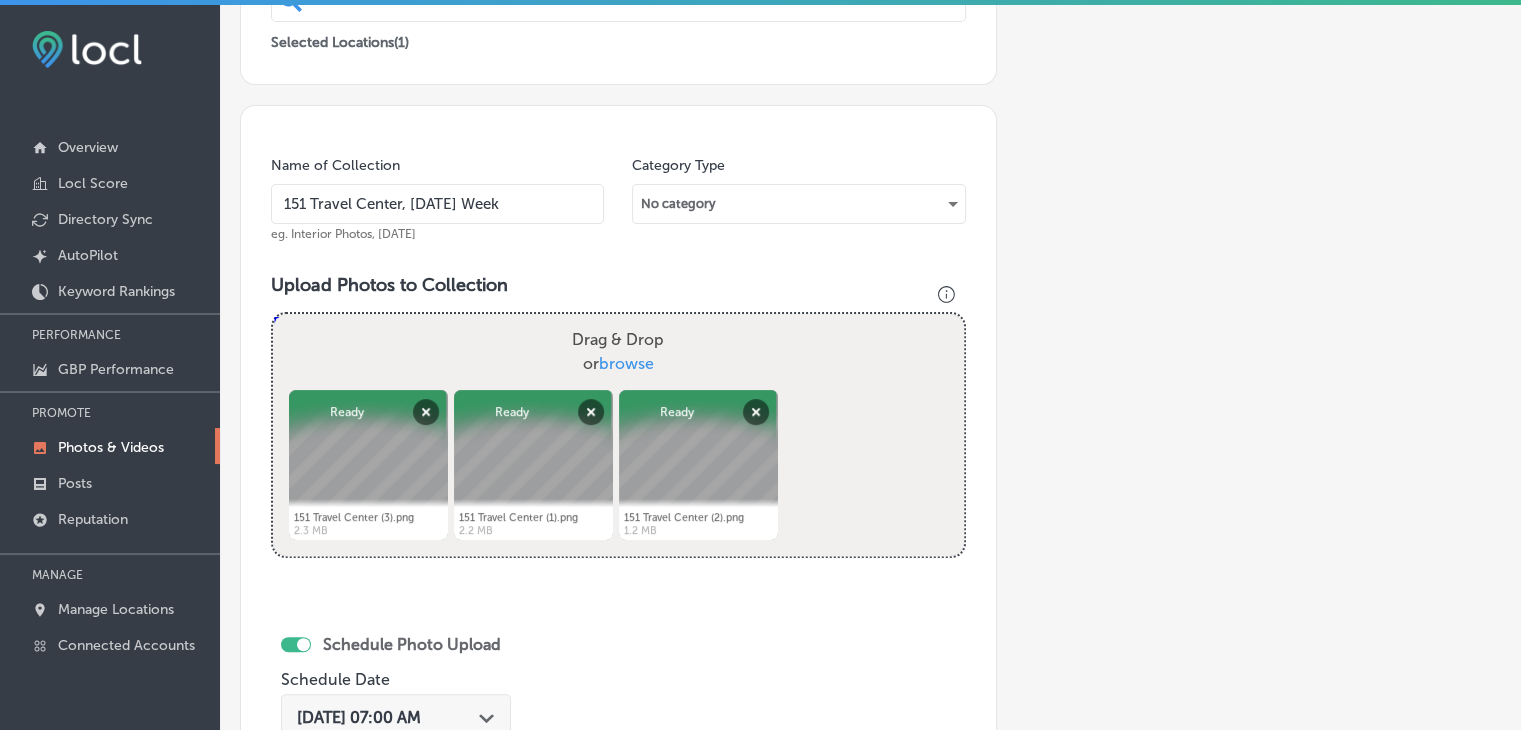 click on "151 Travel Center, [DATE] Week" at bounding box center (437, 204) 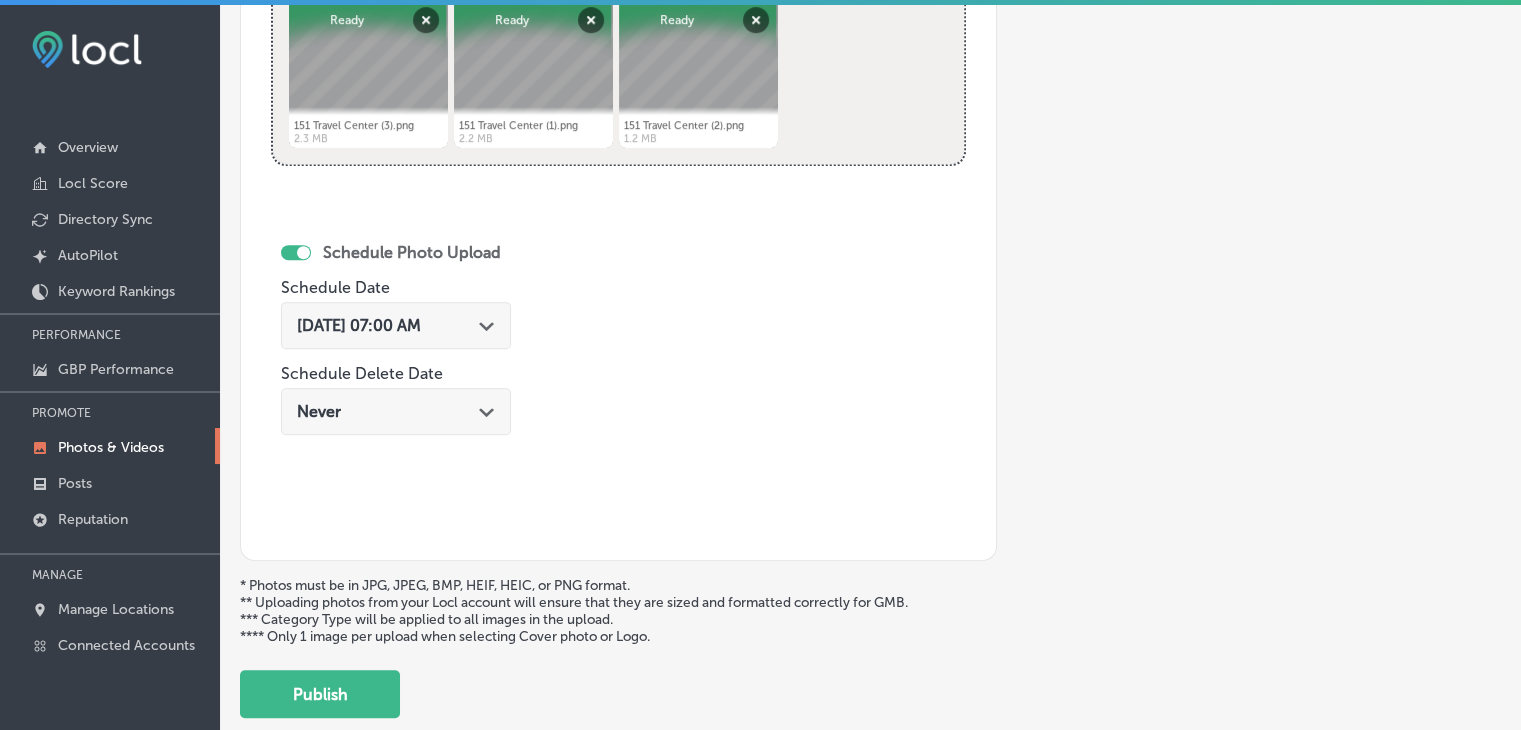 scroll, scrollTop: 972, scrollLeft: 0, axis: vertical 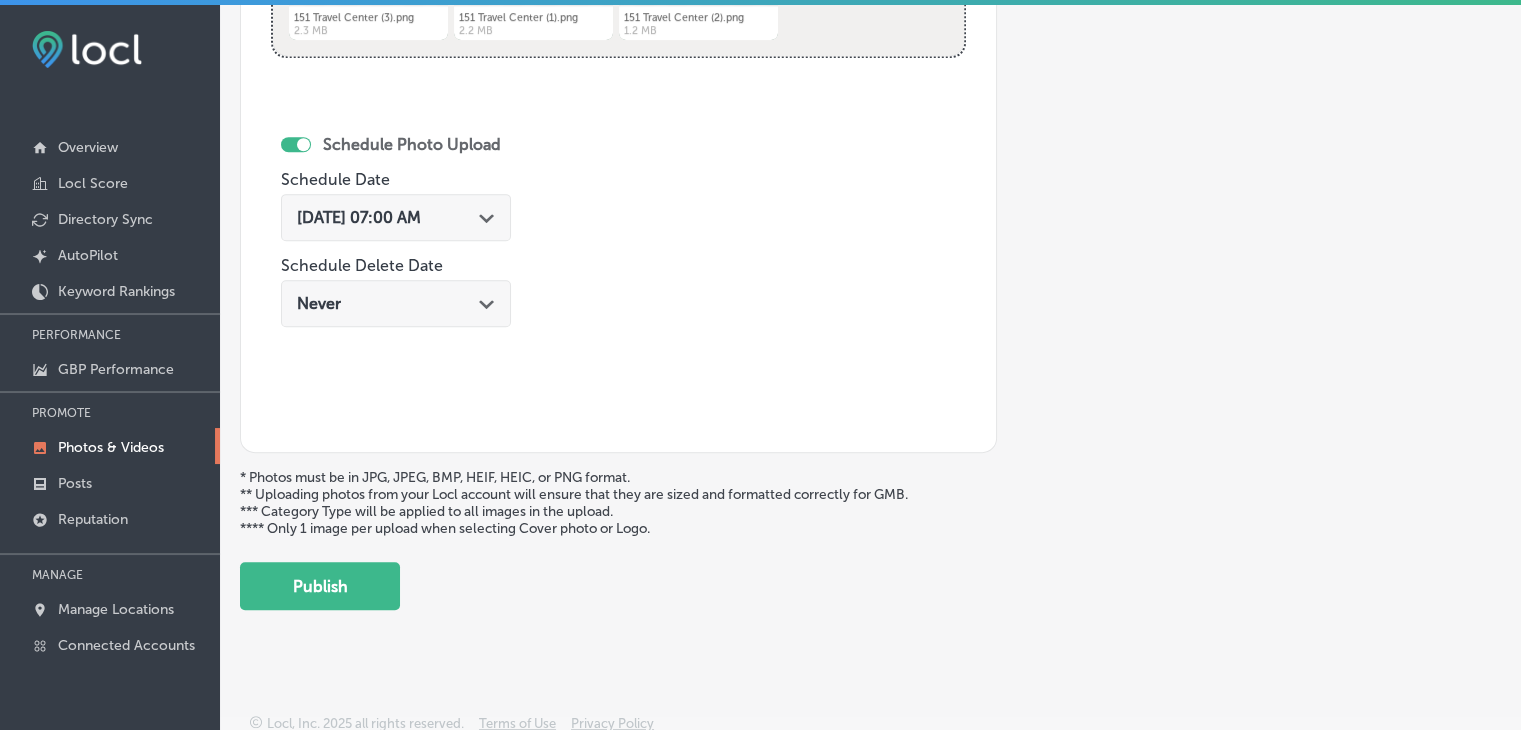 type on "151 Travel Center, [DATE] Week 1" 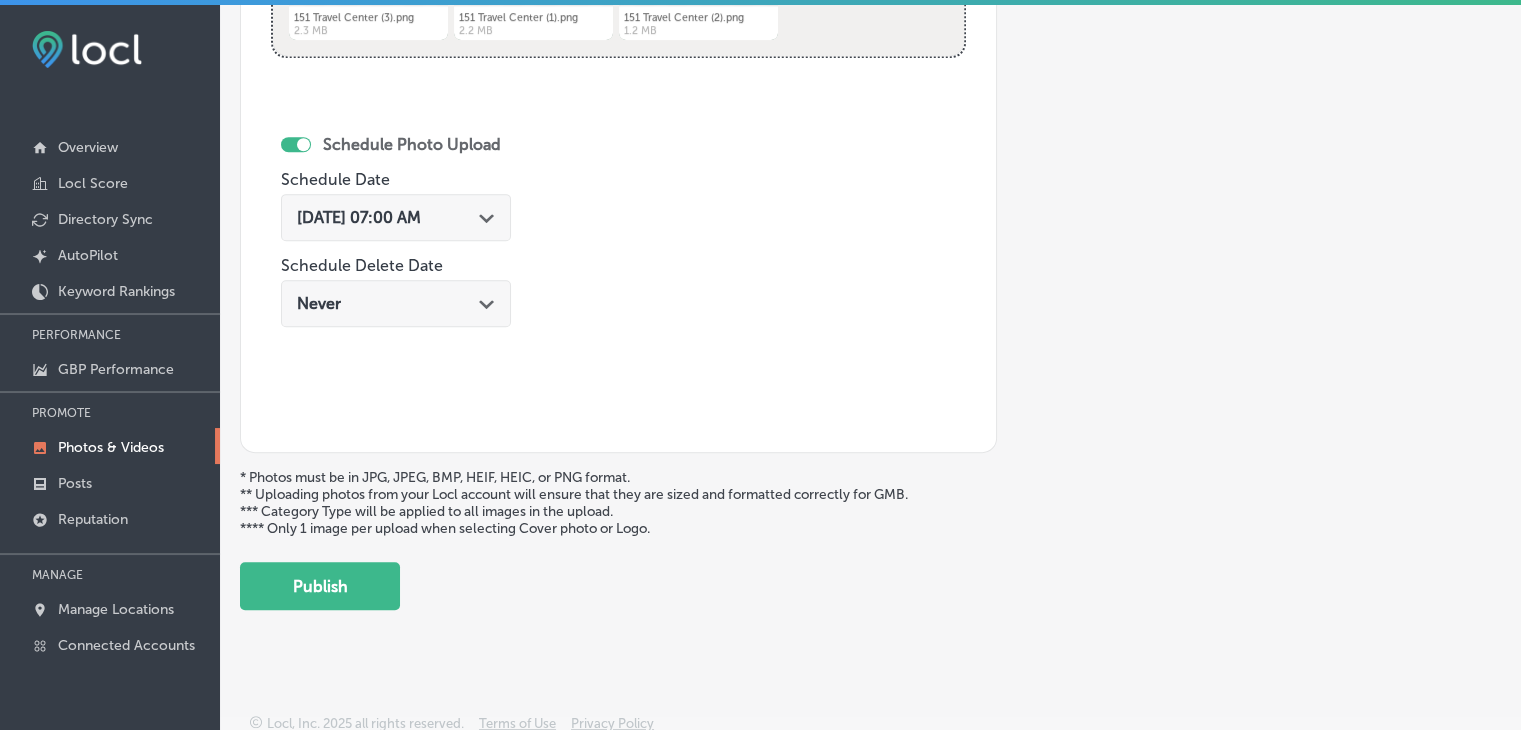 drag, startPoint x: 269, startPoint y: 590, endPoint x: 291, endPoint y: 578, distance: 25.059929 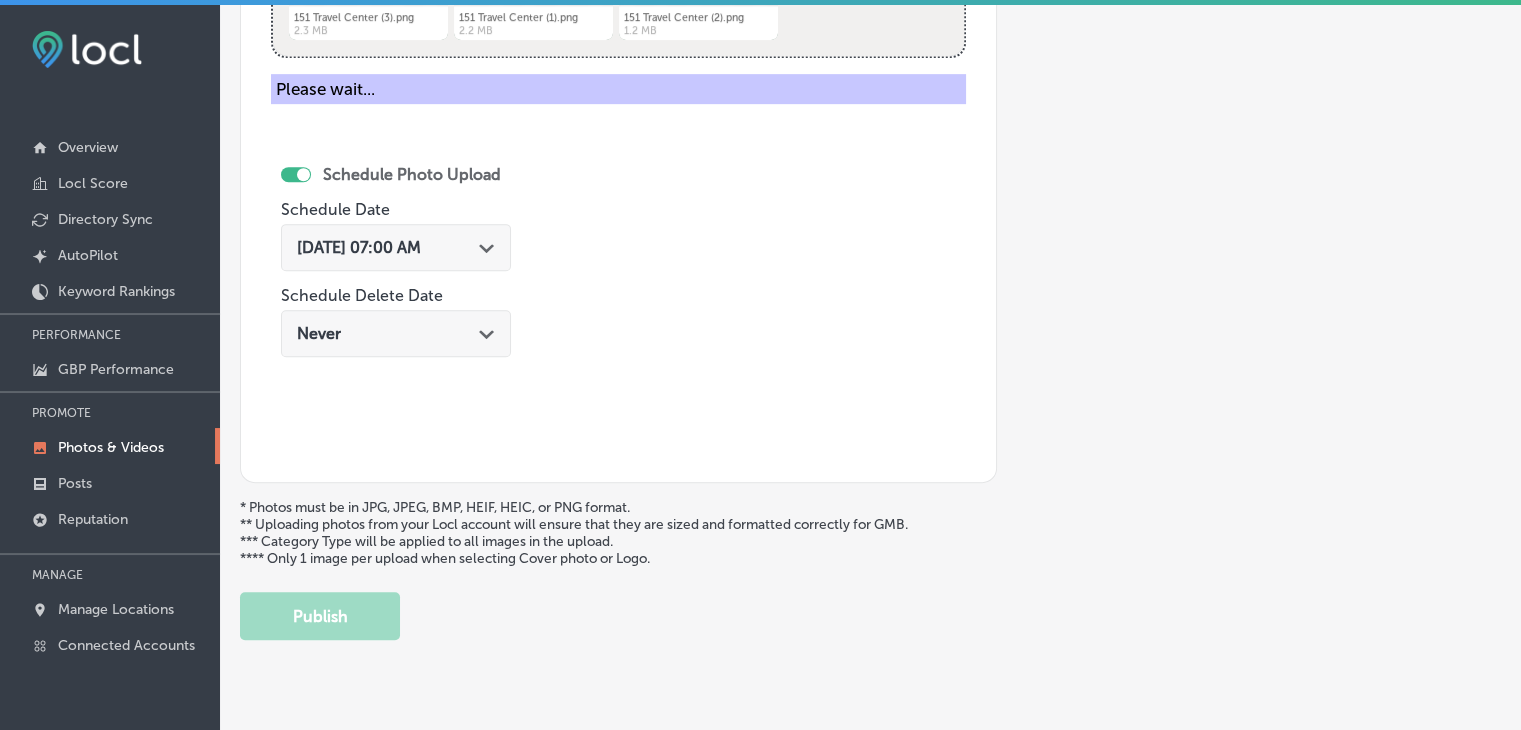 scroll, scrollTop: 372, scrollLeft: 0, axis: vertical 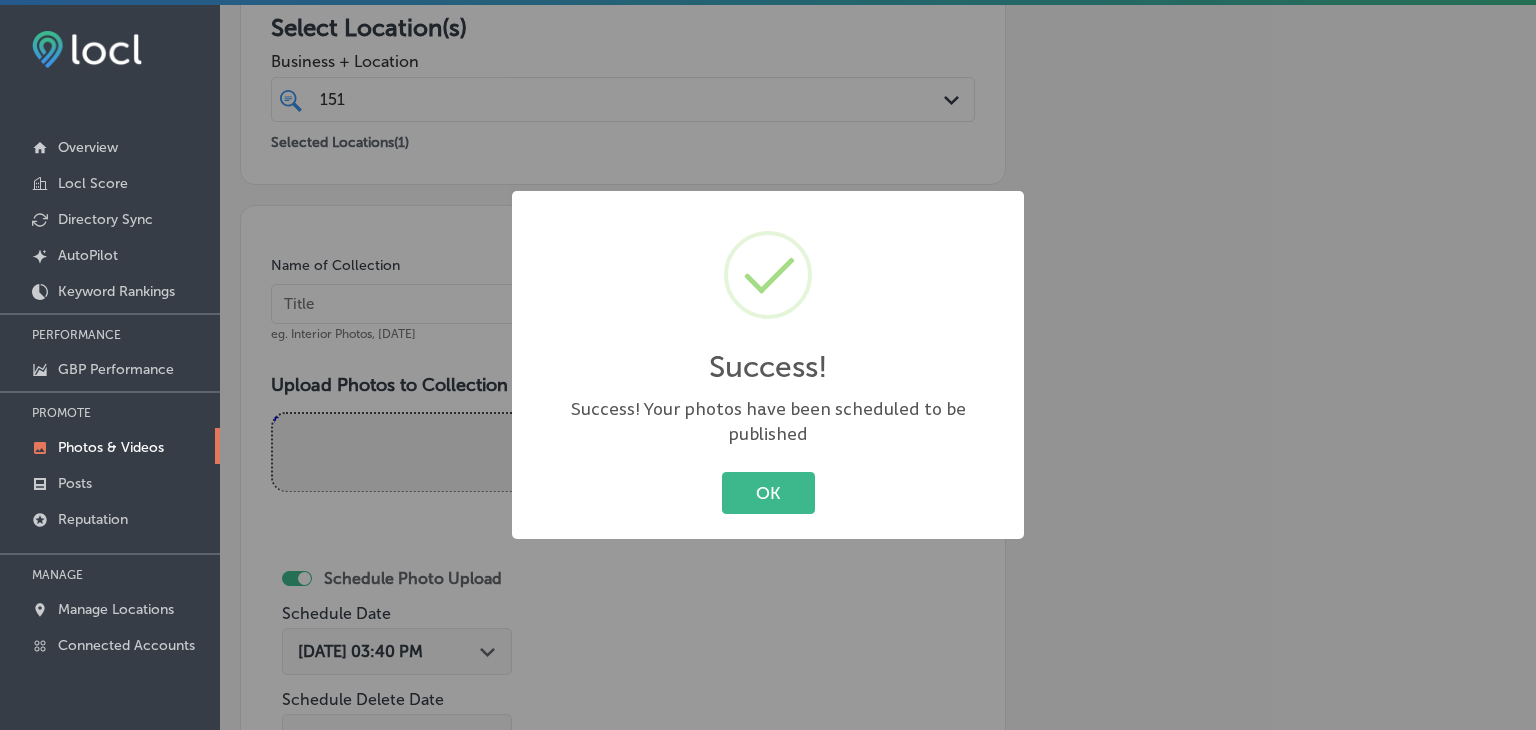 click on "Success! × Success! Your photos have been scheduled to be published OK Cancel" at bounding box center (768, 365) 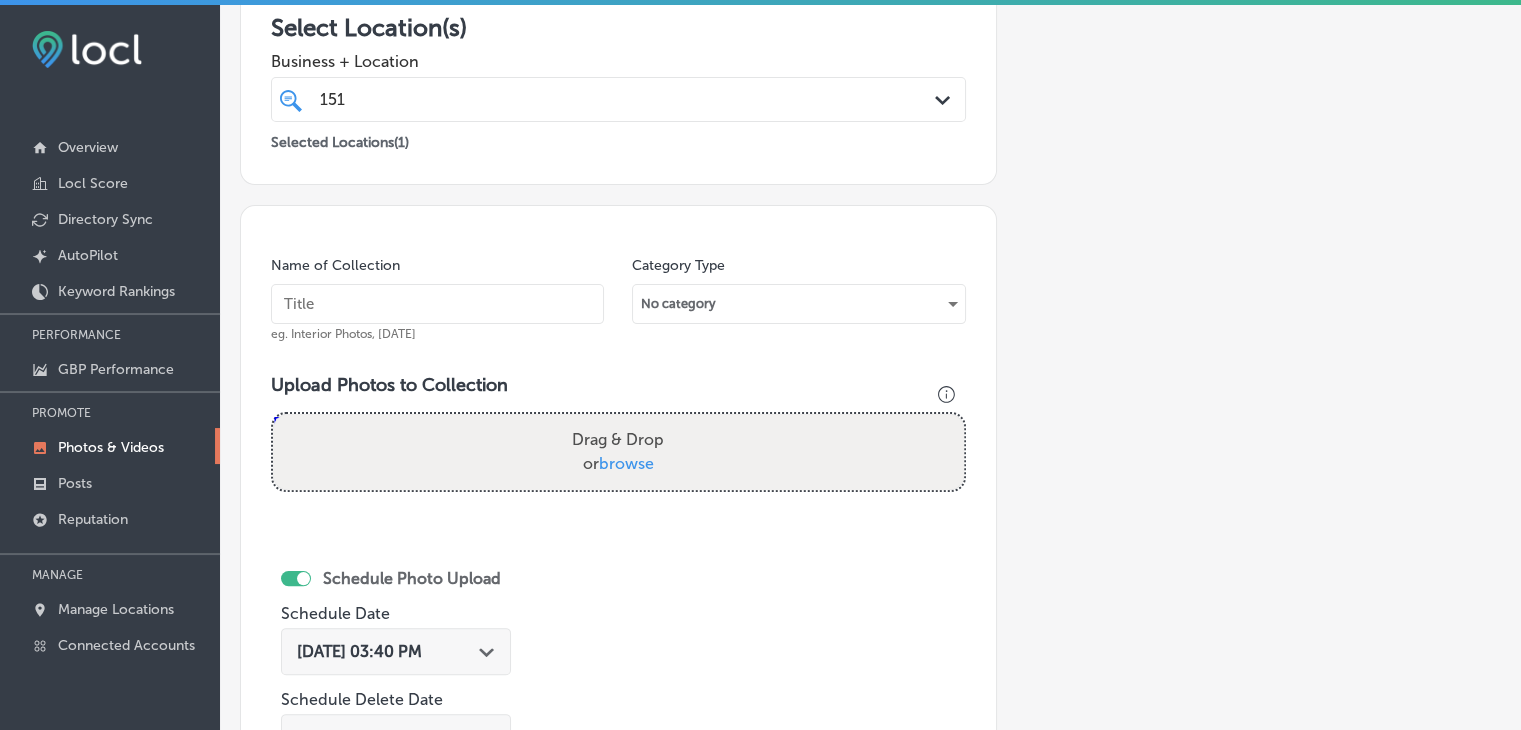 click at bounding box center [437, 304] 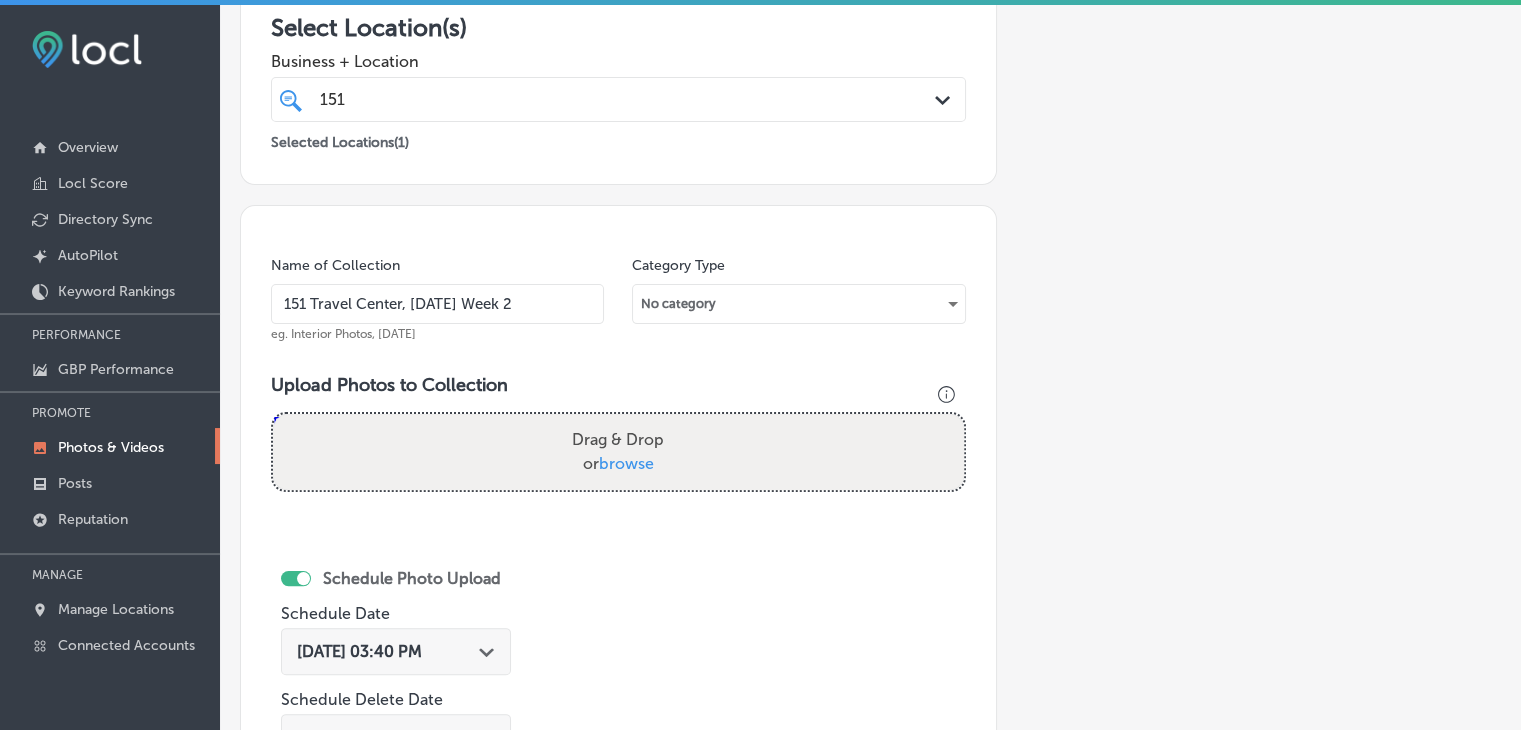 type on "151 Travel Center, [DATE] Week 2" 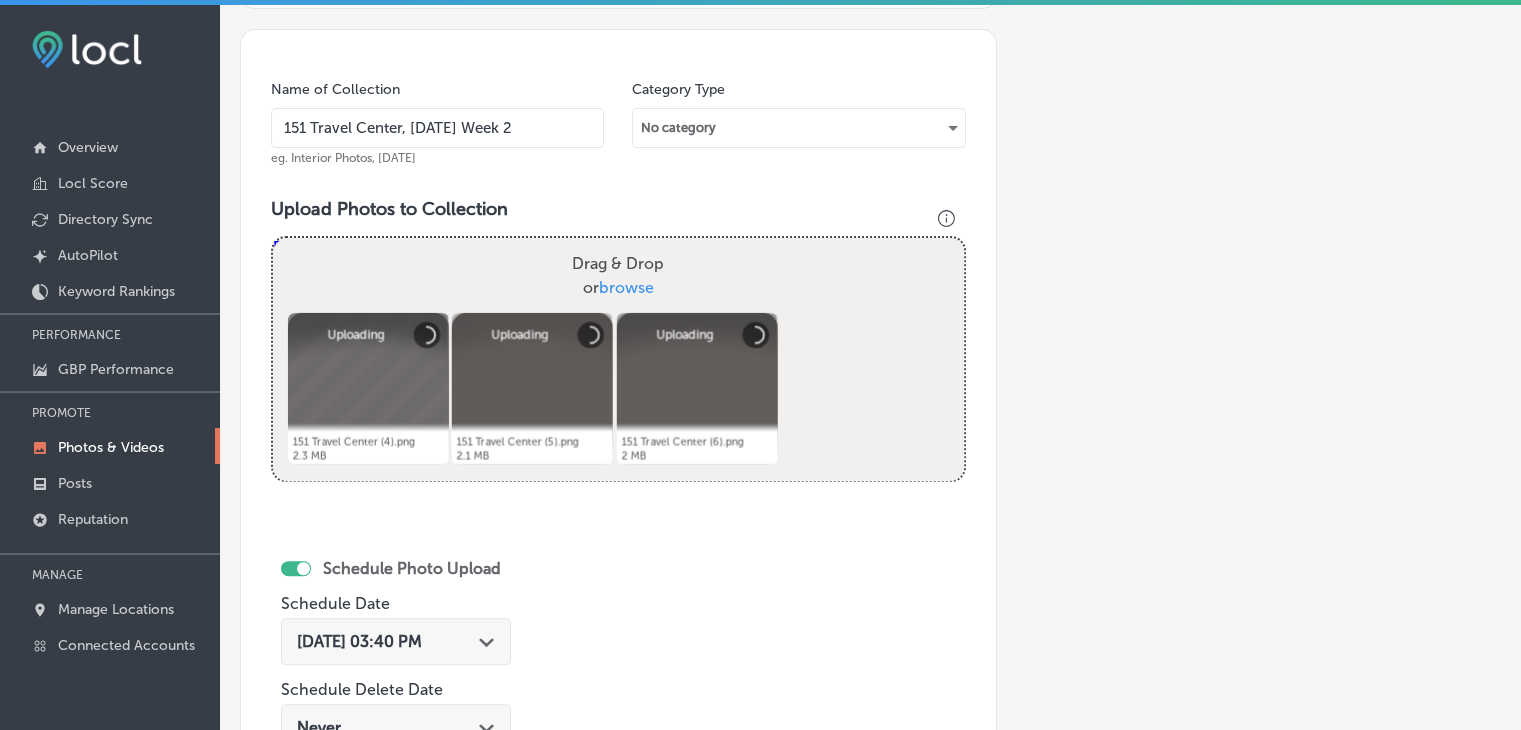 scroll, scrollTop: 572, scrollLeft: 0, axis: vertical 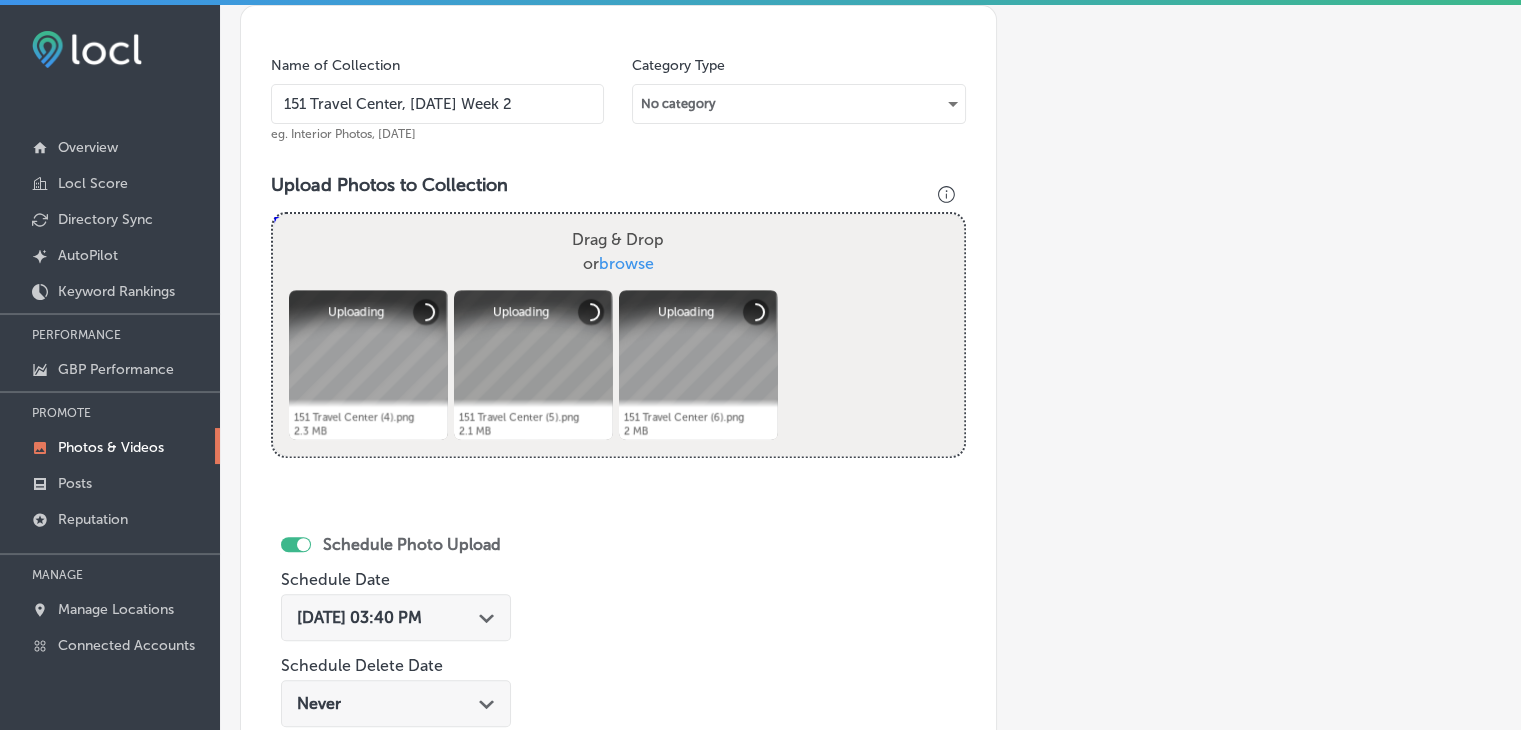 click on "[DATE] 03:40 PM
Path
Created with Sketch." at bounding box center (396, 617) 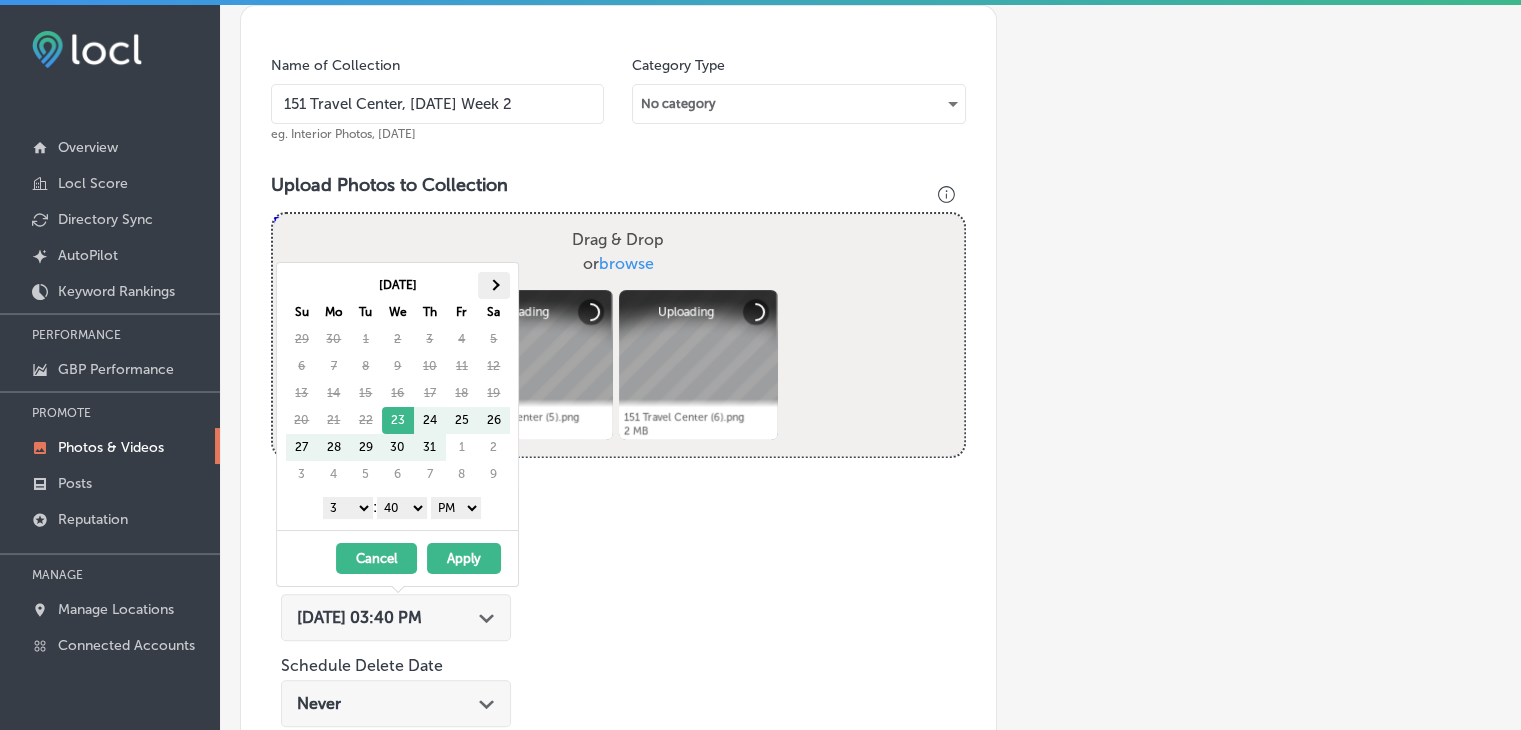 click at bounding box center [494, 285] 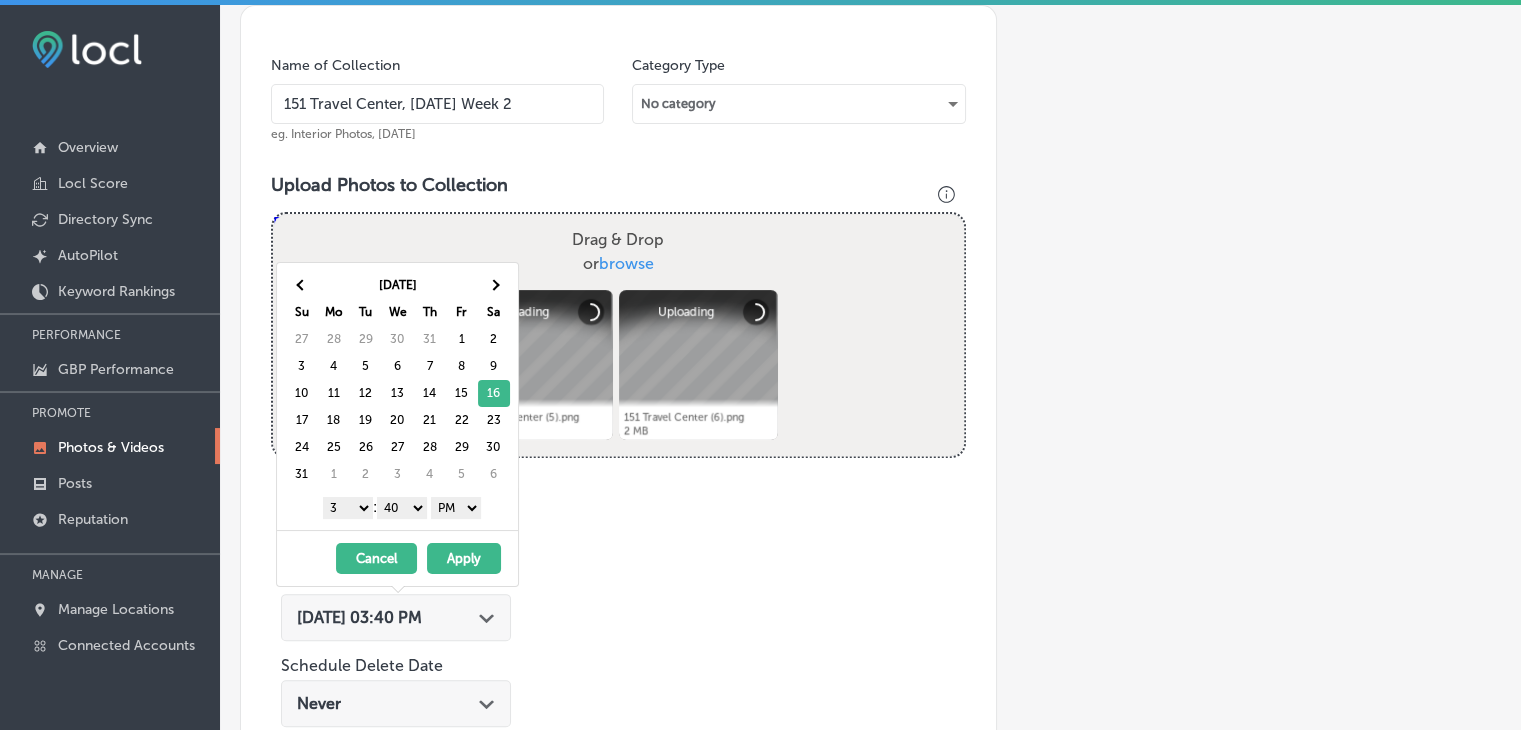 click on "1 2 3 4 5 6 7 8 9 10 11 12" at bounding box center (348, 508) 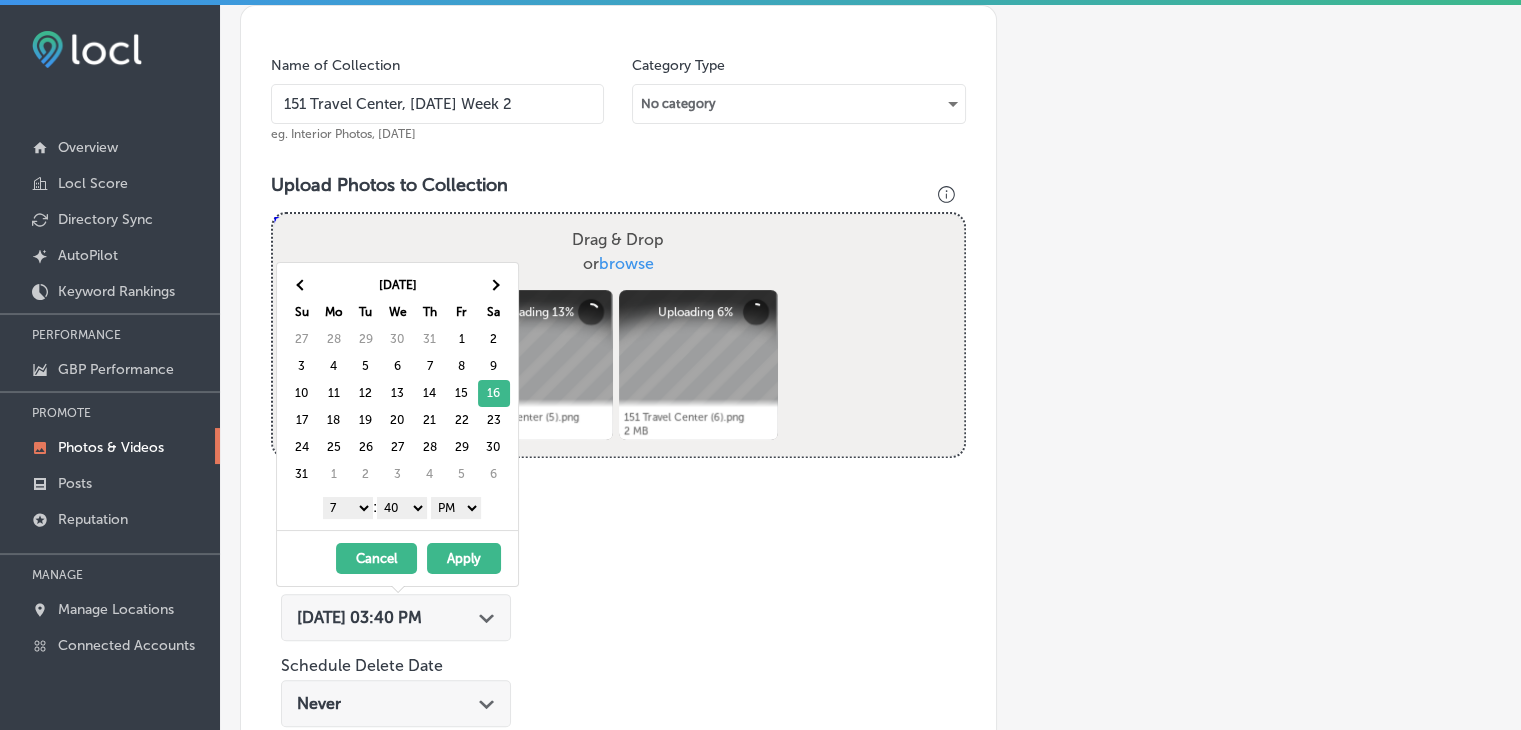 click on "00 10 20 30 40 50" at bounding box center [402, 508] 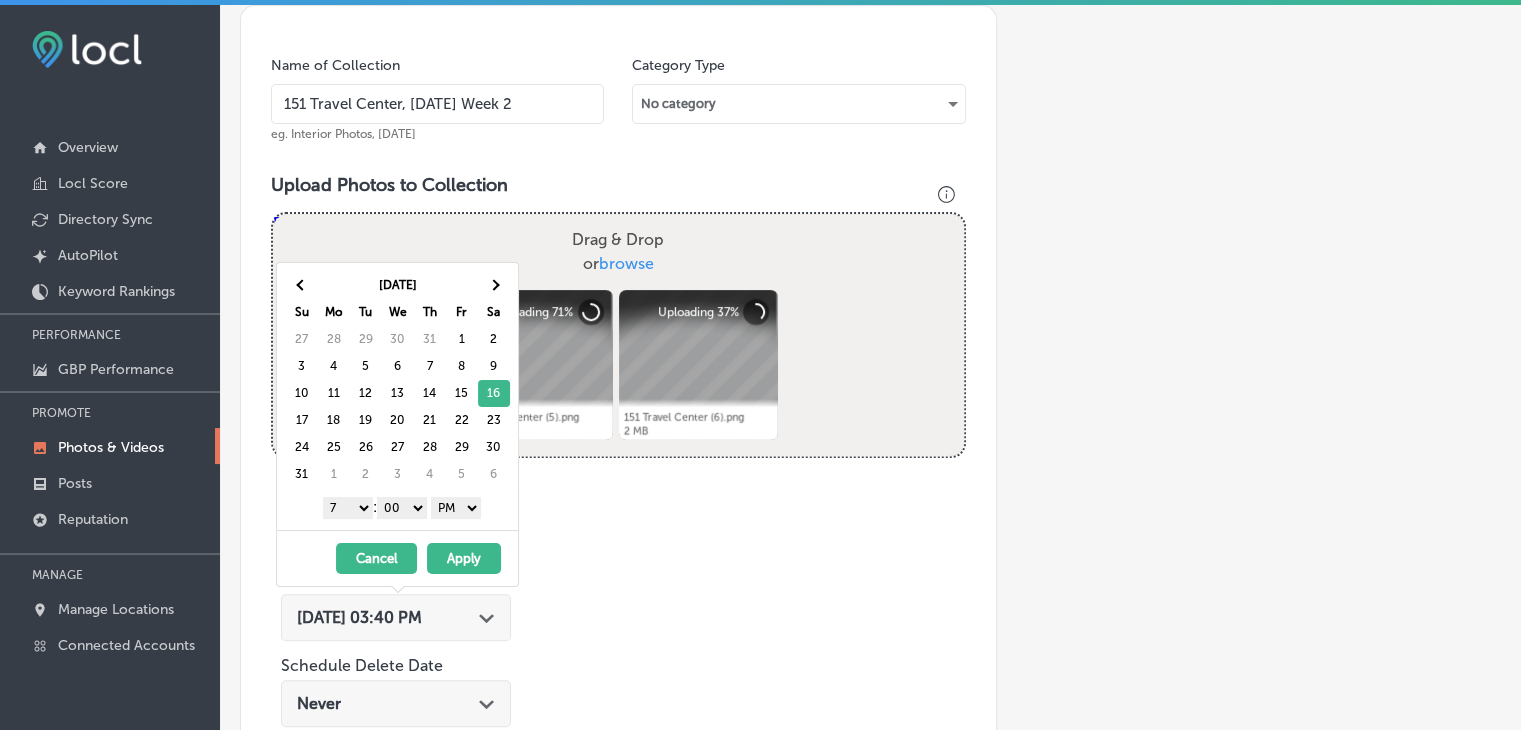 drag, startPoint x: 416, startPoint y: 519, endPoint x: 464, endPoint y: 512, distance: 48.507732 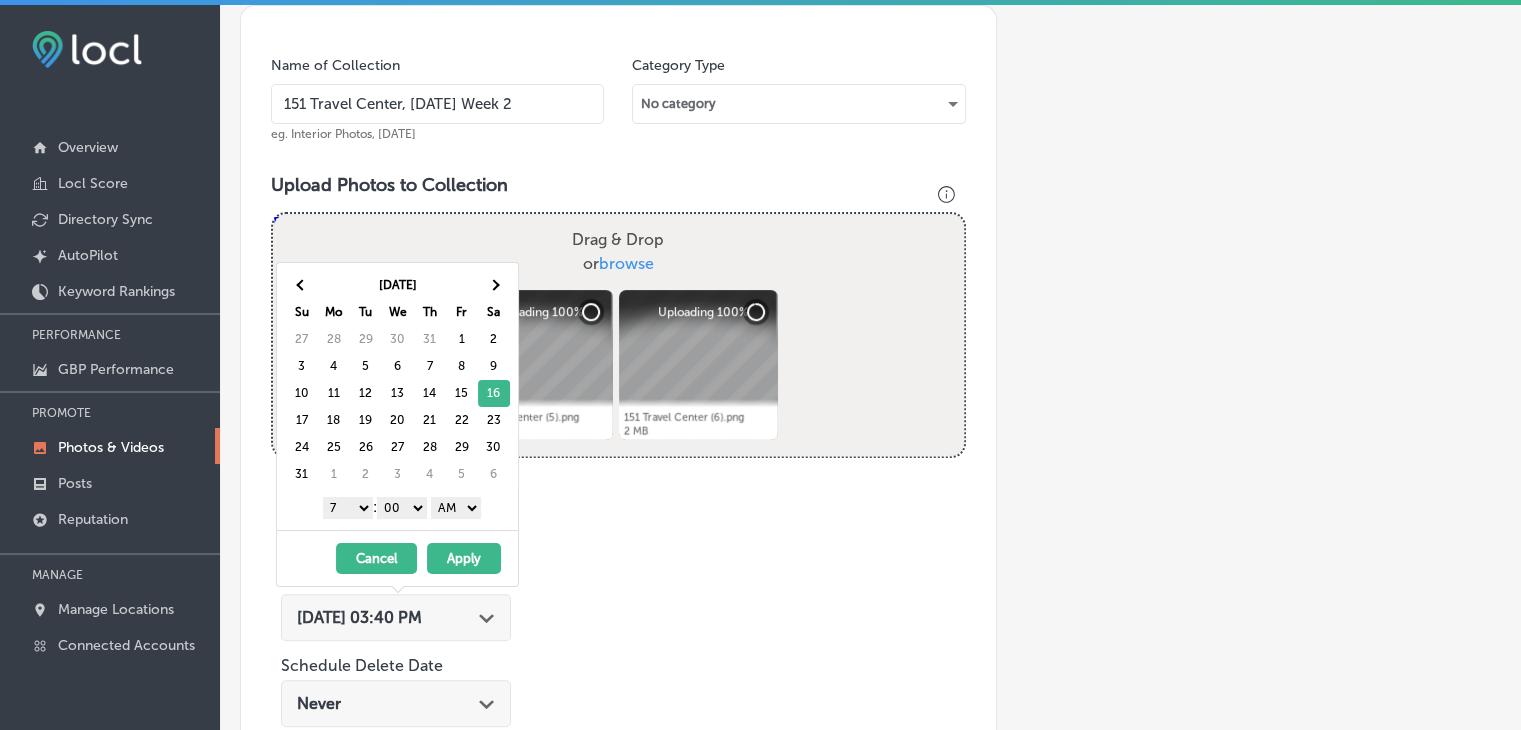 click on "Apply" at bounding box center (464, 558) 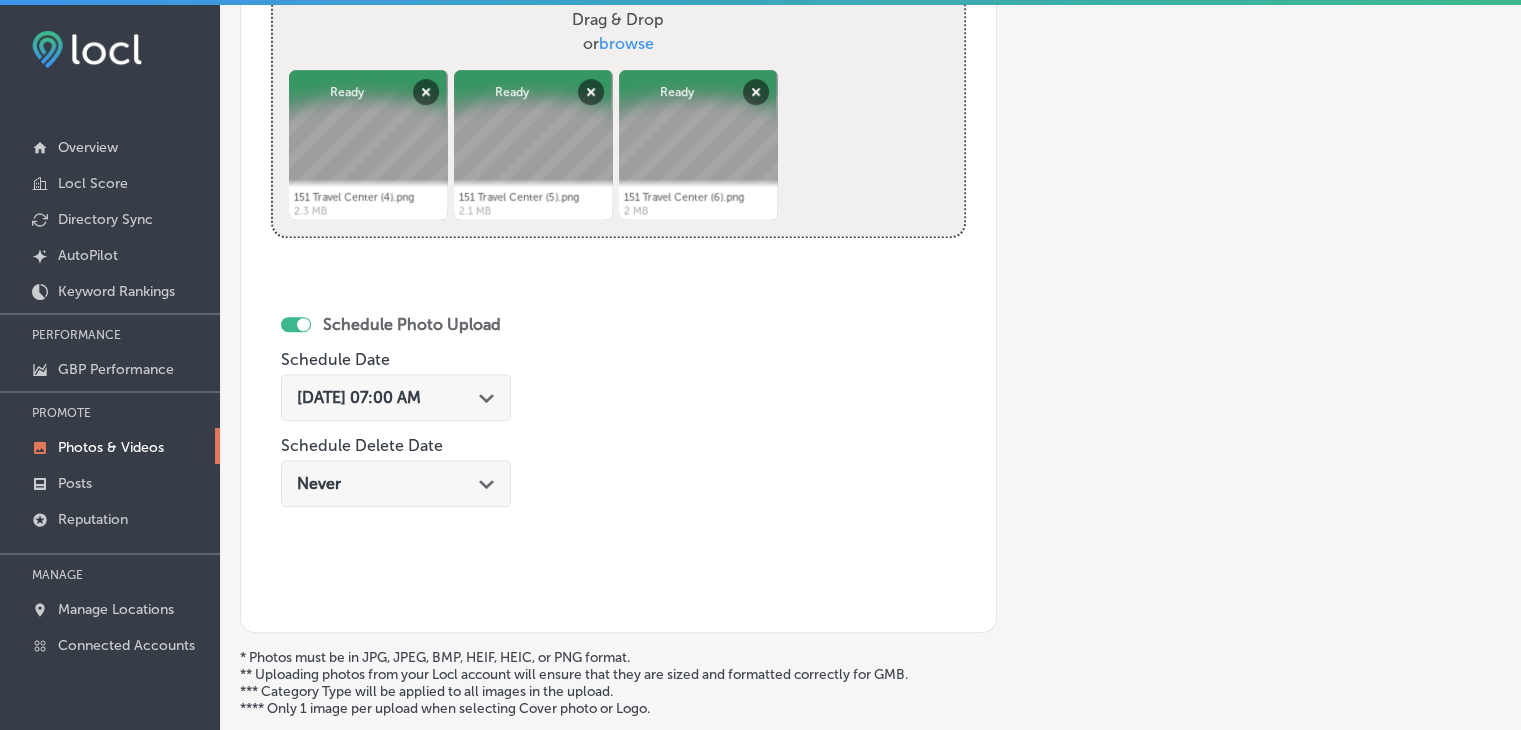 scroll, scrollTop: 972, scrollLeft: 0, axis: vertical 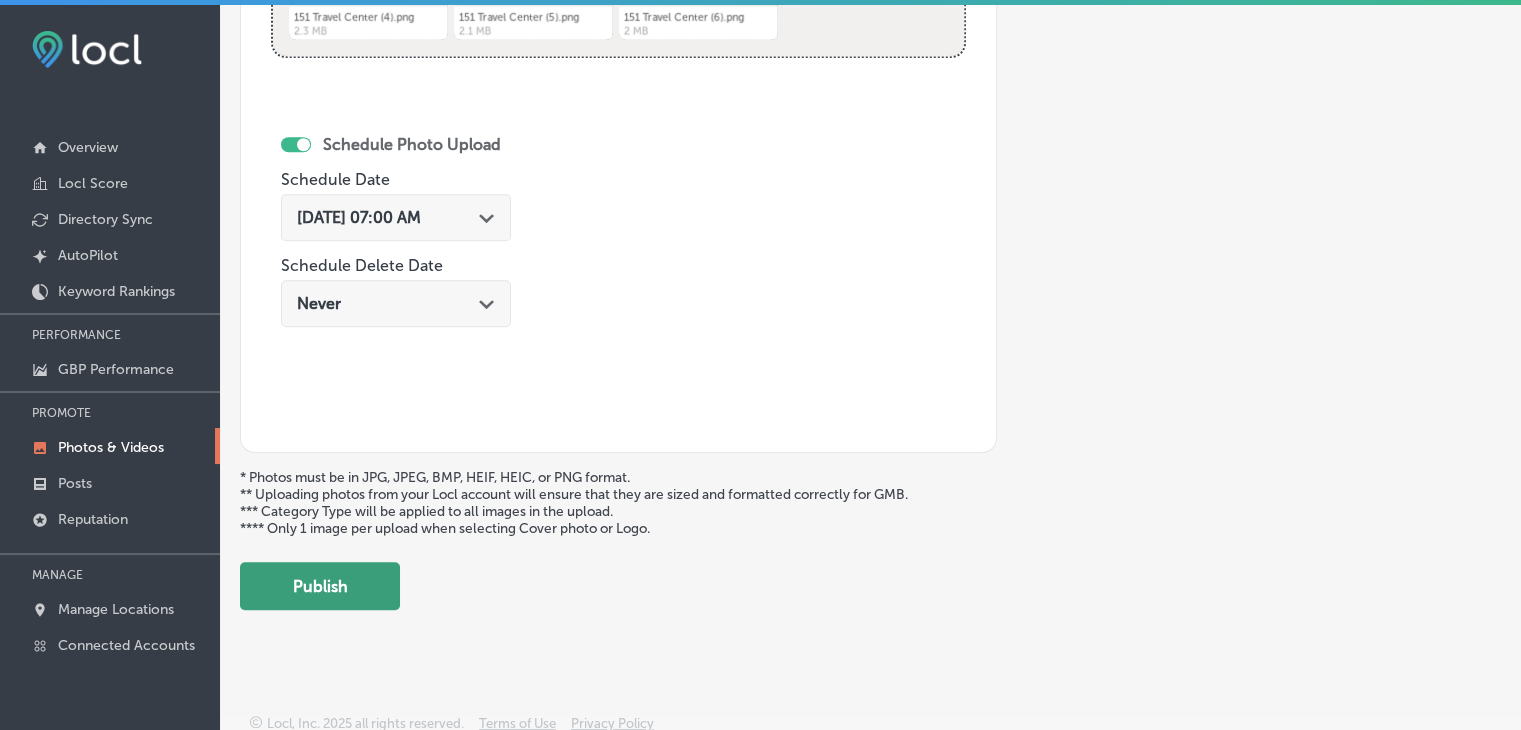 click on "Publish" at bounding box center (320, 586) 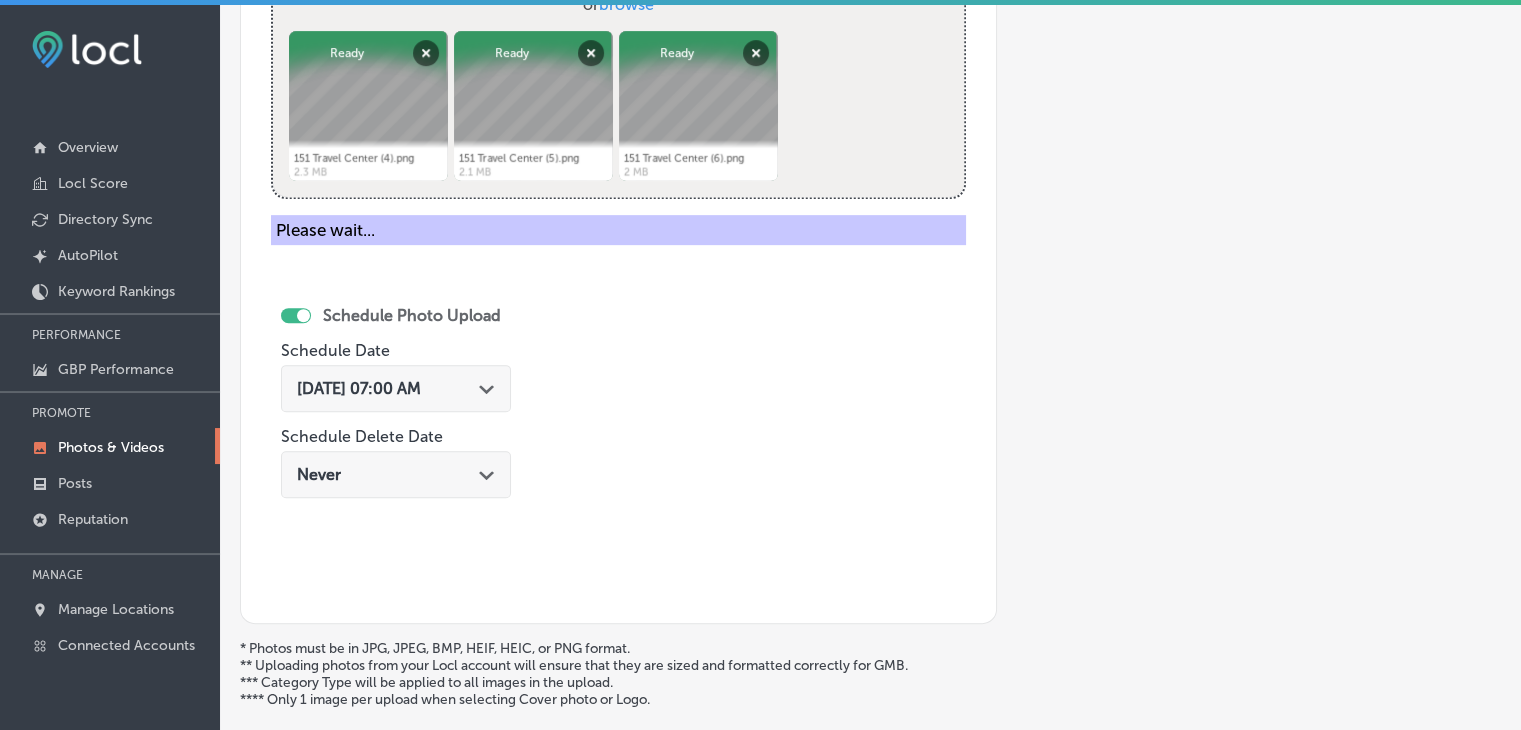 scroll, scrollTop: 572, scrollLeft: 0, axis: vertical 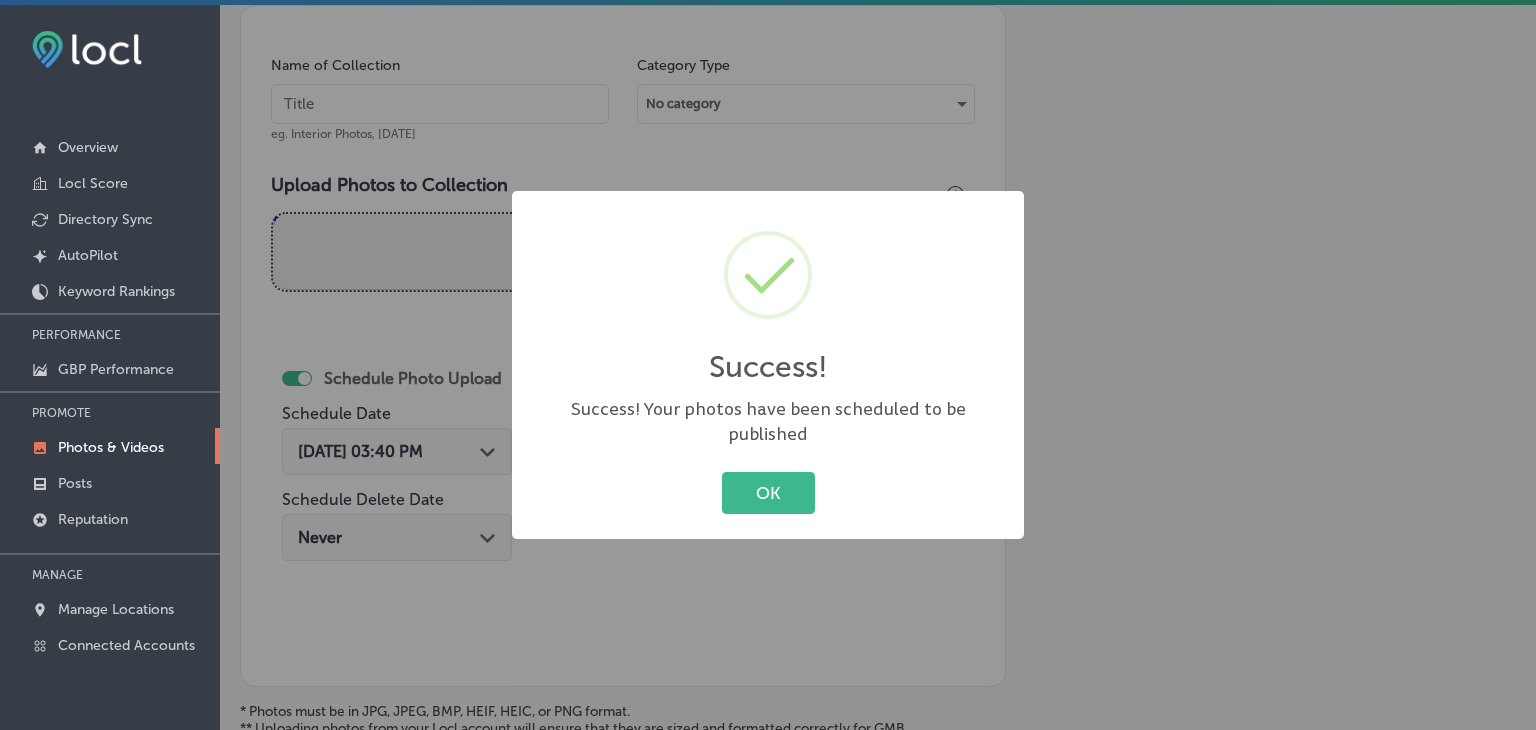 click on "Success! × Success! Your photos have been scheduled to be published OK Cancel" at bounding box center [768, 365] 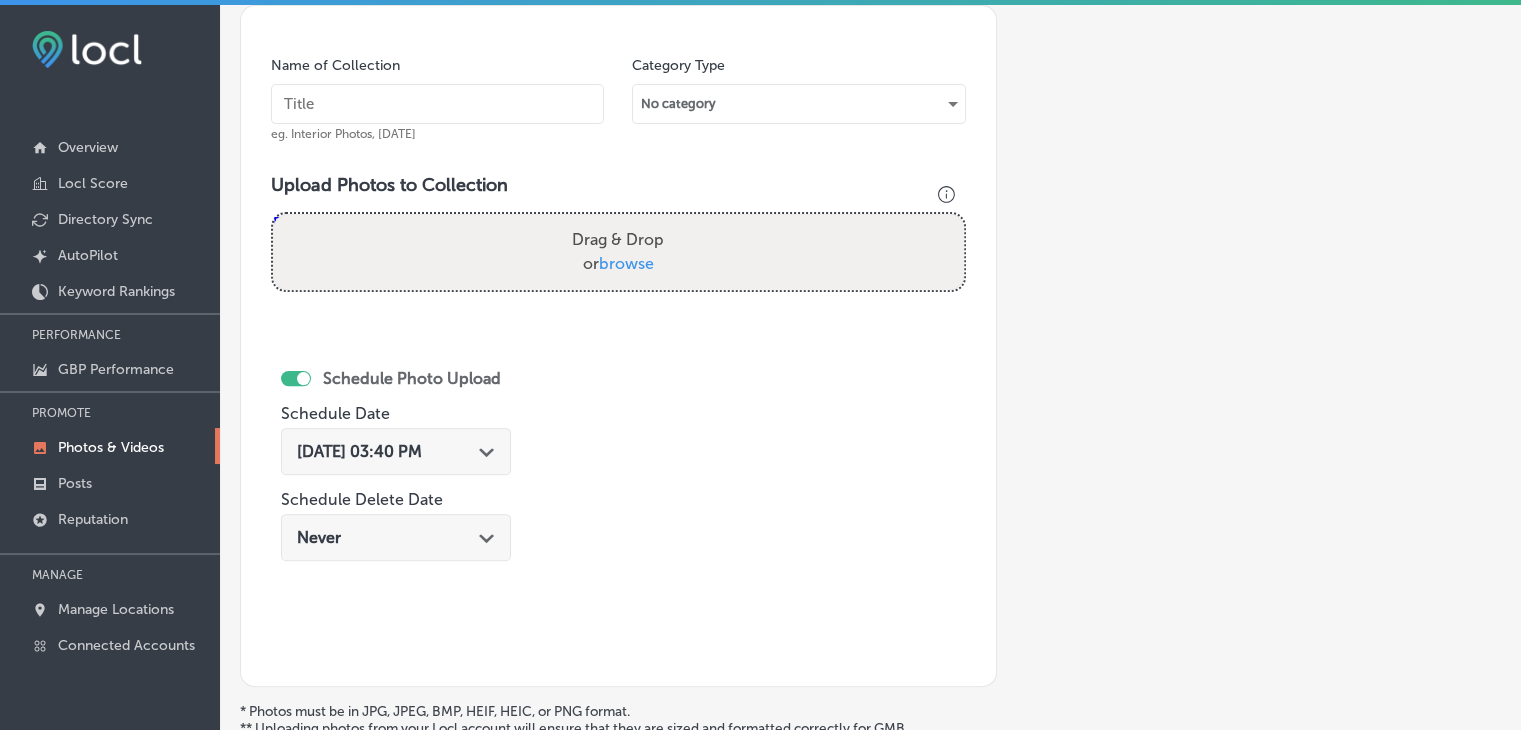 click at bounding box center [437, 104] 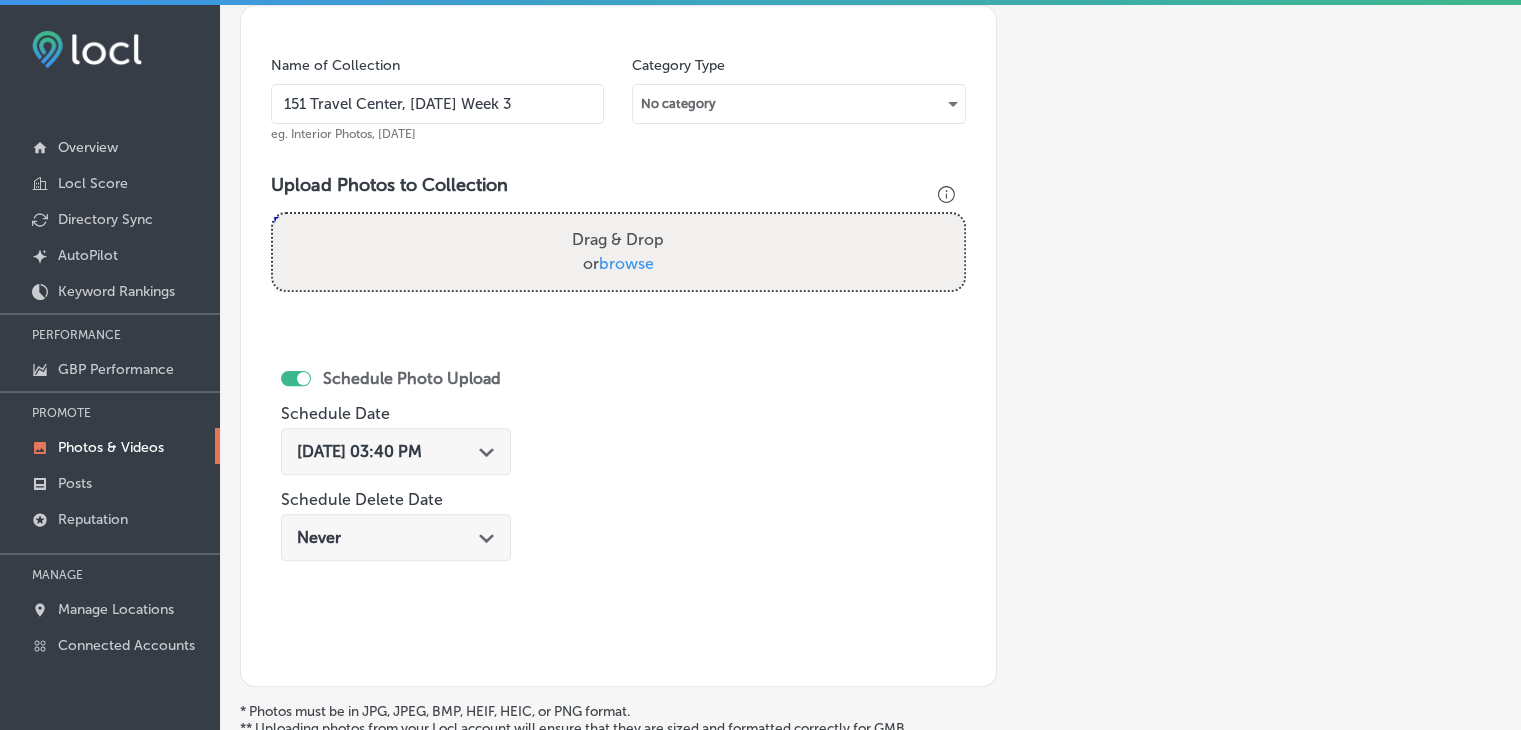type on "151 Travel Center, [DATE] Week 3" 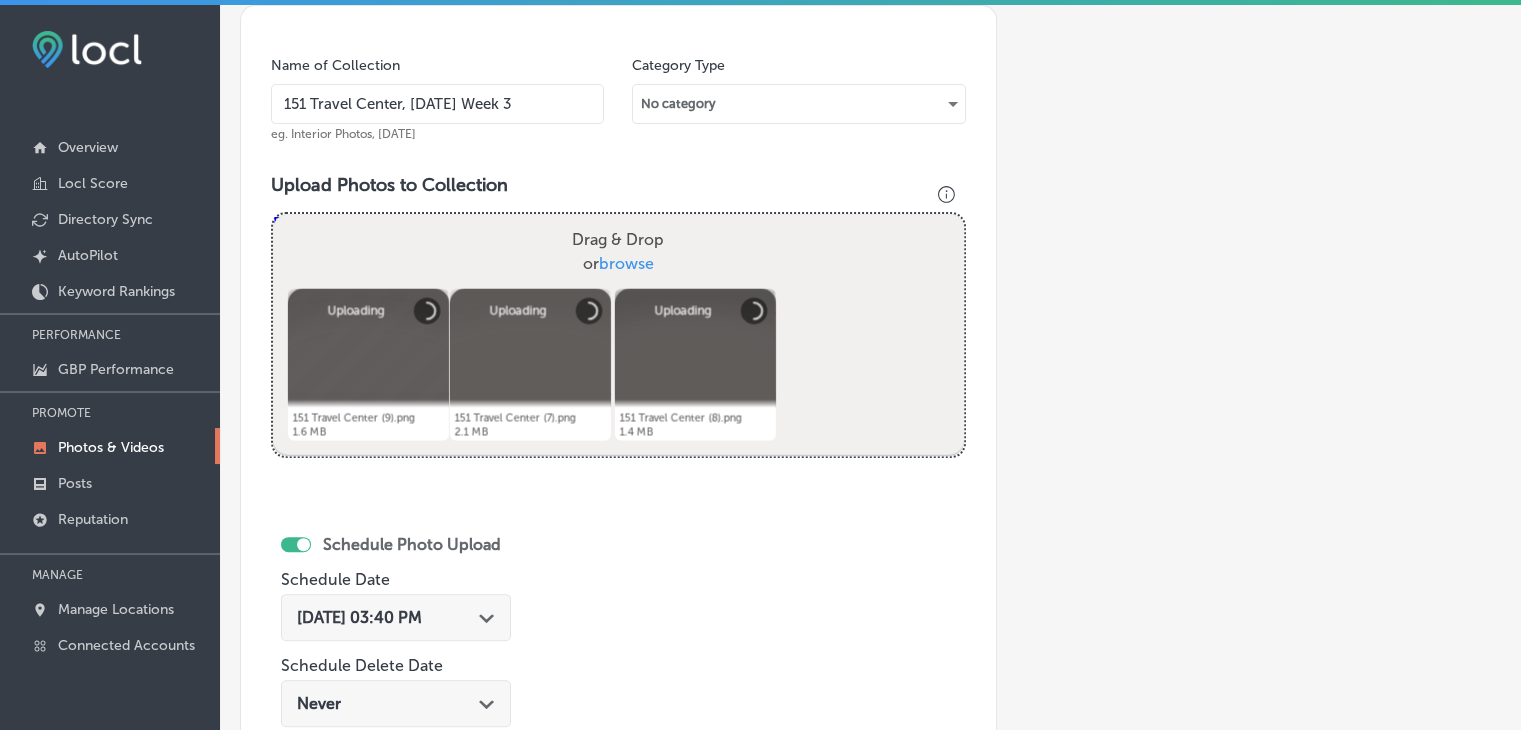 scroll, scrollTop: 772, scrollLeft: 0, axis: vertical 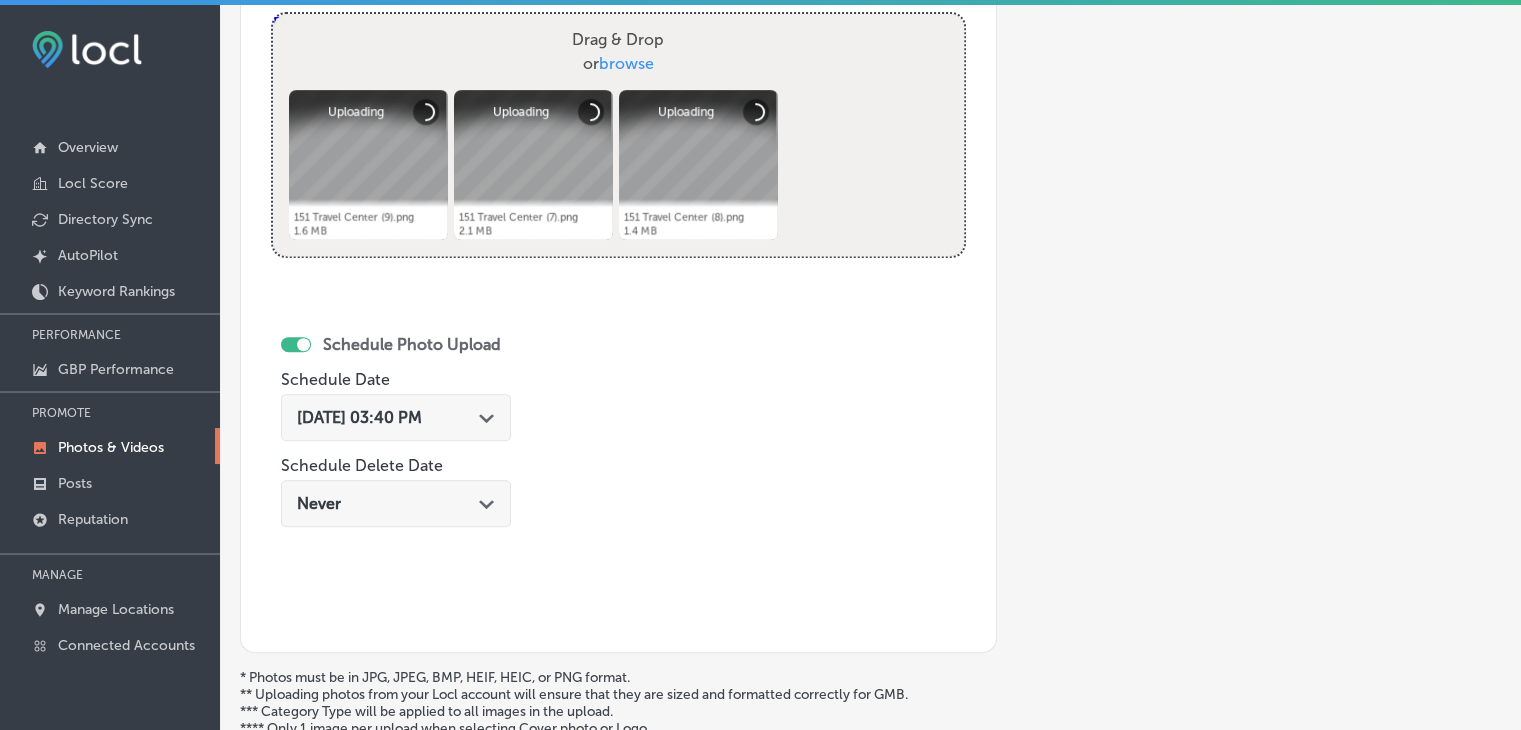 click on "[DATE] 03:40 PM
Path
Created with Sketch." at bounding box center [396, 417] 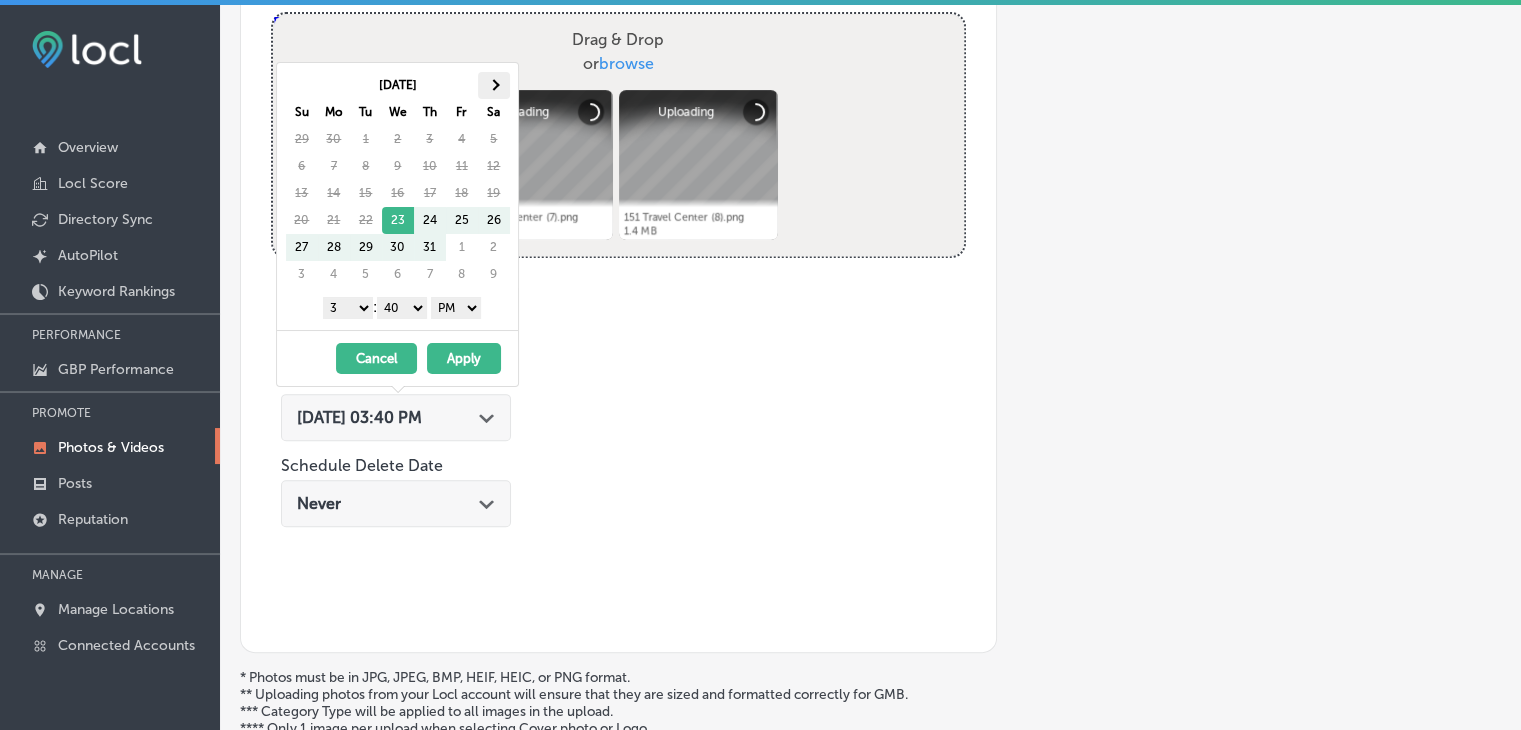 click at bounding box center [494, 85] 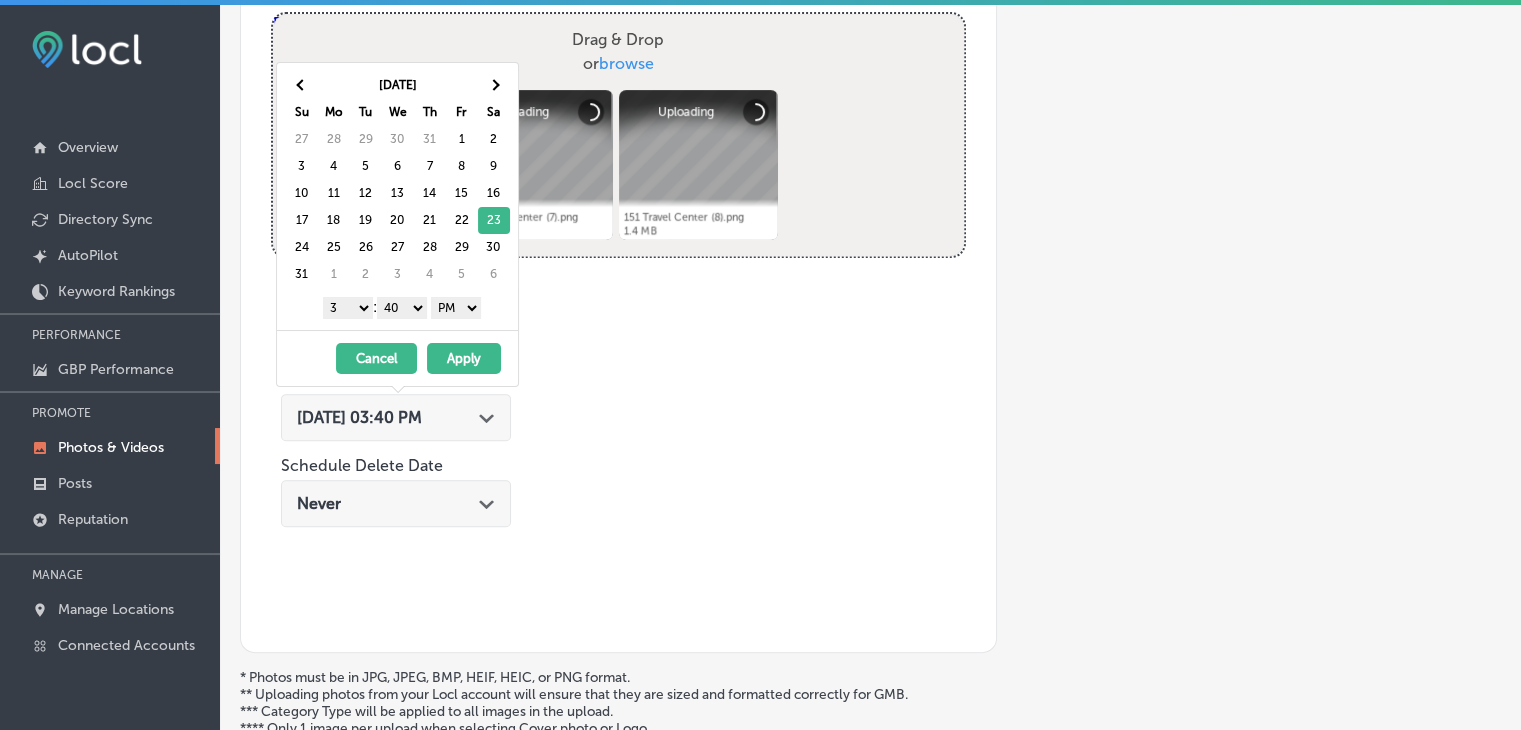 click on "1 2 3 4 5 6 7 8 9 10 11 12" at bounding box center [348, 308] 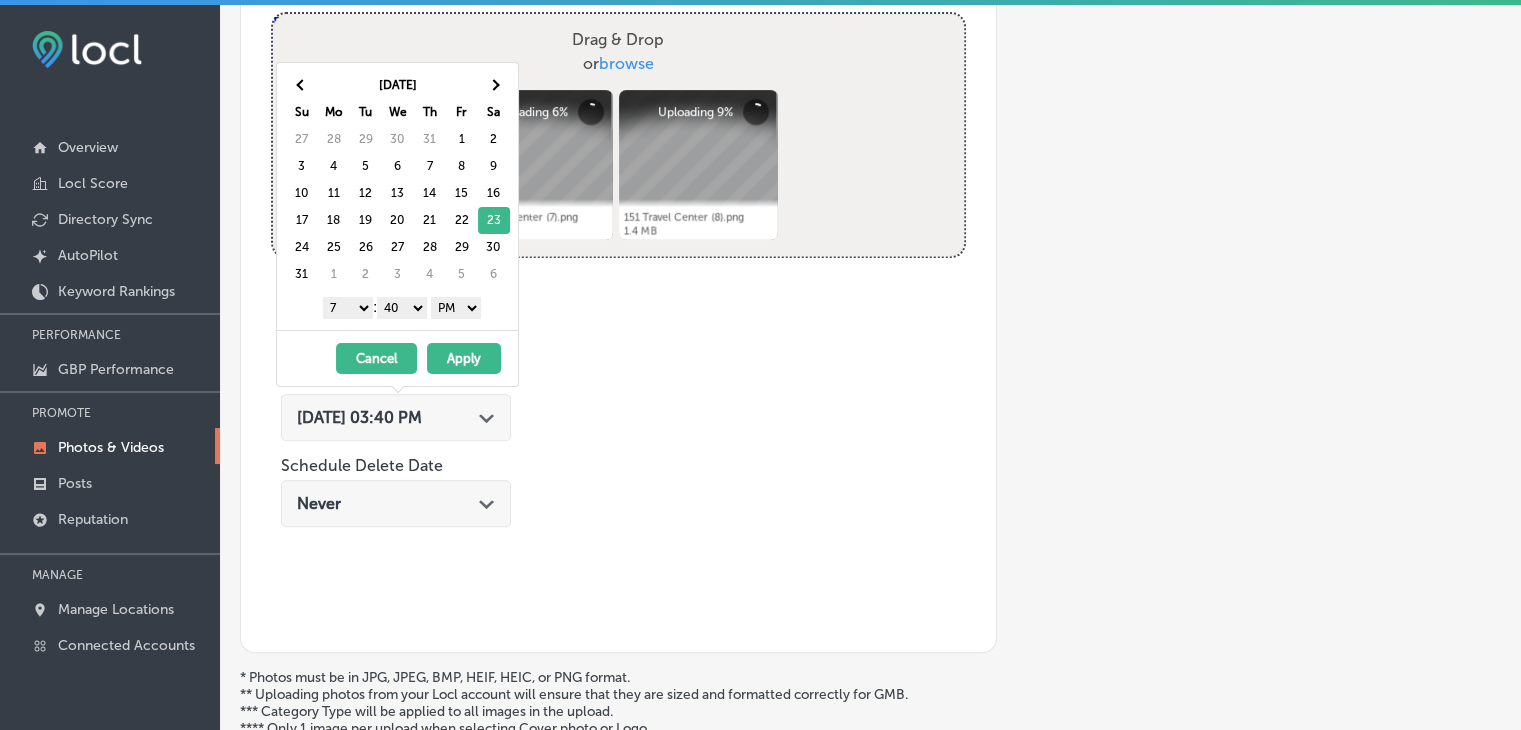 click on "00 10 20 30 40 50" at bounding box center [402, 308] 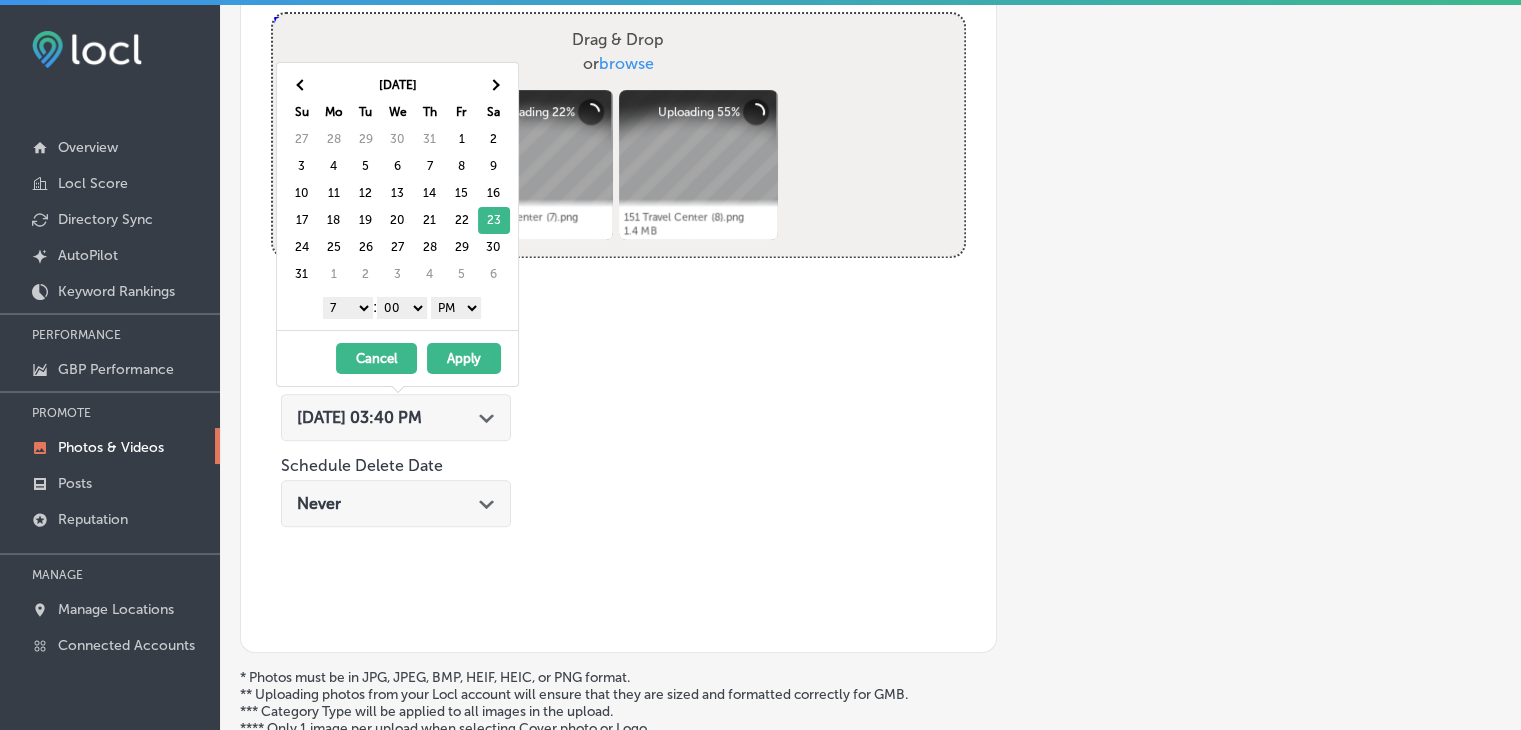 drag, startPoint x: 467, startPoint y: 288, endPoint x: 468, endPoint y: 298, distance: 10.049875 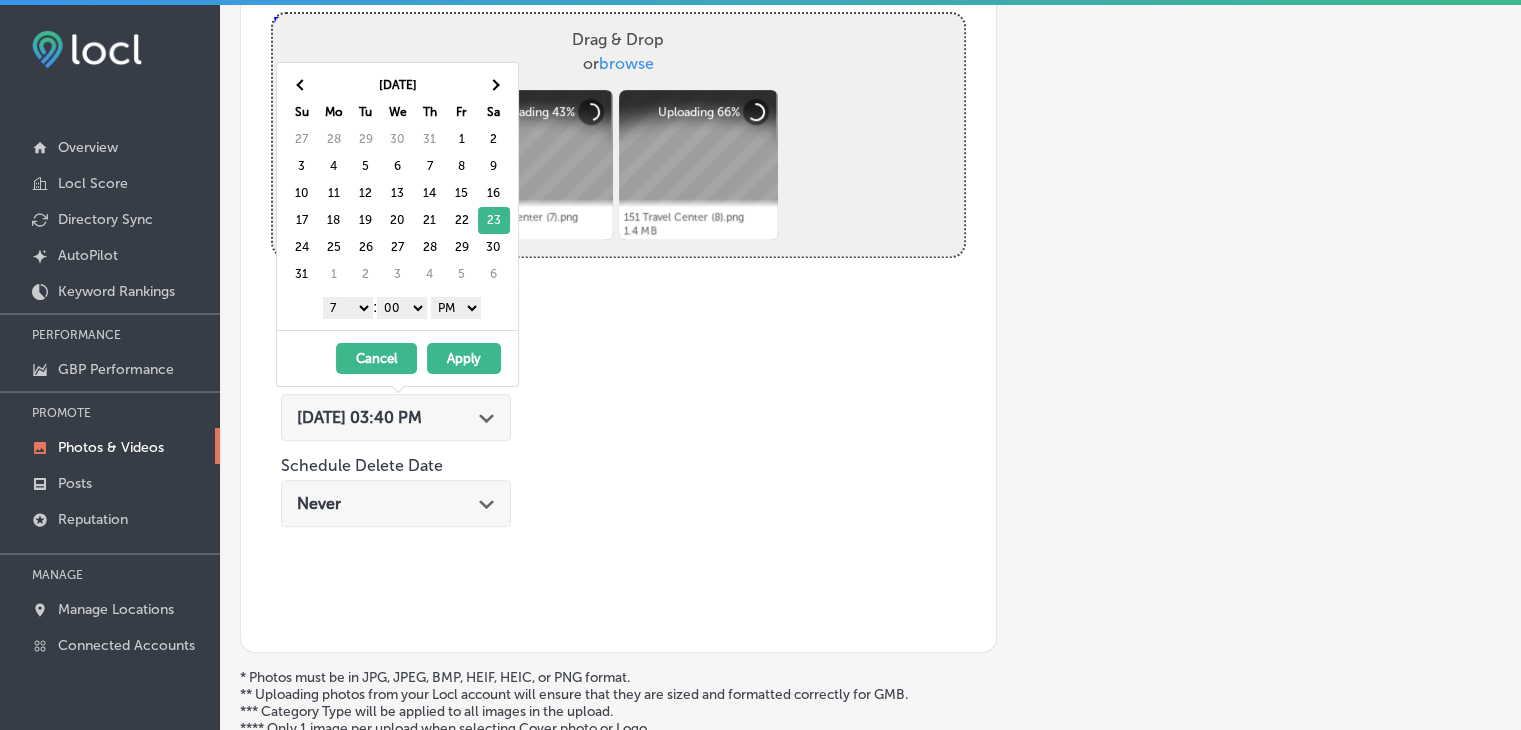 click on "AM PM" at bounding box center [456, 308] 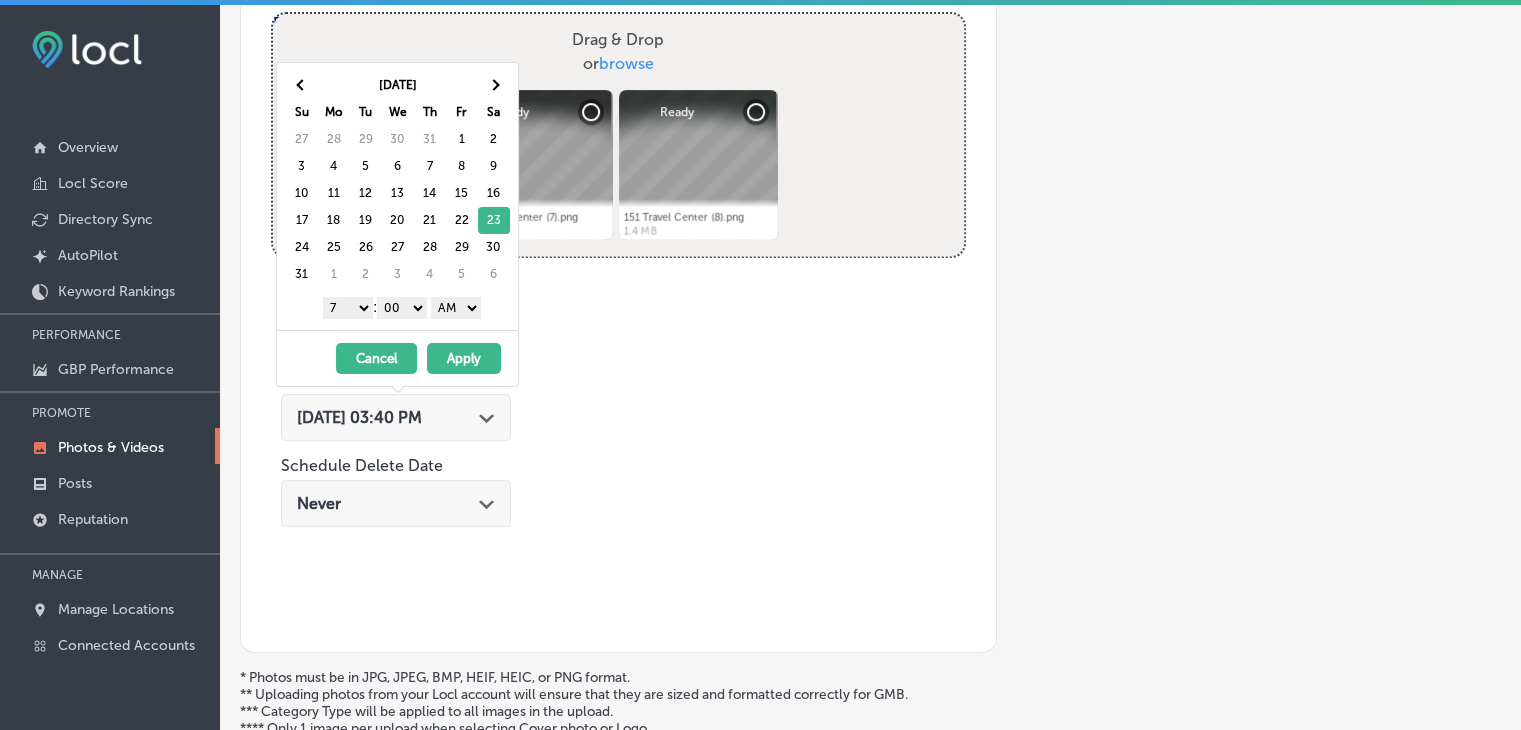 click on "Apply" at bounding box center [464, 358] 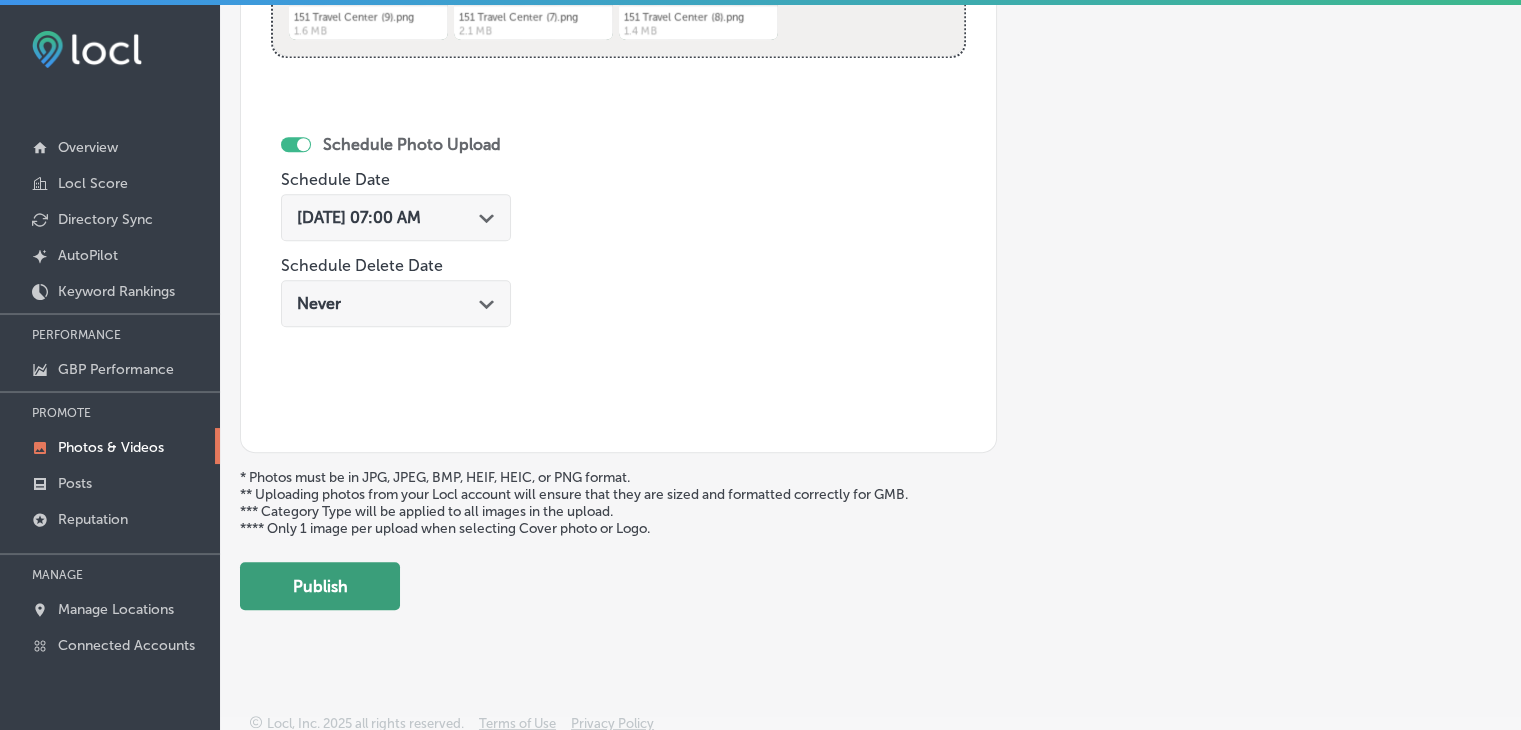click on "Publish" at bounding box center [320, 586] 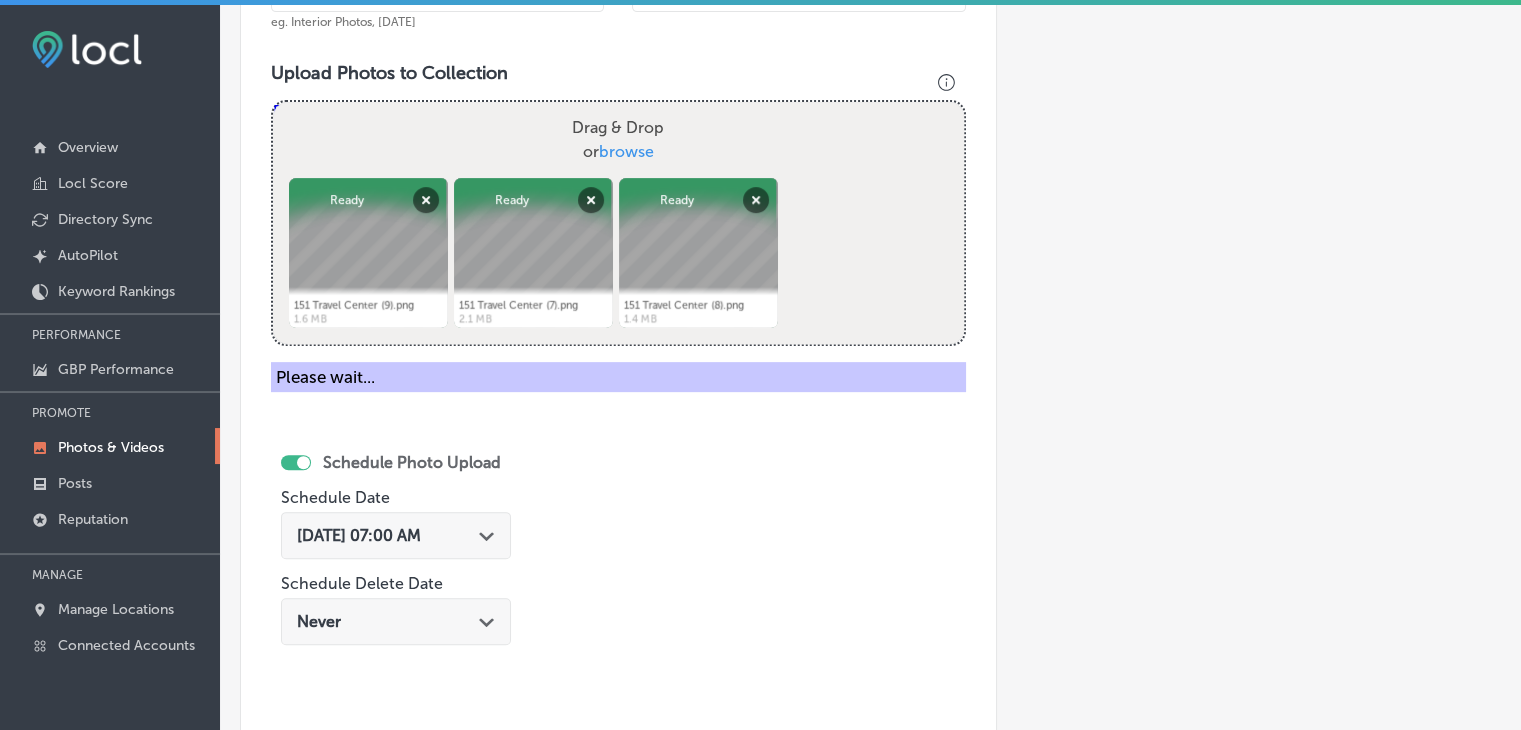 scroll, scrollTop: 372, scrollLeft: 0, axis: vertical 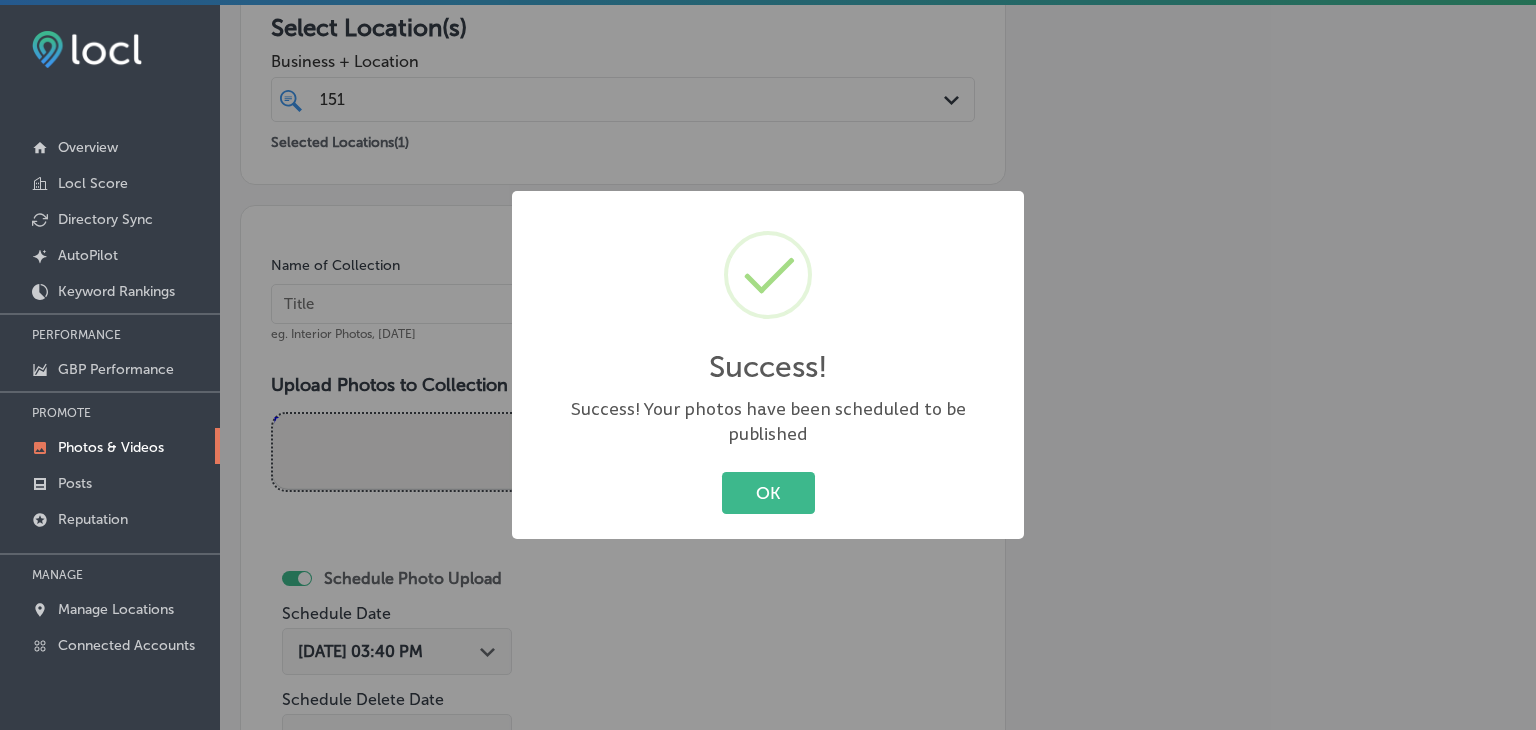 click on "Success! × Success! Your photos have been scheduled to be published OK Cancel" at bounding box center (768, 365) 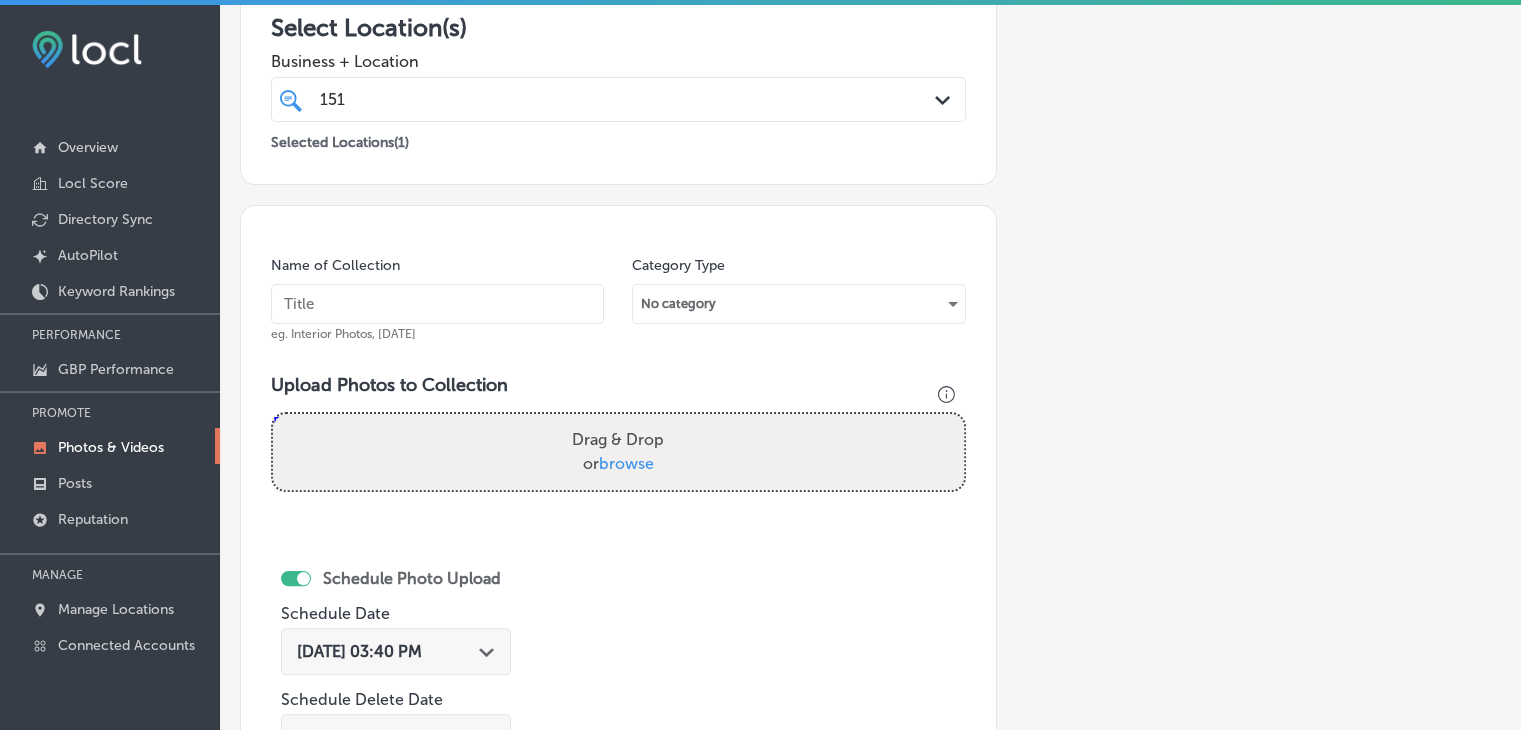 click at bounding box center (437, 304) 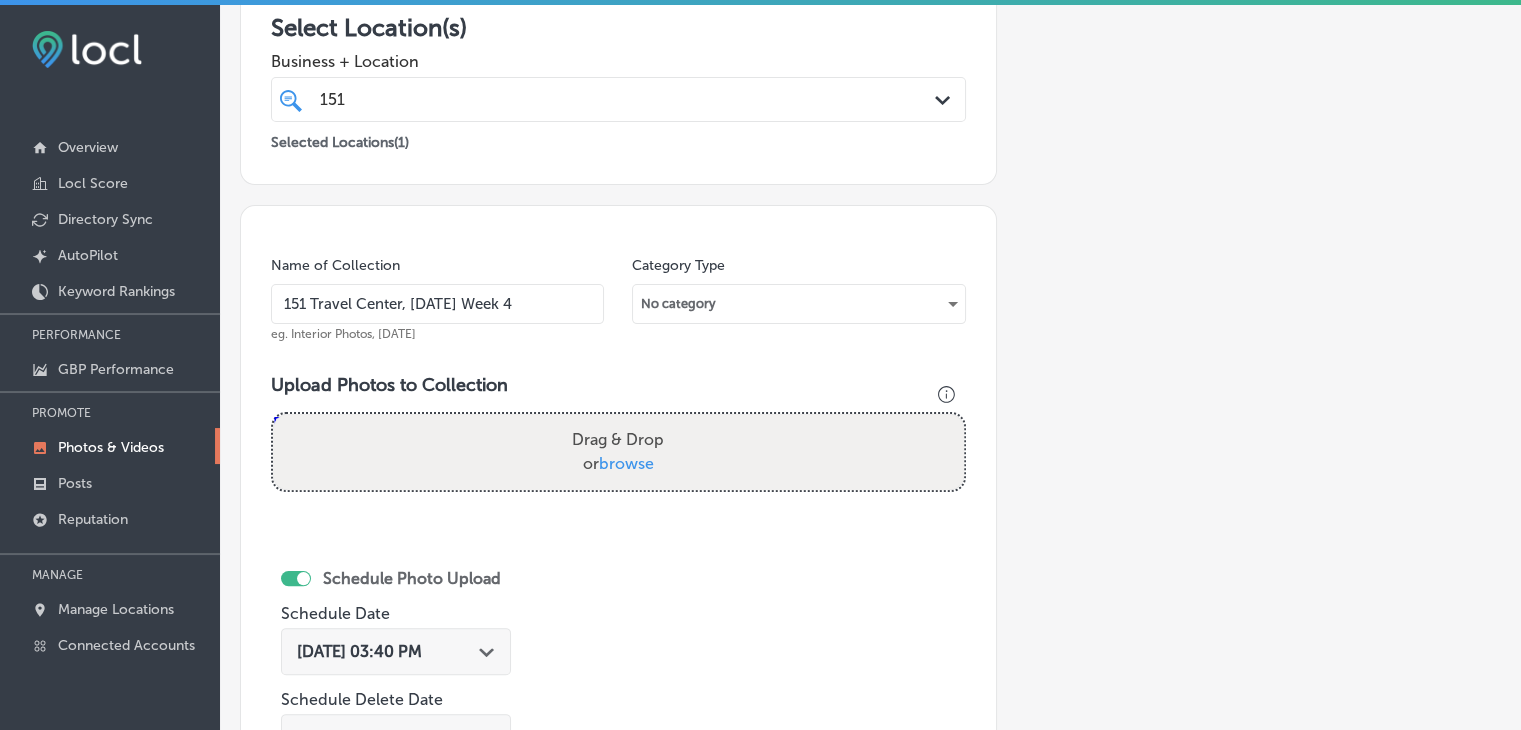 type on "151 Travel Center, [DATE] Week 4" 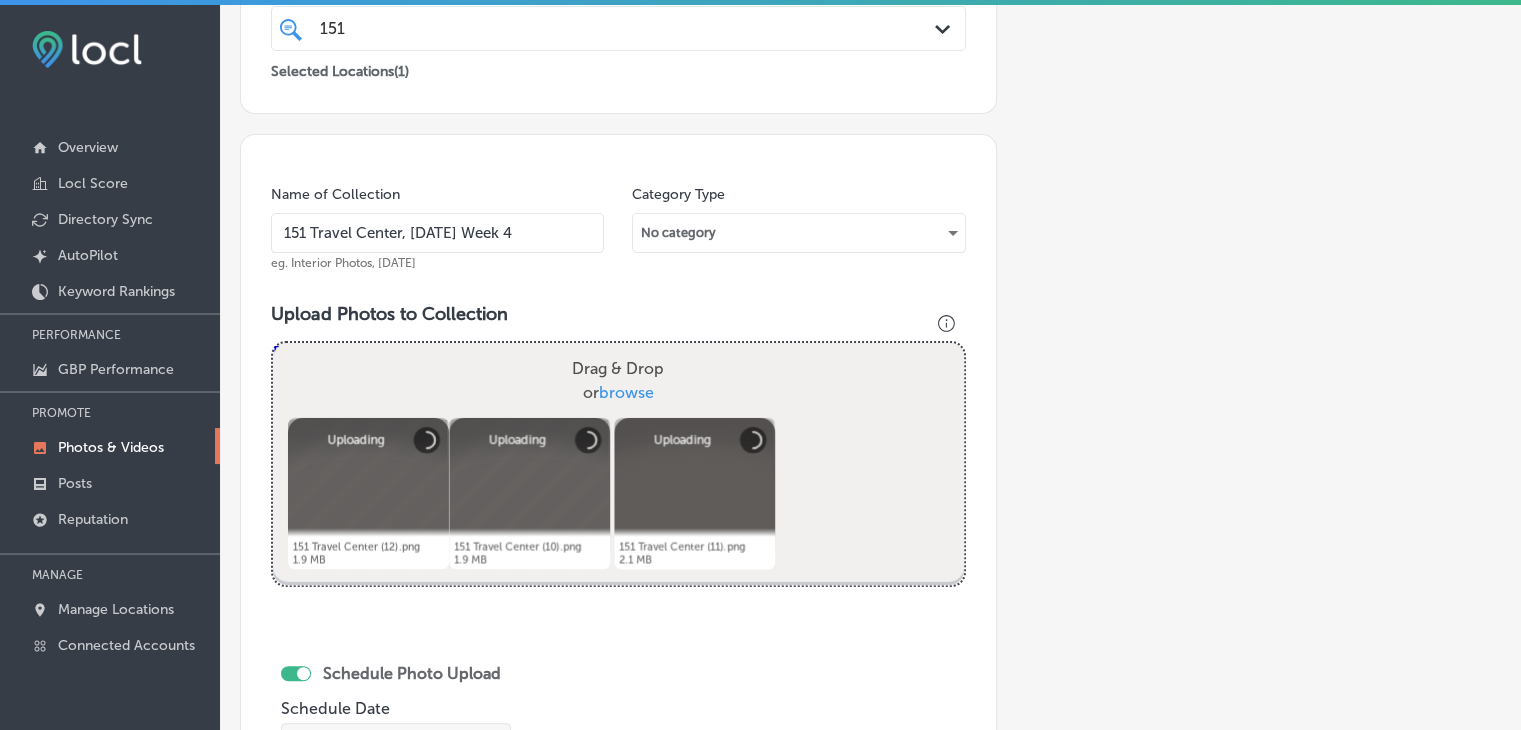 scroll, scrollTop: 572, scrollLeft: 0, axis: vertical 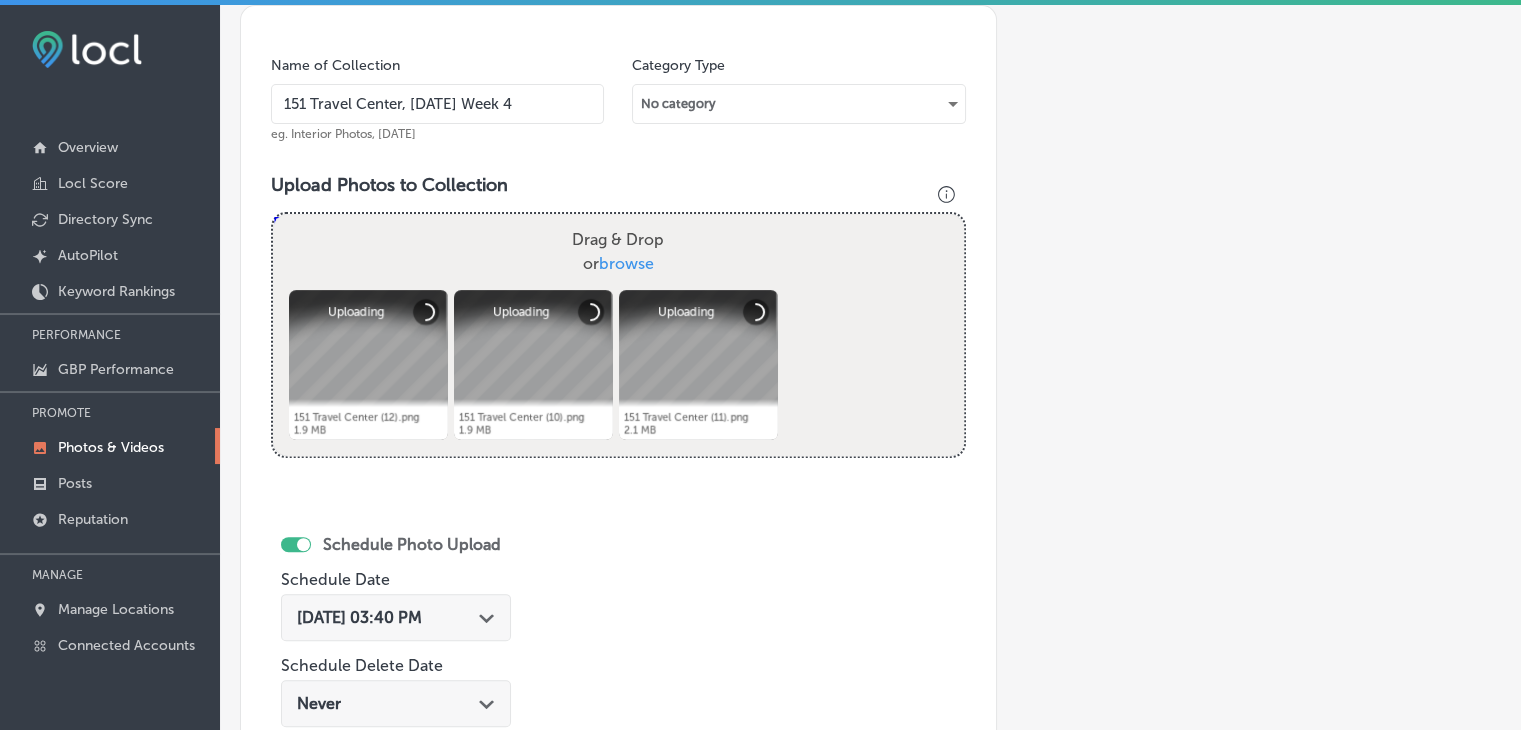 click on "[DATE] 03:40 PM" at bounding box center (359, 617) 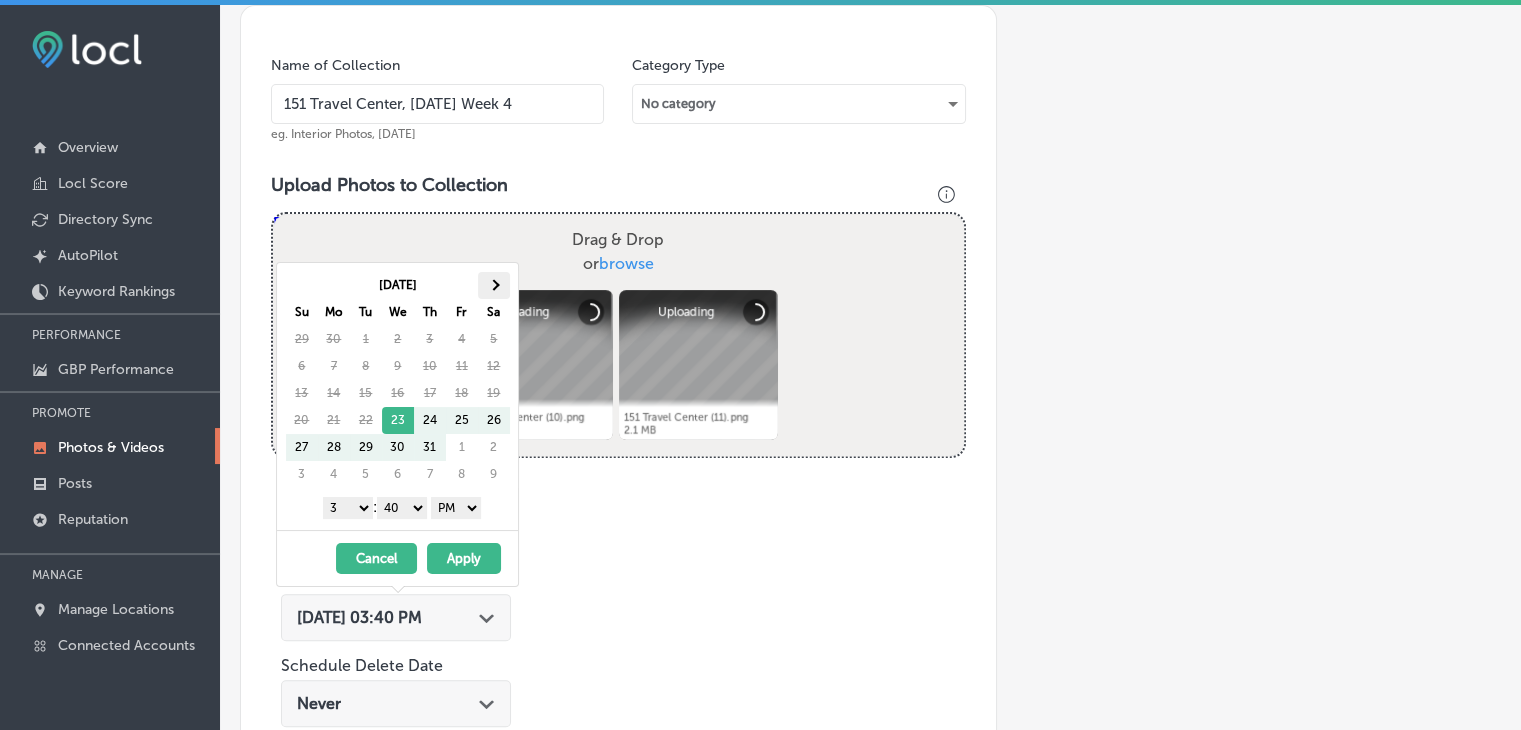 click at bounding box center [494, 285] 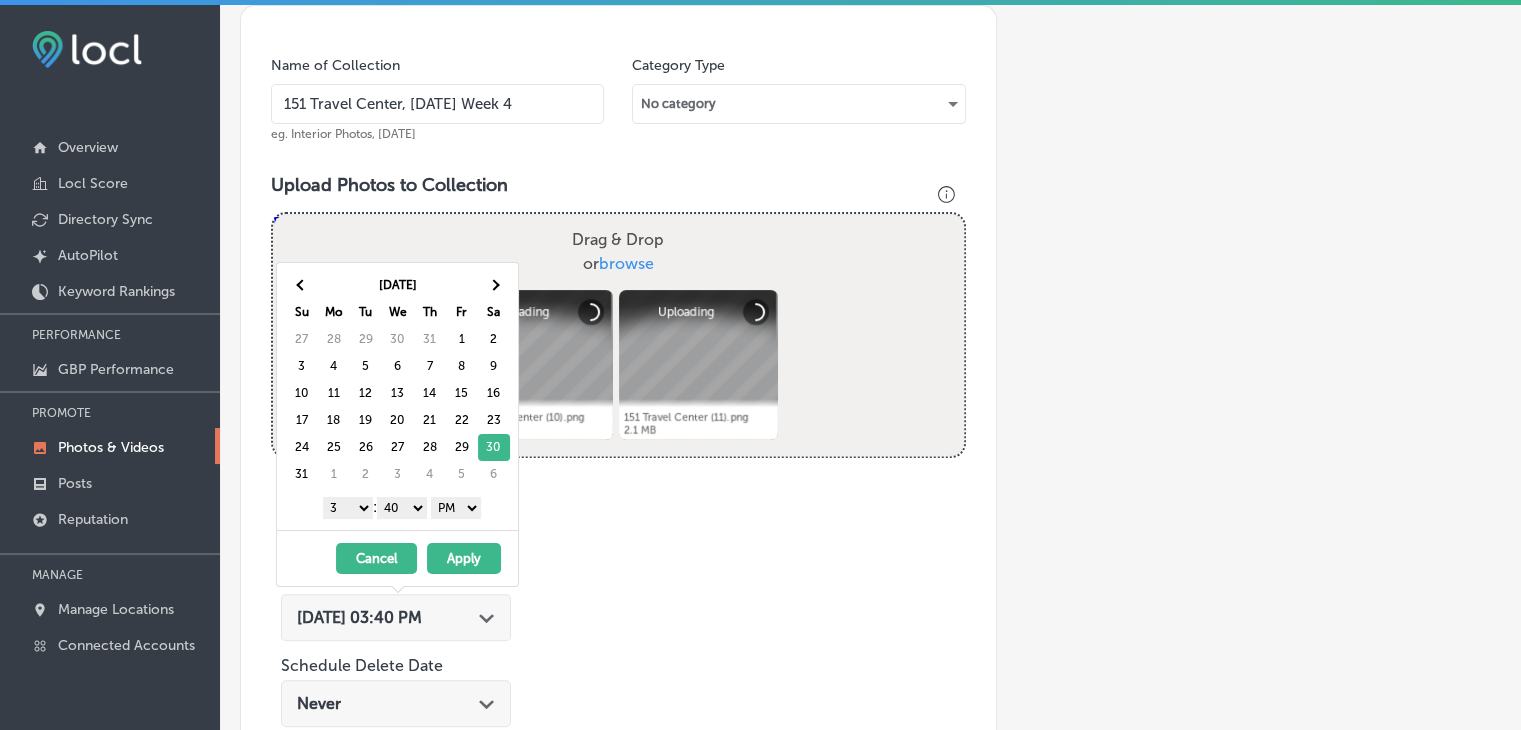click on "1 2 3 4 5 6 7 8 9 10 11 12  :  00 10 20 30 40 50   AM PM" at bounding box center (401, 507) 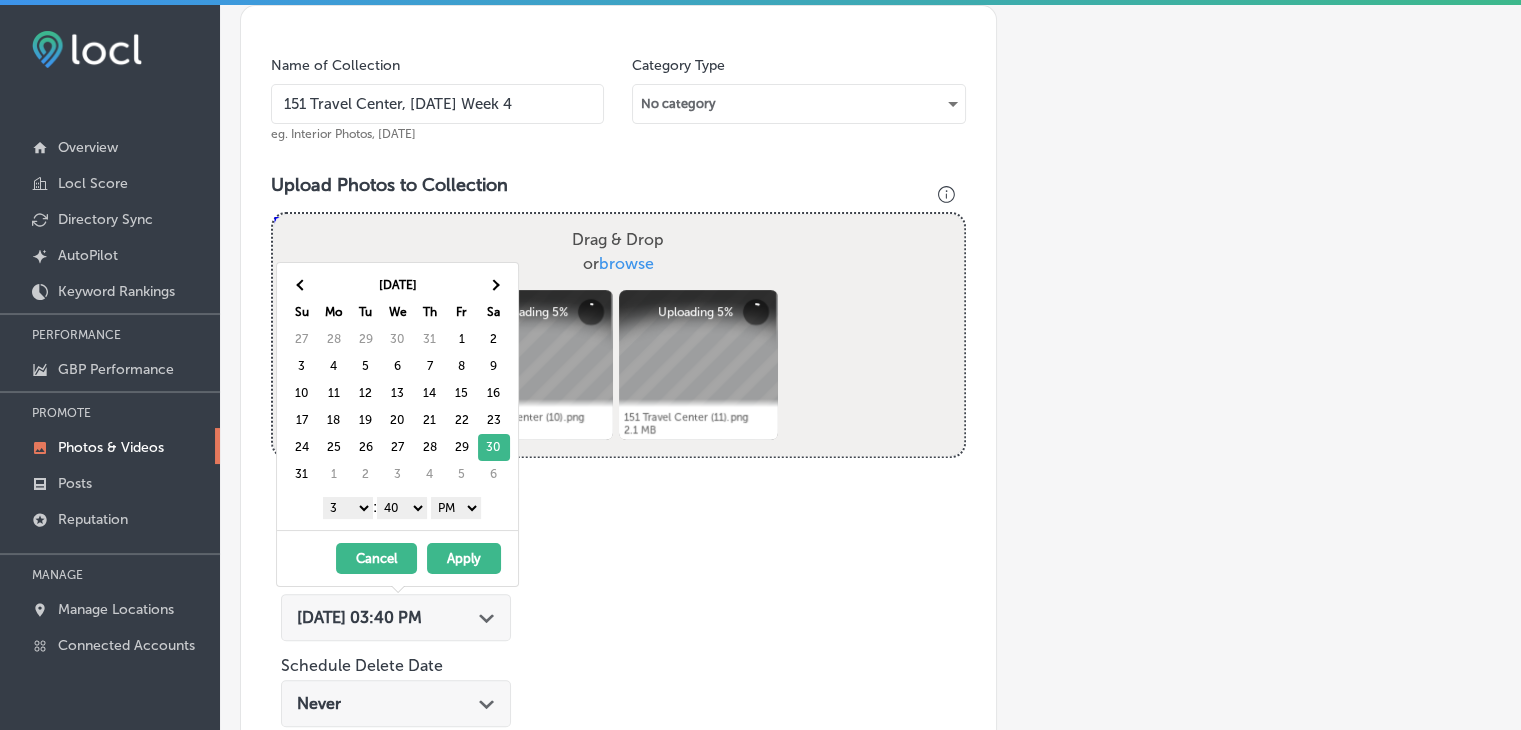 click on "1 2 3 4 5 6 7 8 9 10 11 12" at bounding box center (348, 508) 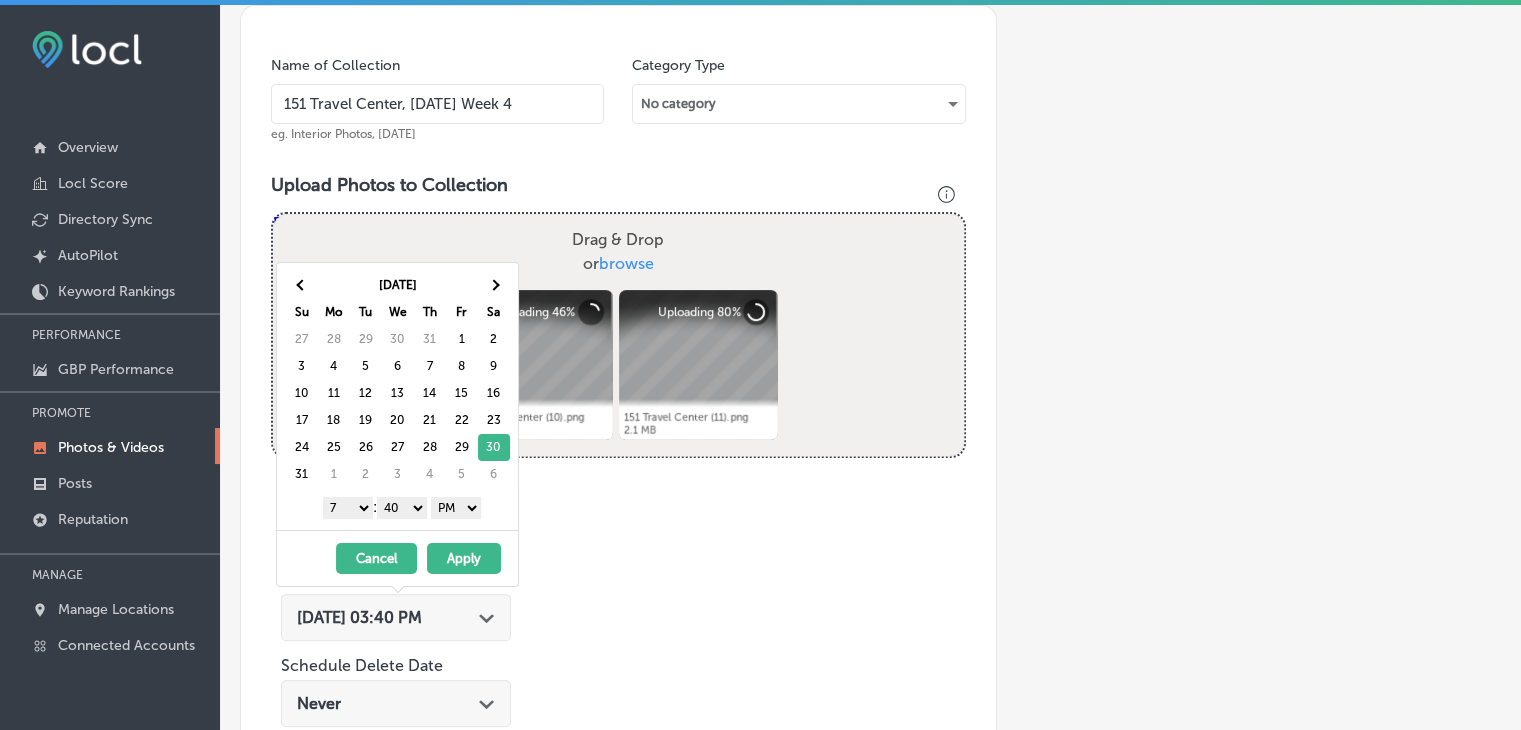 click on "00 10 20 30 40 50" at bounding box center (402, 508) 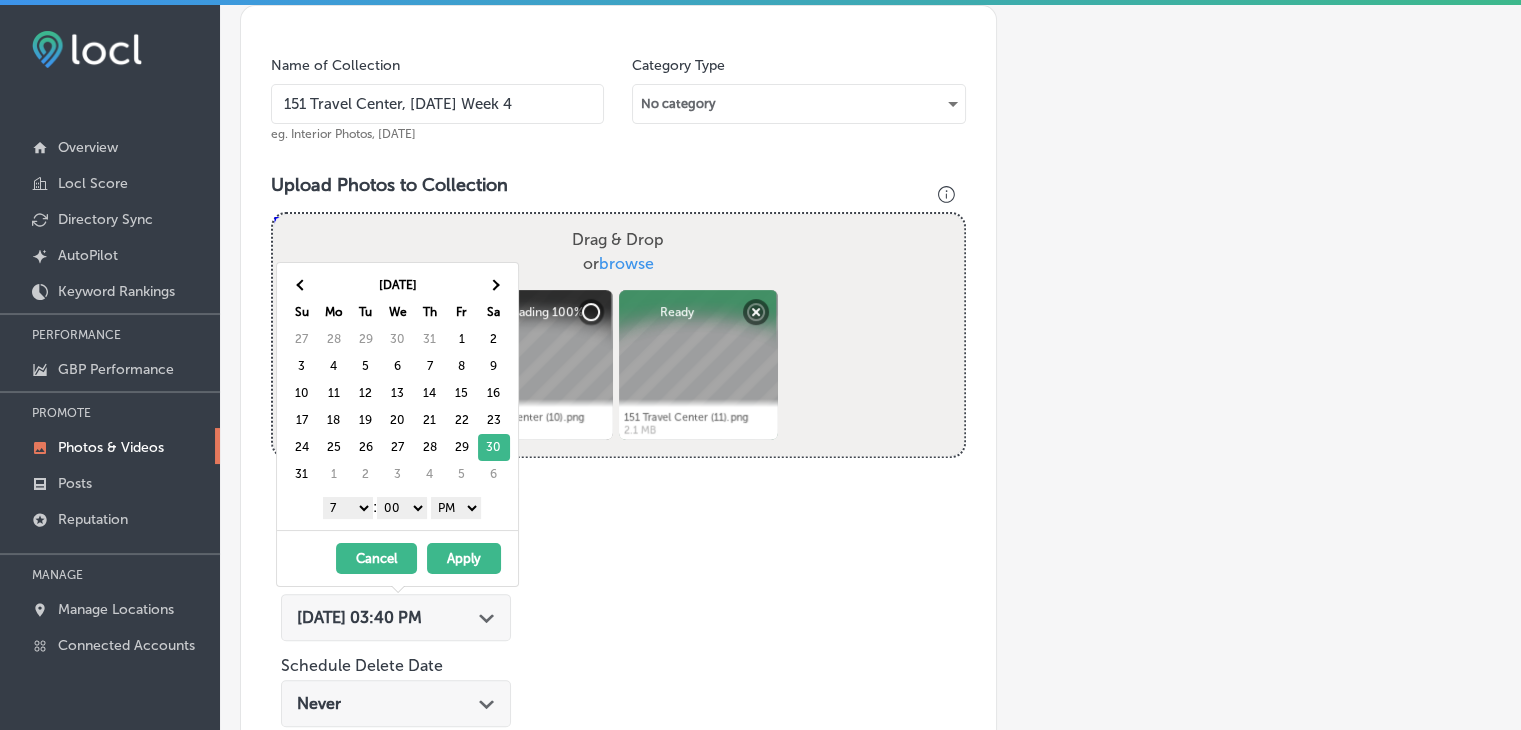 click on "AM PM" at bounding box center (456, 508) 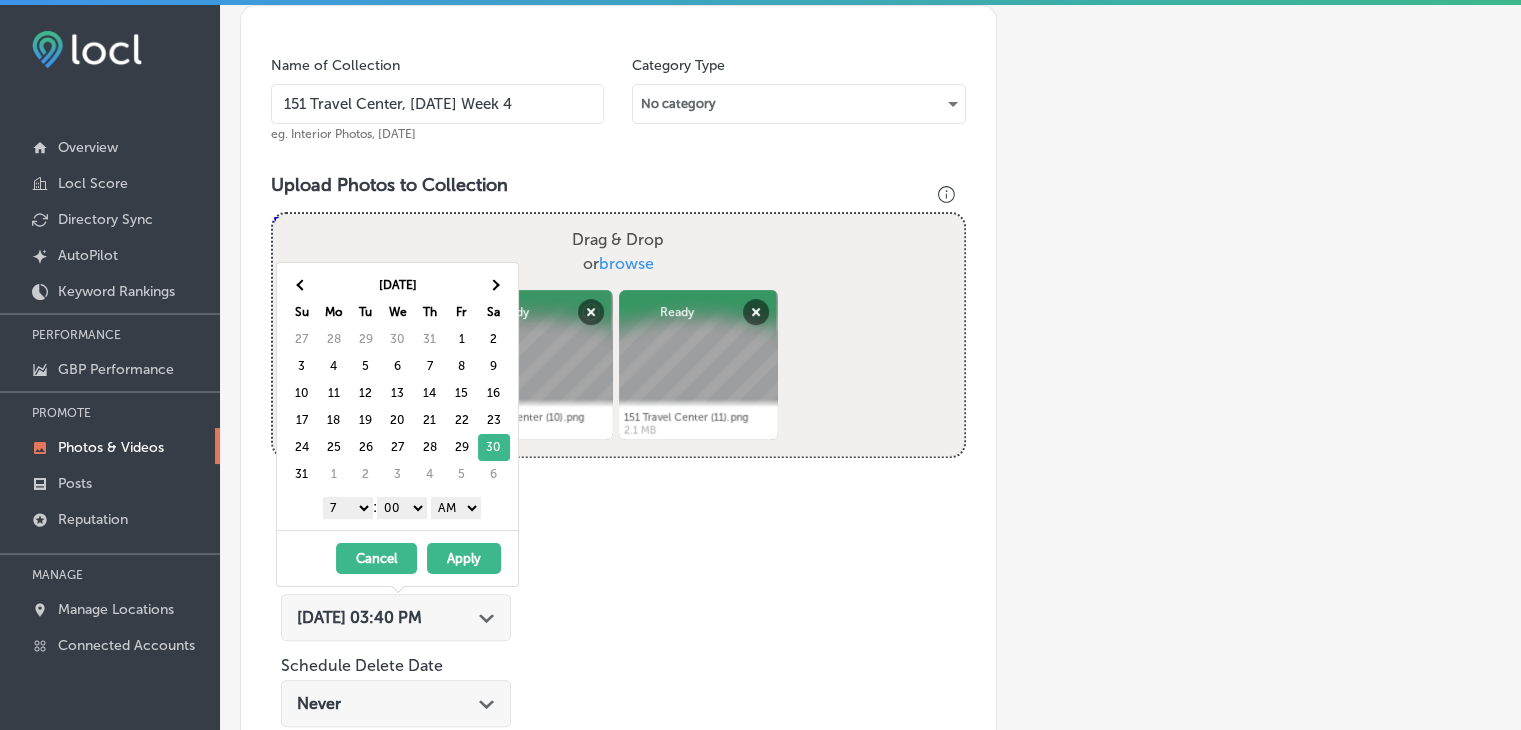 drag, startPoint x: 467, startPoint y: 557, endPoint x: 478, endPoint y: 550, distance: 13.038404 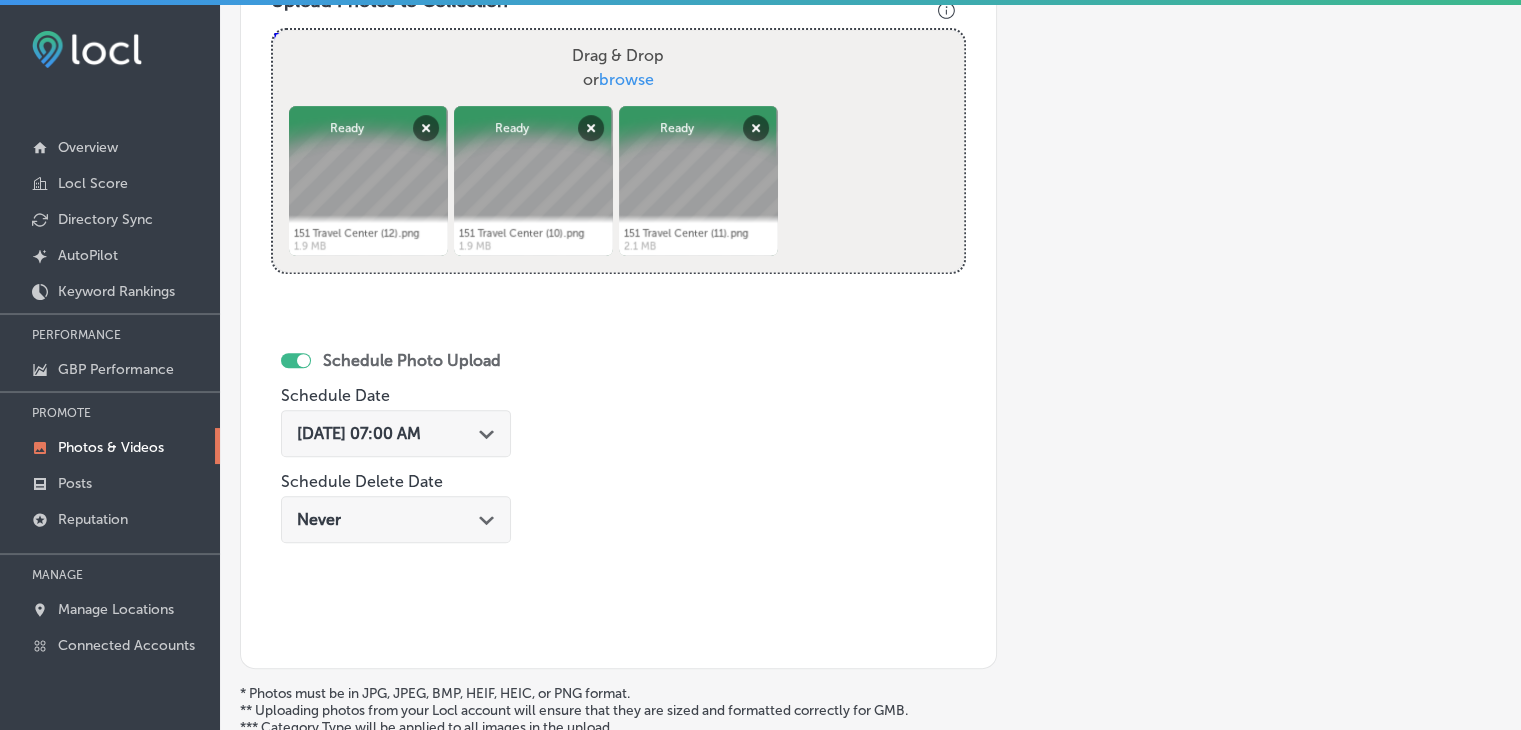 scroll, scrollTop: 972, scrollLeft: 0, axis: vertical 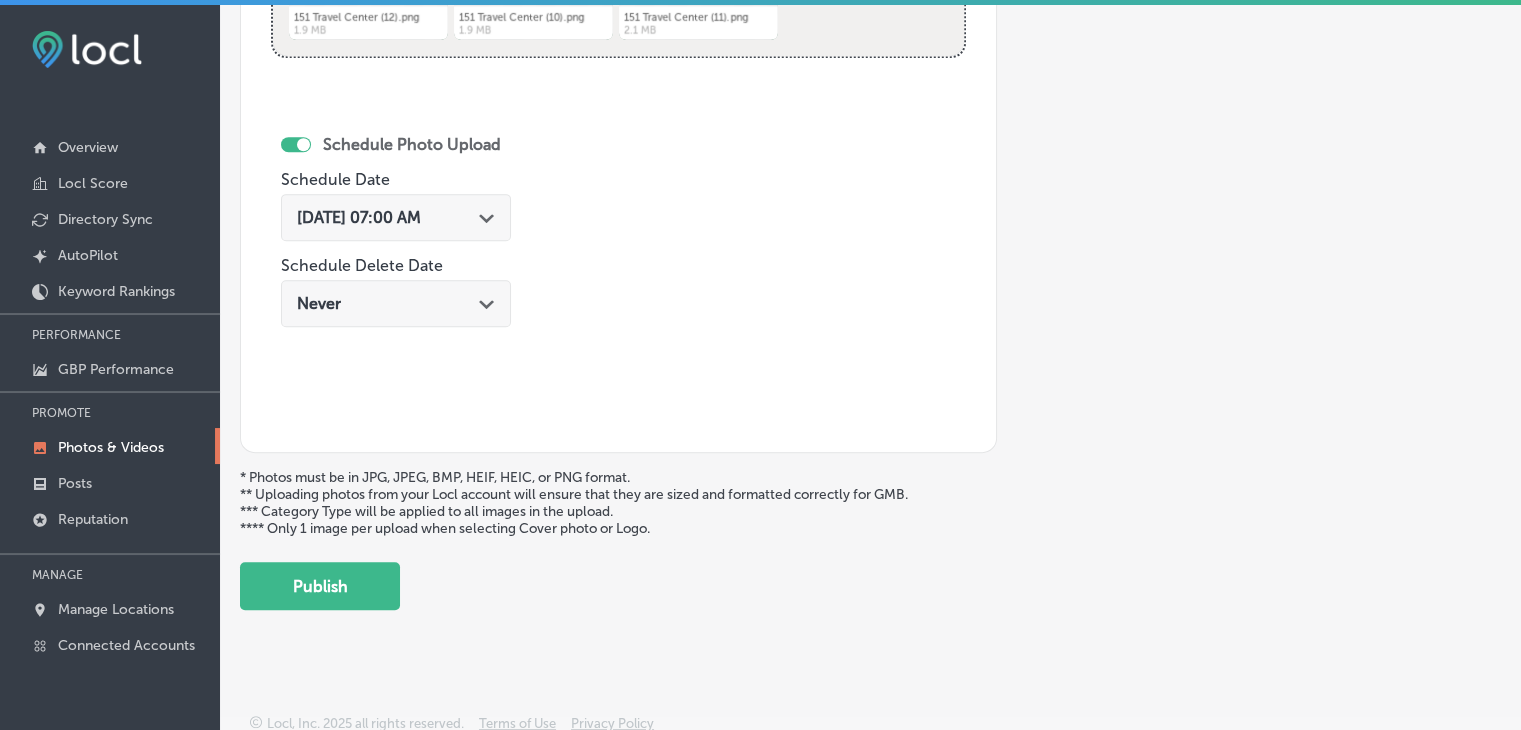 click on "Back Add a Collection Which Type of Image or Video Would You Like to Upload? Photo Cover Logo Video Select Location(s) Business + Location
151 151
Path
Created with Sketch.
Selected Locations  ( 1 ) Name of Collection 151 Travel Center, [DATE] Week 4 eg. Interior Photos, [DATE]   Category Type No category Upload Photos to Collection
Powered by PQINA Drag & Drop  or  browse 151 Travel Center (12).png Abort Retry Remove Upload Cancel Retry Remove 151 Travel Center (12).png 1.9 MB Ready tap to undo" at bounding box center [870, -137] 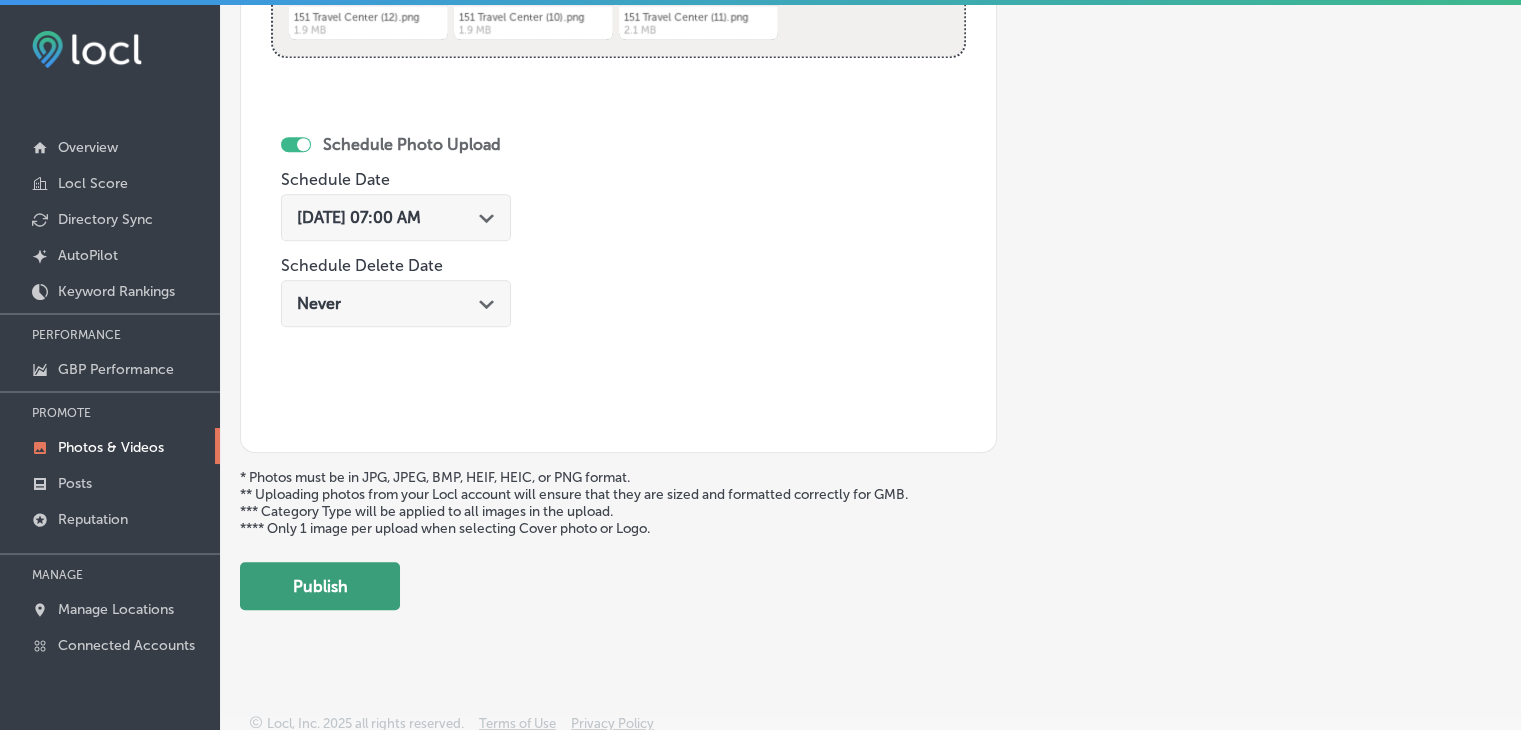 click on "Publish" at bounding box center [320, 586] 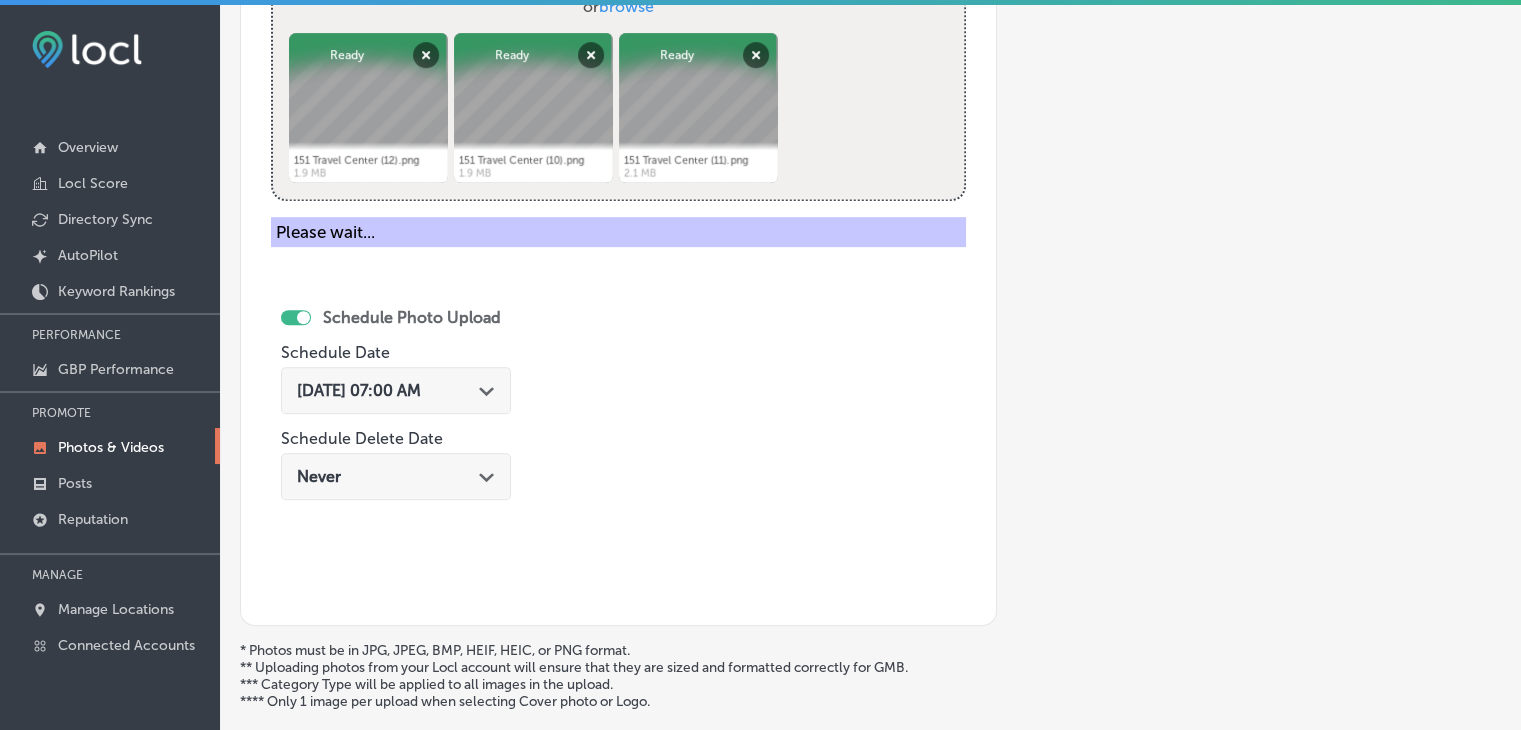 scroll, scrollTop: 472, scrollLeft: 0, axis: vertical 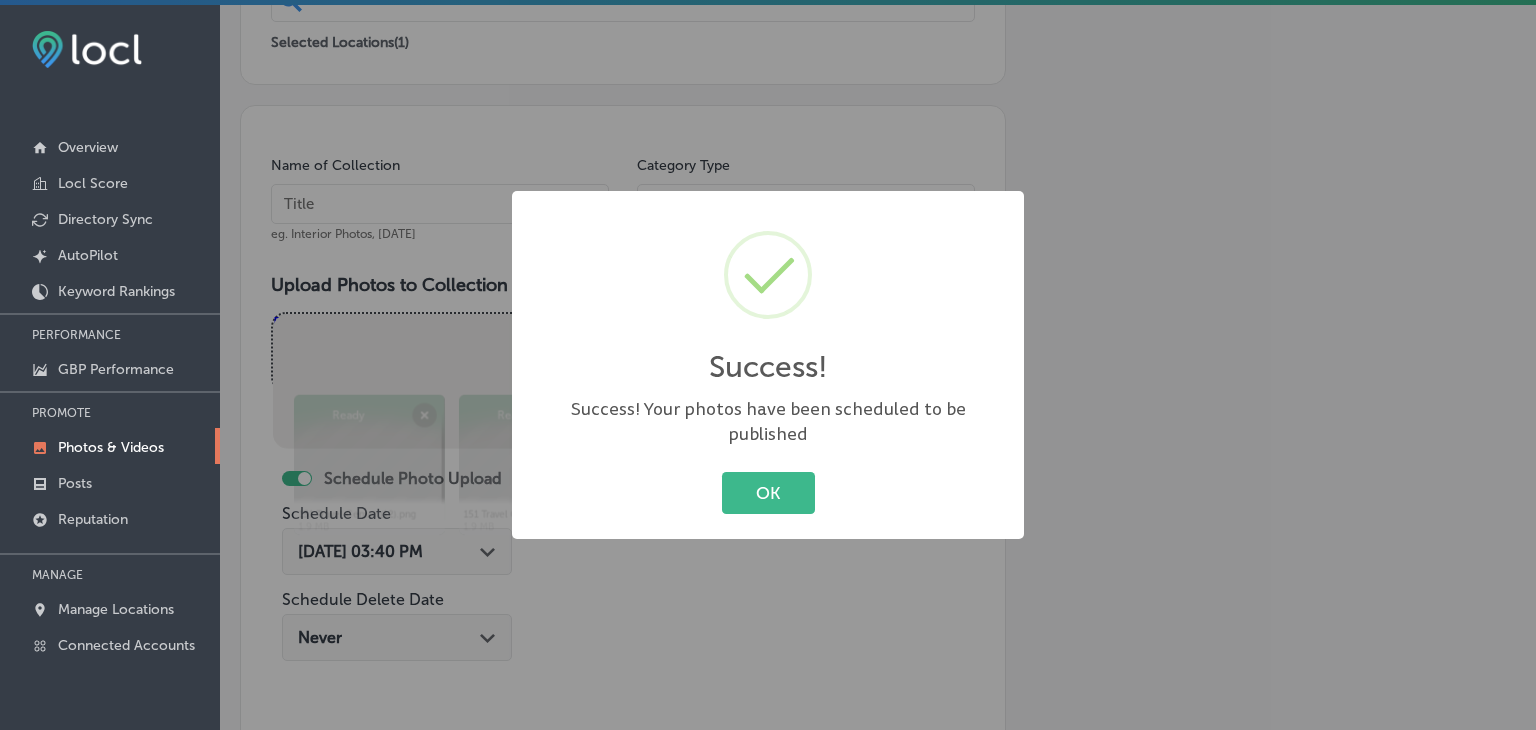 click on "Success! × Success! Your photos have been scheduled to be published OK Cancel" at bounding box center (768, 365) 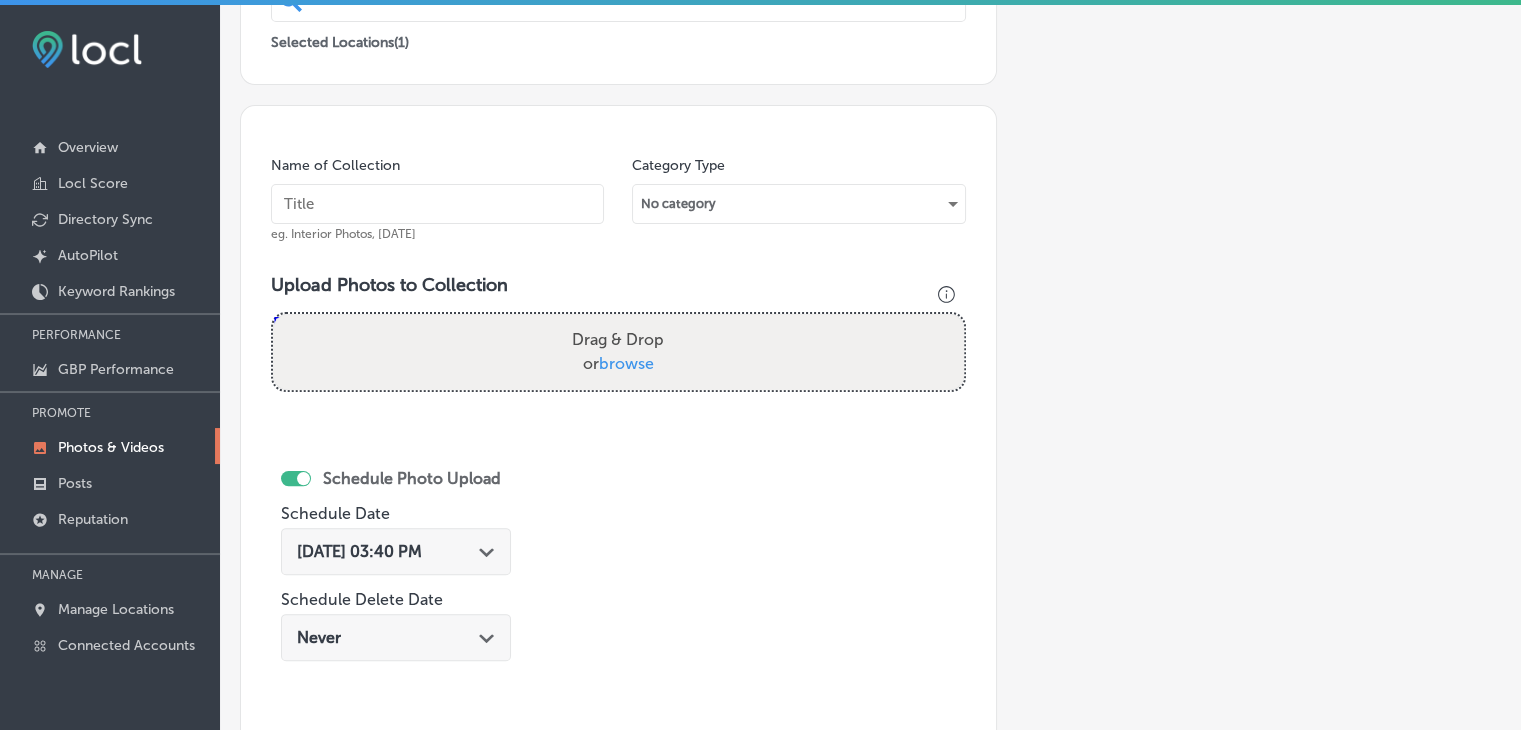 click at bounding box center (437, 204) 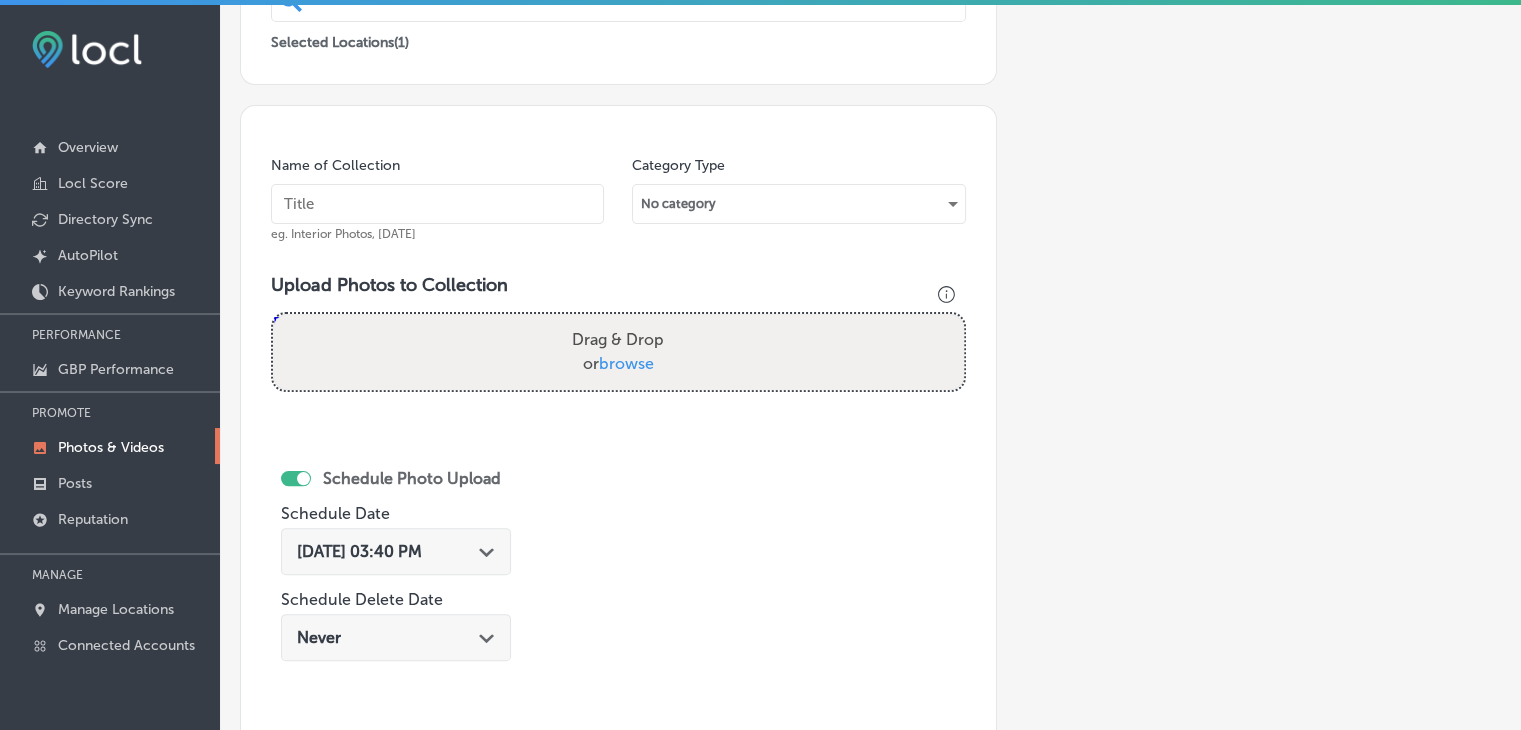 paste on "151 Travel Center, [DATE] Week" 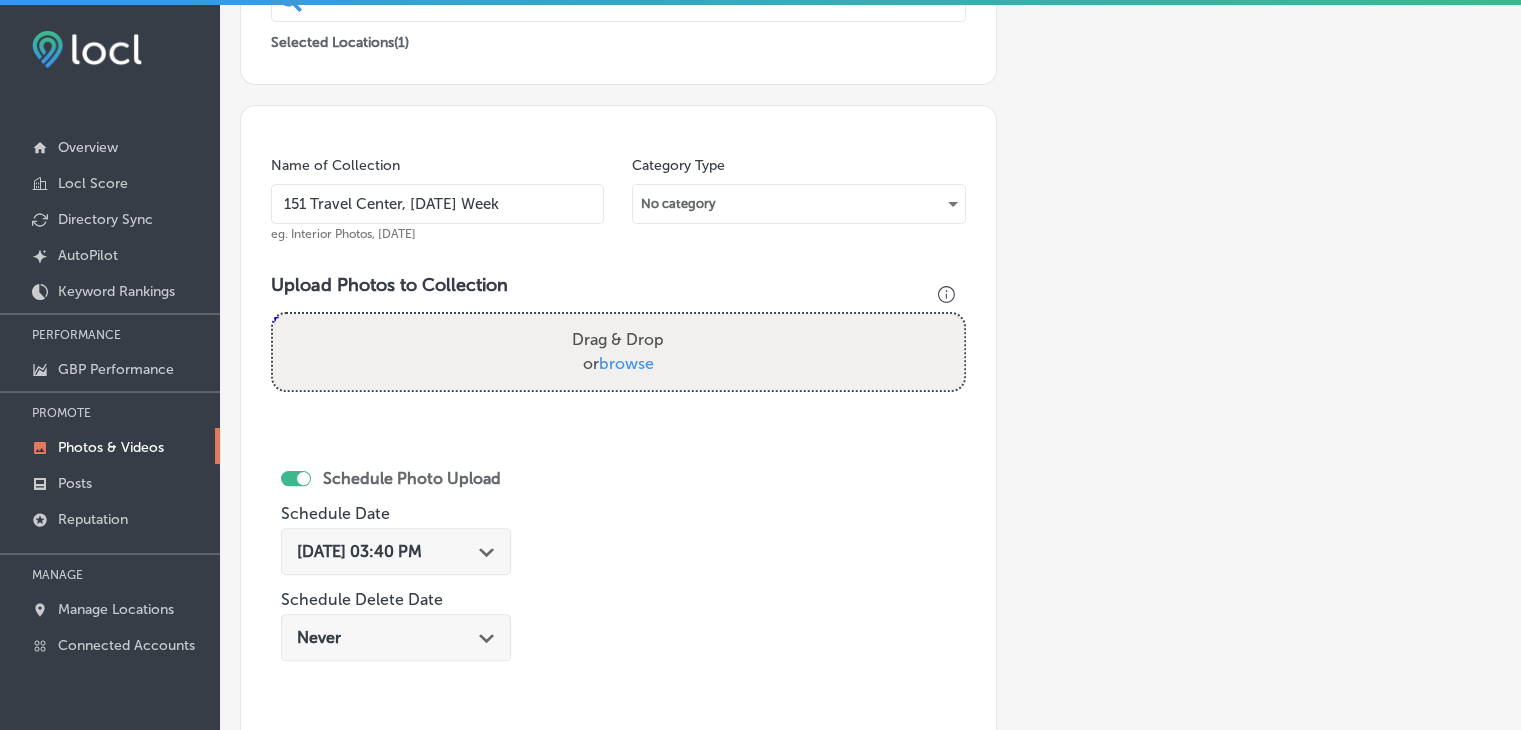 click on "151 Travel Center, [DATE] Week" at bounding box center (437, 204) 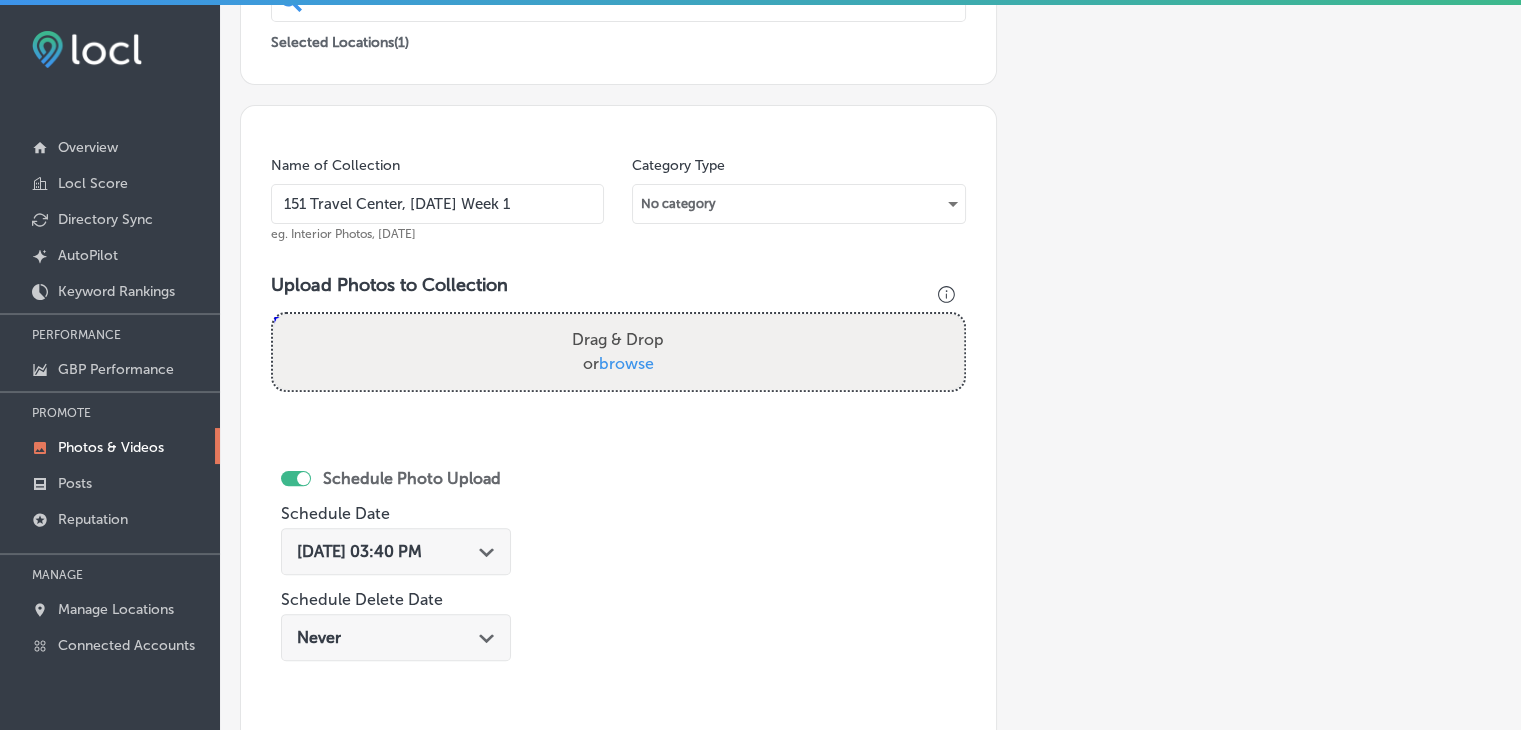 type on "151 Travel Center, [DATE] Week 1" 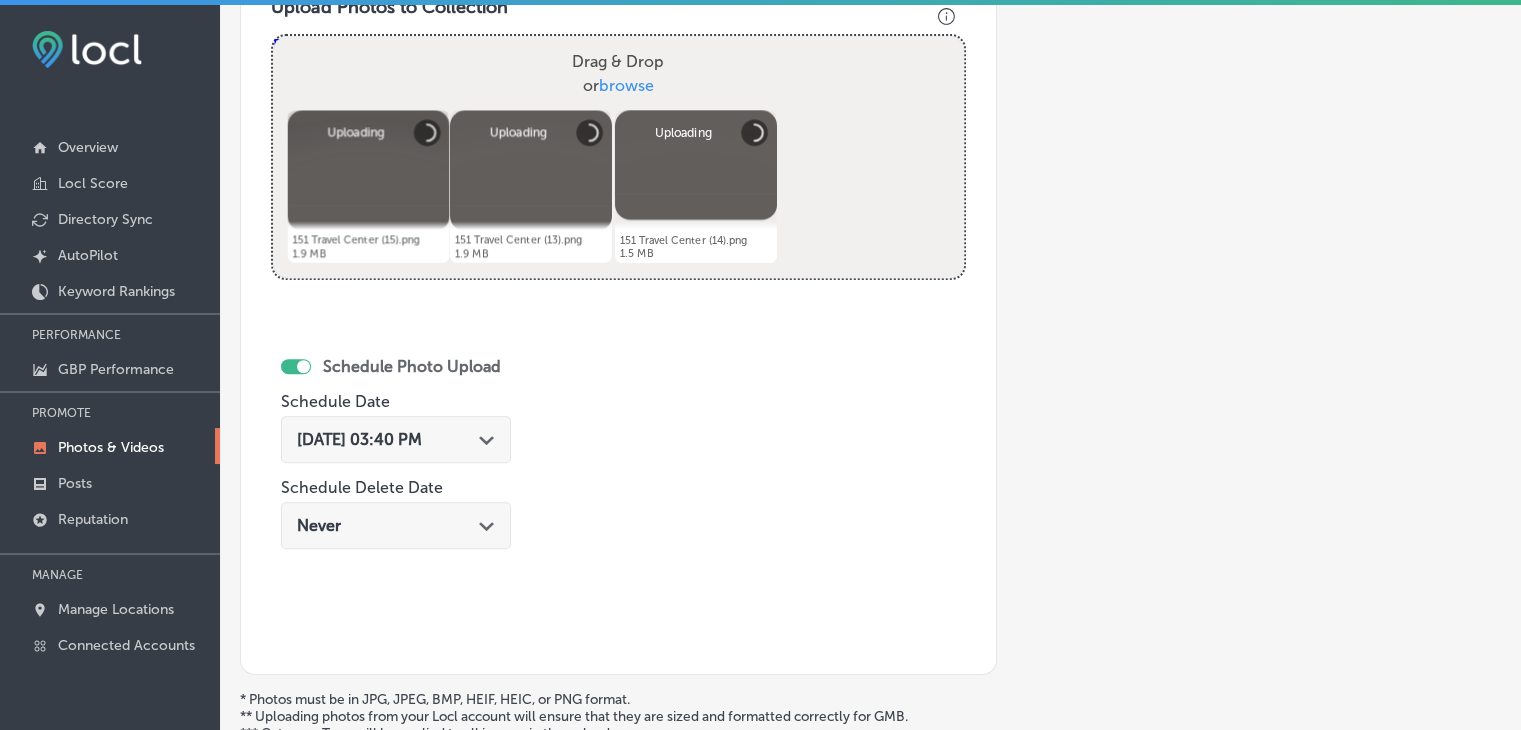 scroll, scrollTop: 772, scrollLeft: 0, axis: vertical 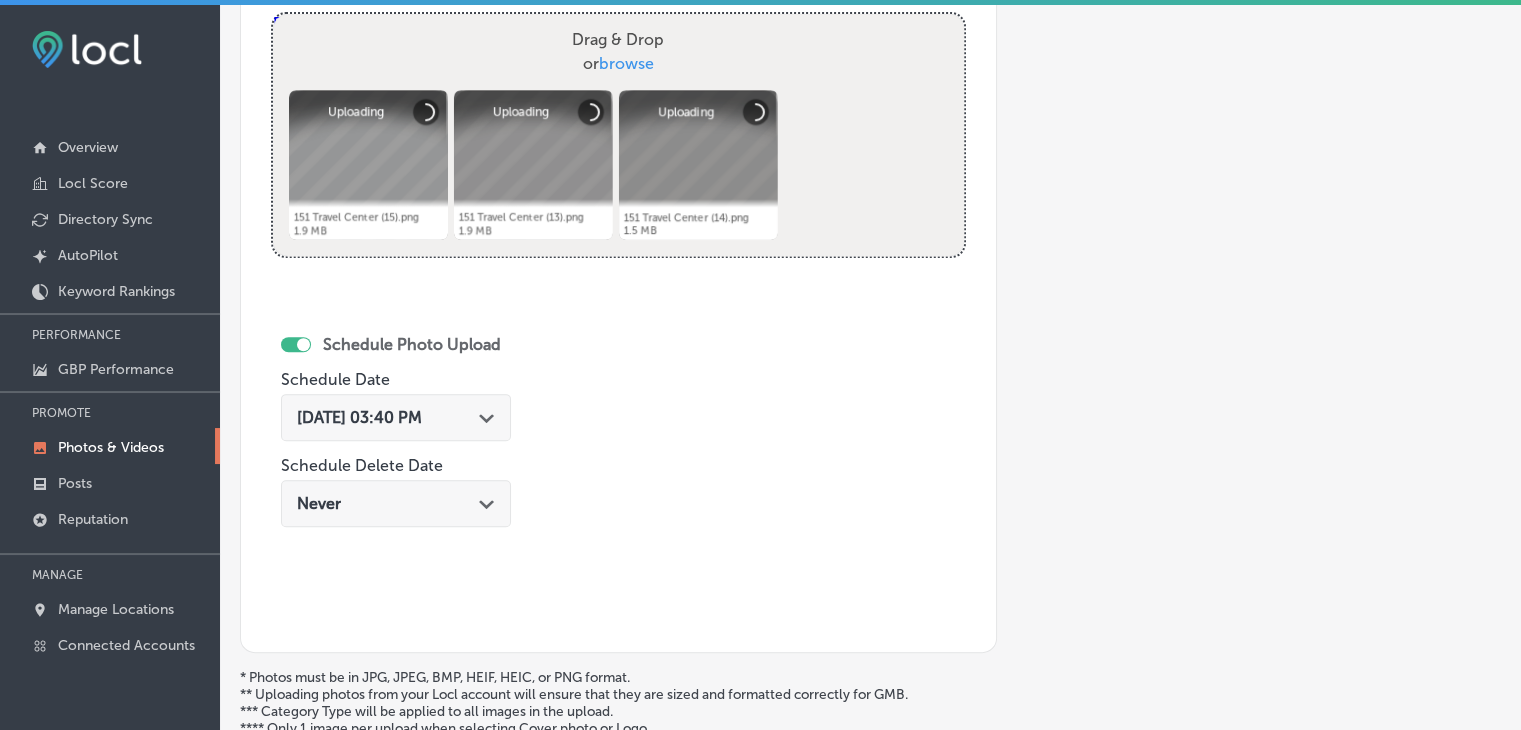 click on "[DATE] 03:40 PM" at bounding box center [359, 417] 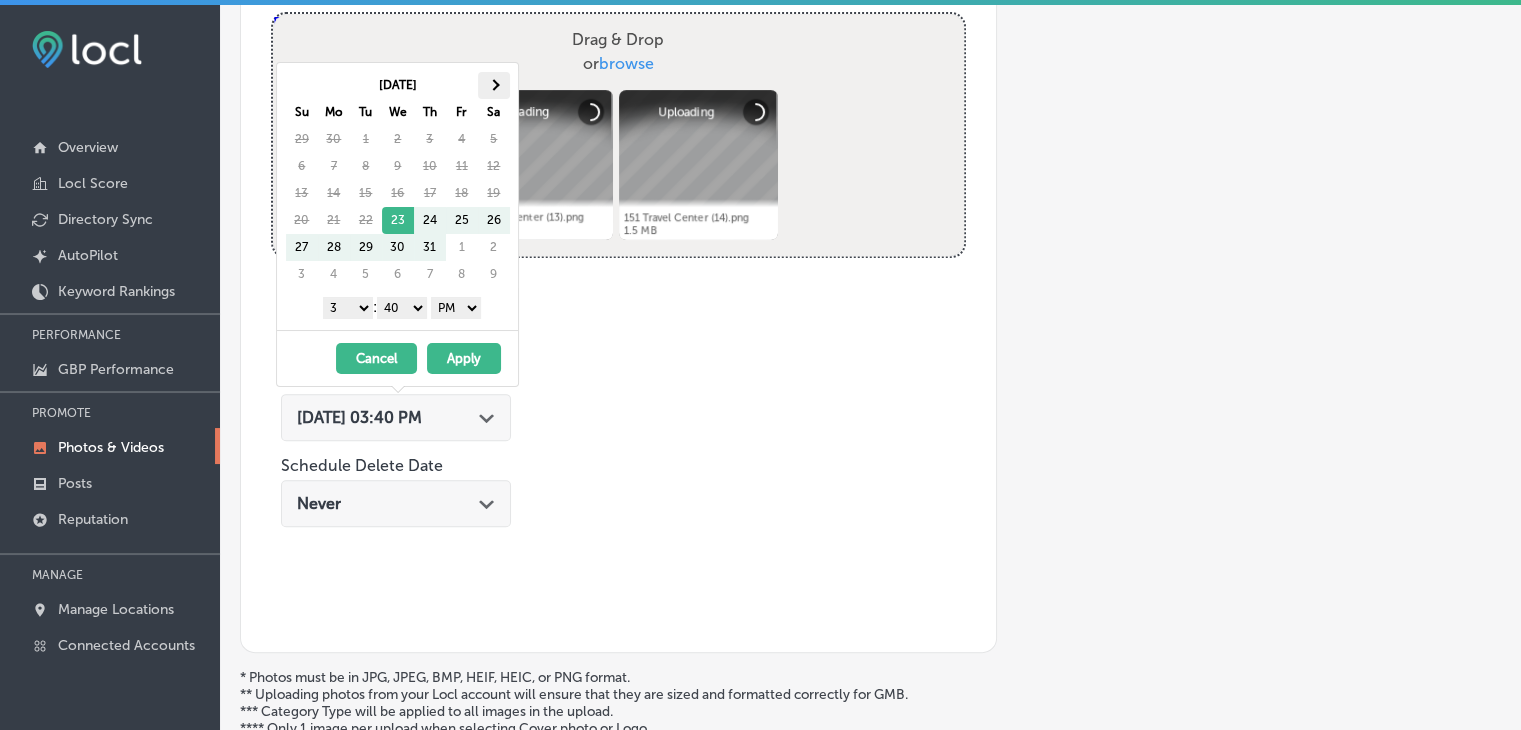 click at bounding box center [494, 85] 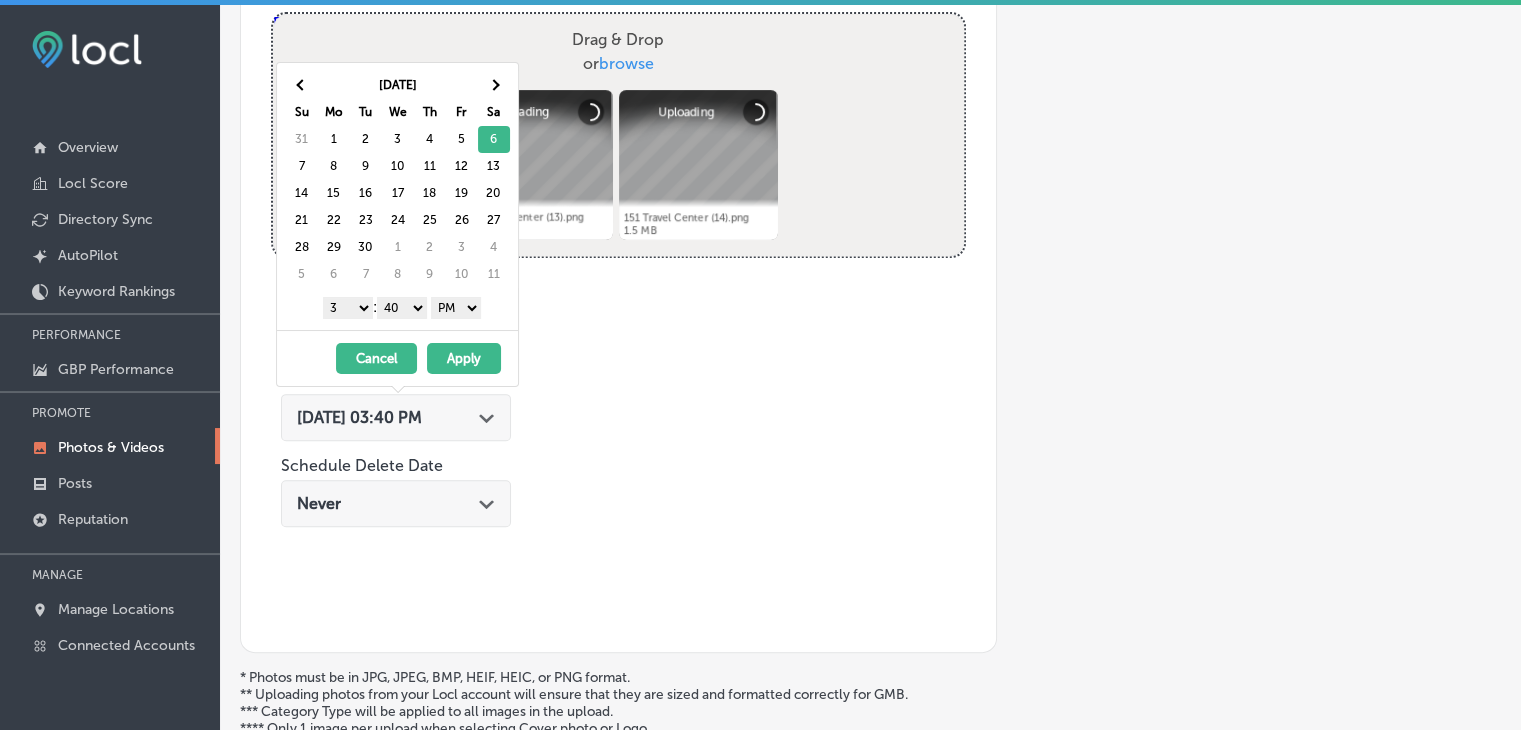 click on "1 2 3 4 5 6 7 8 9 10 11 12  :  00 10 20 30 40 50   AM PM" at bounding box center (401, 307) 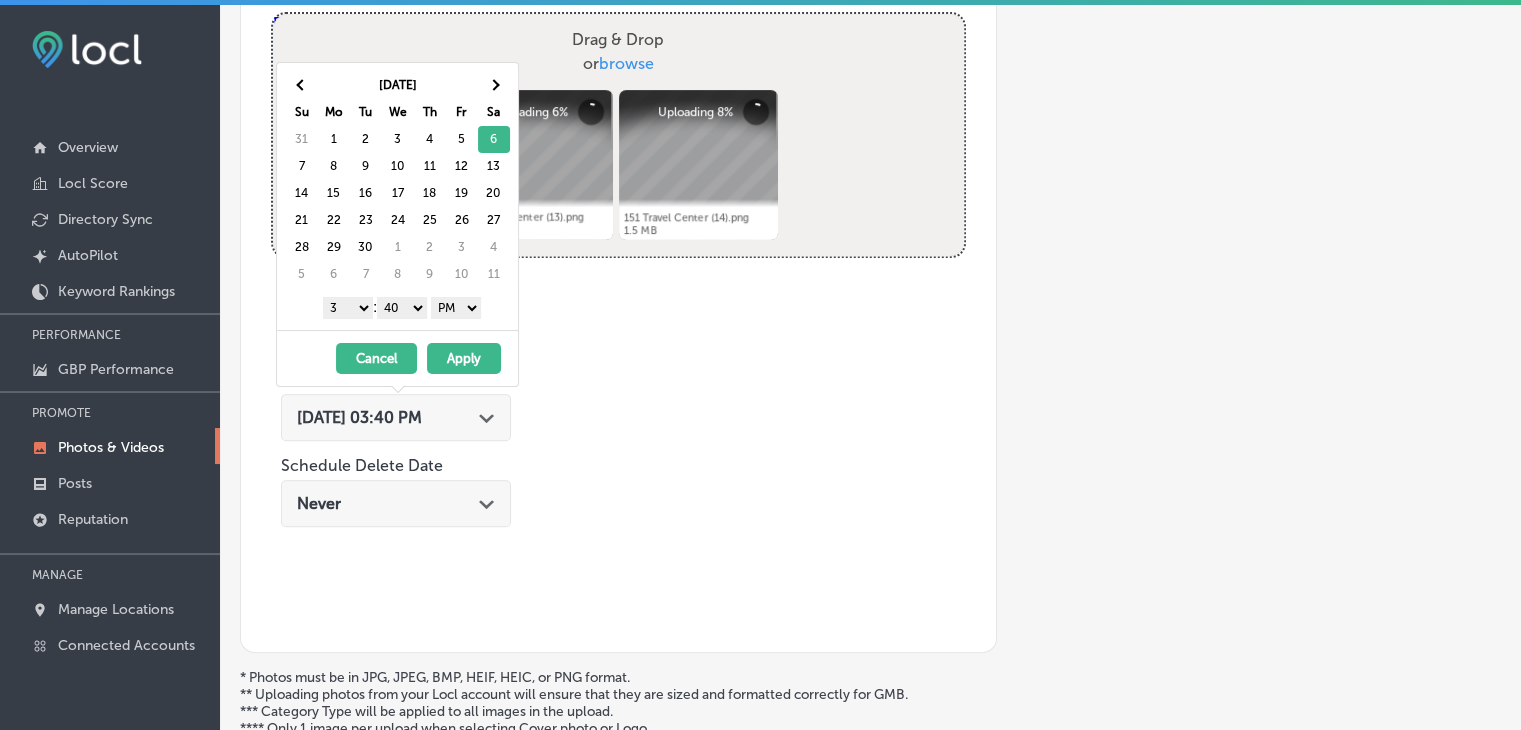 click on "1 2 3 4 5 6 7 8 9 10 11 12" at bounding box center [348, 308] 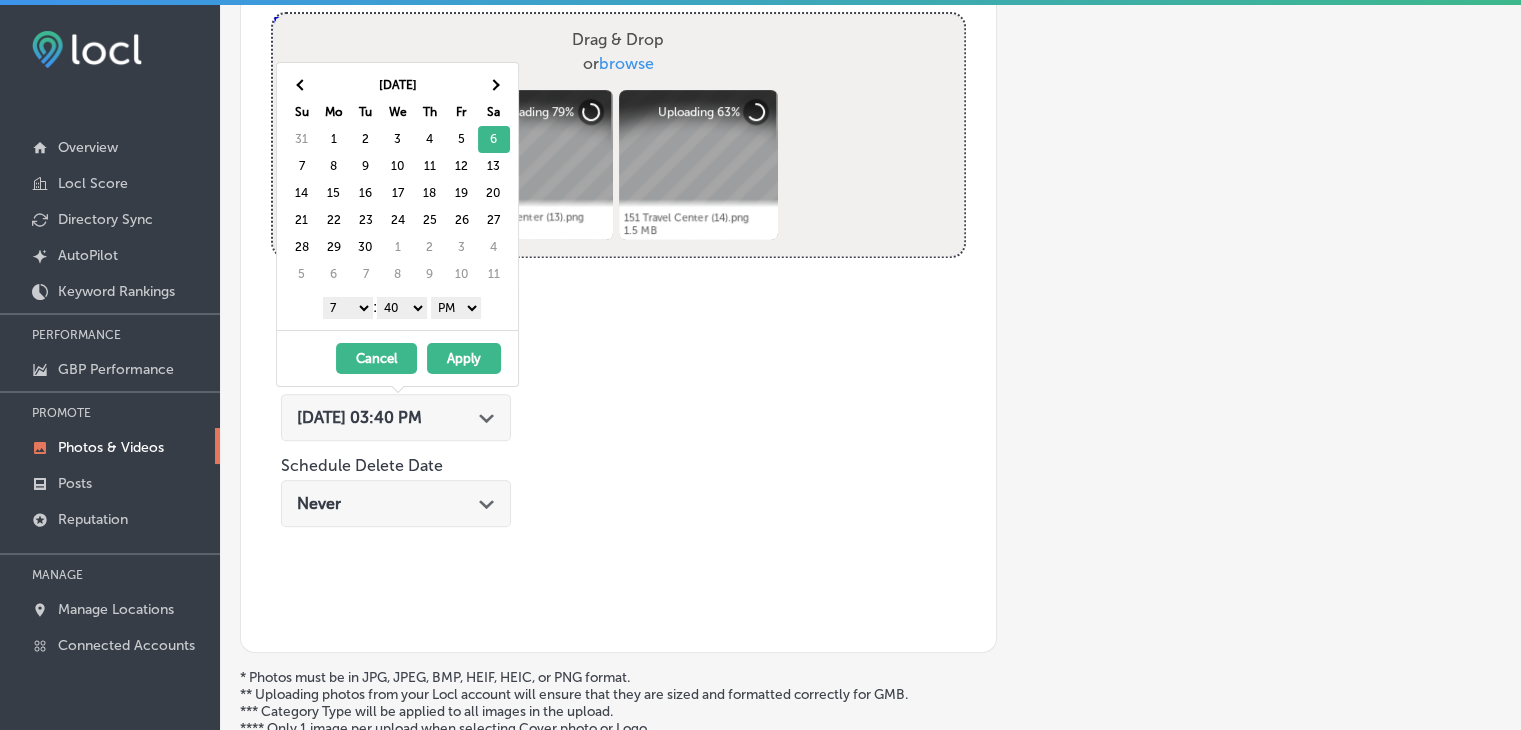 click on "1 2 3 4 5 6 7 8 9 10 11 12  :  00 10 20 30 40 50   AM PM" at bounding box center [401, 307] 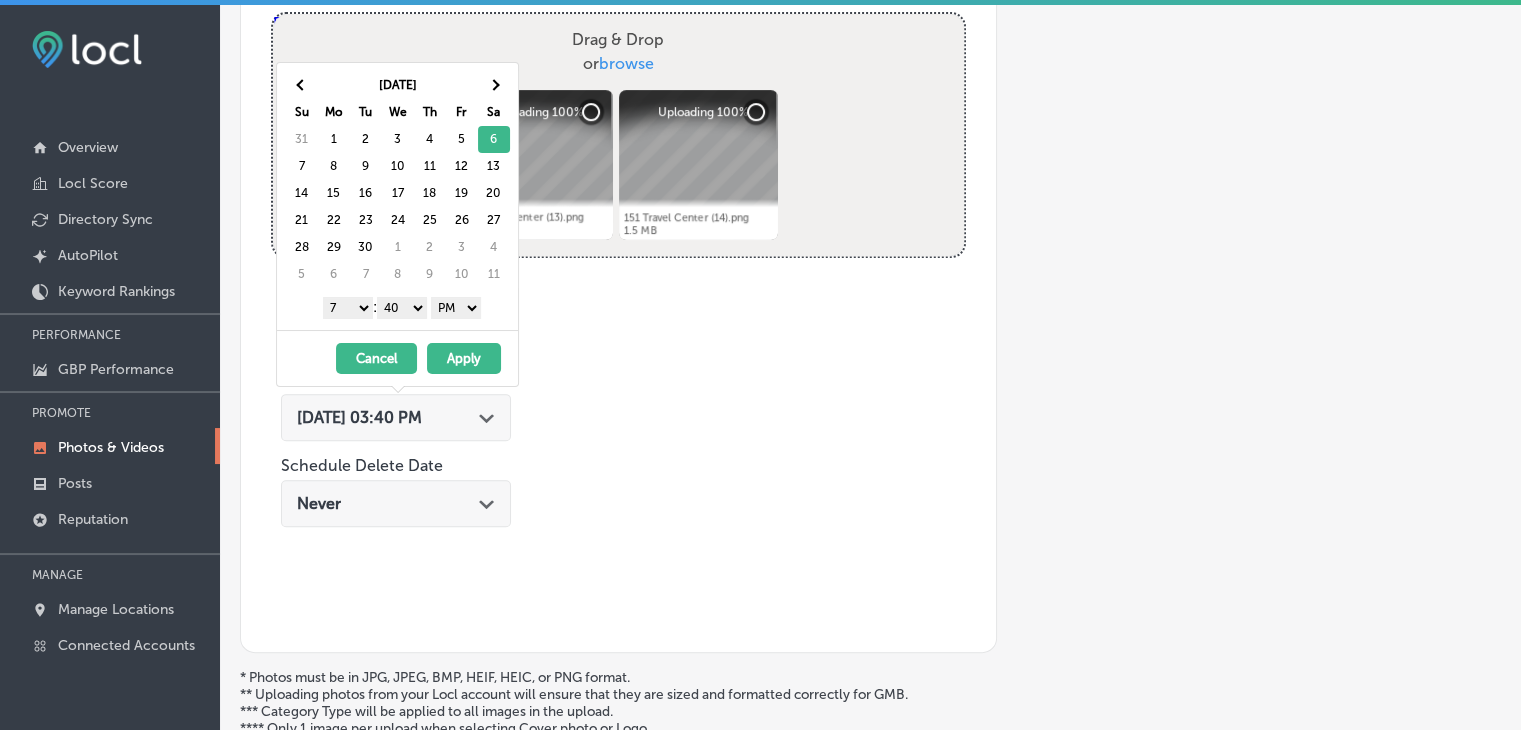 click on "00 10 20 30 40 50" at bounding box center (402, 308) 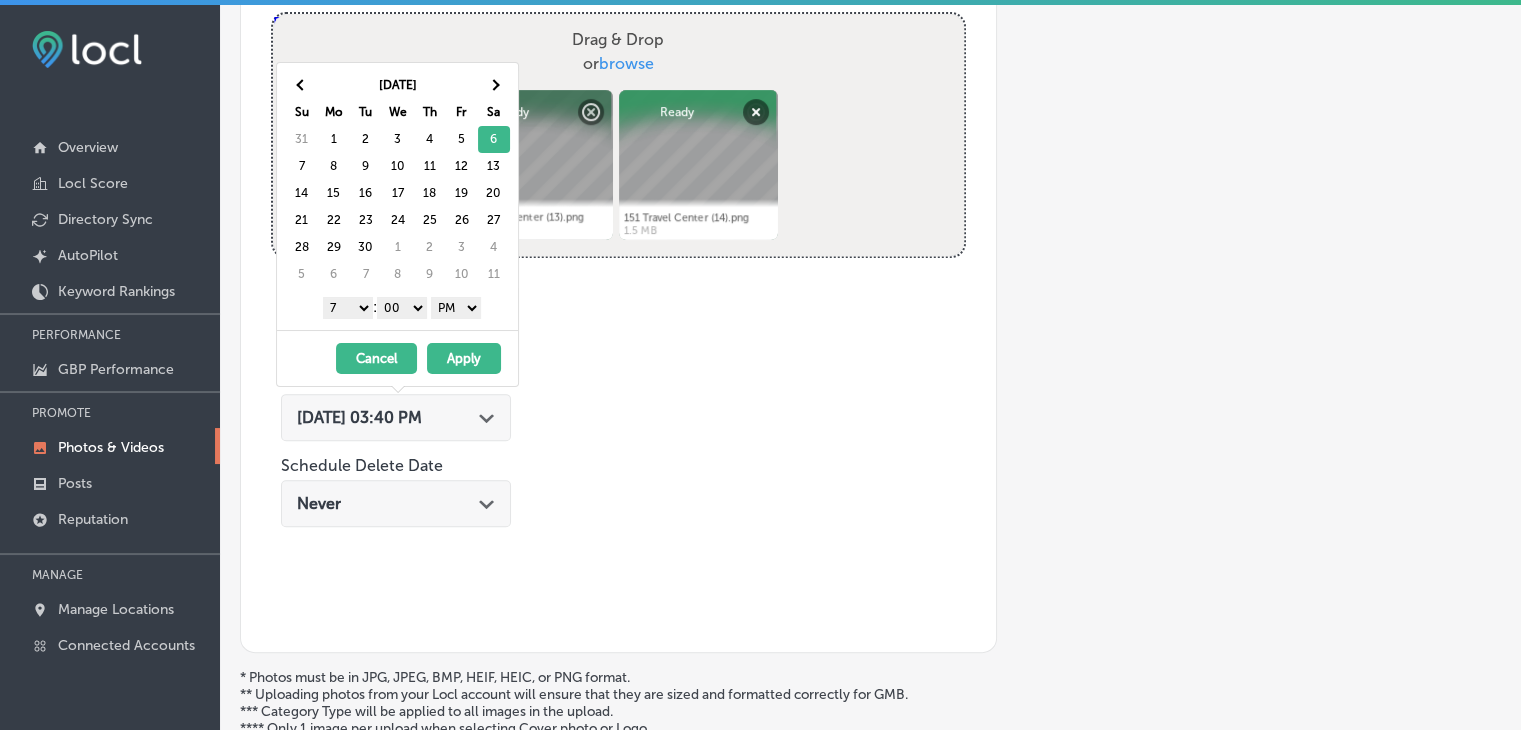 click on "1 2 3 4 5 6 7 8 9 10 11 12  :  00 10 20 30 40 50   AM PM" at bounding box center [401, 307] 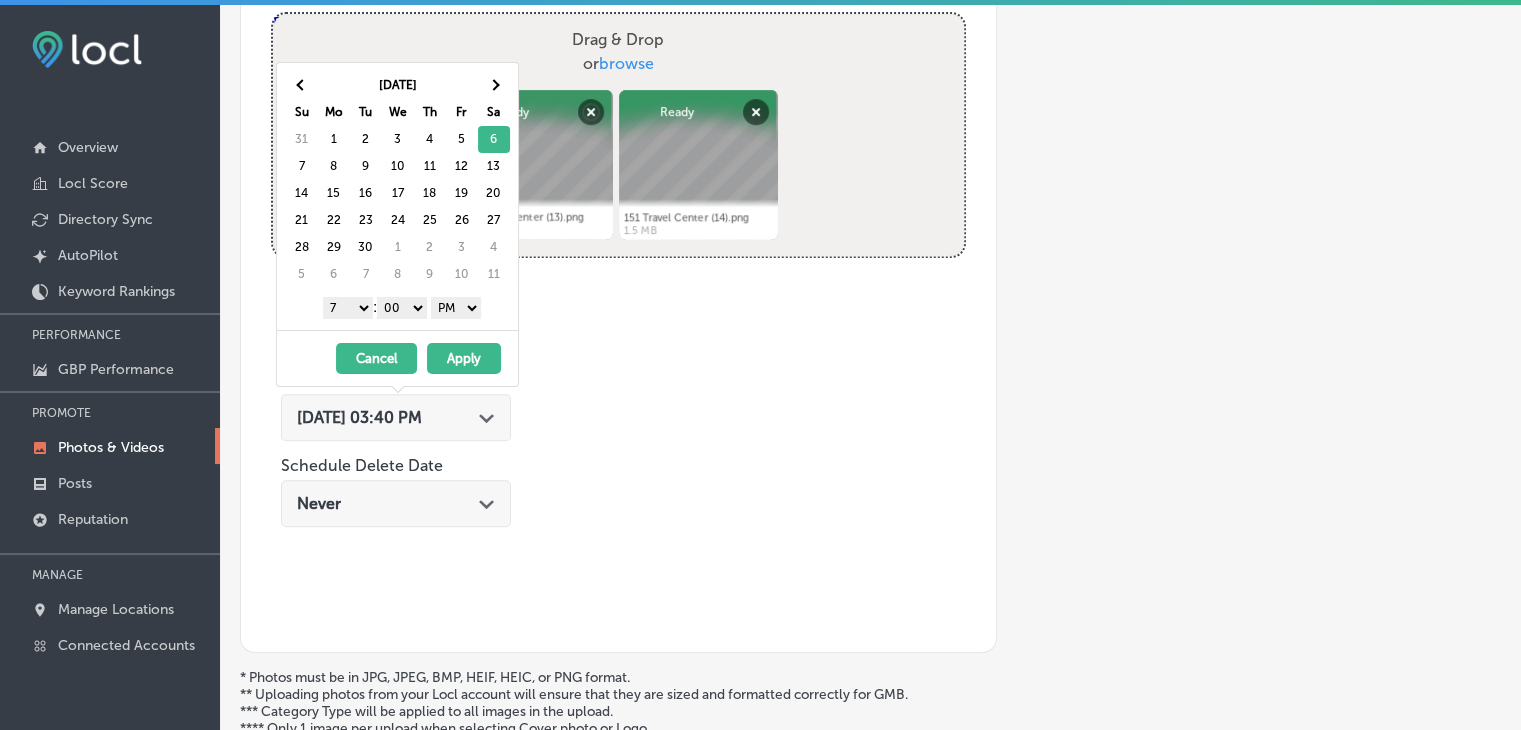 click on "[DATE] - [DATE] Cancel Apply" at bounding box center [397, 358] 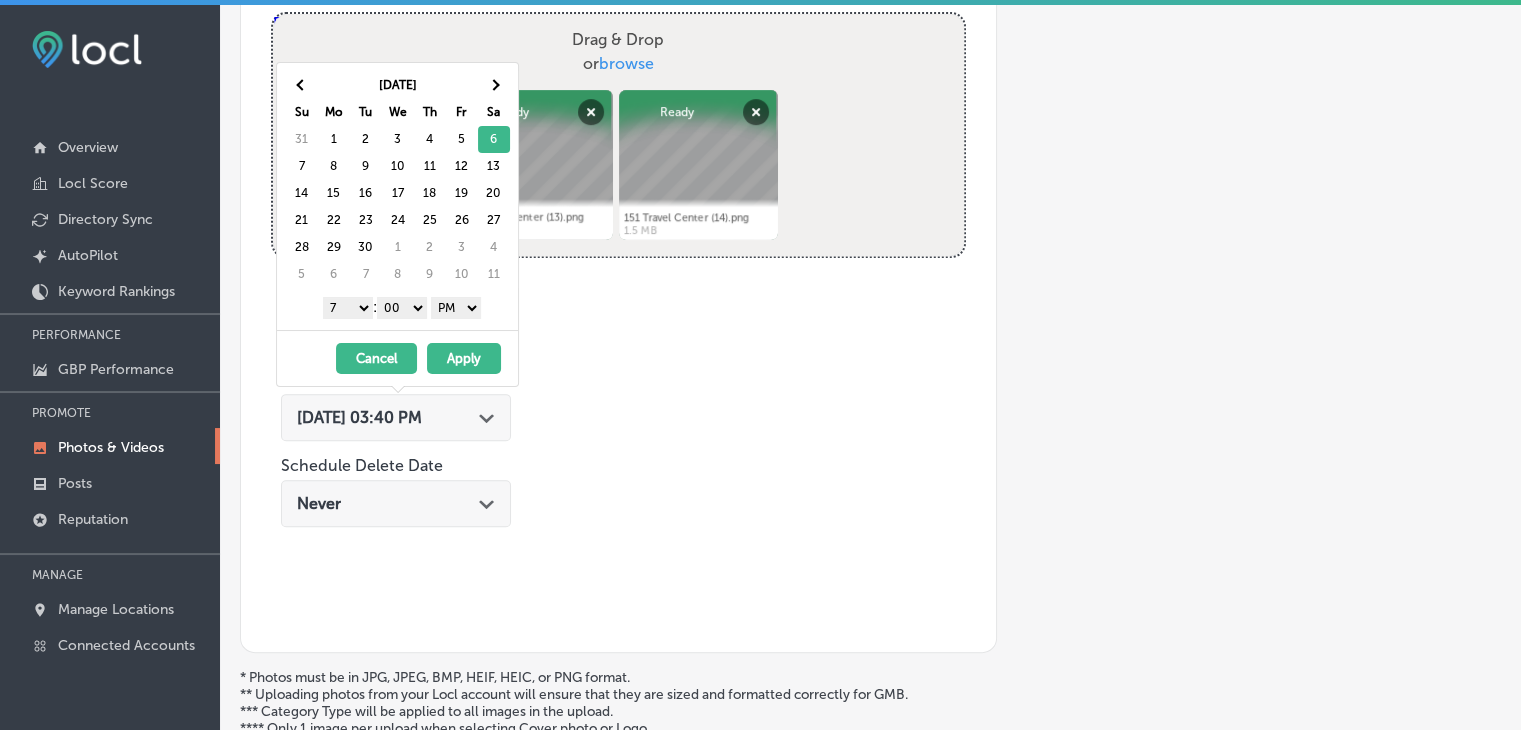 click on "AM PM" at bounding box center [456, 308] 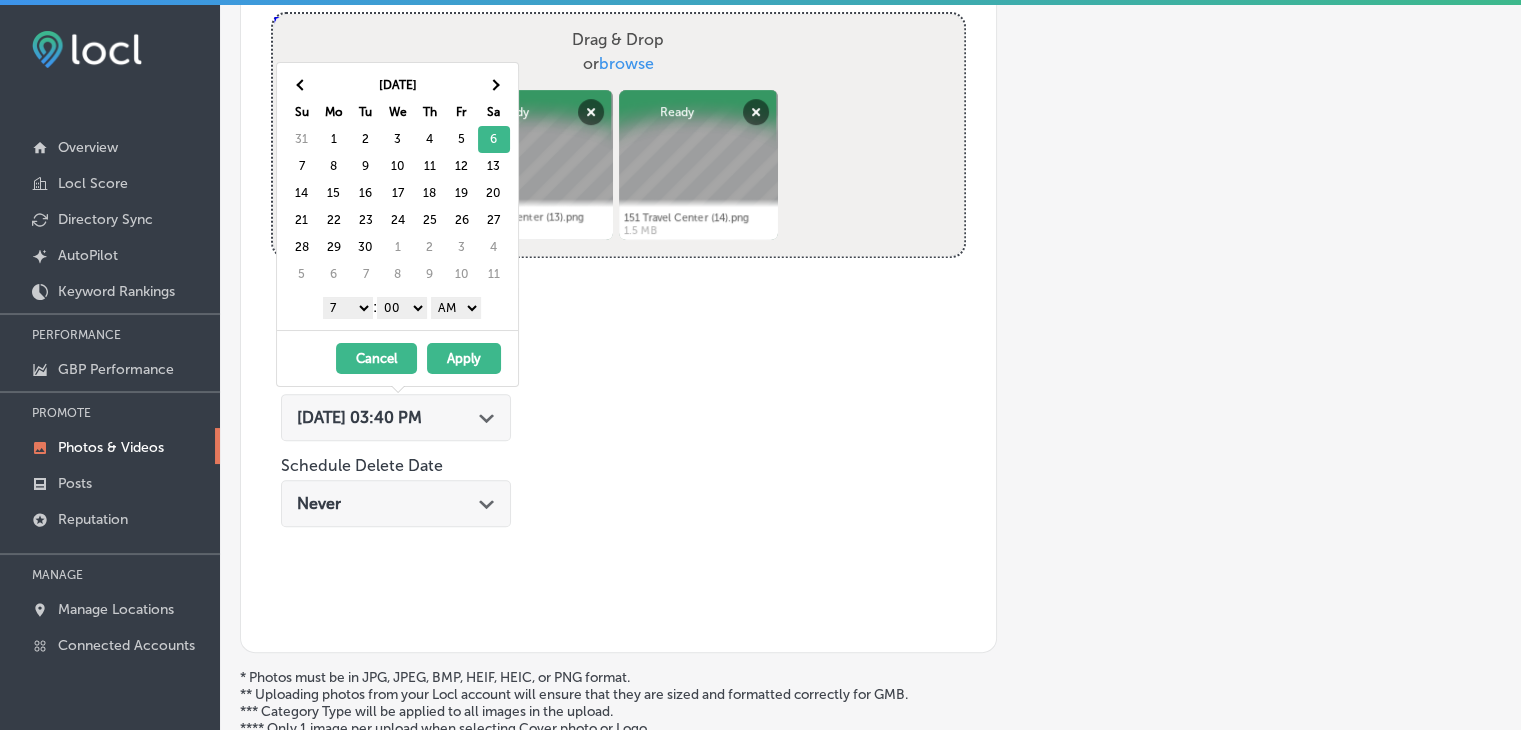click on "Apply" at bounding box center [464, 358] 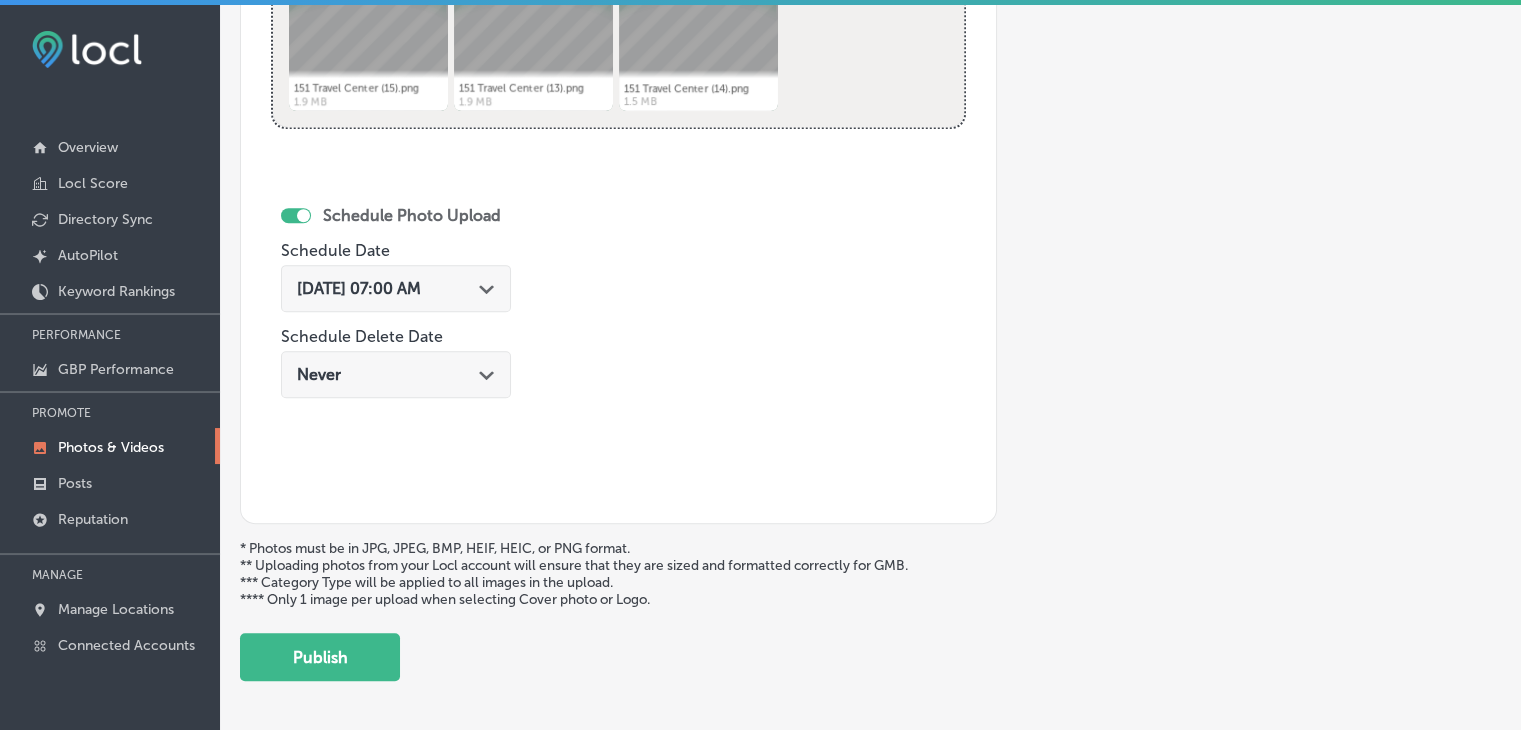scroll, scrollTop: 972, scrollLeft: 0, axis: vertical 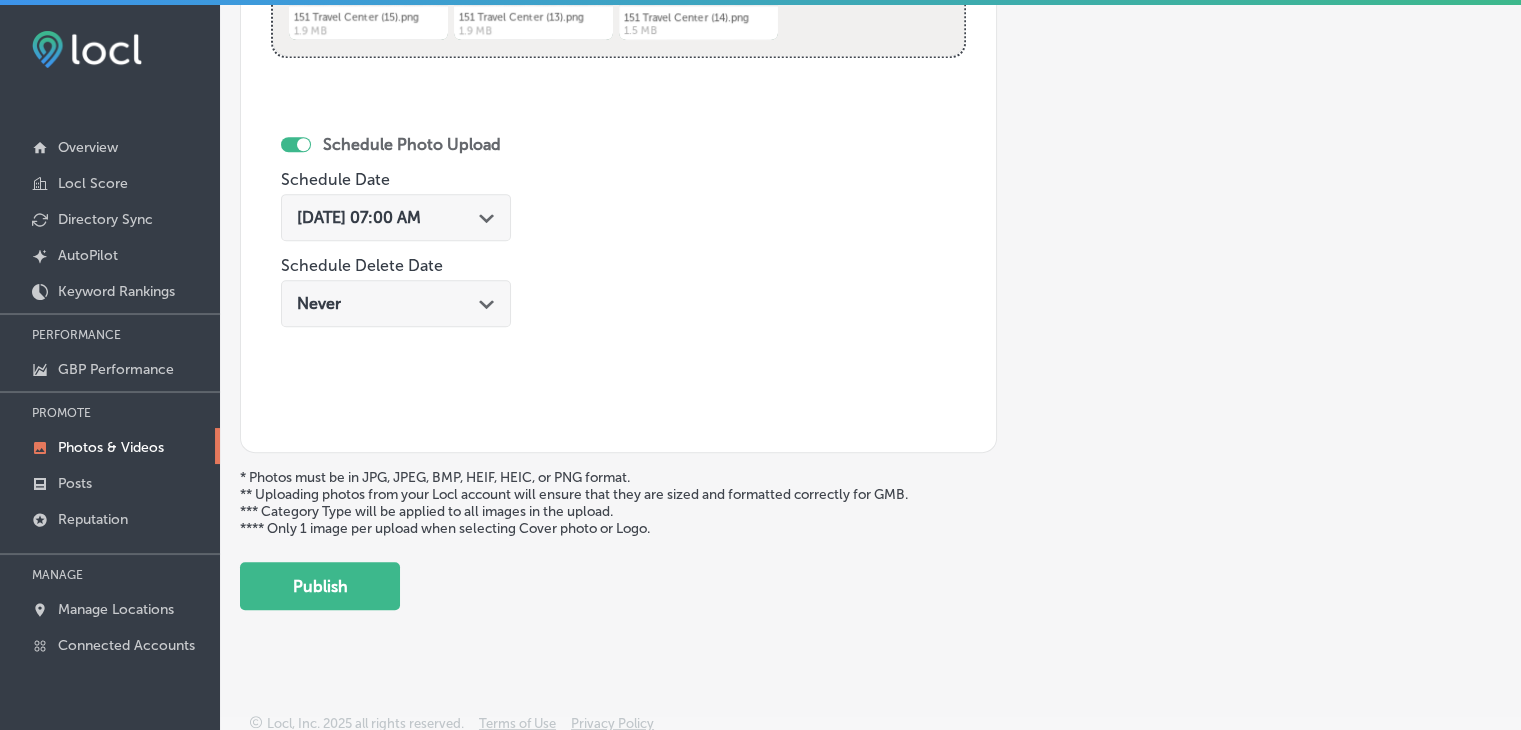 click on "Add a Collection Which Type of Image or Video Would You Like to Upload? Photo Cover Logo Video Select Location(s) Business + Location
151 151
Path
Created with Sketch.
Selected Locations  ( 1 ) Name of Collection 151 Travel Center, [DATE] Week 1 eg. Interior Photos, [DATE]   Category Type No category Upload Photos to Collection
Powered by PQINA Drag & Drop  or  browse 151 Travel Center (15).png Abort Retry Remove Upload Cancel Retry Remove 151 Travel Center (15).png 1.9 MB Ready tap to undo" at bounding box center [870, -118] 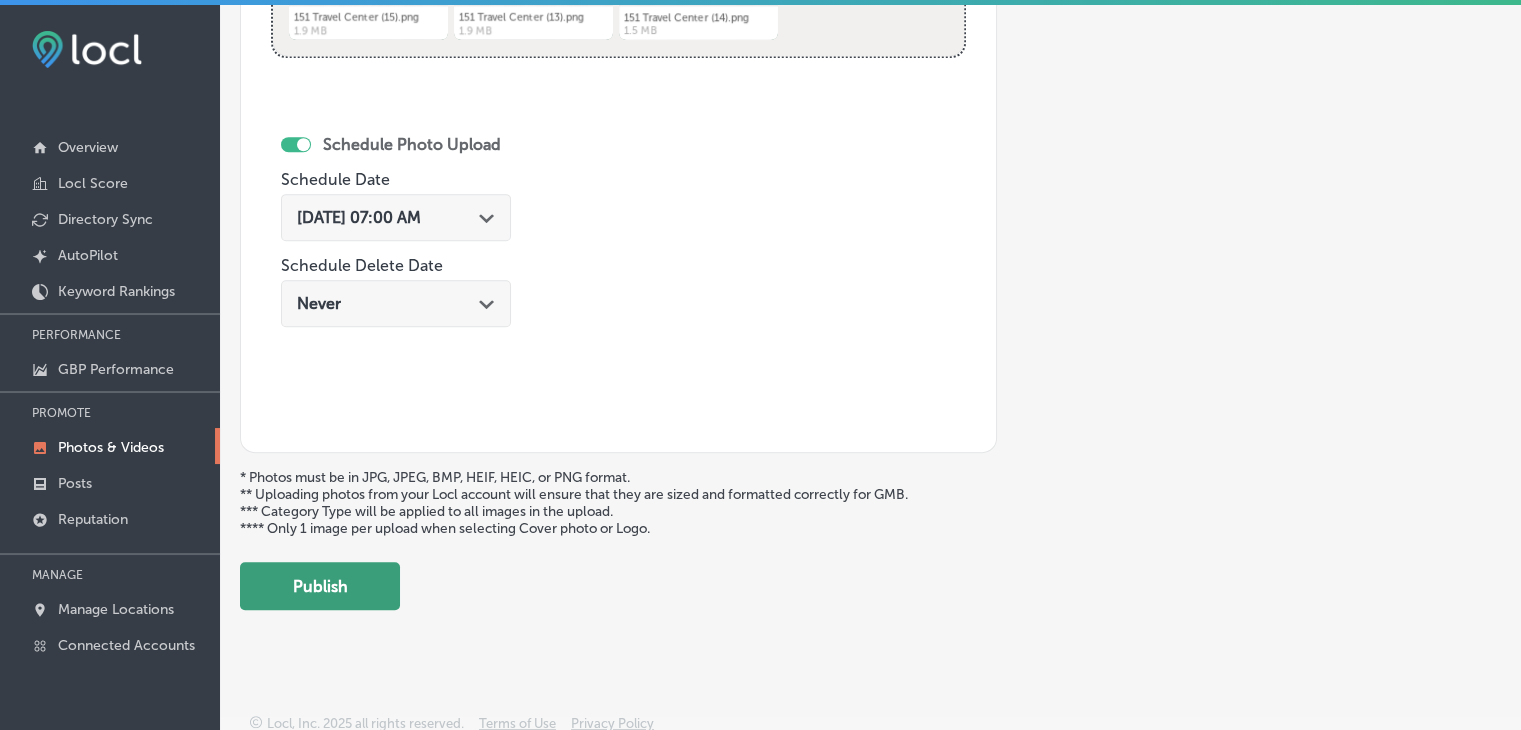click on "Publish" at bounding box center (320, 586) 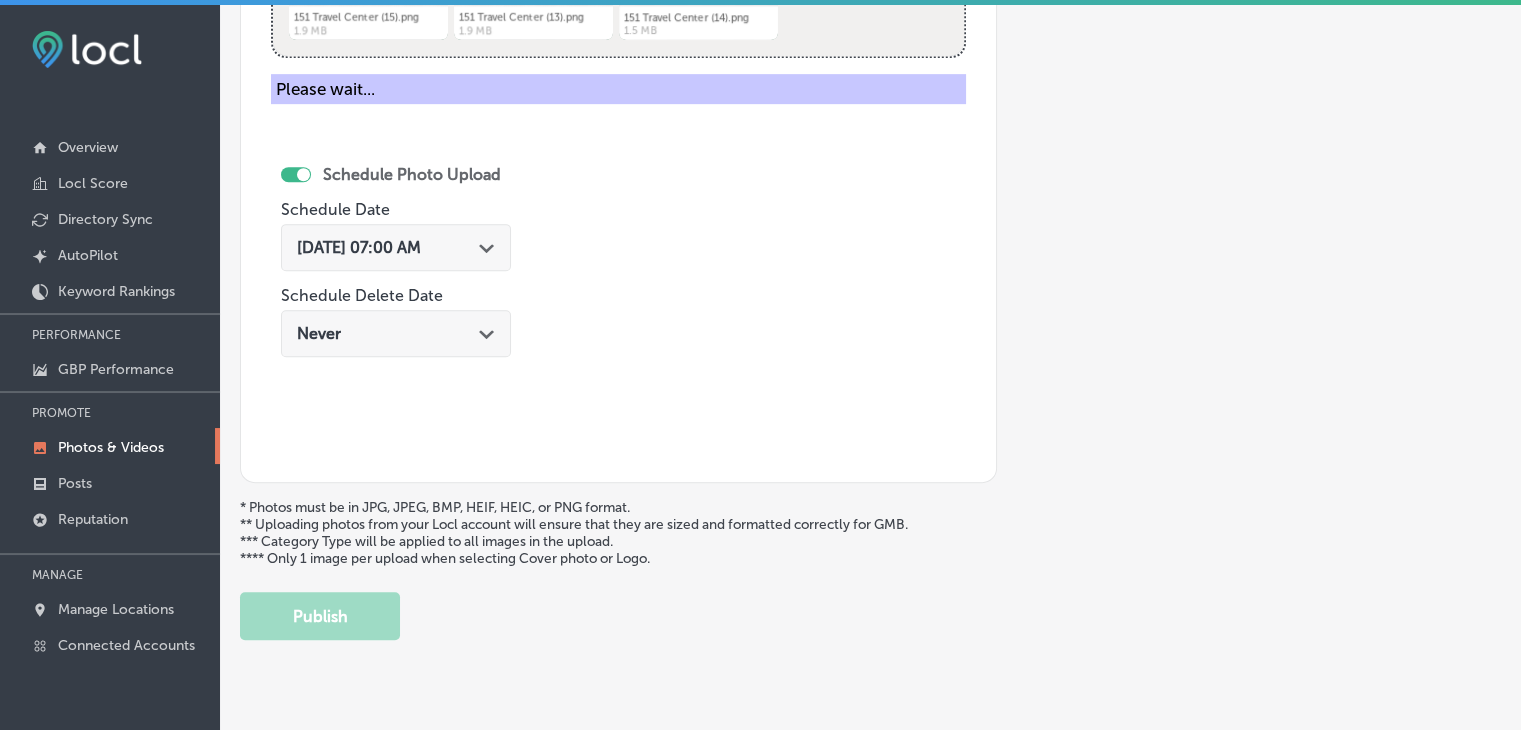 scroll, scrollTop: 472, scrollLeft: 0, axis: vertical 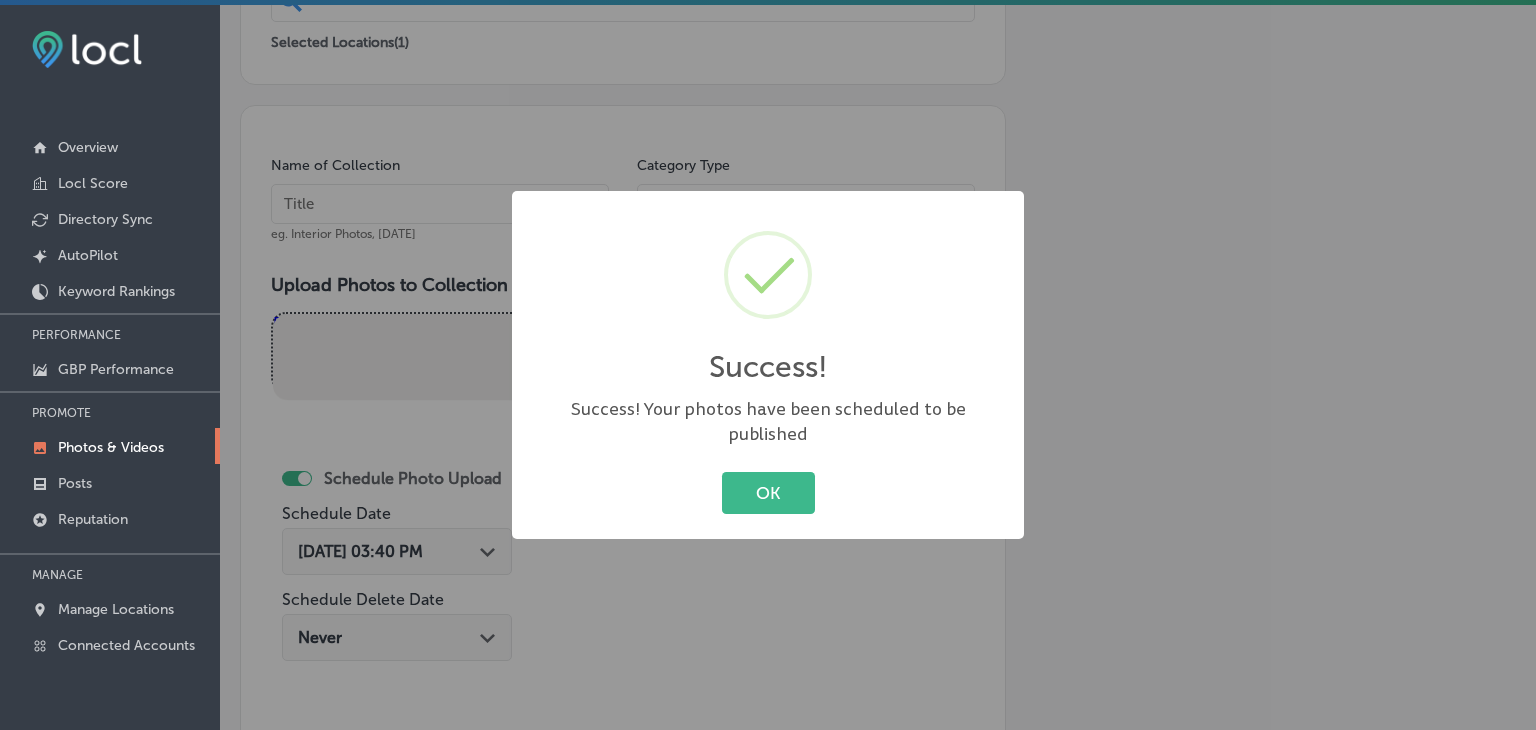 click on "Success! × Success! Your photos have been scheduled to be published OK Cancel" at bounding box center [768, 365] 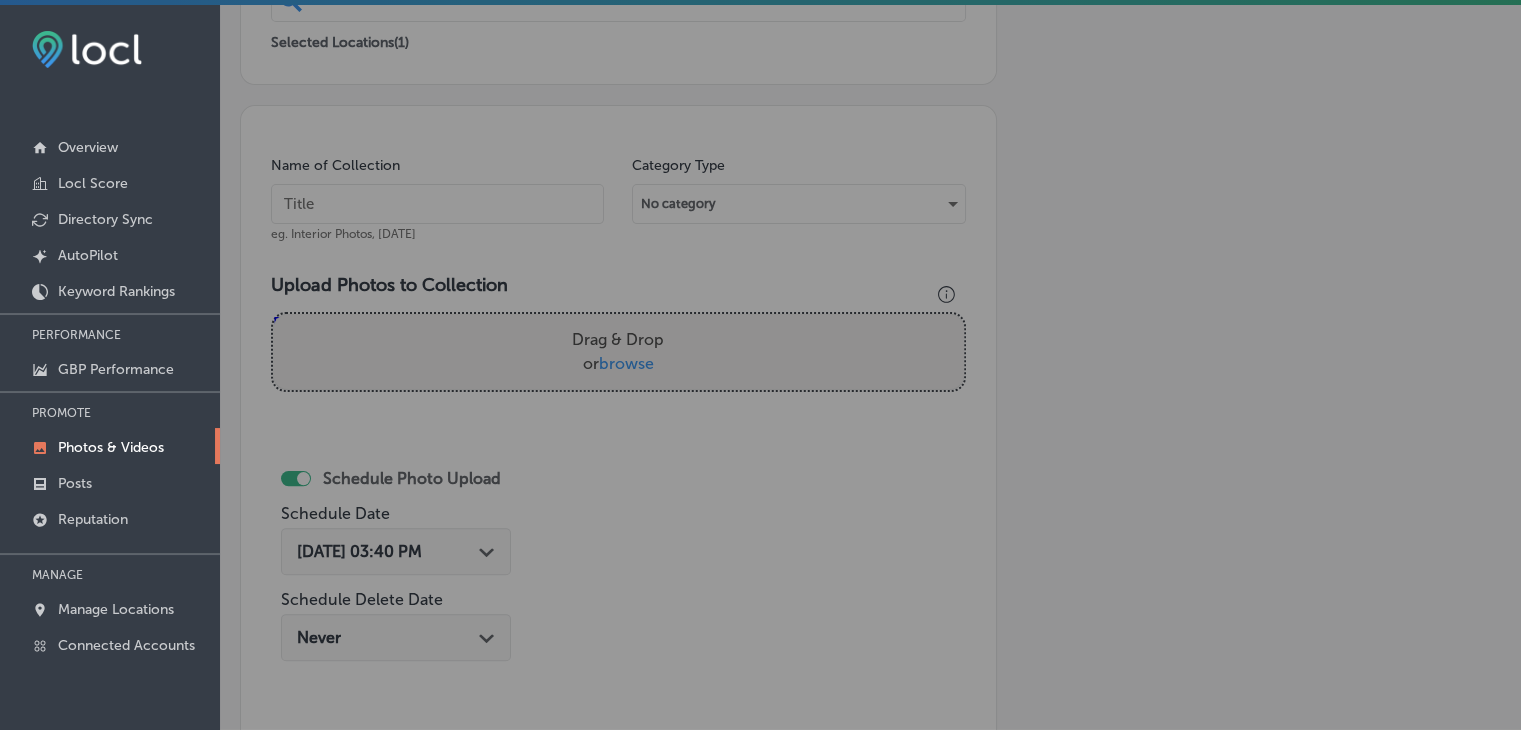 click at bounding box center (437, 204) 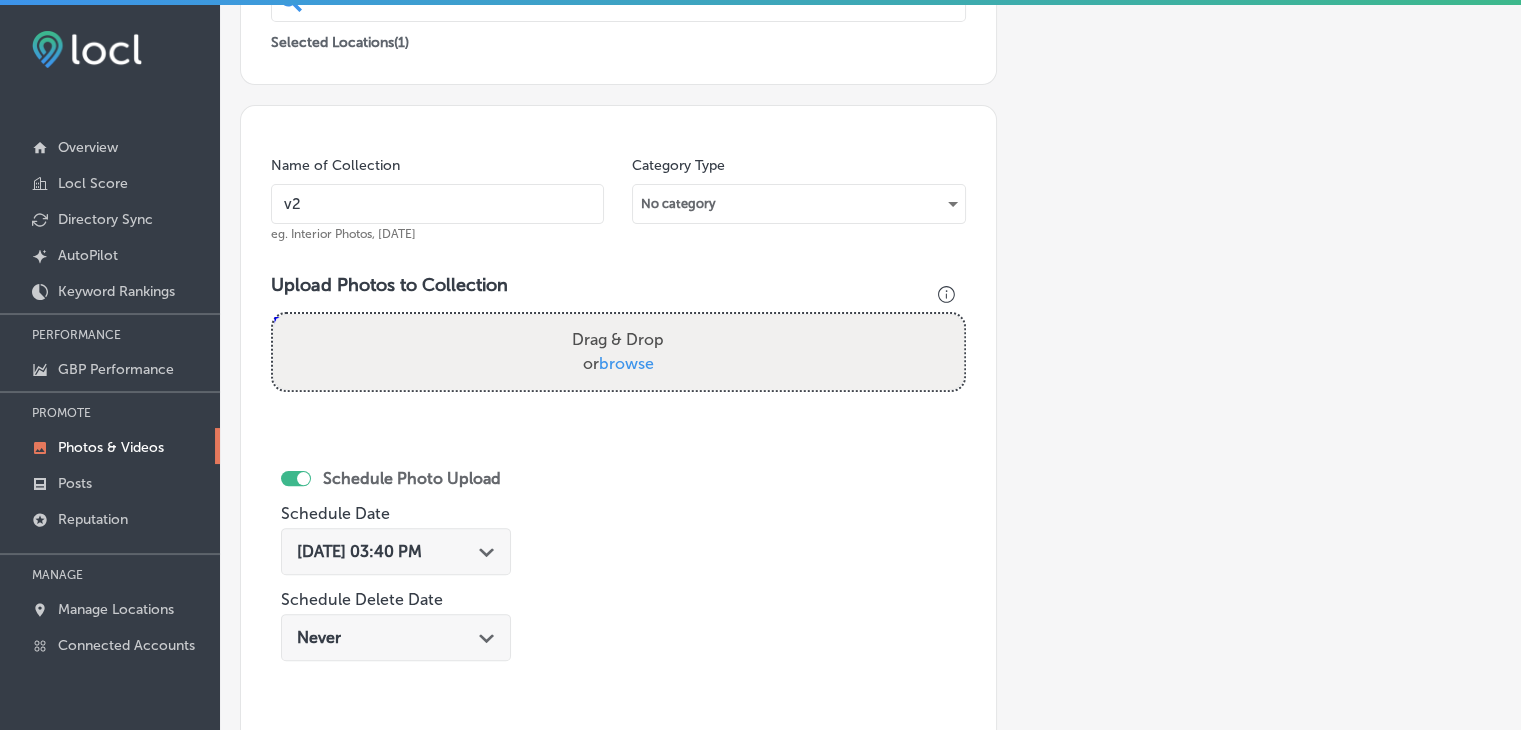 paste on "151 Travel Center, [DATE] Week" 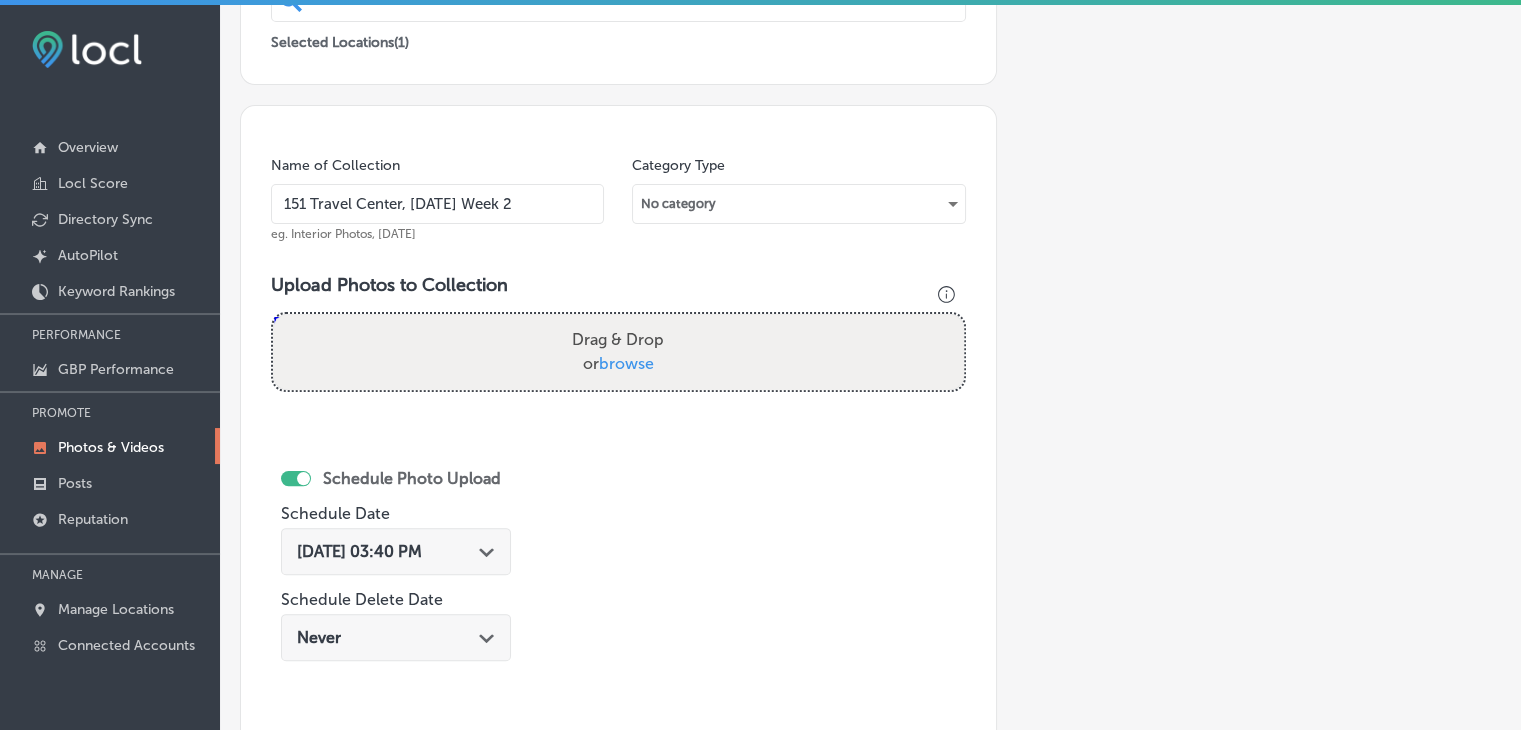 type on "151 Travel Center, [DATE] Week 2" 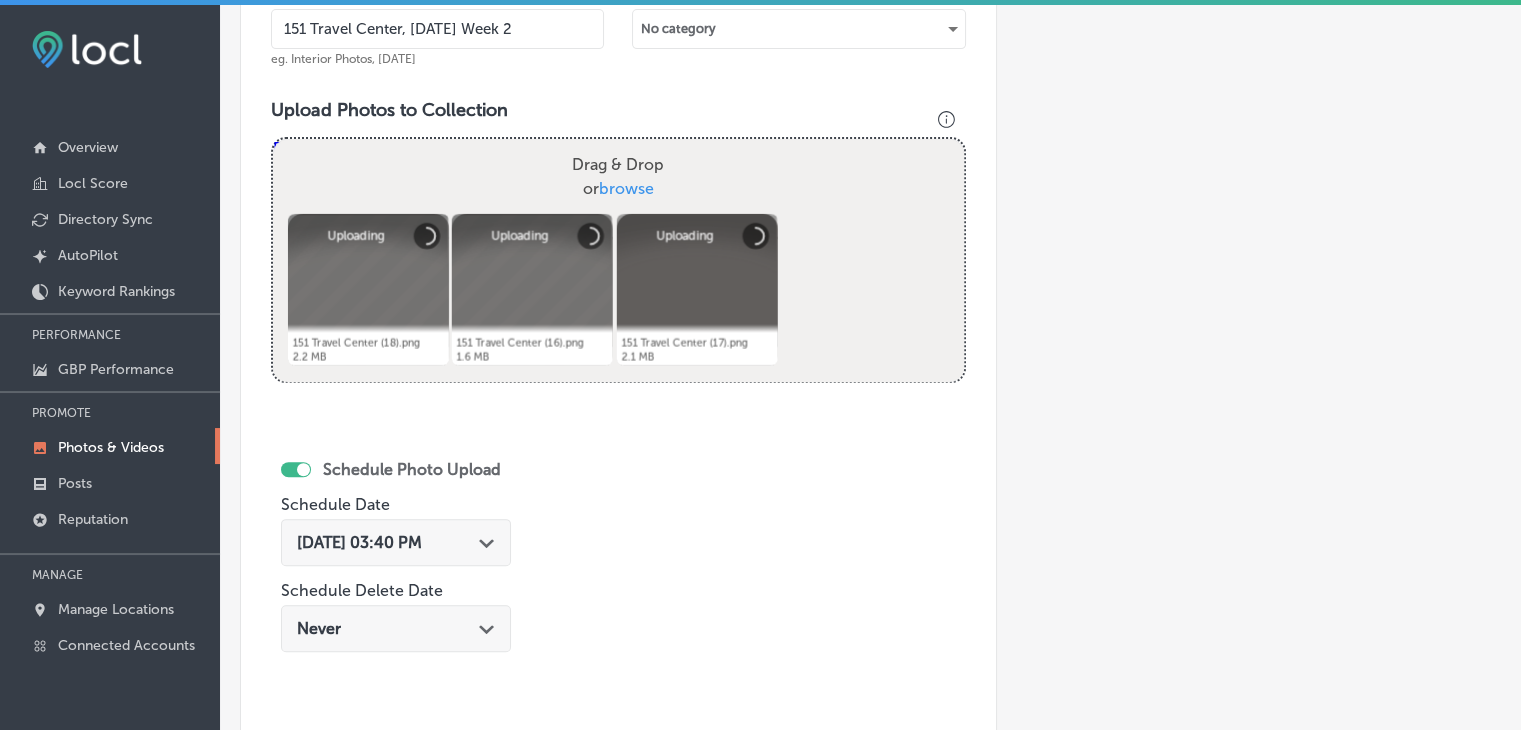 scroll, scrollTop: 672, scrollLeft: 0, axis: vertical 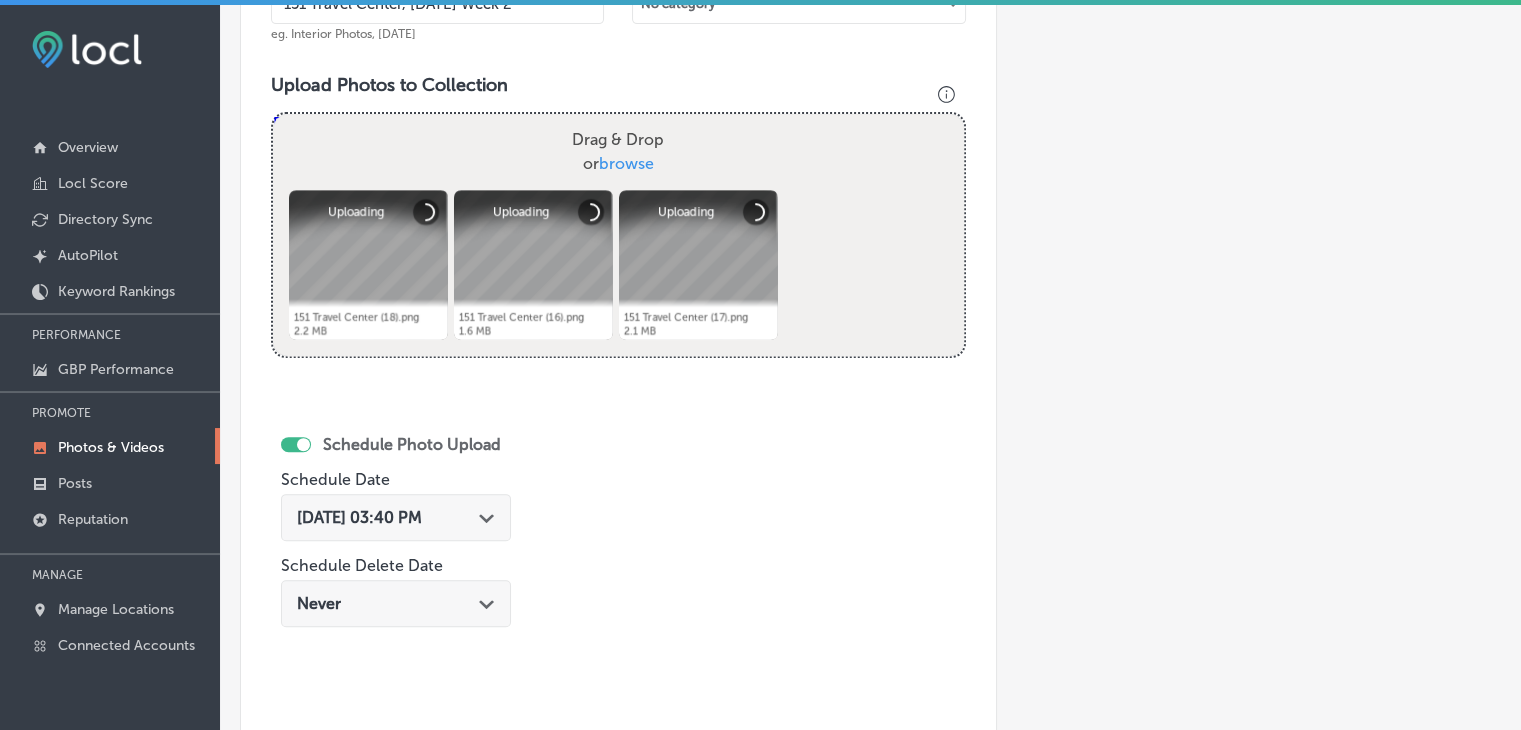 click on "[DATE] 03:40 PM
Path
Created with Sketch." at bounding box center (396, 517) 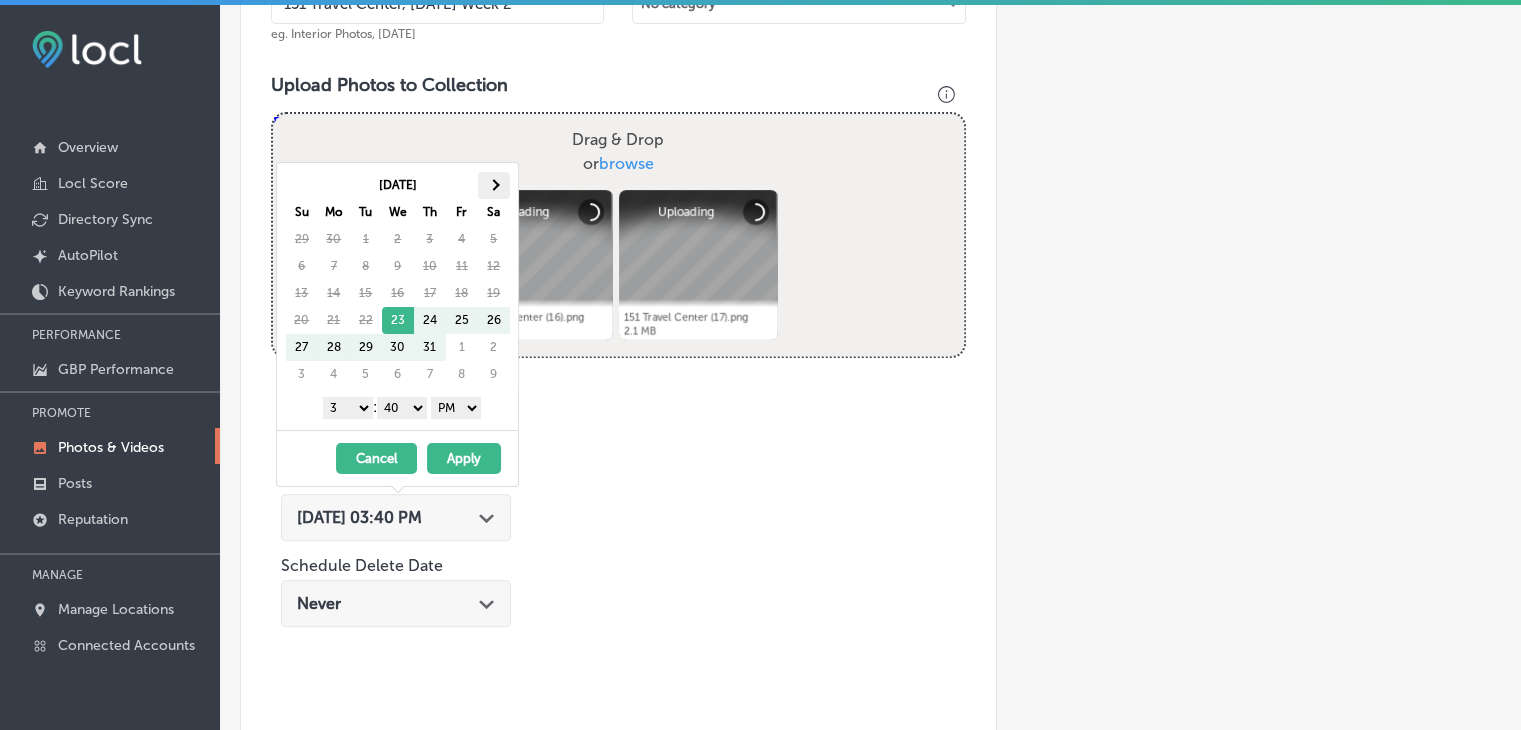 click at bounding box center [494, 185] 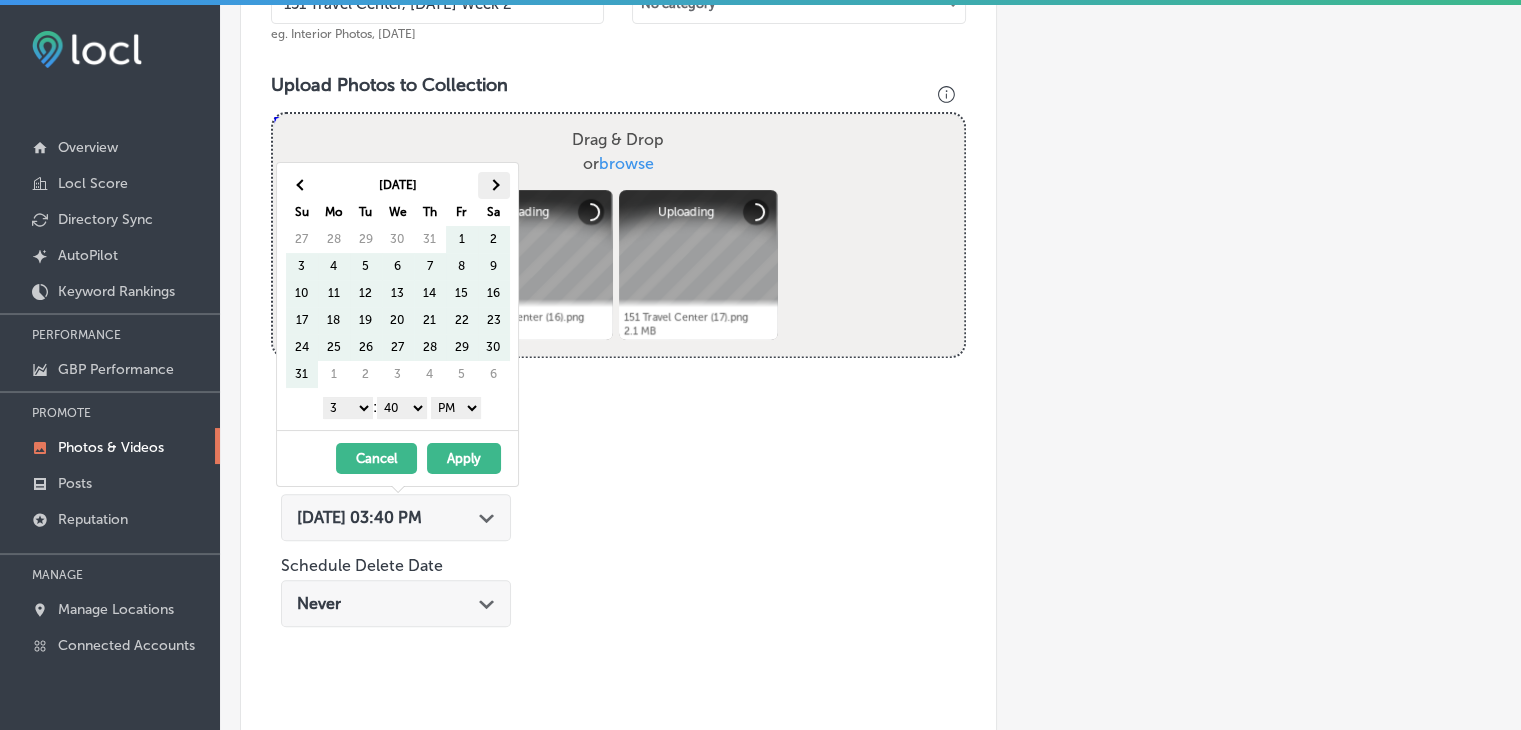 click at bounding box center (494, 185) 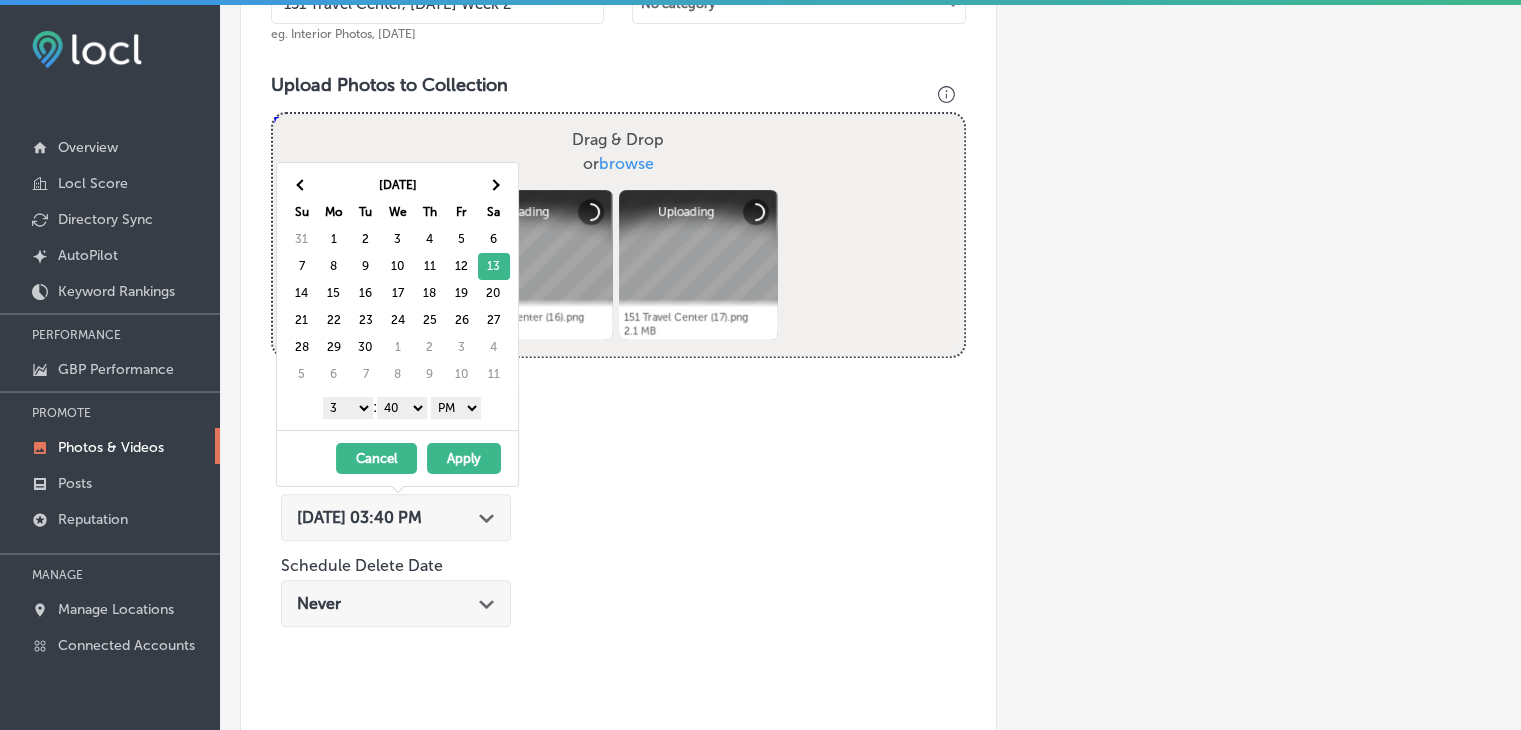click on "1 2 3 4 5 6 7 8 9 10 11 12" at bounding box center (348, 408) 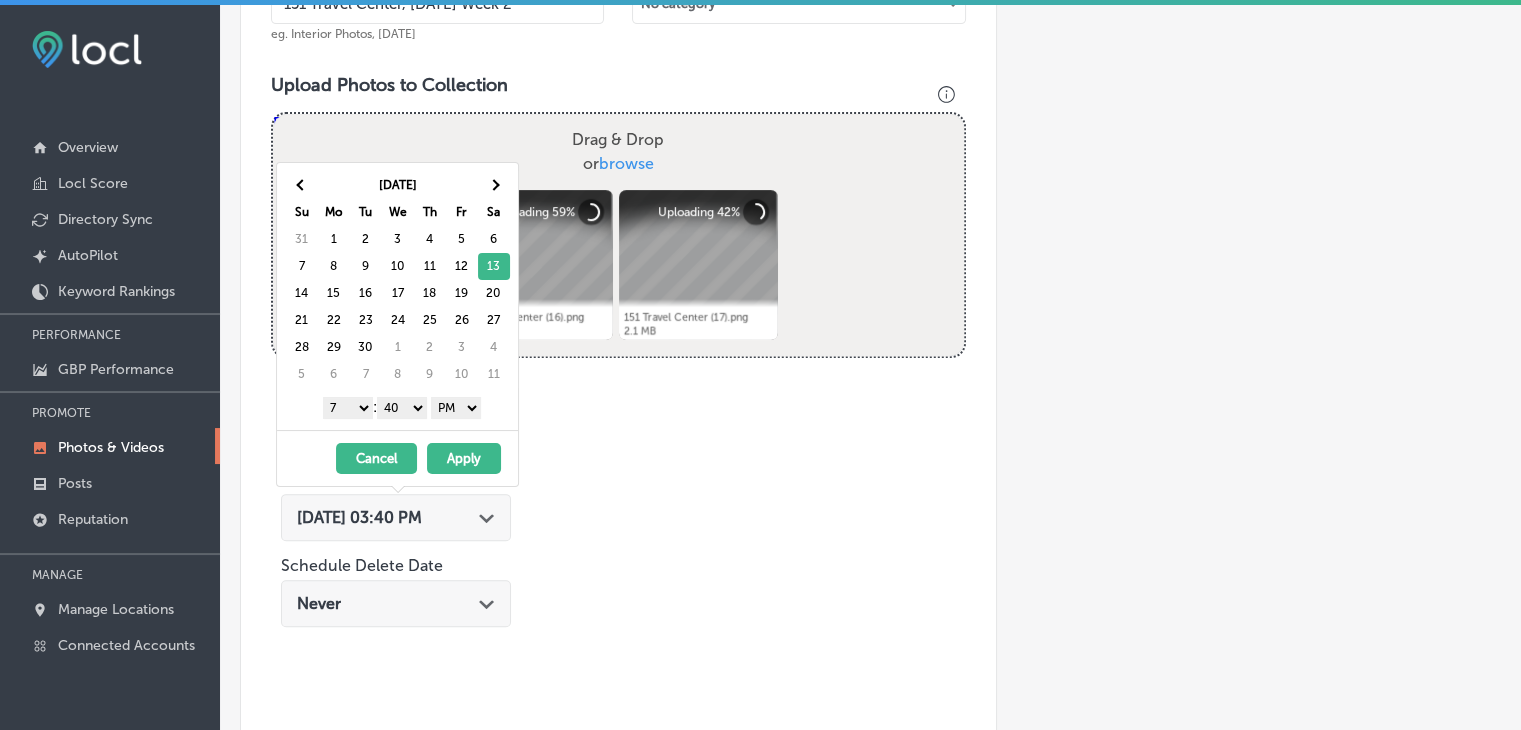 click on "1 2 3 4 5 6 7 8 9 10 11 12  :  00 10 20 30 40 50   AM PM" at bounding box center [401, 407] 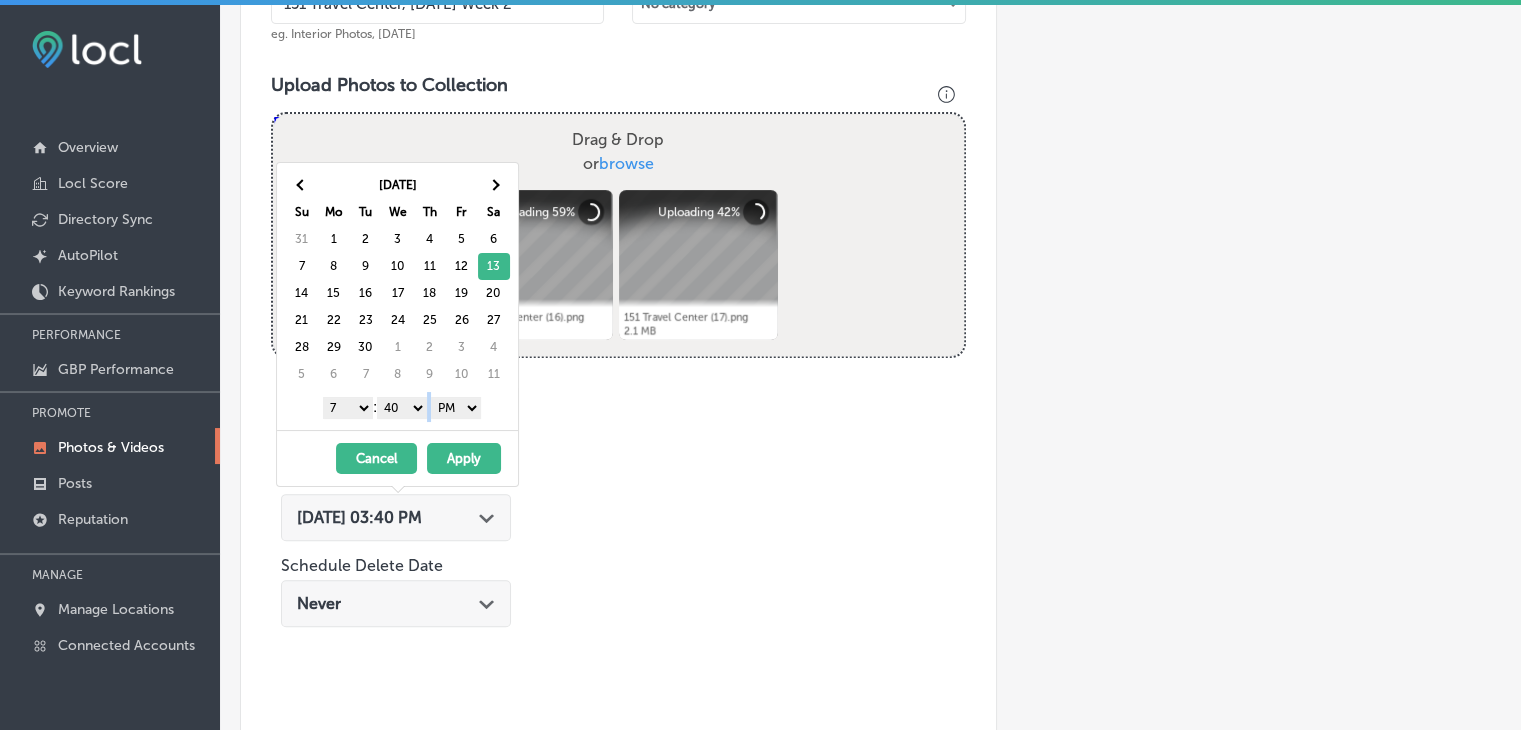 click on "1 2 3 4 5 6 7 8 9 10 11 12  :  00 10 20 30 40 50   AM PM" at bounding box center (401, 407) 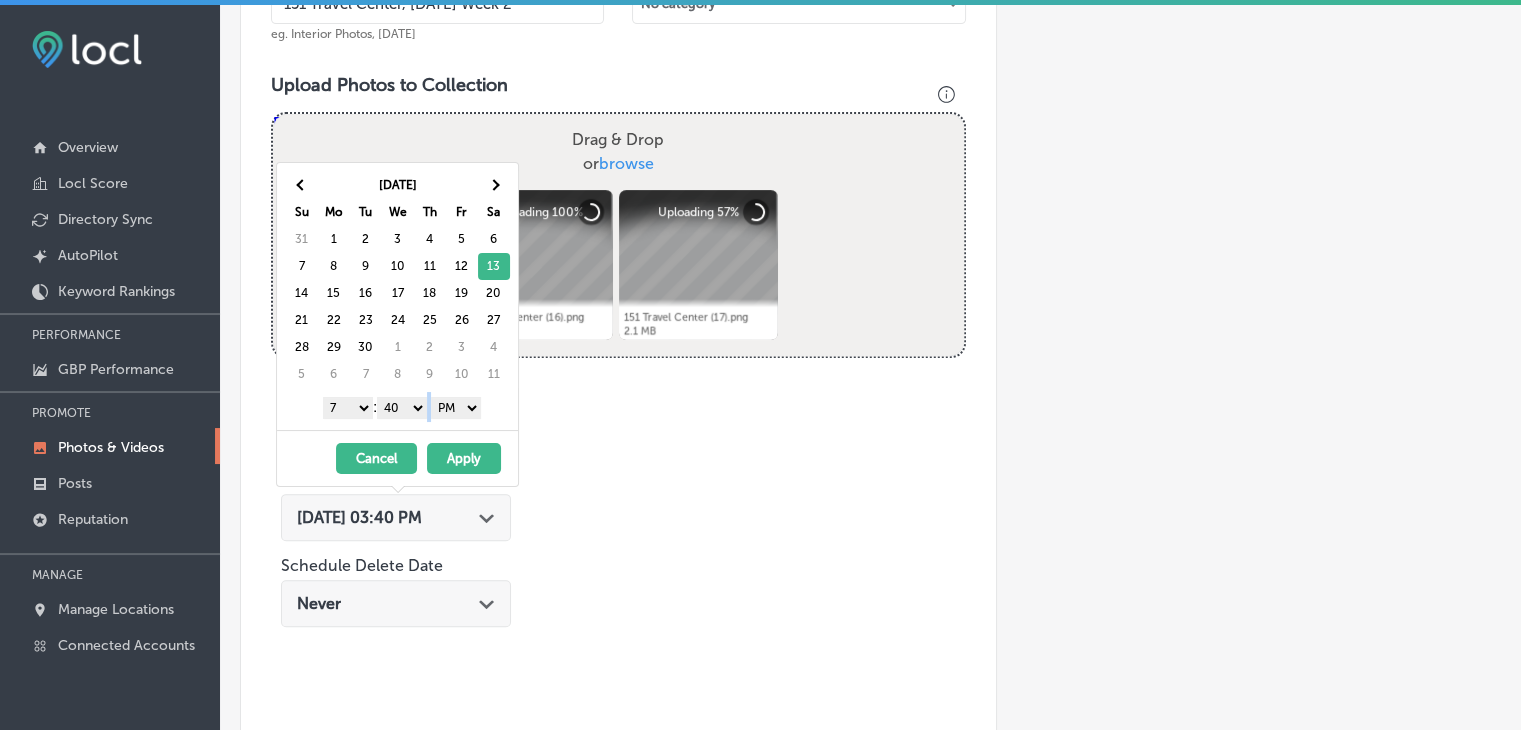 click on "00 10 20 30 40 50" at bounding box center [402, 408] 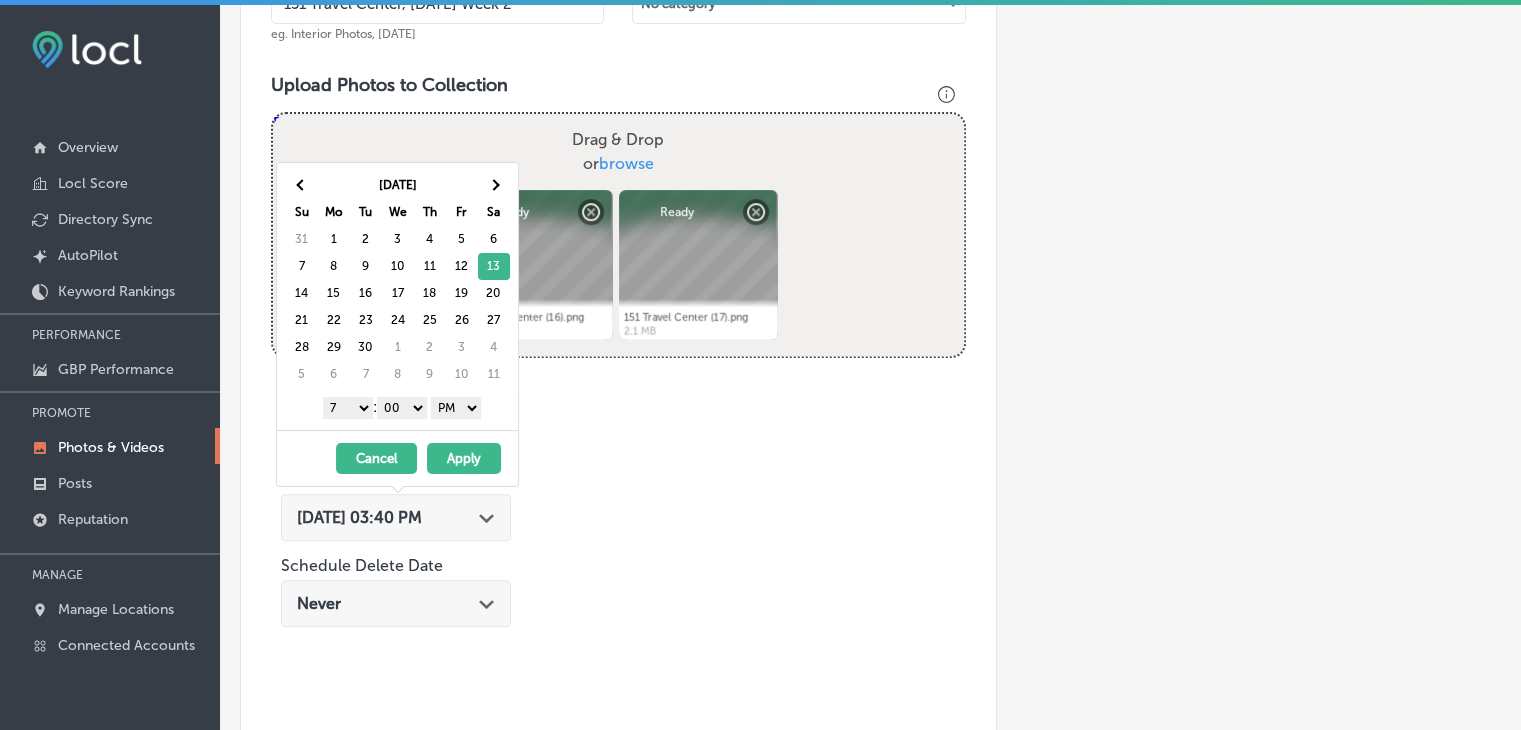 click on "AM PM" at bounding box center (456, 408) 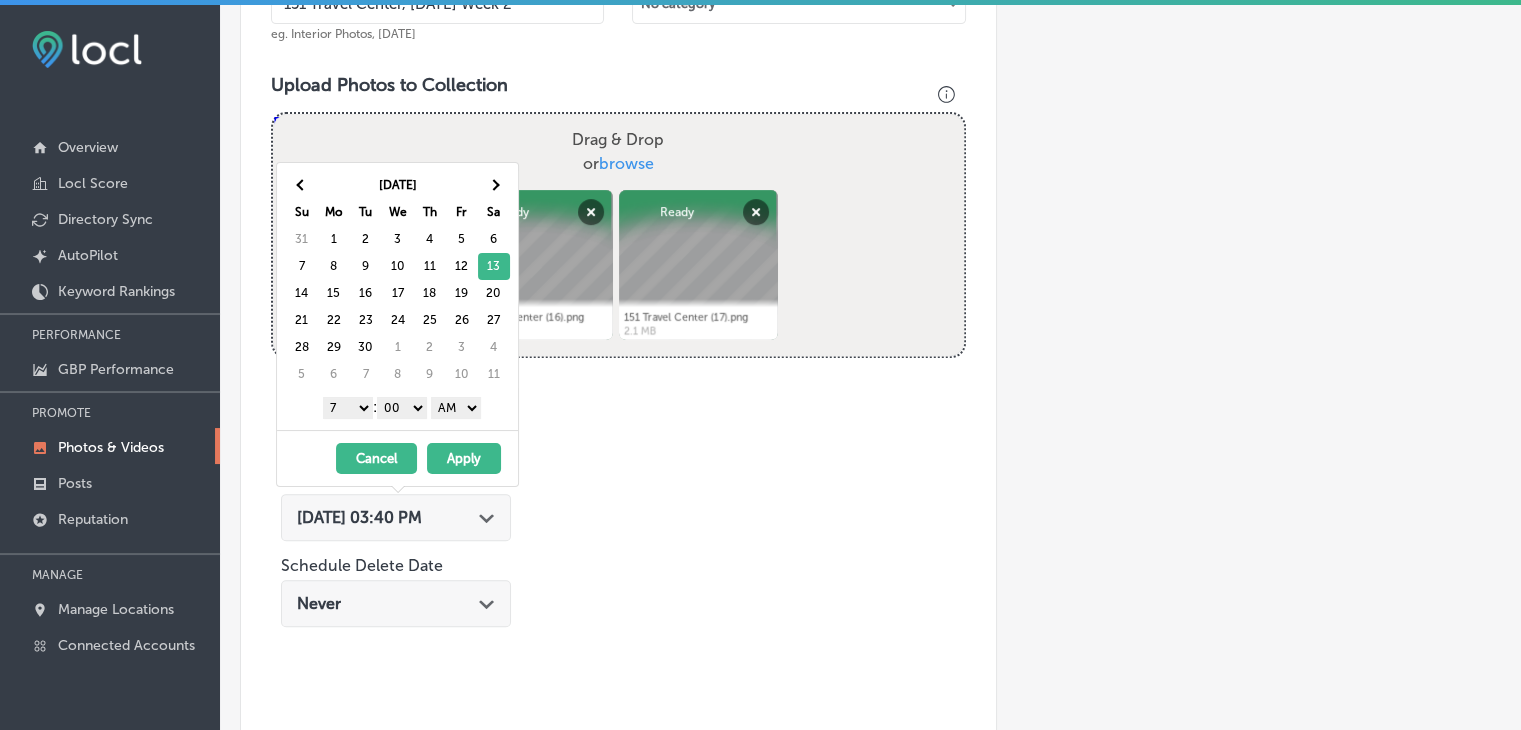 click on "[DATE] - [DATE] Cancel Apply" at bounding box center (397, 458) 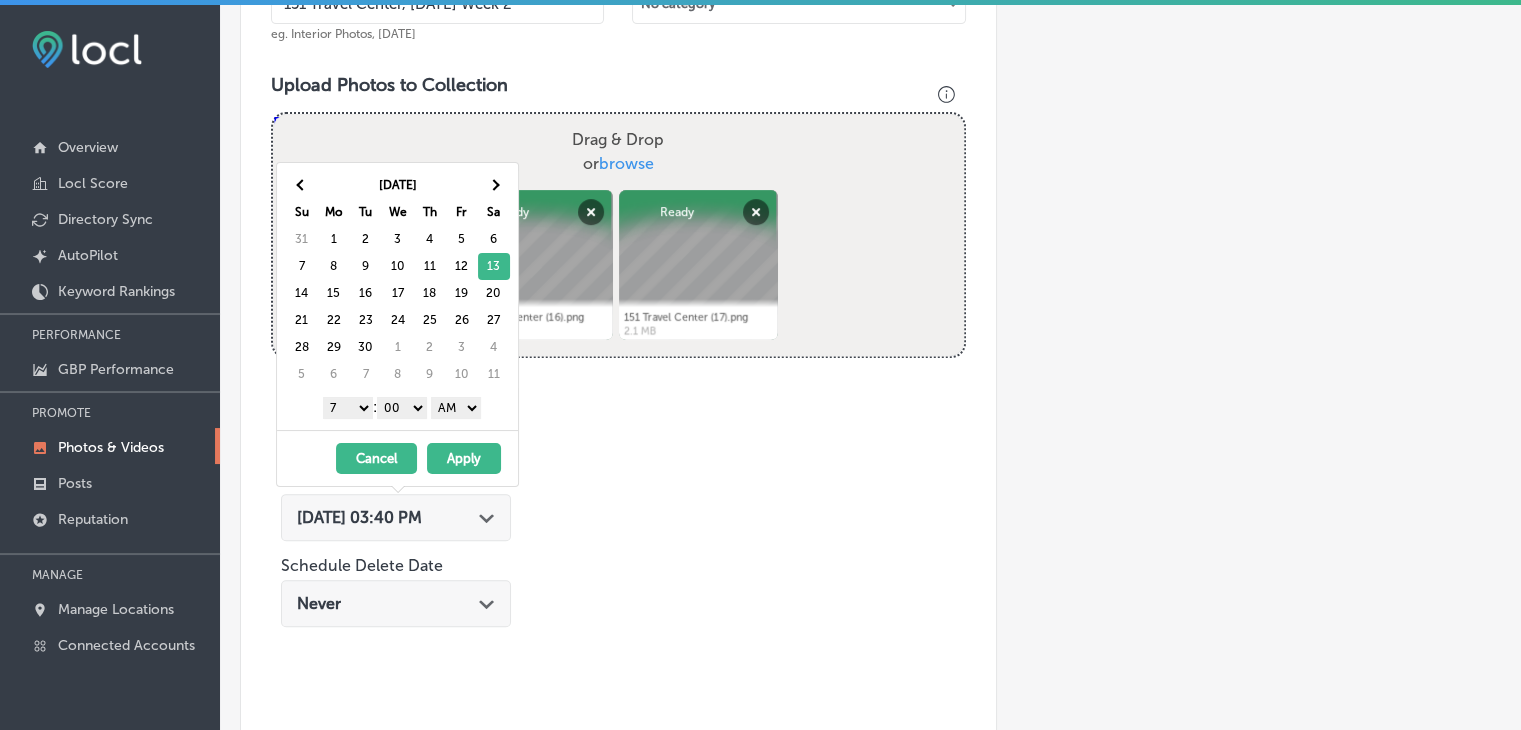 click on "Apply" at bounding box center (464, 458) 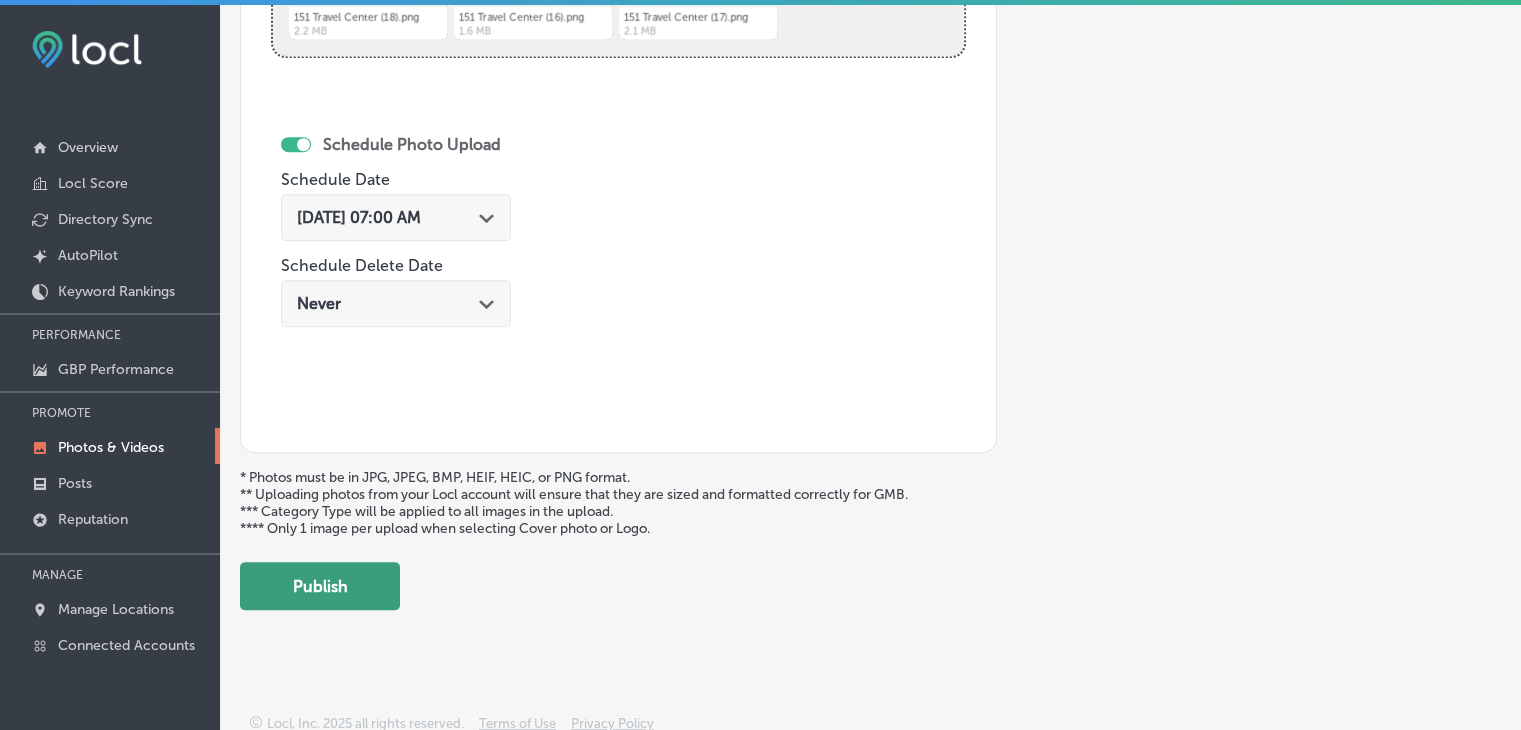 click on "Publish" at bounding box center (320, 586) 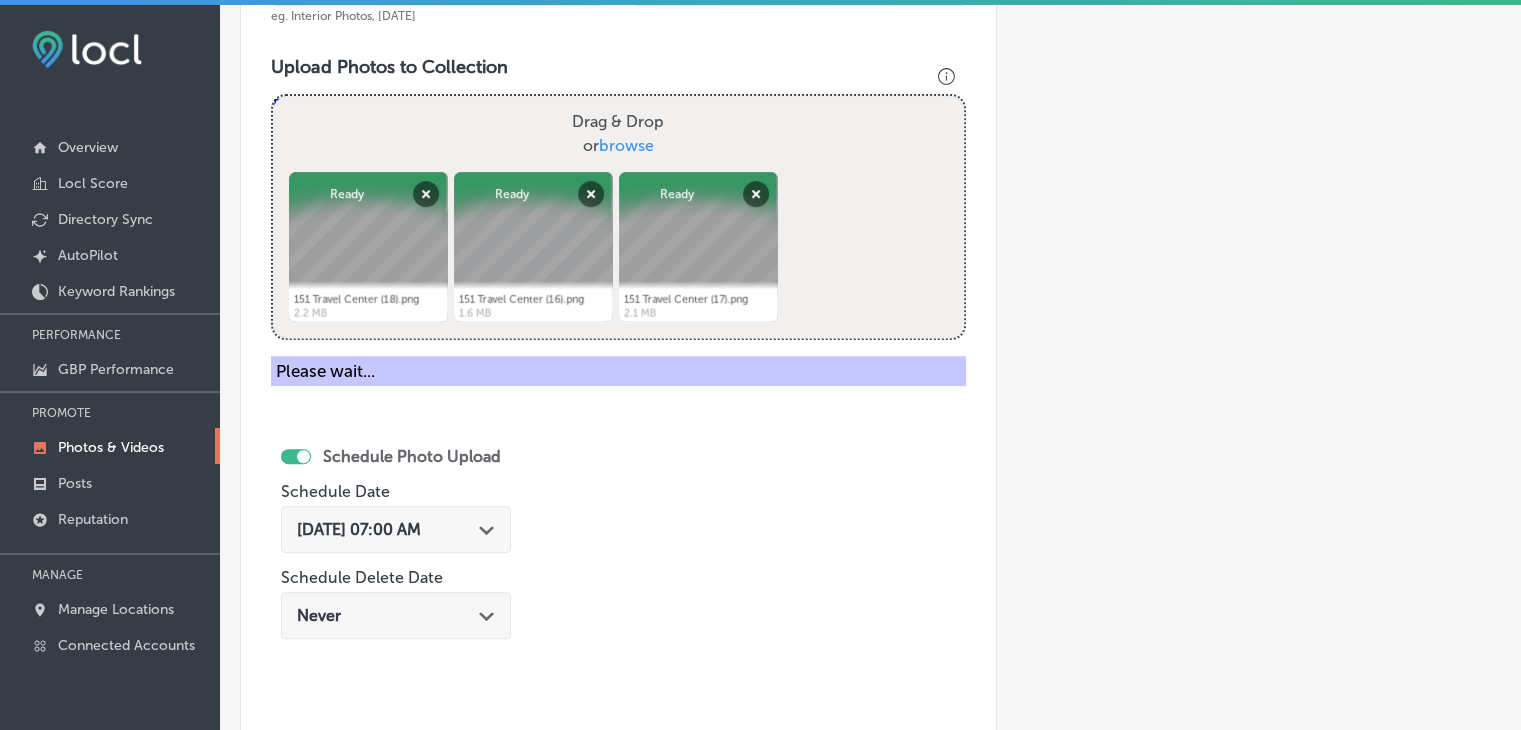 scroll, scrollTop: 572, scrollLeft: 0, axis: vertical 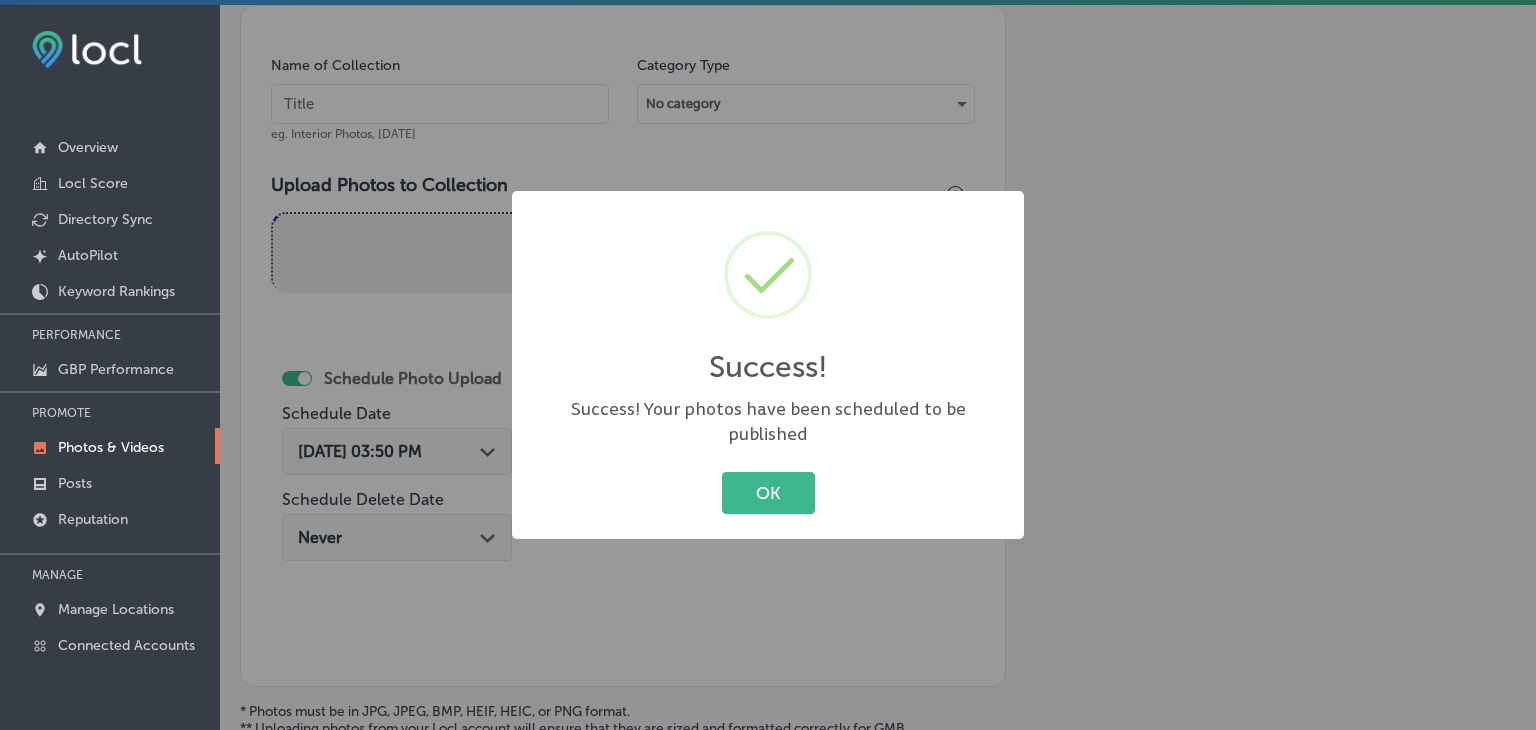 click on "Success! × Success! Your photos have been scheduled to be published OK Cancel" at bounding box center [768, 365] 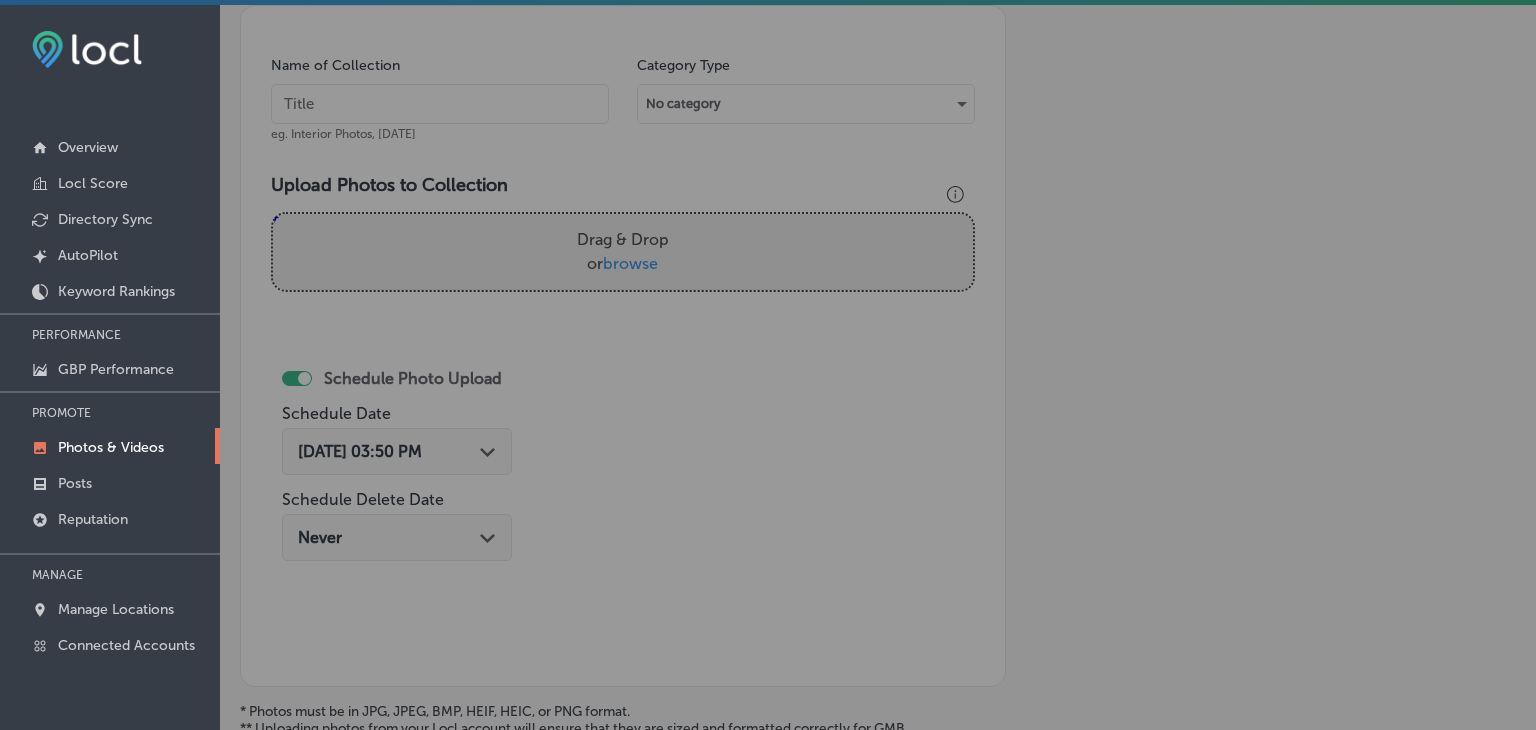 click at bounding box center [440, 104] 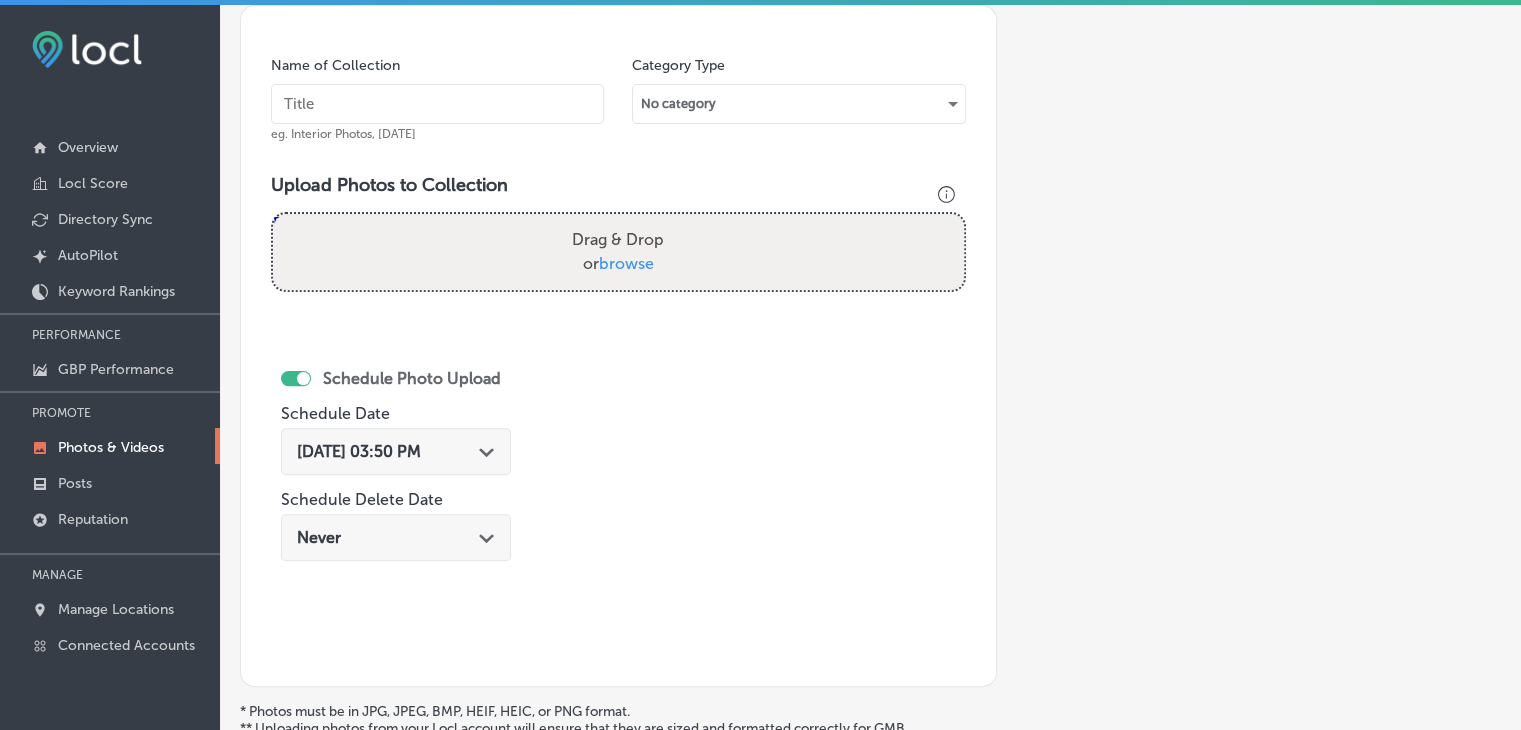 paste on "151 Travel Center, [DATE] Week" 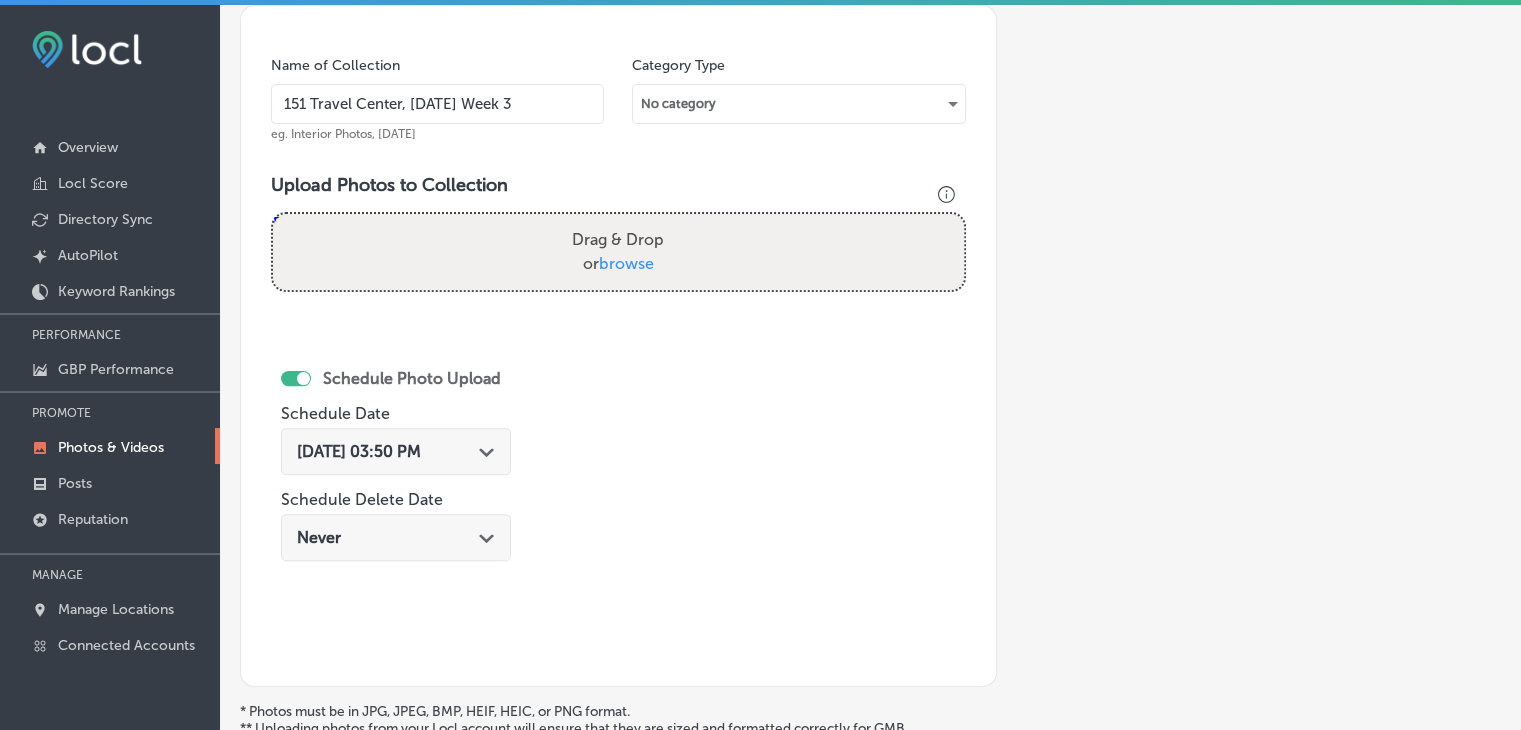 type on "151 Travel Center, [DATE] Week 3" 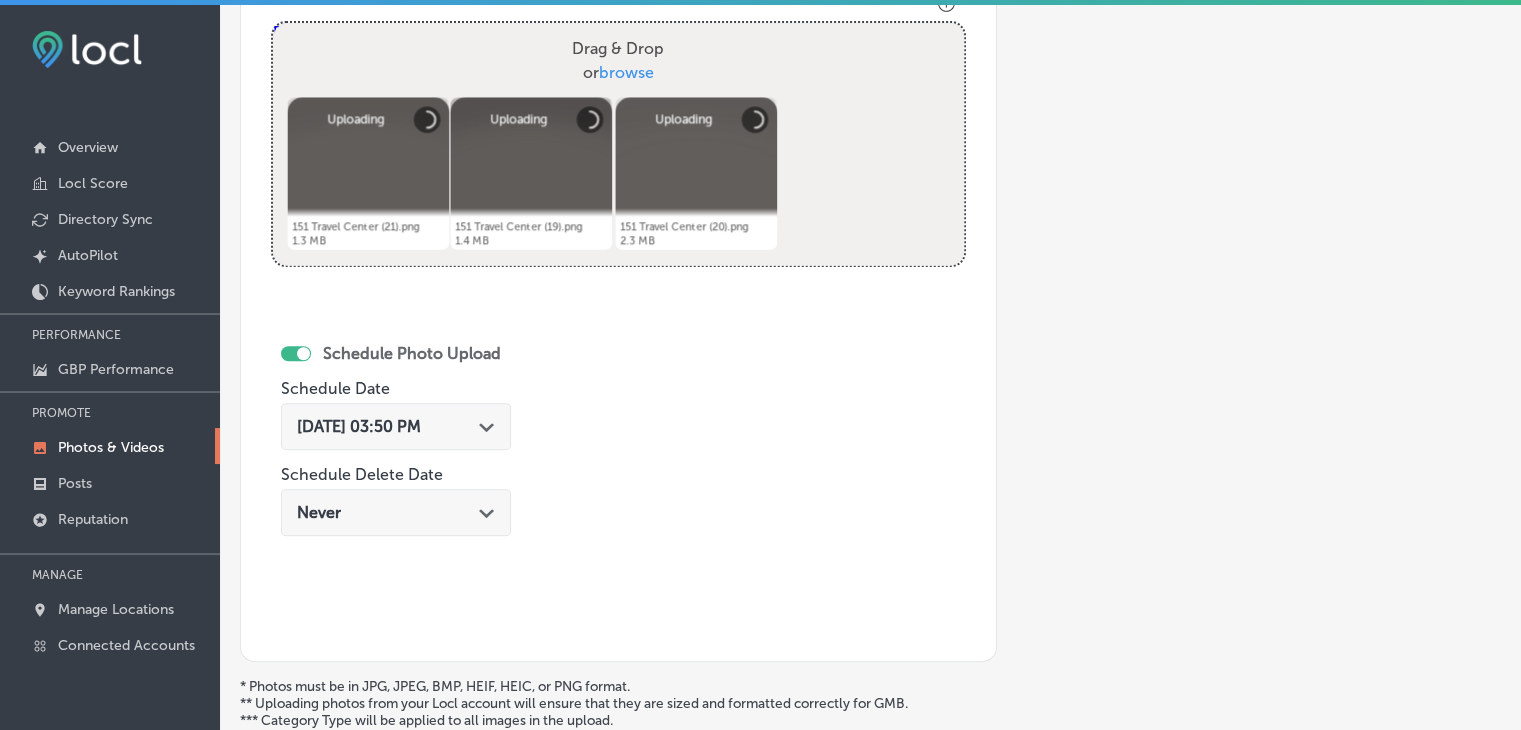 scroll, scrollTop: 772, scrollLeft: 0, axis: vertical 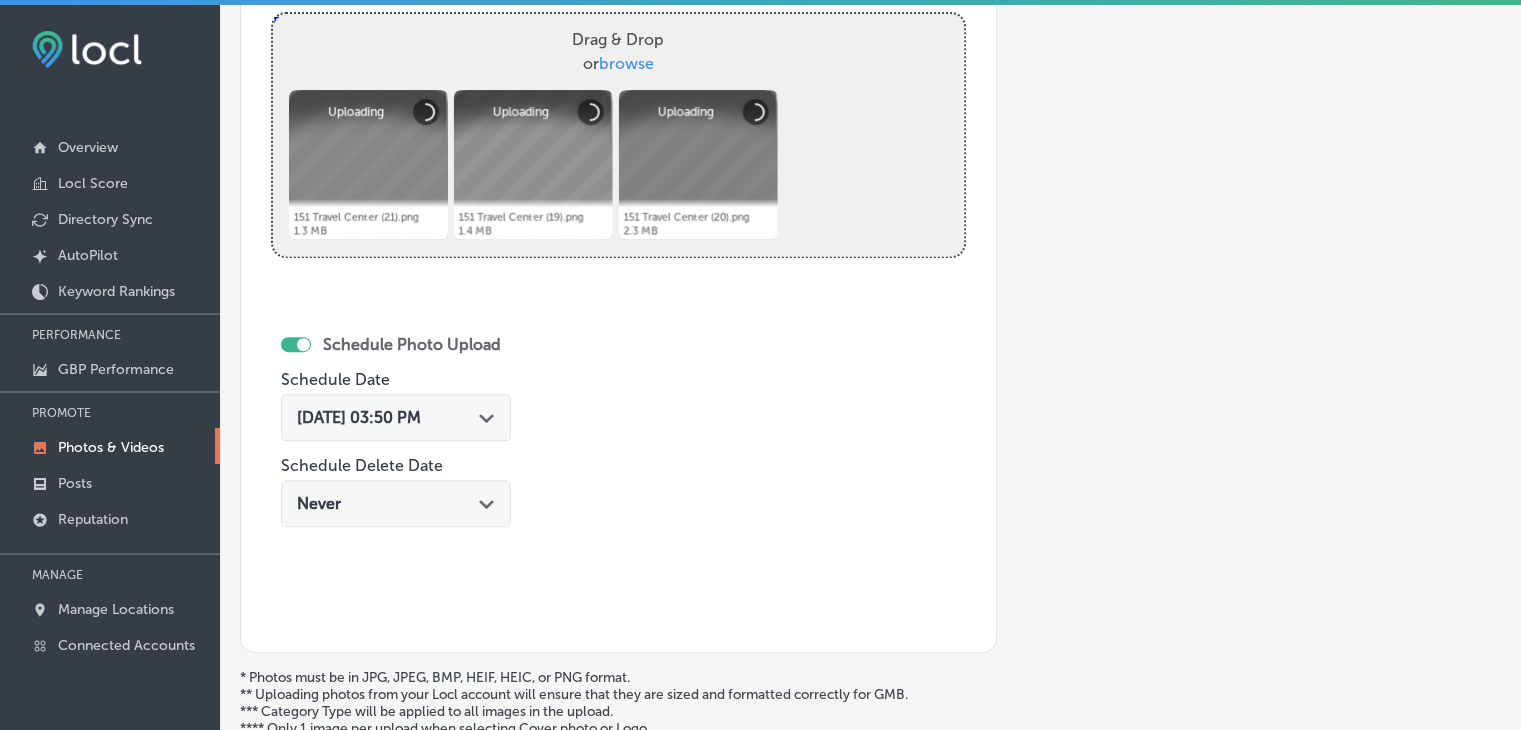 click on "[DATE] 03:50 PM" at bounding box center [359, 417] 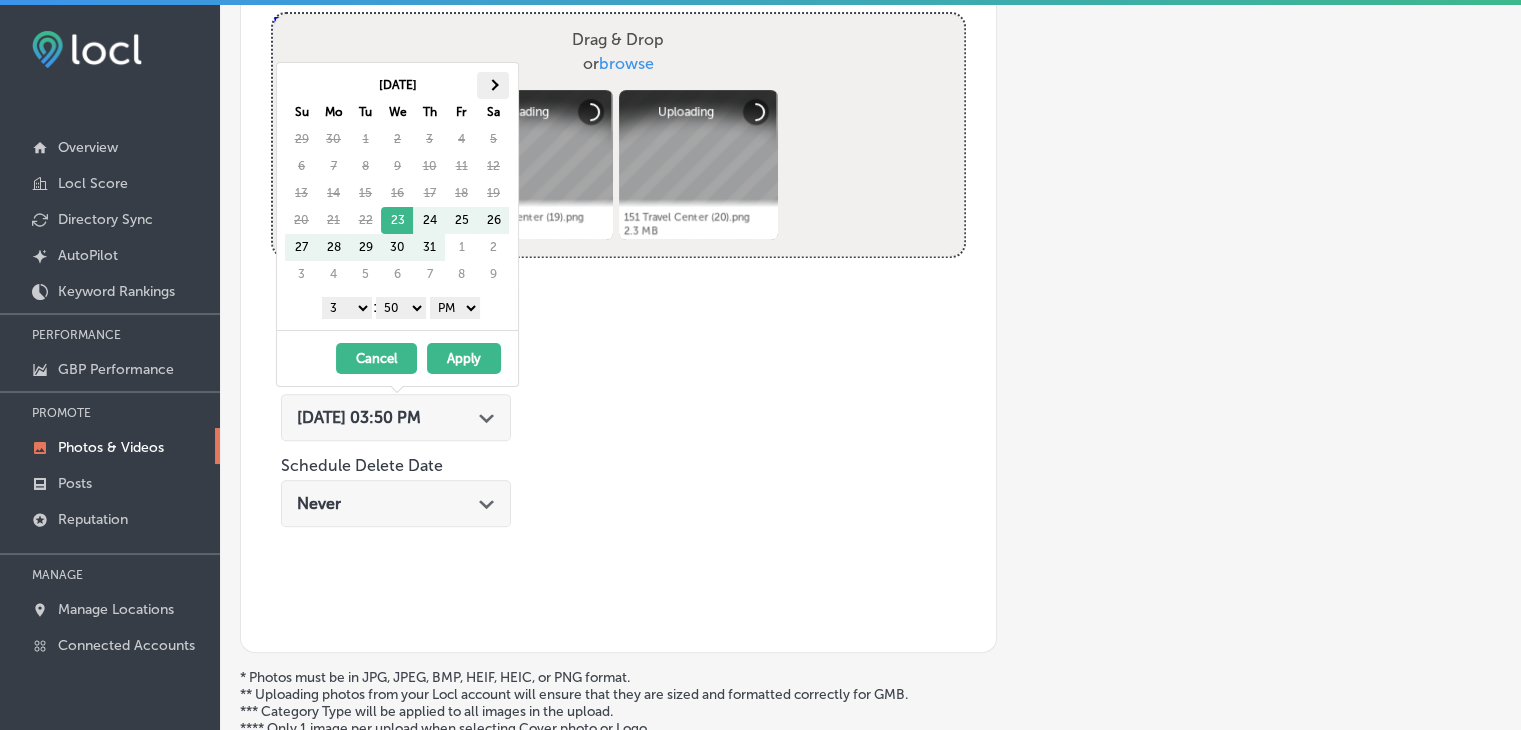click at bounding box center (493, 85) 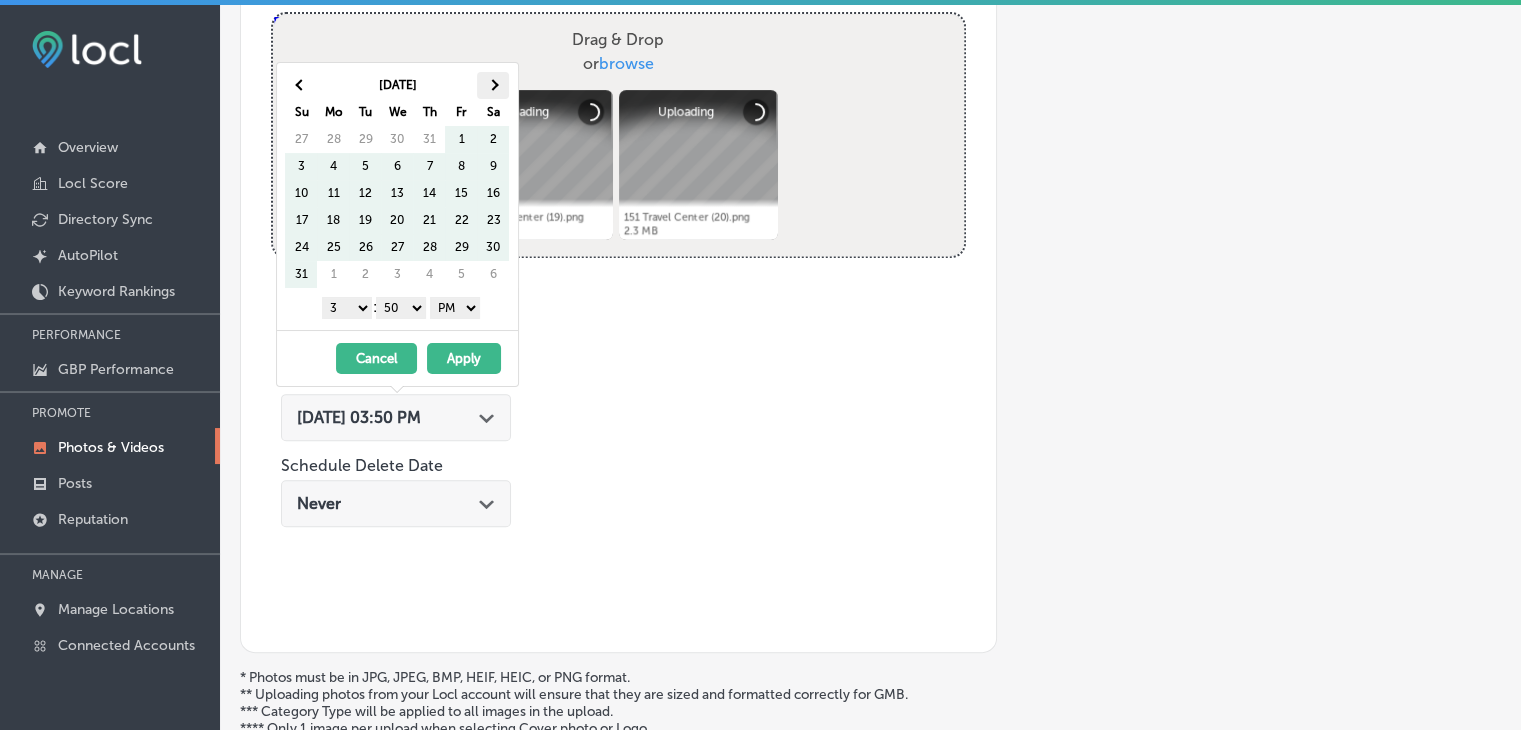 click at bounding box center [493, 85] 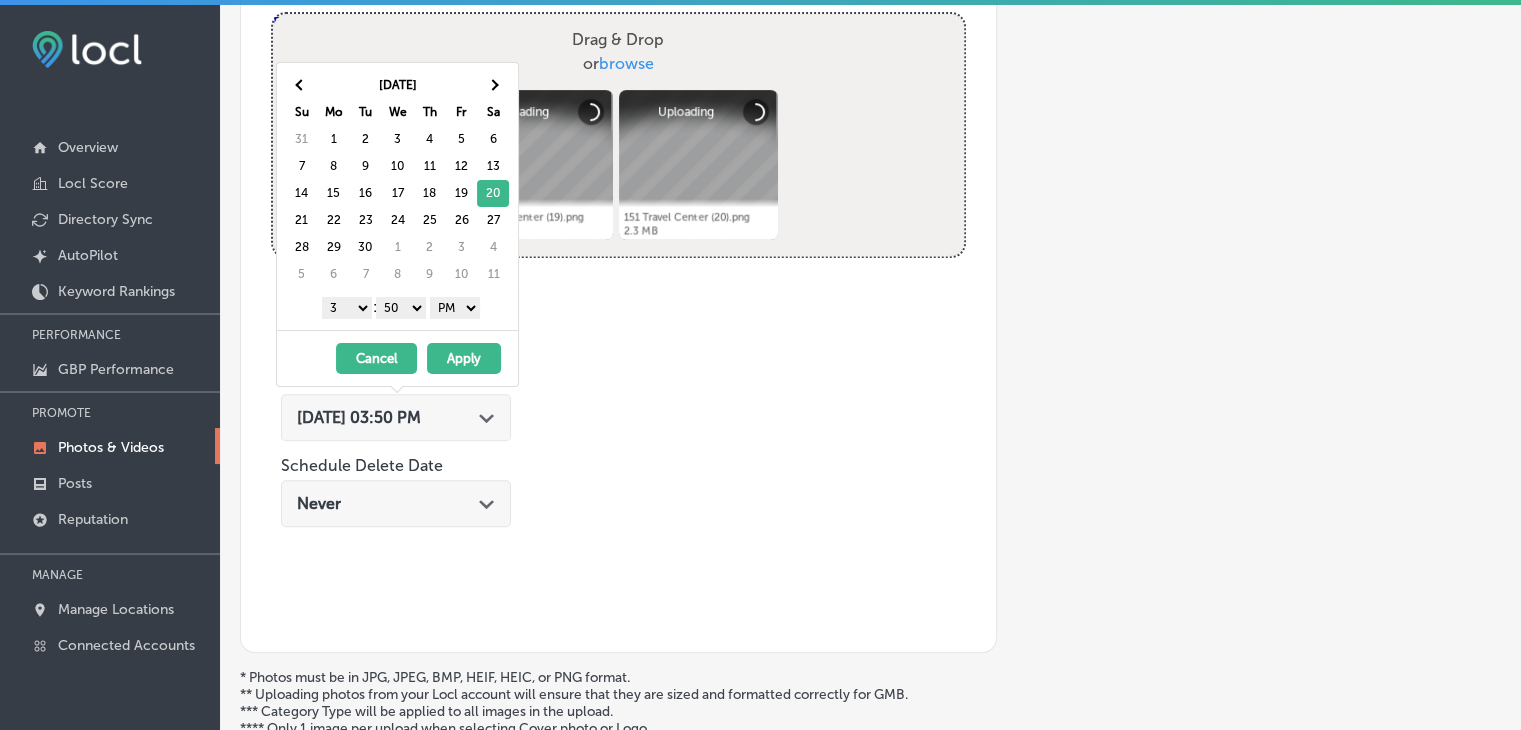 click on "1 2 3 4 5 6 7 8 9 10 11 12" at bounding box center (347, 308) 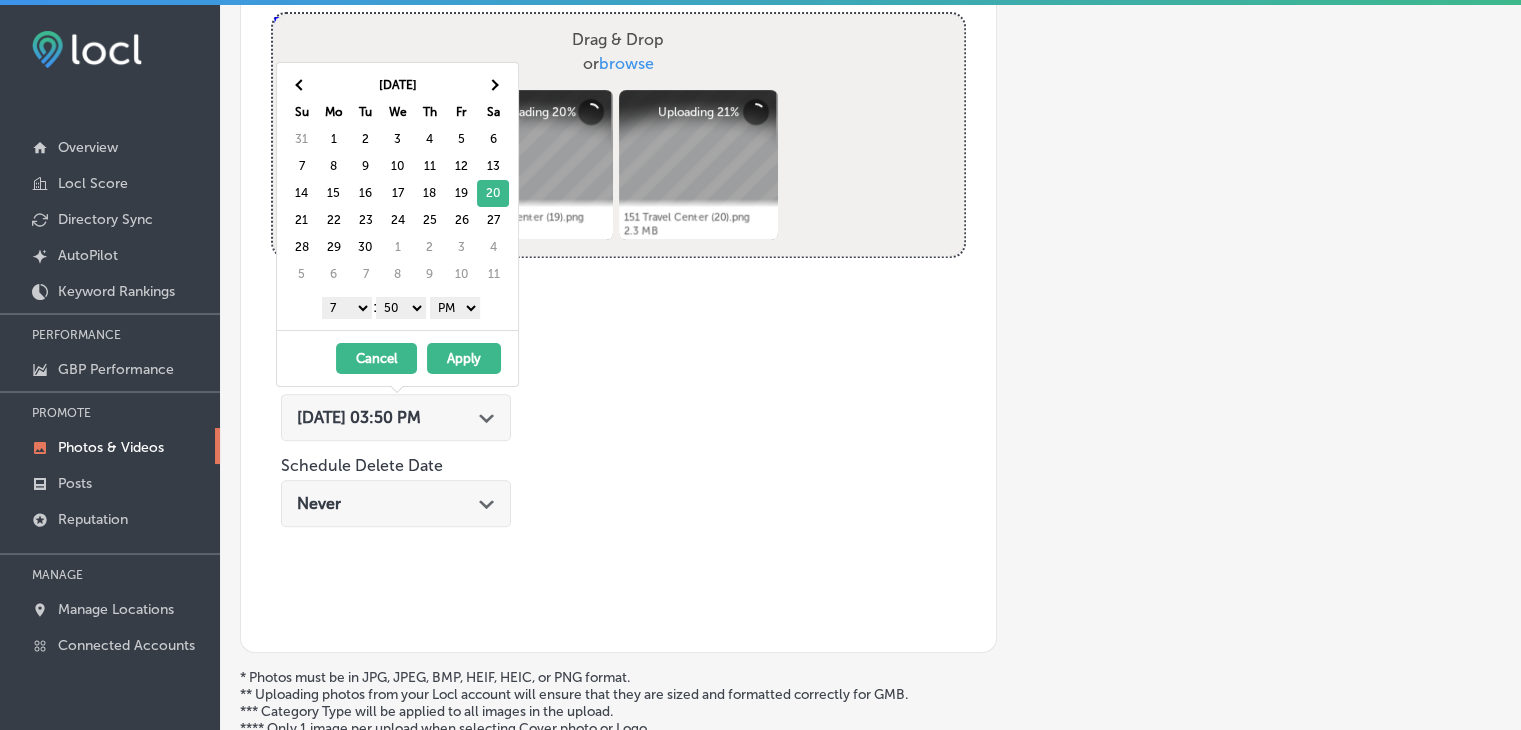 click on "00 10 20 30 40 50" at bounding box center (401, 308) 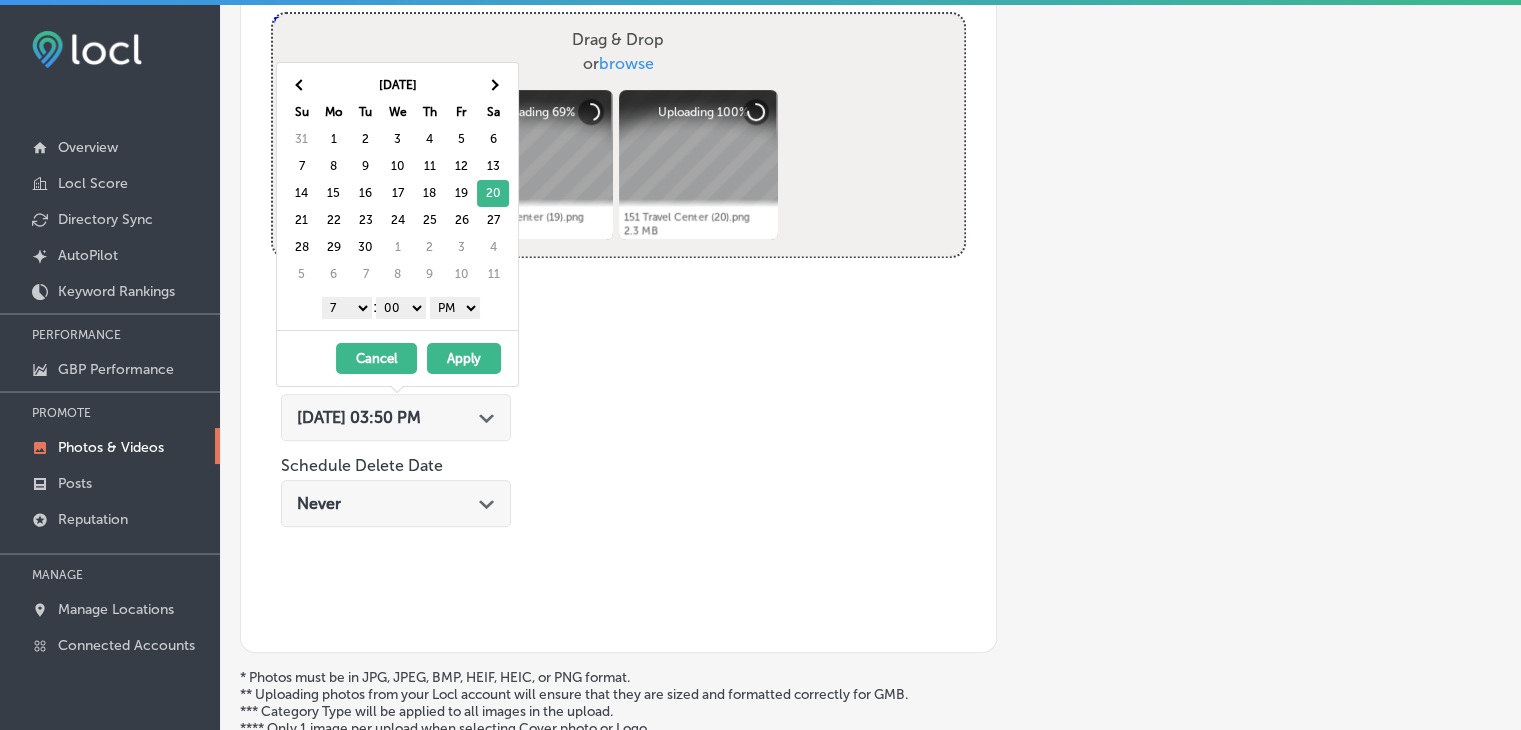 click on "AM PM" at bounding box center [455, 308] 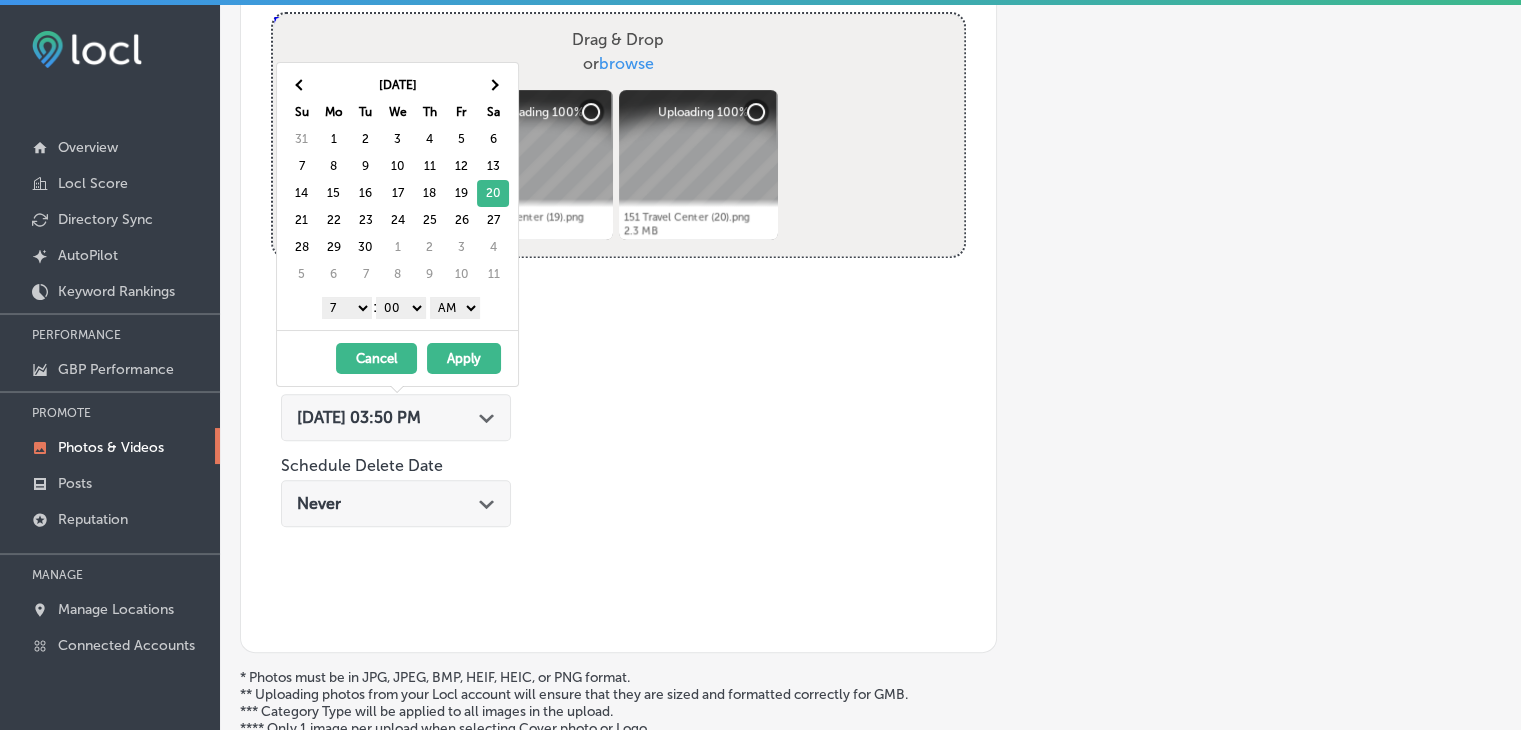 click on "Apply" at bounding box center [464, 358] 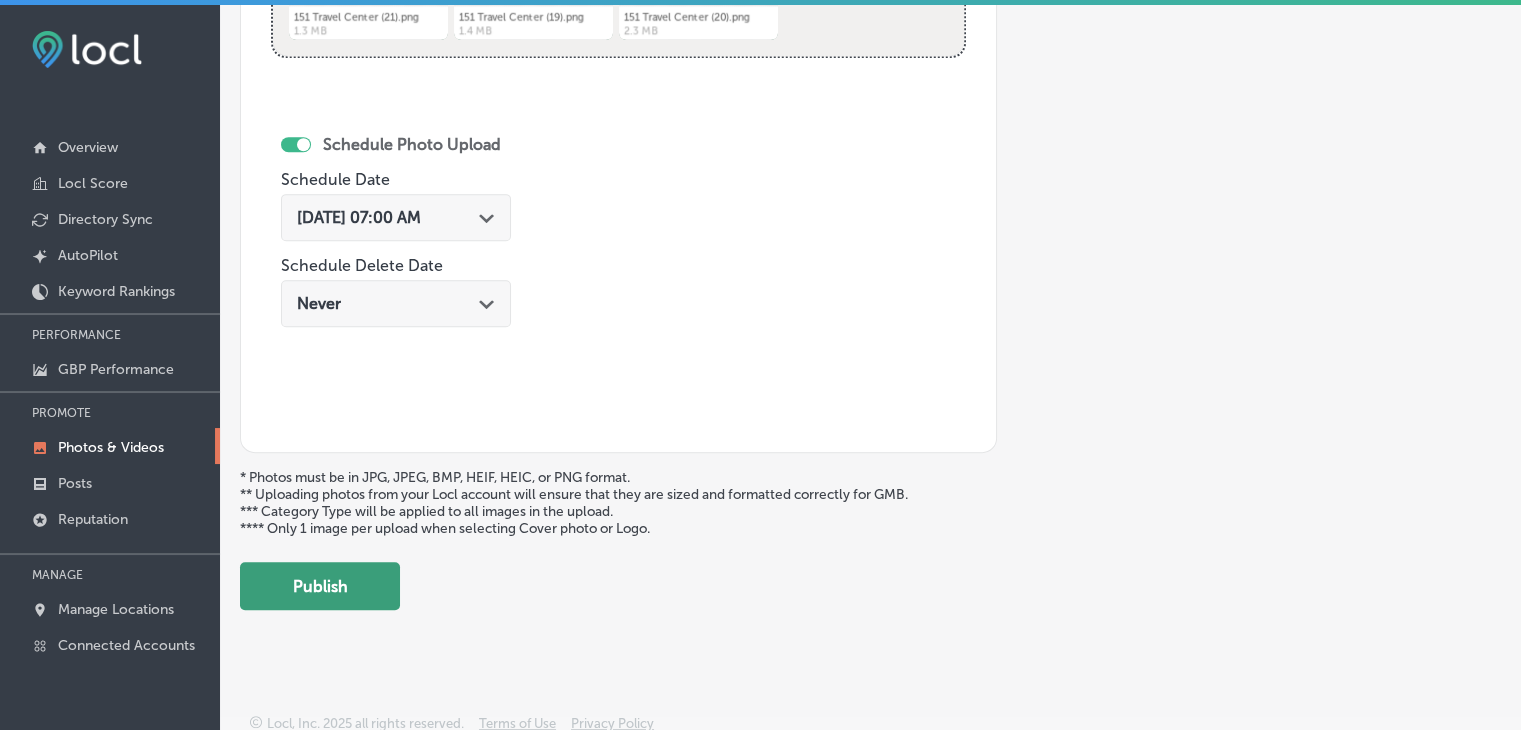 click on "Publish" at bounding box center (320, 586) 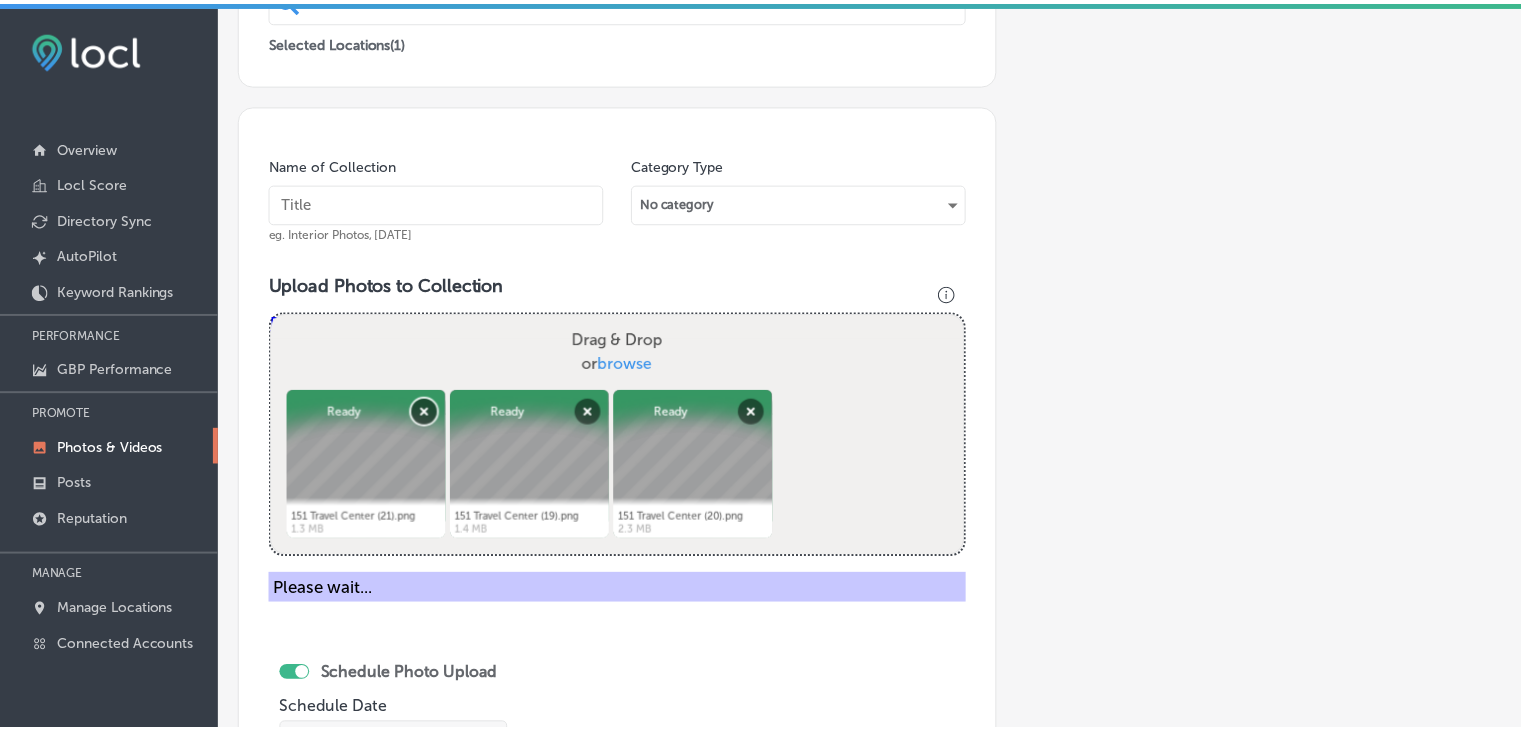 scroll, scrollTop: 472, scrollLeft: 0, axis: vertical 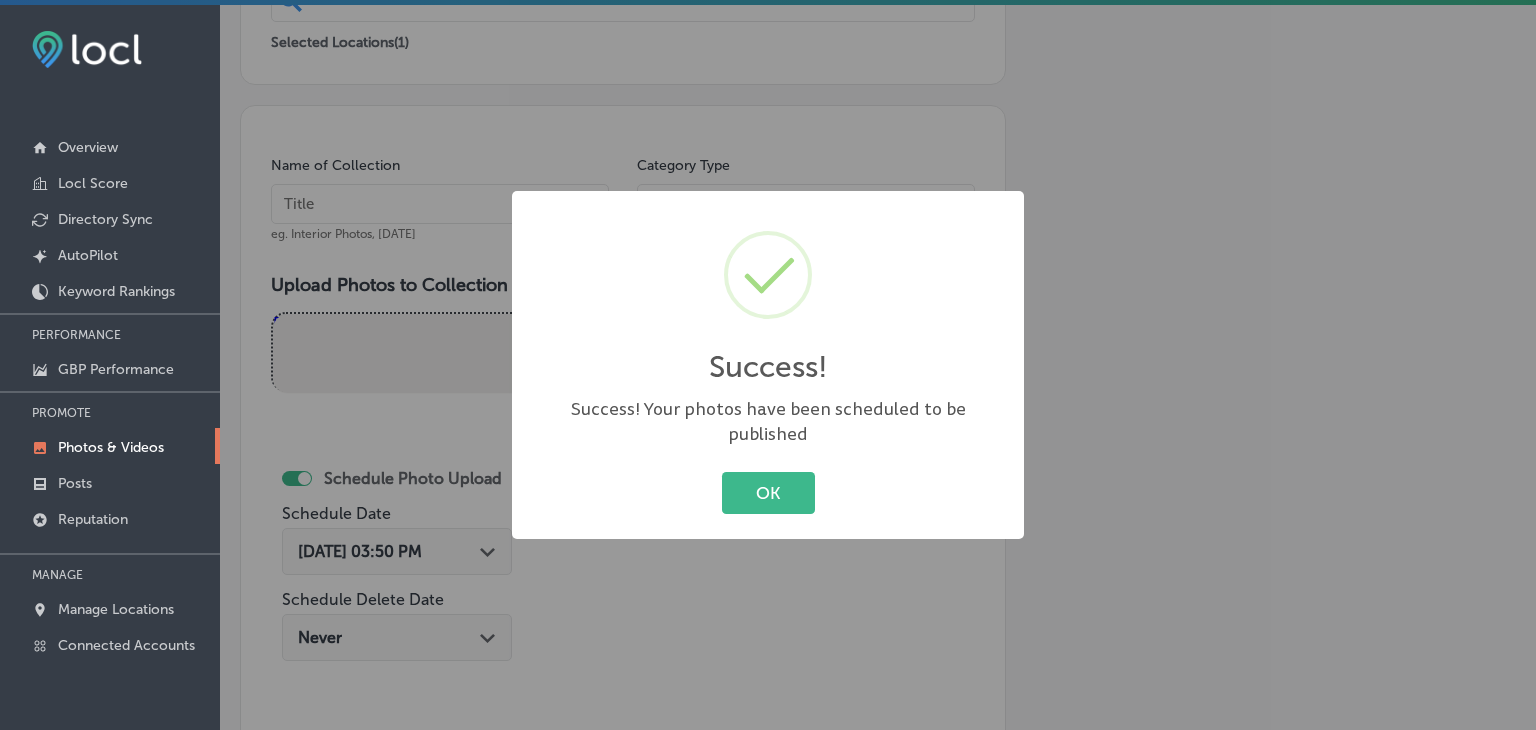 click on "Success! × Success! Your photos have been scheduled to be published OK Cancel" at bounding box center [768, 365] 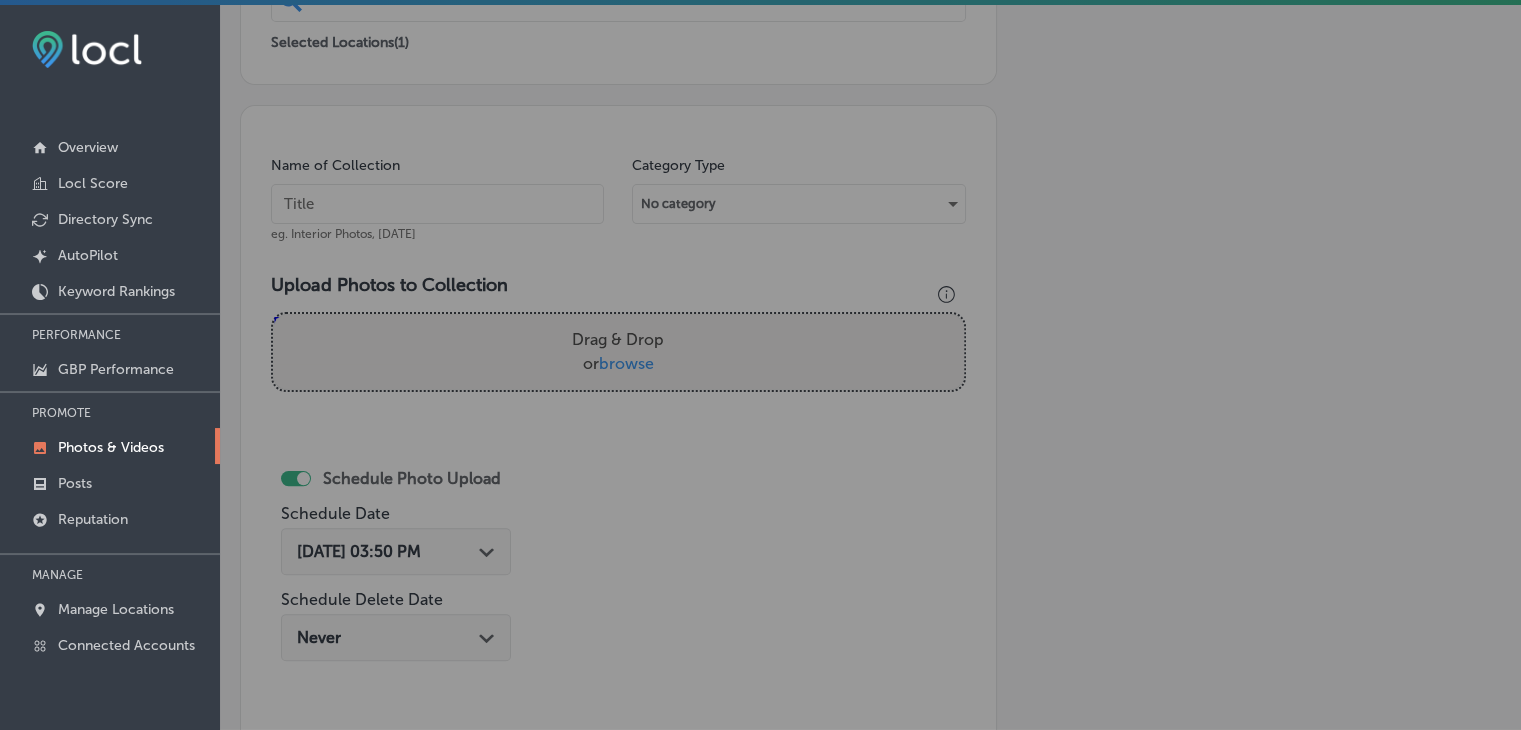 click at bounding box center (437, 204) 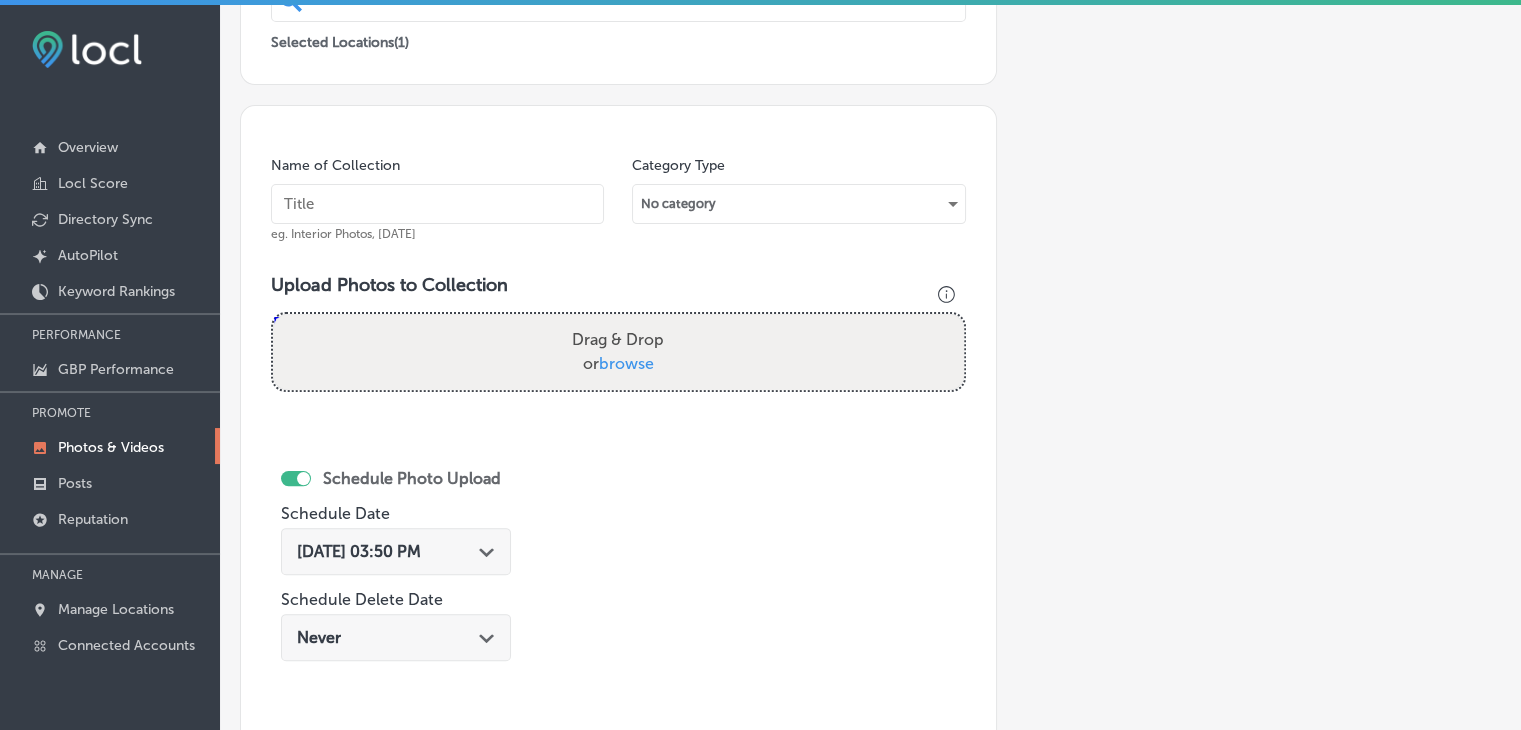 paste on "151 Travel Center, [DATE] Week" 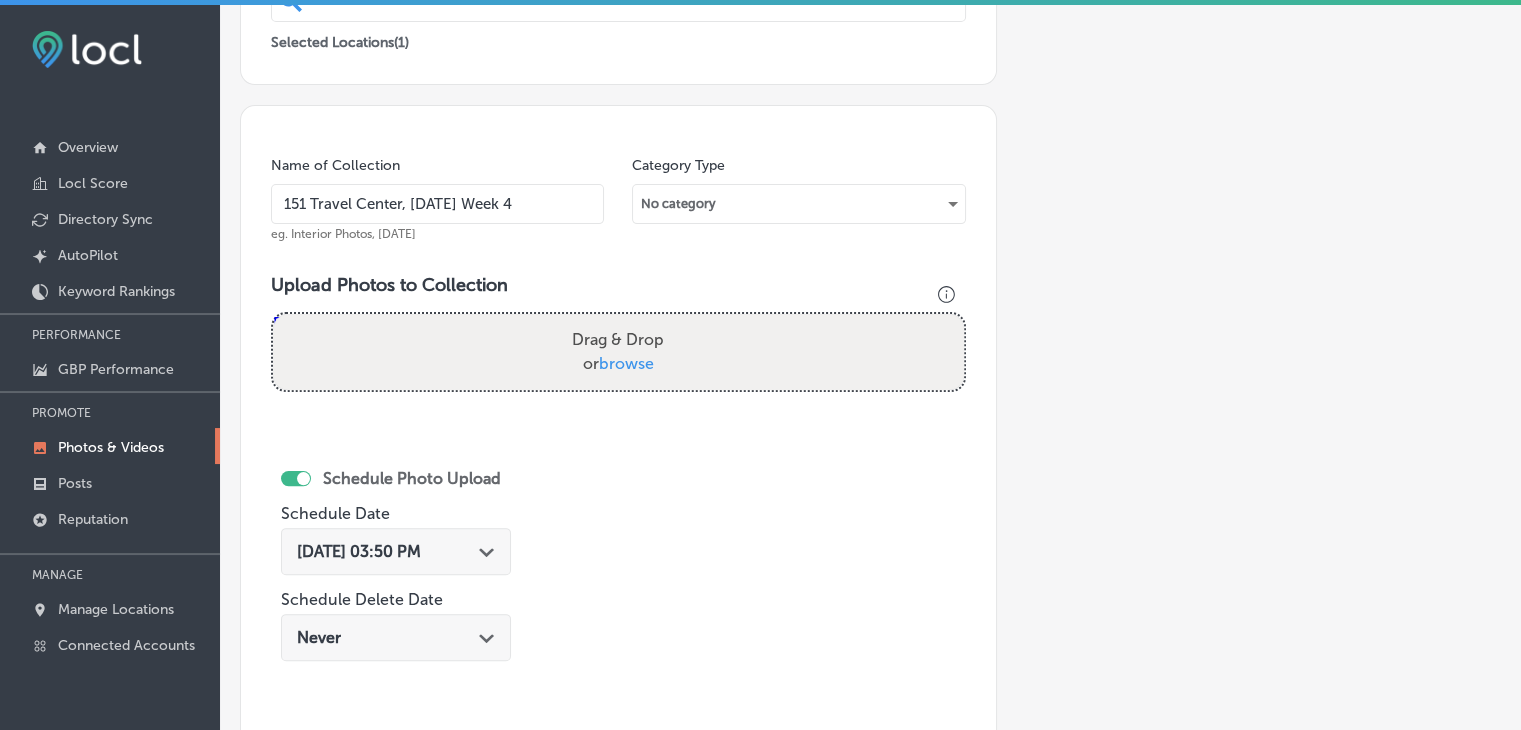 type on "151 Travel Center, [DATE] Week 4" 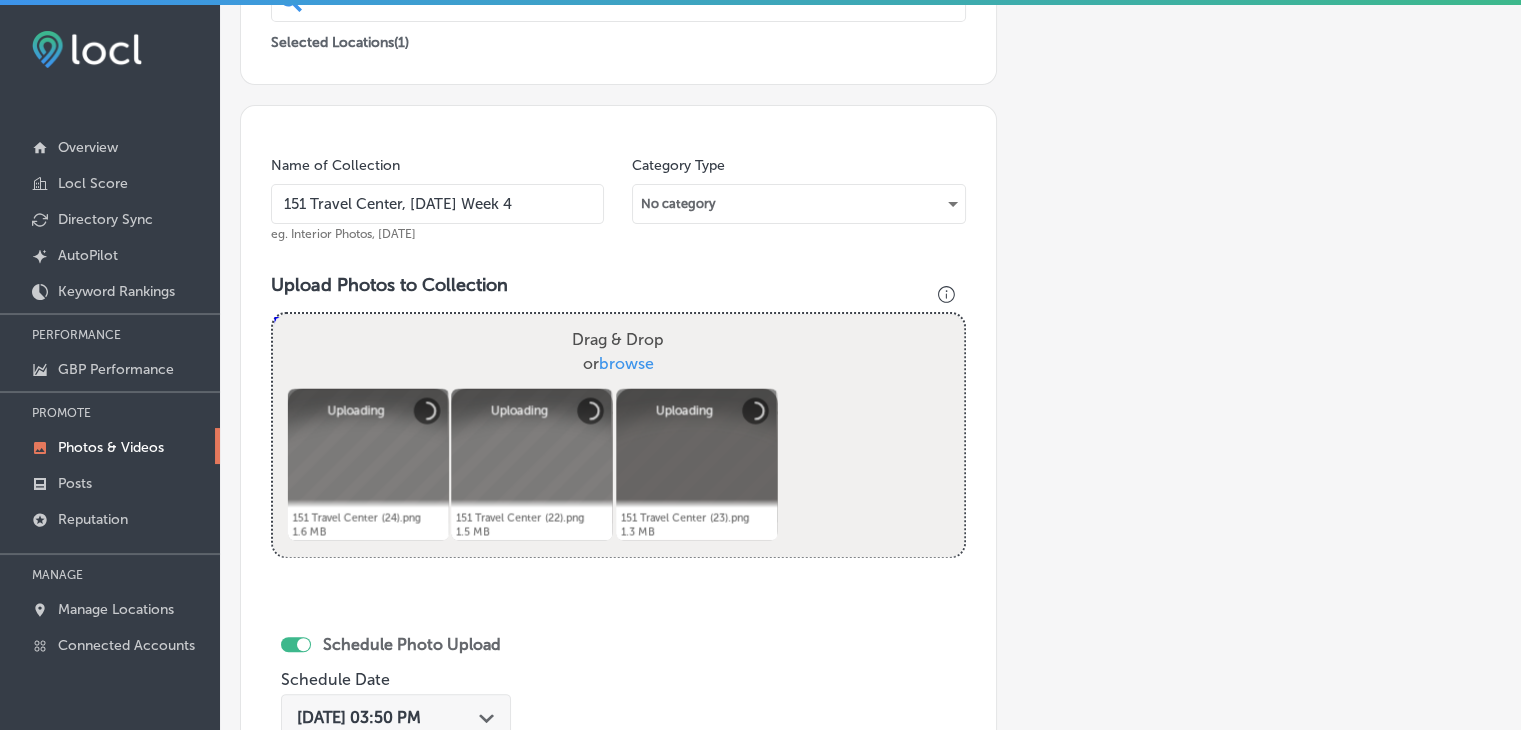 scroll, scrollTop: 672, scrollLeft: 0, axis: vertical 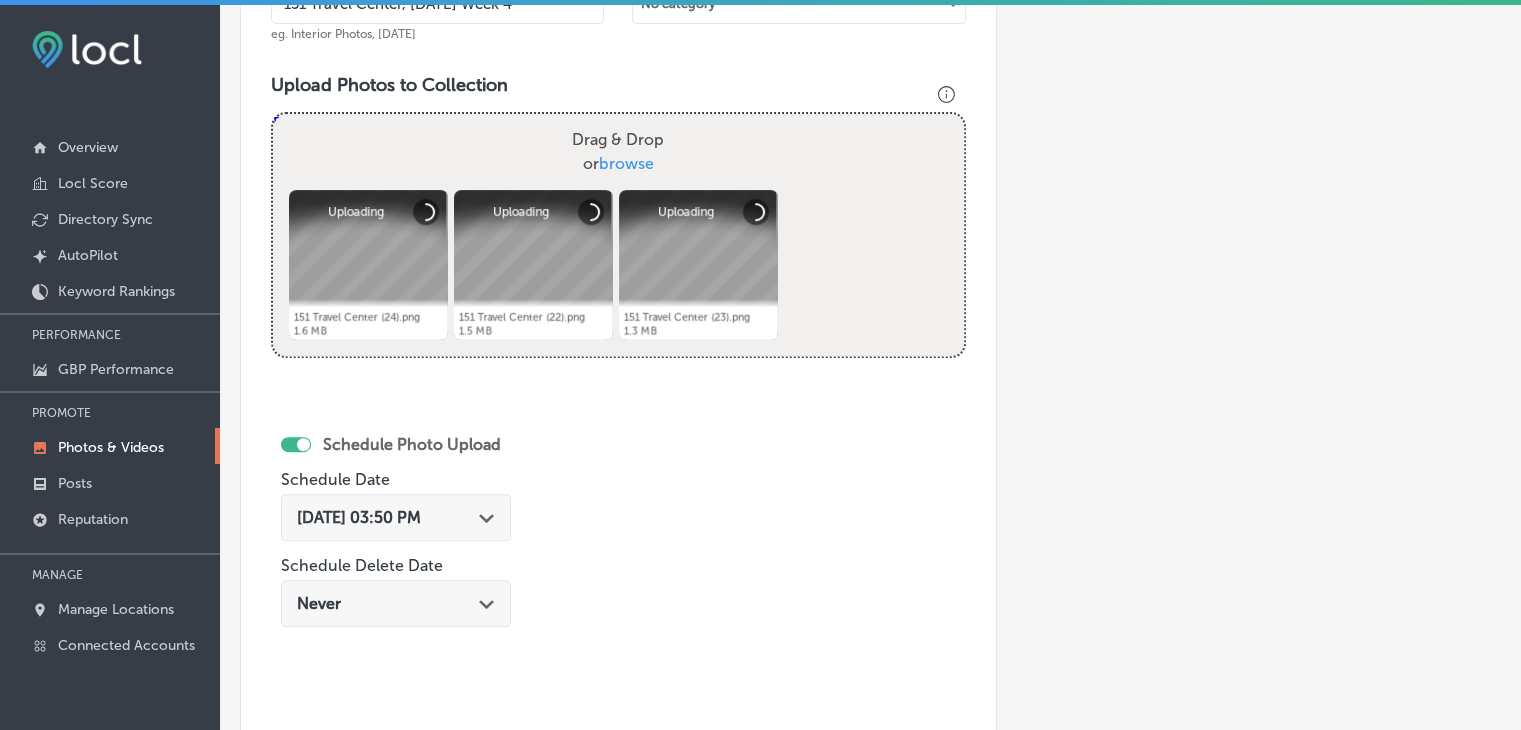 click on "[DATE] 03:50 PM
Path
Created with Sketch." at bounding box center [396, 517] 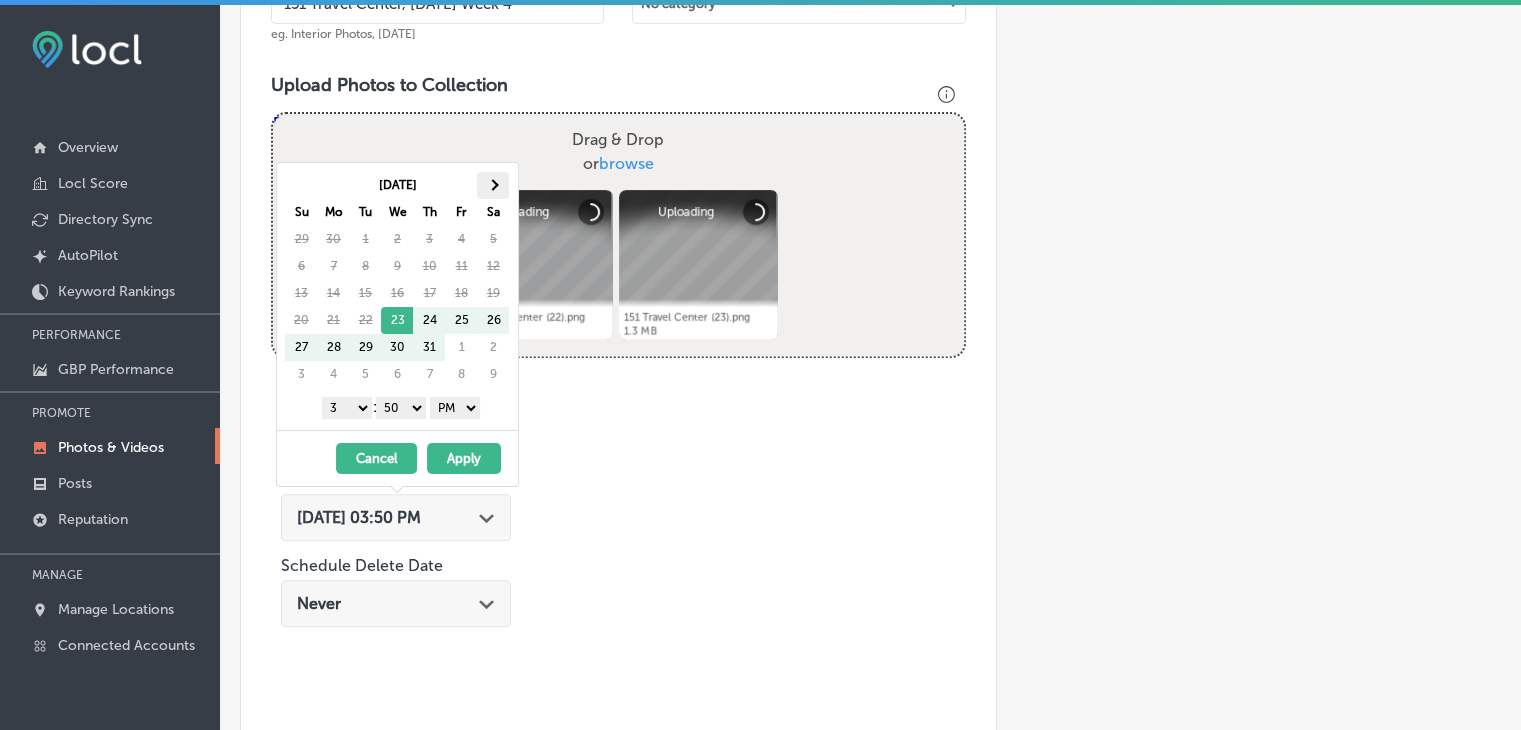 click at bounding box center [493, 185] 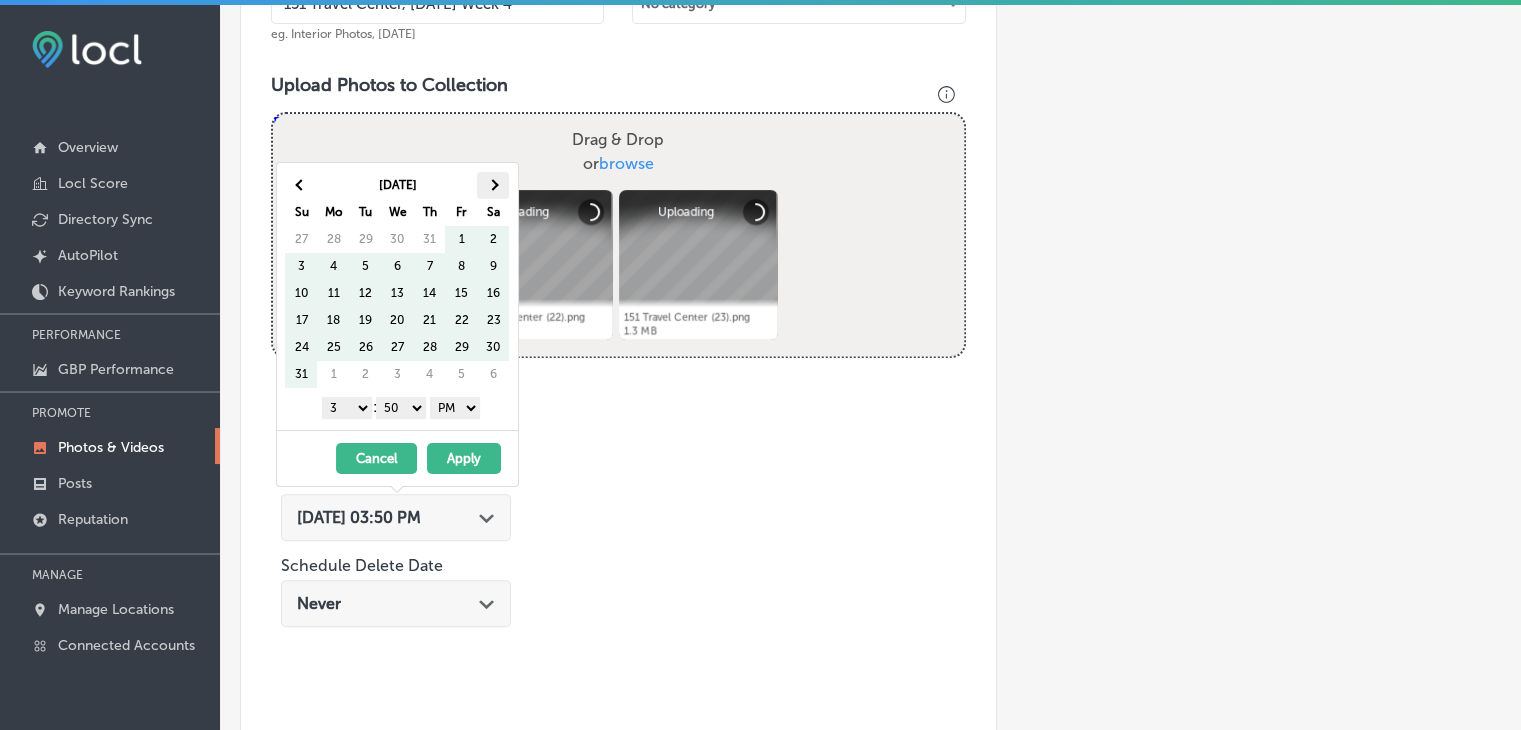 click at bounding box center [493, 185] 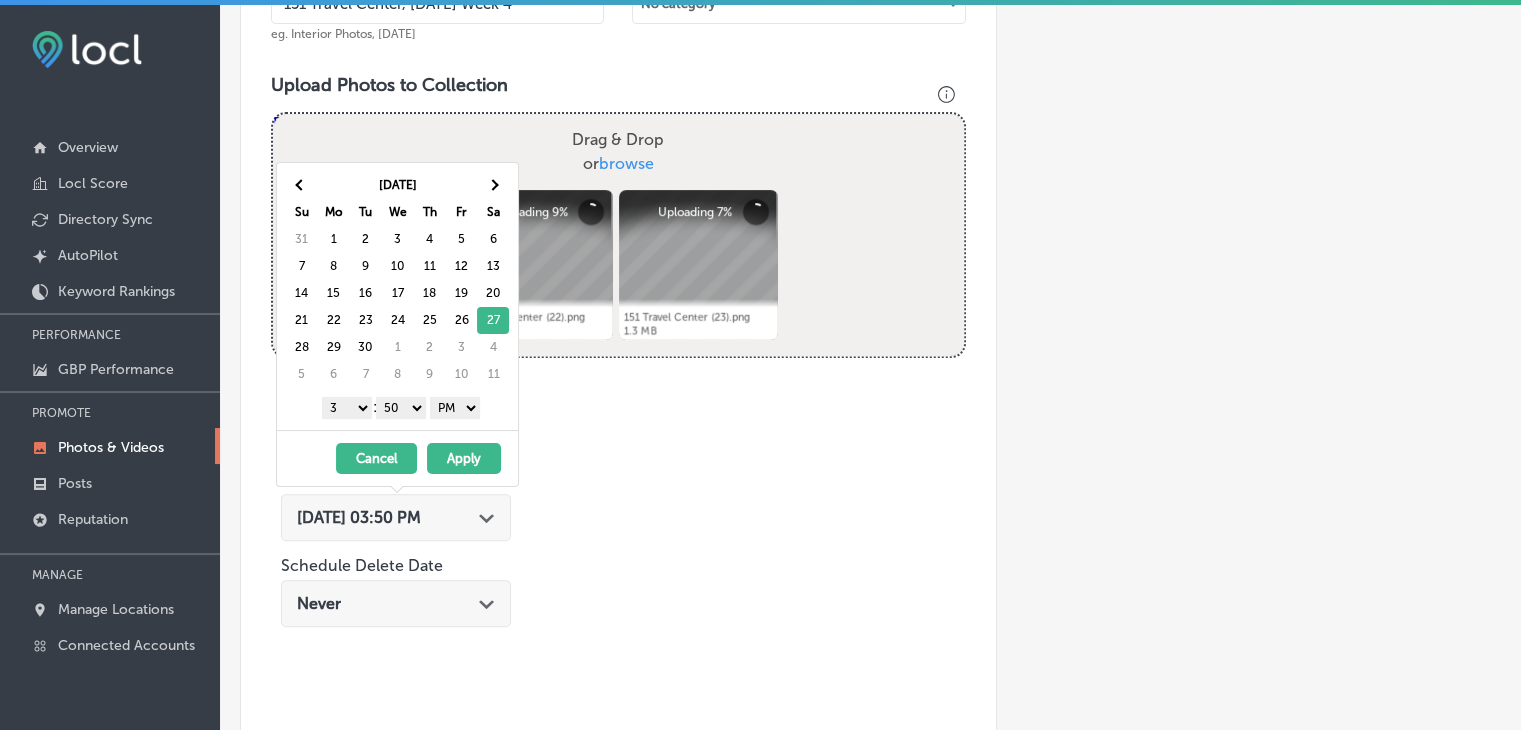 click on "1 2 3 4 5 6 7 8 9 10 11 12  :  00 10 20 30 40 50   AM PM" at bounding box center (401, 407) 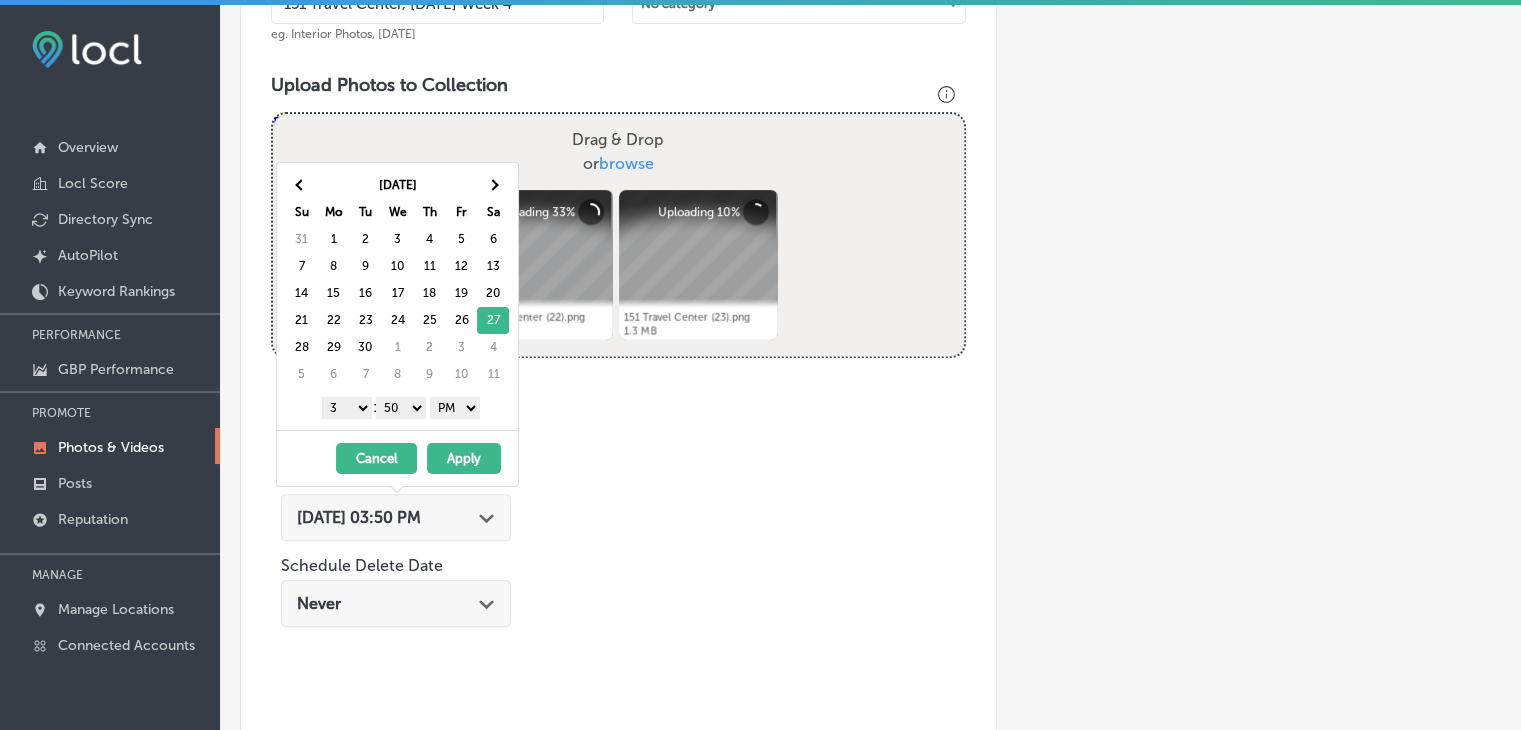 click on "1 2 3 4 5 6 7 8 9 10 11 12  :  00 10 20 30 40 50   AM PM" at bounding box center (401, 407) 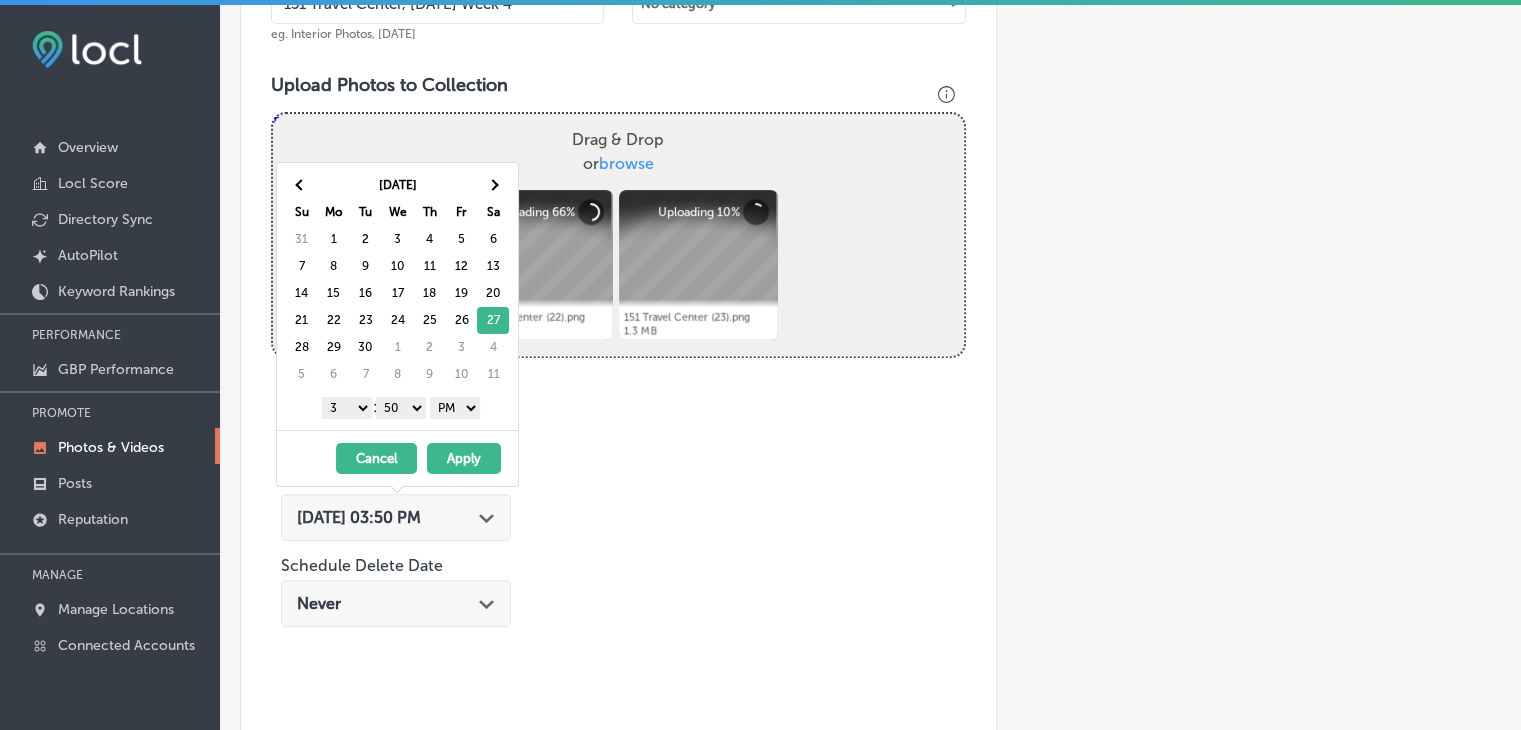 click on "1 2 3 4 5 6 7 8 9 10 11 12" at bounding box center [347, 408] 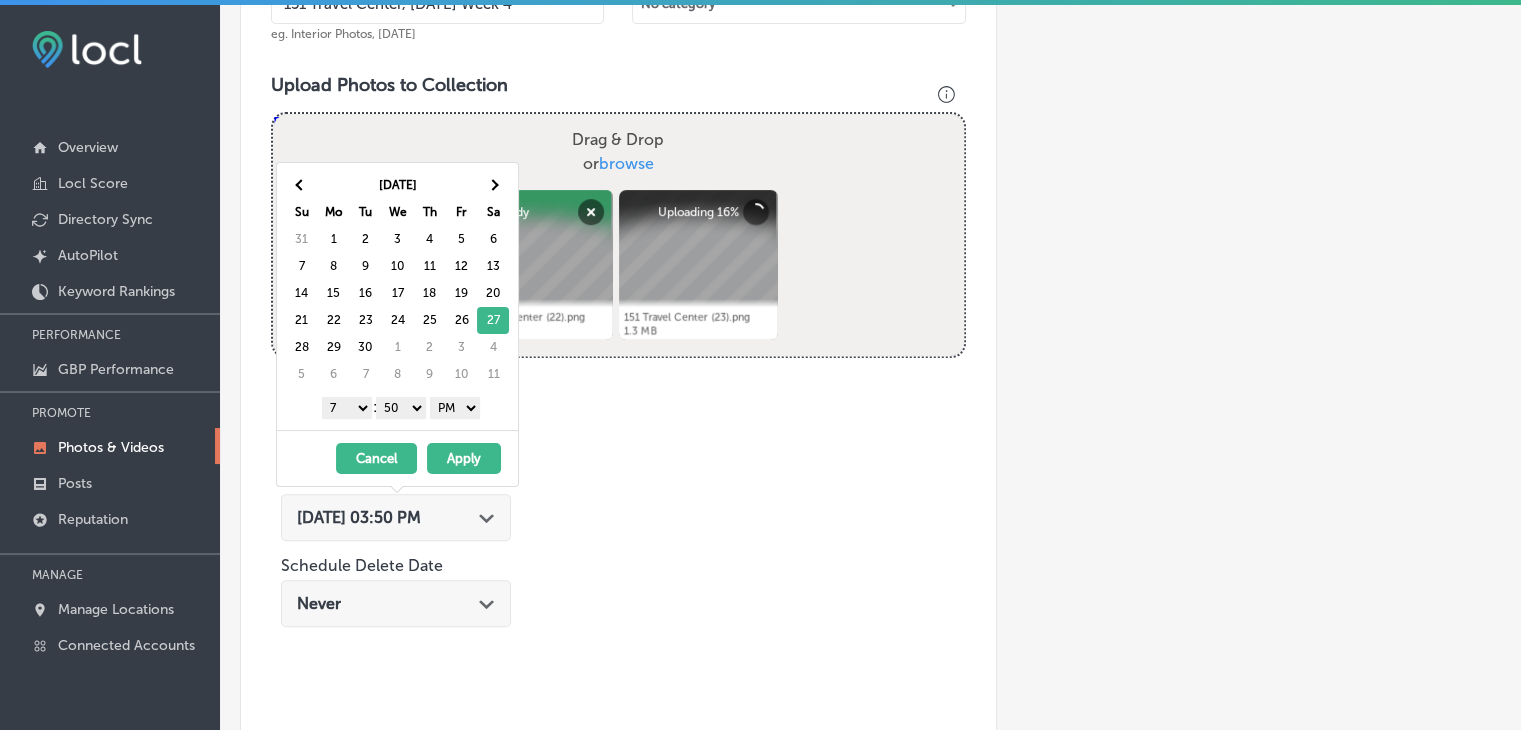 click on "00 10 20 30 40 50" at bounding box center [401, 408] 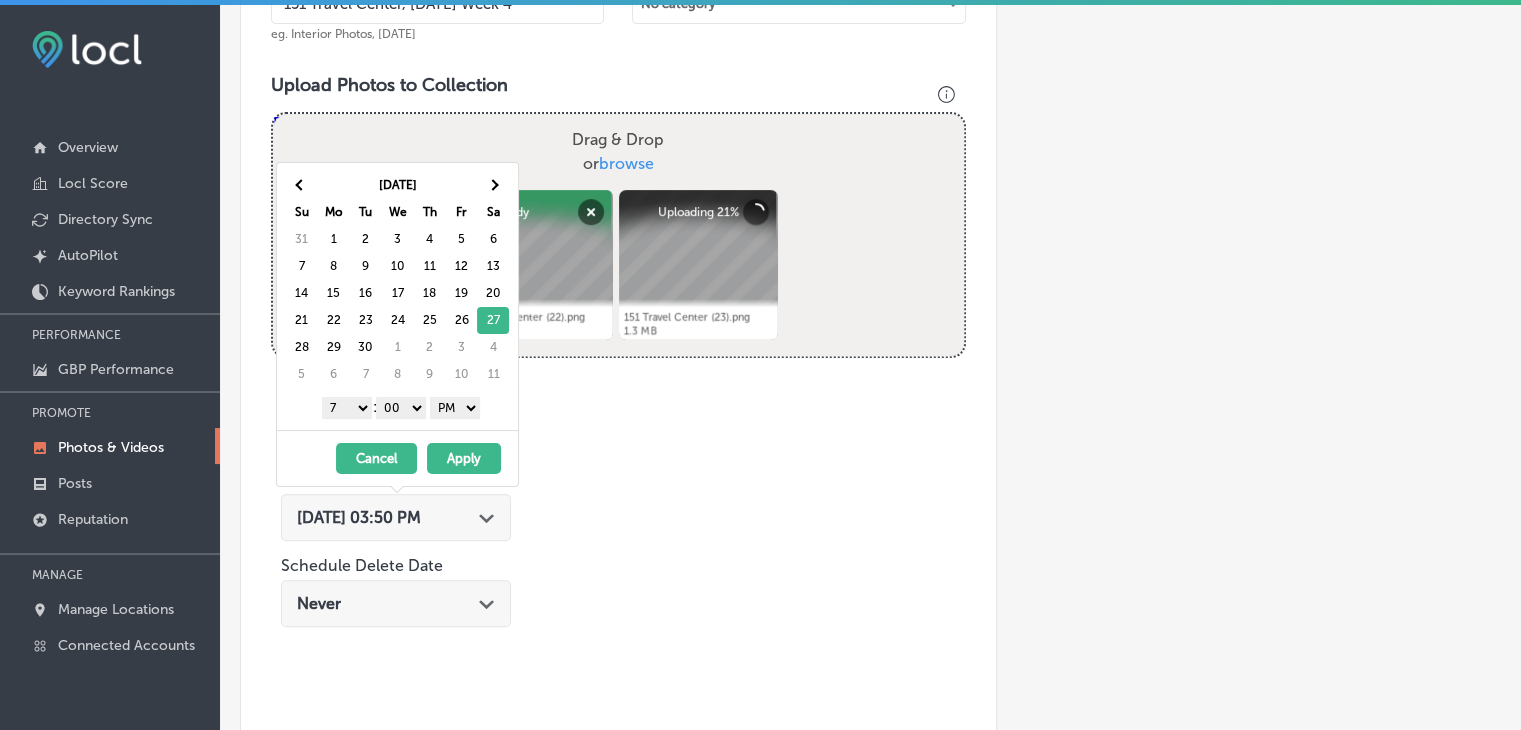 click on "AM PM" at bounding box center (455, 408) 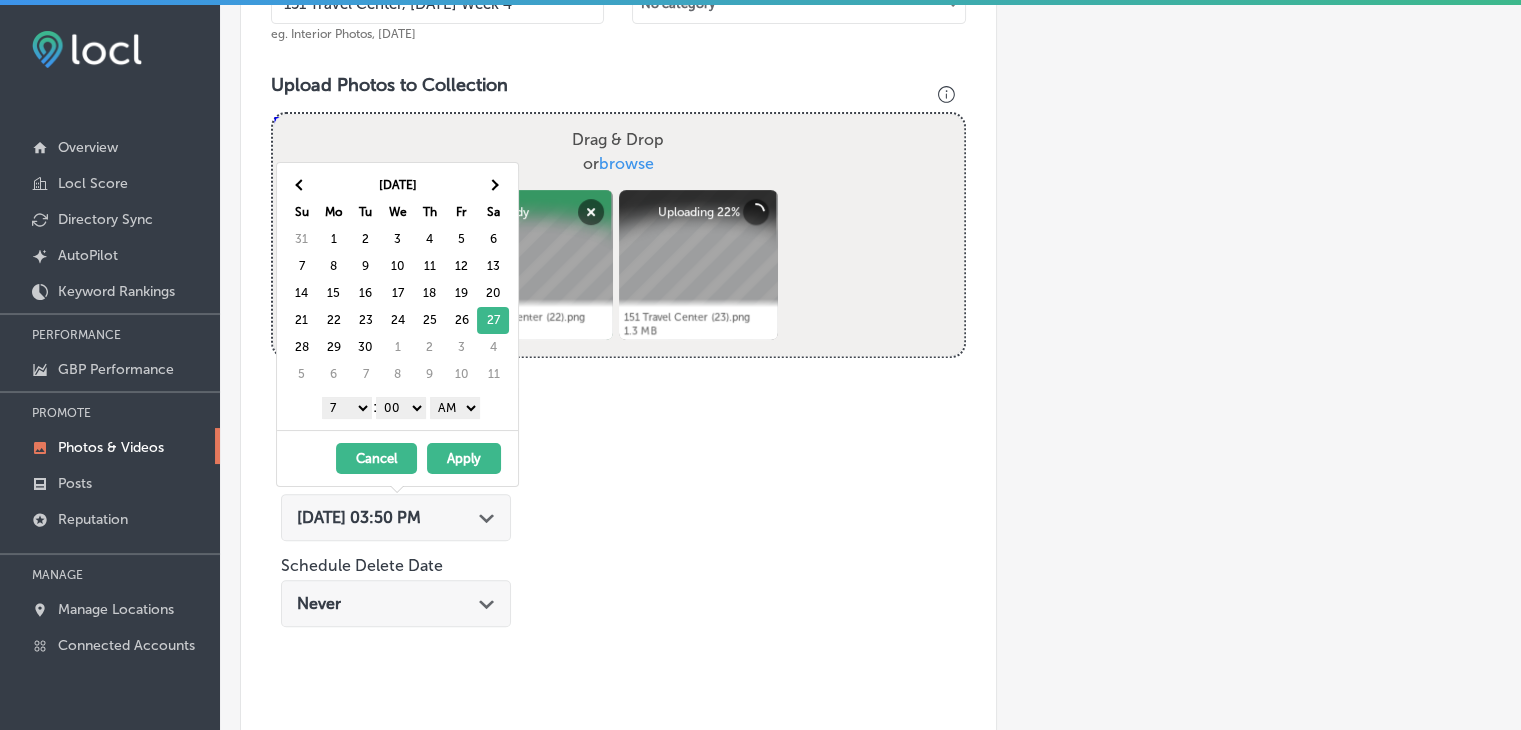 click on "Apply" at bounding box center (464, 458) 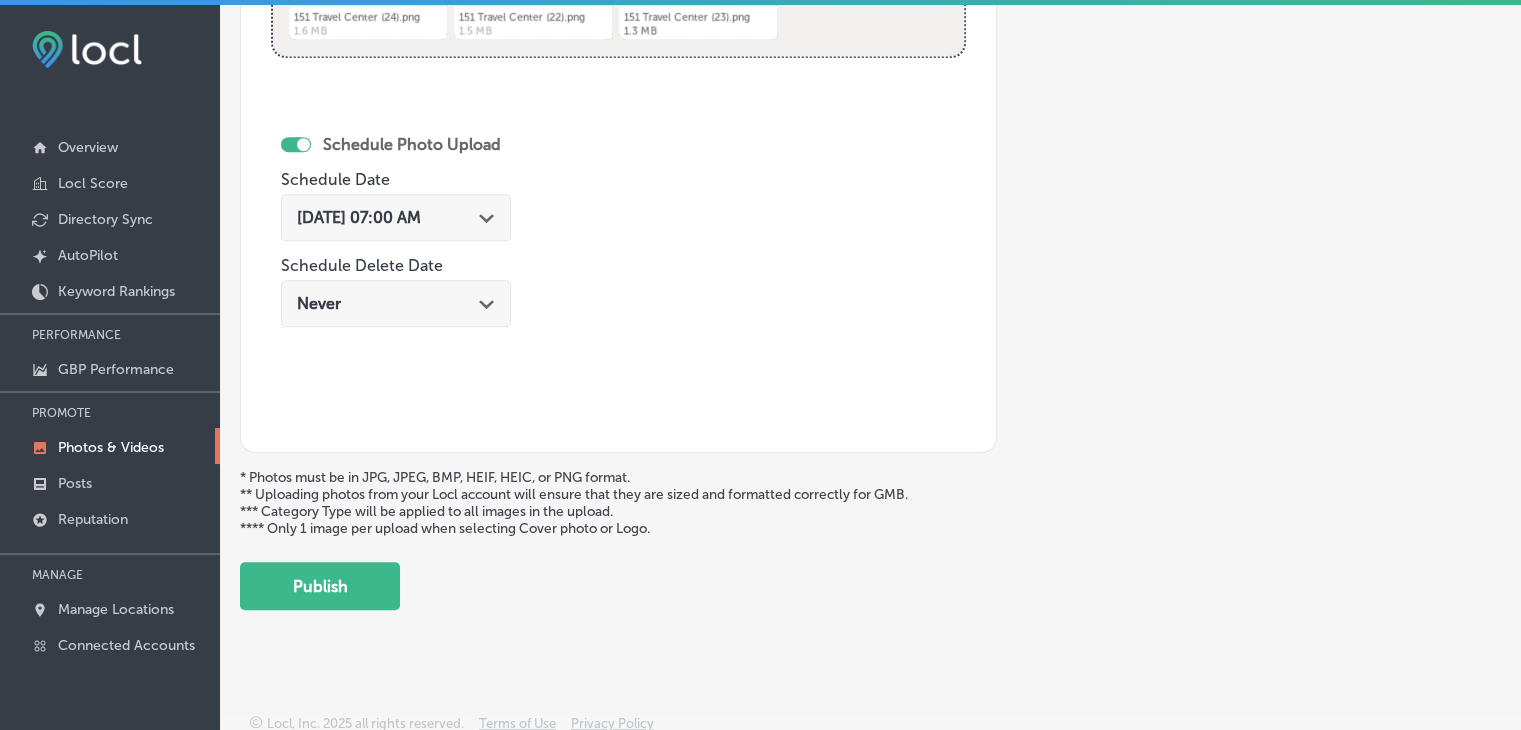 click on "Upload Photo & Video Keyword Ranking Credits:  720
Back Add a Collection Which Type of Image or Video Would You Like to Upload? Photo Cover Logo Video Select Location(s) Business + Location
151 151
Path
Created with Sketch.
Selected Locations  ( 1 ) Name of Collection 151 Travel Center, [DATE] Week 4 eg. Interior Photos, [DATE]   Category Type No category Upload Photos to Collection
Powered by PQINA Drag & Drop  or  browse 151 Travel Center (24).png Abort Retry Remove Upload Cancel Retry Remove 151 Travel Center (24).png 1.6 MB Ready tap to undo" at bounding box center [870, 370] 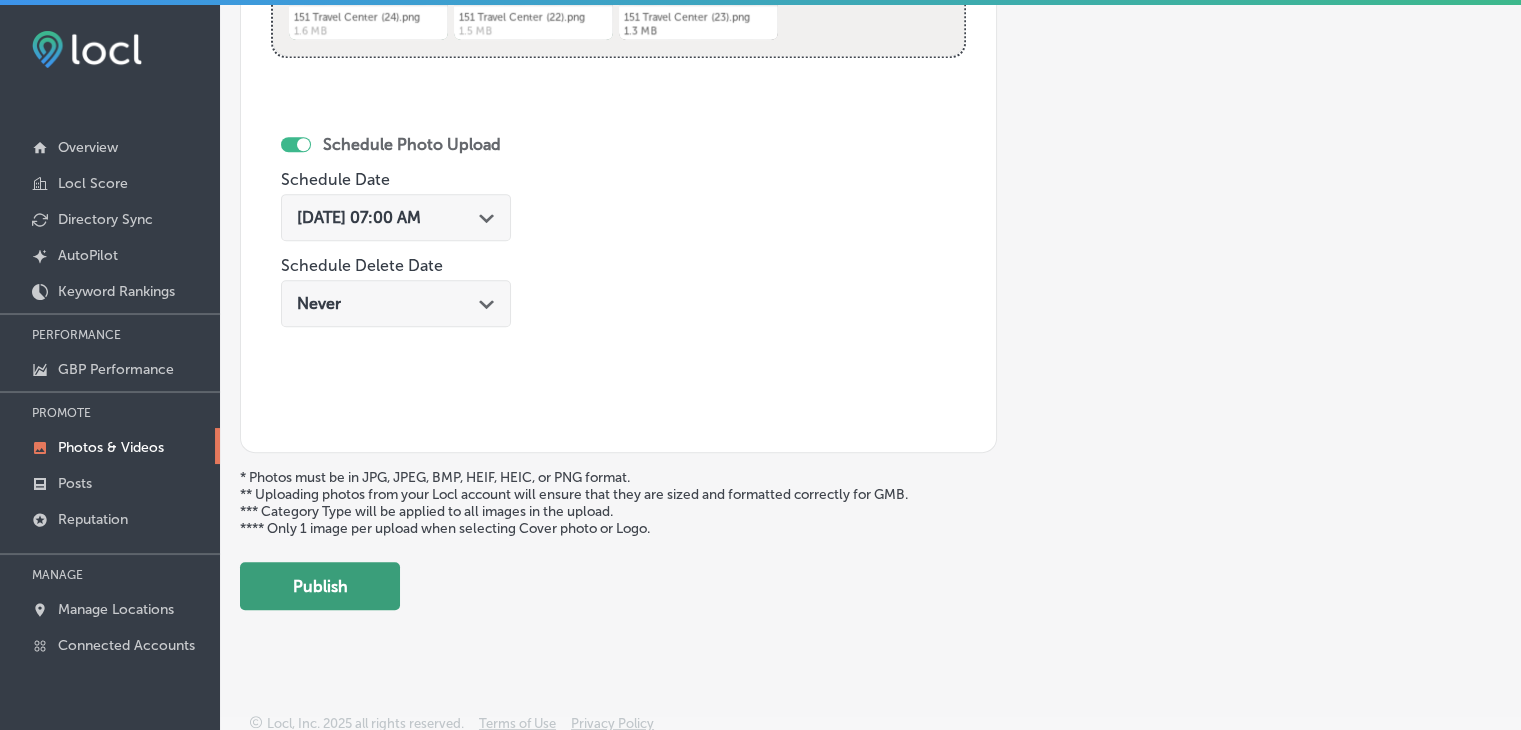 click on "Publish" at bounding box center [320, 586] 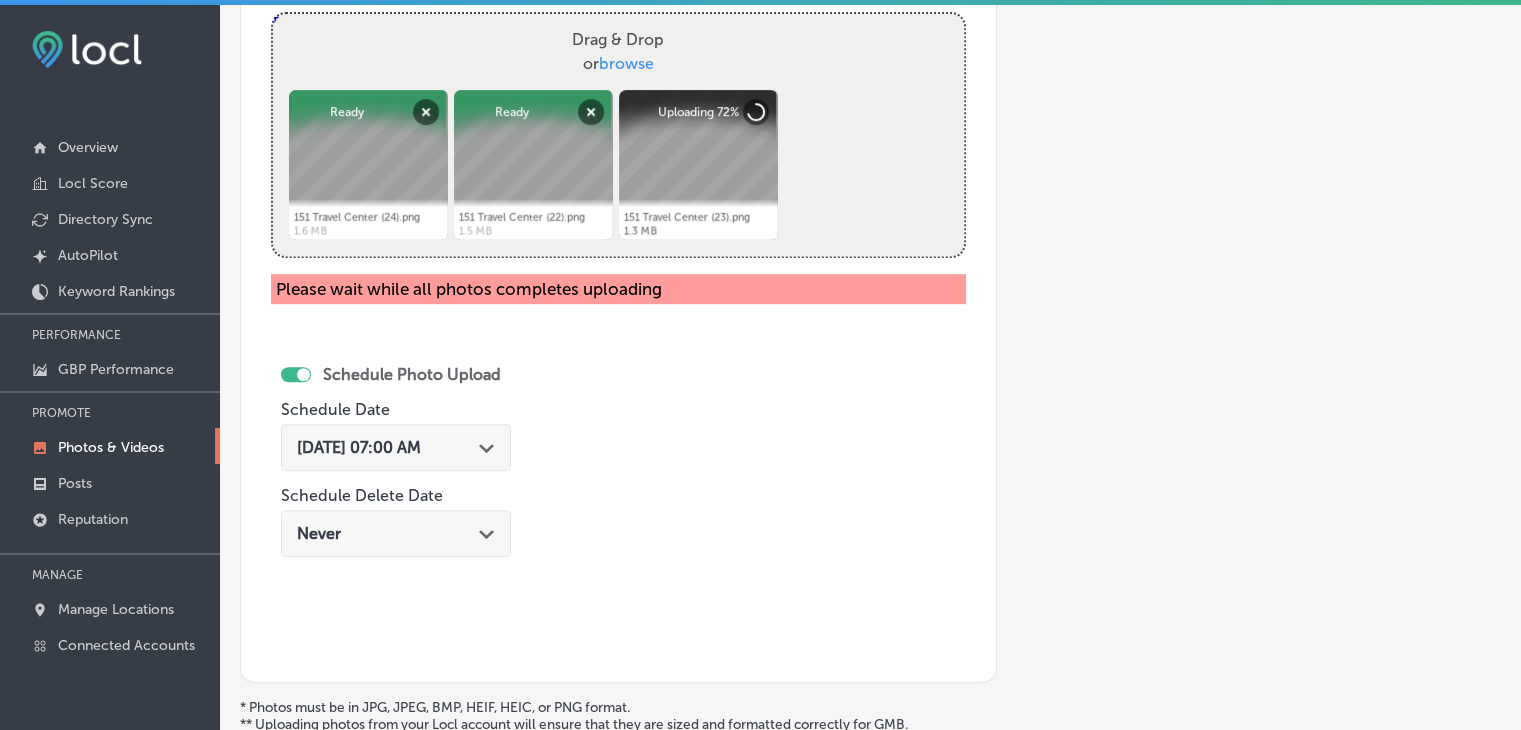 scroll, scrollTop: 1004, scrollLeft: 0, axis: vertical 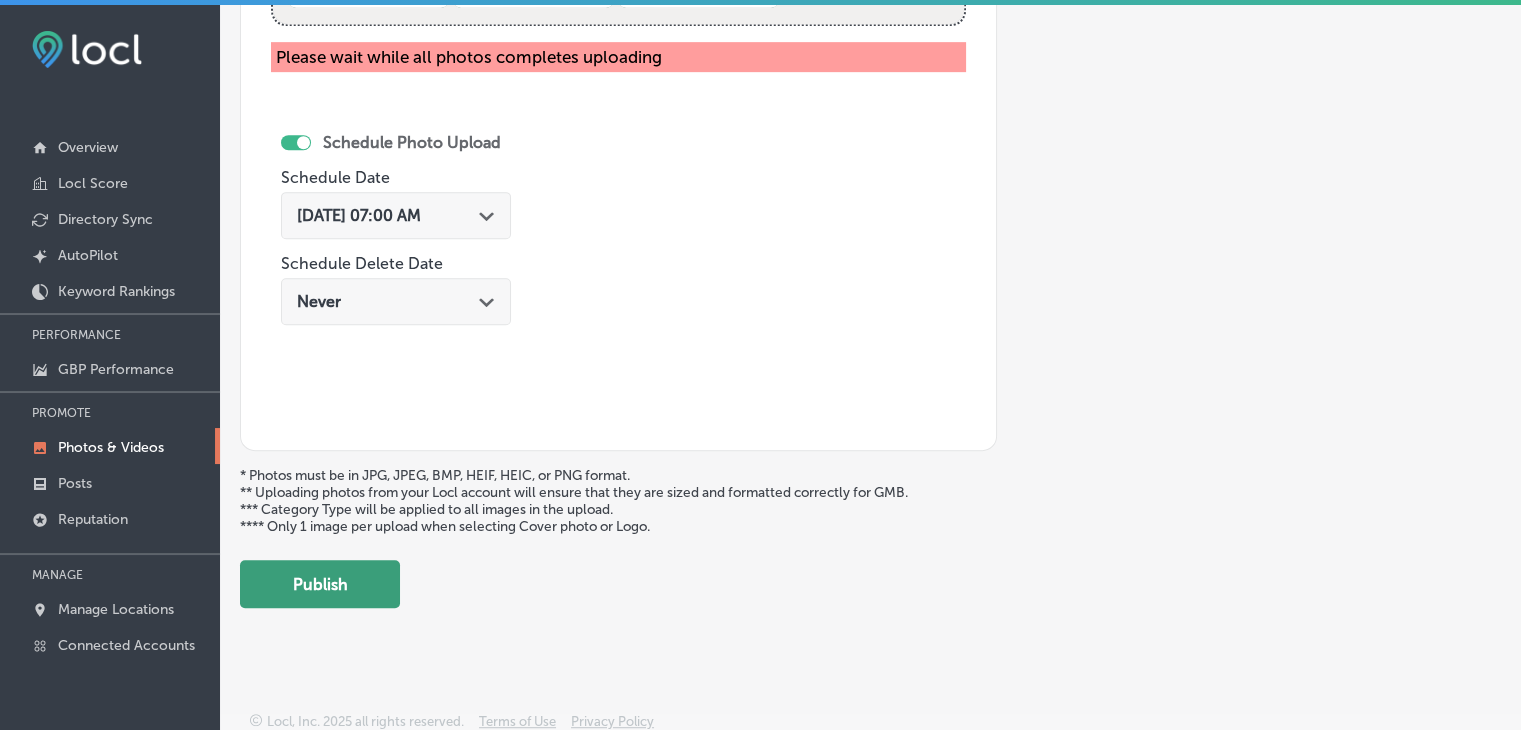 click on "Publish" at bounding box center (320, 584) 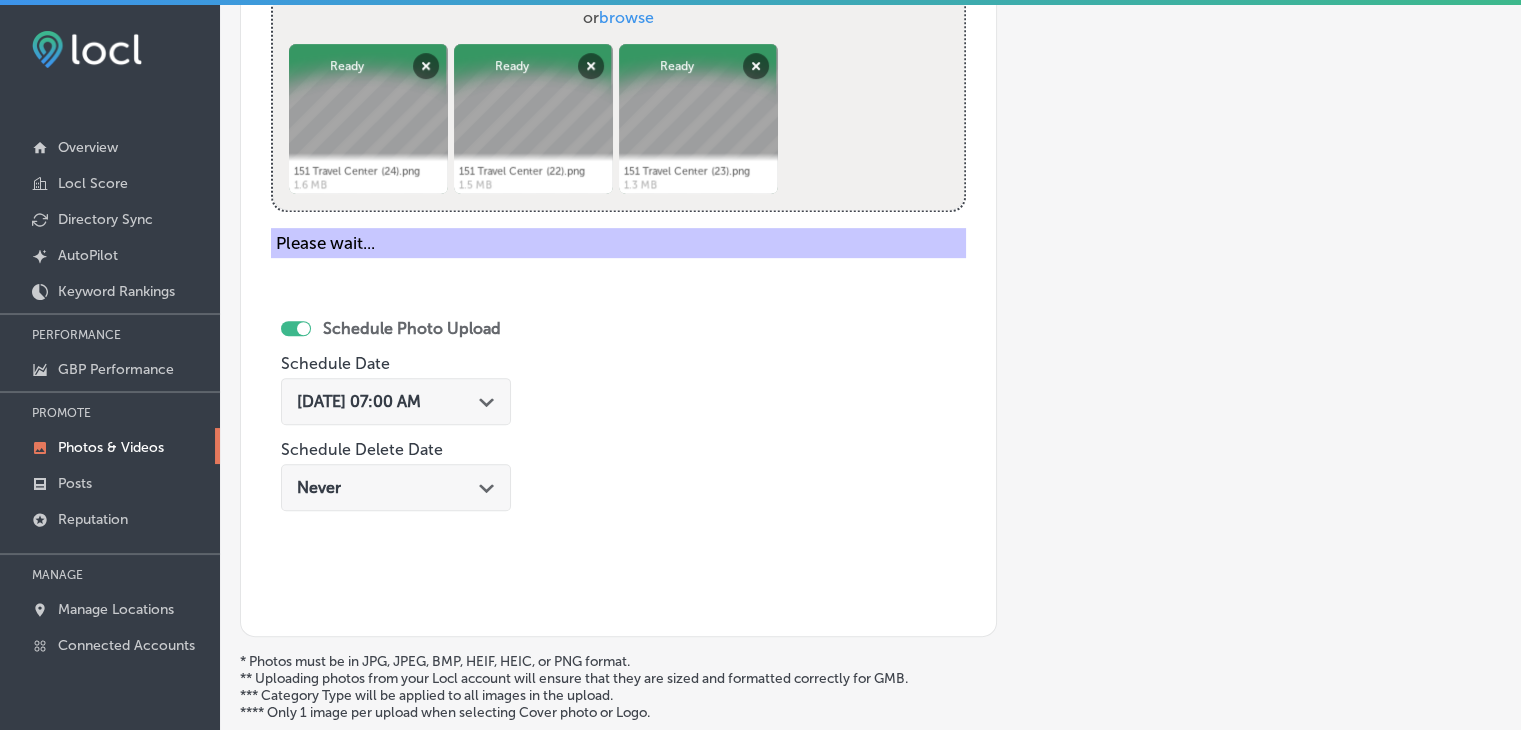 scroll, scrollTop: 704, scrollLeft: 0, axis: vertical 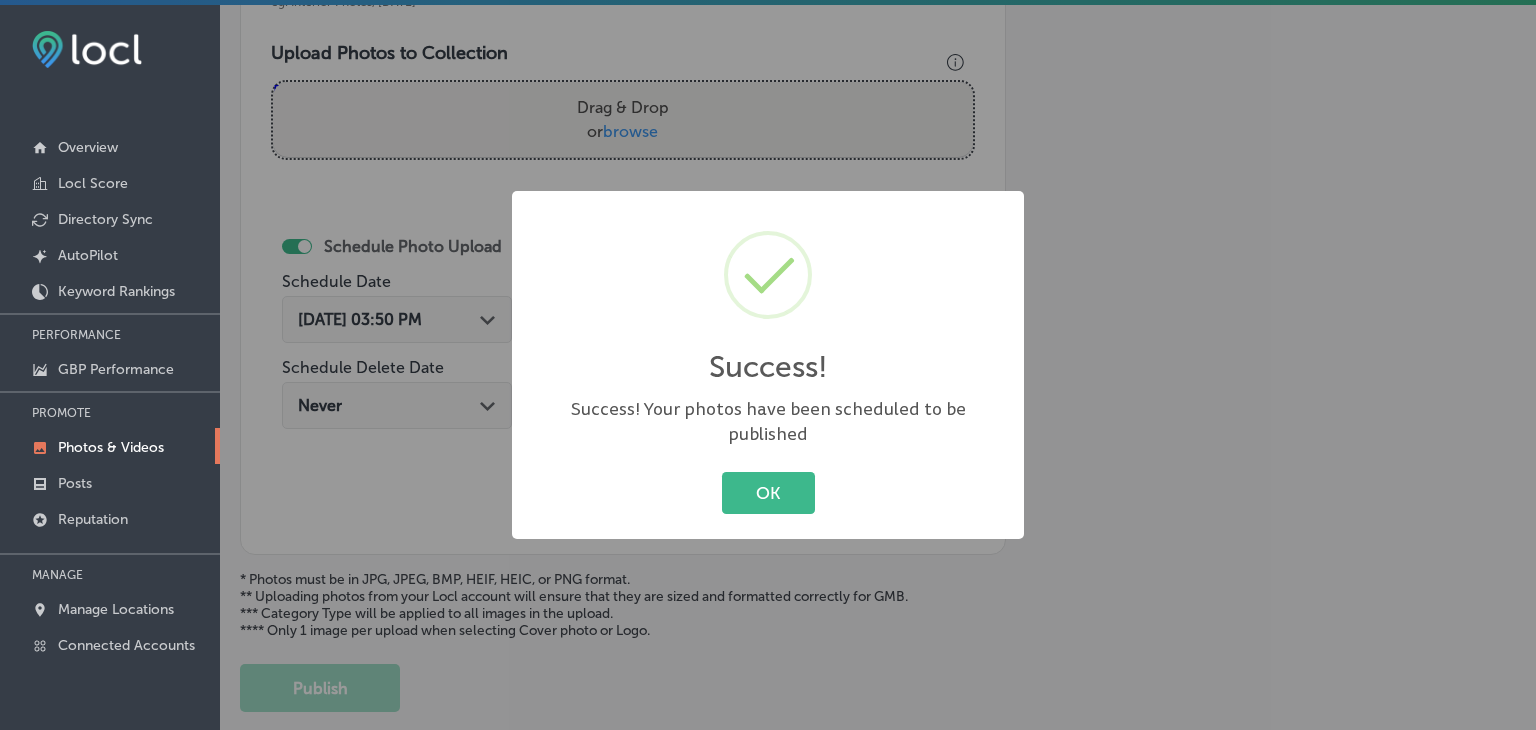 click on "Success! × Success! Your photos have been scheduled to be published OK Cancel" at bounding box center (768, 365) 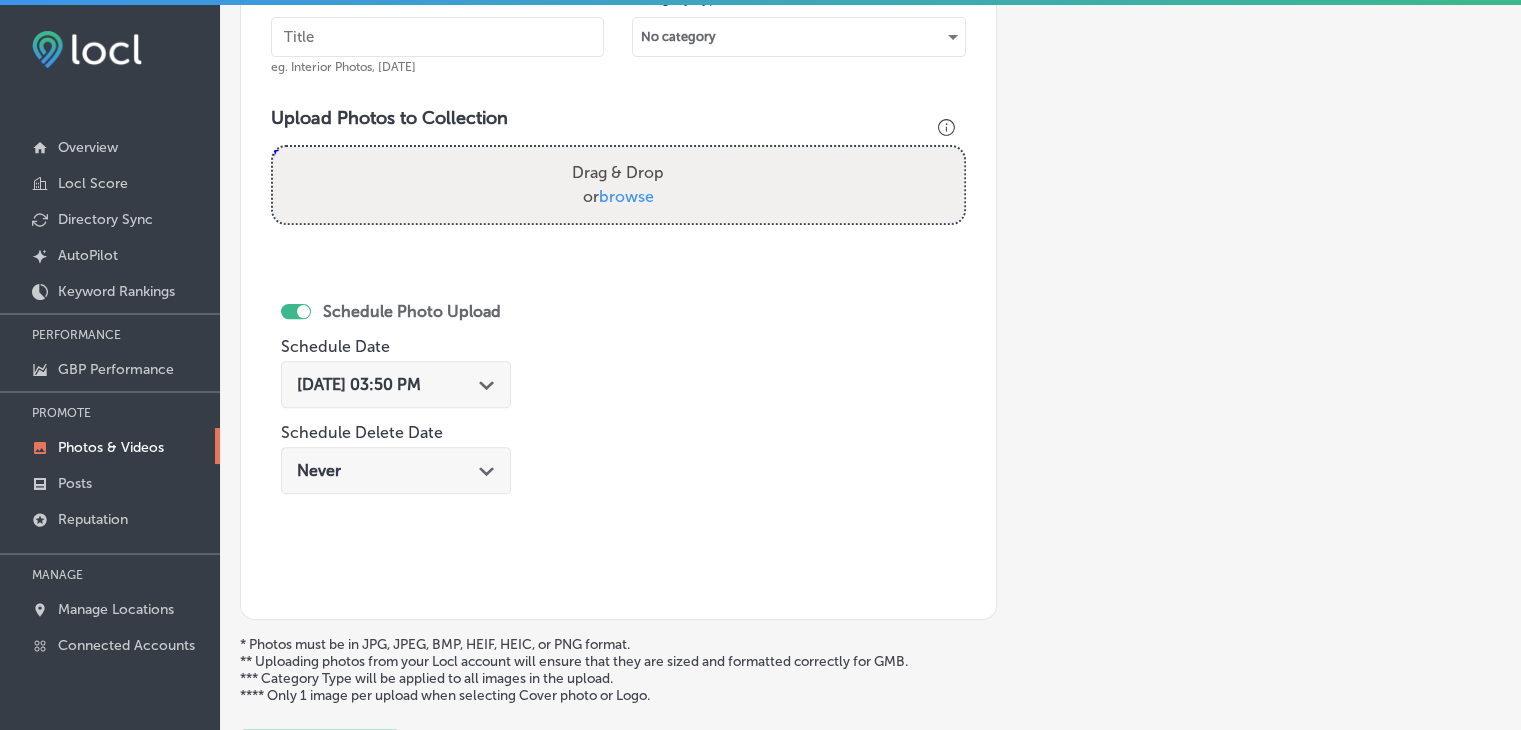 scroll, scrollTop: 604, scrollLeft: 0, axis: vertical 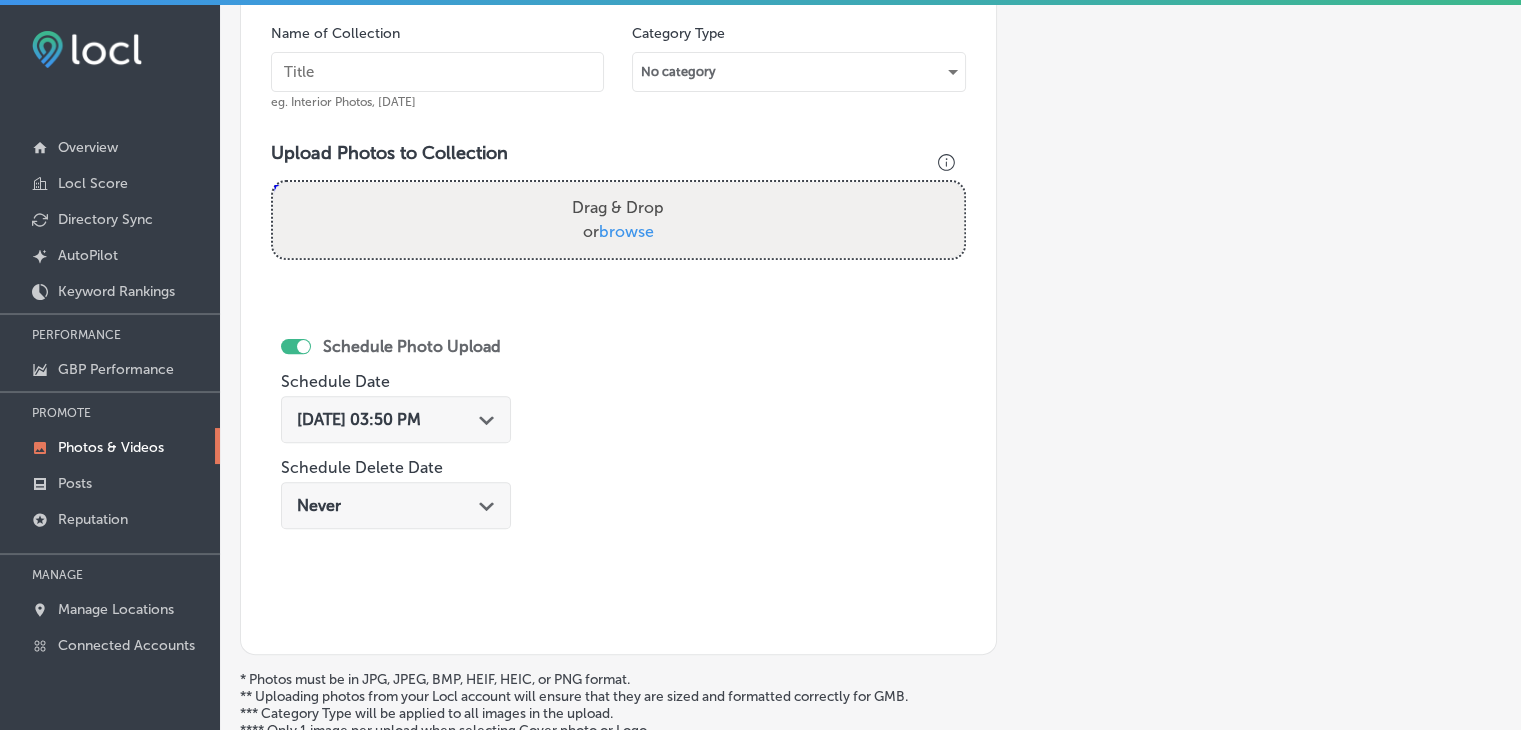 click at bounding box center [437, 72] 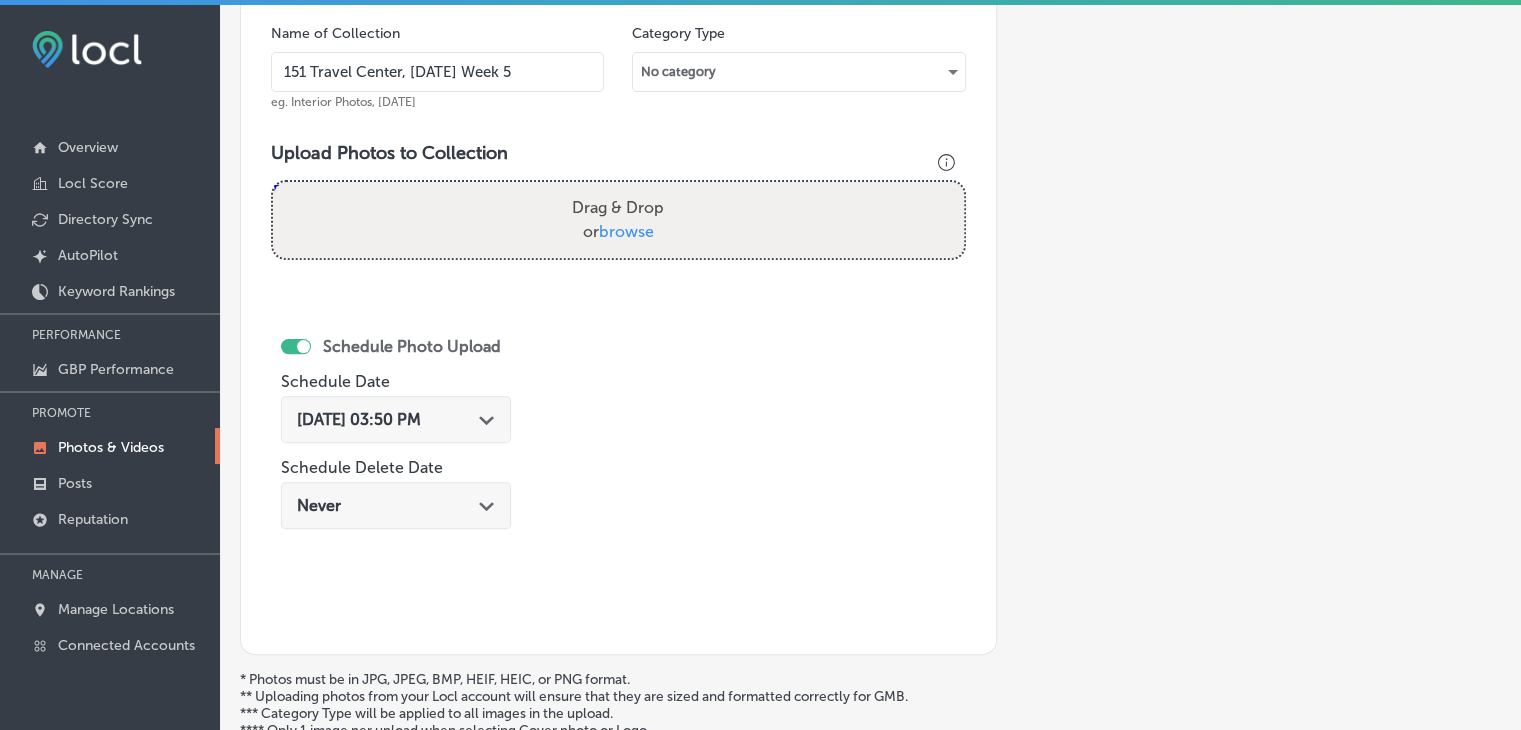 type on "151 Travel Center, [DATE] Week 5" 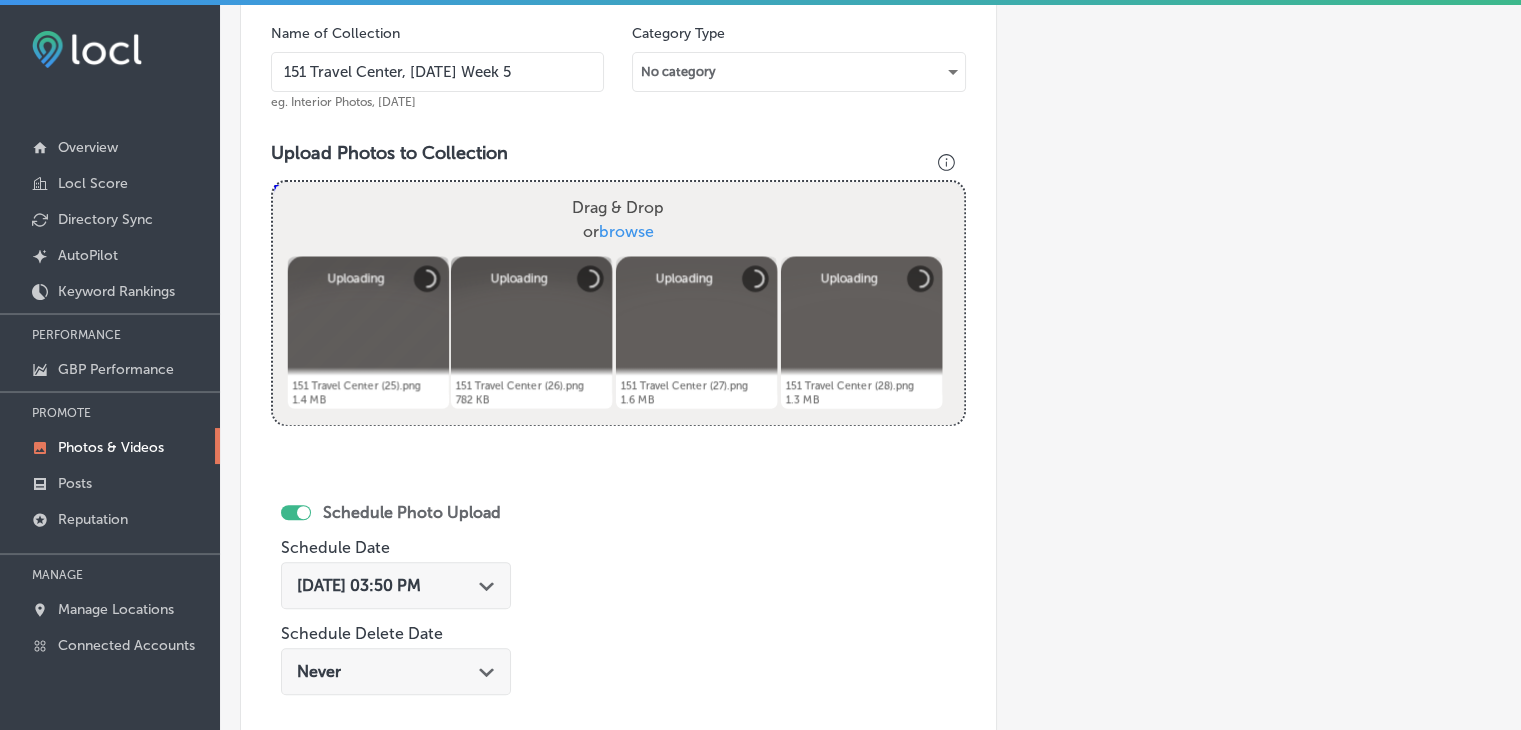 scroll, scrollTop: 804, scrollLeft: 0, axis: vertical 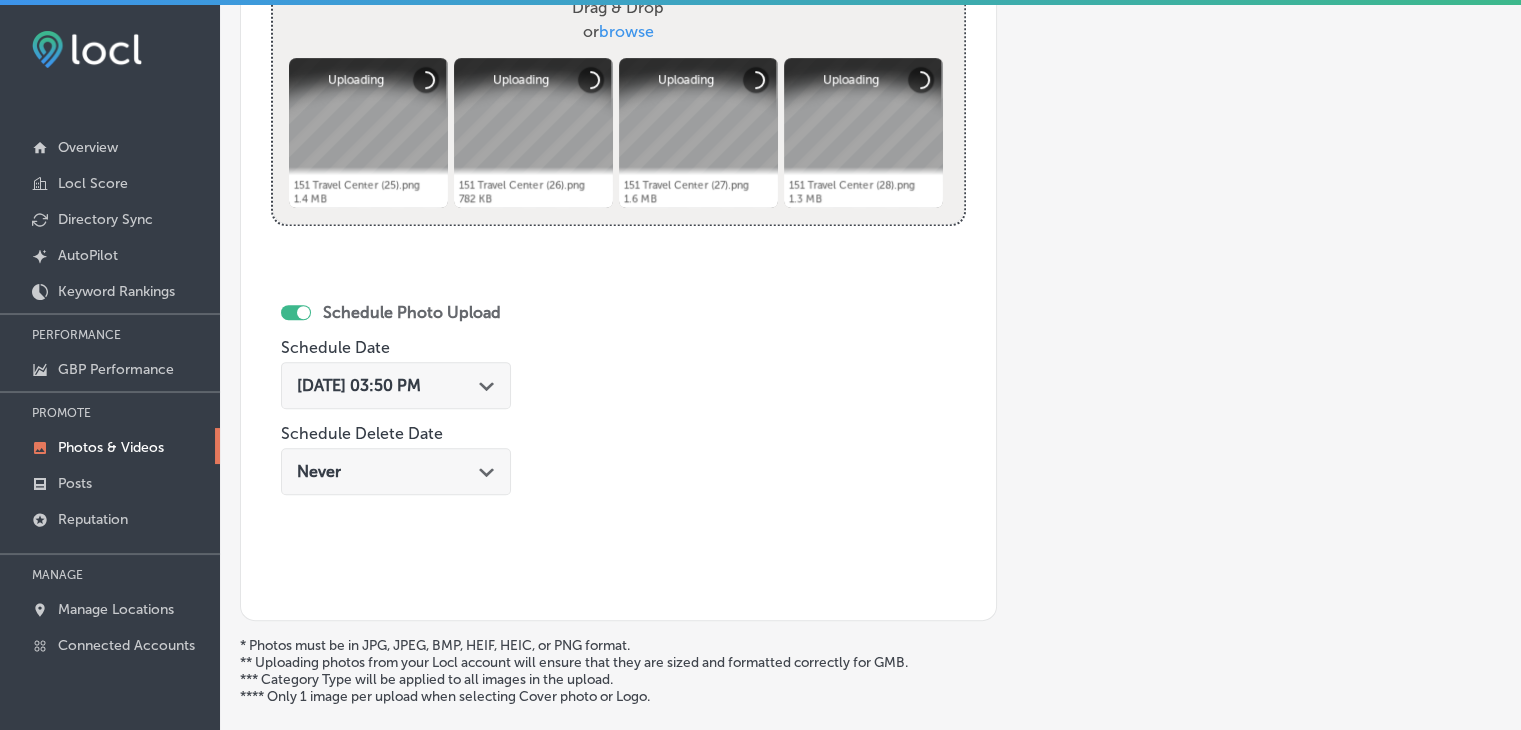 click on "[DATE] 03:50 PM
Path
Created with Sketch." at bounding box center (396, 385) 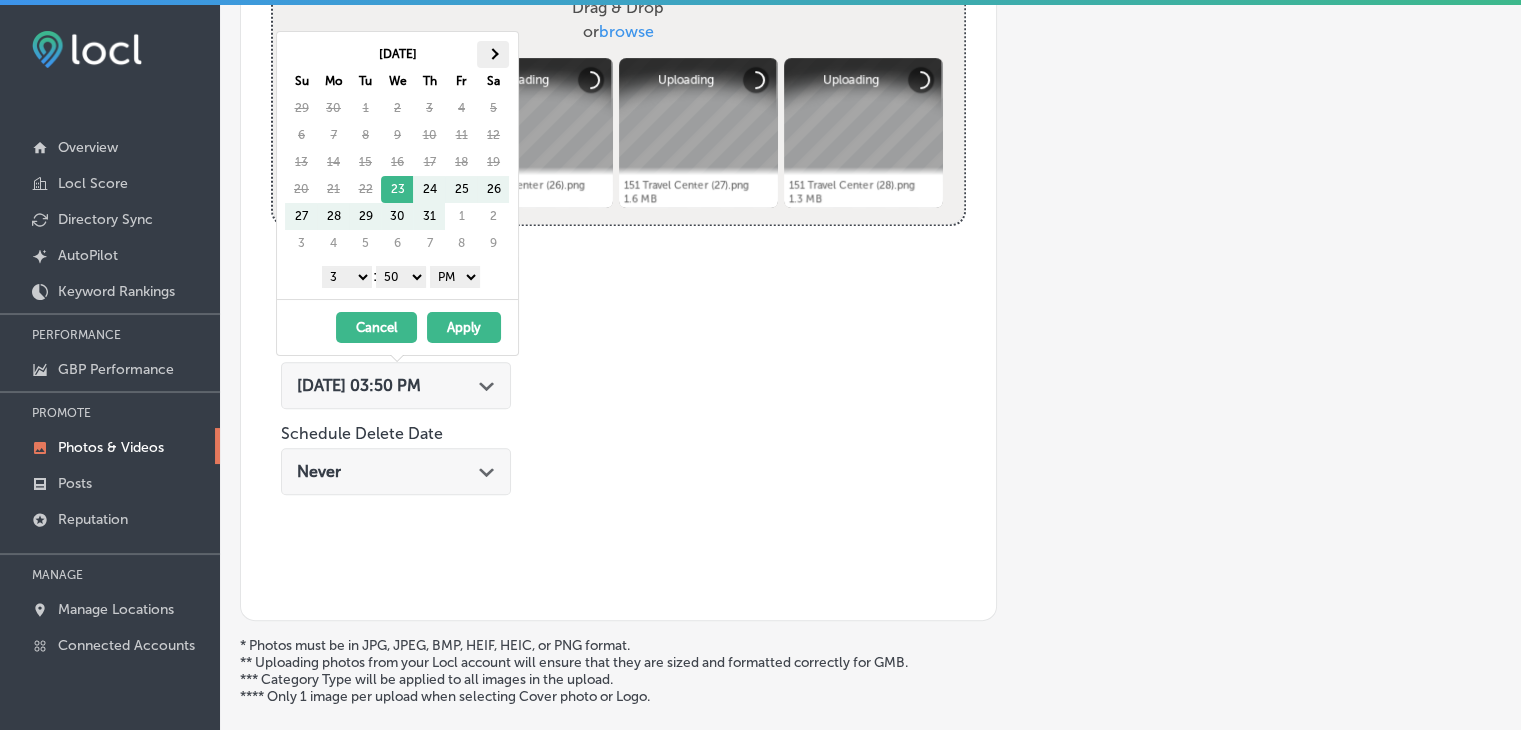 click at bounding box center [493, 54] 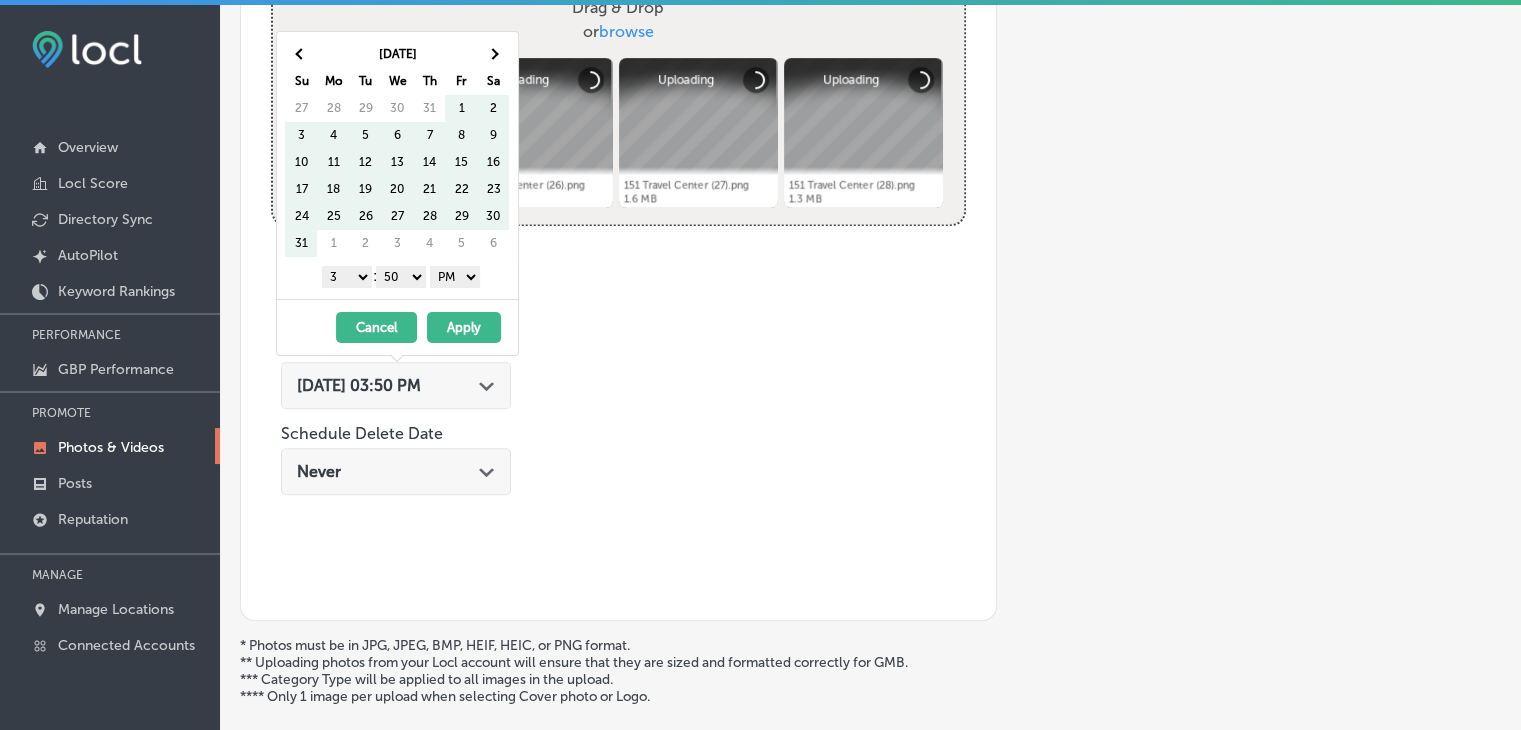 click at bounding box center (493, 53) 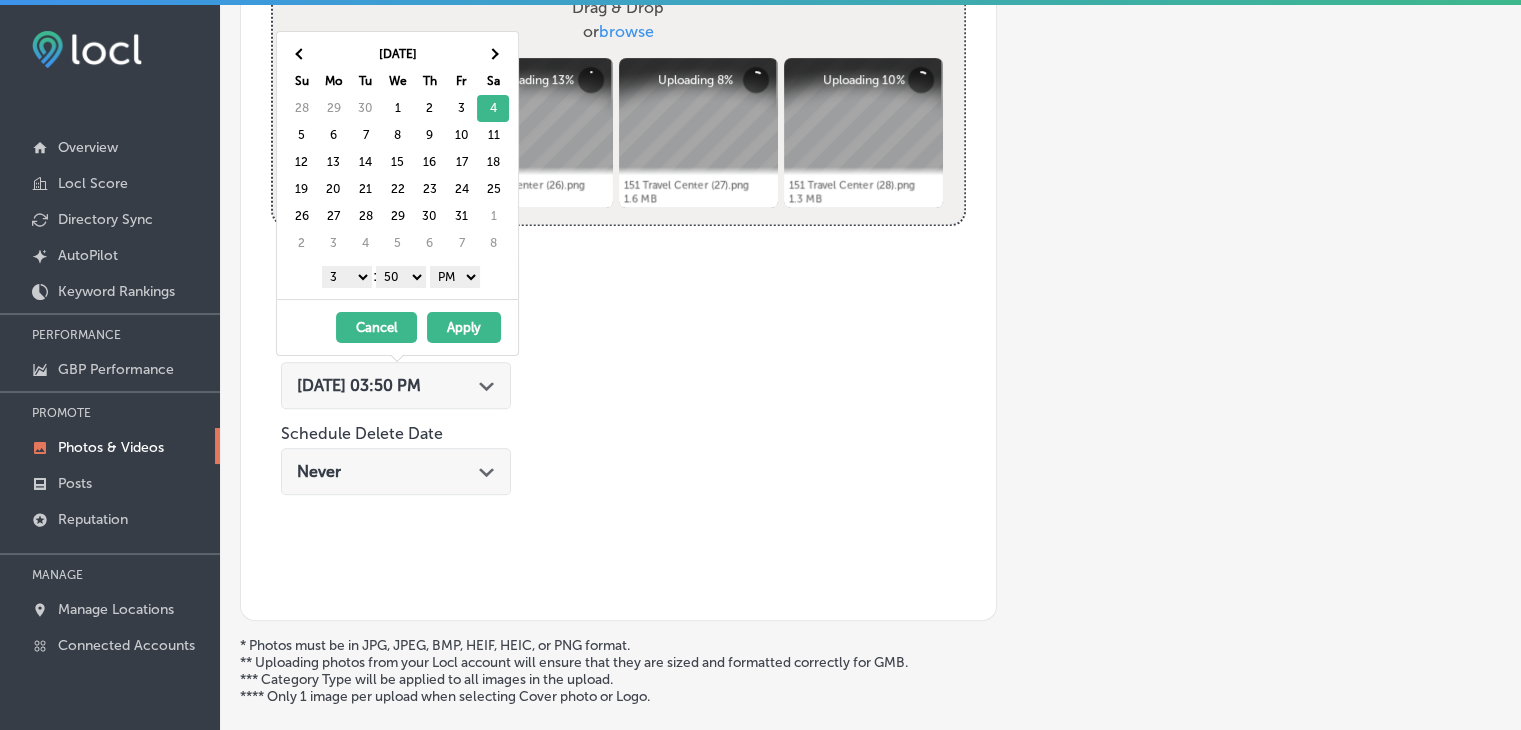 click on "1 2 3 4 5 6 7 8 9 10 11 12" at bounding box center [347, 277] 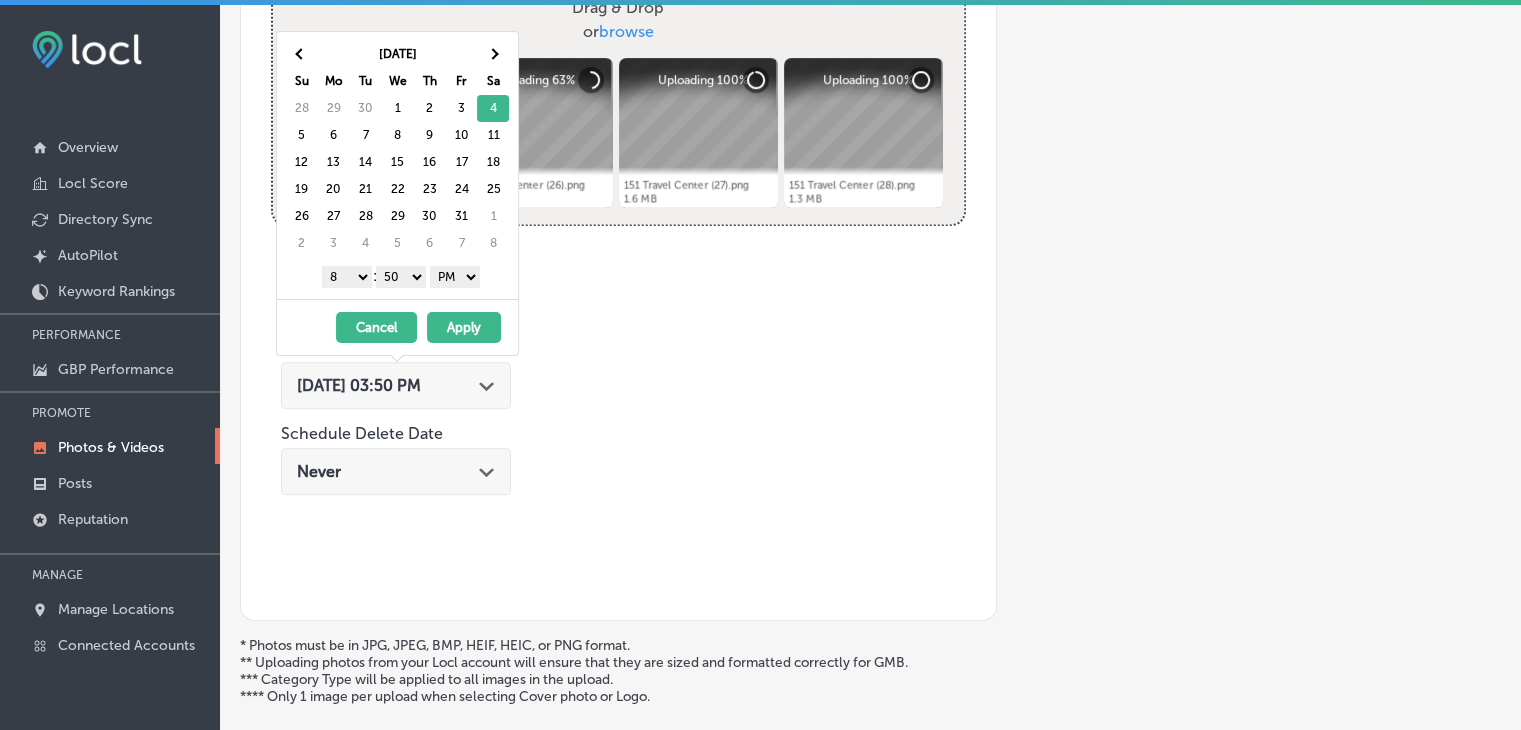 click on "[DATE] Su Mo Tu We Th Fr Sa 28 29 30 1 2 3 4 5 6 7 8 9 10 11 12 13 14 15 16 17 18 19 20 21 22 23 24 25 26 27 28 29 30 31 1 2 3 4 5 6 7 8 1 2 3 4 5 6 7 8 9 10 11 12  :  00 10 20 30 40 50   AM PM" at bounding box center [397, 165] 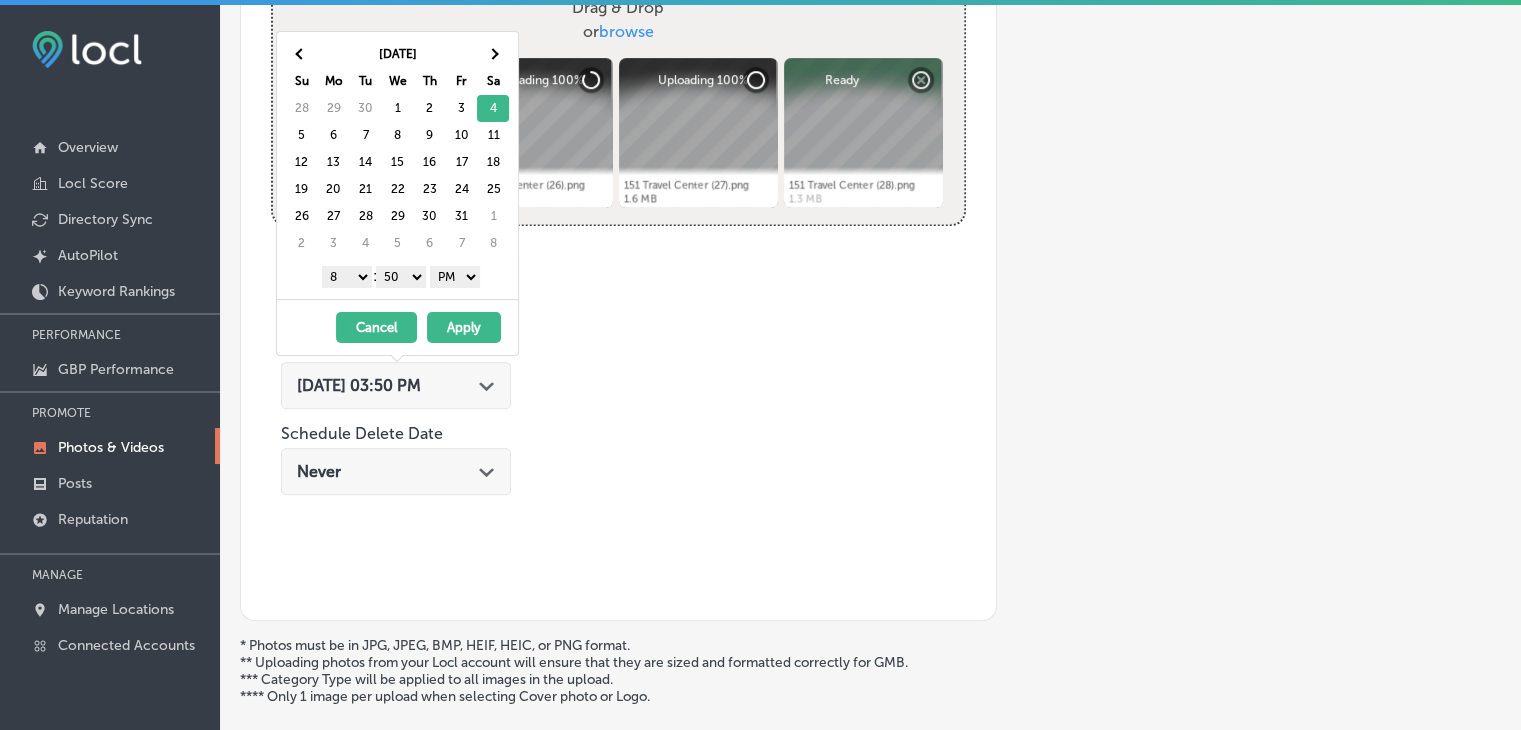 click on "1 2 3 4 5 6 7 8 9 10 11 12" at bounding box center [347, 277] 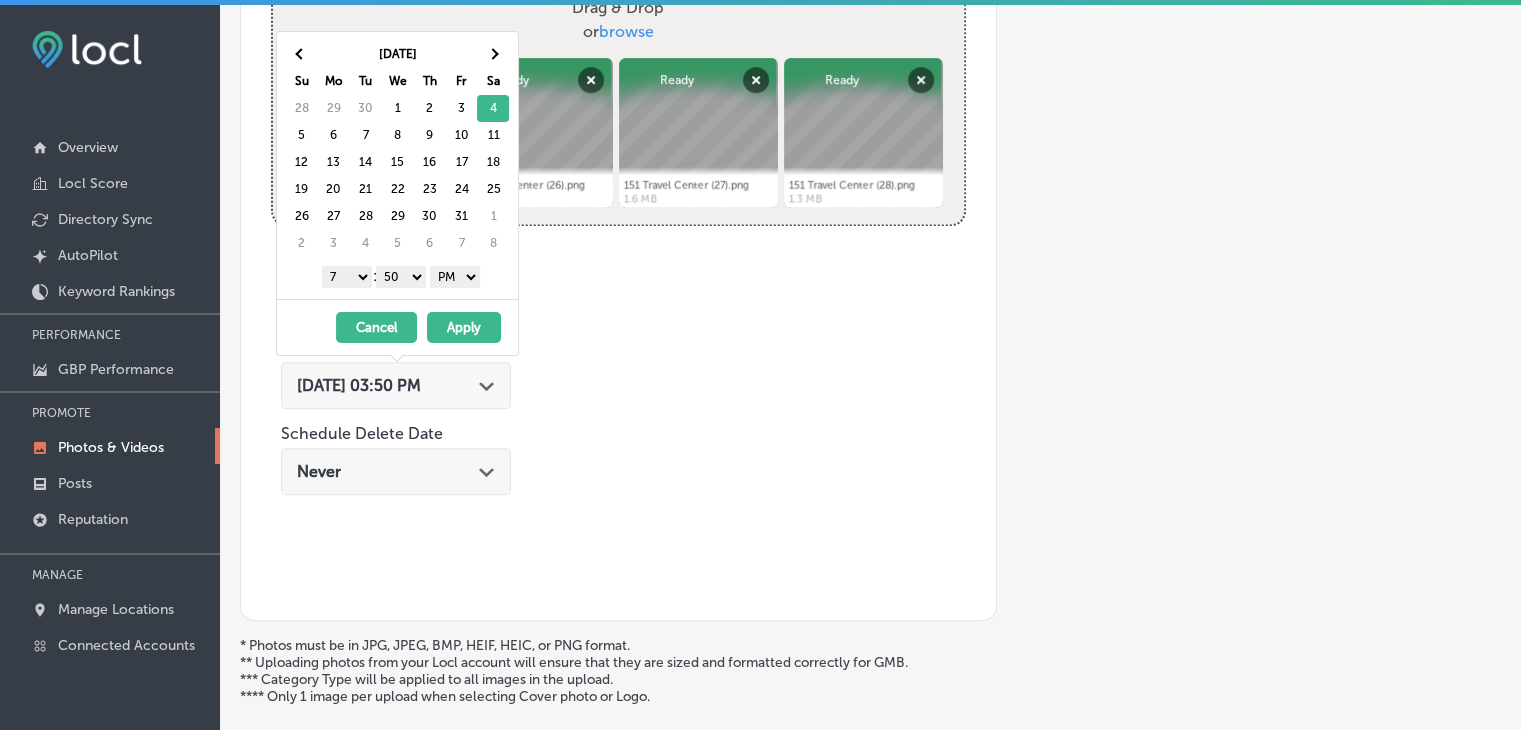 click on "1 2 3 4 5 6 7 8 9 10 11 12  :  00 10 20 30 40 50   AM PM" at bounding box center (401, 276) 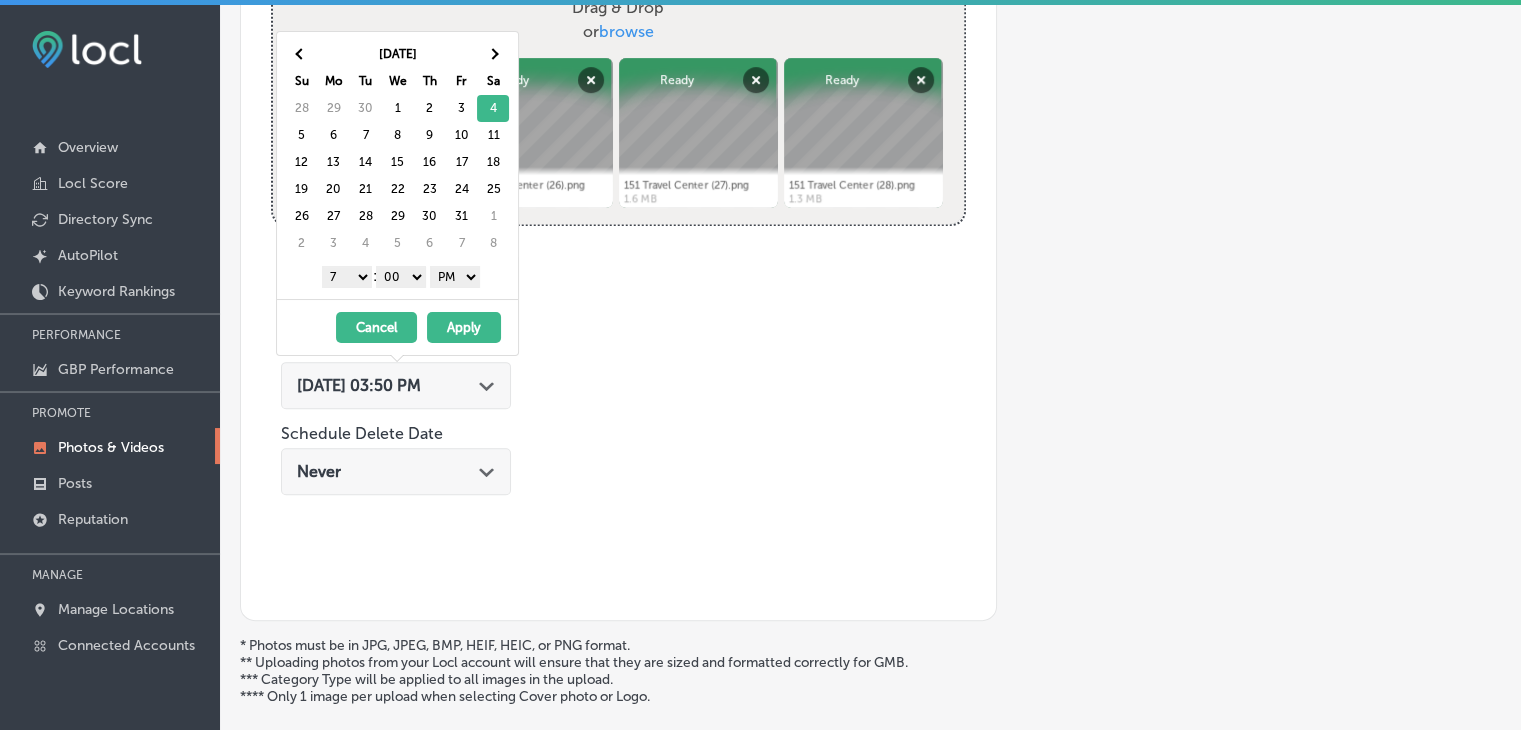 click on "AM PM" at bounding box center (455, 277) 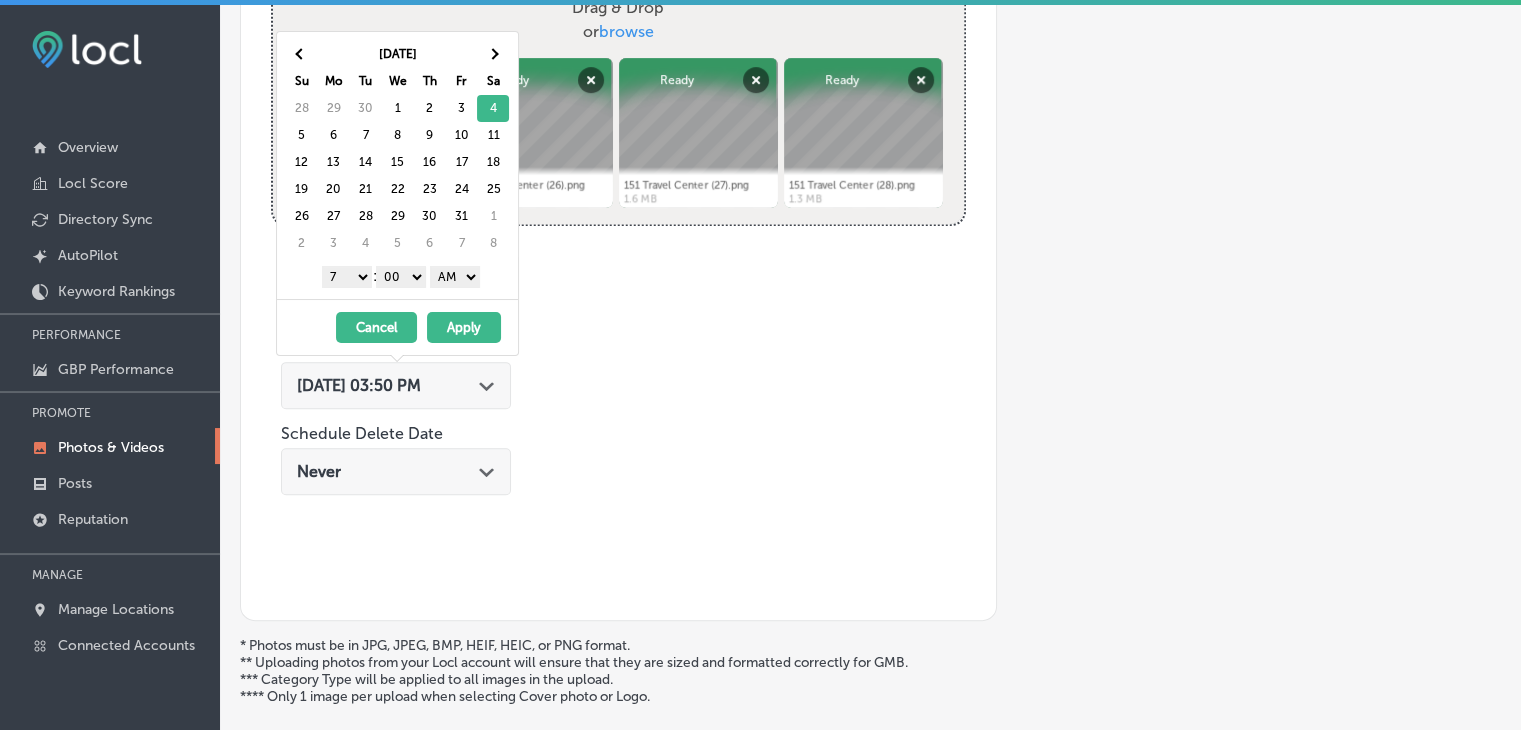 click on "Apply" at bounding box center [464, 327] 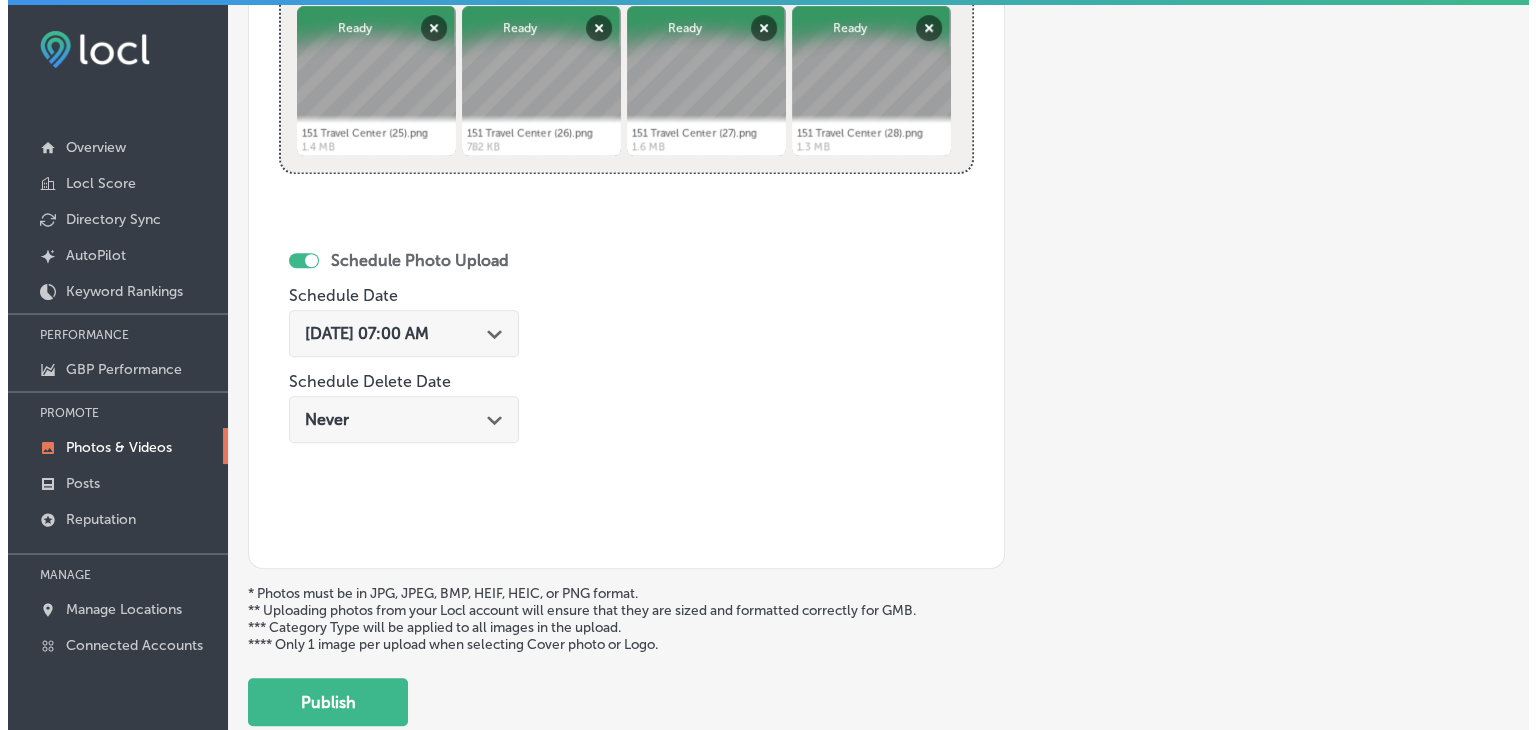 scroll, scrollTop: 972, scrollLeft: 0, axis: vertical 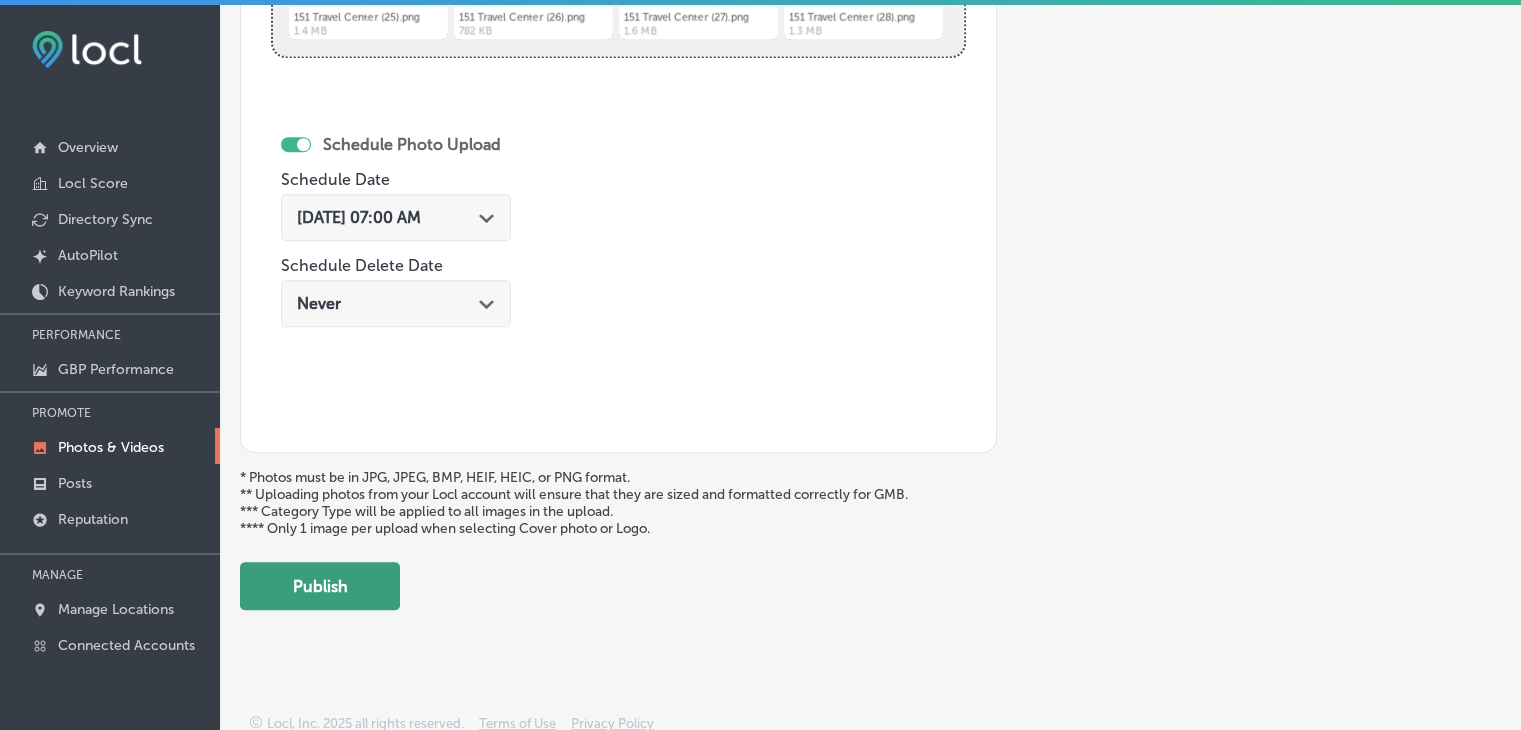 click on "Publish" at bounding box center [320, 586] 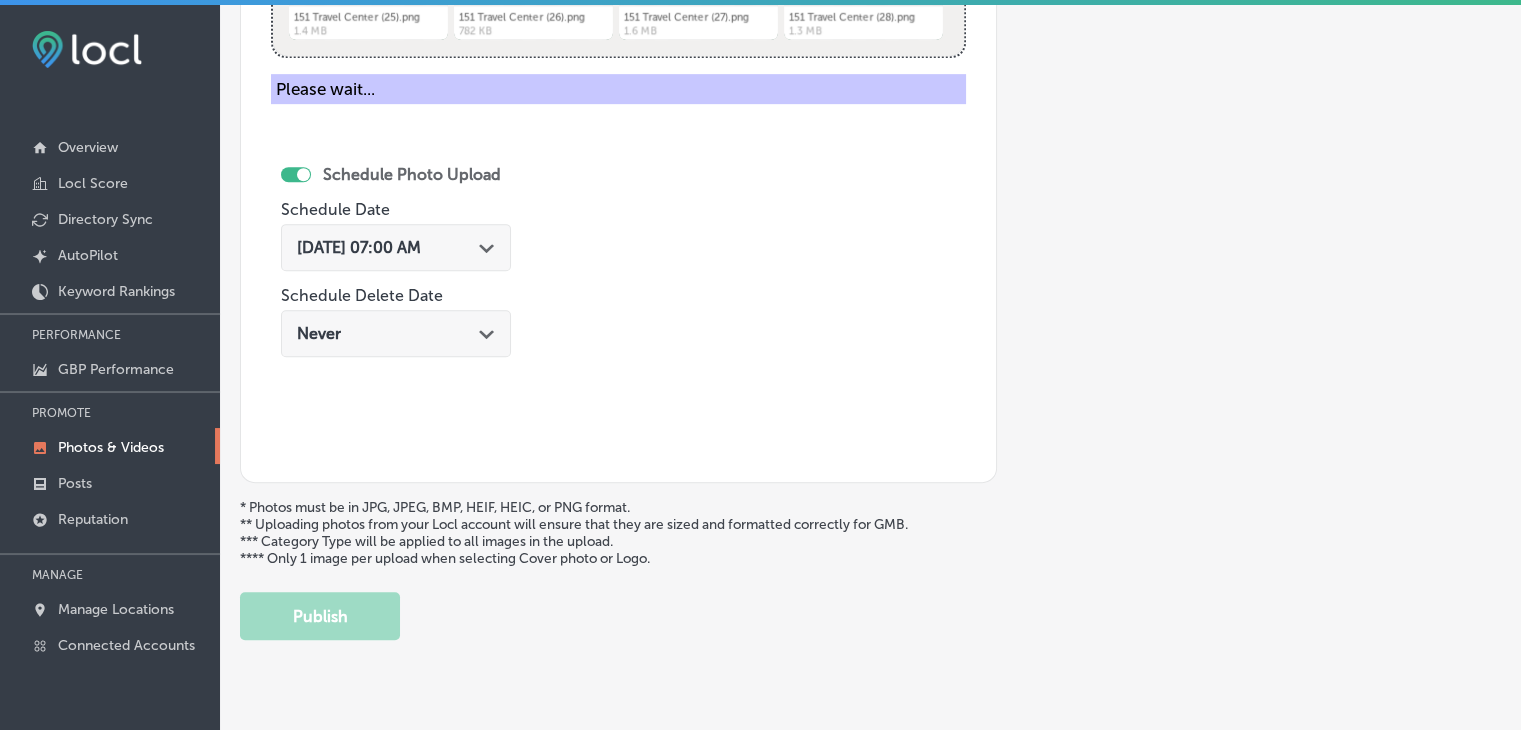 click on "Add a Collection Which Type of Image or Video Would You Like to Upload? Photo Cover Logo Video Select Location(s) Business + Location
151 151
Path
Created with Sketch.
Selected Locations  ( 1 ) Name of Collection 151 Travel Center, [DATE] Week 5 eg. Interior Photos, [DATE]   Category Type No category Upload Photos to Collection
Powered by PQINA Drag & Drop  or  browse 151 Travel Center (25).png Abort Retry Remove Upload Cancel Retry Remove 151 Travel Center (25).png 1.4 MB Ready tap to undo" at bounding box center (870, -103) 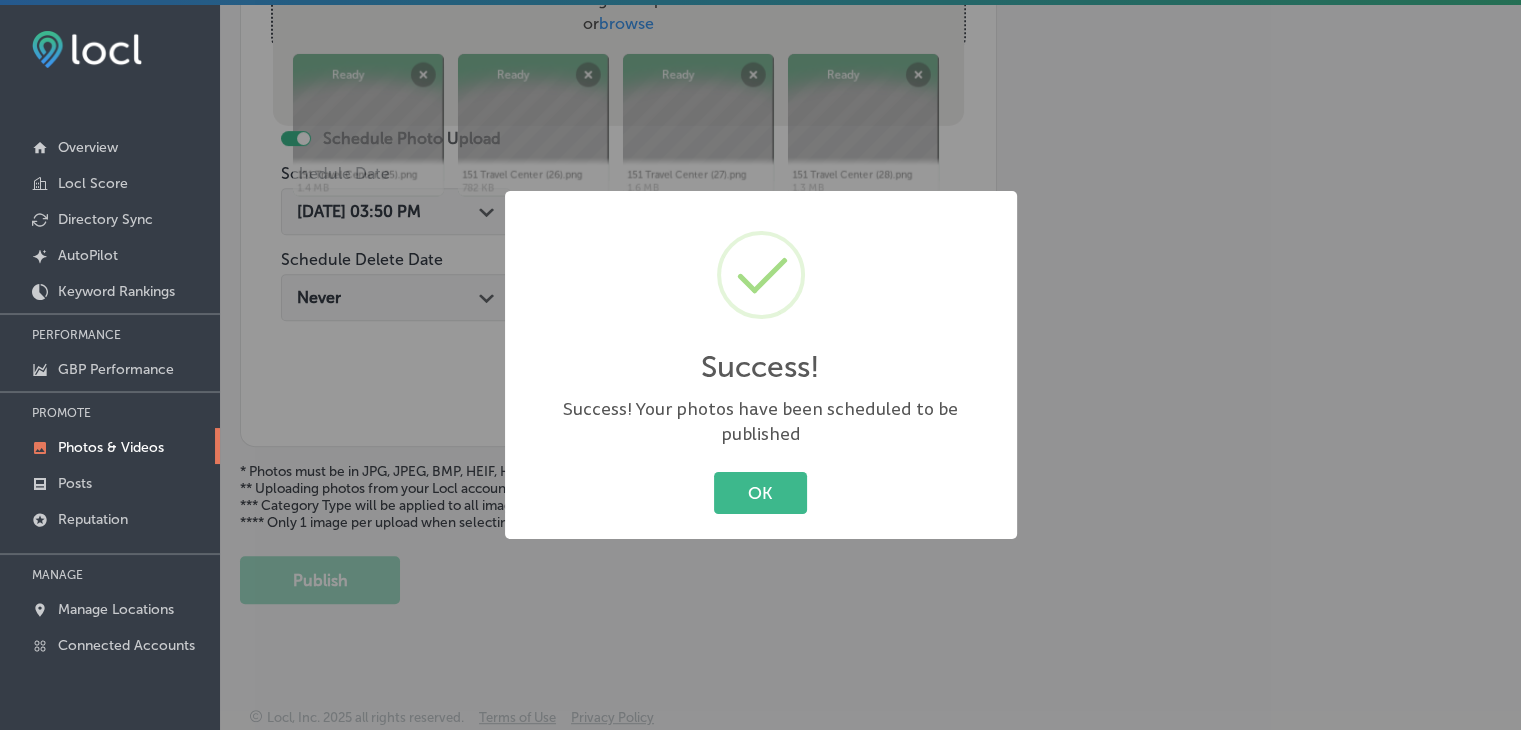 scroll, scrollTop: 807, scrollLeft: 0, axis: vertical 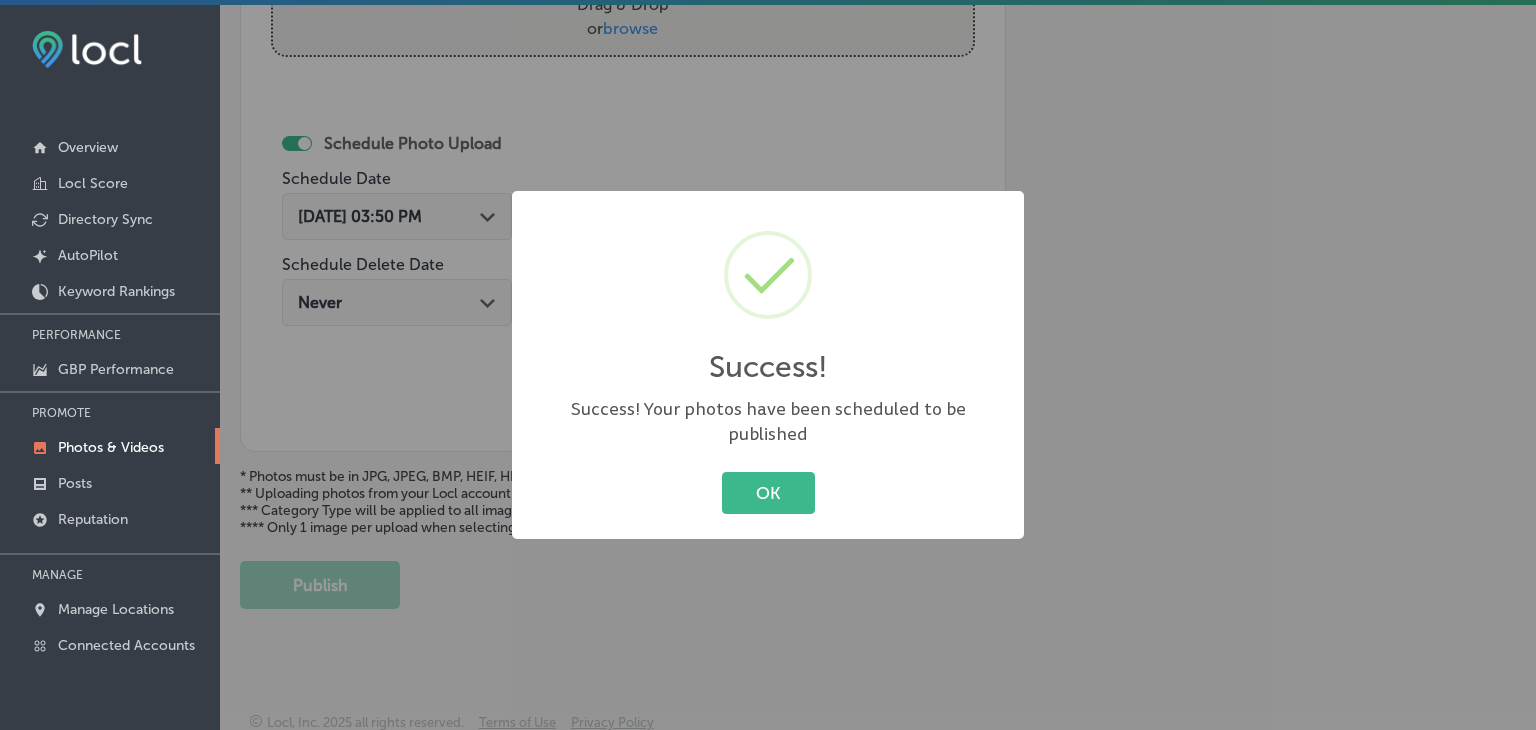 click on "Success! × Success! Your photos have been scheduled to be published OK Cancel" at bounding box center (768, 365) 